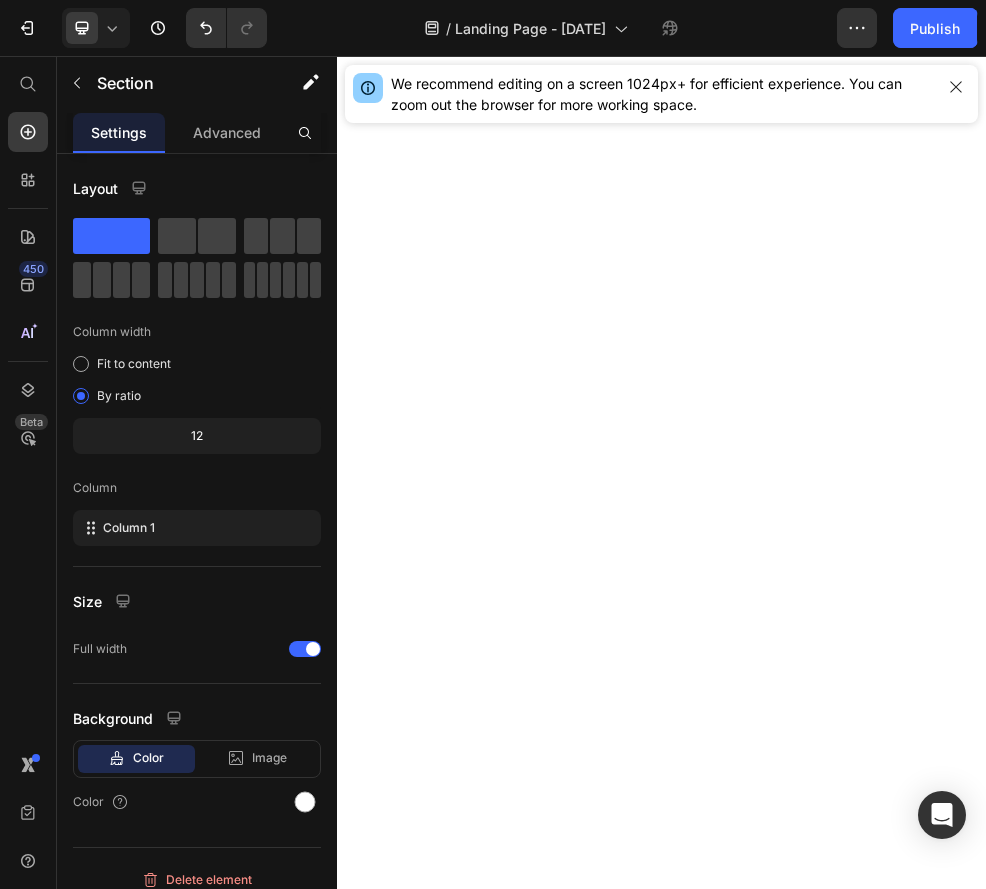 scroll, scrollTop: 0, scrollLeft: 0, axis: both 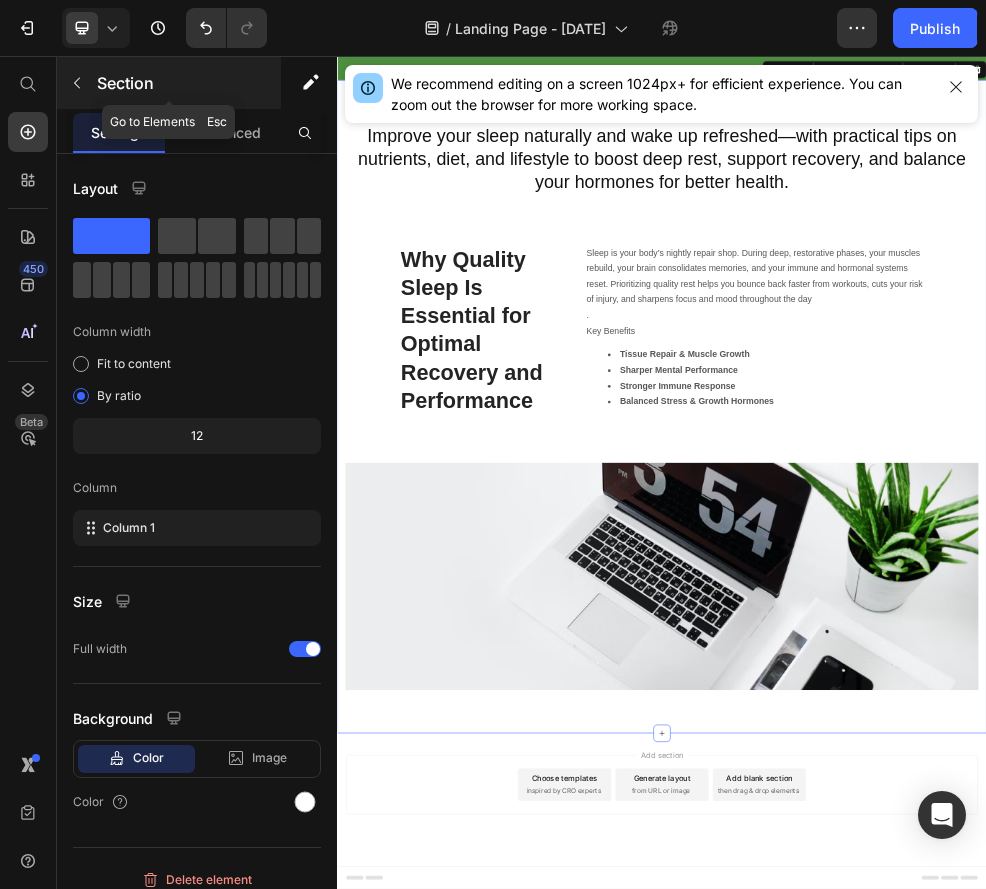 click at bounding box center [77, 83] 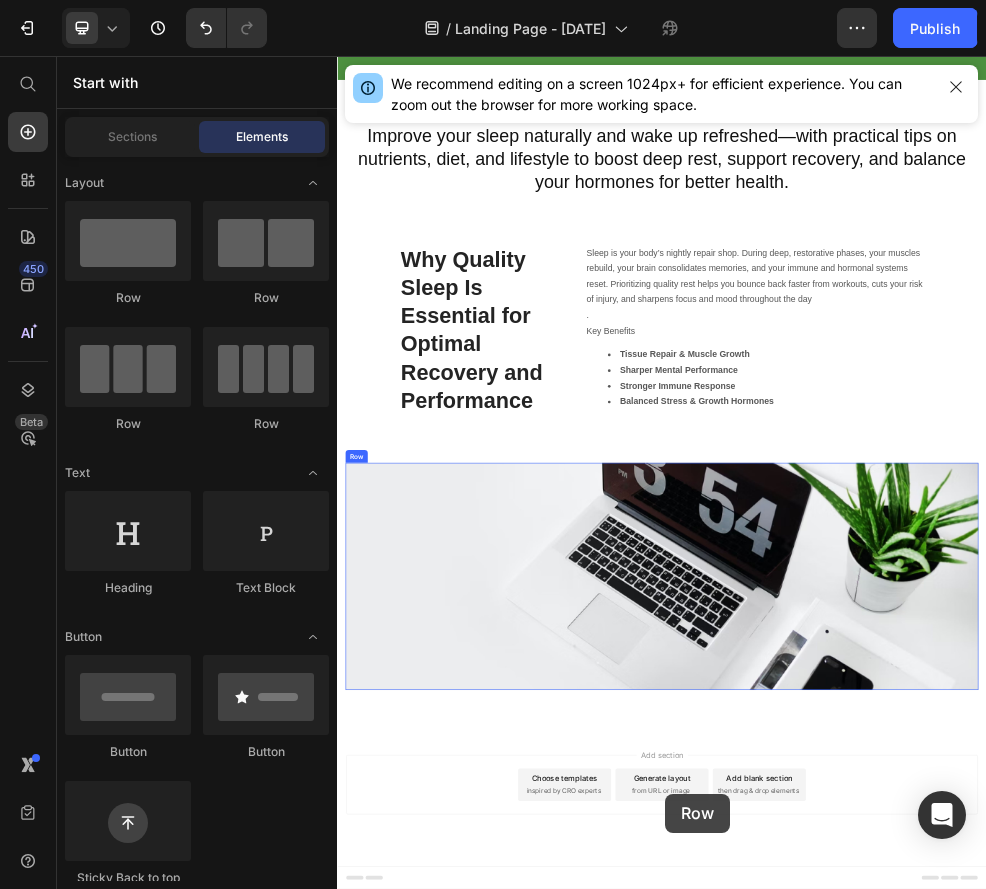 drag, startPoint x: 601, startPoint y: 314, endPoint x: 914, endPoint y: 1348, distance: 1080.3356 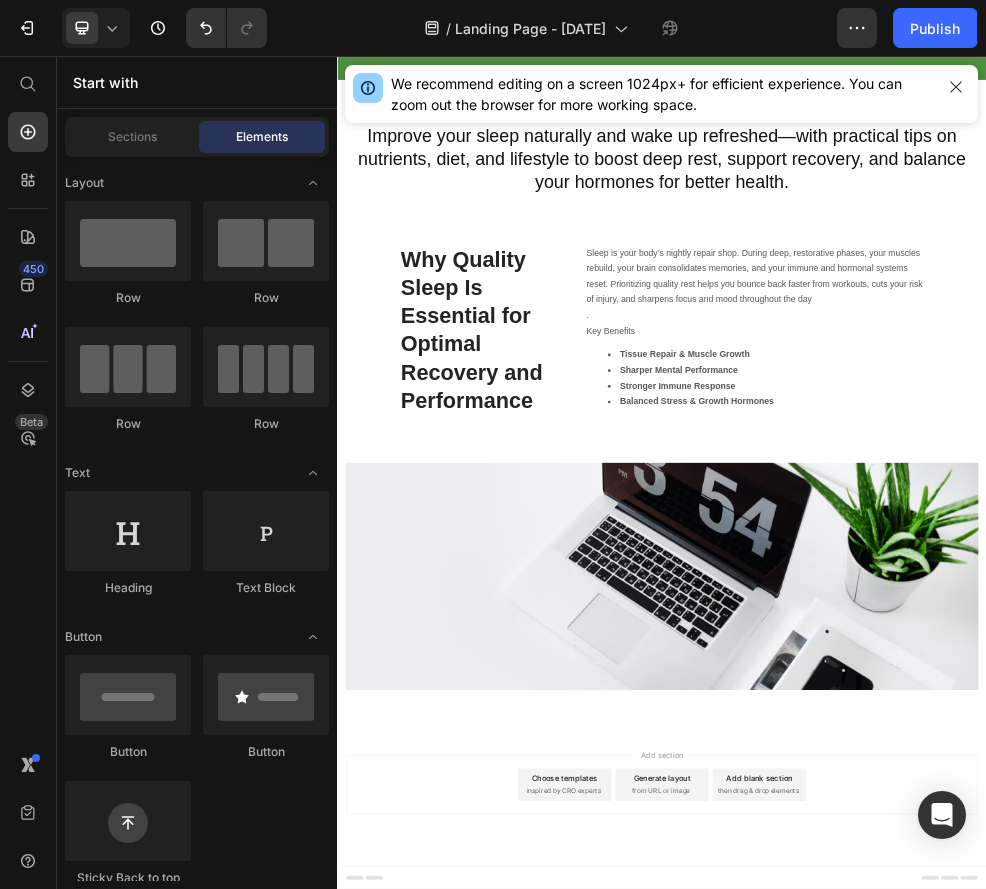 click on "Add blank section" at bounding box center (1117, 1392) 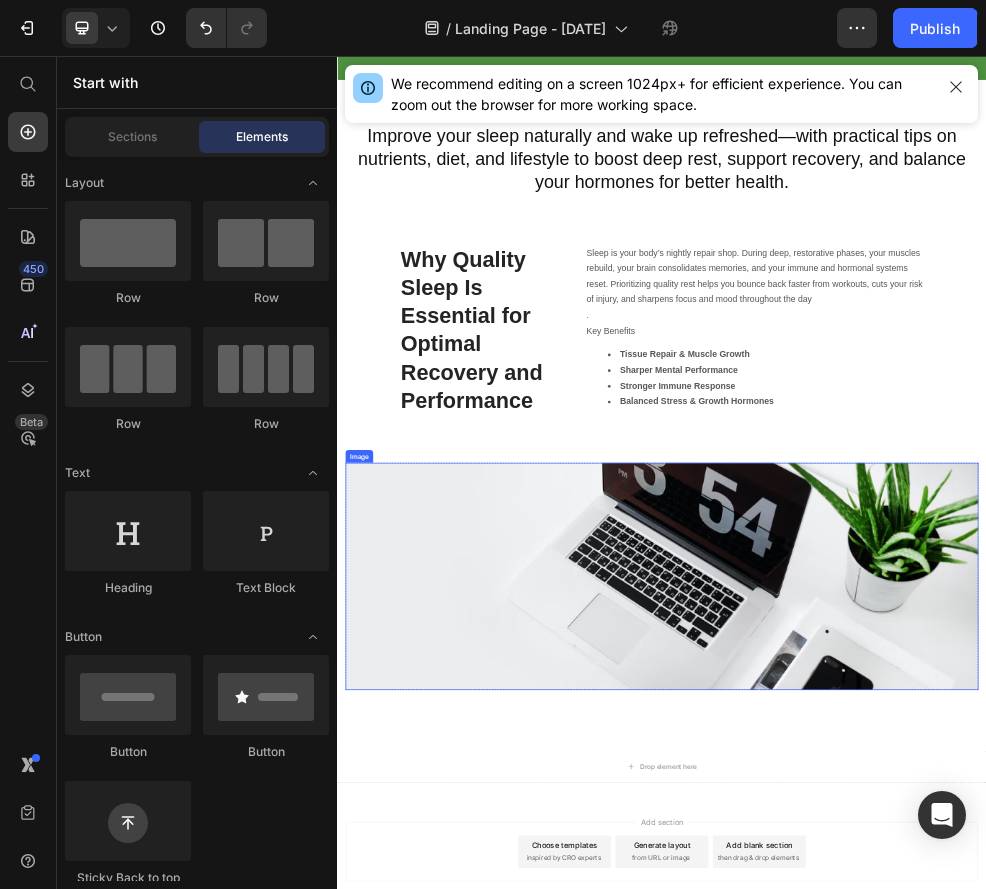 scroll, scrollTop: 600, scrollLeft: 0, axis: vertical 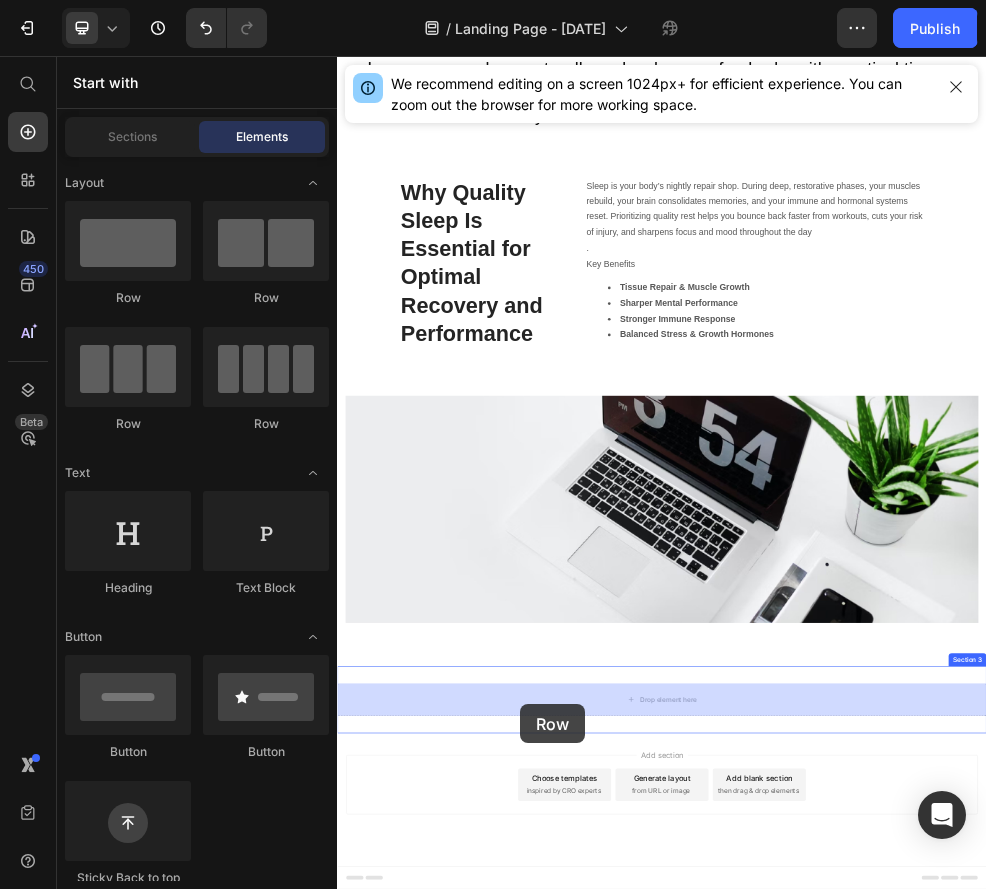 drag, startPoint x: 567, startPoint y: 317, endPoint x: 675, endPoint y: 1255, distance: 944.197 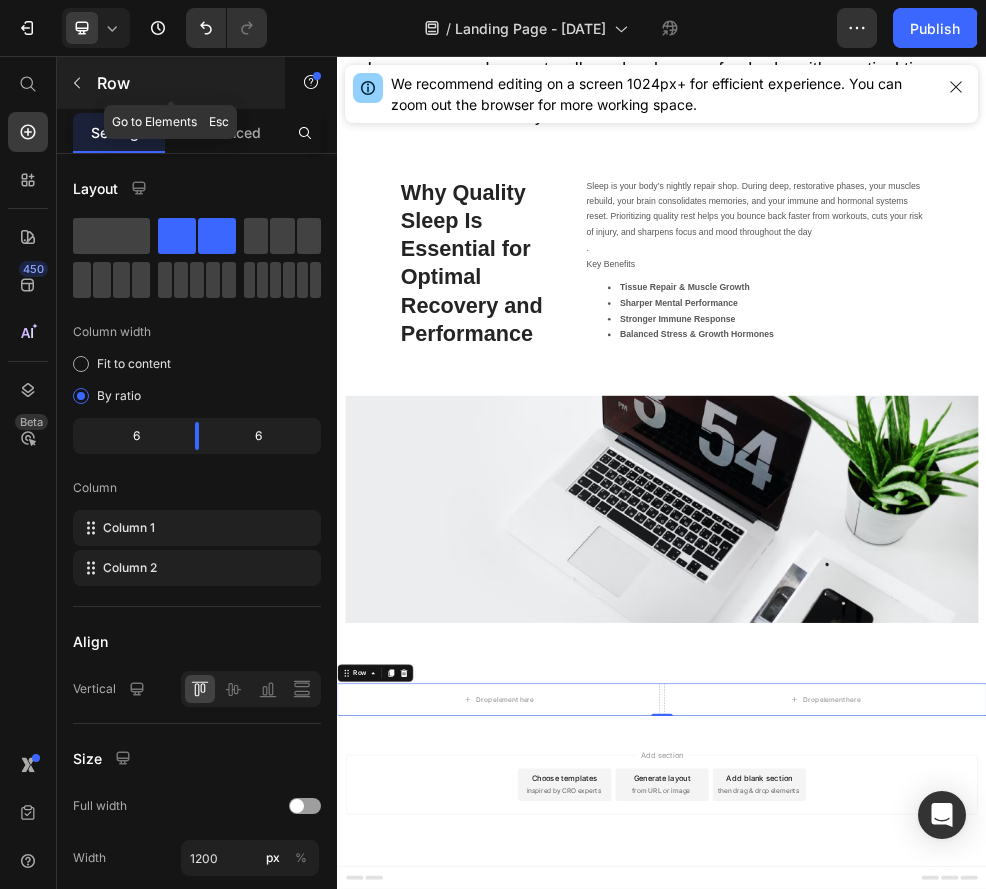 click at bounding box center (77, 83) 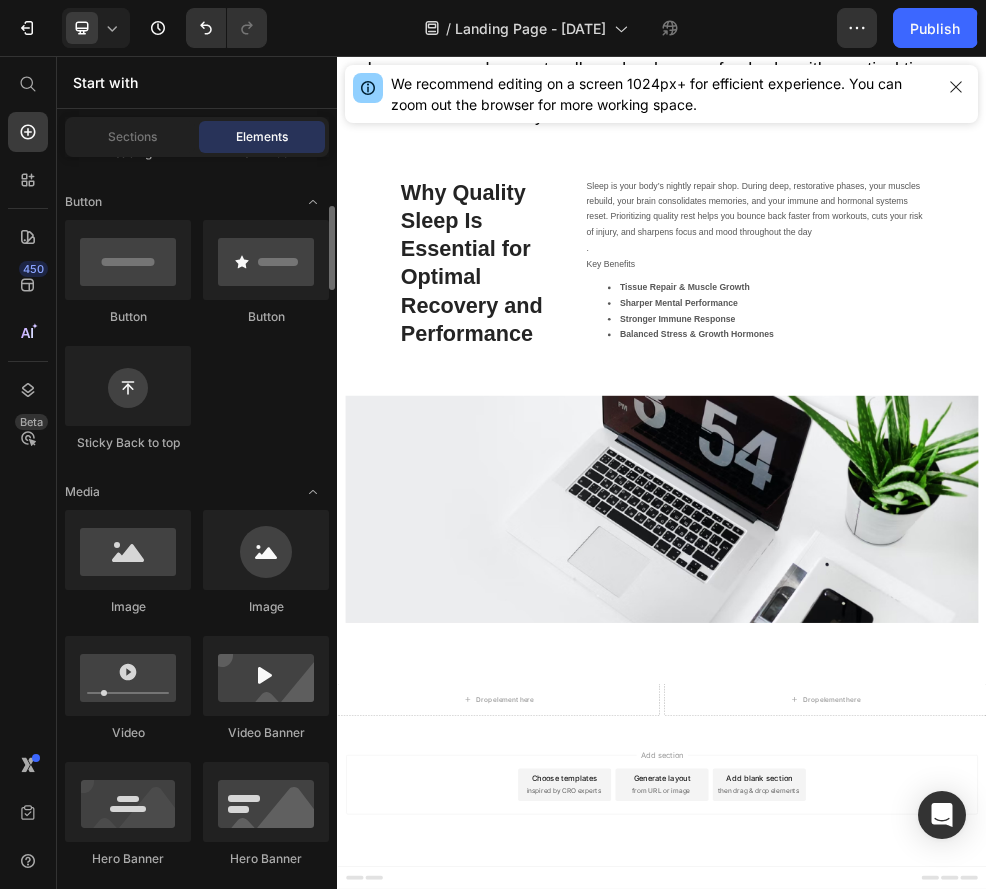 scroll, scrollTop: 434, scrollLeft: 0, axis: vertical 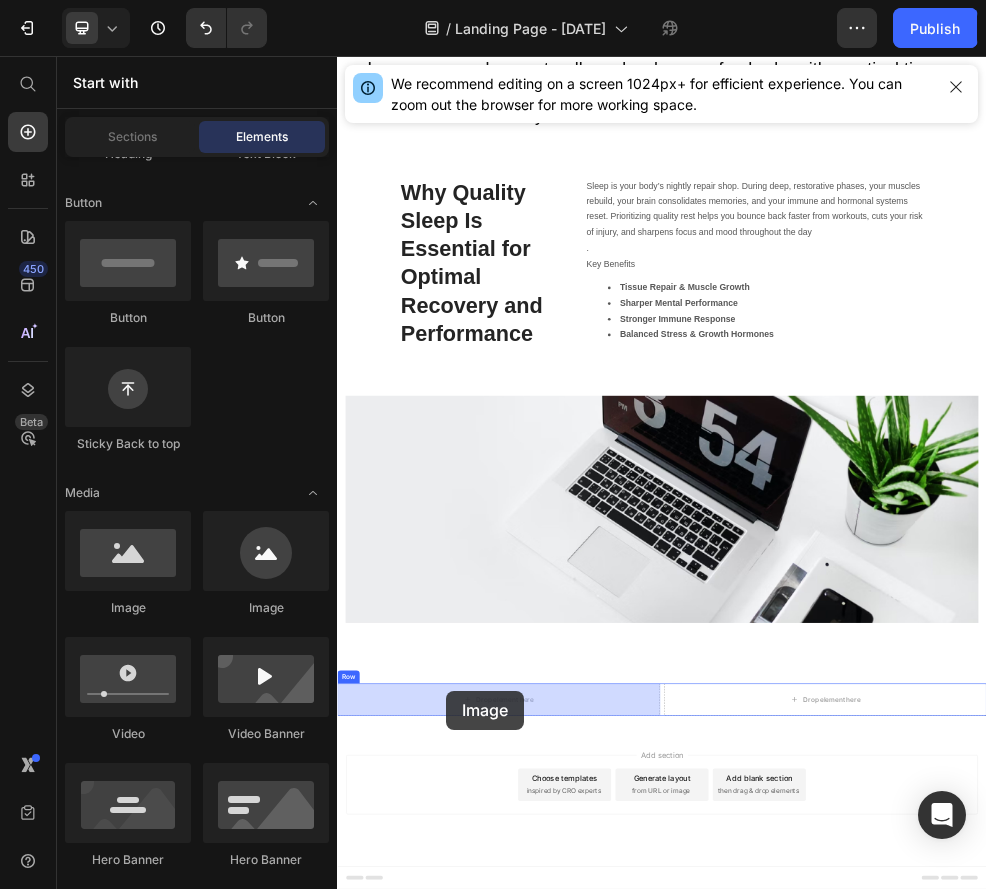 drag, startPoint x: 569, startPoint y: 594, endPoint x: 538, endPoint y: 1229, distance: 635.7562 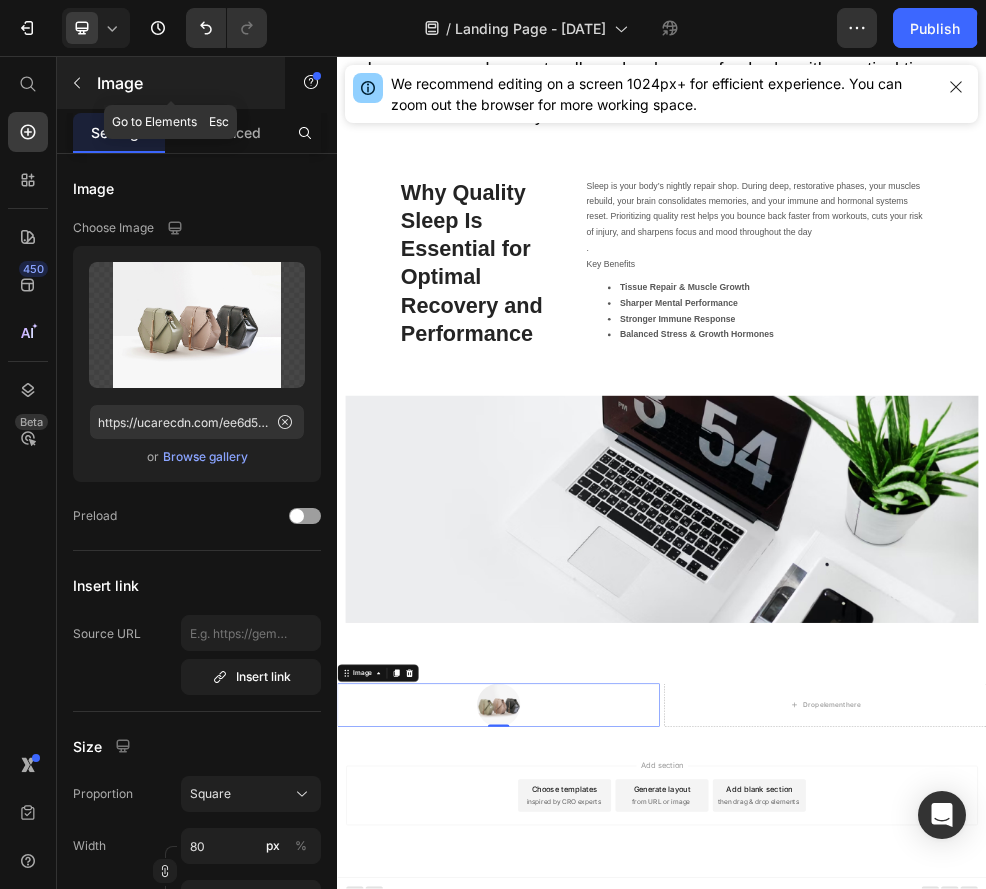 click at bounding box center [77, 83] 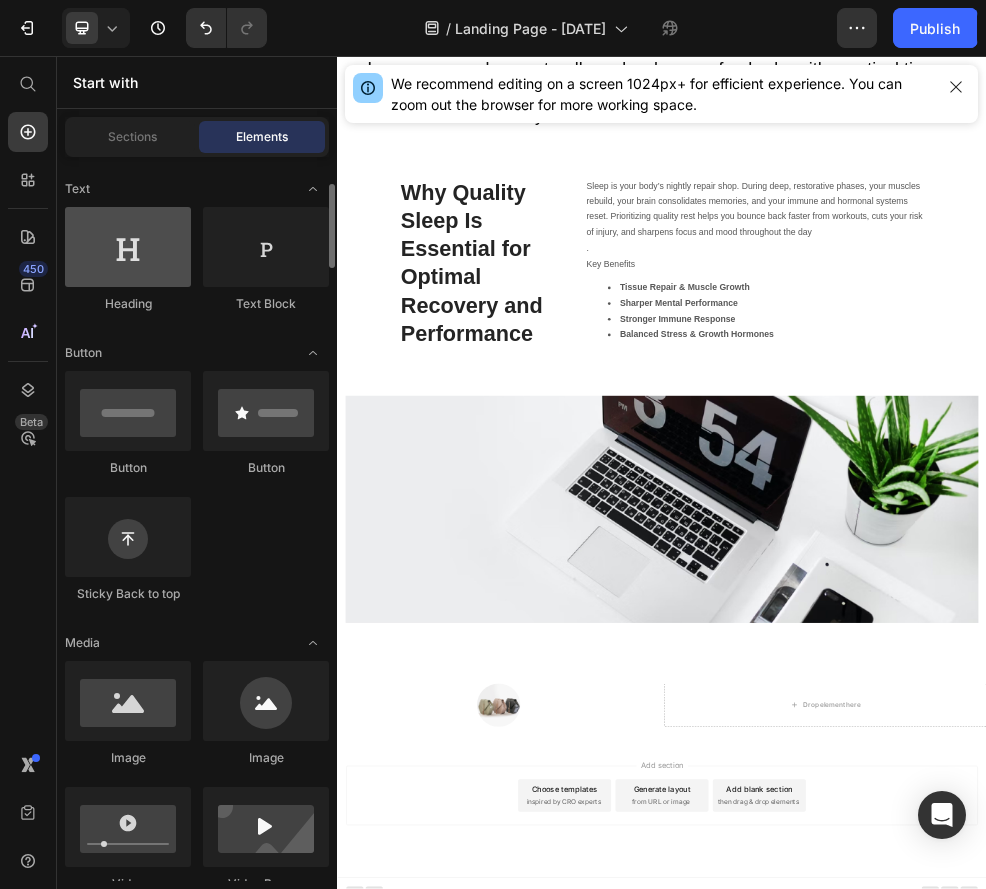 scroll, scrollTop: 285, scrollLeft: 0, axis: vertical 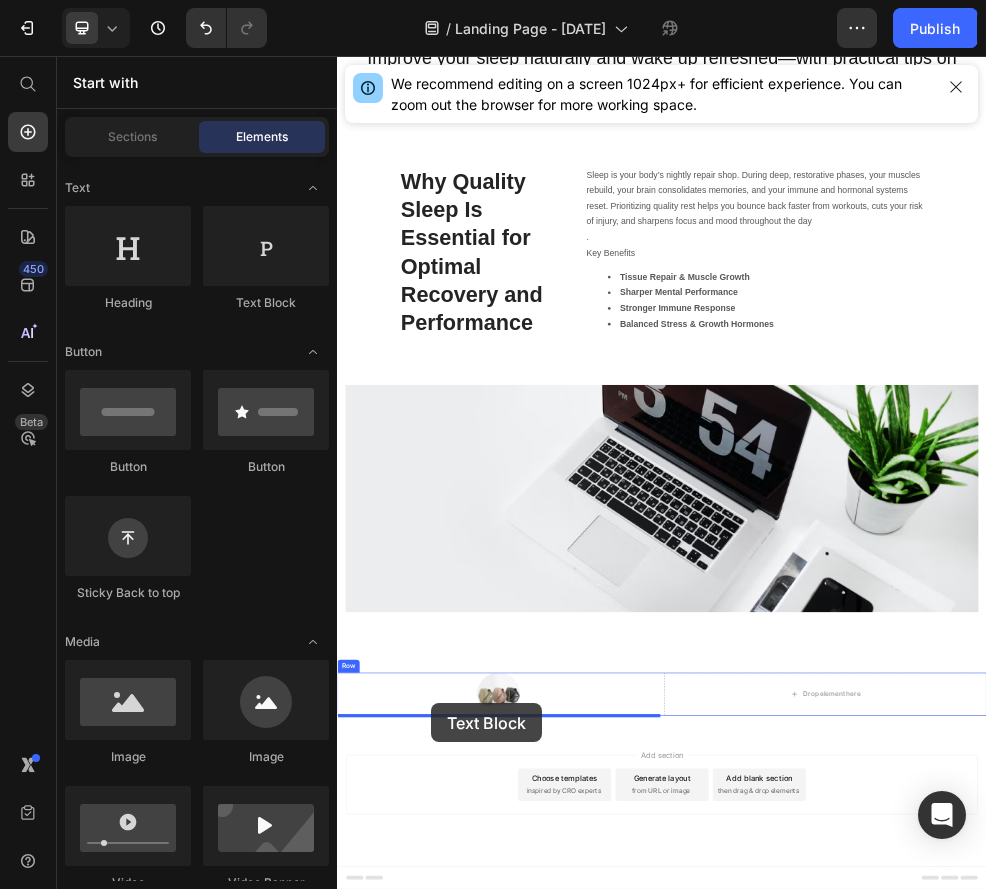 drag, startPoint x: 602, startPoint y: 277, endPoint x: 510, endPoint y: 1253, distance: 980.3265 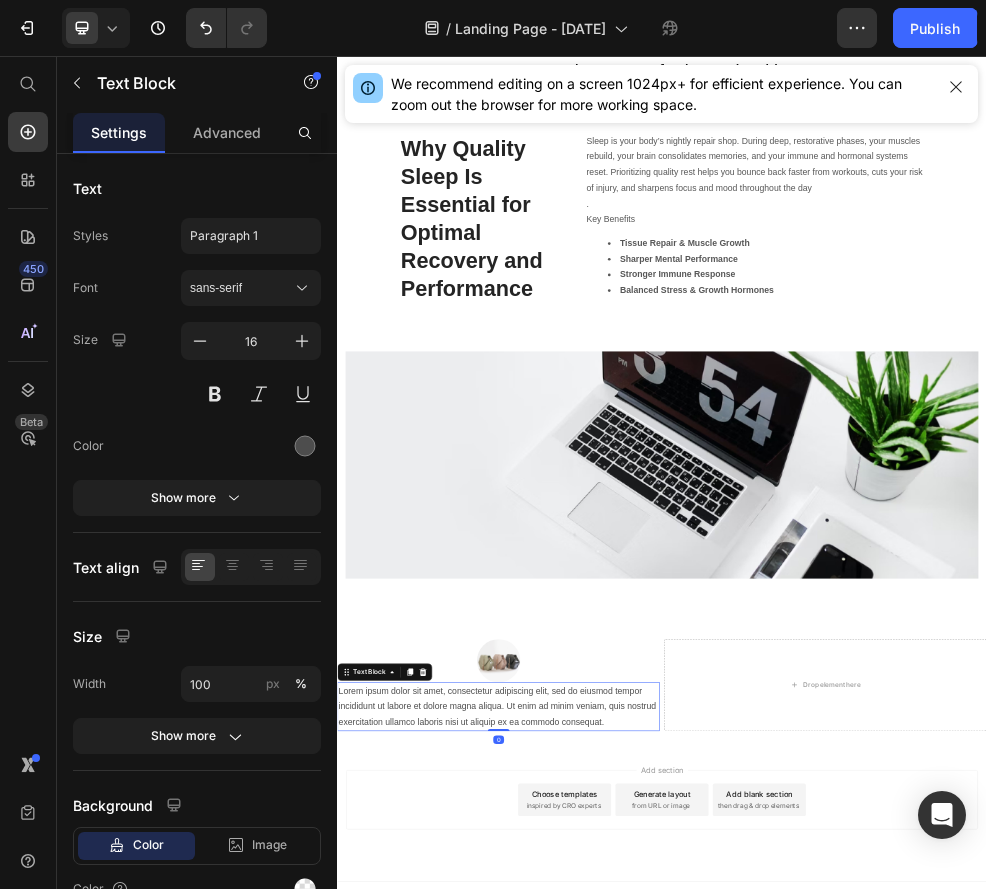 scroll, scrollTop: 711, scrollLeft: 0, axis: vertical 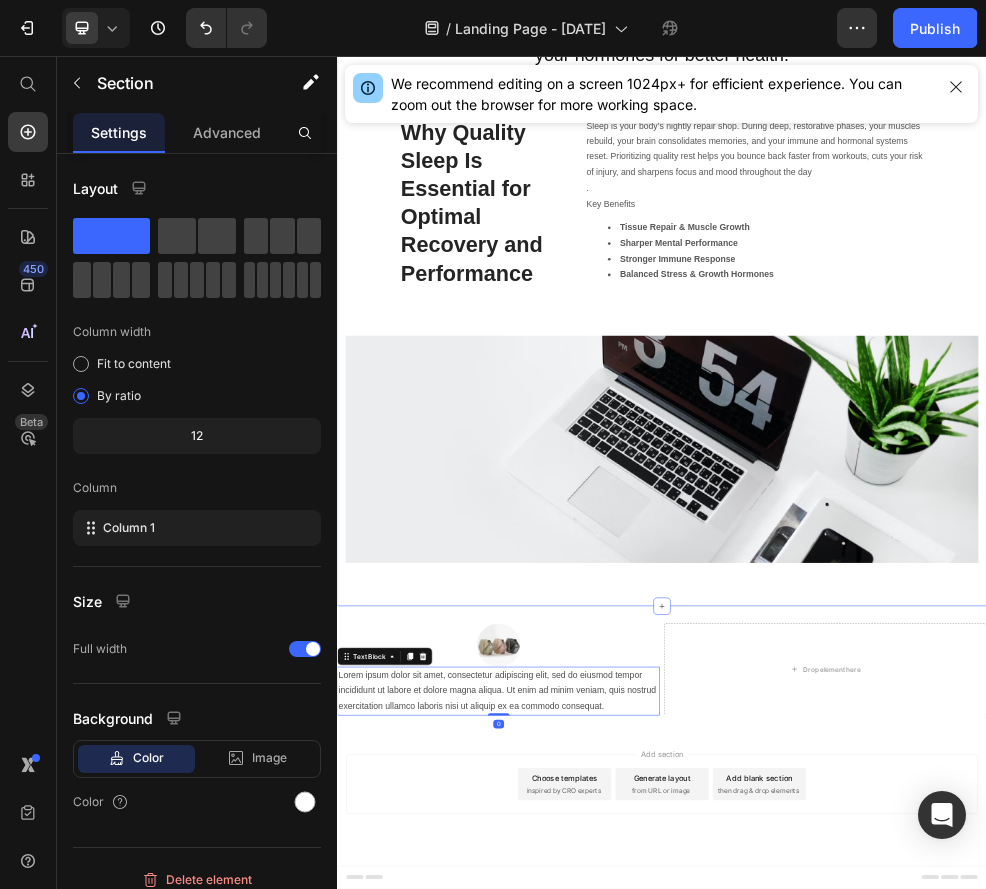 click on "Improve your sleep naturally and wake up refreshed—with practical tips on nutrients, diet, and lifestyle to boost deep rest, support recovery, and balance your hormones for better health.   Heading Why Quality Sleep Is Essential for Optimal Recovery and Performance Heading Sleep is your body’s nightly repair shop. During deep, restorative phases, your muscles rebuild, your brain consolidates memories, and your immune and hormonal systems reset. Prioritizing quality rest helps you bounce back faster from workouts, cuts your risk of injury, and sharpens focus and mood throughout the day . Key Benefits Tissue Repair & Muscle Growth Sharper Mental Performance Stronger Immune Response Balanced Stress & Growth Hormones Text block Row Image Row Section 2" at bounding box center (937, 470) 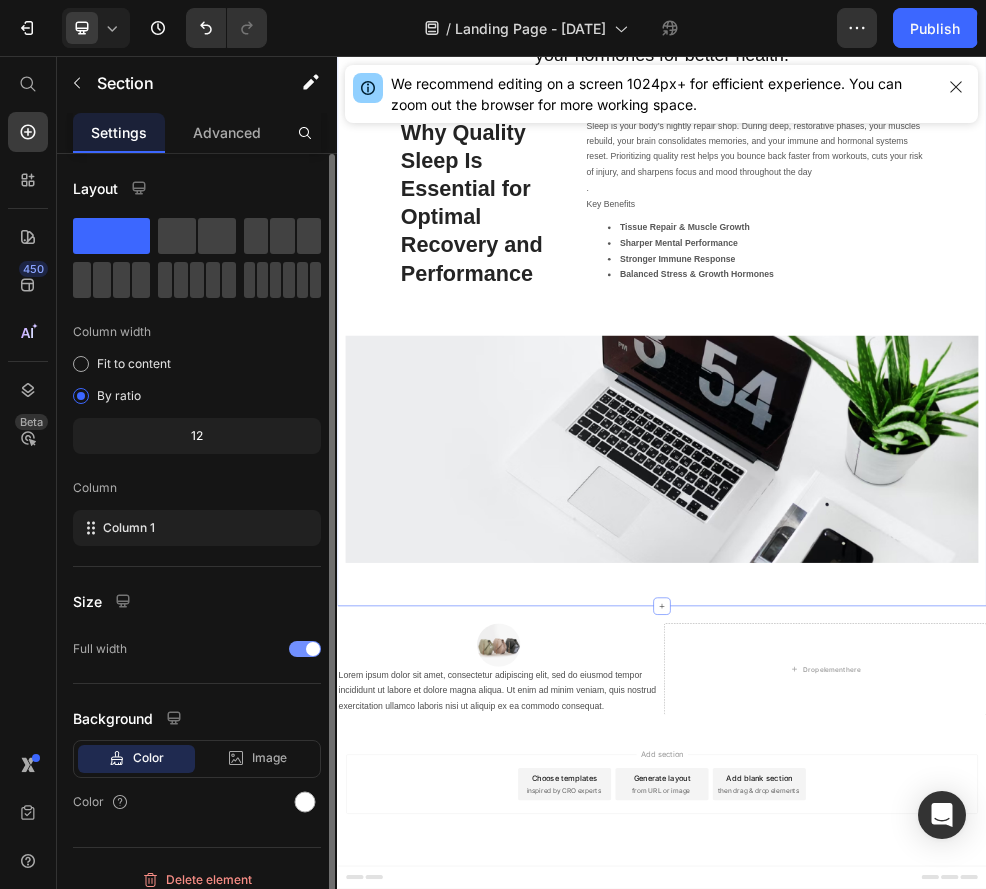 click at bounding box center (305, 649) 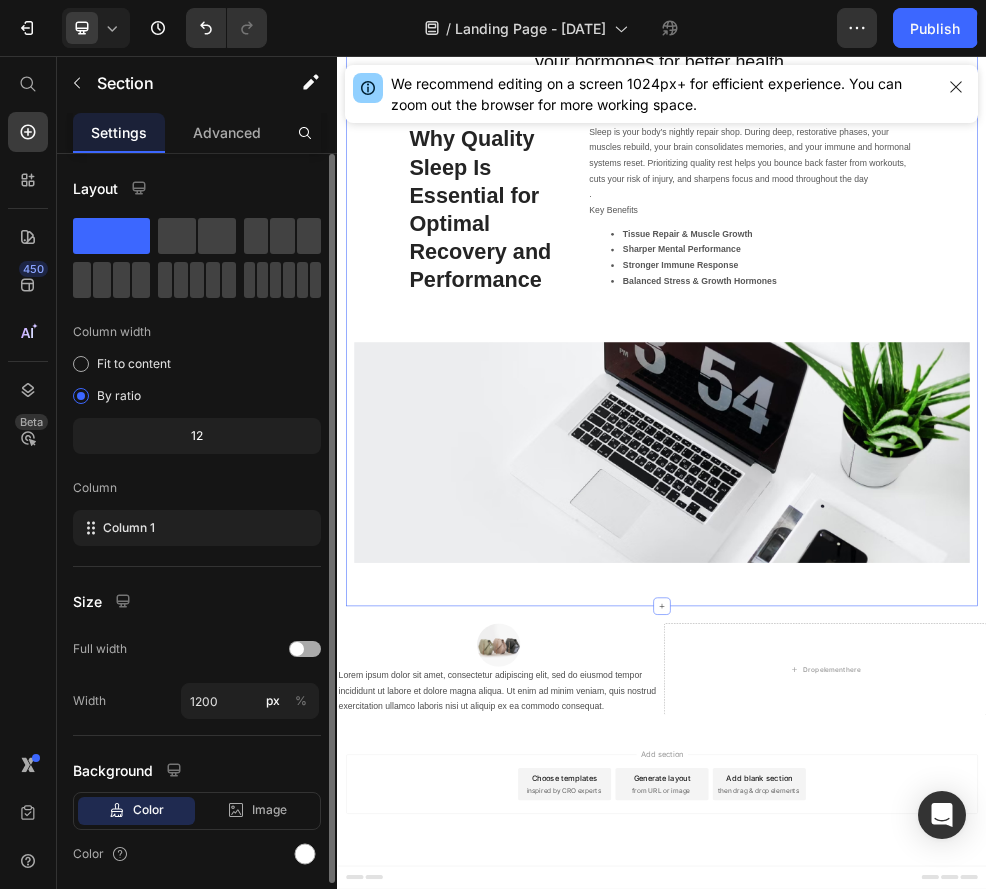 click at bounding box center [297, 649] 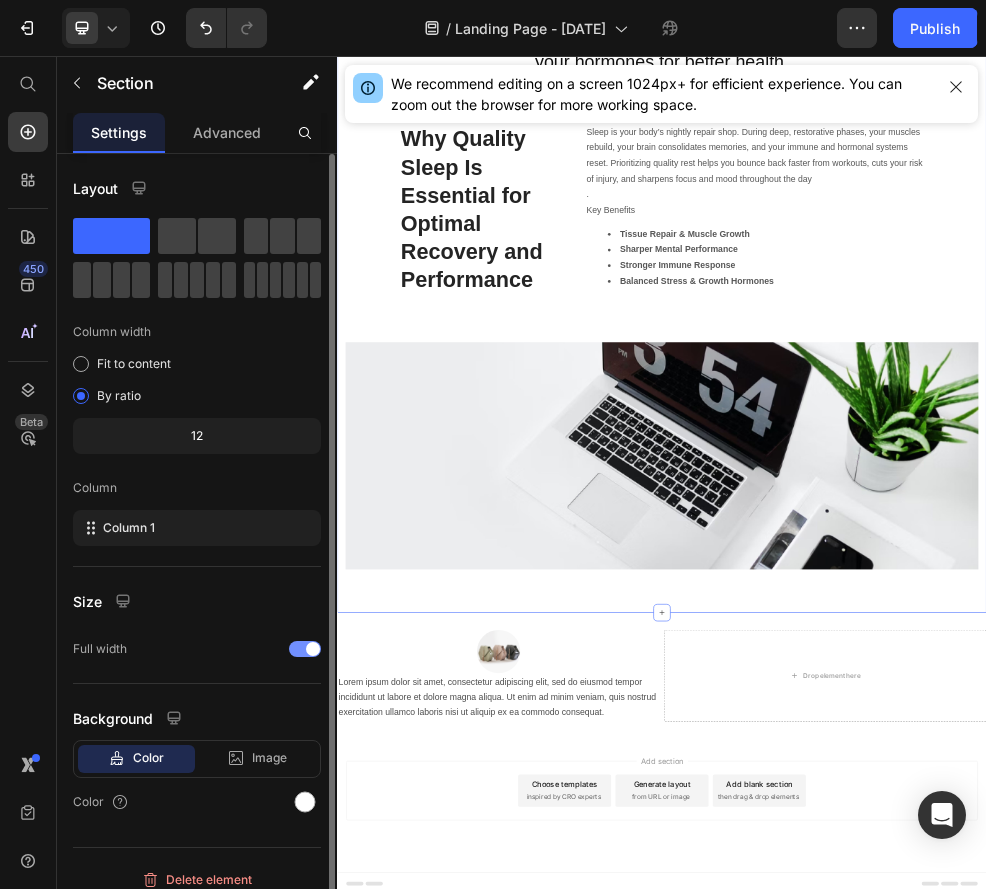 click on "Full width" 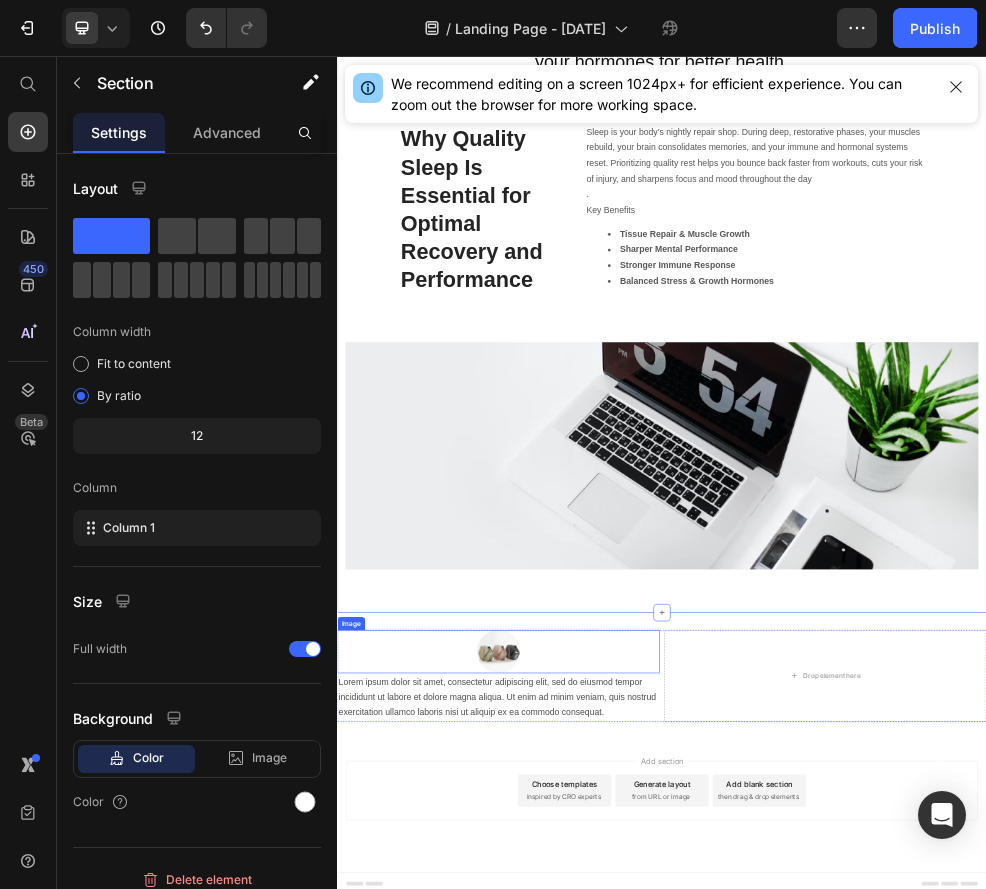 click at bounding box center (635, 1158) 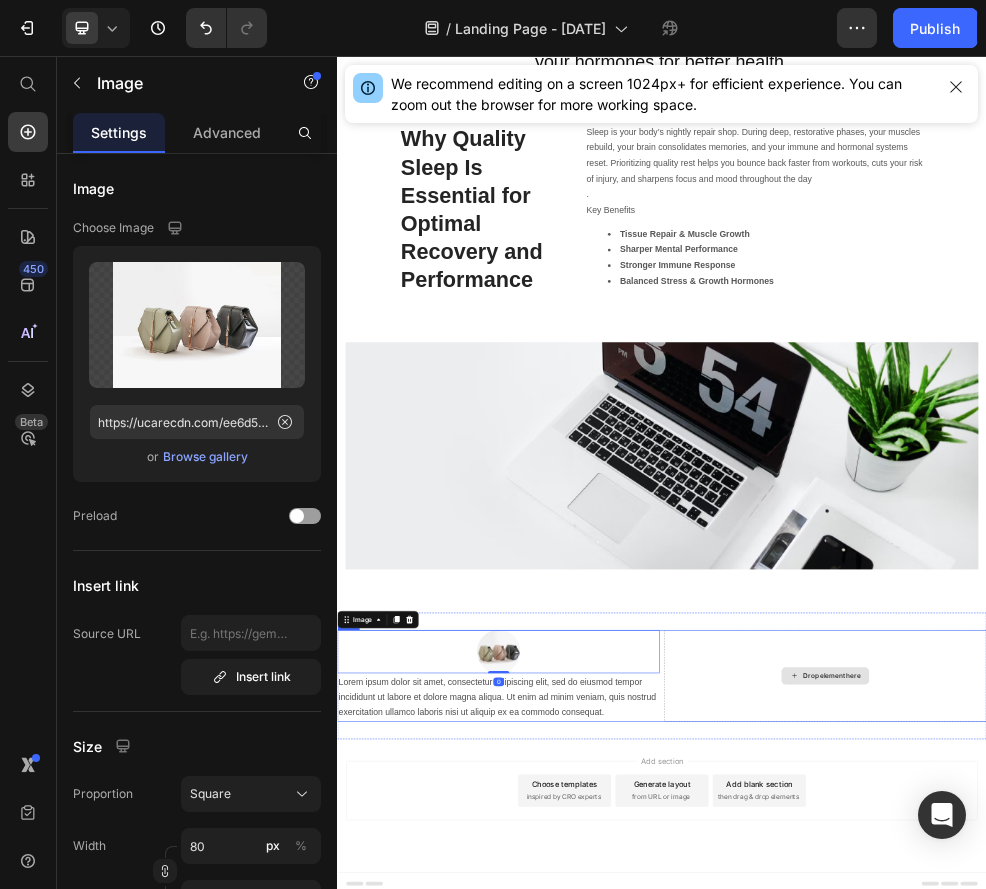click on "Drop element here" at bounding box center [1239, 1203] 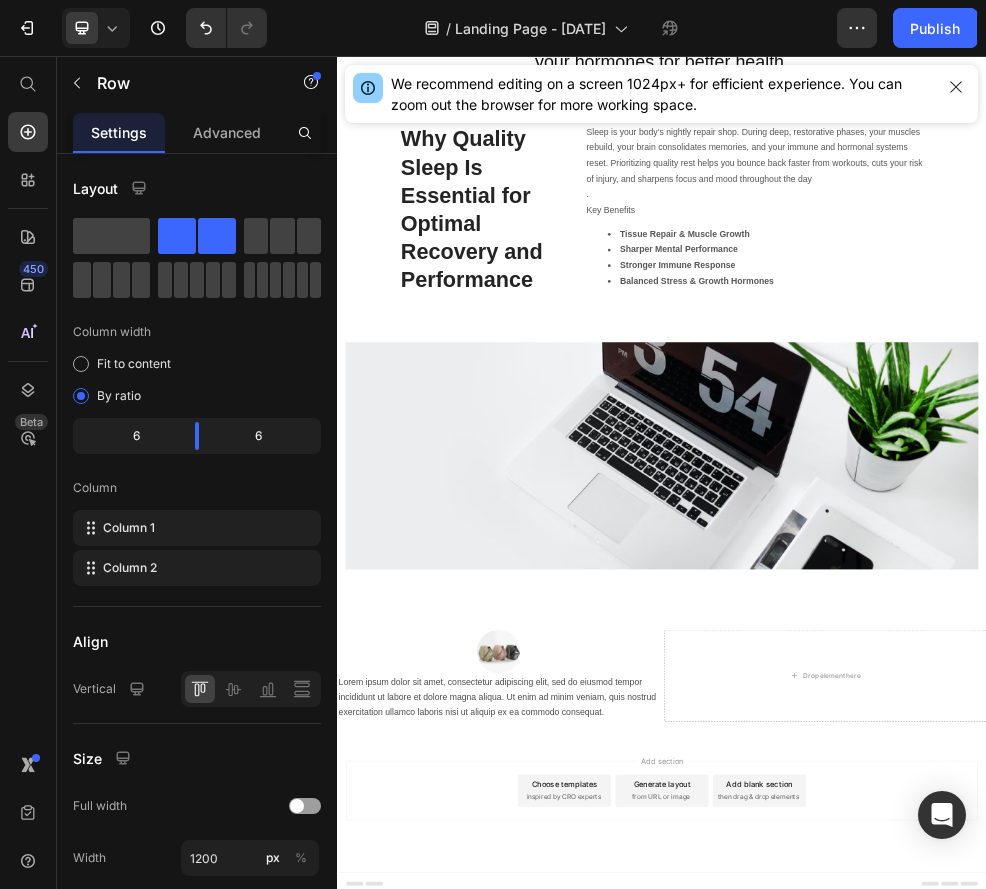 click on "Add section Choose templates inspired by CRO experts Generate layout from URL or image Add blank section then drag & drop elements" at bounding box center [937, 1443] 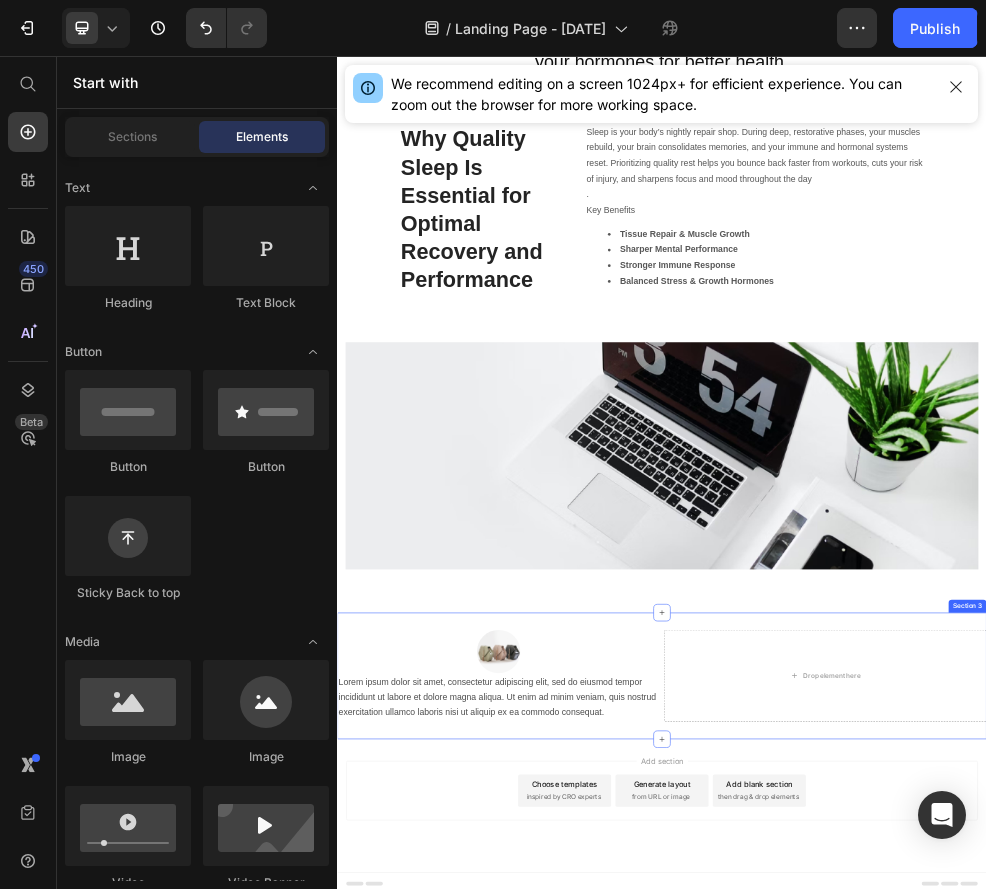 click on "Image Lorem ipsum dolor sit amet, consectetur adipiscing elit, sed do eiusmod tempor incididunt ut labore et dolore magna aliqua. Ut enim ad minim veniam, quis nostrud exercitation ullamco laboris nisi ut aliquip ex ea commodo consequat. Text Block
Drop element here Row Section 3" at bounding box center (937, 1203) 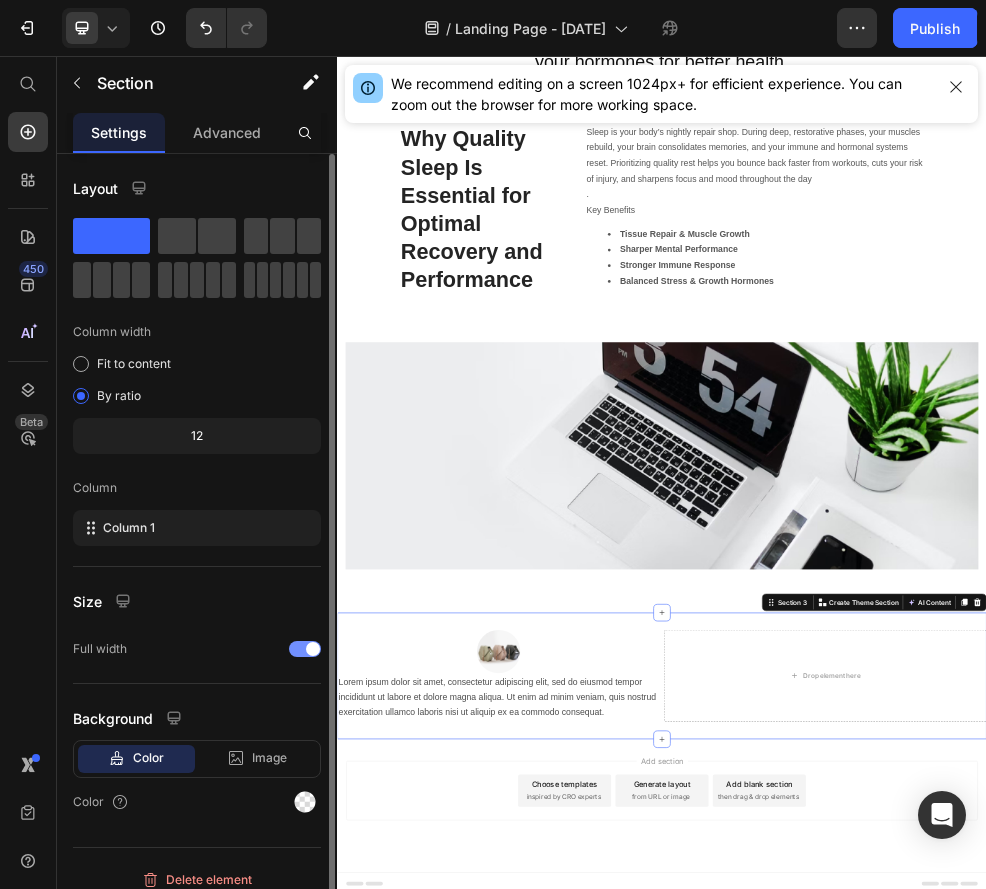 click at bounding box center (305, 649) 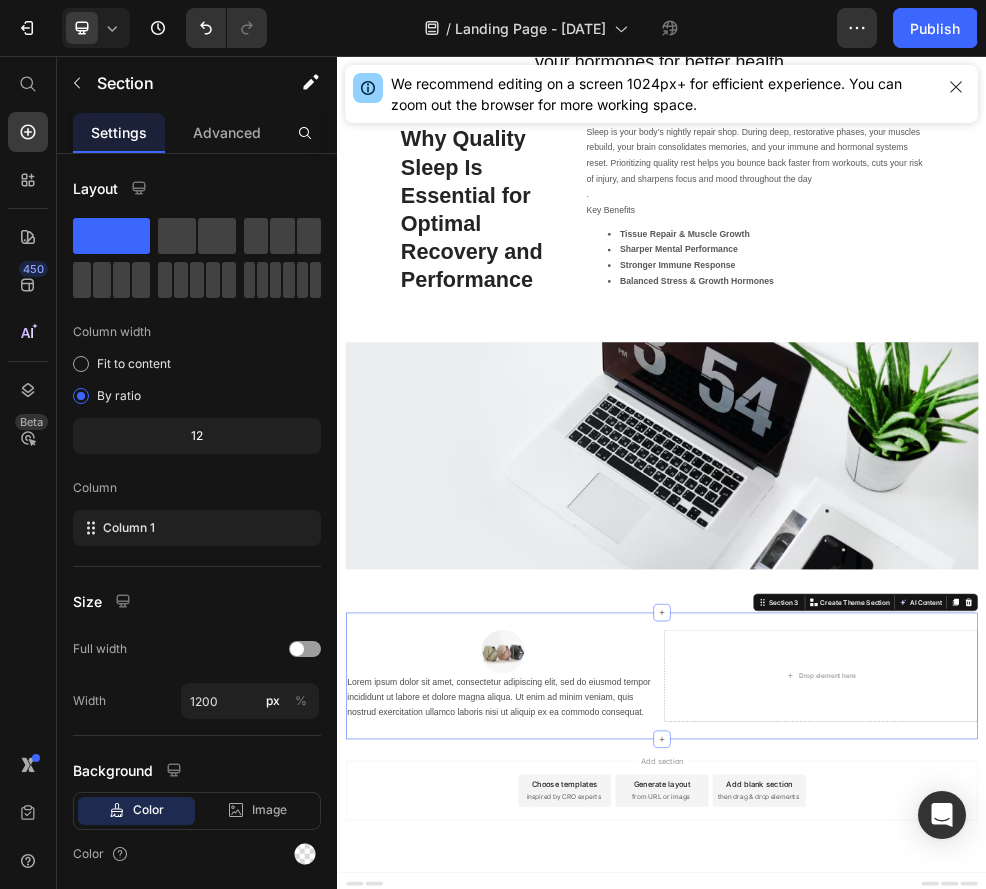 scroll, scrollTop: 711, scrollLeft: 0, axis: vertical 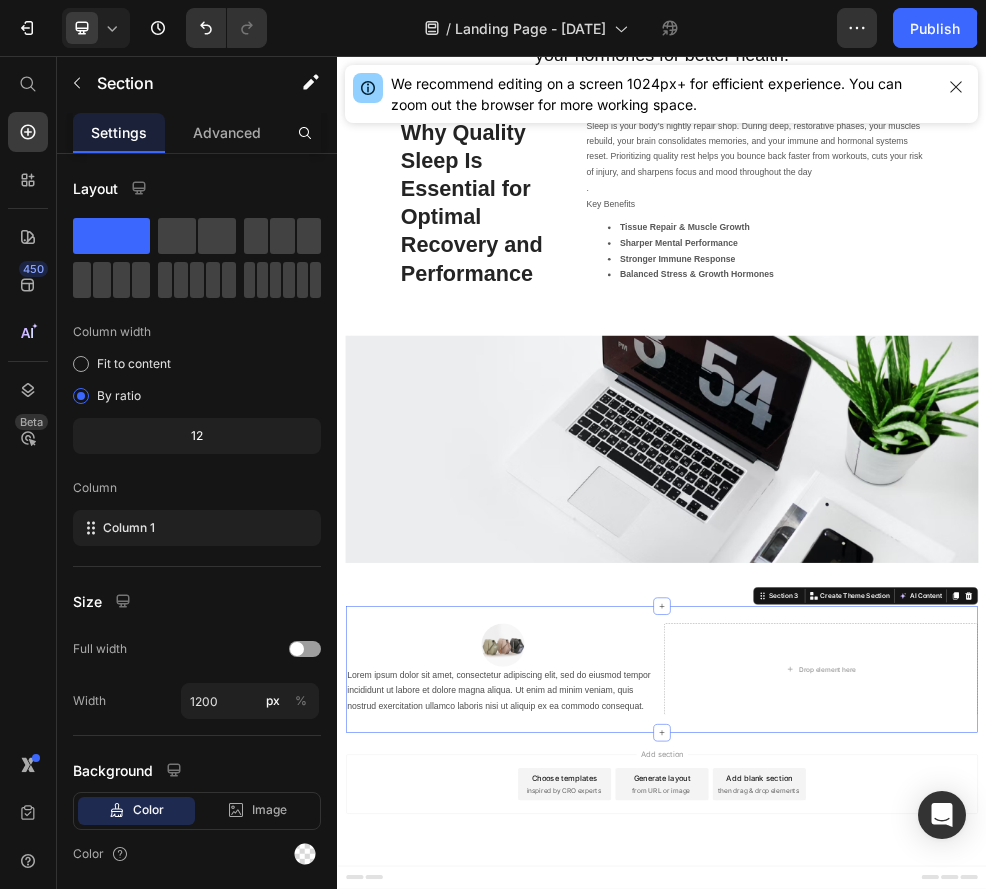 click on "Lorem ipsum dolor sit amet, consectetur adipiscing elit, sed do eiusmod tempor incididunt ut labore et dolore magna aliqua. Ut enim ad minim veniam, quis nostrud exercitation ullamco laboris nisi ut aliquip ex ea commodo consequat." at bounding box center [643, 1231] 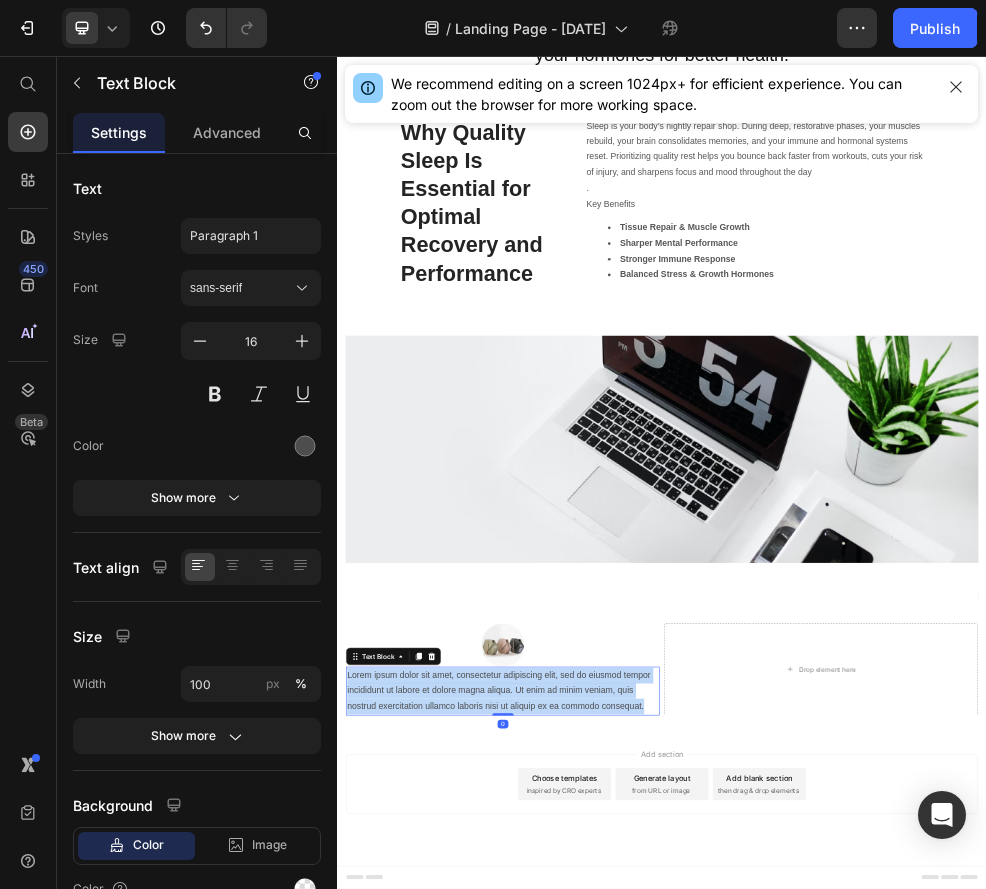 click on "Lorem ipsum dolor sit amet, consectetur adipiscing elit, sed do eiusmod tempor incididunt ut labore et dolore magna aliqua. Ut enim ad minim veniam, quis nostrud exercitation ullamco laboris nisi ut aliquip ex ea commodo consequat." at bounding box center [643, 1231] 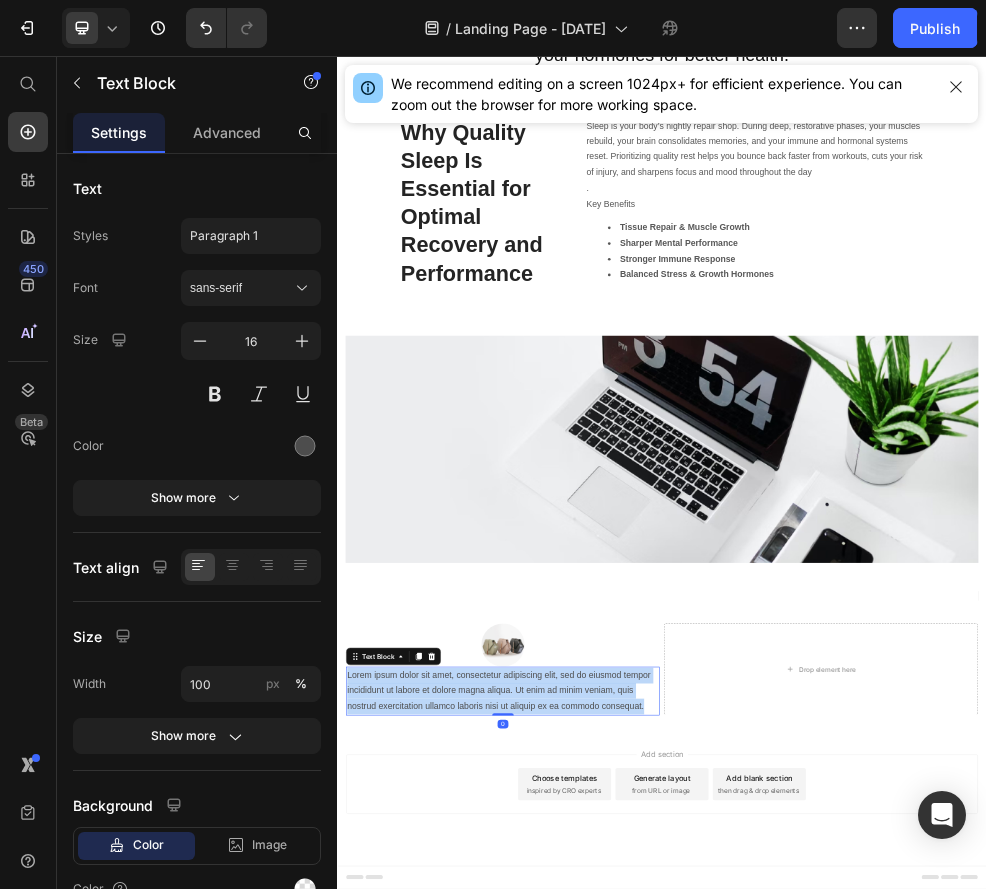 click on "Lorem ipsum dolor sit amet, consectetur adipiscing elit, sed do eiusmod tempor incididunt ut labore et dolore magna aliqua. Ut enim ad minim veniam, quis nostrud exercitation ullamco laboris nisi ut aliquip ex ea commodo consequat." at bounding box center (643, 1231) 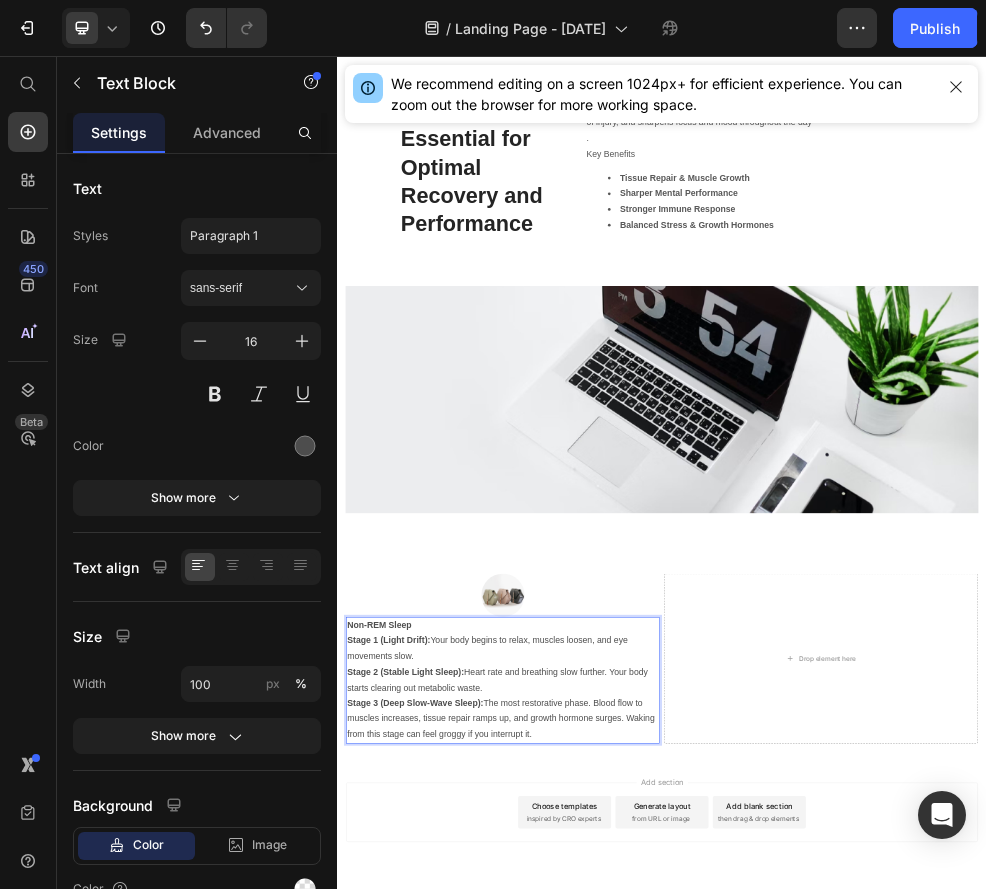 scroll, scrollTop: 805, scrollLeft: 0, axis: vertical 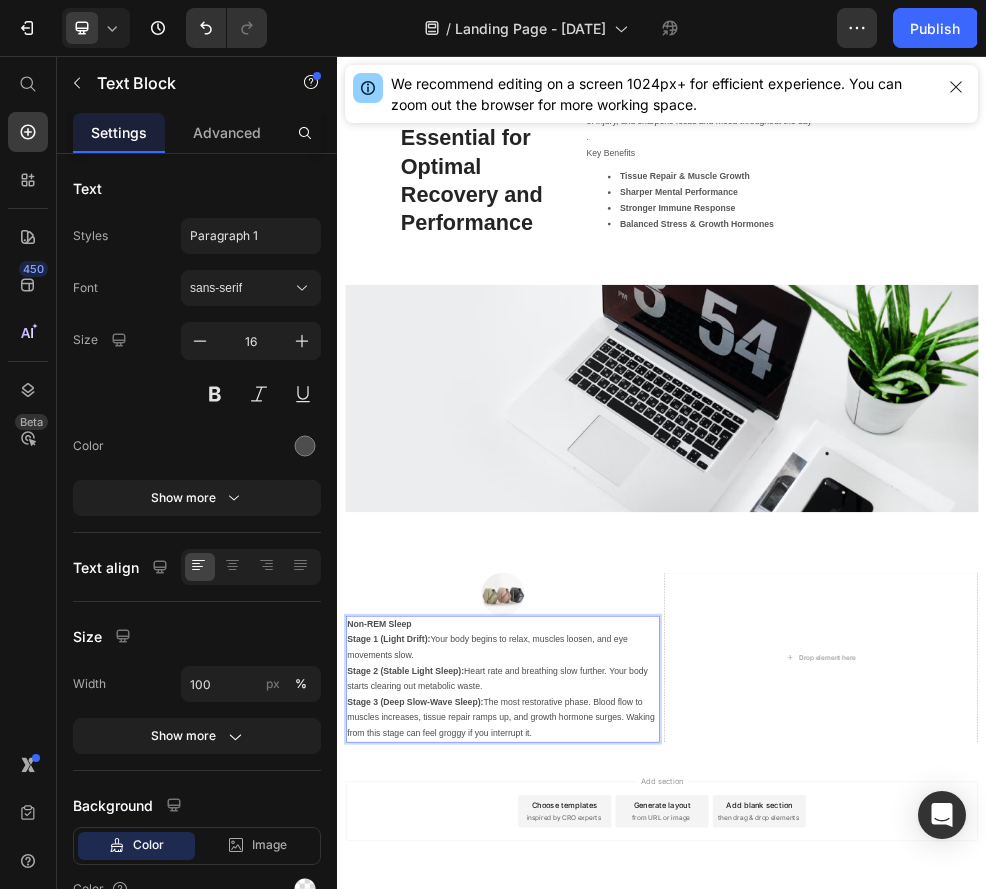 click on "Non-REM Sleep" at bounding box center [643, 1108] 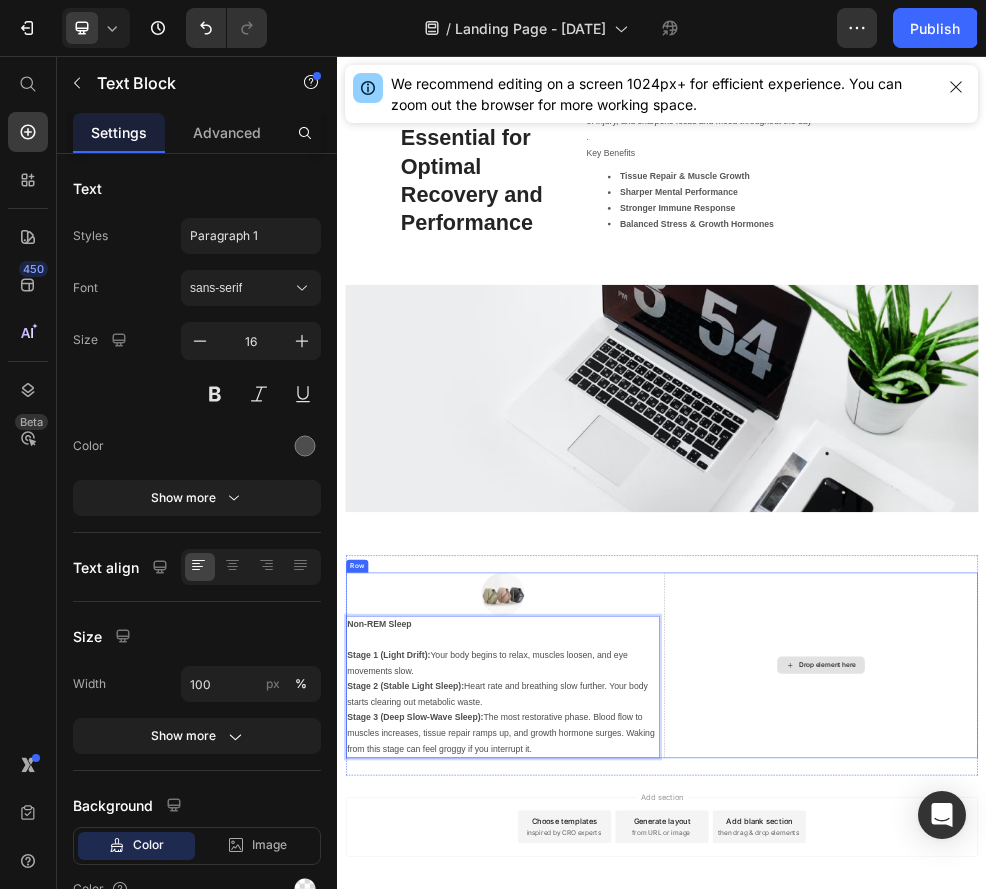 click on "Drop element here" at bounding box center (1231, 1183) 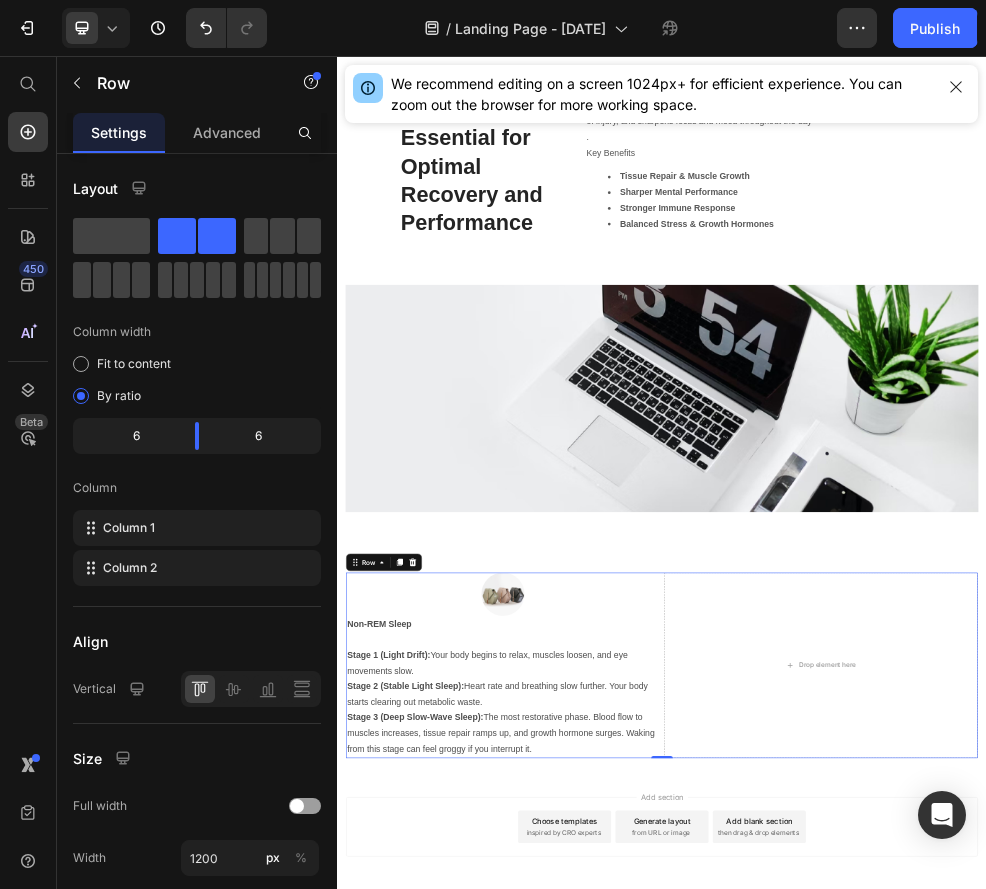 click on "Drop element here" at bounding box center [1231, 1183] 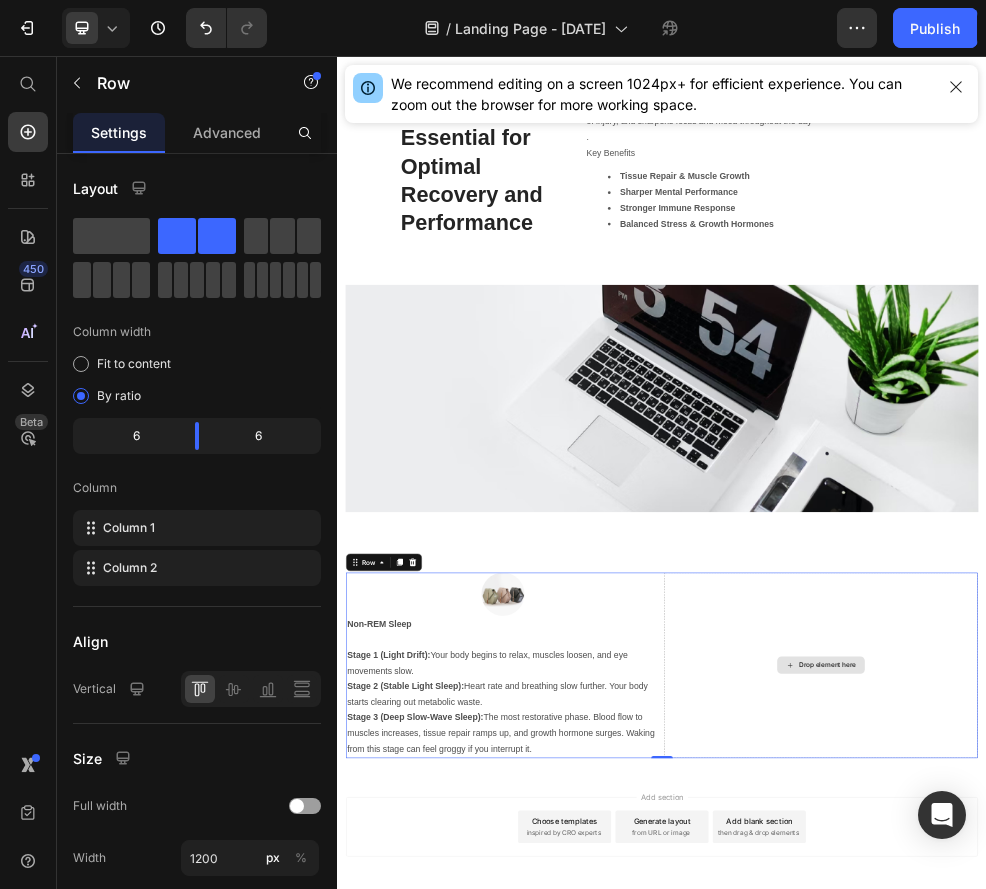 click on "Drop element here" at bounding box center (1231, 1183) 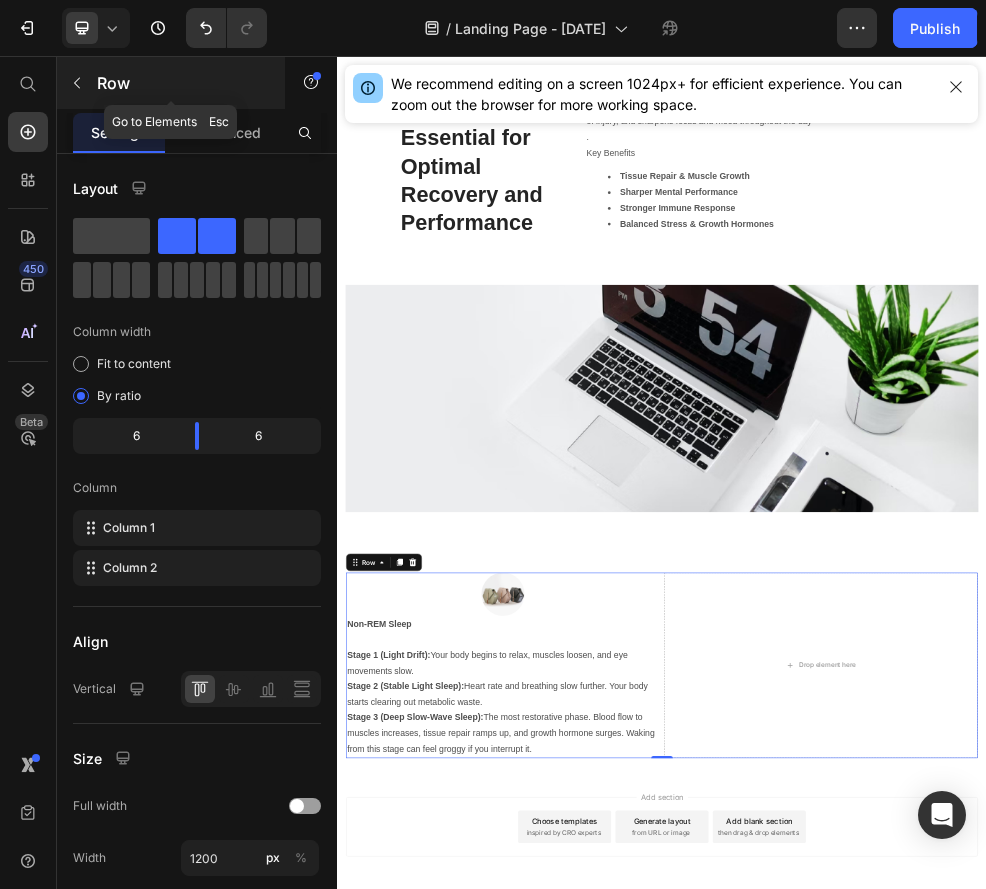 click at bounding box center [77, 83] 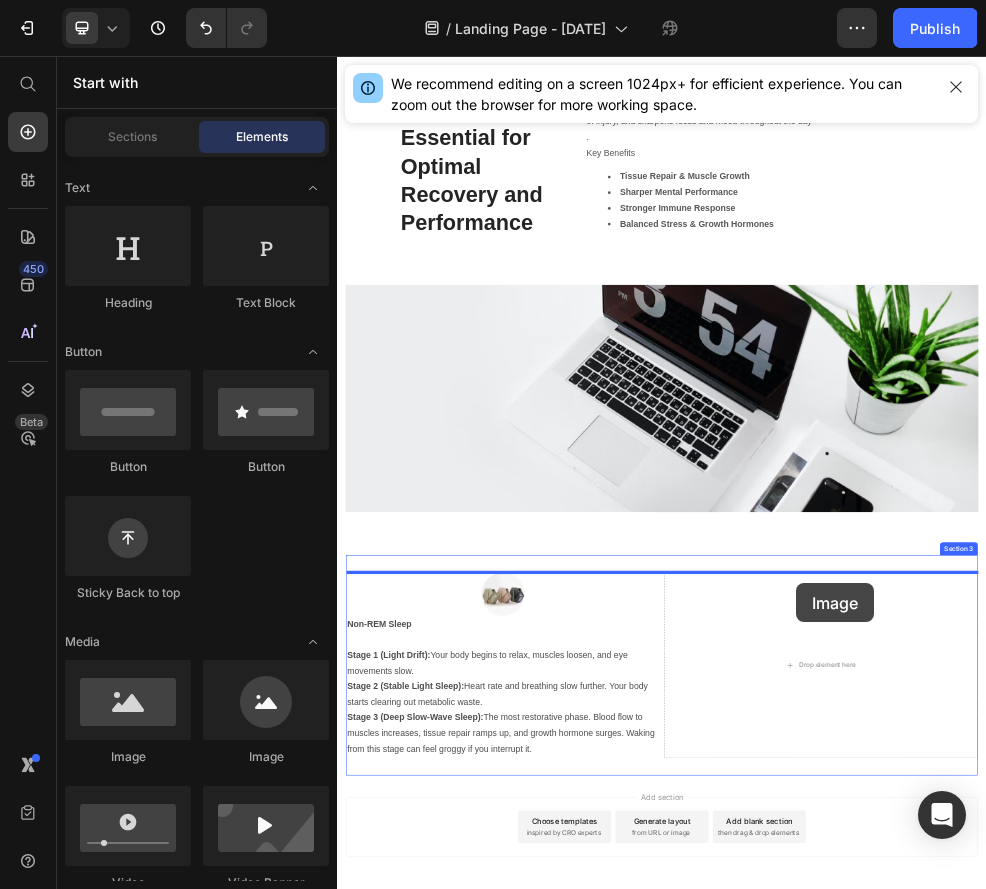 scroll, scrollTop: 883, scrollLeft: 0, axis: vertical 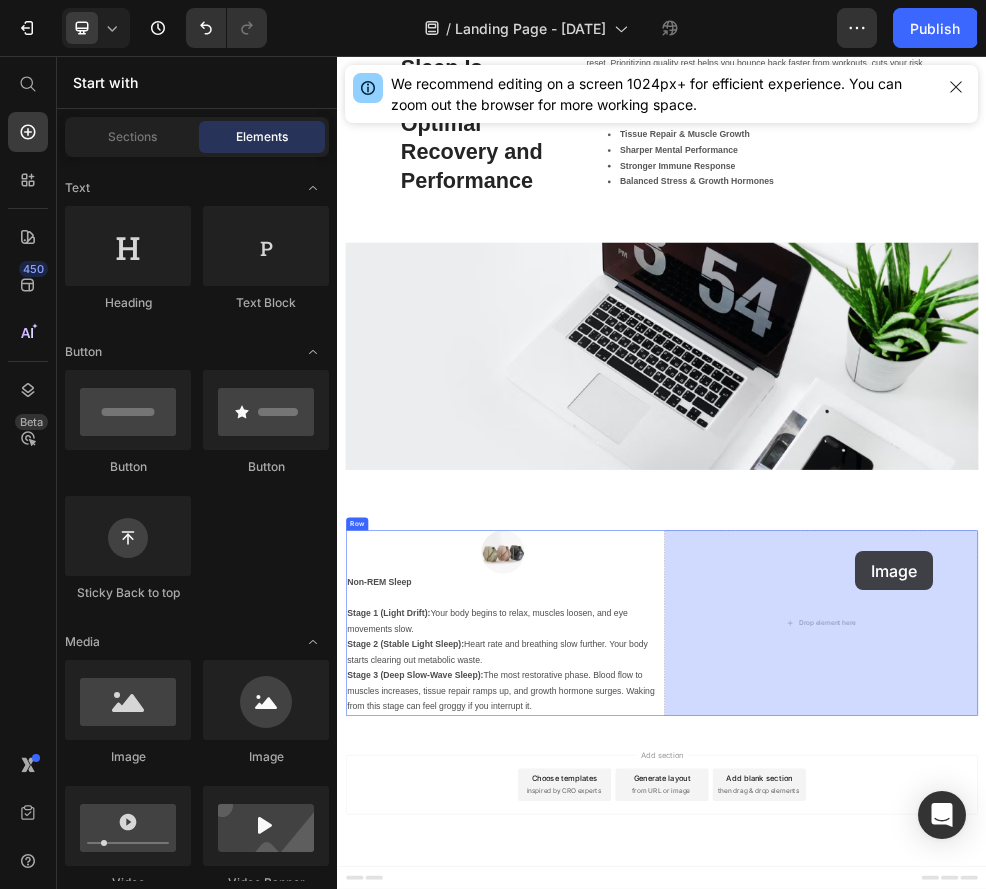 drag, startPoint x: 609, startPoint y: 776, endPoint x: 1248, endPoint y: 961, distance: 665.24133 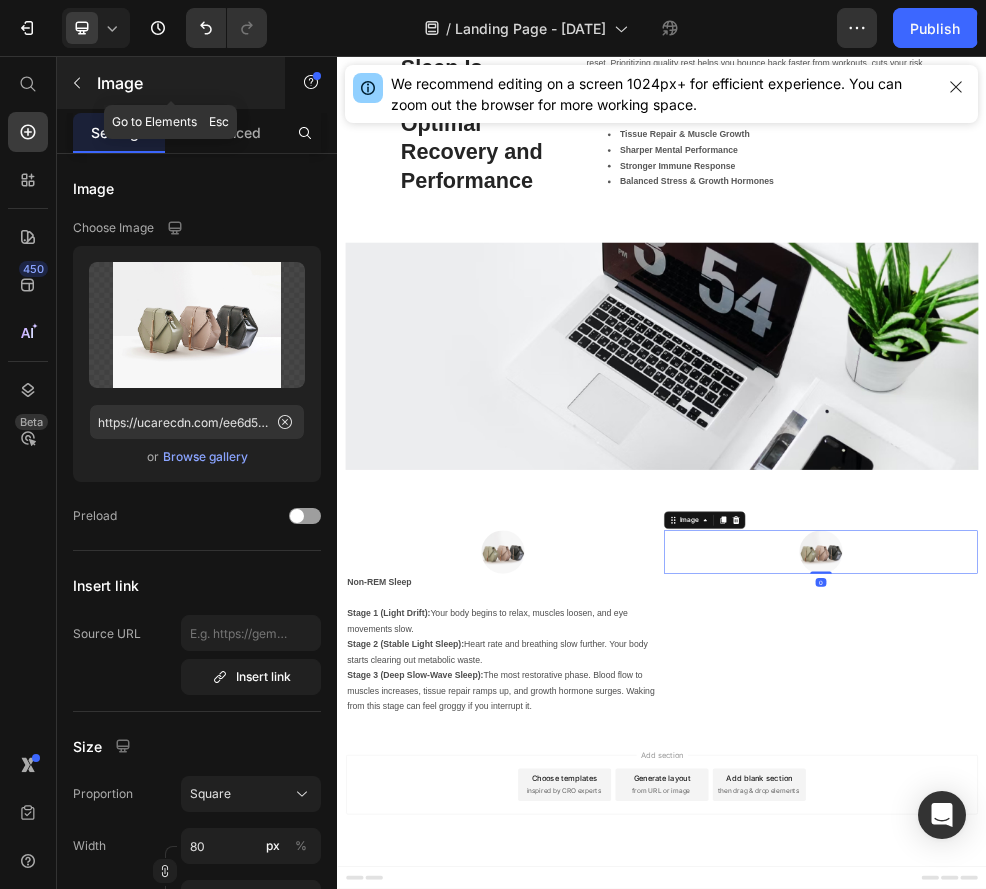 click 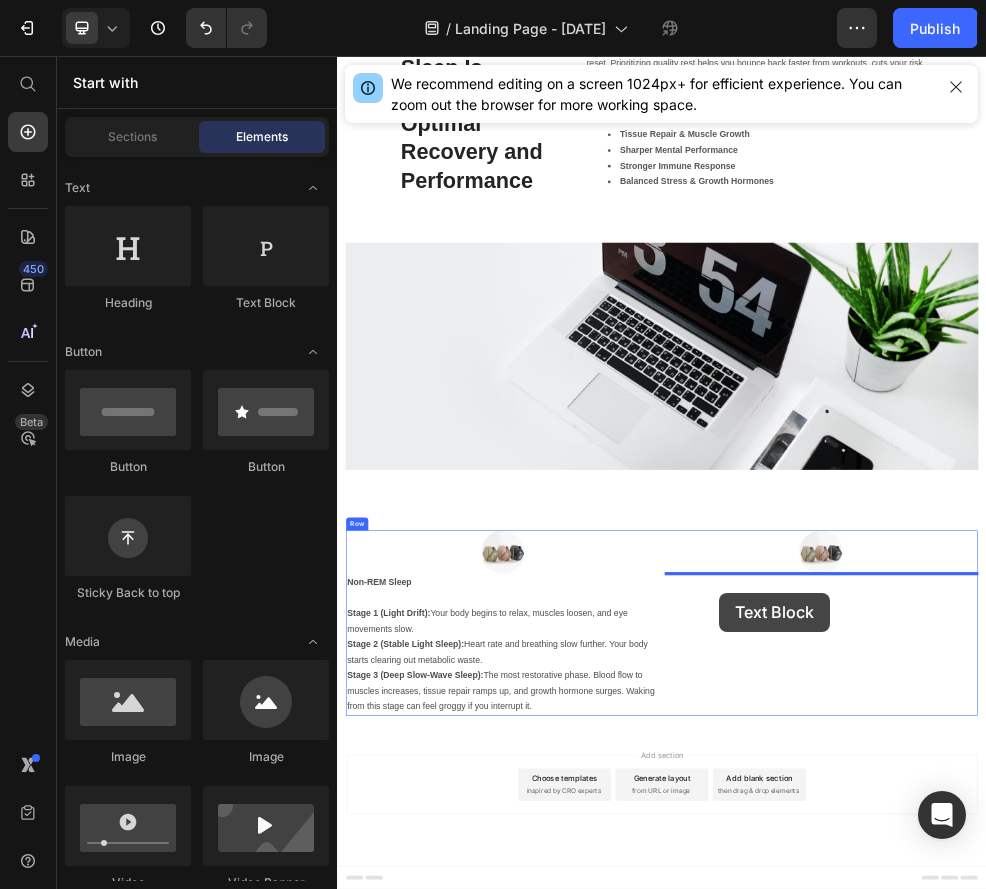 drag, startPoint x: 573, startPoint y: 337, endPoint x: 1044, endPoint y: 1063, distance: 865.3999 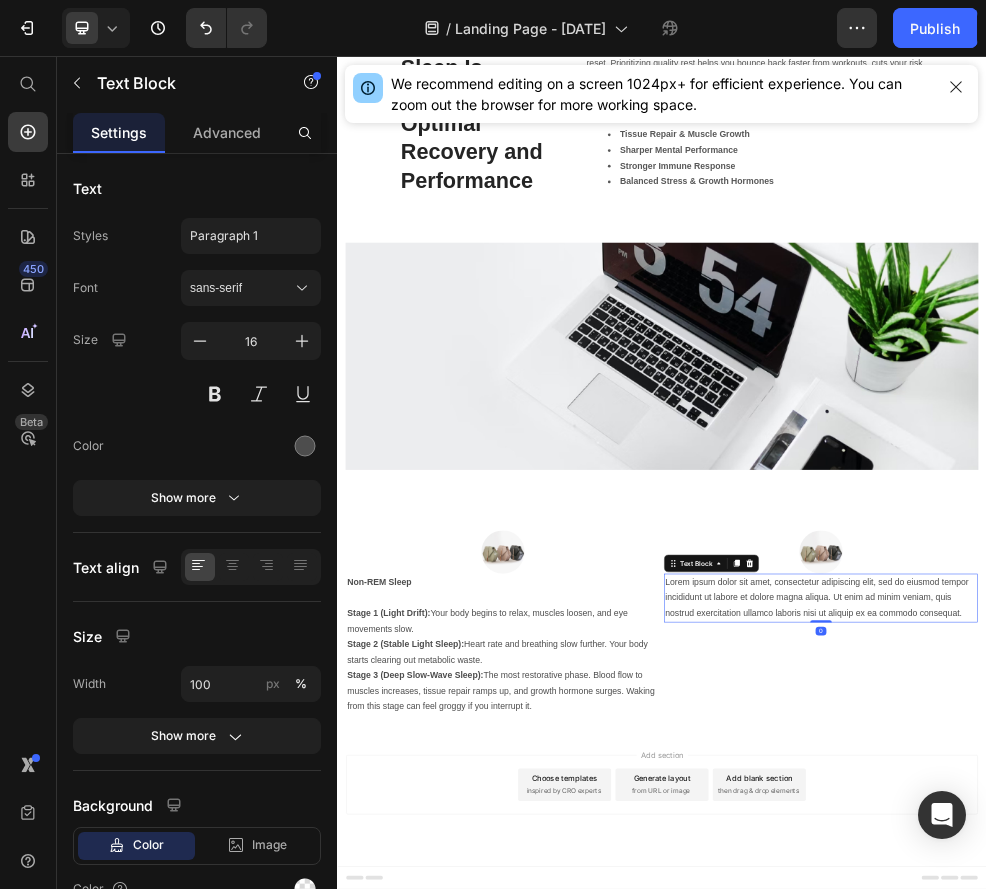 click on "Lorem ipsum dolor sit amet, consectetur adipiscing elit, sed do eiusmod tempor incididunt ut labore et dolore magna aliqua. Ut enim ad minim veniam, quis nostrud exercitation ullamco laboris nisi ut aliquip ex ea commodo consequat." at bounding box center (1231, 1059) 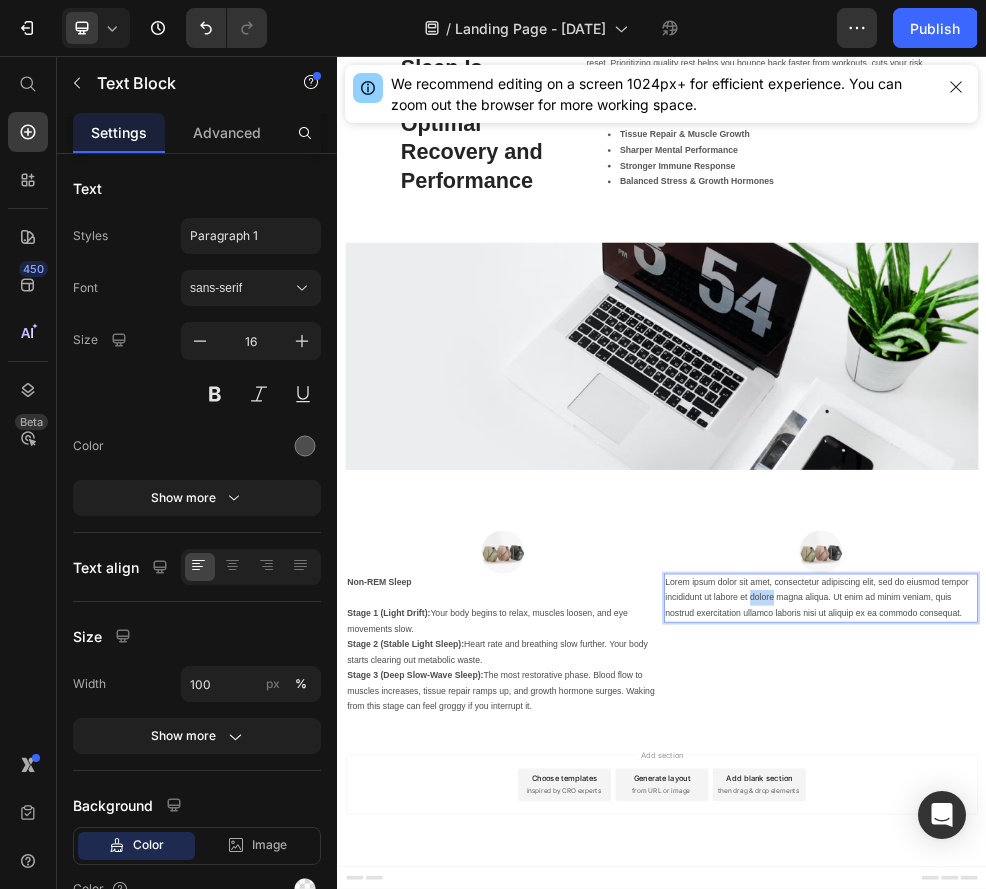 click on "Lorem ipsum dolor sit amet, consectetur adipiscing elit, sed do eiusmod tempor incididunt ut labore et dolore magna aliqua. Ut enim ad minim veniam, quis nostrud exercitation ullamco laboris nisi ut aliquip ex ea commodo consequat." at bounding box center (1231, 1059) 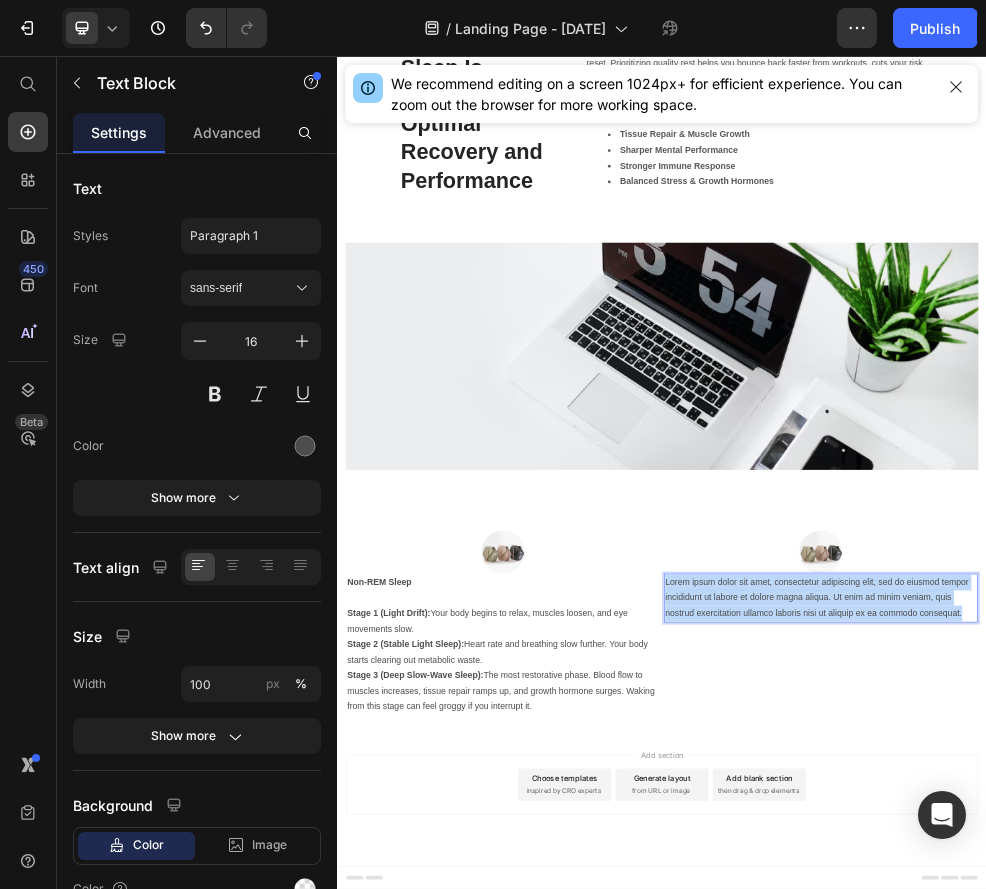 click on "Lorem ipsum dolor sit amet, consectetur adipiscing elit, sed do eiusmod tempor incididunt ut labore et dolore magna aliqua. Ut enim ad minim veniam, quis nostrud exercitation ullamco laboris nisi ut aliquip ex ea commodo consequat." at bounding box center (1231, 1059) 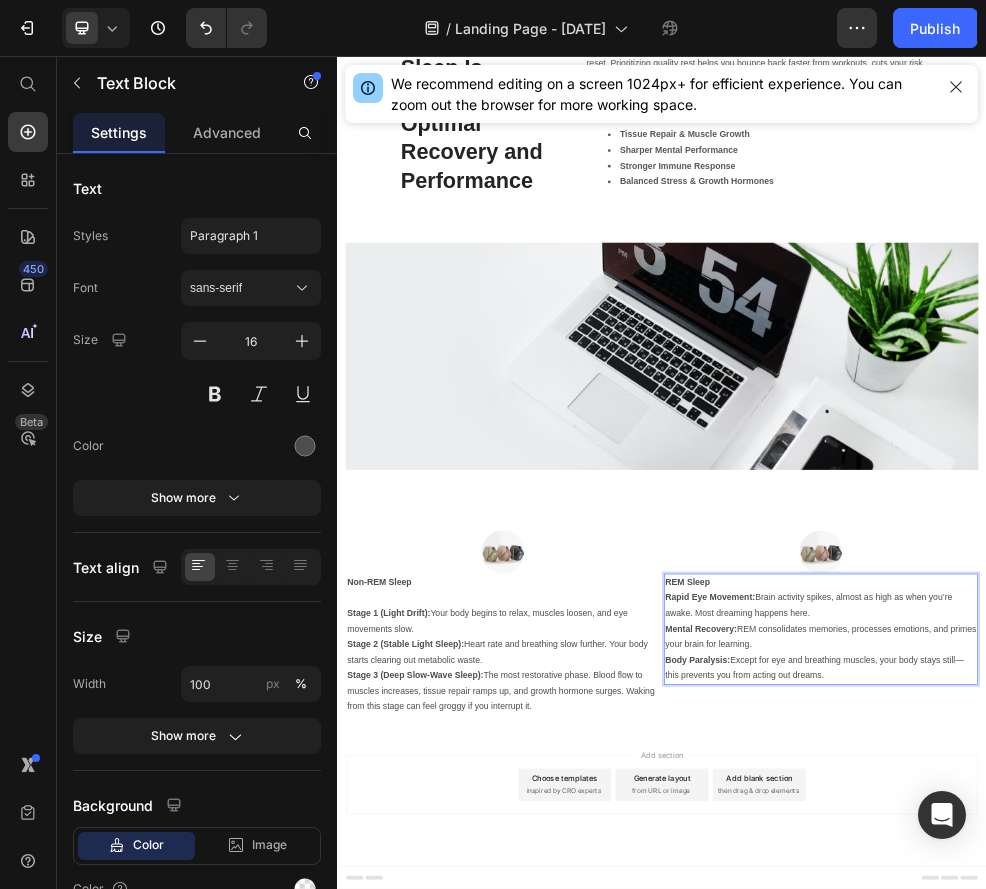 click on "REM Sleep" at bounding box center (1231, 1030) 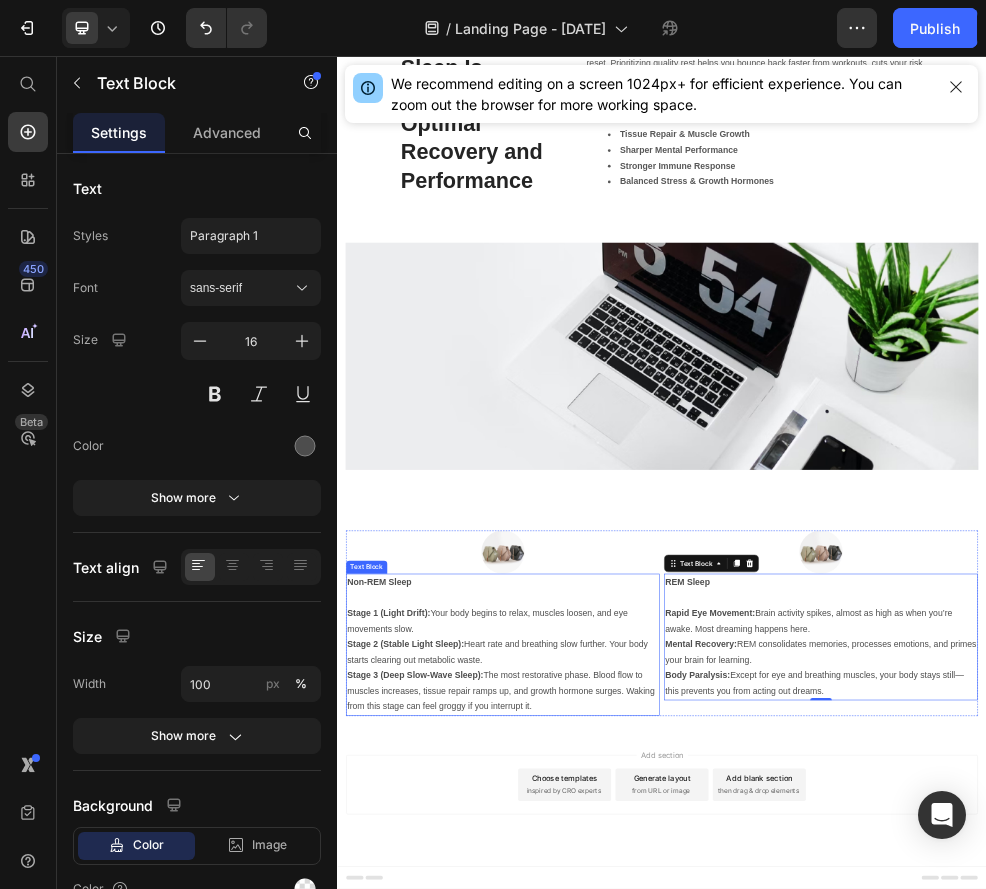 drag, startPoint x: 570, startPoint y: 617, endPoint x: 833, endPoint y: 1247, distance: 682.69244 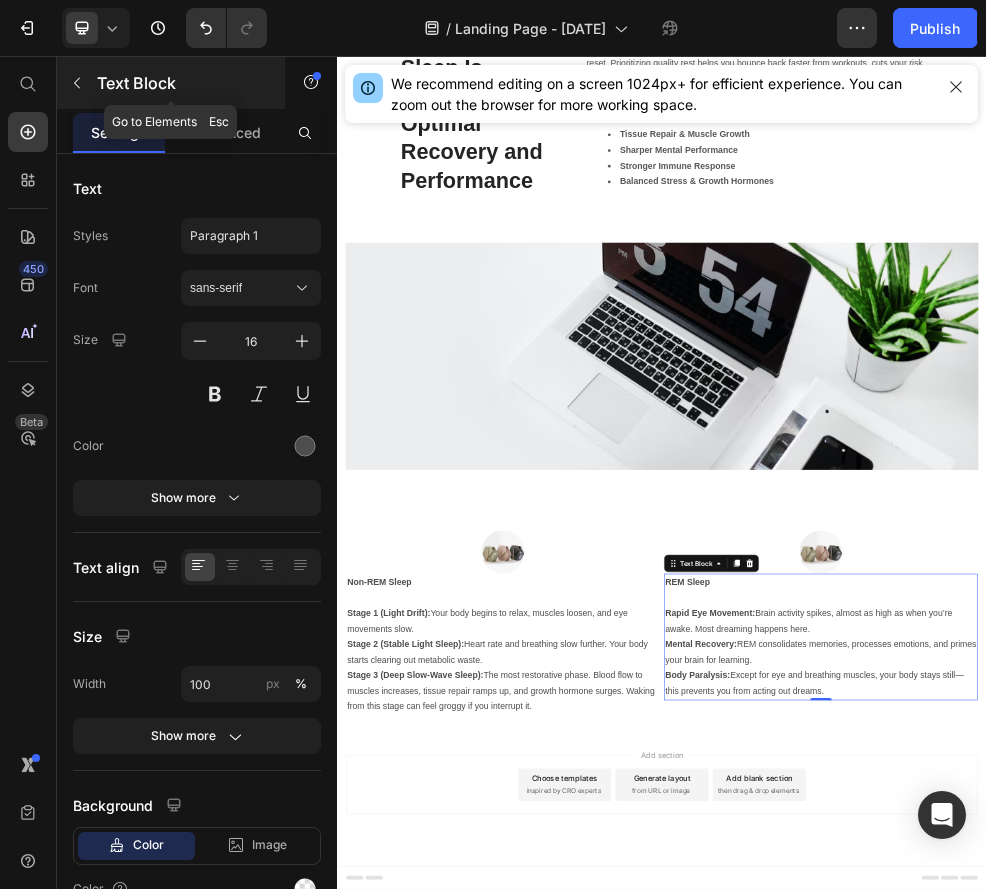 click at bounding box center (77, 83) 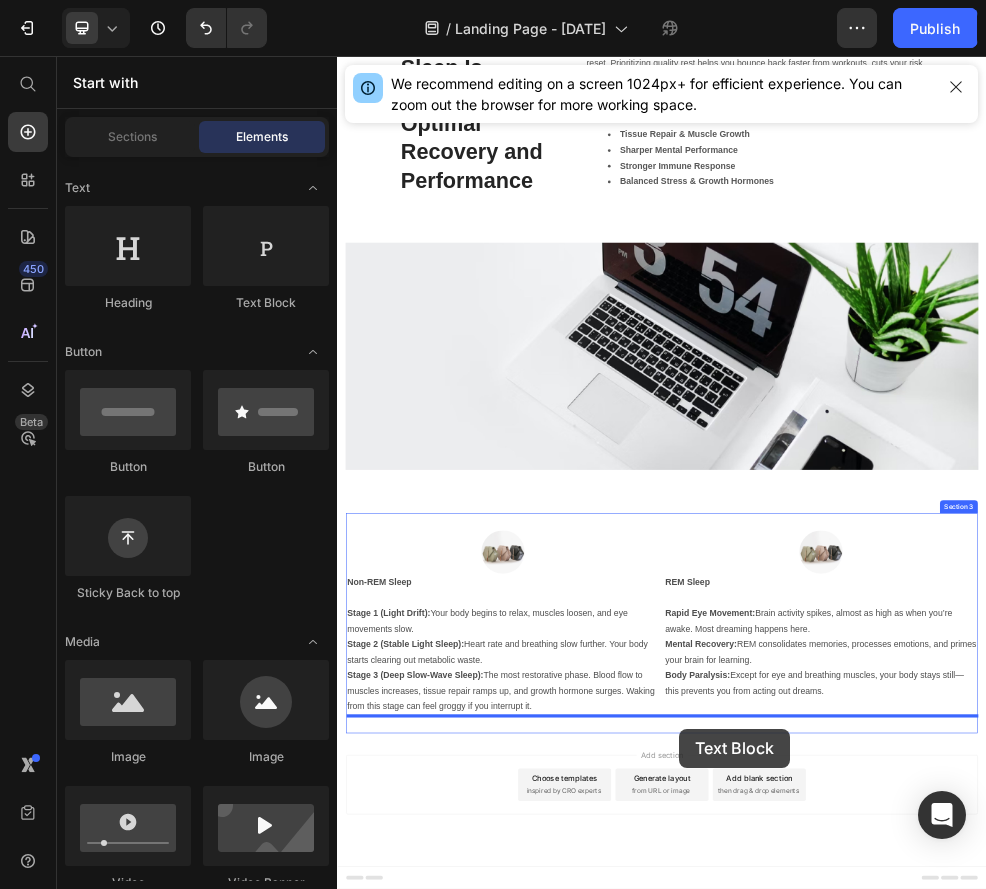 drag, startPoint x: 562, startPoint y: 329, endPoint x: 969, endPoint y: 1300, distance: 1052.8485 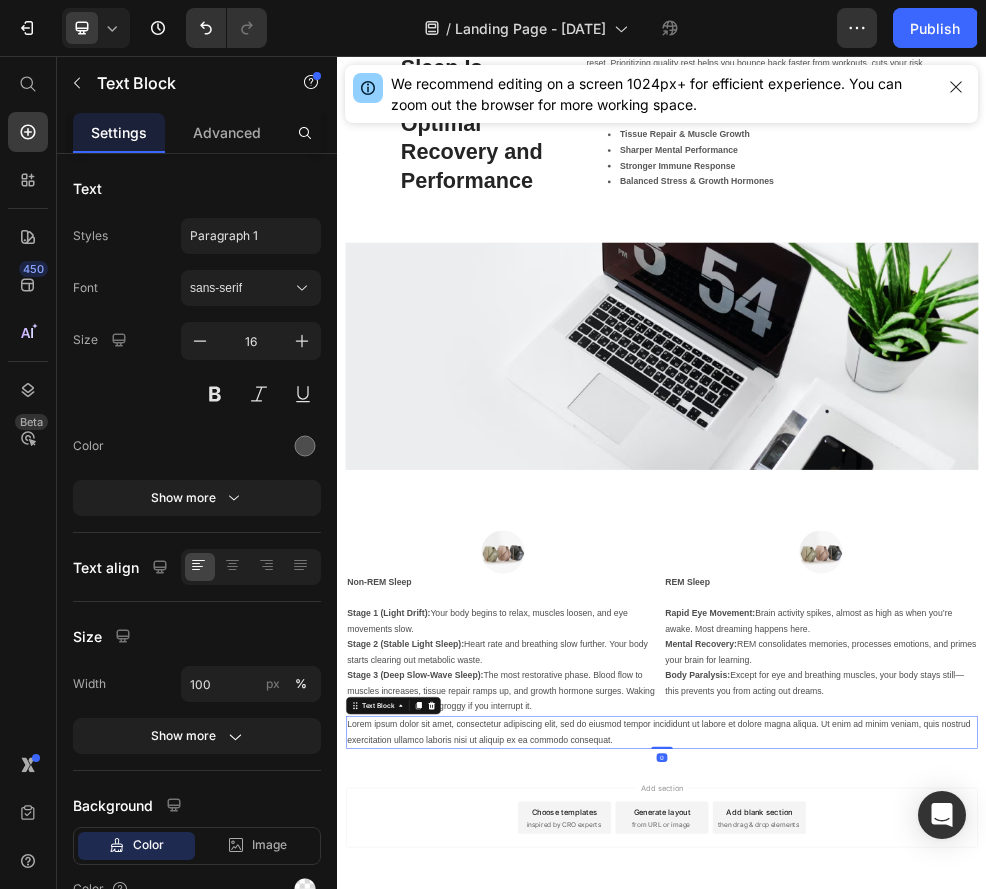 click on "Lorem ipsum dolor sit amet, consectetur adipiscing elit, sed do eiusmod tempor incididunt ut labore et dolore magna aliqua. Ut enim ad minim veniam, quis nostrud exercitation ullamco laboris nisi ut aliquip ex ea commodo consequat." at bounding box center (937, 1308) 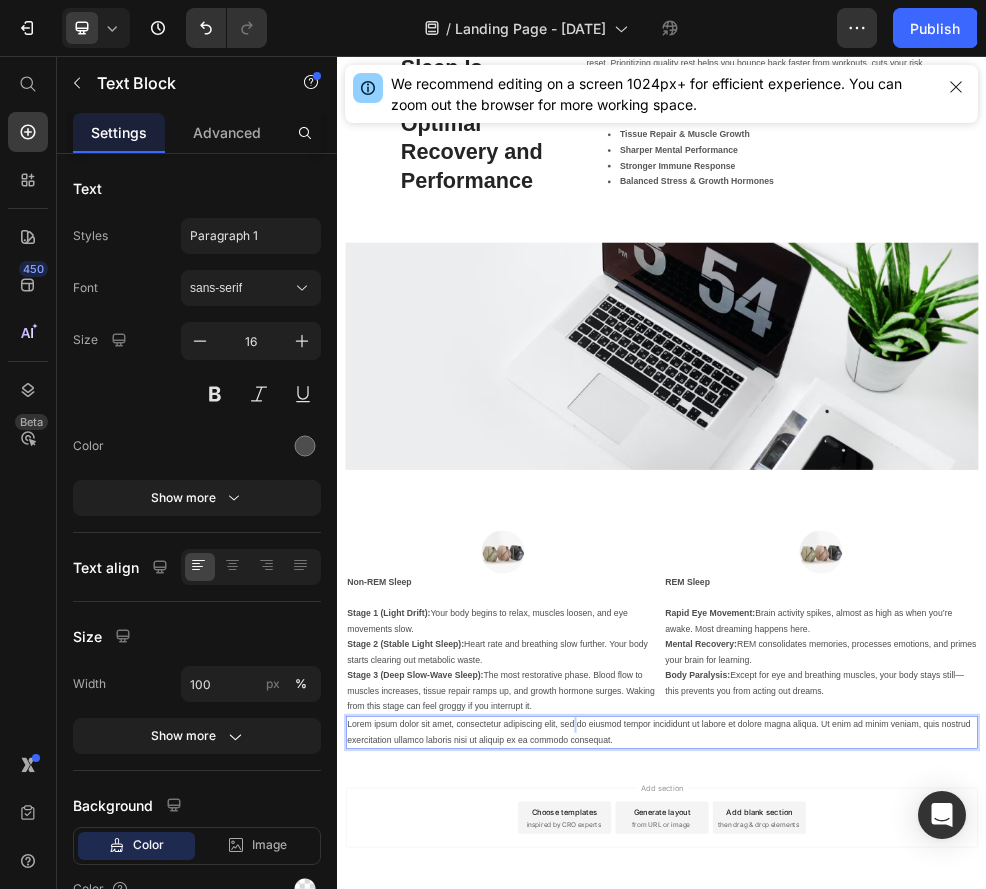 click on "Lorem ipsum dolor sit amet, consectetur adipiscing elit, sed do eiusmod tempor incididunt ut labore et dolore magna aliqua. Ut enim ad minim veniam, quis nostrud exercitation ullamco laboris nisi ut aliquip ex ea commodo consequat." at bounding box center (937, 1308) 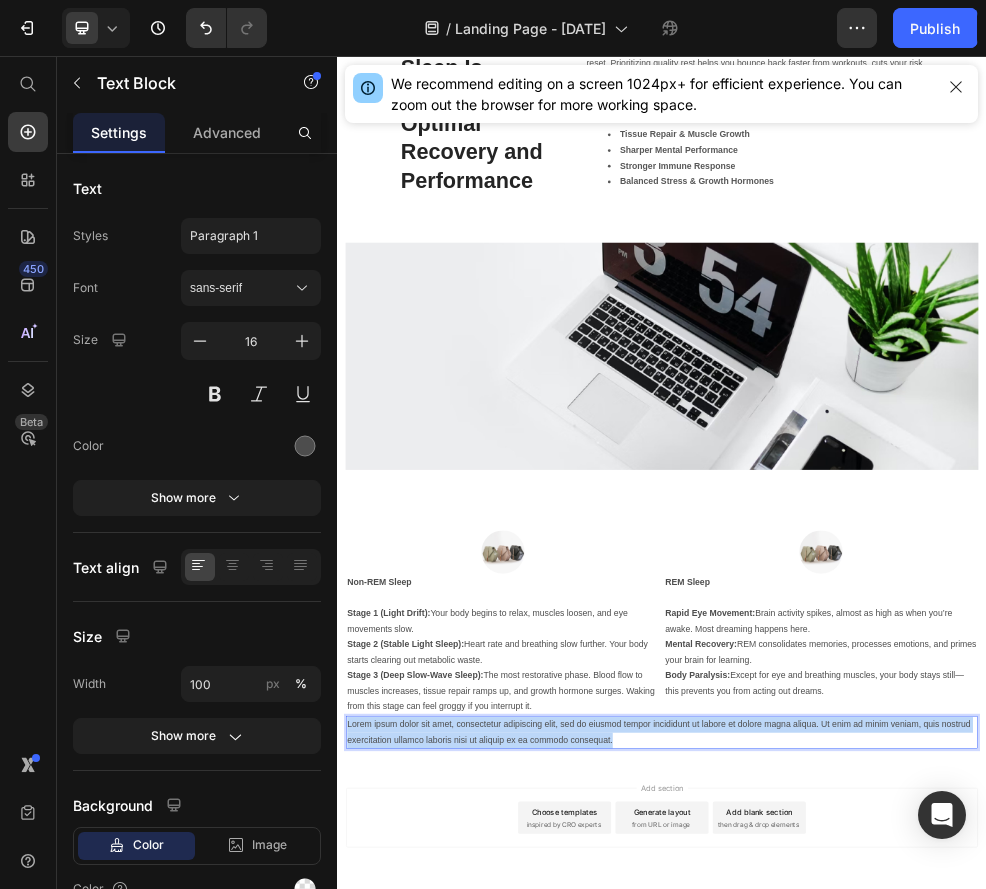 click on "Lorem ipsum dolor sit amet, consectetur adipiscing elit, sed do eiusmod tempor incididunt ut labore et dolore magna aliqua. Ut enim ad minim veniam, quis nostrud exercitation ullamco laboris nisi ut aliquip ex ea commodo consequat." at bounding box center [937, 1308] 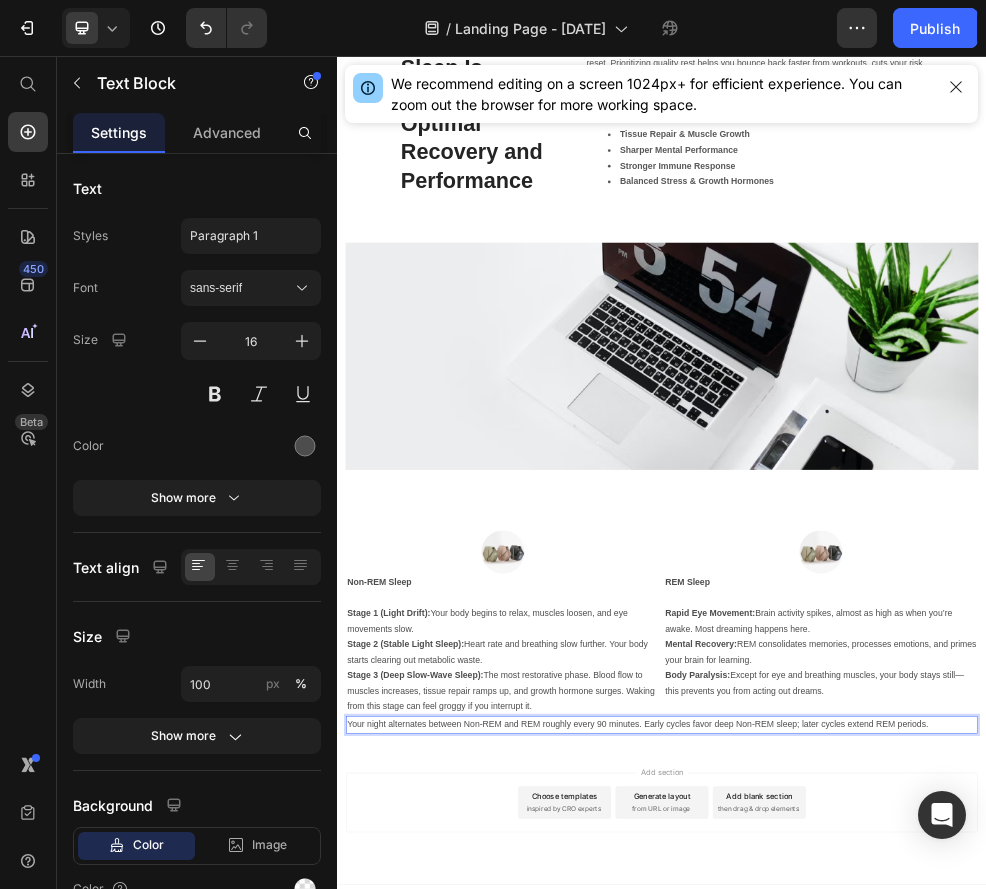 click on "Your night alternates between Non-REM and REM roughly every 90 minutes. Early cycles favor deep Non-REM sleep; later cycles extend REM periods." at bounding box center (937, 1293) 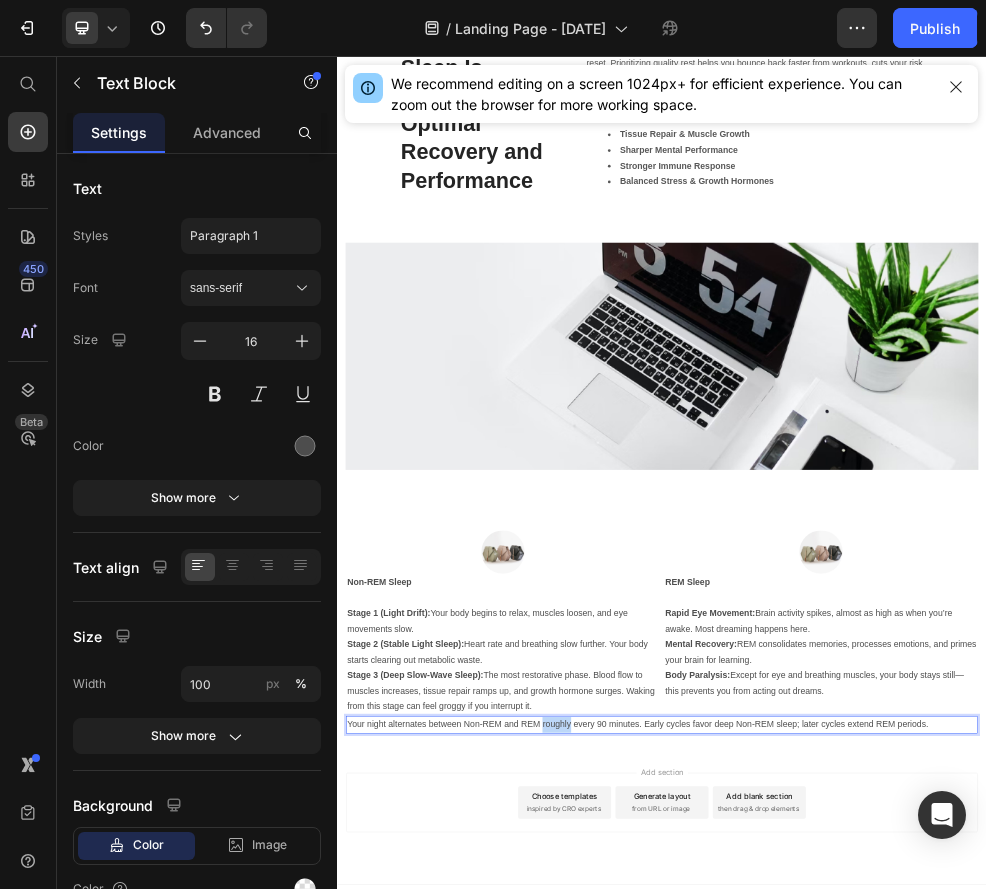 click on "Your night alternates between Non-REM and REM roughly every 90 minutes. Early cycles favor deep Non-REM sleep; later cycles extend REM periods." at bounding box center [937, 1293] 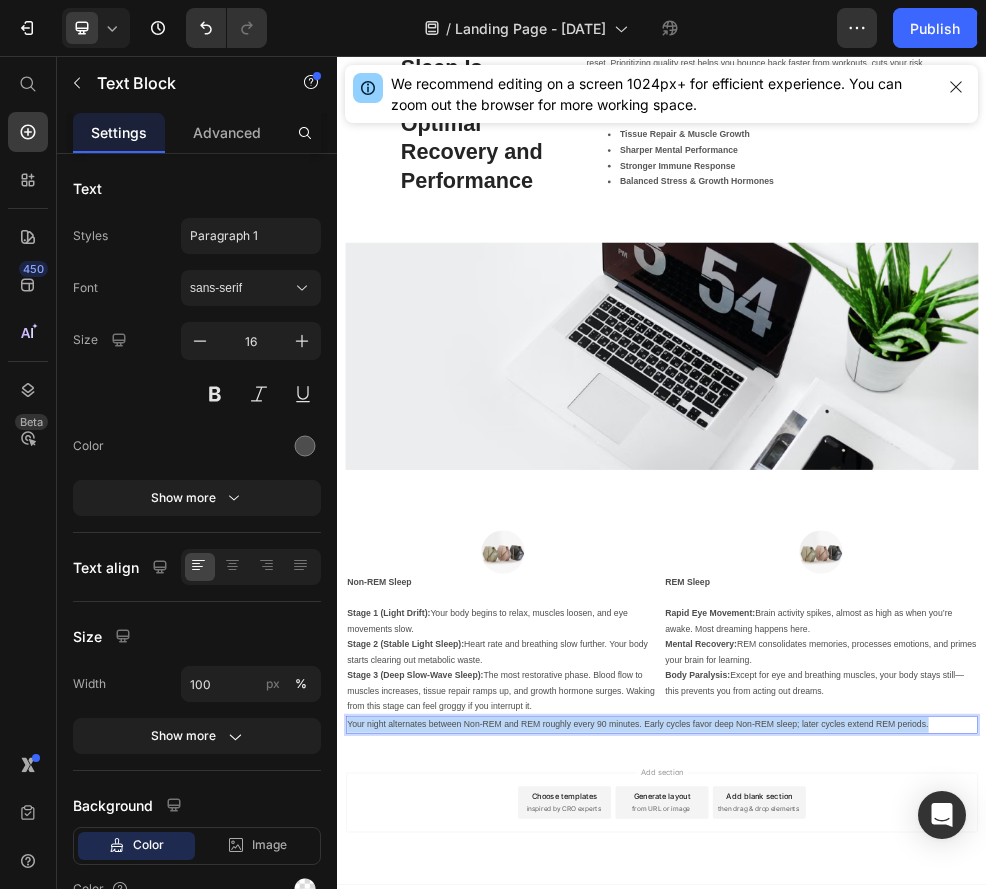 click on "Your night alternates between Non-REM and REM roughly every 90 minutes. Early cycles favor deep Non-REM sleep; later cycles extend REM periods." at bounding box center [937, 1293] 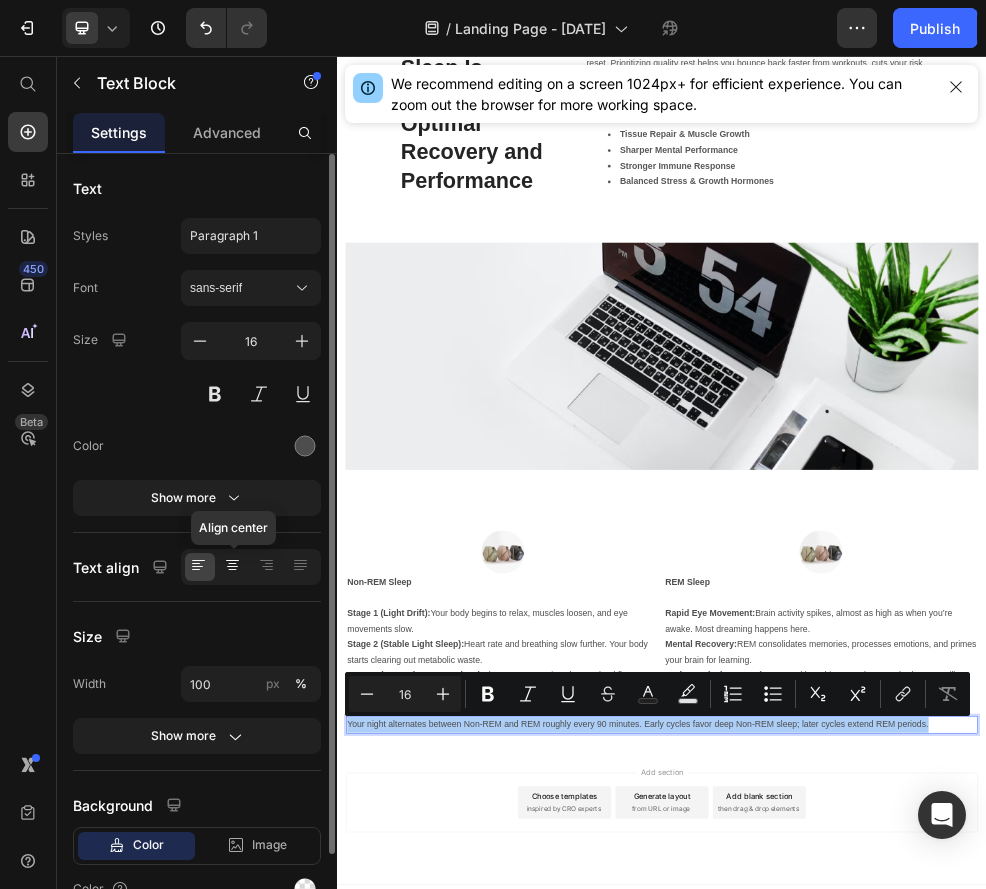 click 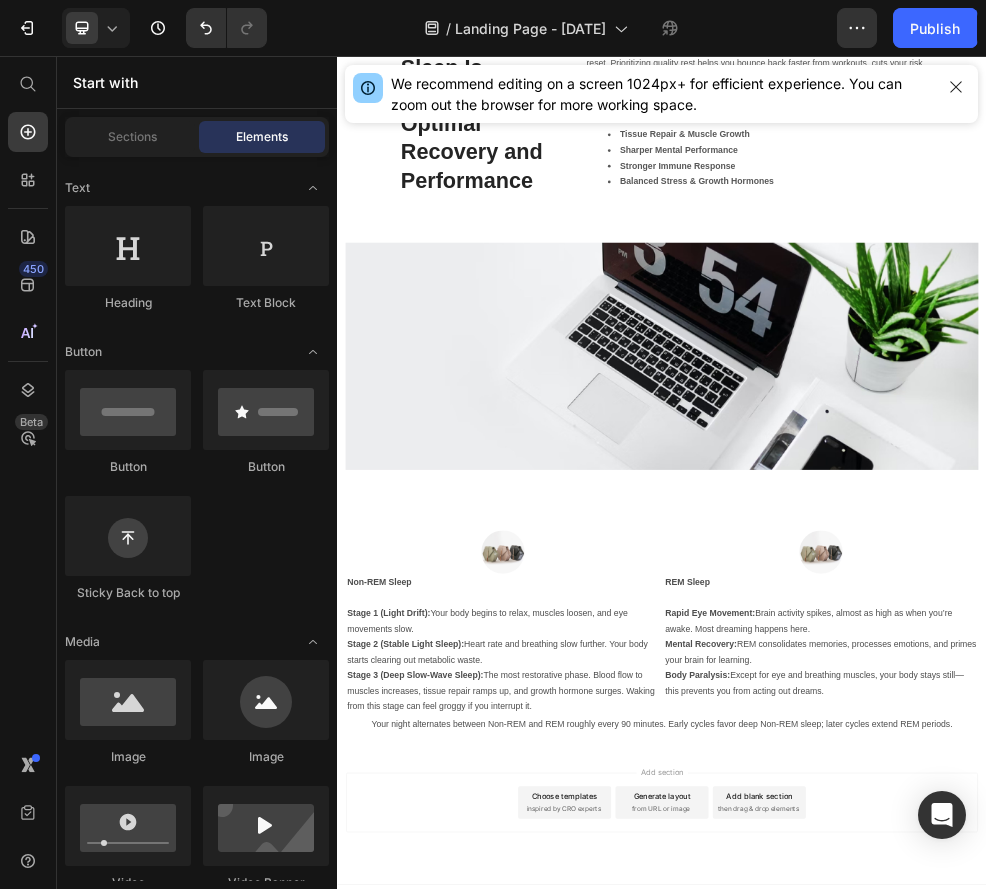 click on "Add section Choose templates inspired by CRO experts Generate layout from URL or image Add blank section then drag & drop elements" at bounding box center (937, 1465) 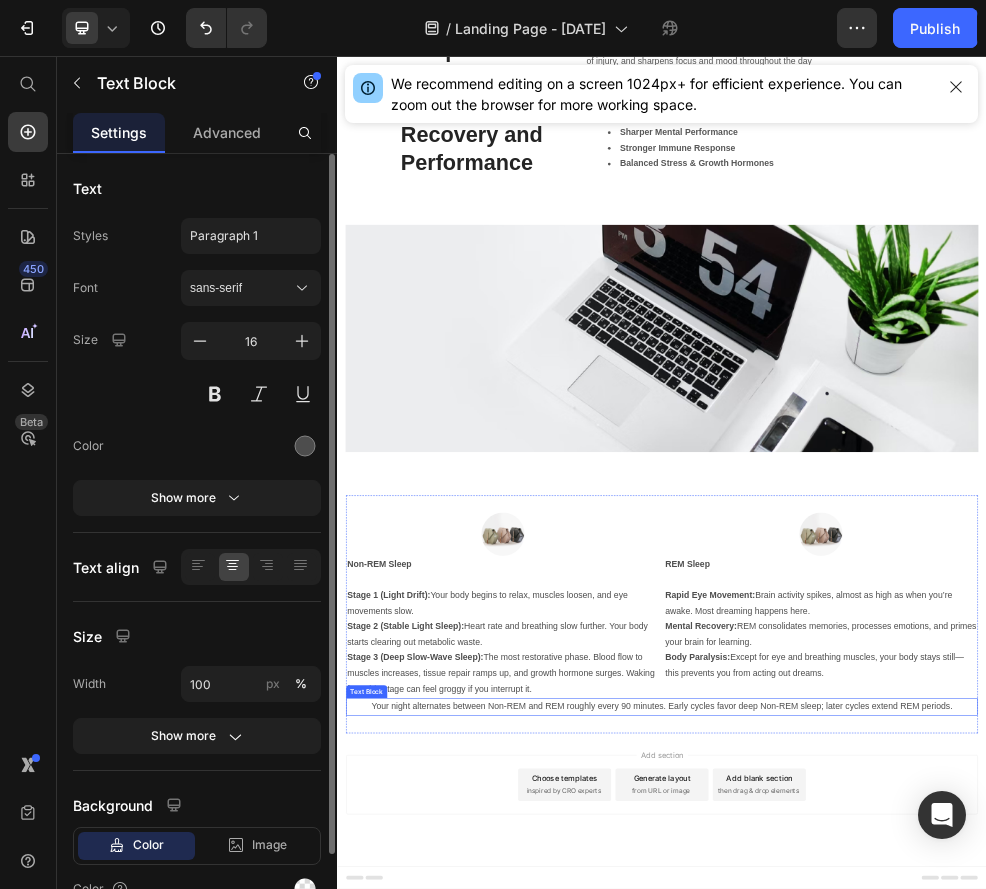 click on "Your night alternates between Non-REM and REM roughly every 90 minutes. Early cycles favor deep Non-REM sleep; later cycles extend REM periods." at bounding box center [937, 1260] 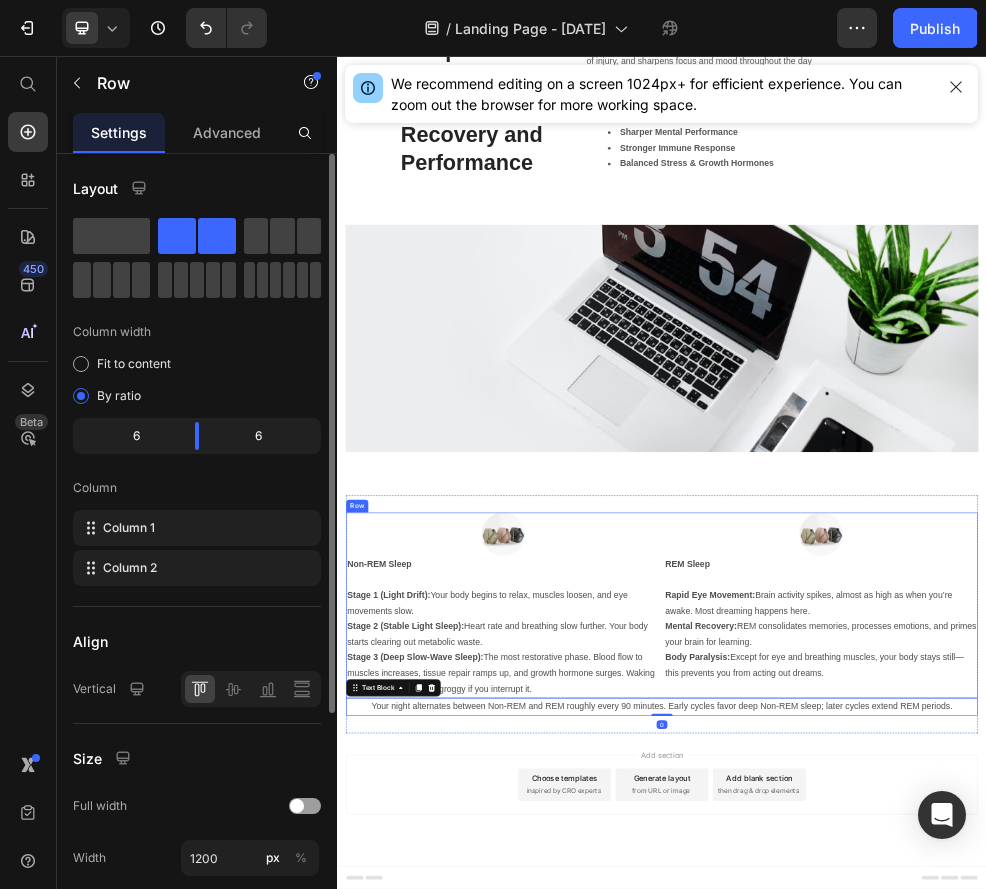 click on "Image Non-REM Sleep ⁠⁠⁠⁠⁠⁠⁠ Stage 1 (Light Drift):  Your body begins to relax, muscles loosen, and eye movements slow. Stage 2 (Stable Light Sleep):  Heart rate and breathing slow further. Your body starts clearing out metabolic waste. Stage 3 (Deep Slow-Wave Sleep):  The most restorative phase. Blood flow to muscles increases, tissue repair ramps up, and growth hormone surges. Waking from this stage can feel groggy if you interrupt it. Text Block Image REM Sleep Rapid Eye Movement:  Brain activity spikes, almost as high as when you’re awake. Most dreaming happens here. Mental Recovery:  REM consolidates memories, processes emotions, and primes your brain for learning. Body Paralysis:  Except for eye and breathing muscles, your body stays still—this prevents you from acting out dreams. Text Block Row" at bounding box center (937, 1072) 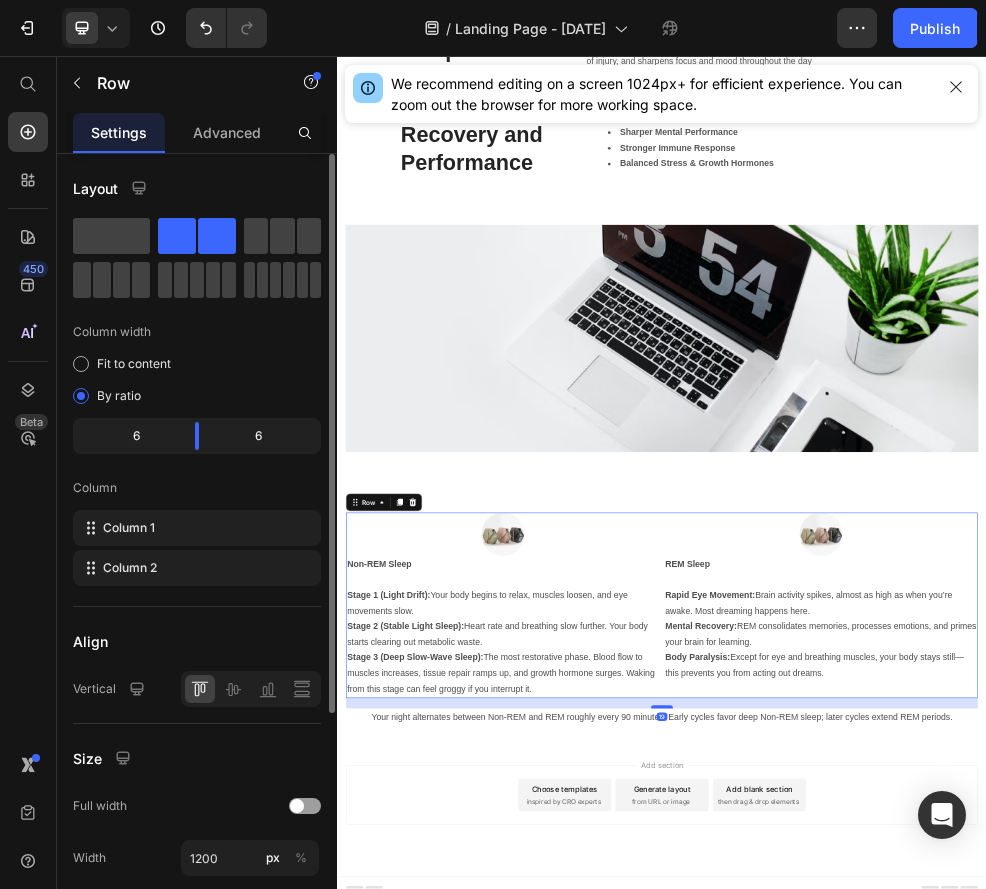 drag, startPoint x: 939, startPoint y: 1239, endPoint x: 939, endPoint y: 1258, distance: 19 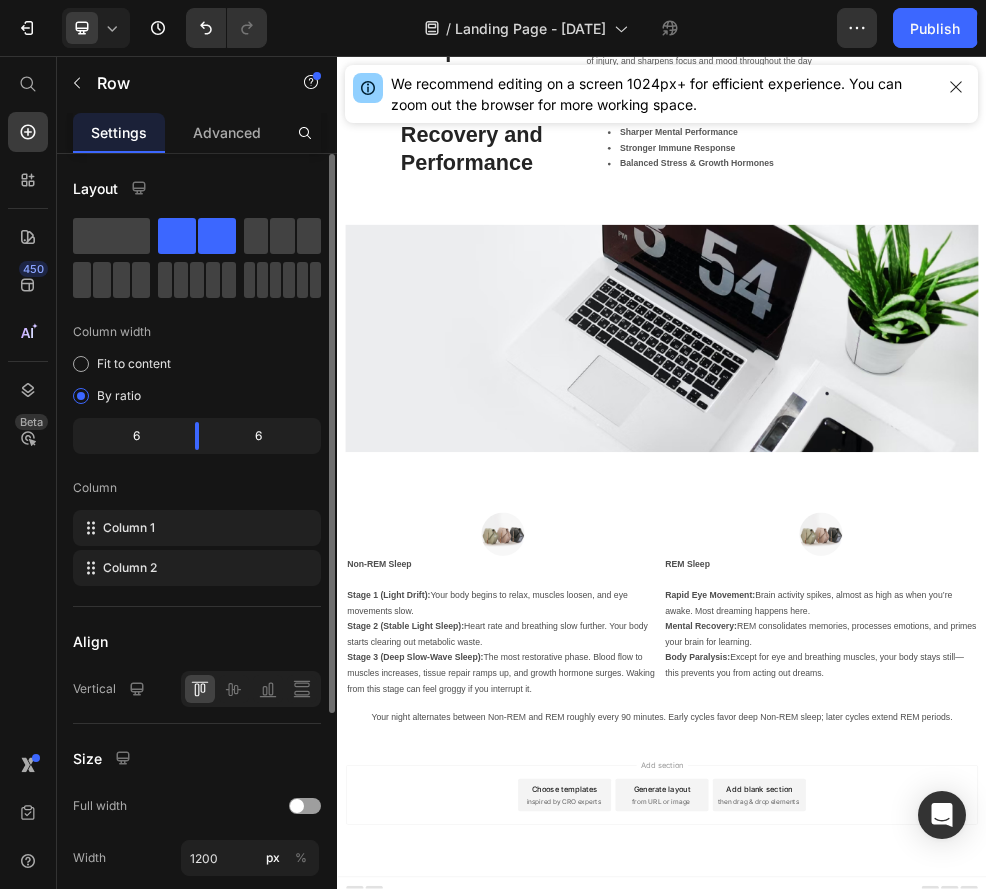 click on "Add section Choose templates inspired by CRO experts Generate layout from URL or image Add blank section then drag & drop elements" at bounding box center (937, 1451) 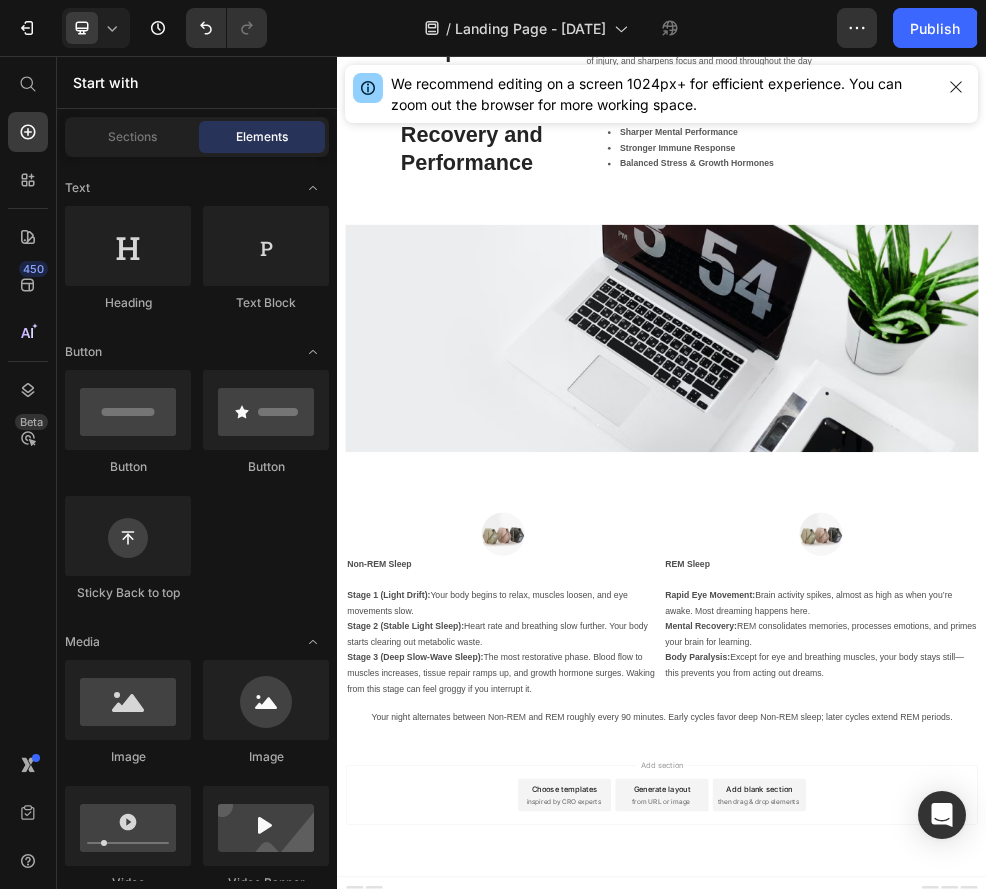 scroll, scrollTop: 935, scrollLeft: 0, axis: vertical 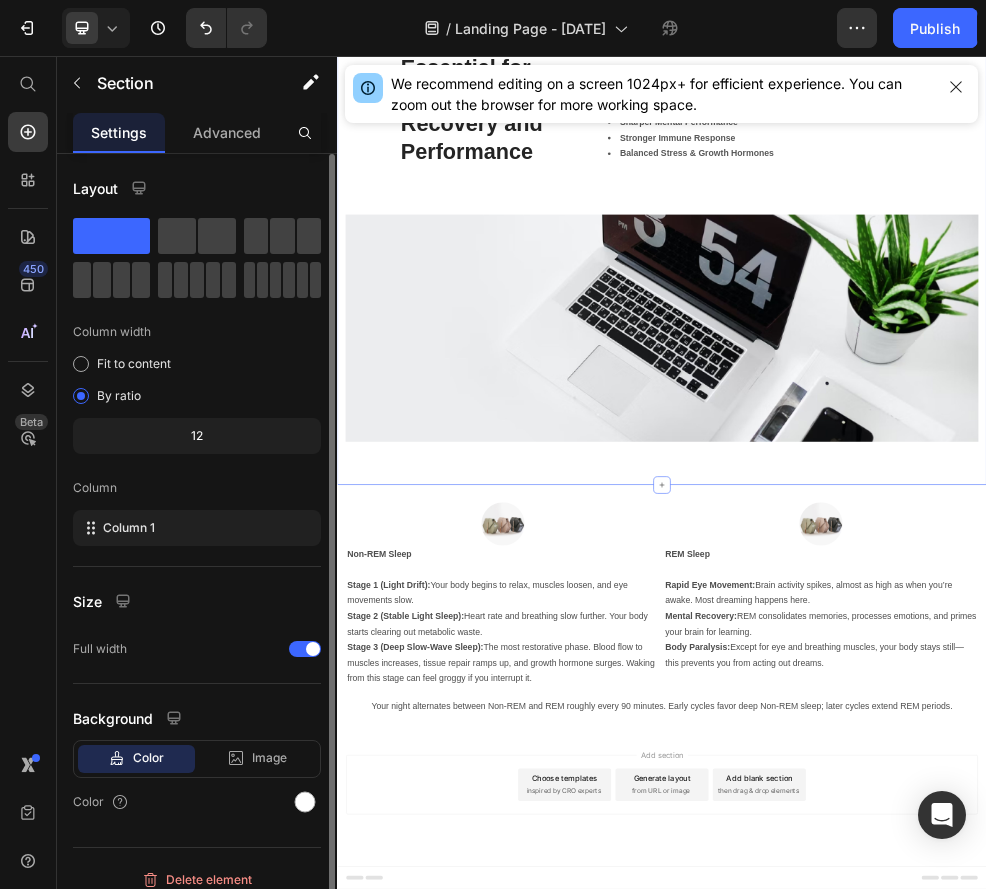 click on "Improve your sleep naturally and wake up refreshed—with practical tips on nutrients, diet, and lifestyle to boost deep rest, support recovery, and balance your hormones for better health.   Heading Why Quality Sleep Is Essential for Optimal Recovery and Performance Heading Sleep is your body’s nightly repair shop. During deep, restorative phases, your muscles rebuild, your brain consolidates memories, and your immune and hormonal systems reset. Prioritizing quality rest helps you bounce back faster from workouts, cuts your risk of injury, and sharpens focus and mood throughout the day . Key Benefits Tissue Repair & Muscle Growth Sharper Mental Performance Stronger Immune Response Balanced Stress & Growth Hormones Text block Row Image Row Section 2   Create Theme Section AI Content Write with GemAI What would you like to describe here? Tone and Voice Persuasive Product Show more Generate" at bounding box center (937, 246) 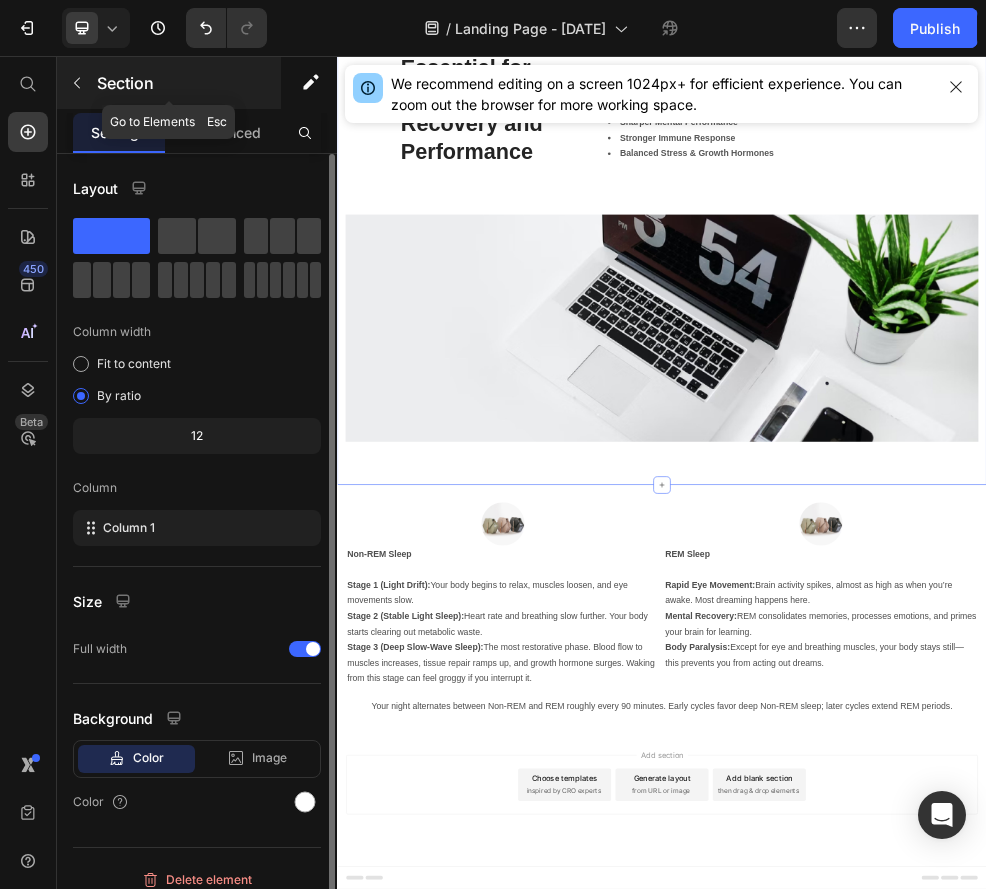 click on "Section" at bounding box center [169, 83] 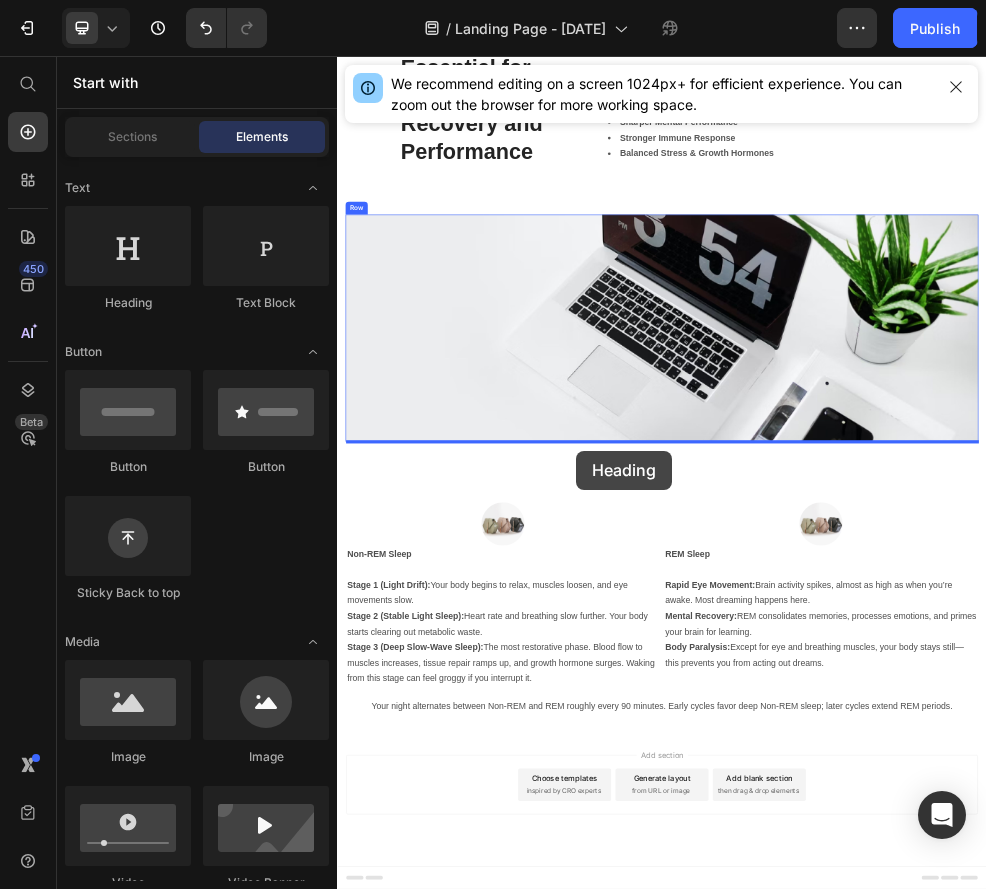 drag, startPoint x: 436, startPoint y: 262, endPoint x: 778, endPoint y: 786, distance: 625.73157 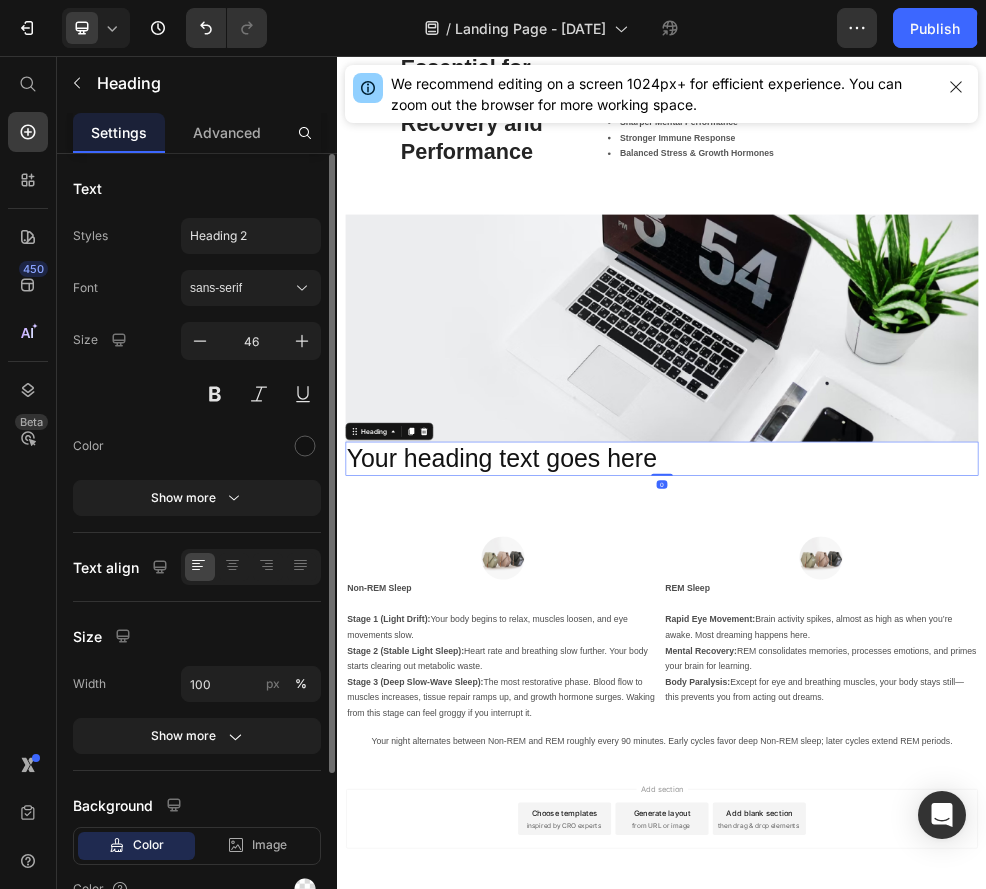 click on "Your heading text goes here" at bounding box center [937, 802] 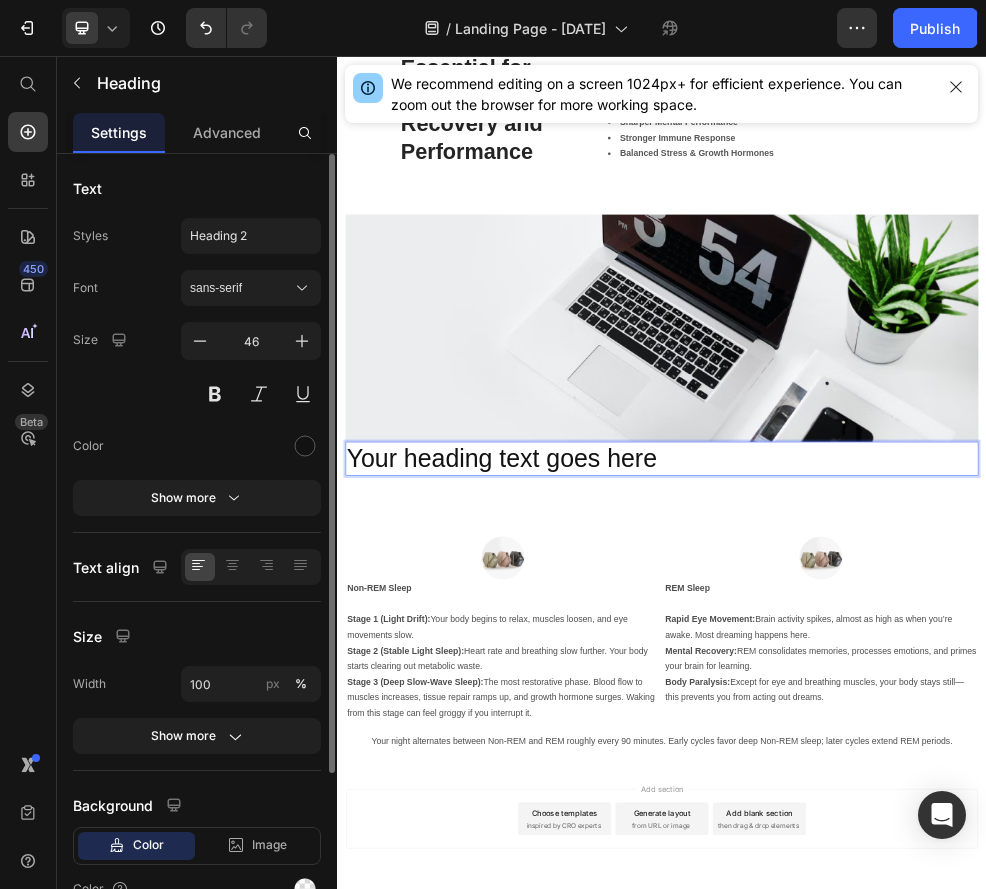 click on "Your heading text goes here" at bounding box center (937, 802) 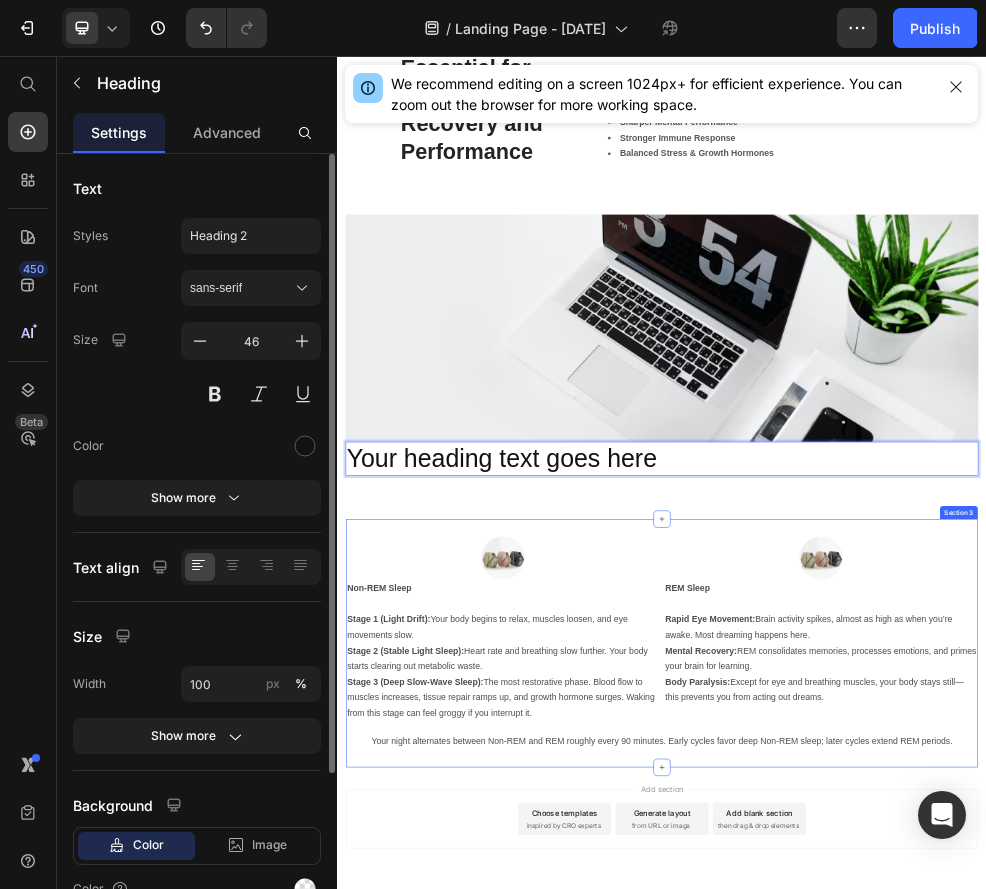 drag, startPoint x: 976, startPoint y: 807, endPoint x: 981, endPoint y: 921, distance: 114.1096 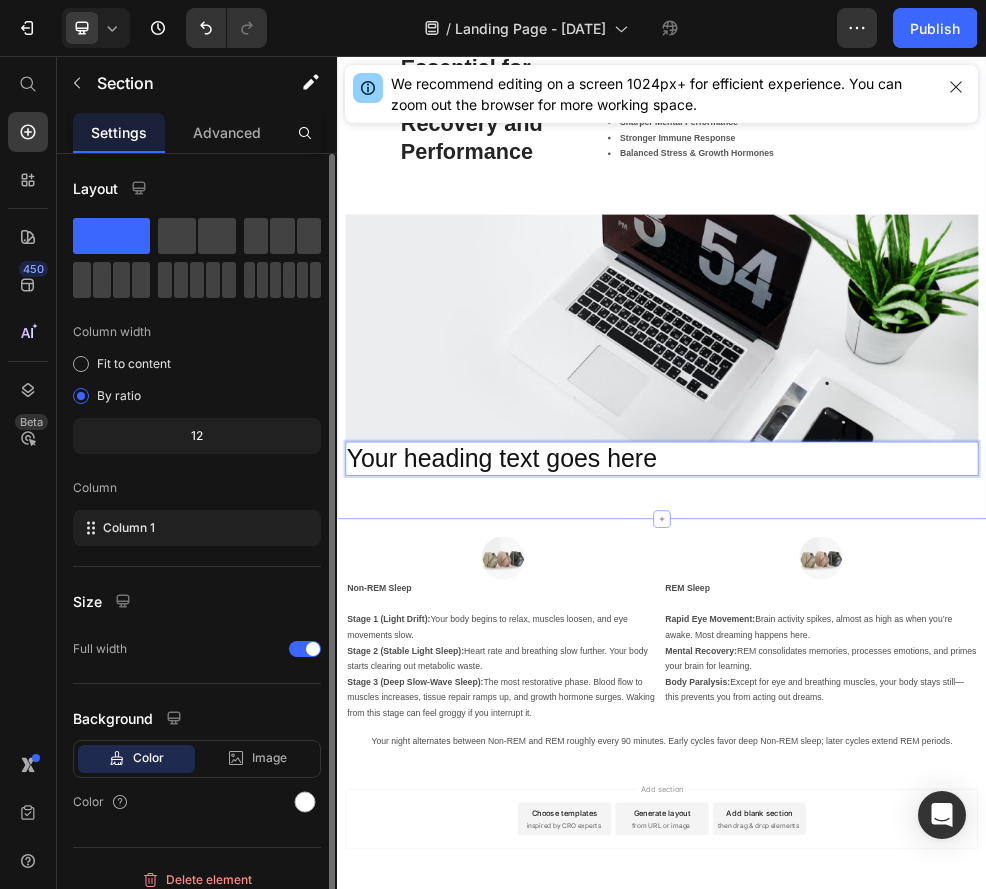 click on "Zinc, Iron & Vitamin D (Hormone Cofactors)" at bounding box center (937, 277) 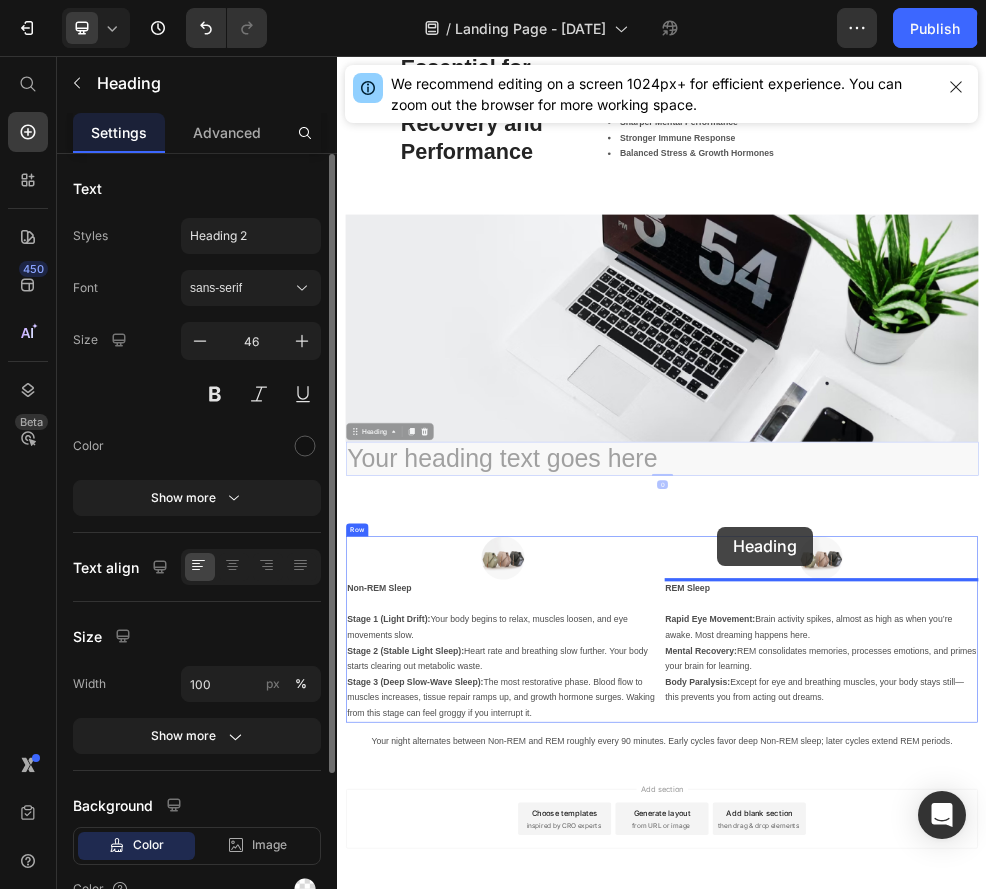 scroll, scrollTop: 999, scrollLeft: 0, axis: vertical 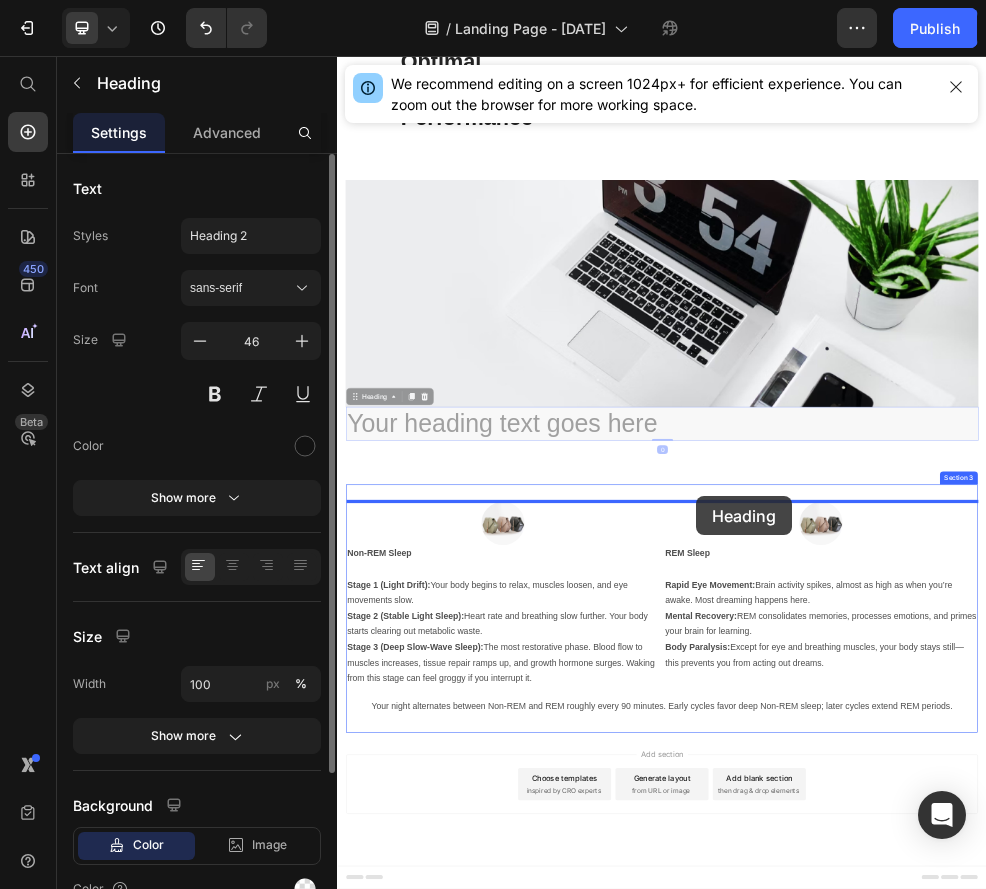 drag, startPoint x: 1060, startPoint y: 815, endPoint x: 1000, endPoint y: 871, distance: 82.073135 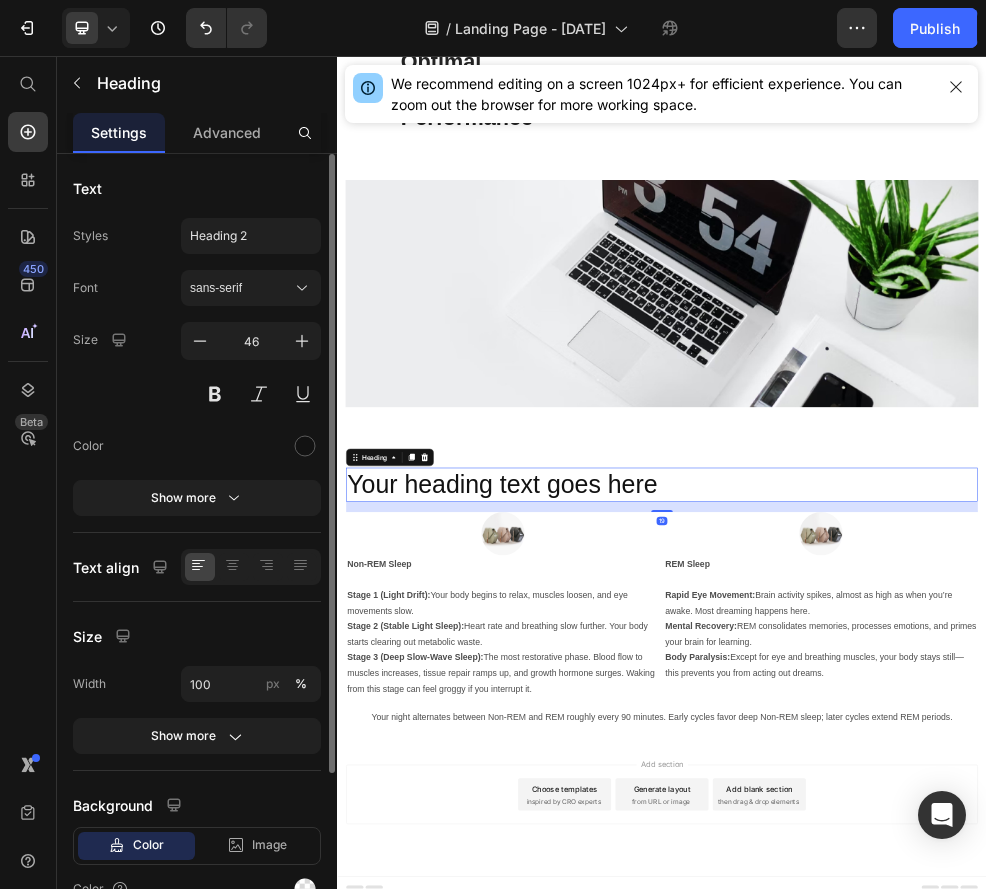 click on "Your heading text goes here" at bounding box center (937, 850) 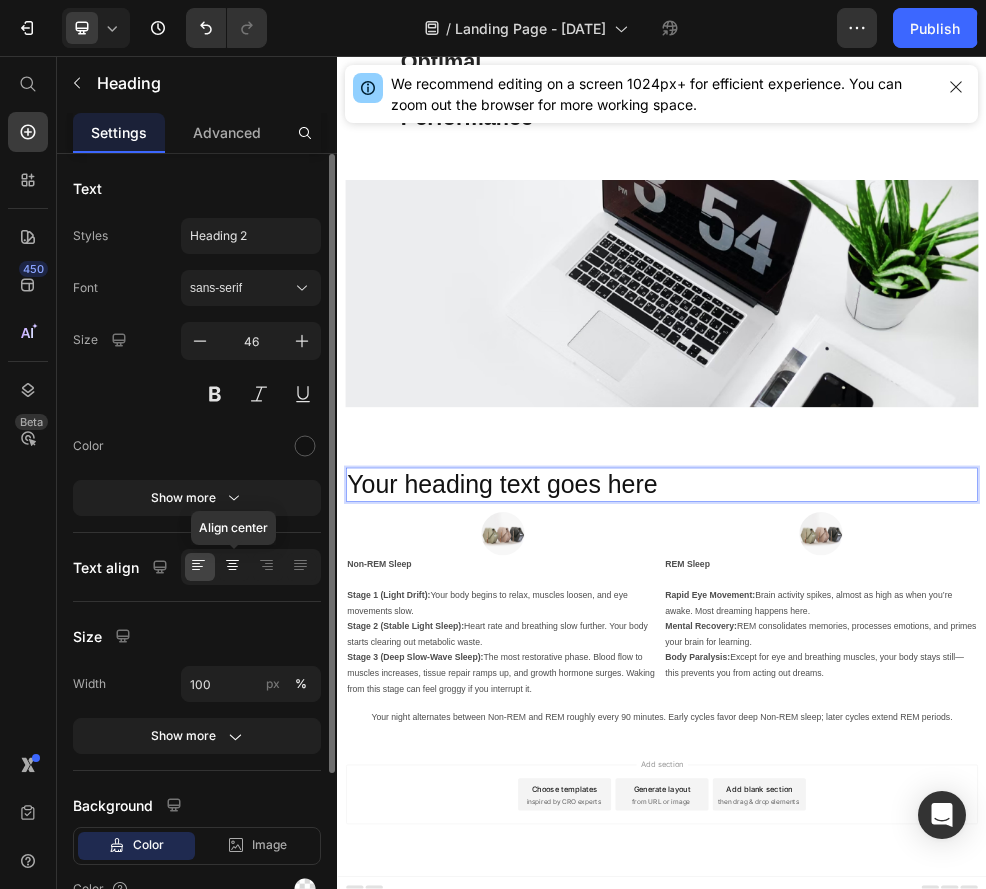 click 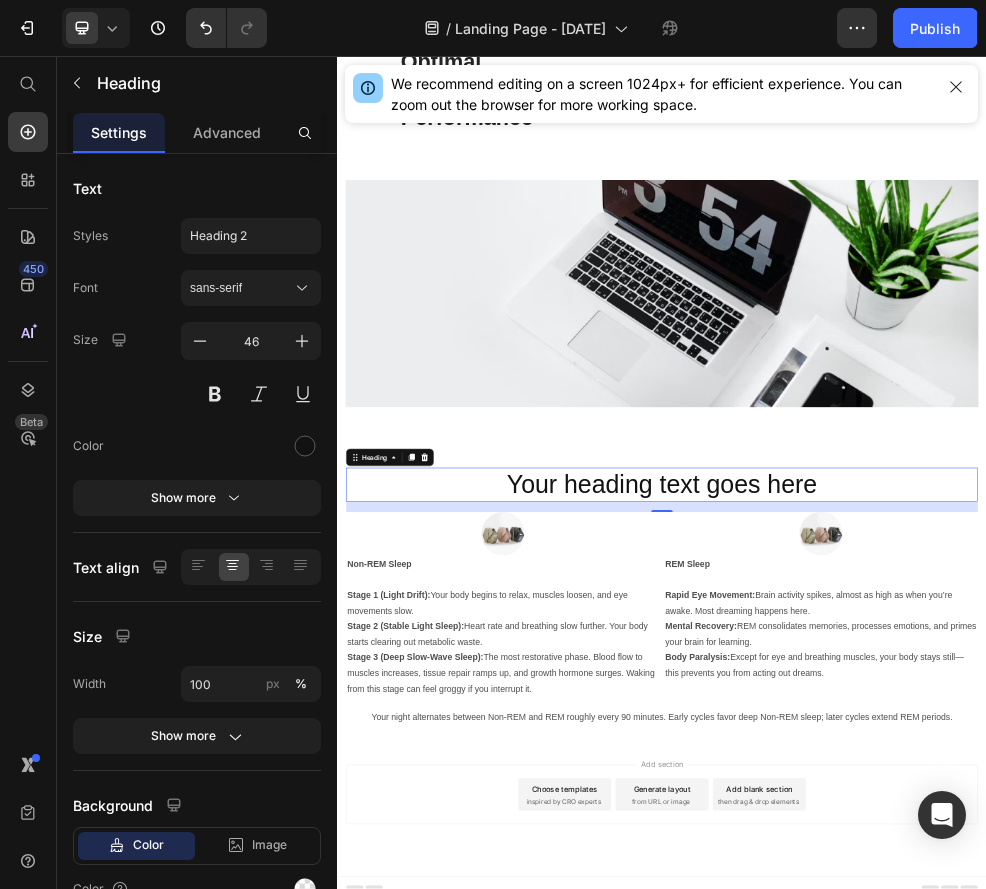 click on "Your heading text goes here" at bounding box center [937, 850] 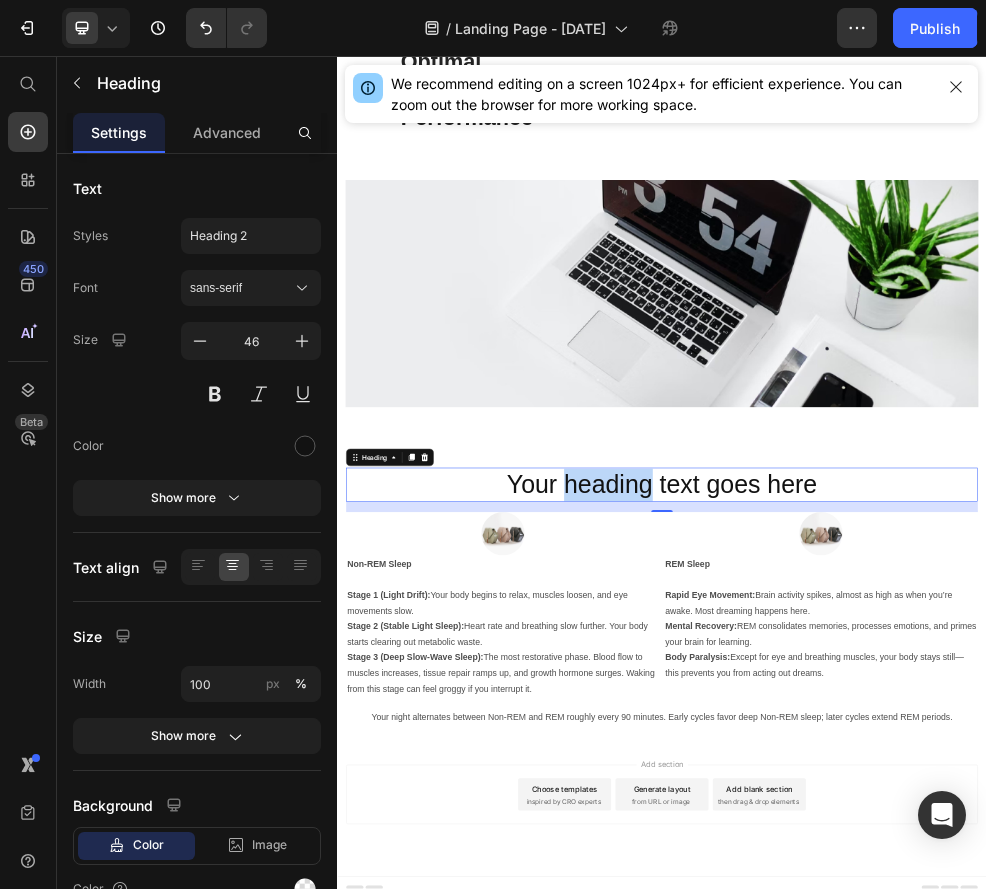 click on "Your heading text goes here" at bounding box center (937, 850) 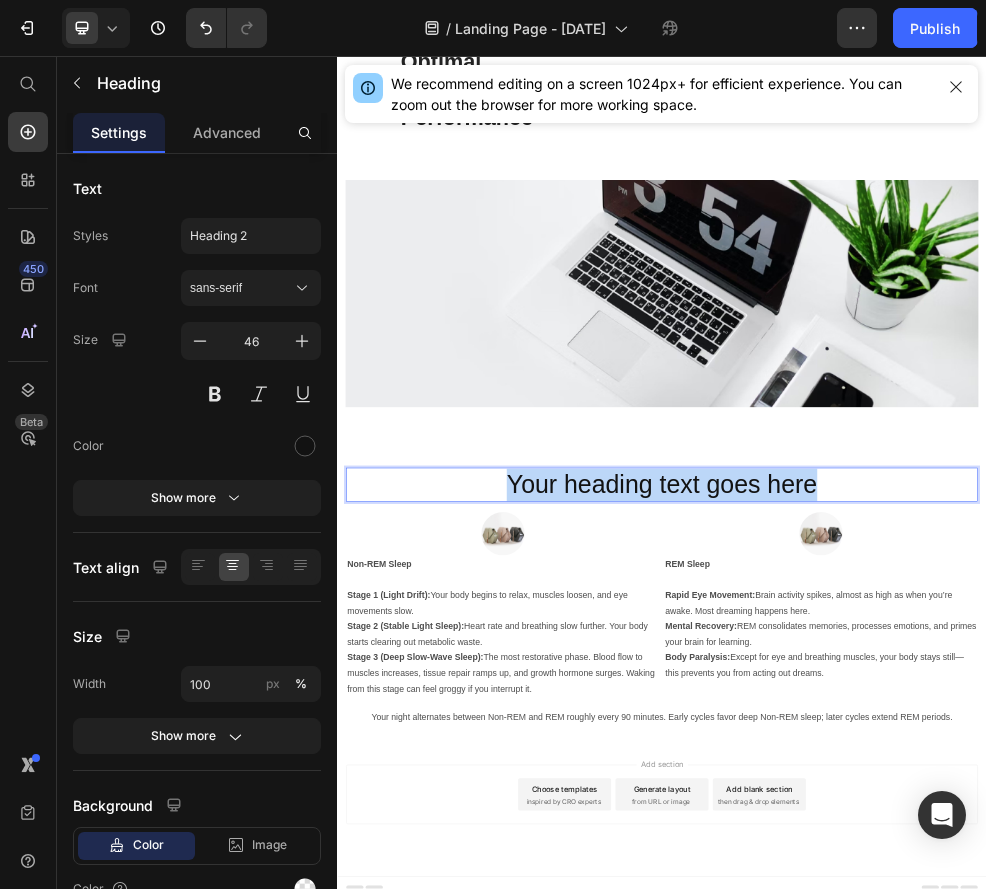 click on "Your heading text goes here" at bounding box center [937, 850] 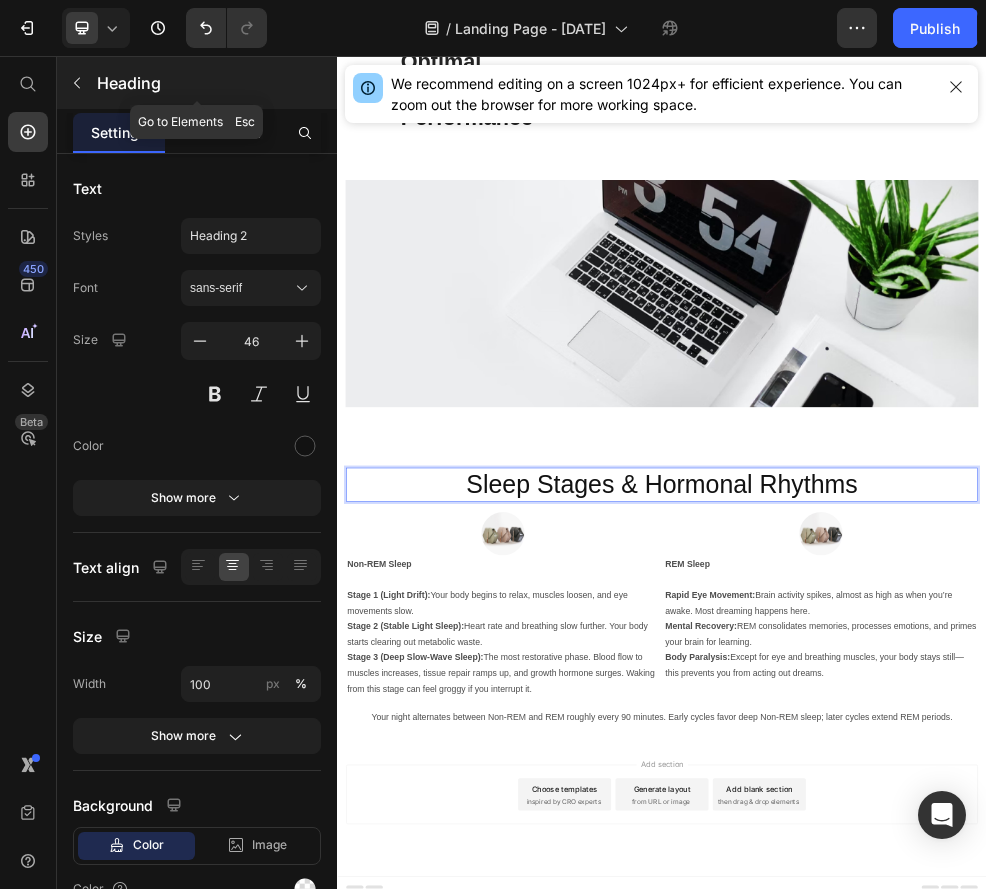 click 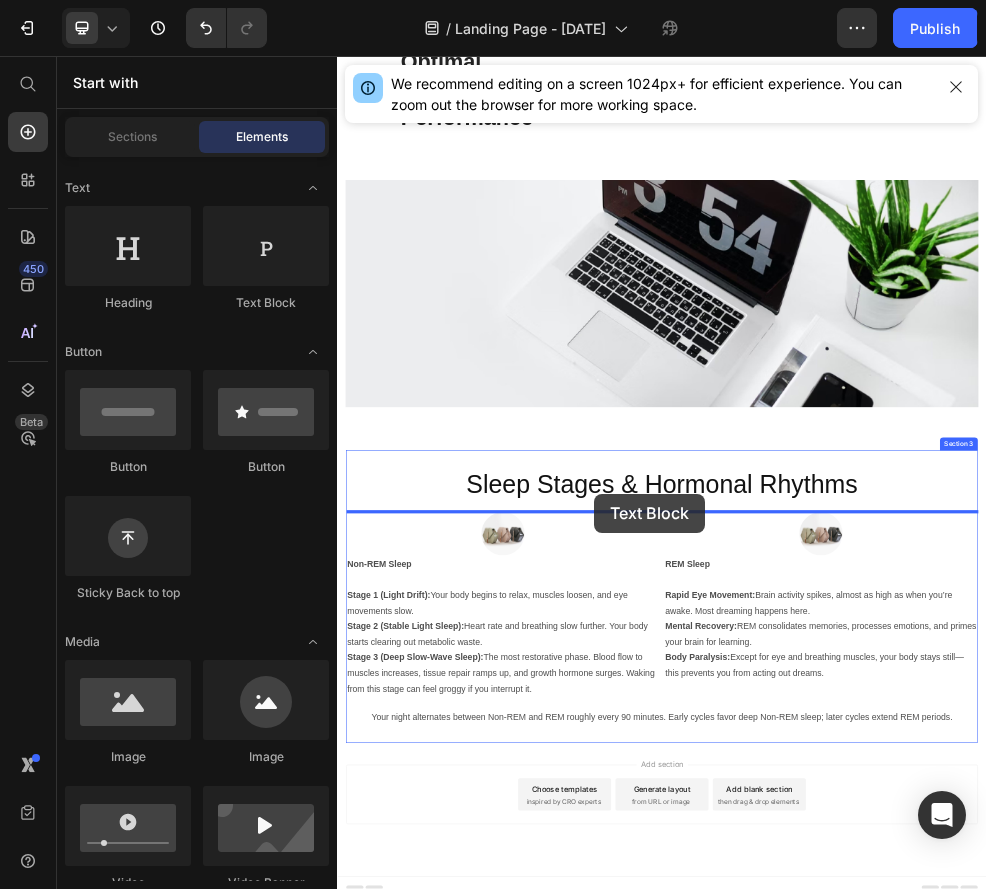 scroll, scrollTop: 1018, scrollLeft: 0, axis: vertical 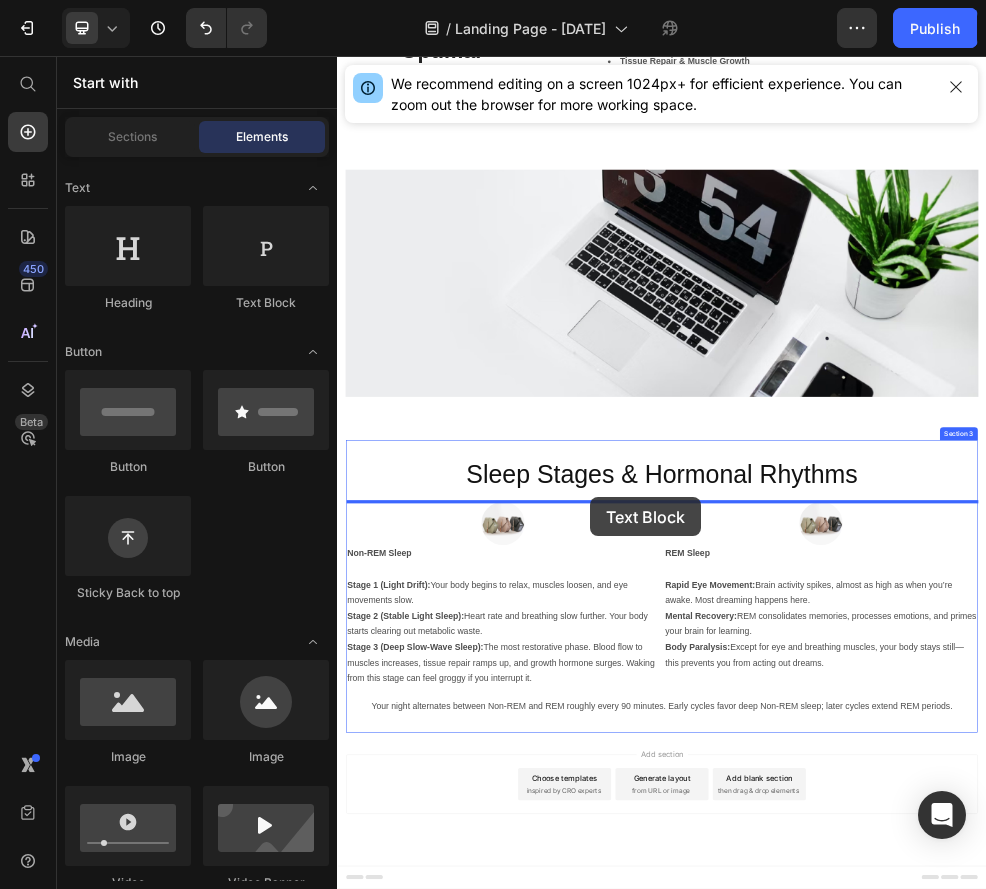 drag, startPoint x: 588, startPoint y: 320, endPoint x: 803, endPoint y: 872, distance: 592.3926 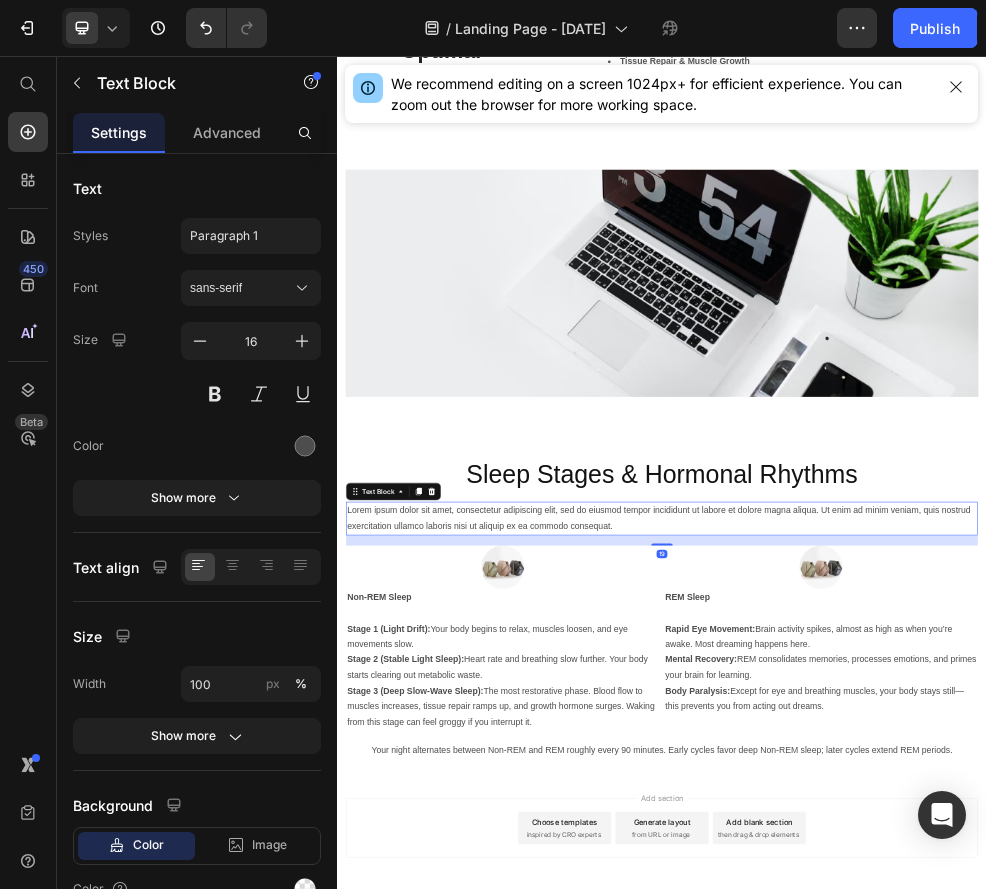 click on "Lorem ipsum dolor sit amet, consectetur adipiscing elit, sed do eiusmod tempor incididunt ut labore et dolore magna aliqua. Ut enim ad minim veniam, quis nostrud exercitation ullamco laboris nisi ut aliquip ex ea commodo consequat." at bounding box center (937, 912) 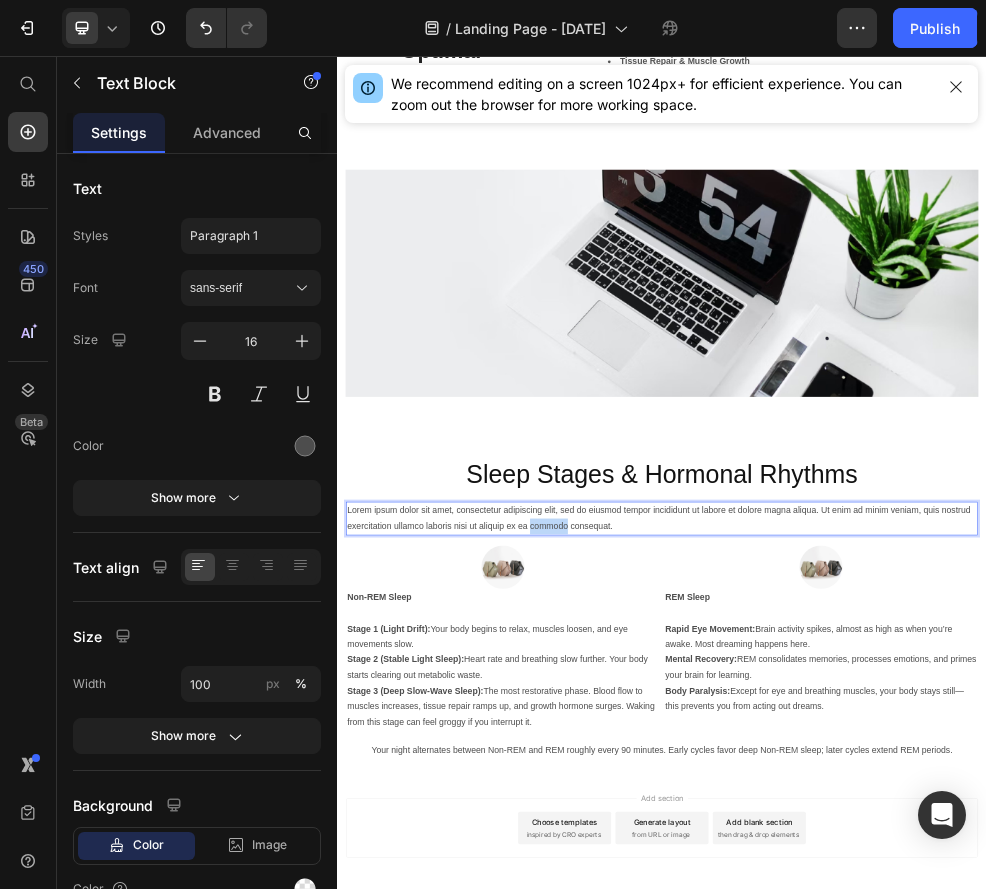 click on "Lorem ipsum dolor sit amet, consectetur adipiscing elit, sed do eiusmod tempor incididunt ut labore et dolore magna aliqua. Ut enim ad minim veniam, quis nostrud exercitation ullamco laboris nisi ut aliquip ex ea commodo consequat." at bounding box center (937, 912) 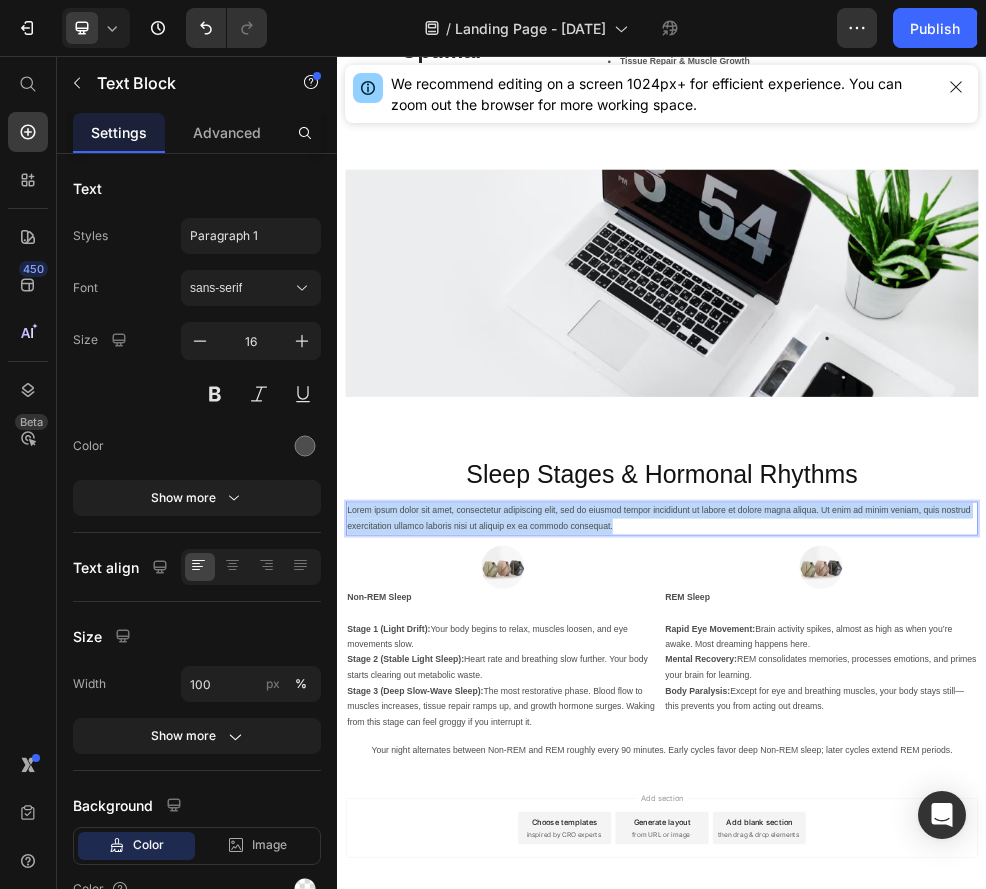 click on "Lorem ipsum dolor sit amet, consectetur adipiscing elit, sed do eiusmod tempor incididunt ut labore et dolore magna aliqua. Ut enim ad minim veniam, quis nostrud exercitation ullamco laboris nisi ut aliquip ex ea commodo consequat." at bounding box center (937, 912) 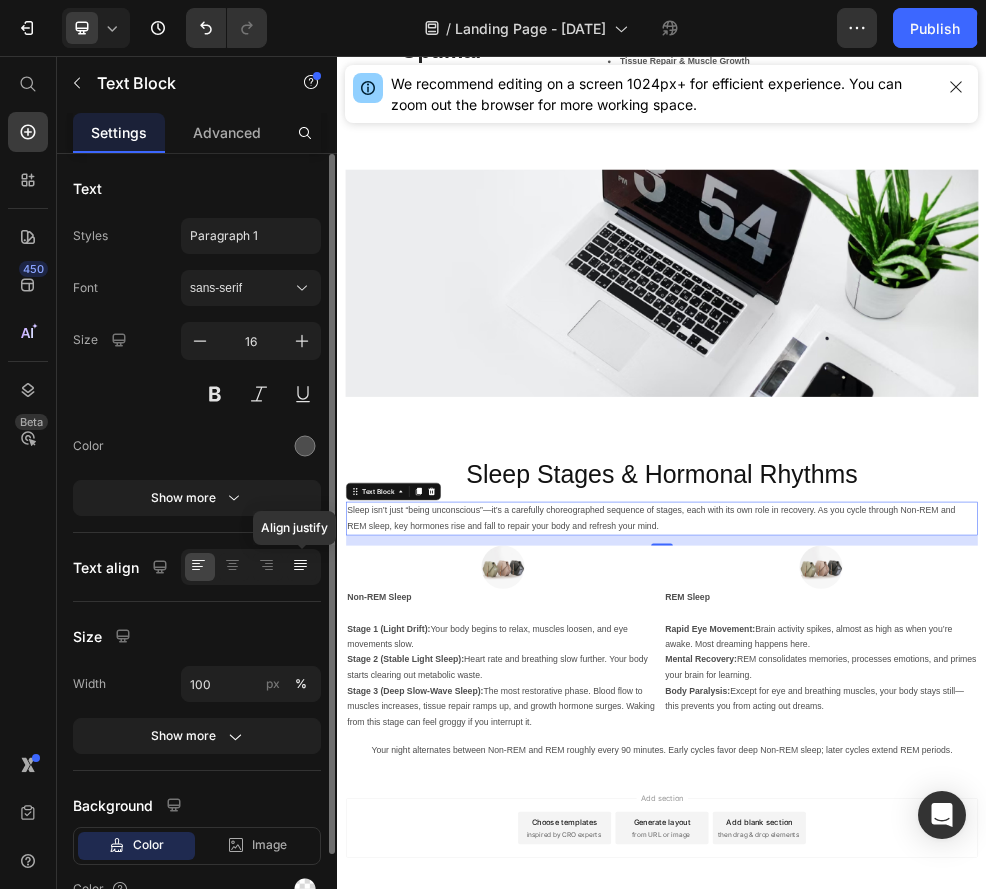 click 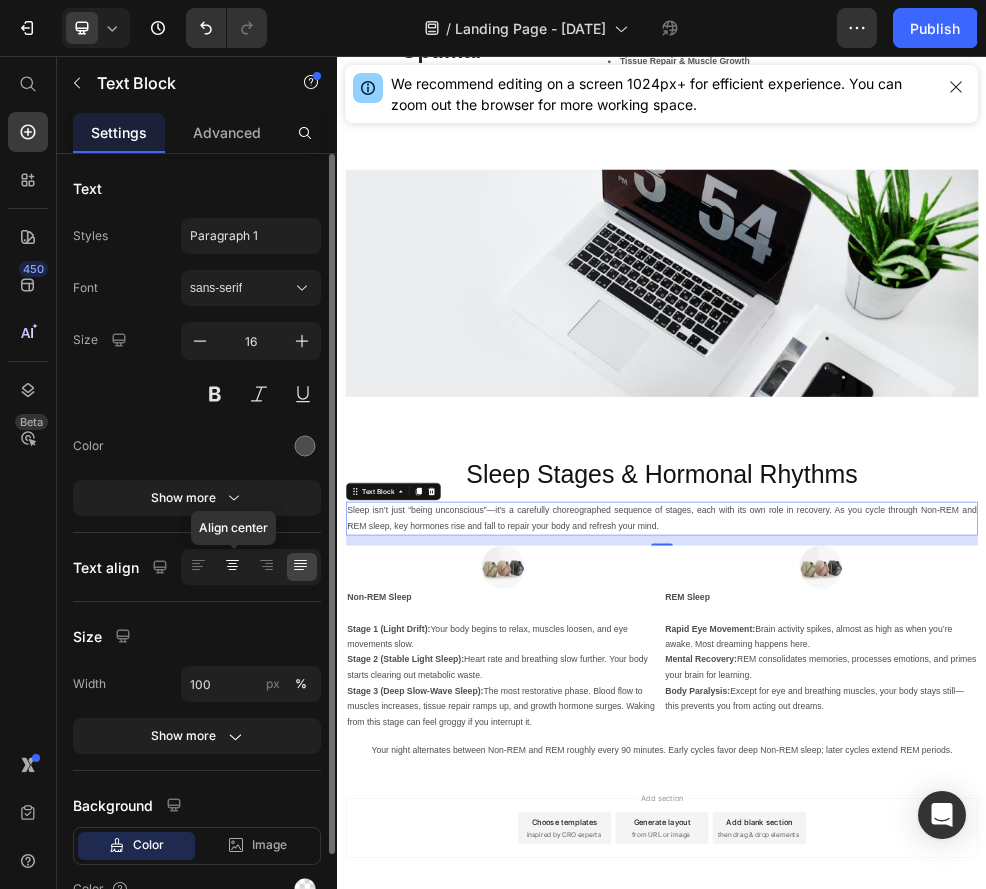 click 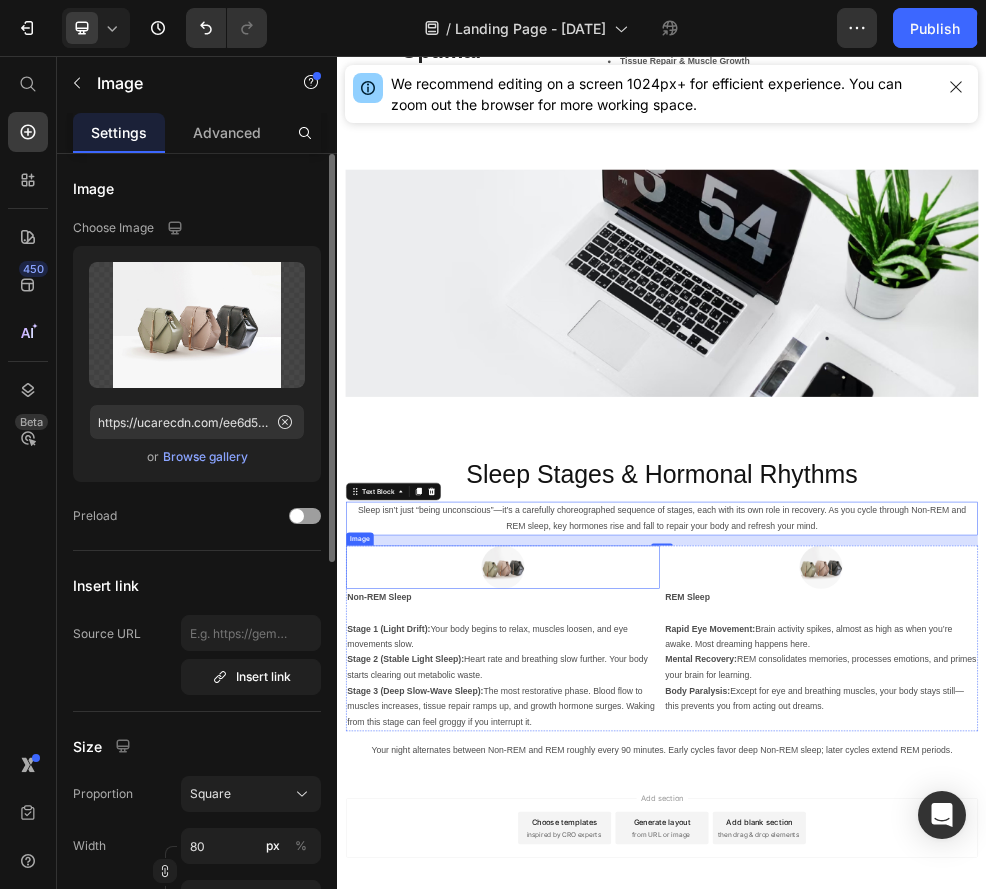 click at bounding box center [643, 1002] 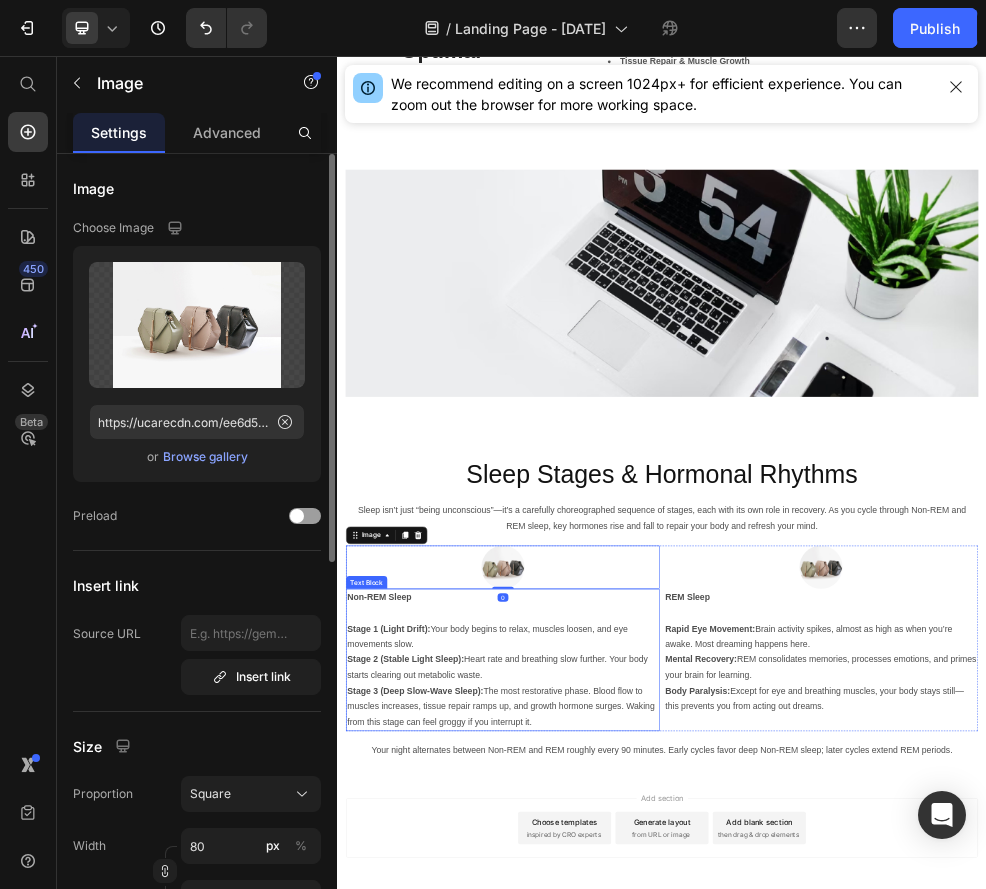 scroll, scrollTop: 1099, scrollLeft: 0, axis: vertical 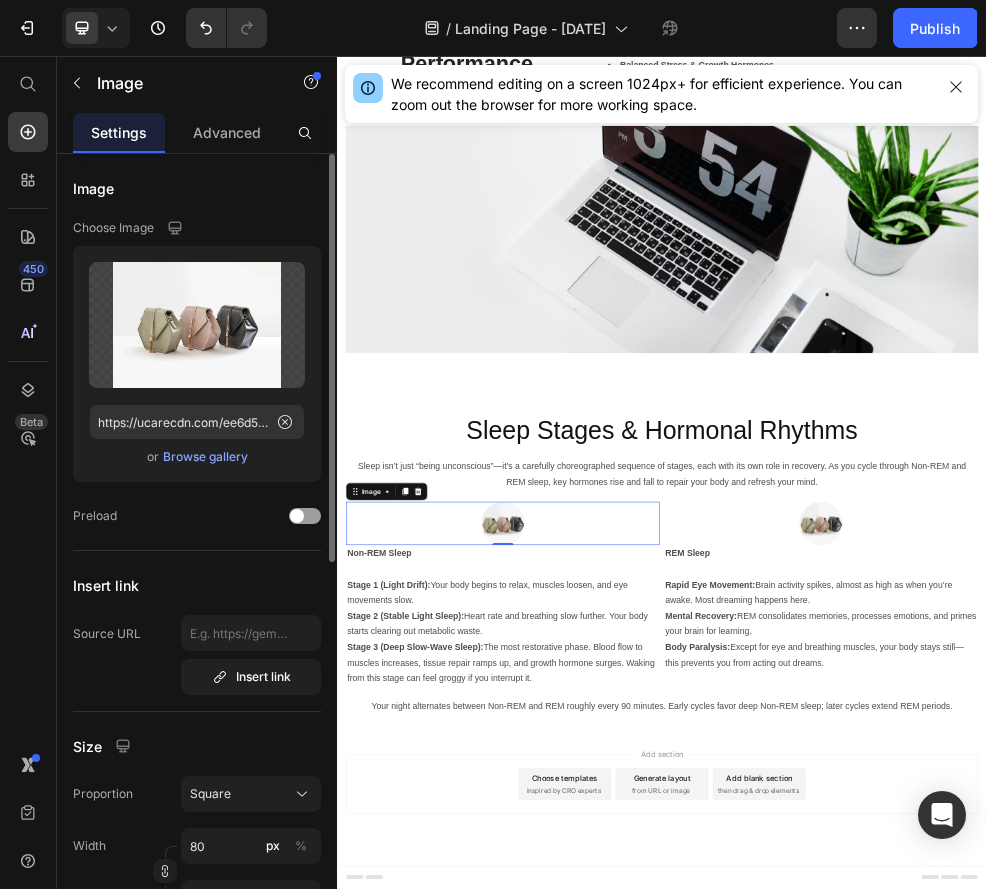 click on "Add section Choose templates inspired by CRO experts Generate layout from URL or image Add blank section then drag & drop elements" at bounding box center [937, 1403] 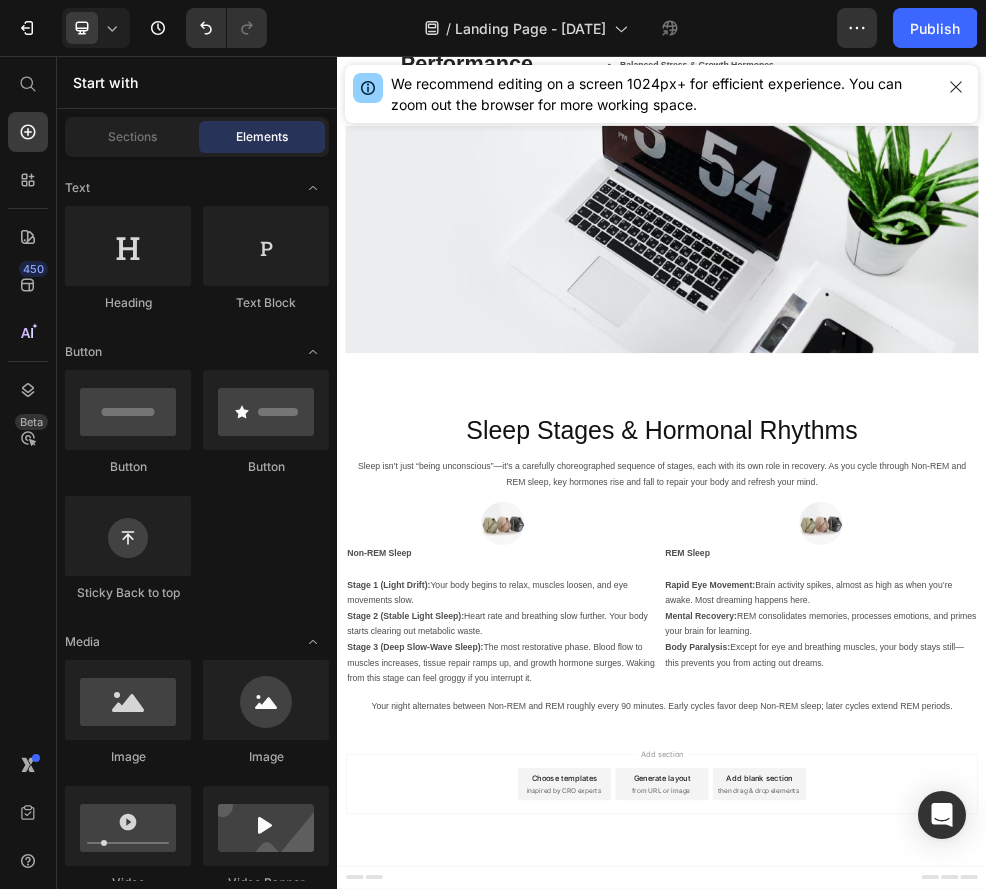 click on "Choose templates" at bounding box center (757, 1391) 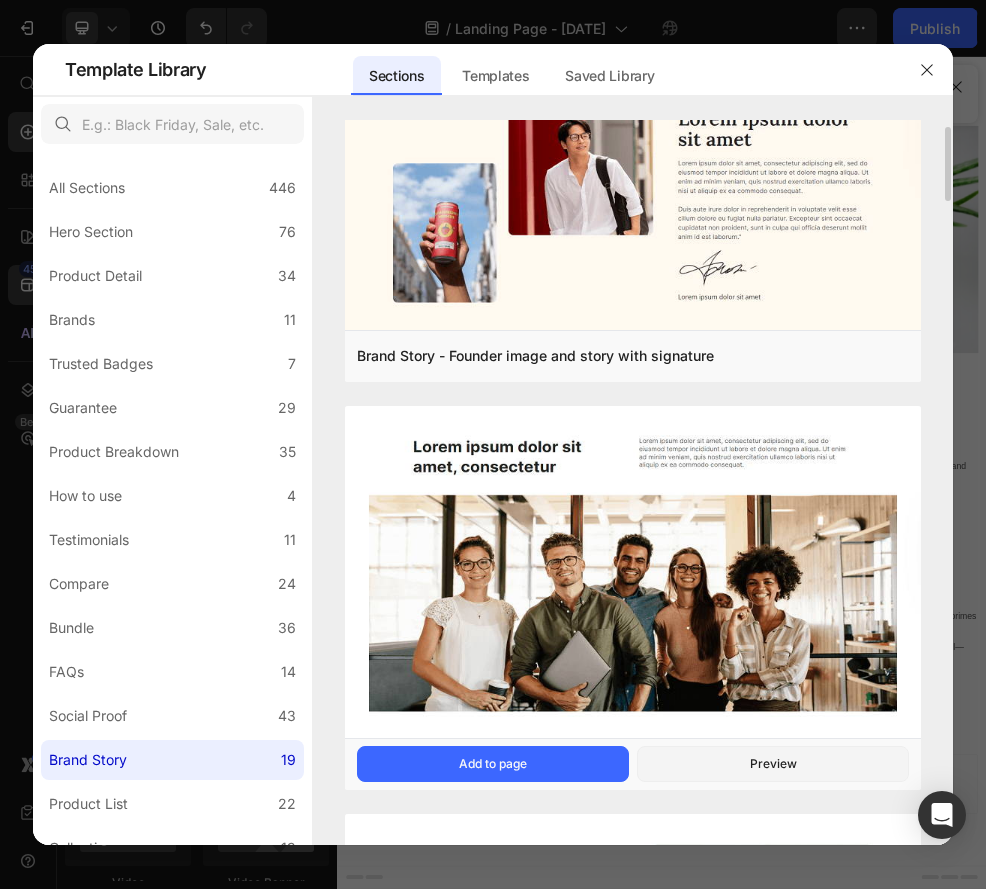 scroll, scrollTop: 51, scrollLeft: 0, axis: vertical 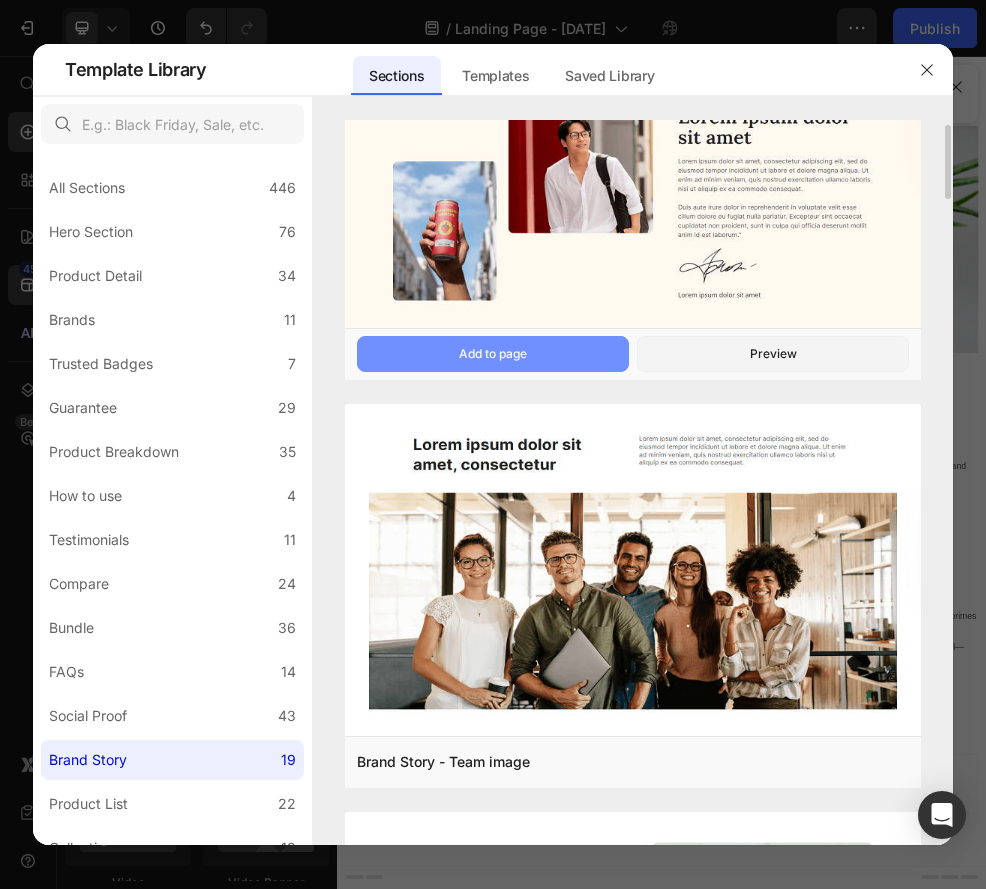 click on "Add to page" at bounding box center [493, 354] 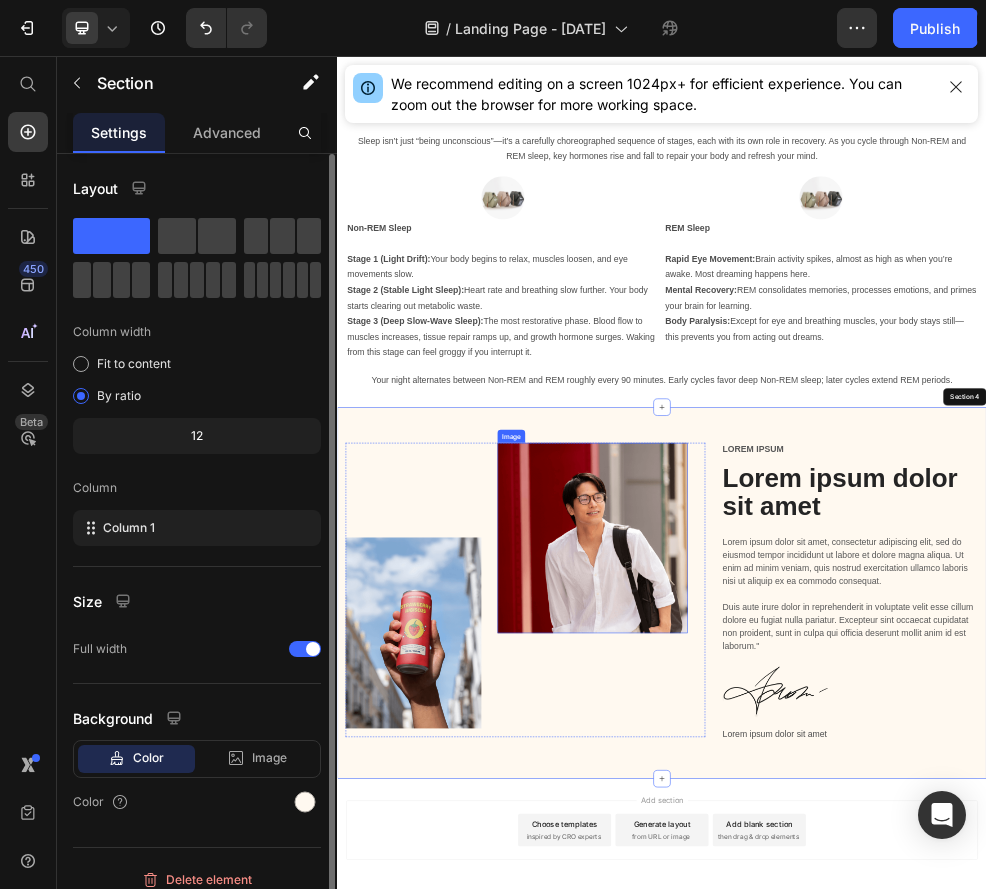 scroll, scrollTop: 1786, scrollLeft: 0, axis: vertical 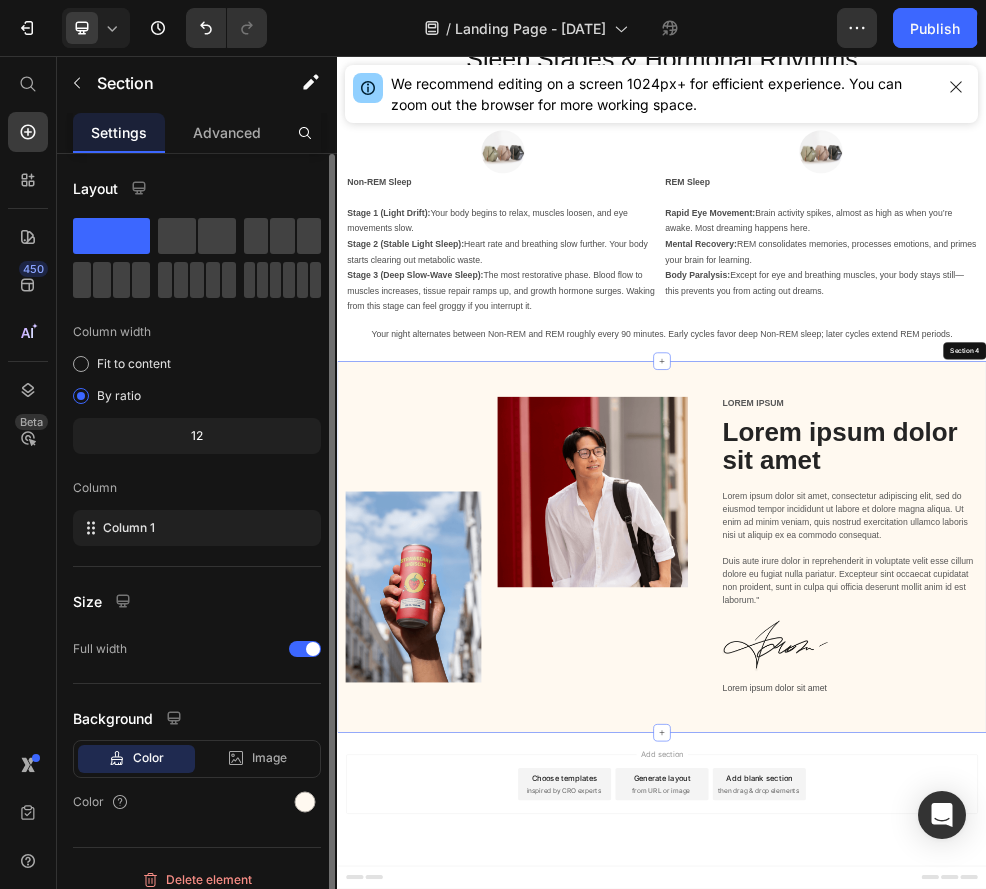 click on "Lorem ipsum dolor sit amet" at bounding box center (1284, 779) 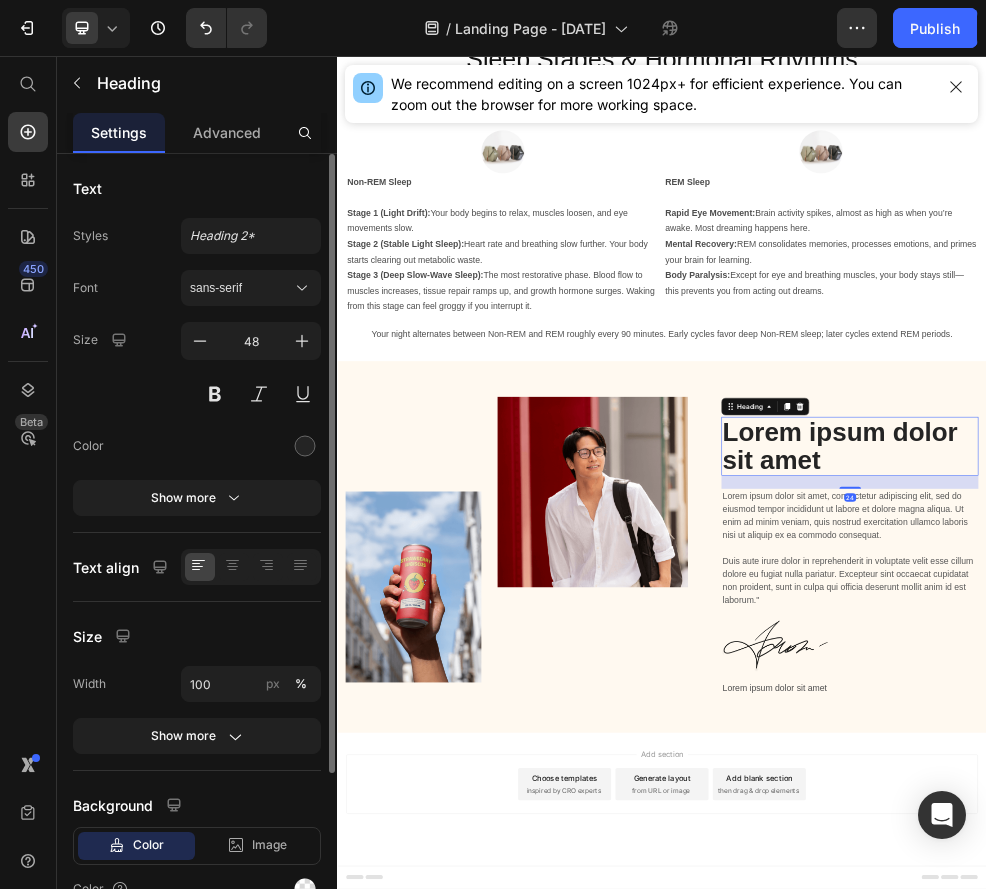 click on "Lorem ipsum dolor sit amet" at bounding box center [1284, 779] 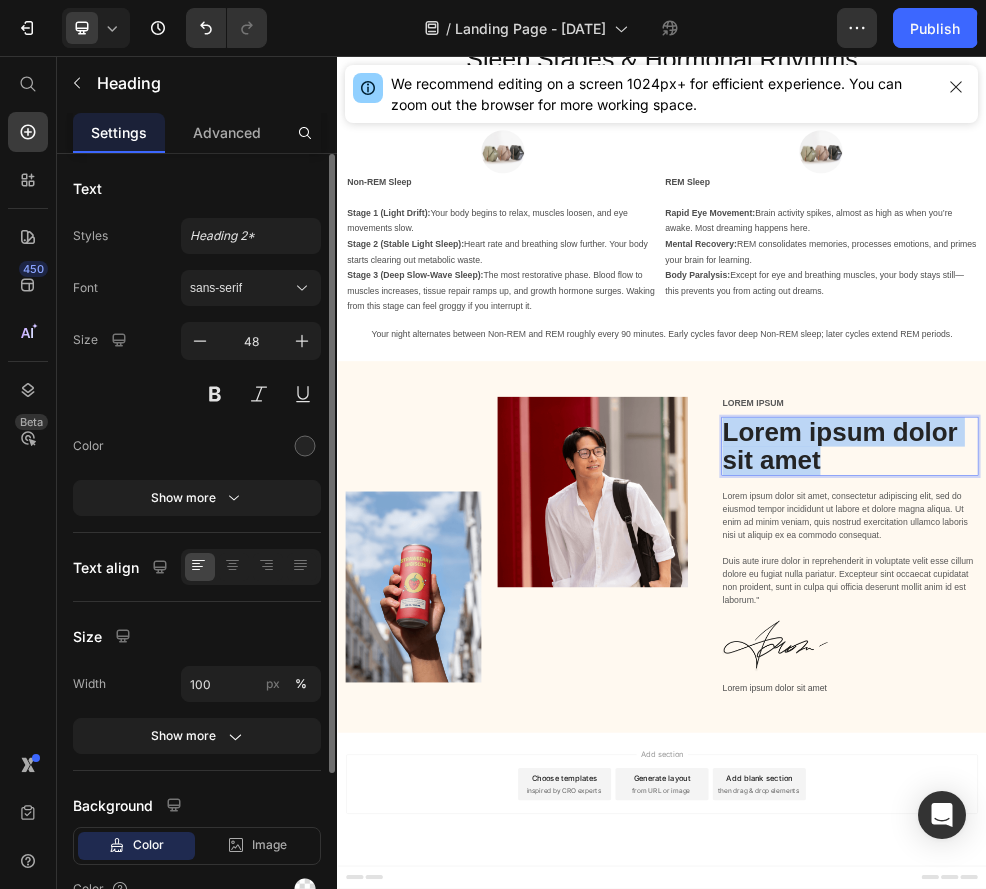 click on "Lorem ipsum dolor sit amet" at bounding box center [1284, 779] 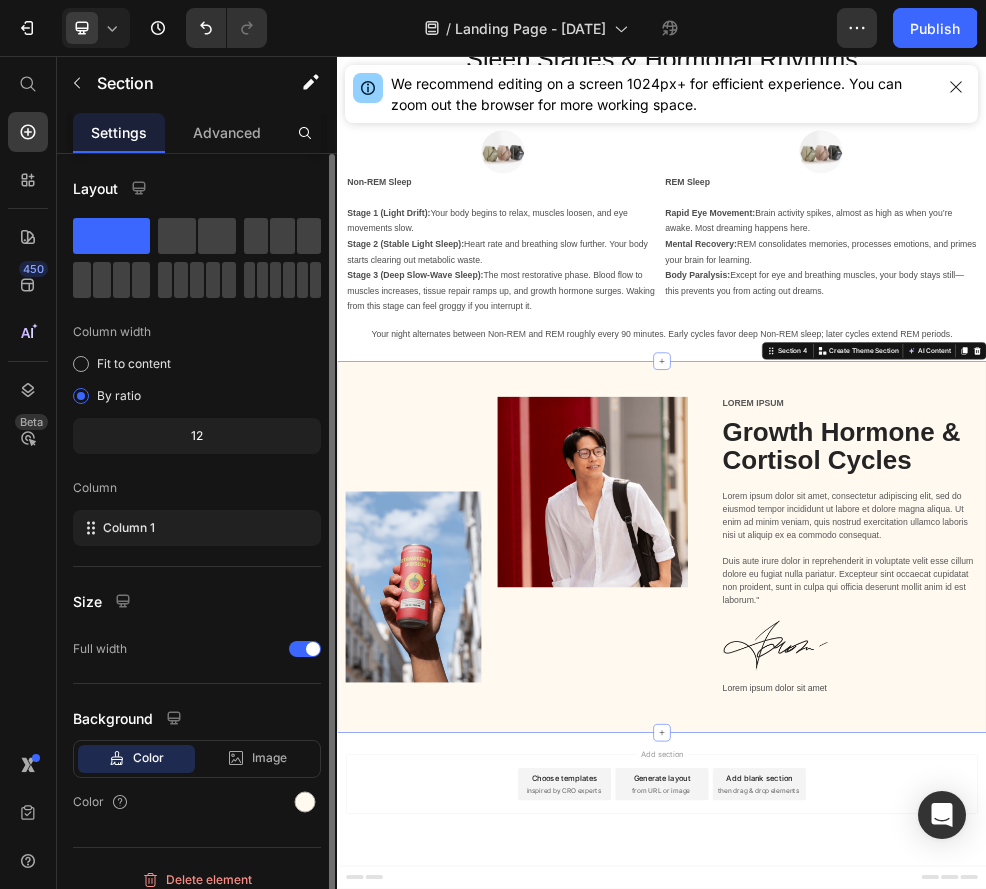 click on "Image Image Row Lorem ipsum Text Block Growth Hormone & Cortisol Cycles Heading Lorem ipsum dolor sit amet, consectetur adipiscing elit, sed do eiusmod tempor incididunt ut labore et dolore magna aliqua. Ut enim ad minim veniam, quis nostrud exercitation ullamco laboris nisi ut aliquip ex ea commodo consequat. Duis aute irure dolor in reprehenderit in voluptate velit esse cillum dolore eu fugiat nulla pariatur. Excepteur sint occaecat cupidatat non proident, sunt in culpa qui officia deserunt mollit anim id est laborum." Text Block Image Lorem ipsum dolor sit amet Text Block Row Section 4   Create Theme Section AI Content Write with GemAI What would you like to describe here? Tone and Voice Persuasive Product Show more Generate" at bounding box center (937, 964) 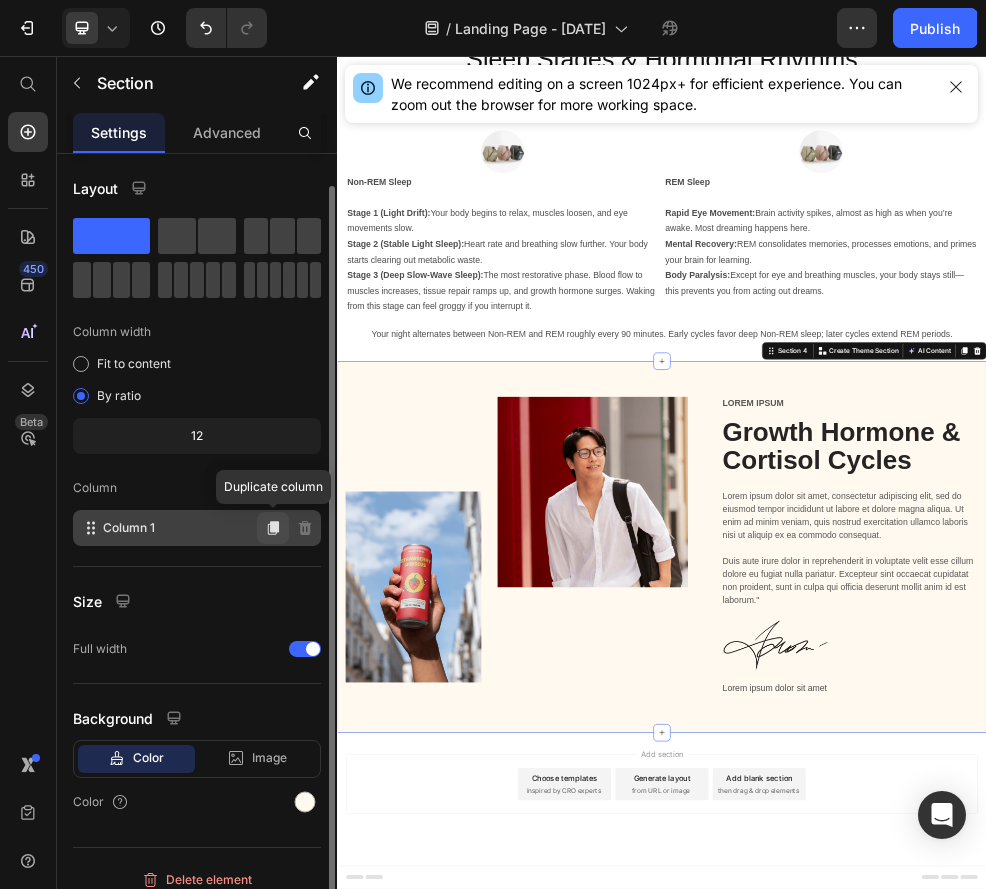 scroll, scrollTop: 16, scrollLeft: 0, axis: vertical 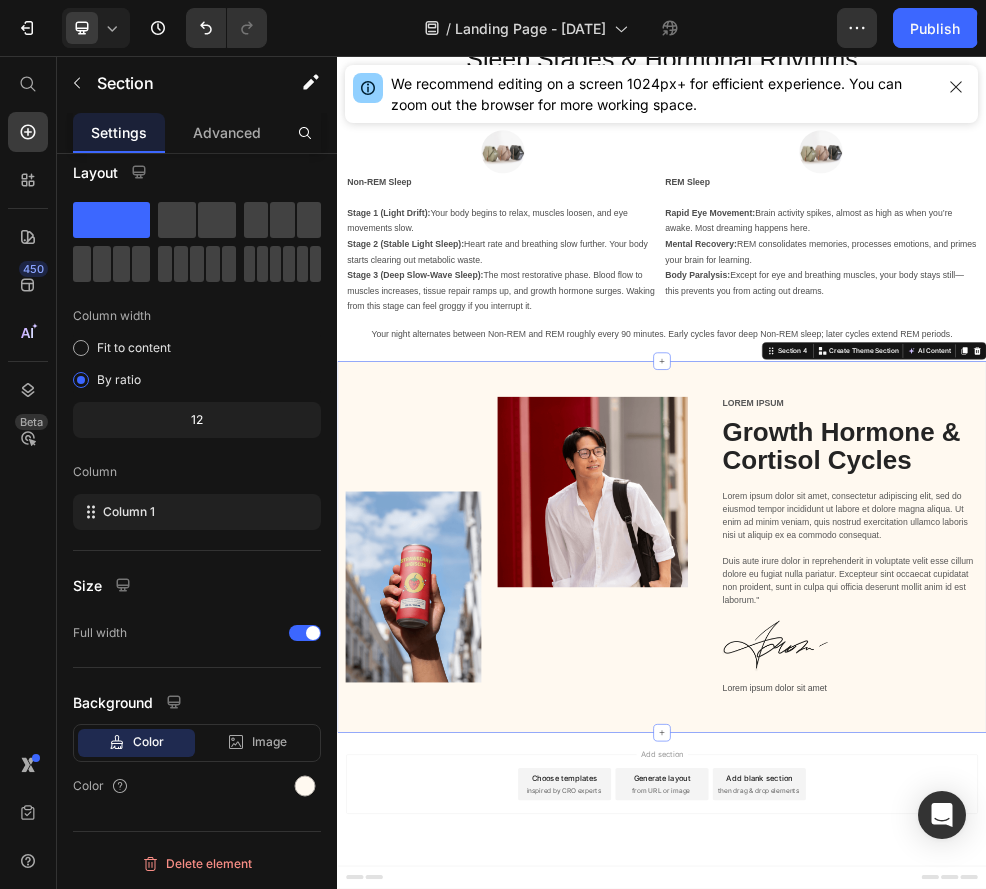 click on "Image Image Row Lorem ipsum Text Block Growth Hormone & Cortisol Cycles Heading Lorem ipsum dolor sit amet, consectetur adipiscing elit, sed do eiusmod tempor incididunt ut labore et dolore magna aliqua. Ut enim ad minim veniam, quis nostrud exercitation ullamco laboris nisi ut aliquip ex ea commodo consequat. Duis aute irure dolor in reprehenderit in voluptate velit esse cillum dolore eu fugiat nulla pariatur. Excepteur sint occaecat cupidatat non proident, sunt in culpa qui officia deserunt mollit anim id est laborum." Text Block Image Lorem ipsum dolor sit amet Text Block Row Section 4   Create Theme Section AI Content Write with GemAI What would you like to describe here? Tone and Voice Persuasive Product Show more Generate" at bounding box center (937, 964) 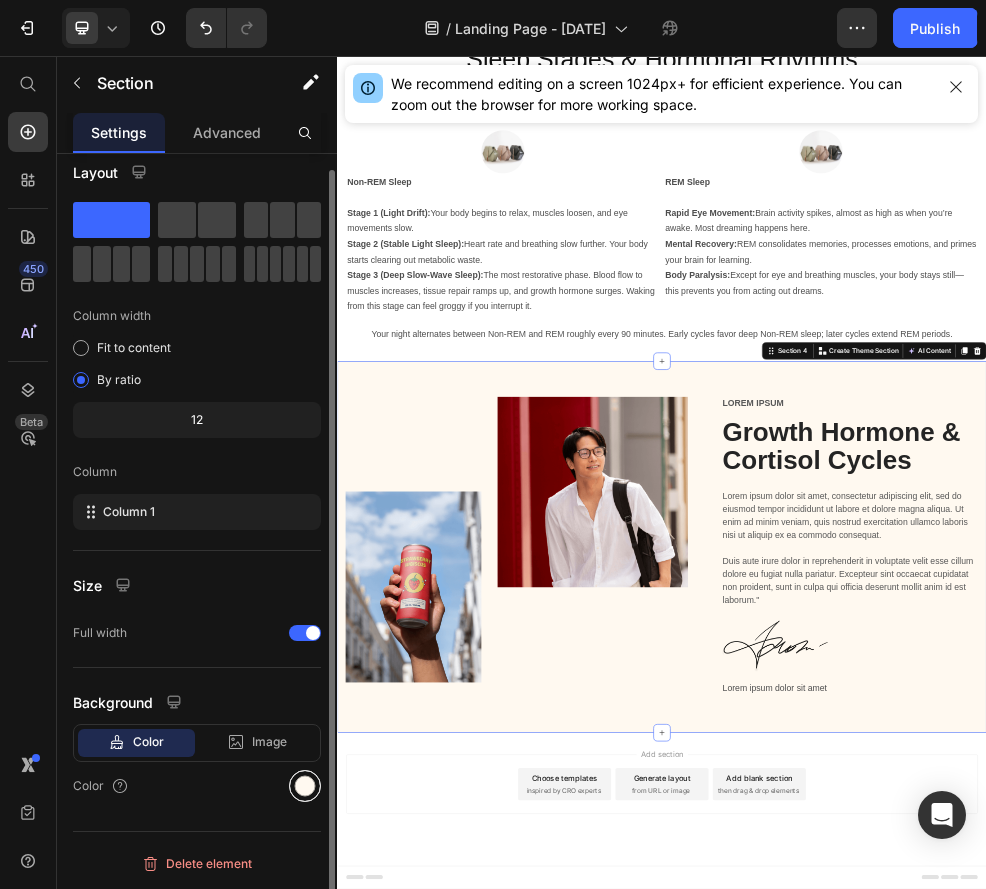 click at bounding box center (305, 786) 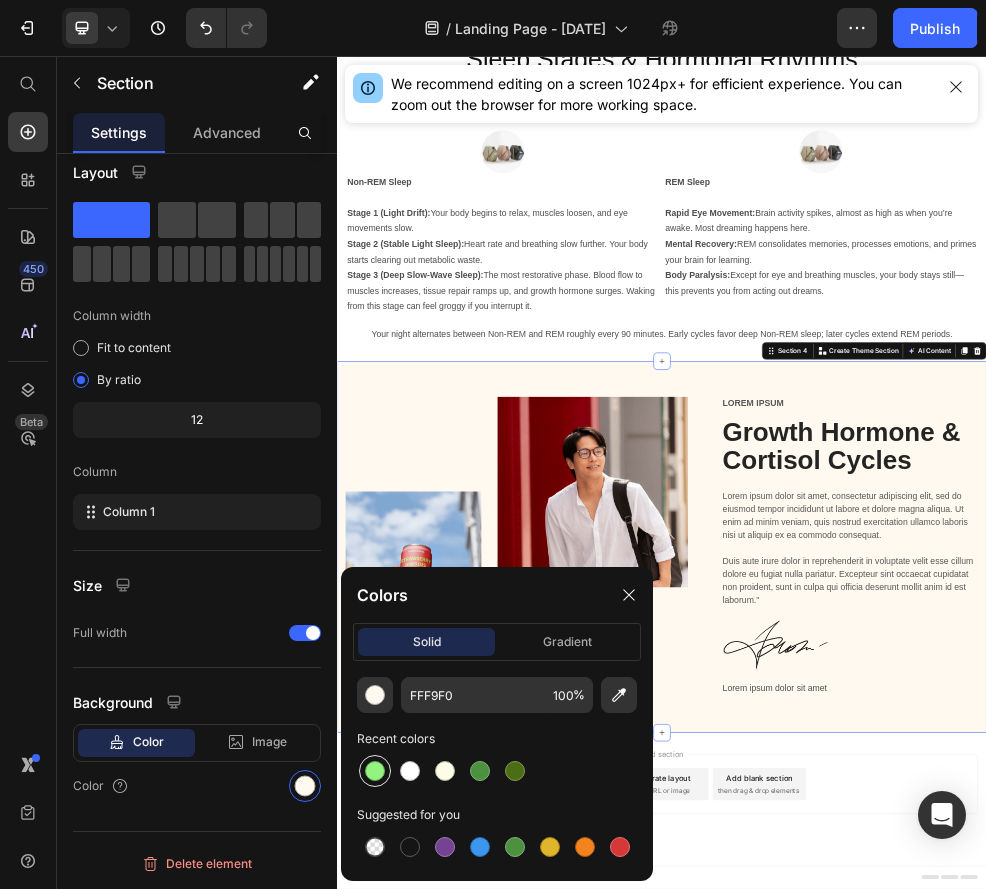 click at bounding box center (375, 771) 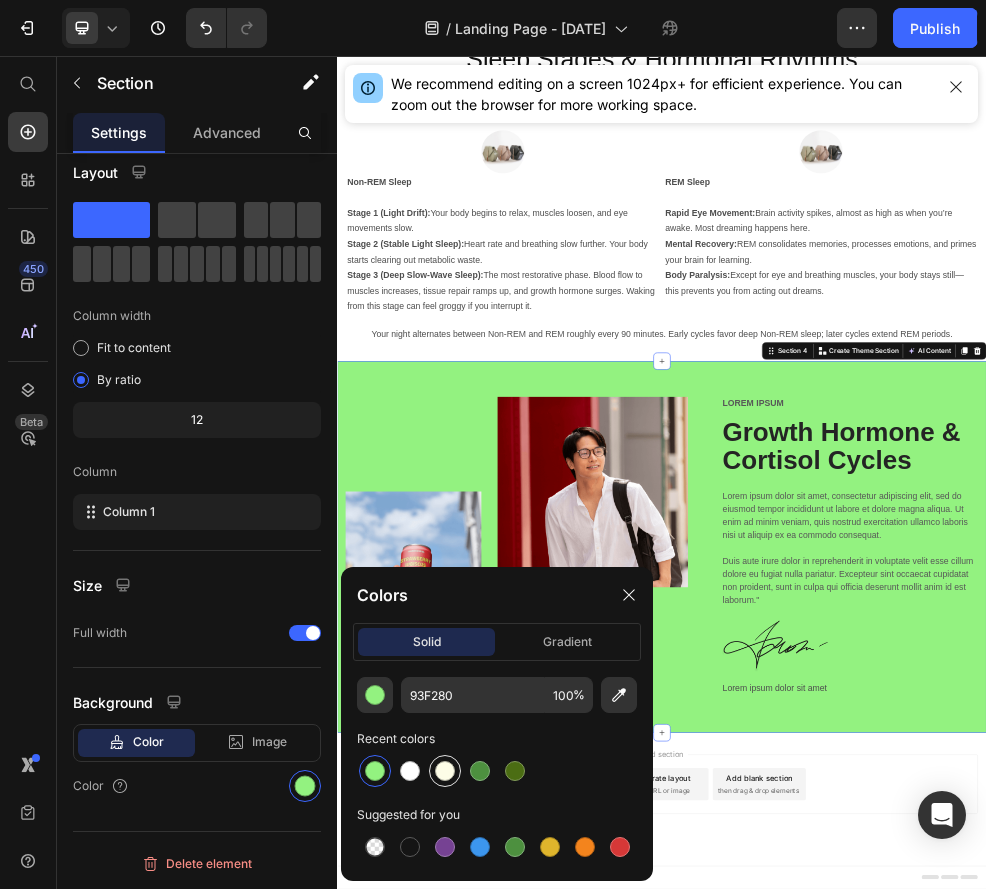 click at bounding box center [445, 771] 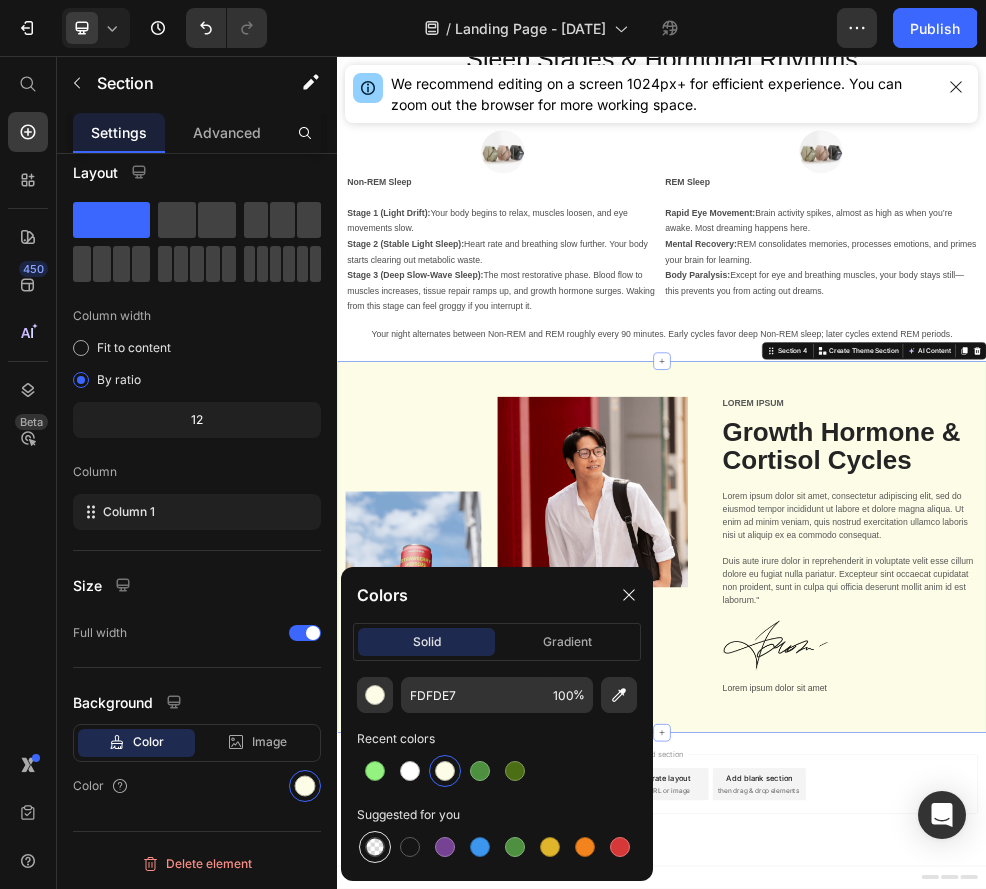 click at bounding box center [375, 847] 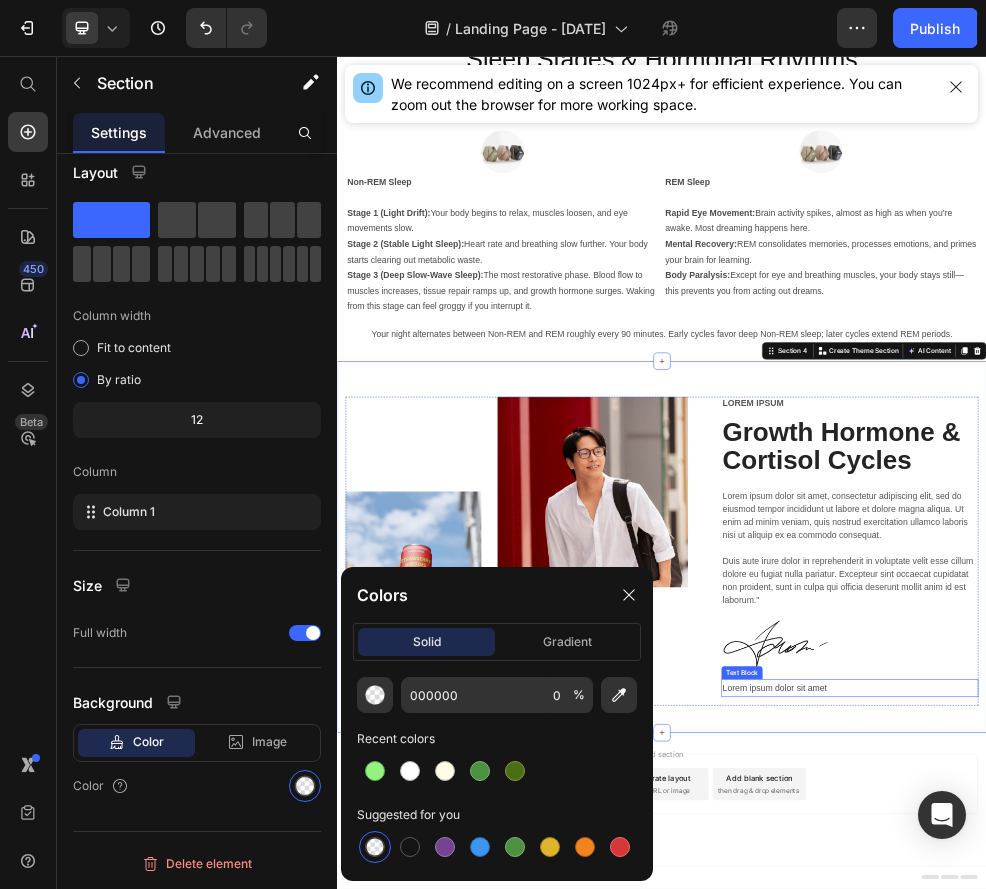 click on "Lorem ipsum dolor sit amet" at bounding box center (1284, 1225) 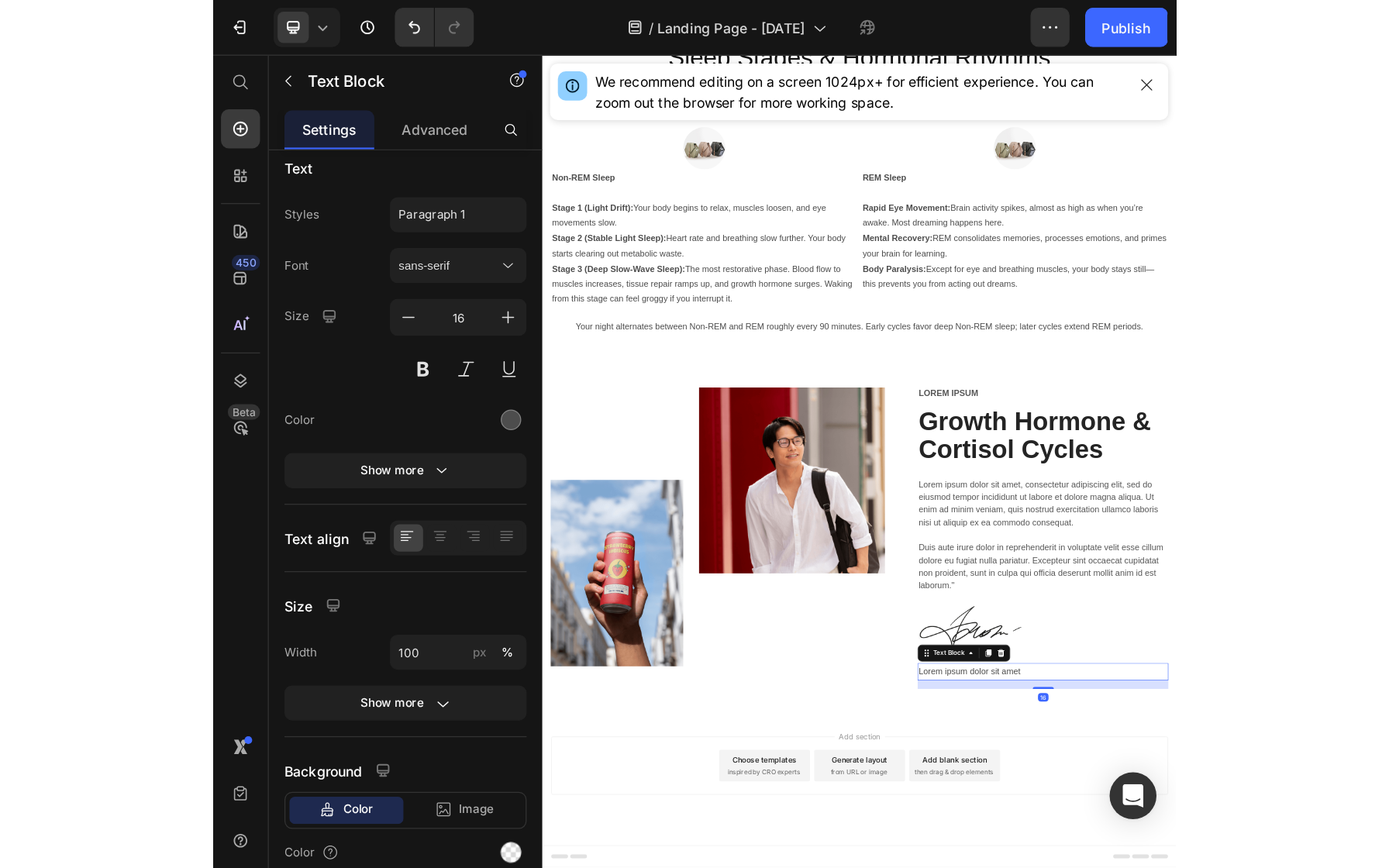 scroll, scrollTop: 0, scrollLeft: 0, axis: both 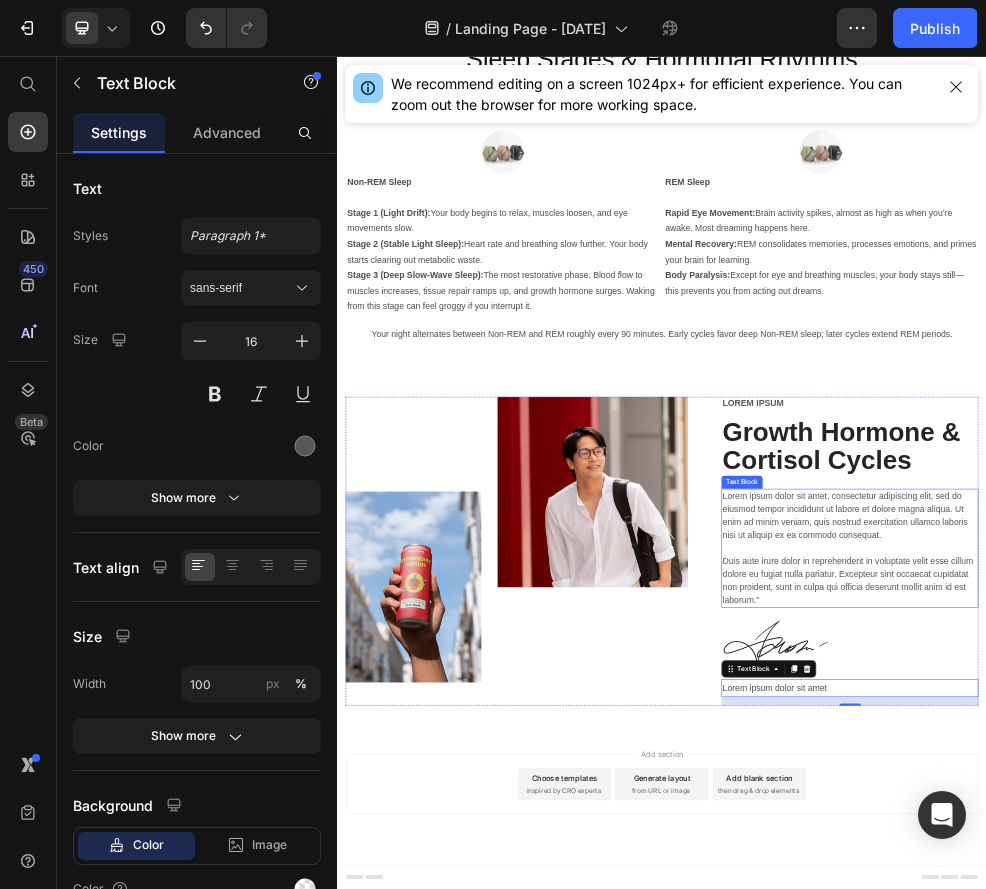 click on "Lorem ipsum dolor sit amet, consectetur adipiscing elit, sed do eiusmod tempor incididunt ut labore et dolore magna aliqua. Ut enim ad minim veniam, quis nostrud exercitation ullamco laboris nisi ut aliquip ex ea commodo consequat. Duis aute irure dolor in reprehenderit in voluptate velit esse cillum dolore eu fugiat nulla pariatur. Excepteur sint occaecat cupidatat non proident, sunt in culpa qui officia deserunt mollit anim id est laborum."" at bounding box center [1284, 967] 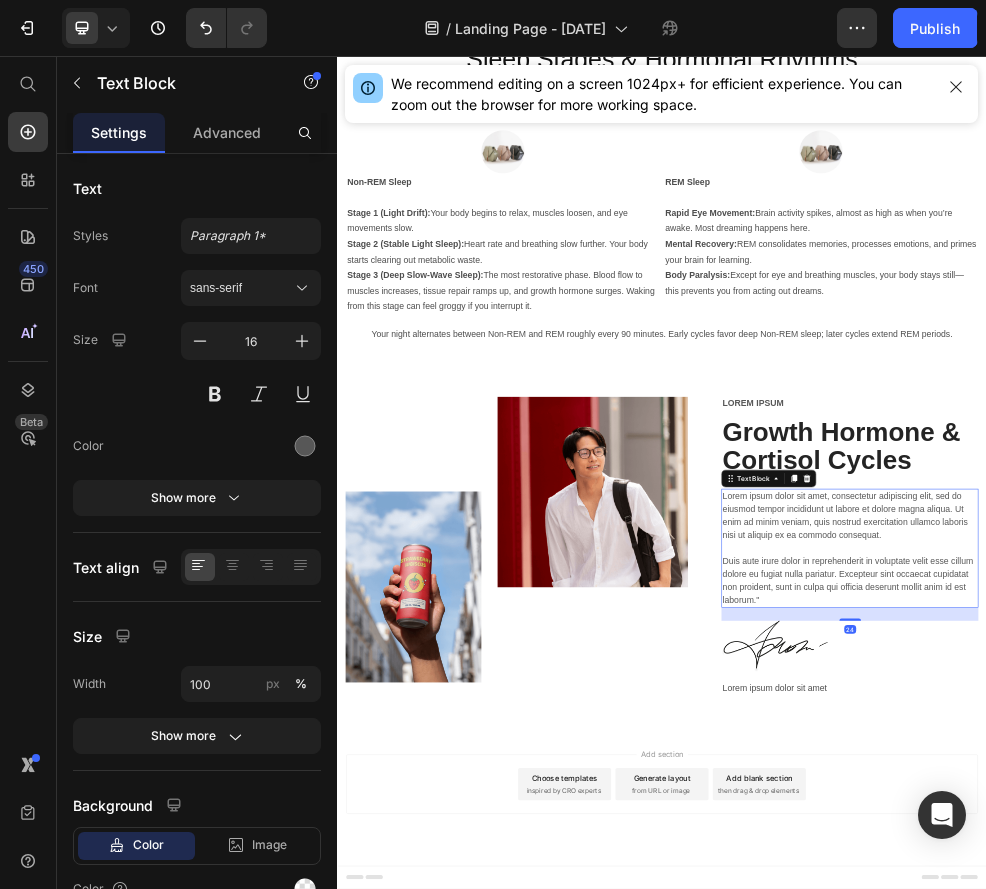 click on "Lorem ipsum dolor sit amet, consectetur adipiscing elit, sed do eiusmod tempor incididunt ut labore et dolore magna aliqua. Ut enim ad minim veniam, quis nostrud exercitation ullamco laboris nisi ut aliquip ex ea commodo consequat. Duis aute irure dolor in reprehenderit in voluptate velit esse cillum dolore eu fugiat nulla pariatur. Excepteur sint occaecat cupidatat non proident, sunt in culpa qui officia deserunt mollit anim id est laborum."" at bounding box center (1284, 967) 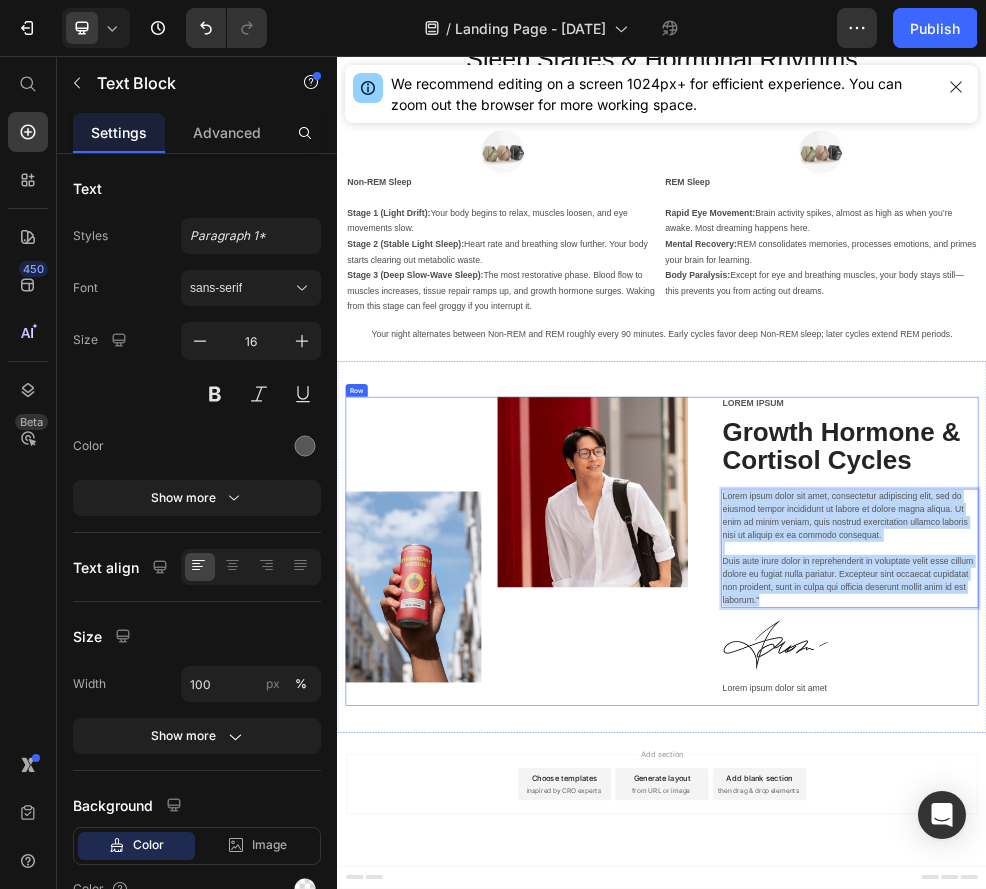 drag, startPoint x: 1143, startPoint y: 1062, endPoint x: 1038, endPoint y: 875, distance: 214.46211 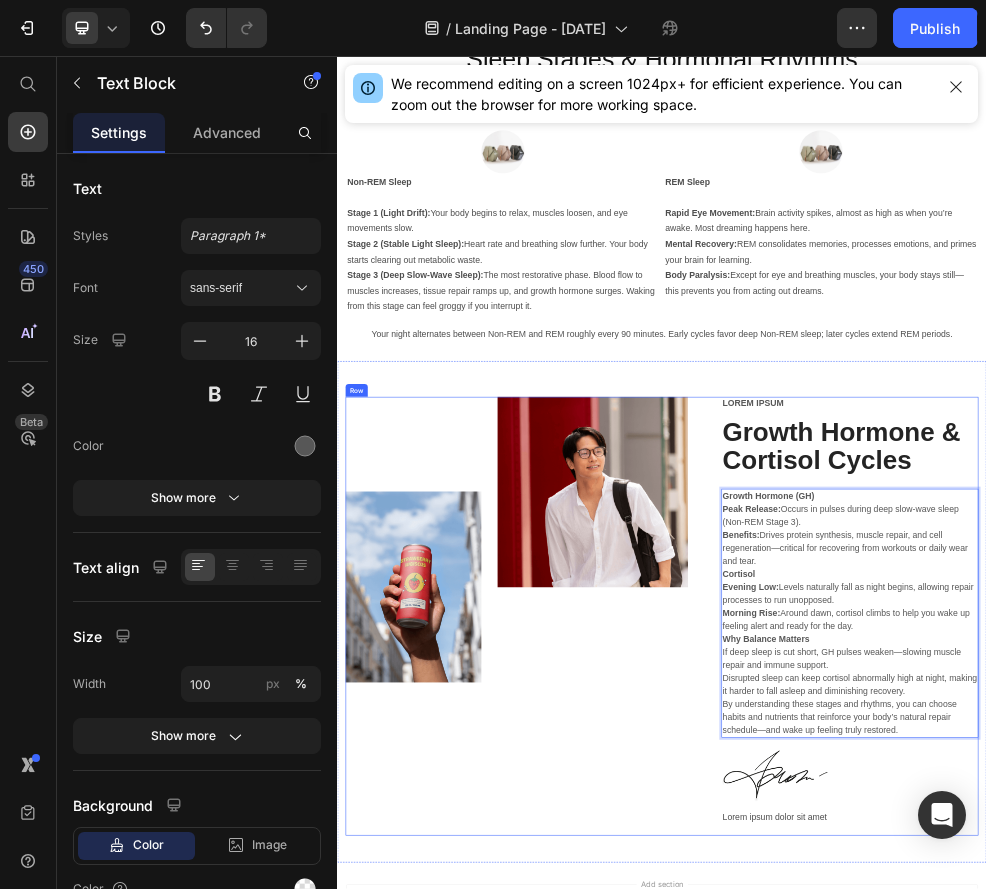 click on "Image Image Row" at bounding box center [684, 1092] 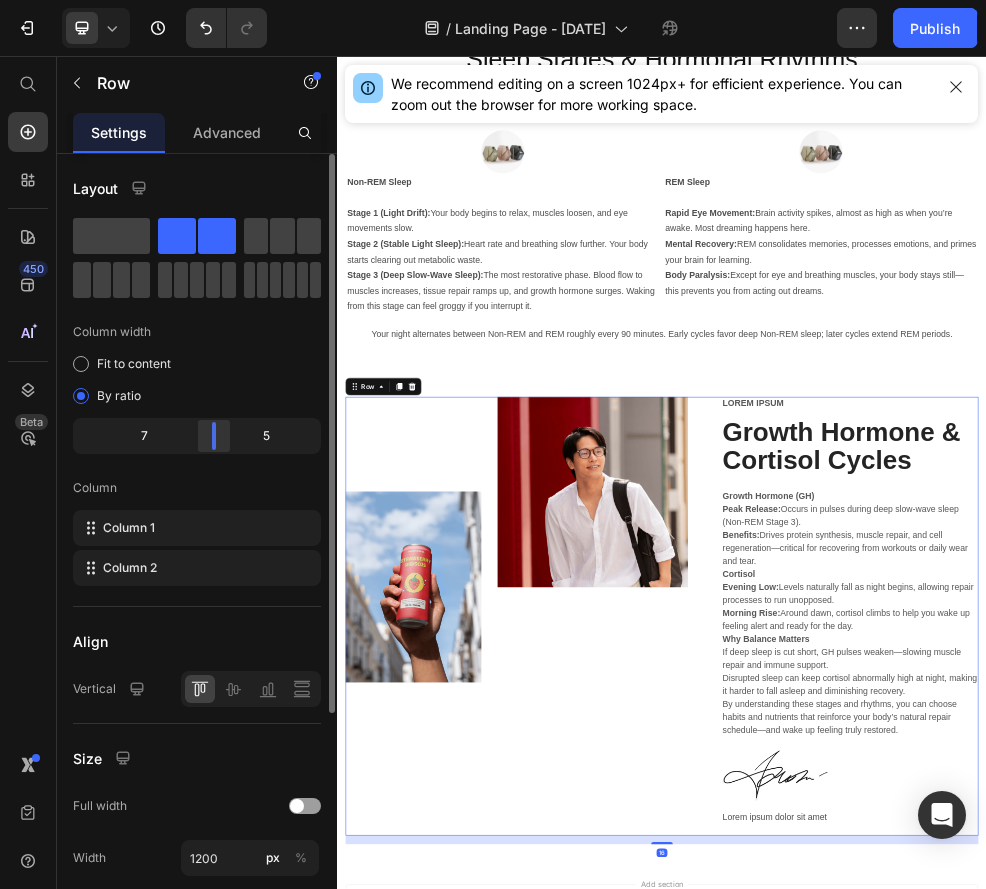 click on "7  Version history  /  Landing Page - Jul 11, 09:33:52 Preview  Save   Publish  450 Beta Start with Sections Elements Hero Section Product Detail Brands Trusted Badges Guarantee Product Breakdown How to use Testimonials Compare Bundle FAQs Social Proof Brand Story Product List Collection Blog List Contact Sticky Add to Cart Custom Footer Browse Library 450 Layout
Row
Row
Row
Row Text
Heading
Text Block Button
Button
Button
Sticky Back to top Media
Image
Image" at bounding box center (493, 0) 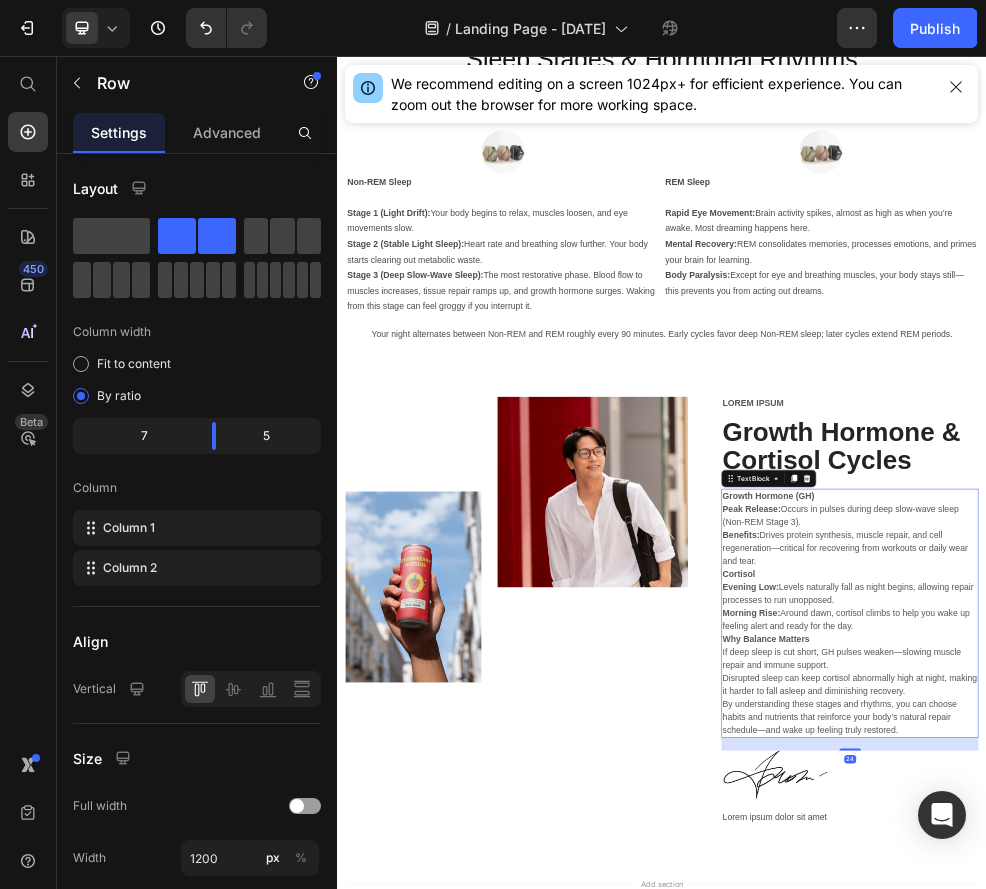 click on "By understanding these stages and rhythms, you can choose habits and nutrients that reinforce your body’s natural repair schedule—and wake up feeling truly restored." at bounding box center [1284, 1279] 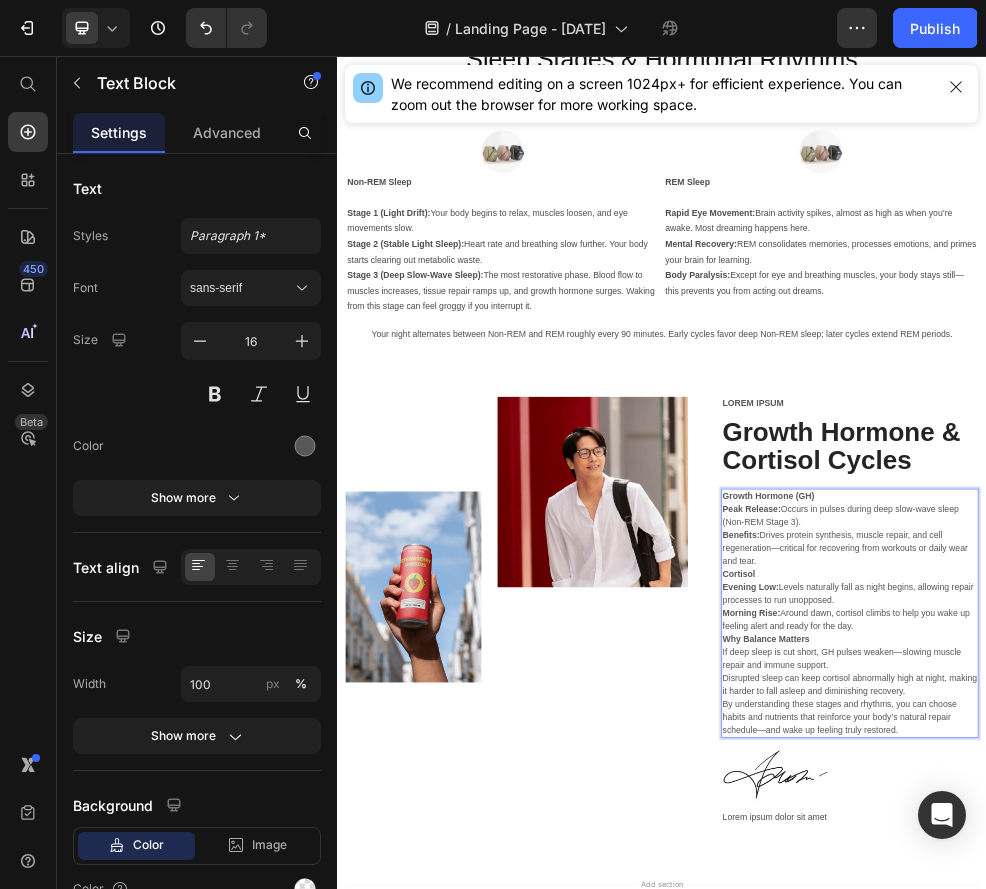 click on "By understanding these stages and rhythms, you can choose habits and nutrients that reinforce your body’s natural repair schedule—and wake up feeling truly restored." at bounding box center [1284, 1279] 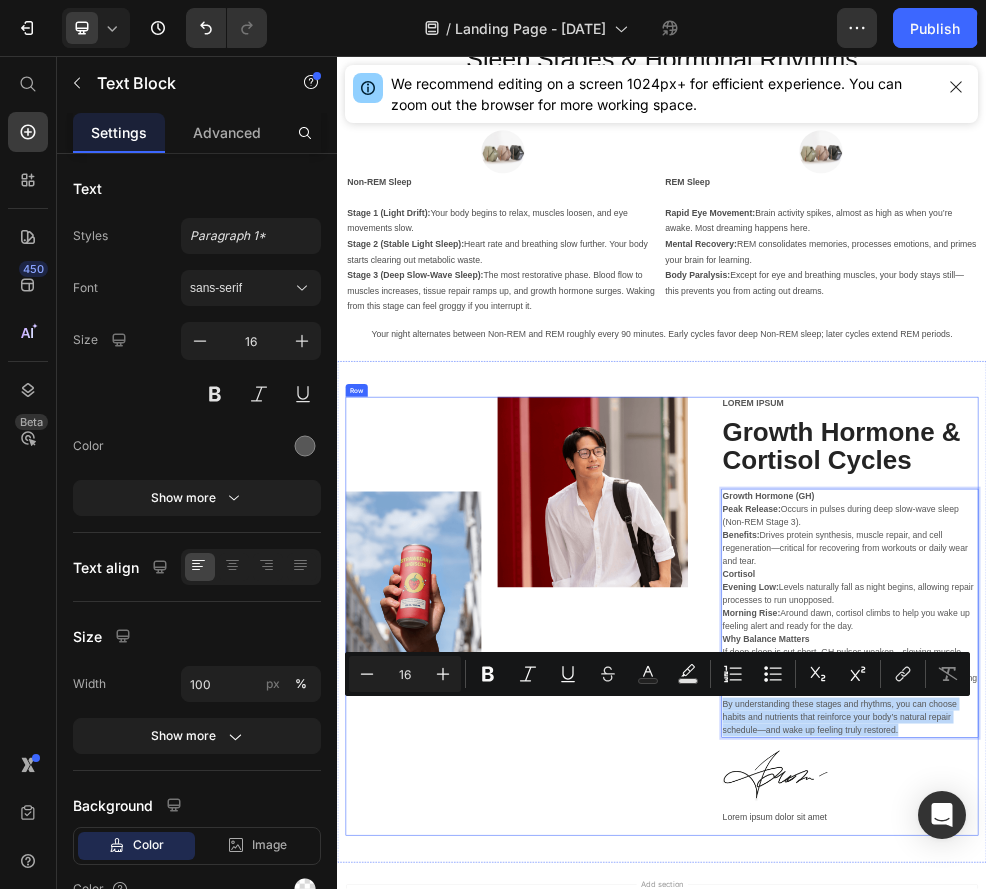 drag, startPoint x: 1401, startPoint y: 1307, endPoint x: 1041, endPoint y: 1255, distance: 363.73618 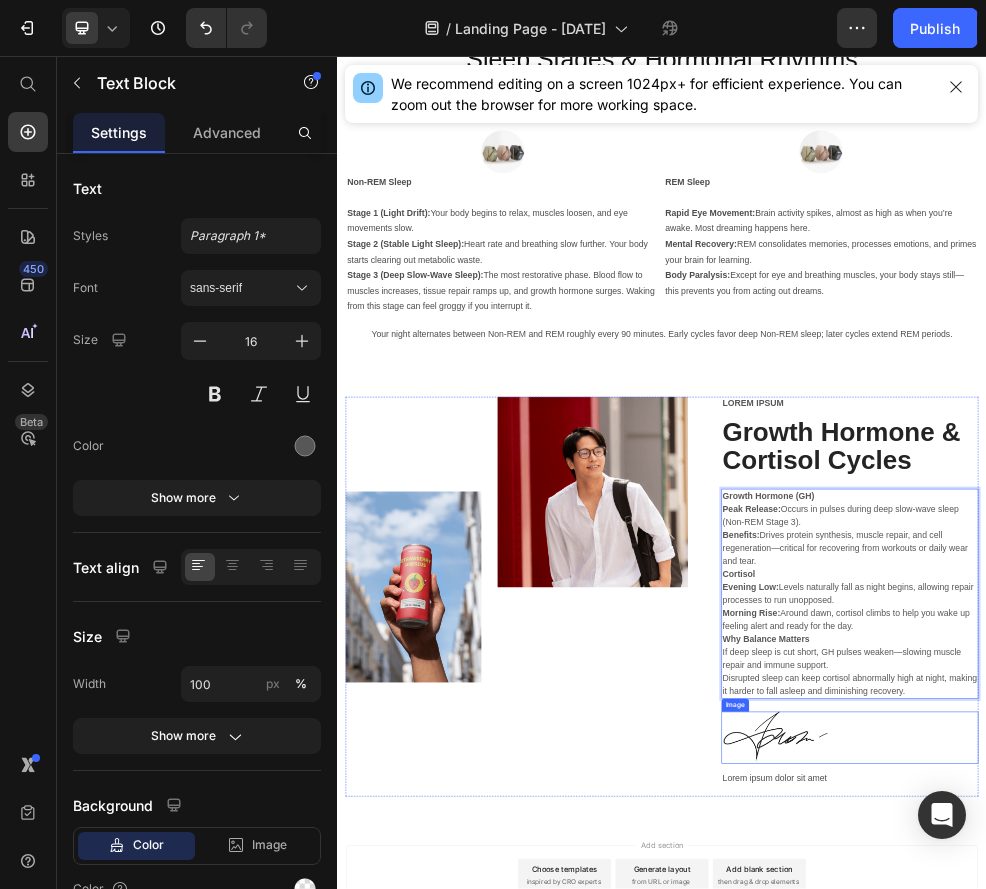 click at bounding box center [1284, 1317] 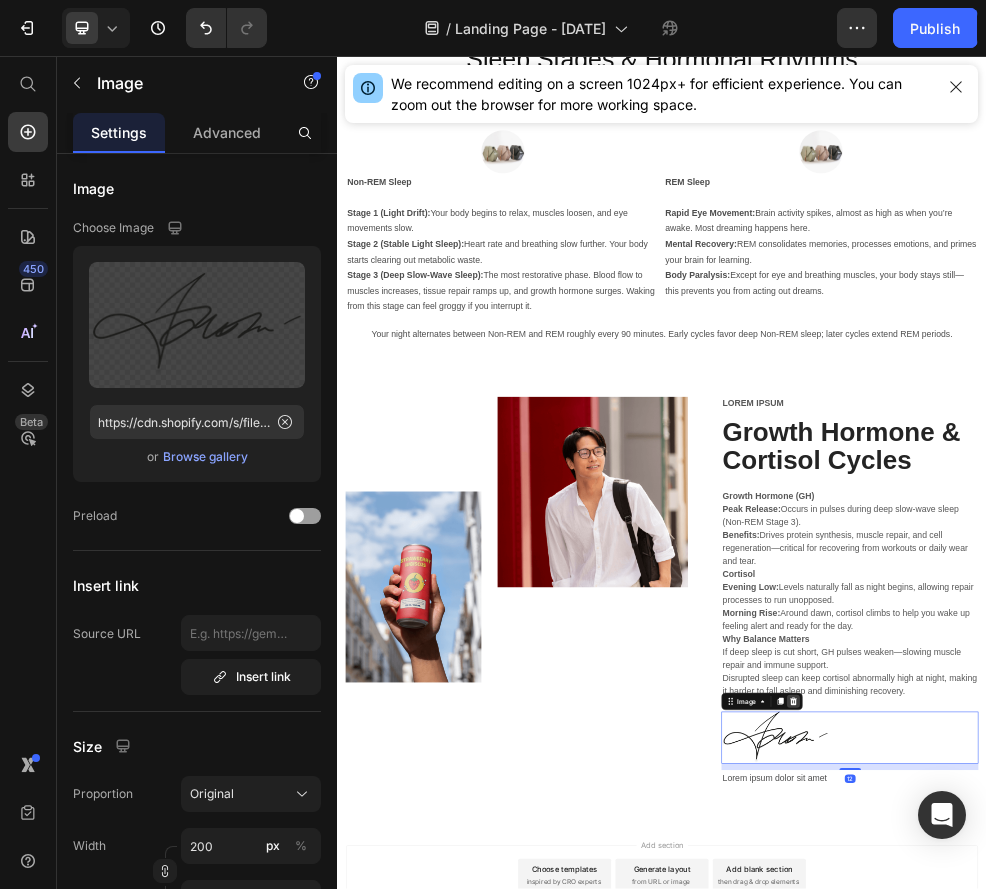 click at bounding box center [1180, 1250] 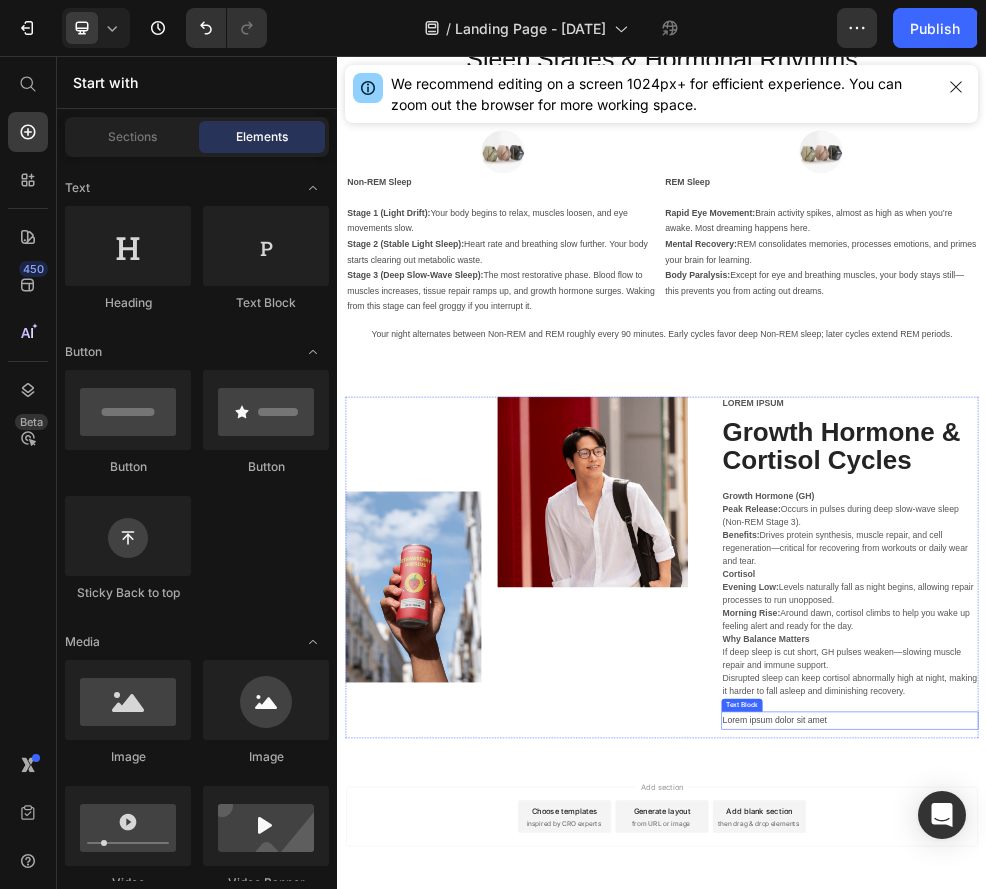 click on "Lorem ipsum dolor sit amet" at bounding box center (1284, 1285) 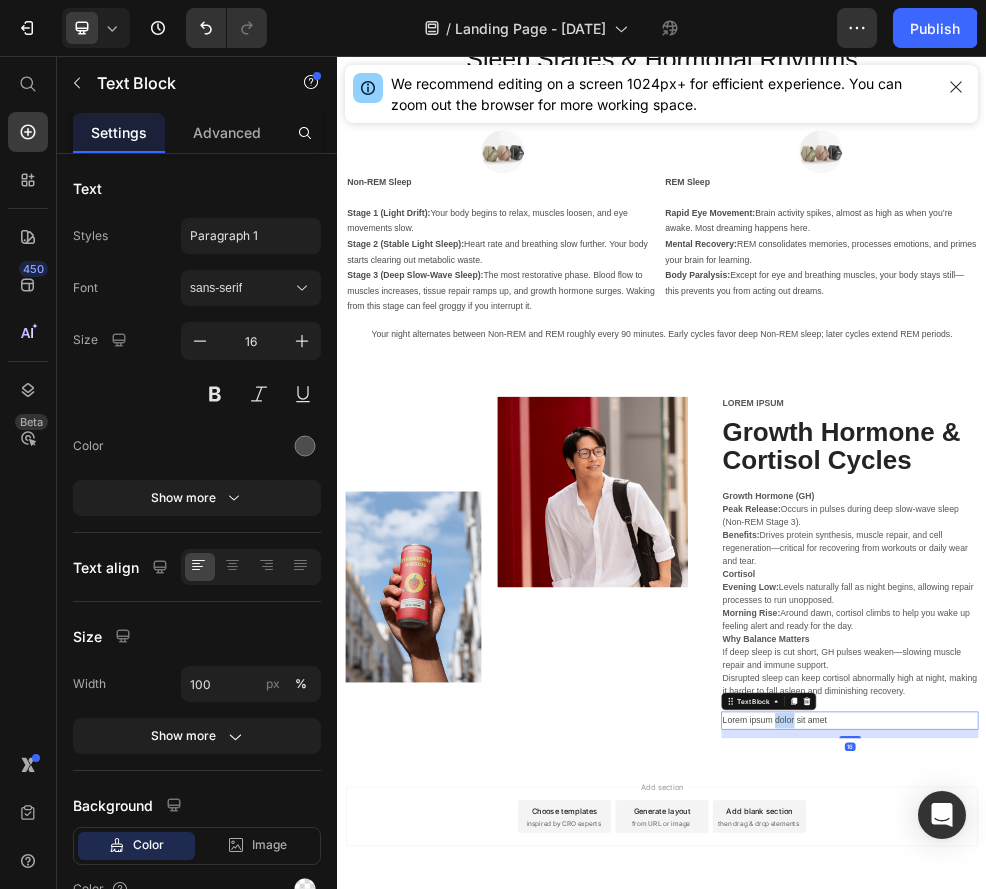 click on "Lorem ipsum dolor sit amet" at bounding box center (1284, 1285) 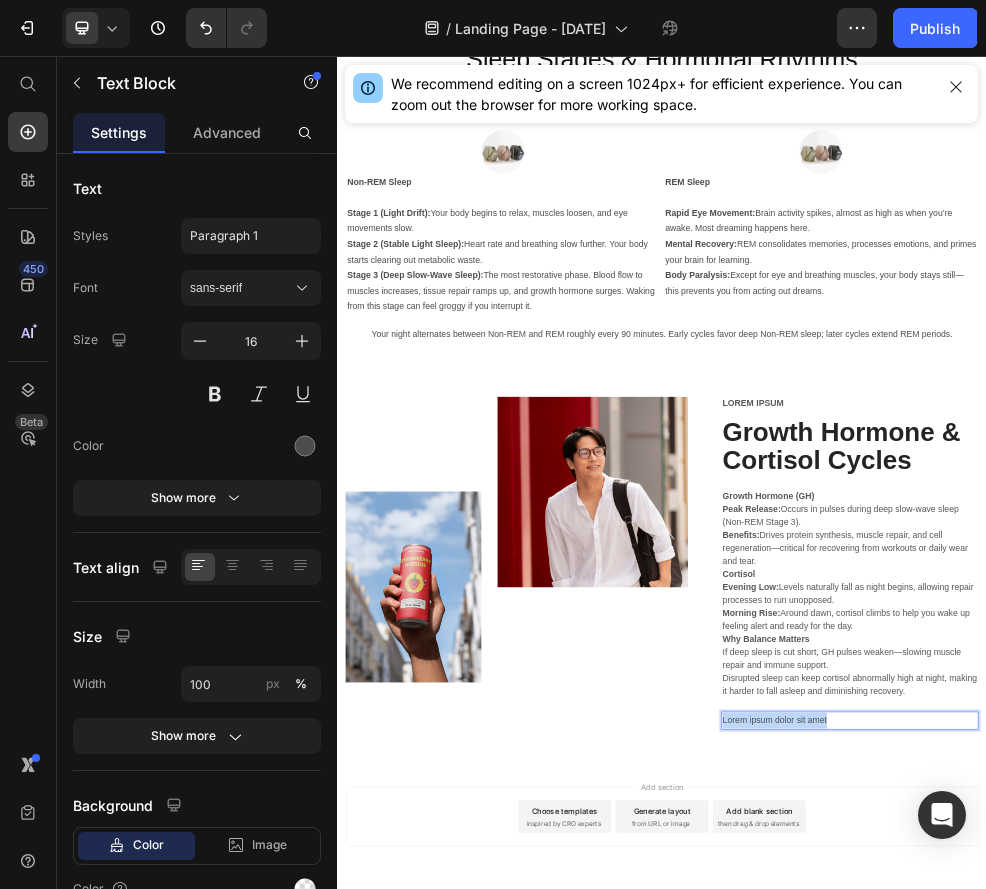 click on "Lorem ipsum dolor sit amet" at bounding box center (1284, 1285) 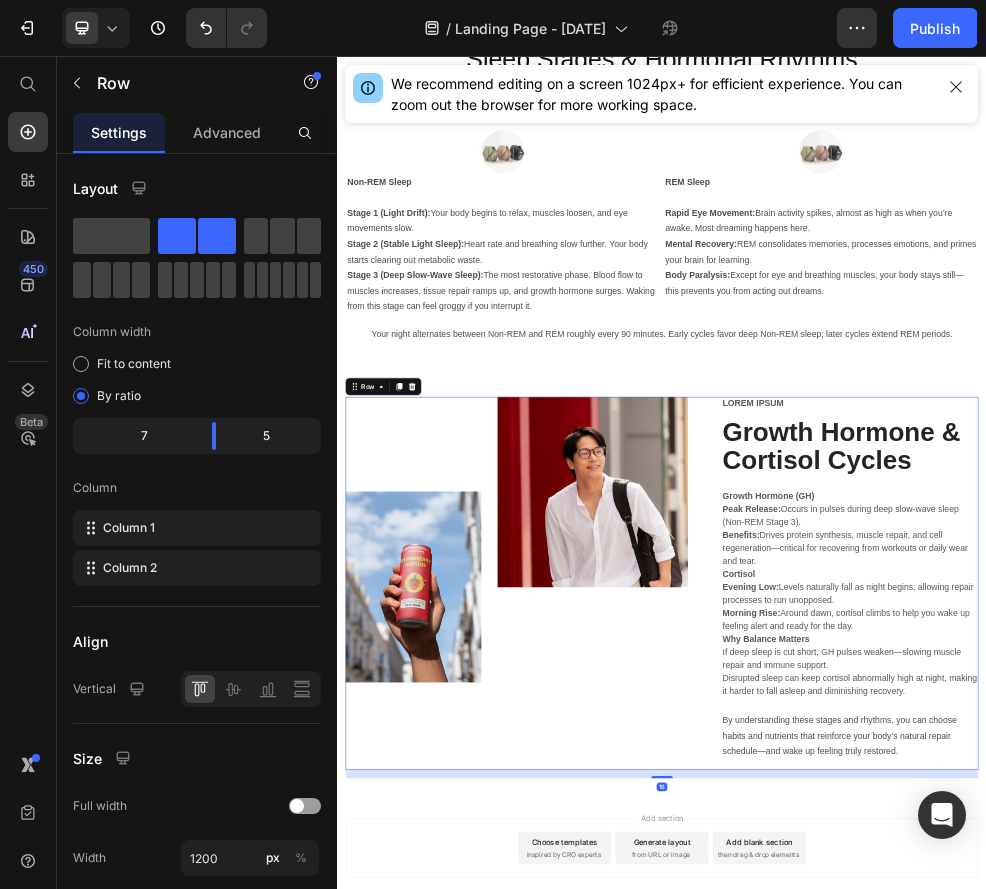 click on "Image Image Row" at bounding box center (684, 1031) 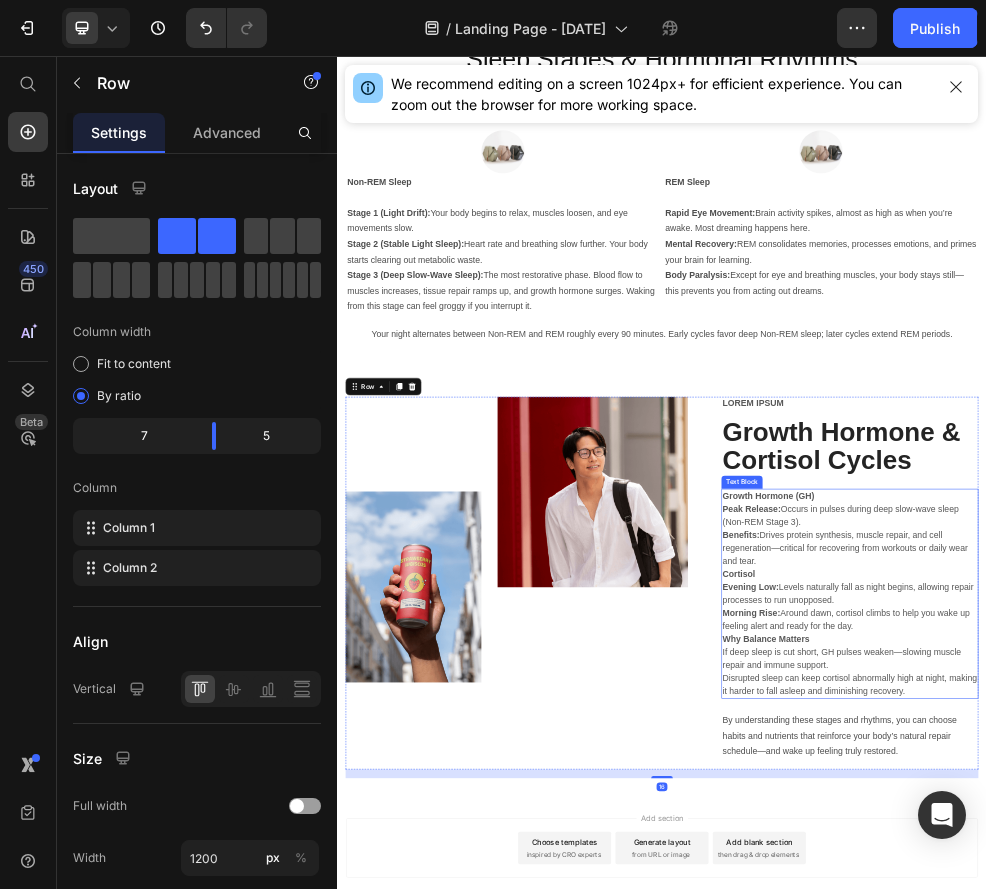 click on "If deep sleep is cut short, GH pulses weaken—slowing muscle repair and immune support." at bounding box center (1284, 1171) 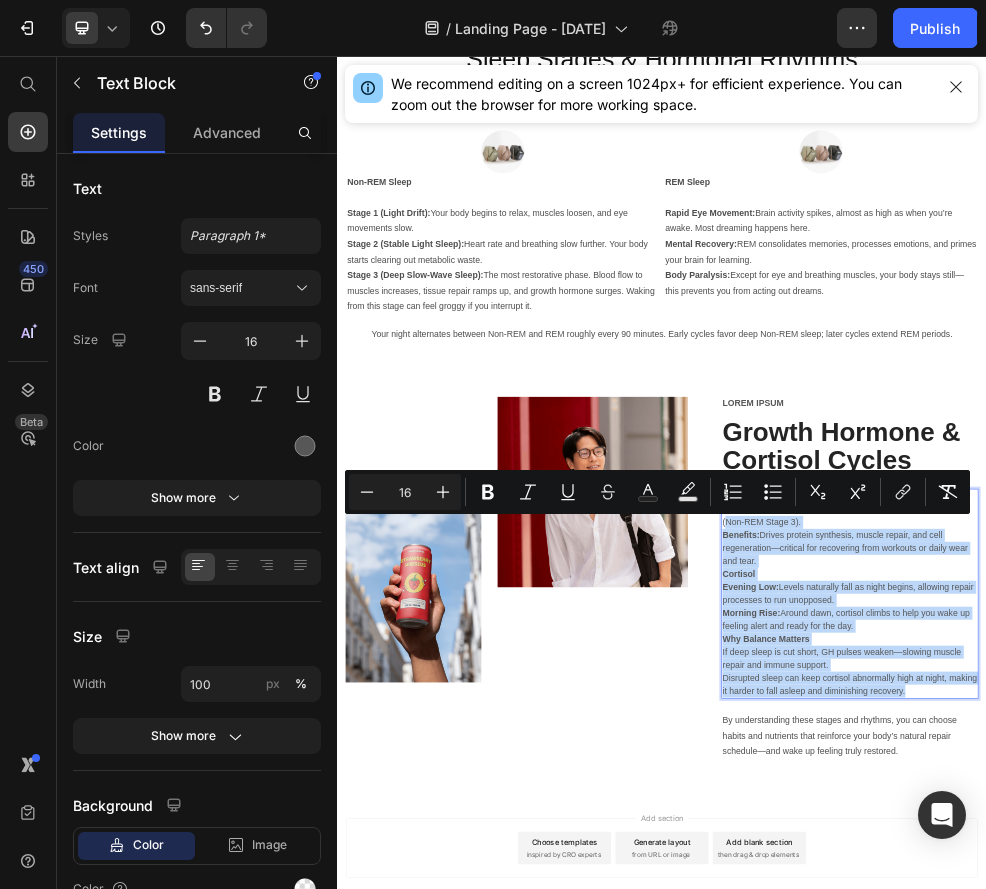 drag, startPoint x: 1417, startPoint y: 1231, endPoint x: 1048, endPoint y: 918, distance: 483.8698 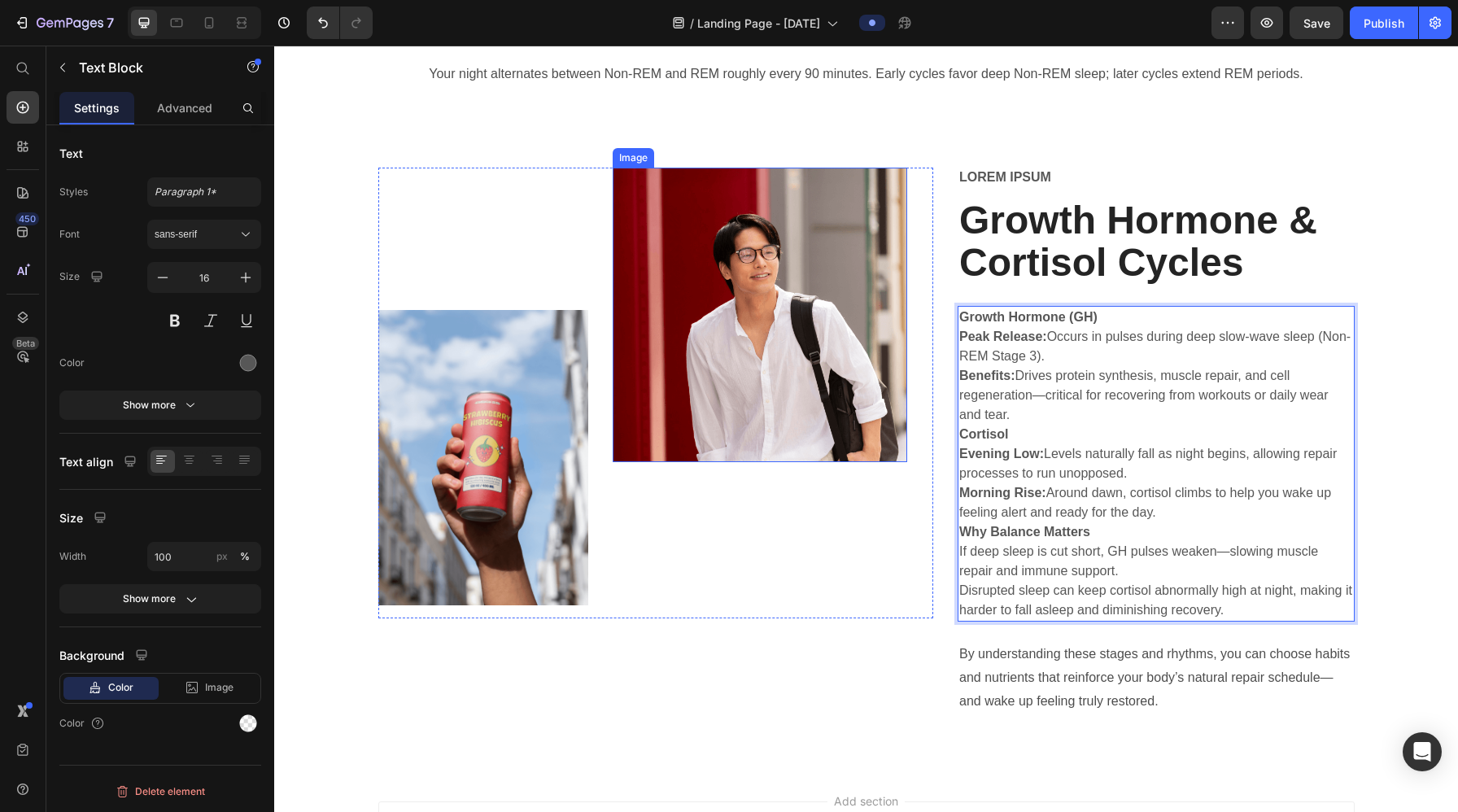 scroll, scrollTop: 1789, scrollLeft: 0, axis: vertical 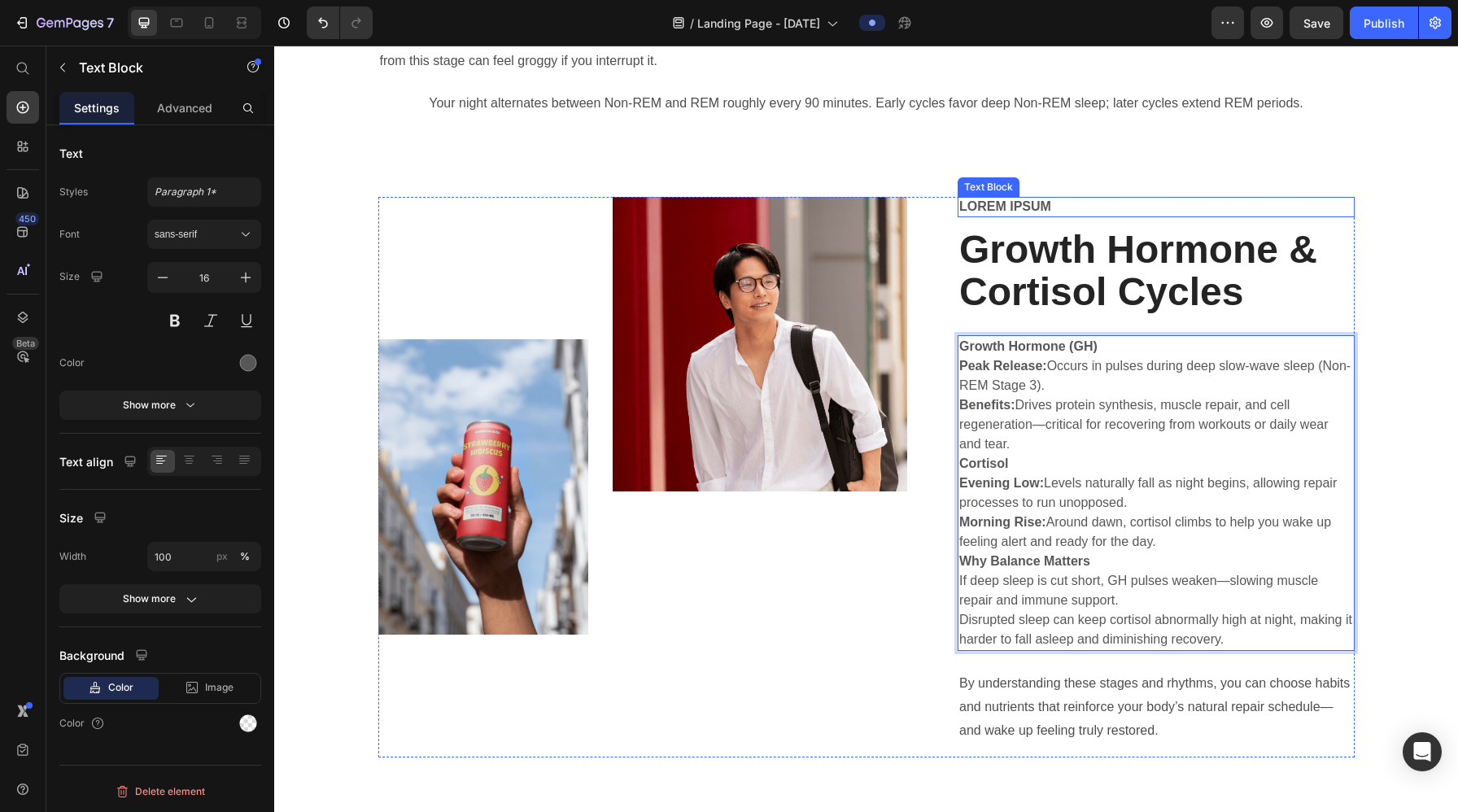 click on "Lorem ipsum" at bounding box center [1156, 207] 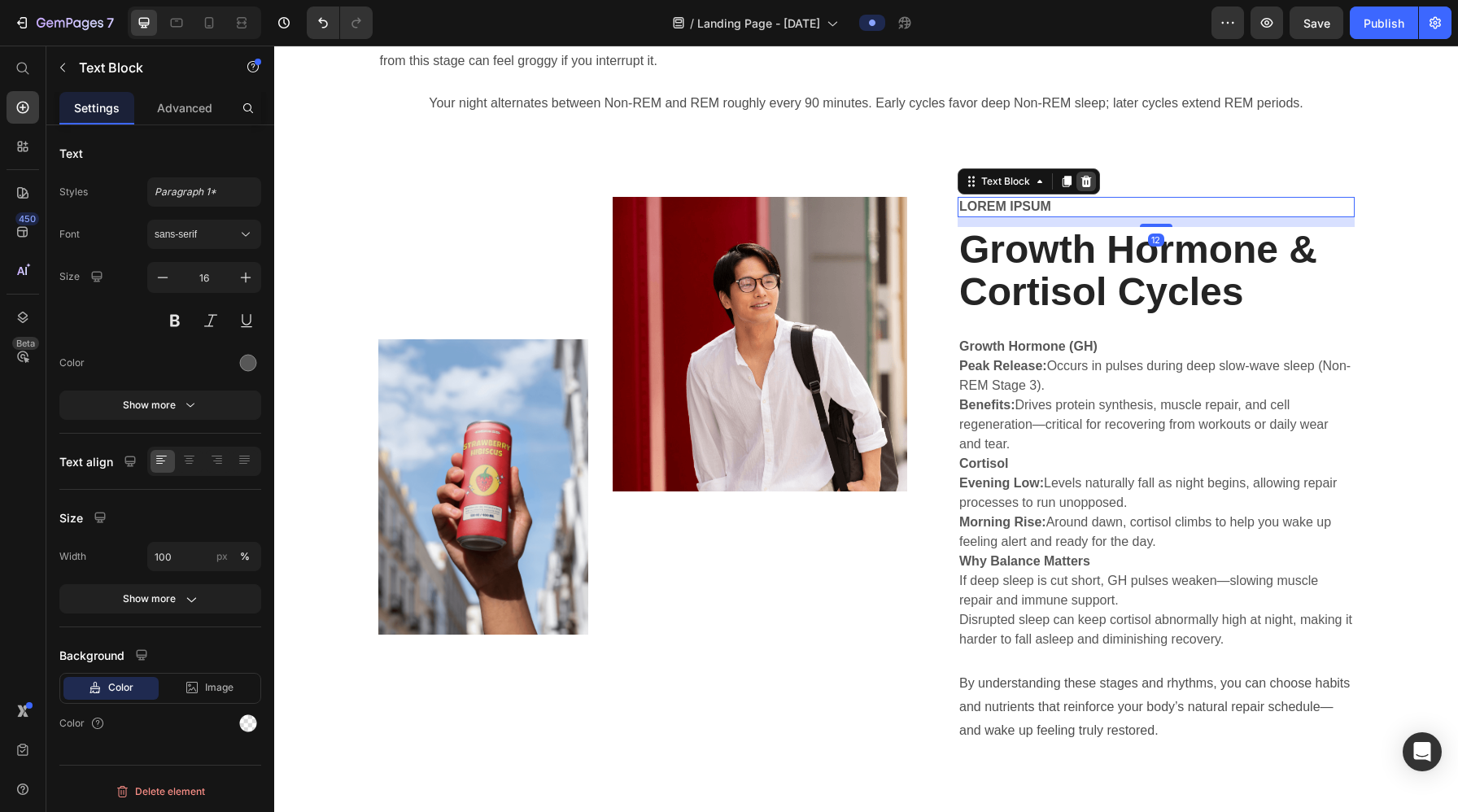 click 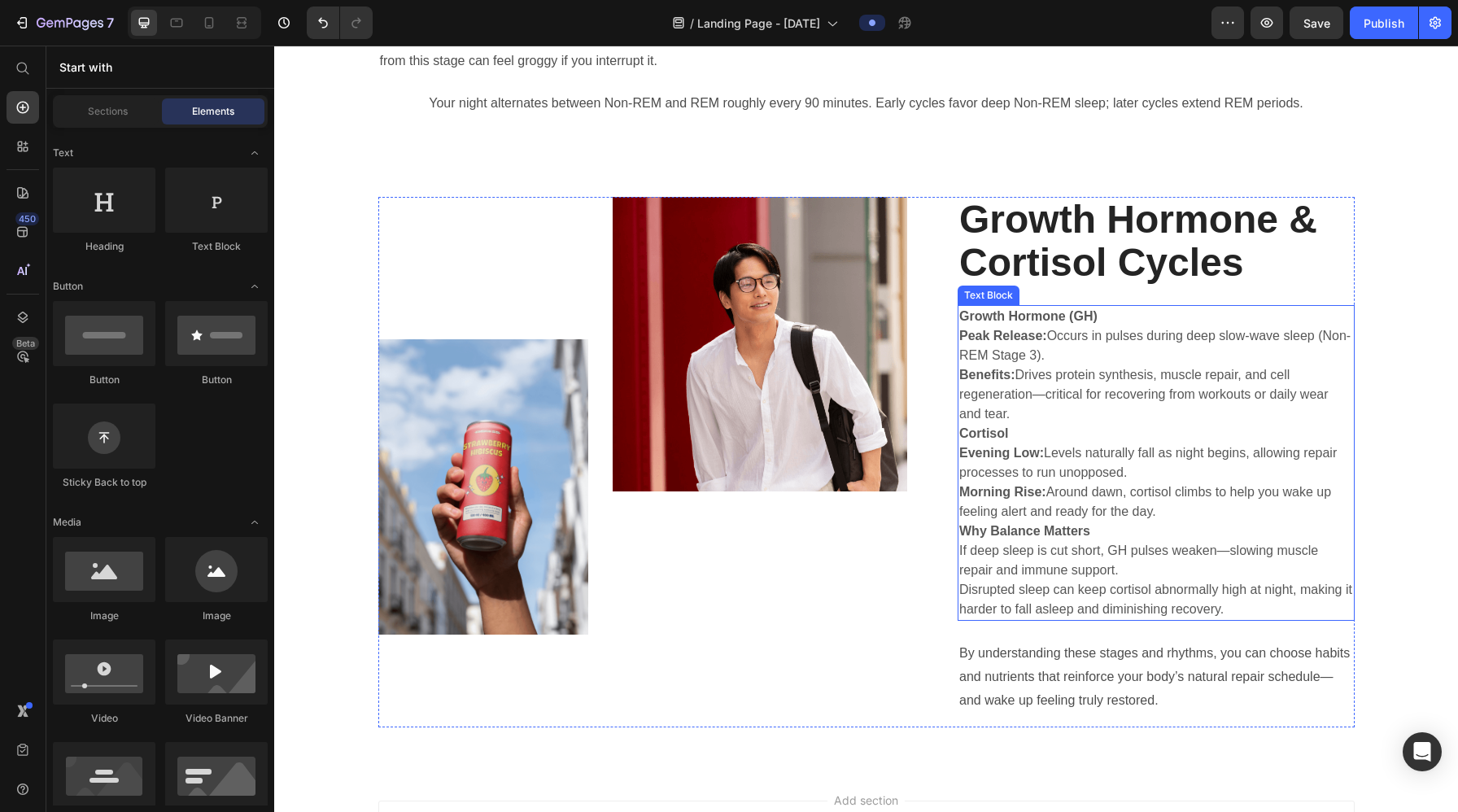 click on "Peak Release:  Occurs in pulses during deep slow-wave sleep (Non-REM Stage 3)." at bounding box center (1156, 346) 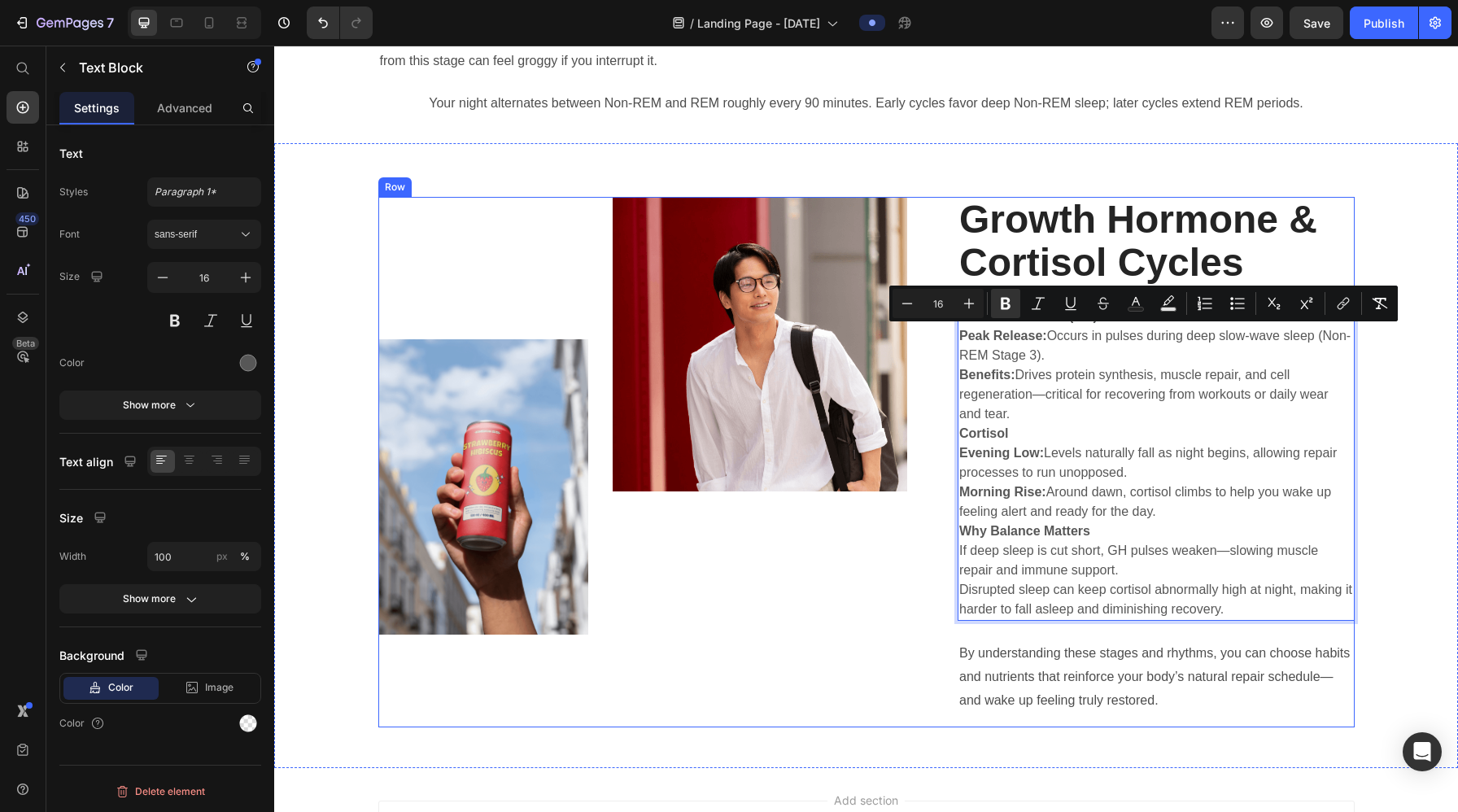drag, startPoint x: 1025, startPoint y: 418, endPoint x: 957, endPoint y: 342, distance: 101.98039 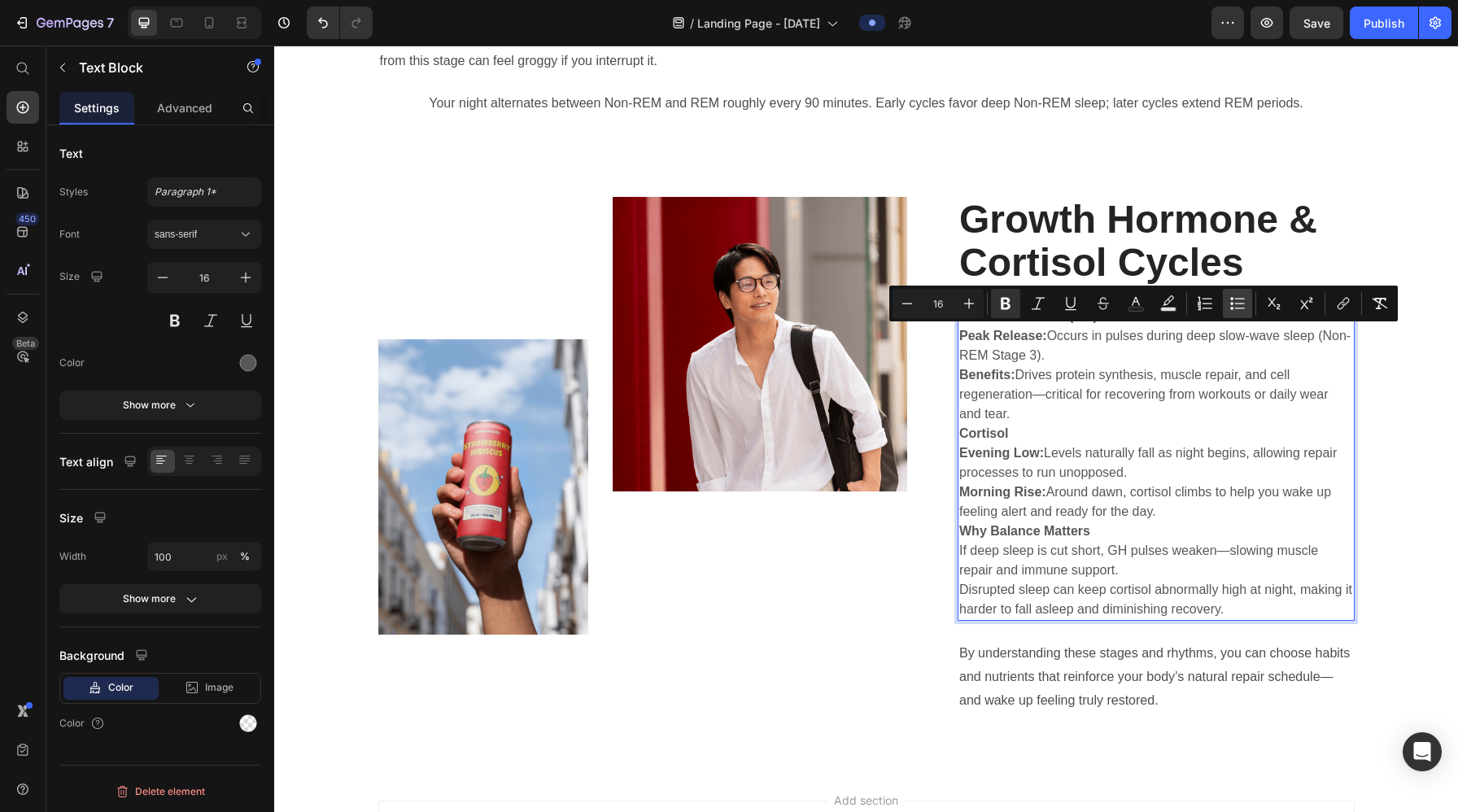 click 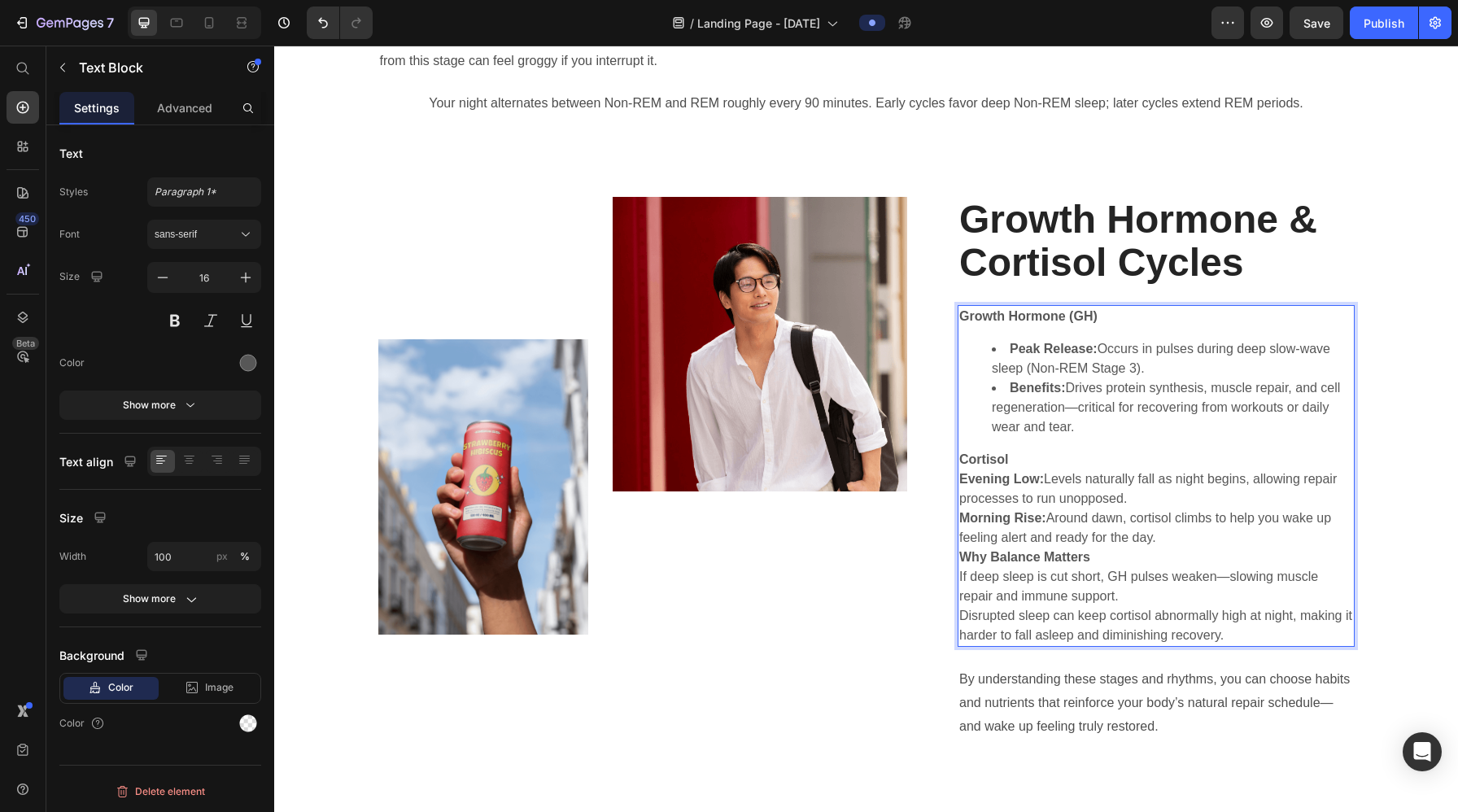 click on "Morning Rise:  Around dawn, cortisol climbs to help you wake up feeling alert and ready for the day." at bounding box center [1156, 528] 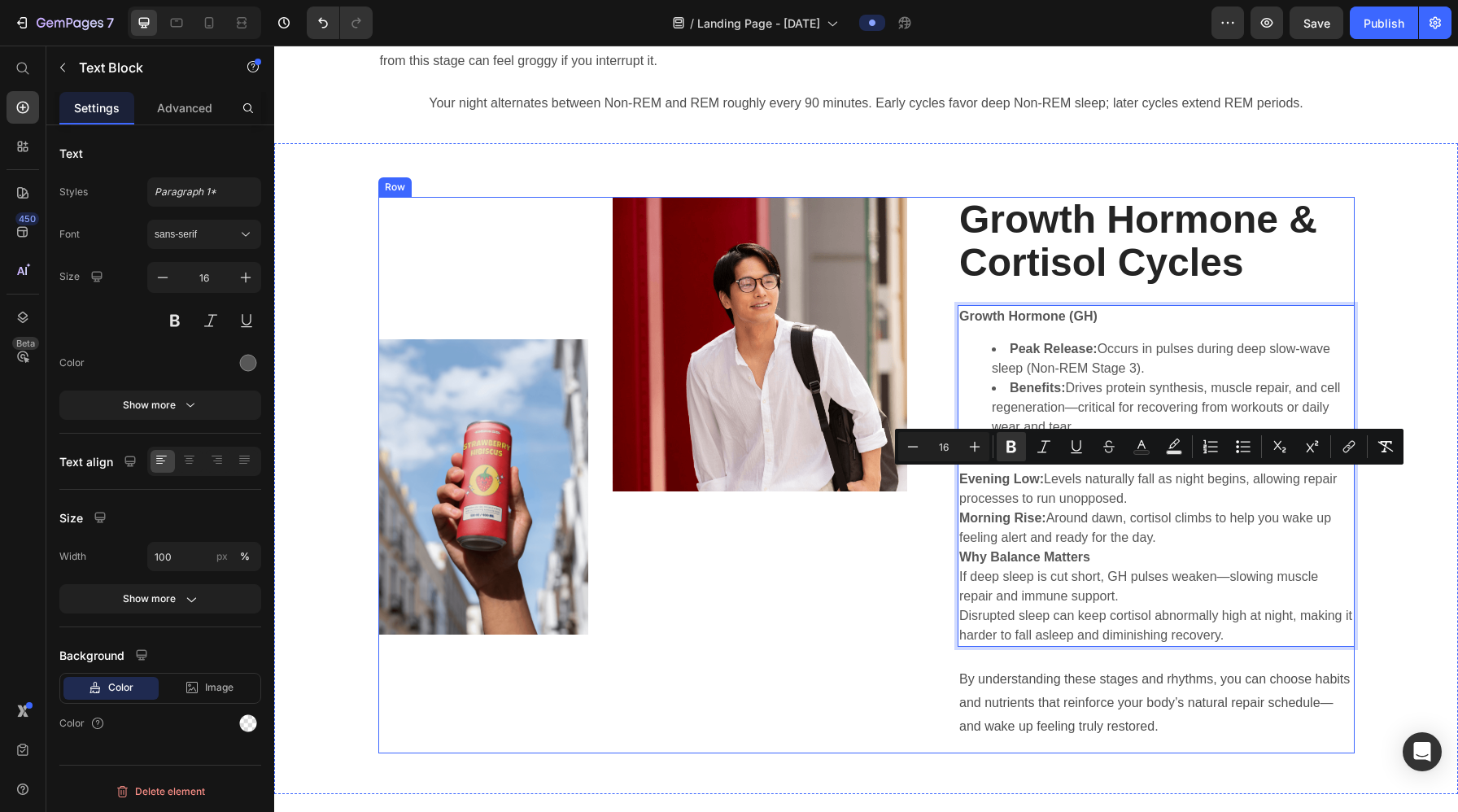 drag, startPoint x: 1173, startPoint y: 537, endPoint x: 936, endPoint y: 478, distance: 244.23349 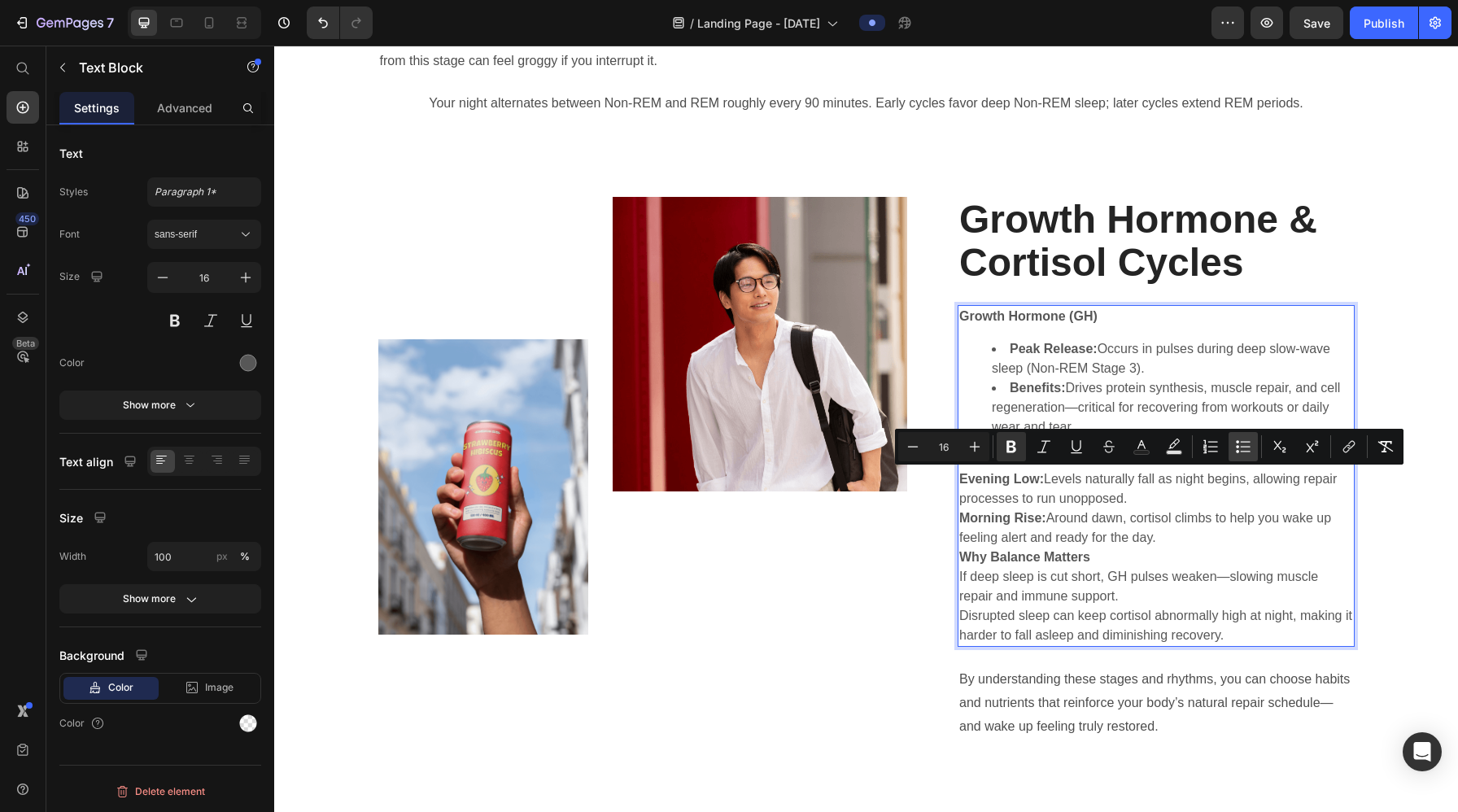 click 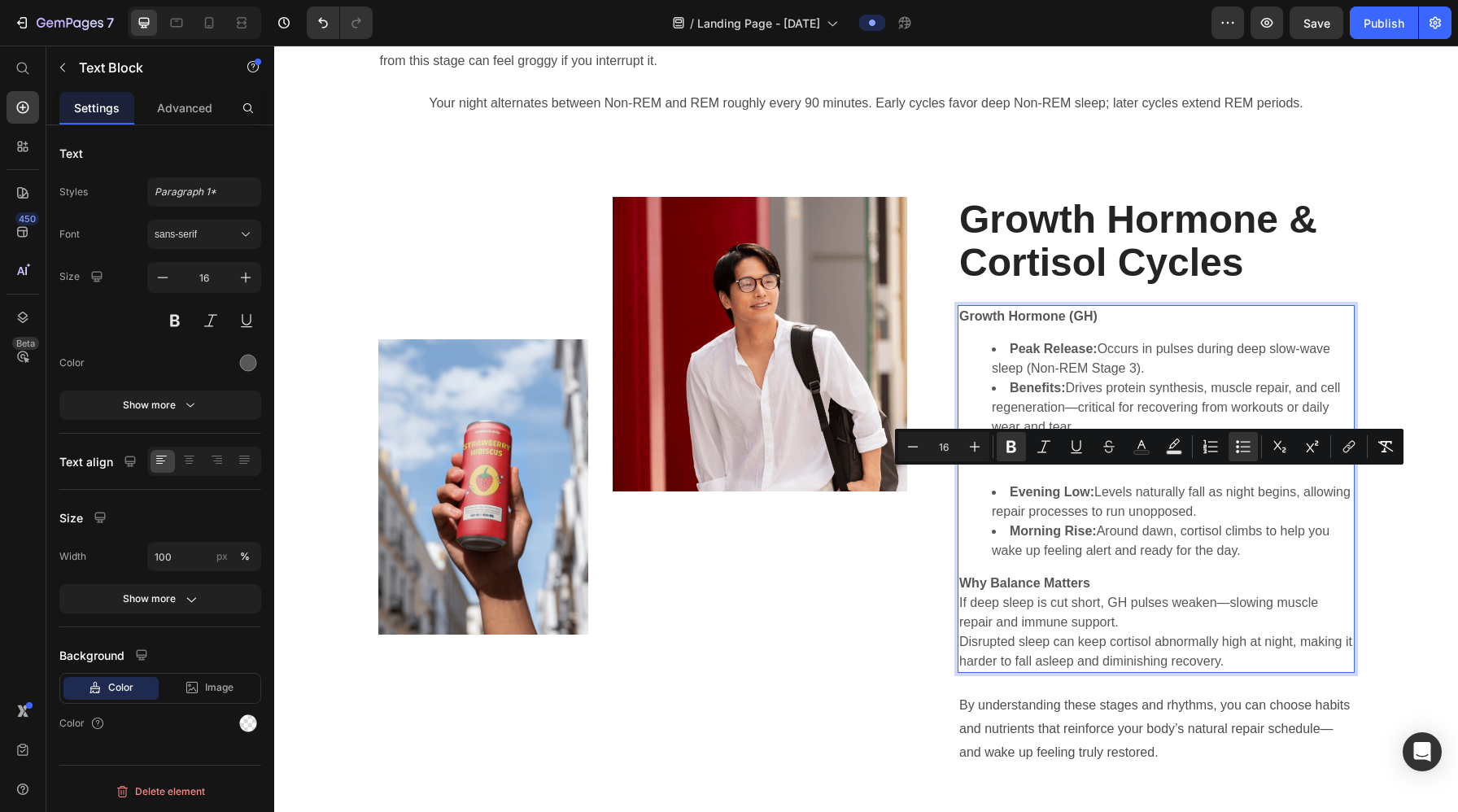 click on "Morning Rise:  Around dawn, cortisol climbs to help you wake up feeling alert and ready for the day." at bounding box center [1172, 541] 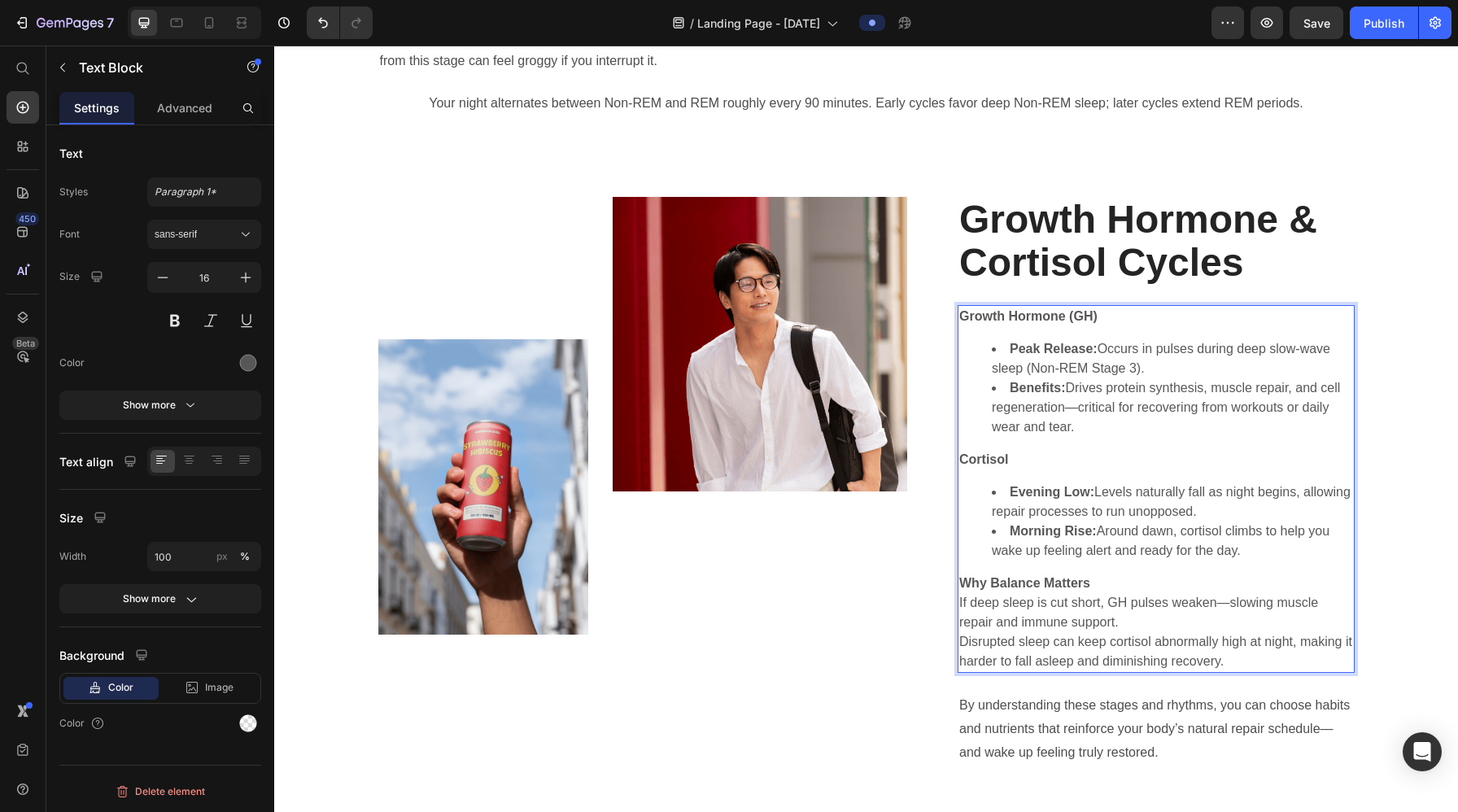 click on "Disrupted sleep can keep cortisol abnormally high at night, making it harder to fall asleep and diminishing recovery." at bounding box center [1156, 652] 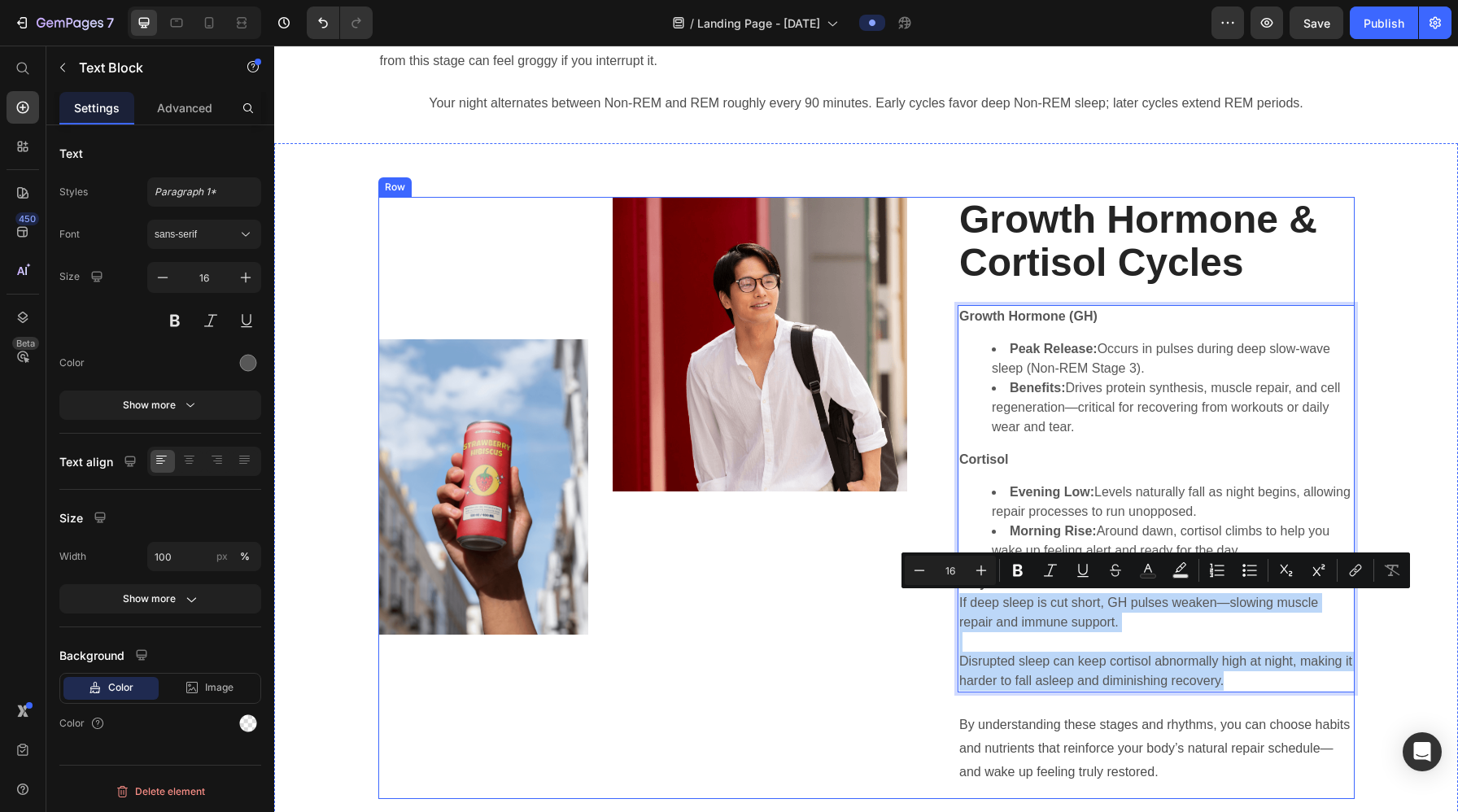drag, startPoint x: 1233, startPoint y: 679, endPoint x: 949, endPoint y: 601, distance: 294.5166 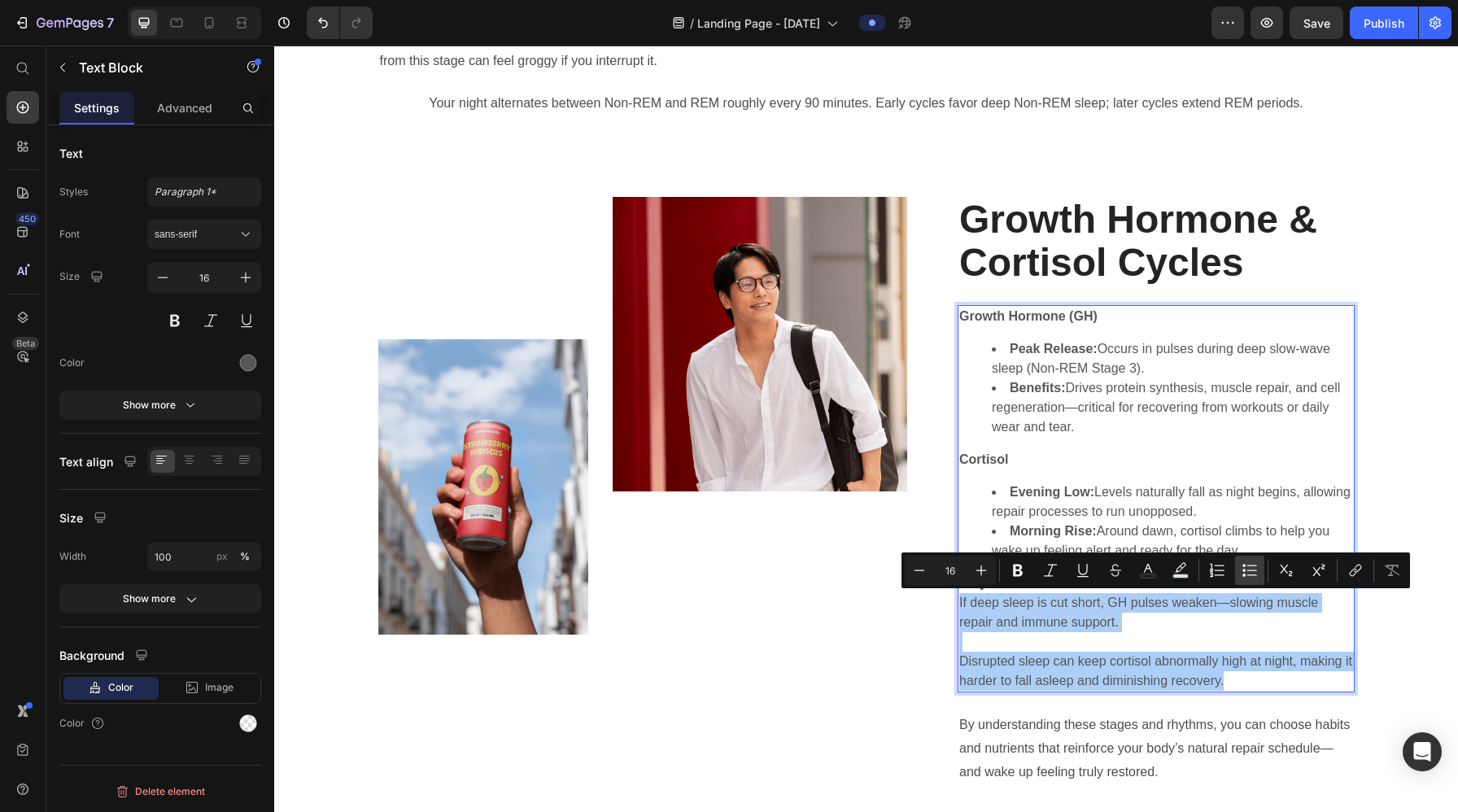 click 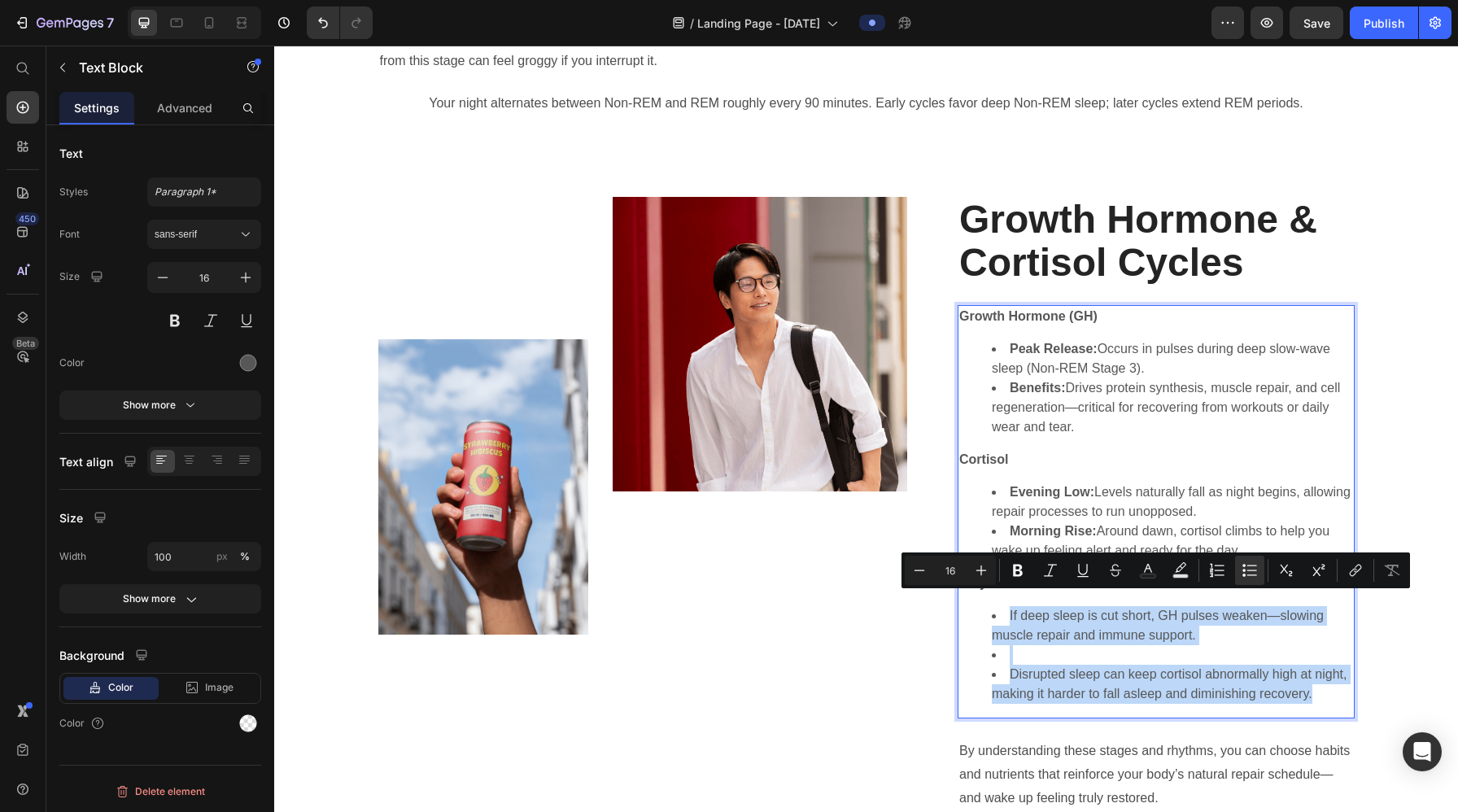 click at bounding box center (1172, 655) 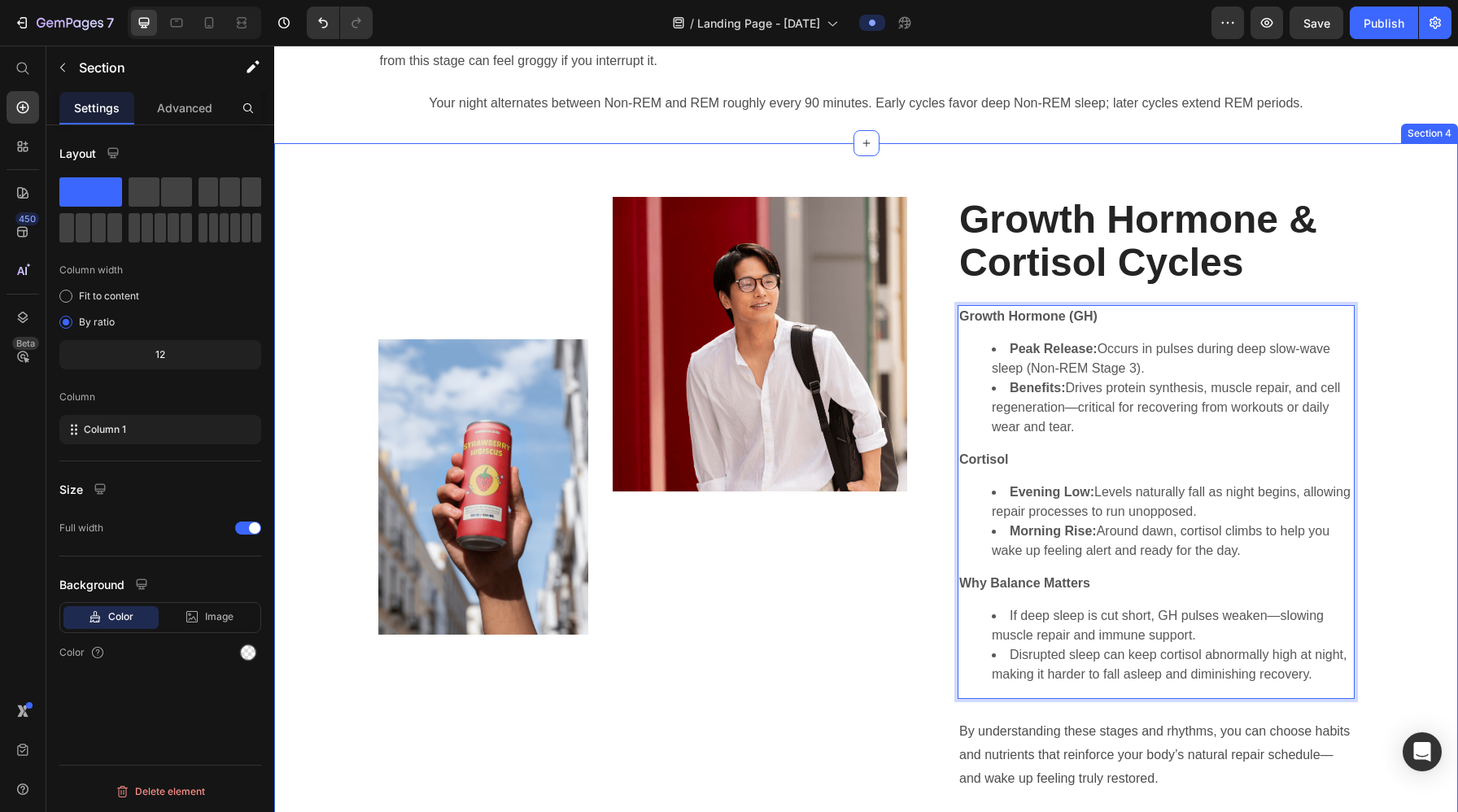 click on "Image Image Row Growth Hormone & Cortisol Cycles Heading Growth Hormone (GH) Peak Release:  Occurs in pulses during deep slow-wave sleep (Non-REM Stage 3). Benefits:  Drives protein synthesis, muscle repair, and cell regeneration—critical for recovering from workouts or daily wear and tear. Cortisol Evening Low:  Levels naturally fall as night begins, allowing repair processes to run unopposed. Morning Rise:  Around dawn, cortisol climbs to help you wake up feeling alert and ready for the day. Why Balance Matters If deep sleep is cut short, GH pulses weaken—slowing muscle repair and immune support. Disrupted sleep can keep cortisol abnormally high at night, making it harder to fall asleep and diminishing recovery. Text Block   24 By understanding these stages and rhythms, you can choose habits and nutrients that reinforce your body’s natural repair schedule—and wake up feeling truly restored. Text Block Row" at bounding box center [866, 508] 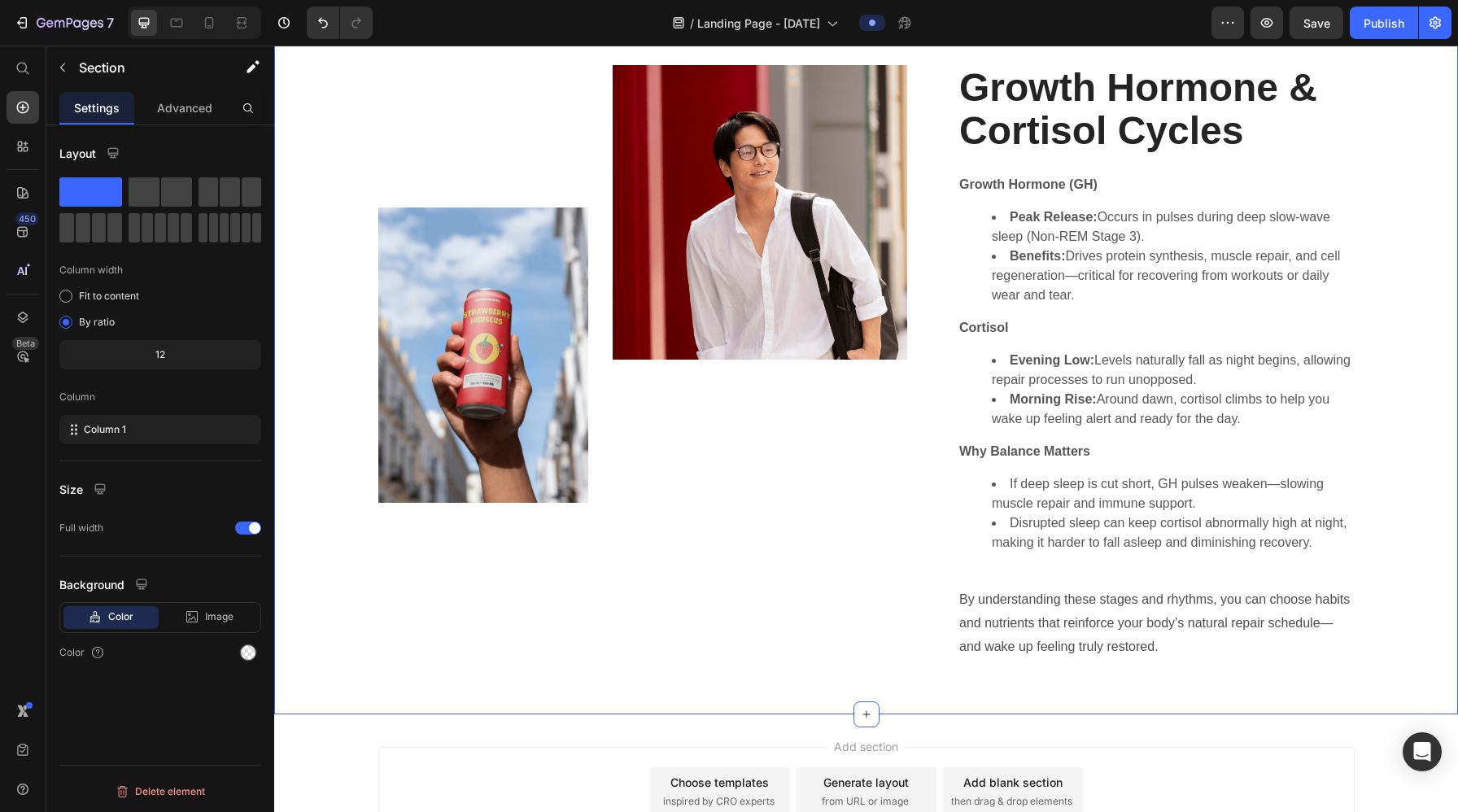 scroll, scrollTop: 1924, scrollLeft: 0, axis: vertical 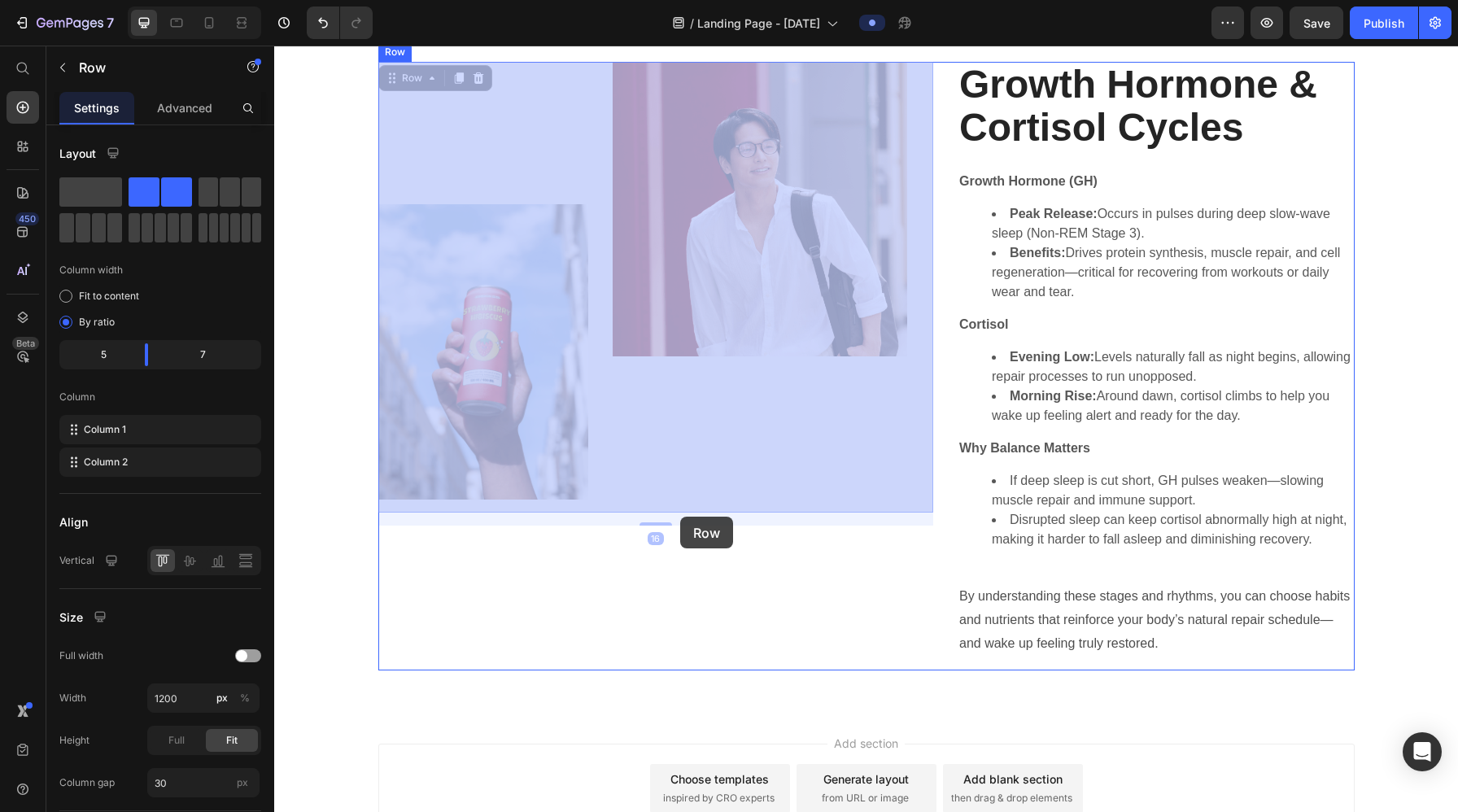 drag, startPoint x: 674, startPoint y: 392, endPoint x: 680, endPoint y: 516, distance: 124.1451 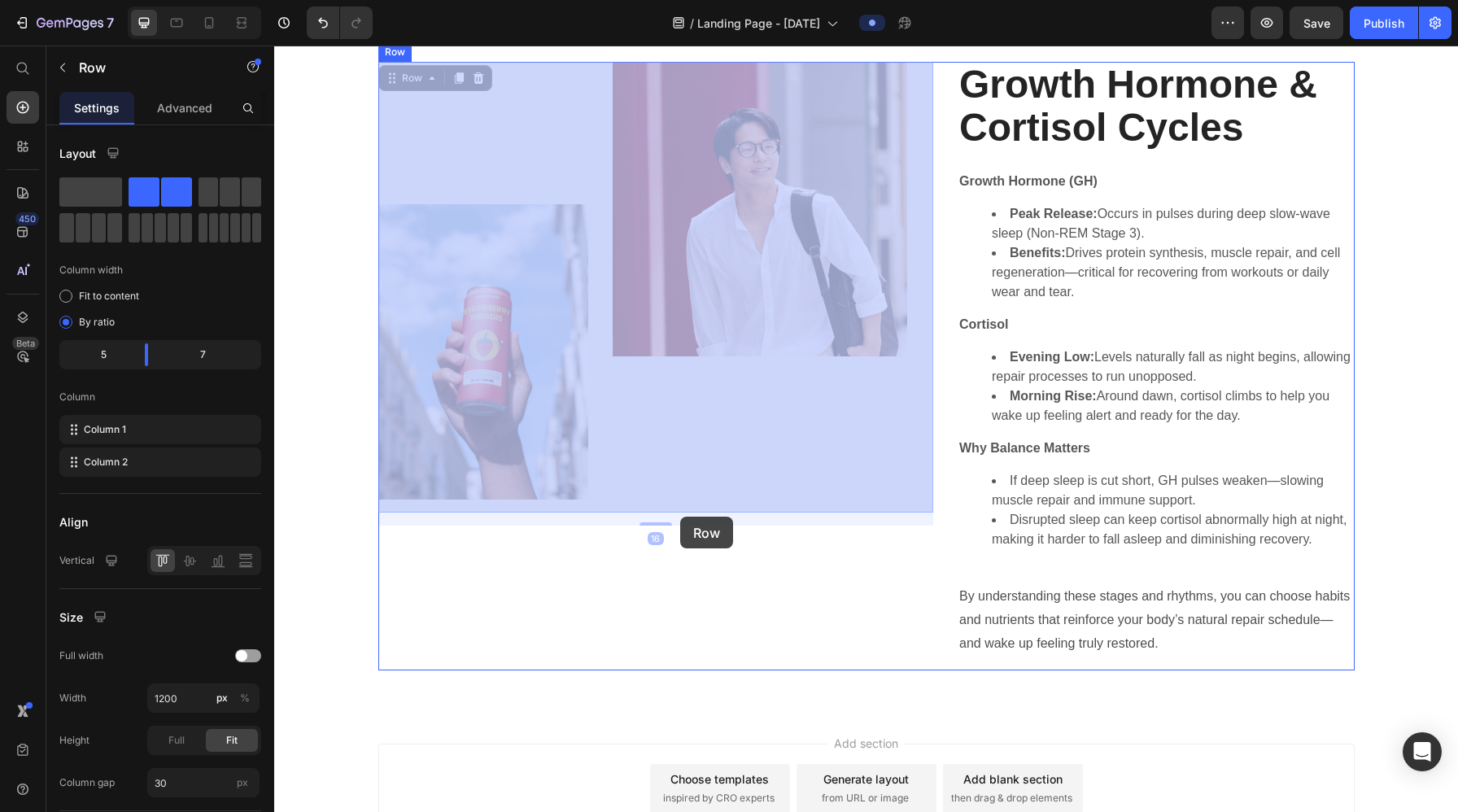 click on "Header Sleep Stages & Hormonal Rhythms Heading Sleep isn’t just “being unconscious”—it’s a carefully choreographed sequence of stages, each with its own role in recovery. As you cycle through Non-REM and REM sleep, key hormones rise and fall to repair your body and refresh your mind. Text Block Image Non-REM Sleep ⁠⁠⁠⁠⁠⁠⁠ Stage 1 (Light Drift):  Your body begins to relax, muscles loosen, and eye movements slow. Stage 2 (Stable Light Sleep):  Heart rate and breathing slow further. Your body starts clearing out metabolic waste. Stage 3 (Deep Slow-Wave Sleep):  The most restorative phase. Blood flow to muscles increases, tissue repair ramps up, and growth hormone surges. Waking from this stage can feel groggy if you interrupt it. Text Block Image REM Sleep Rapid Eye Movement:  Brain activity spikes, almost as high as when you’re awake. Most dreaming happens here. Mental Recovery:  REM consolidates memories, processes emotions, and primes your brain for learning. Body Paralysis: Row Row" at bounding box center (866, -467) 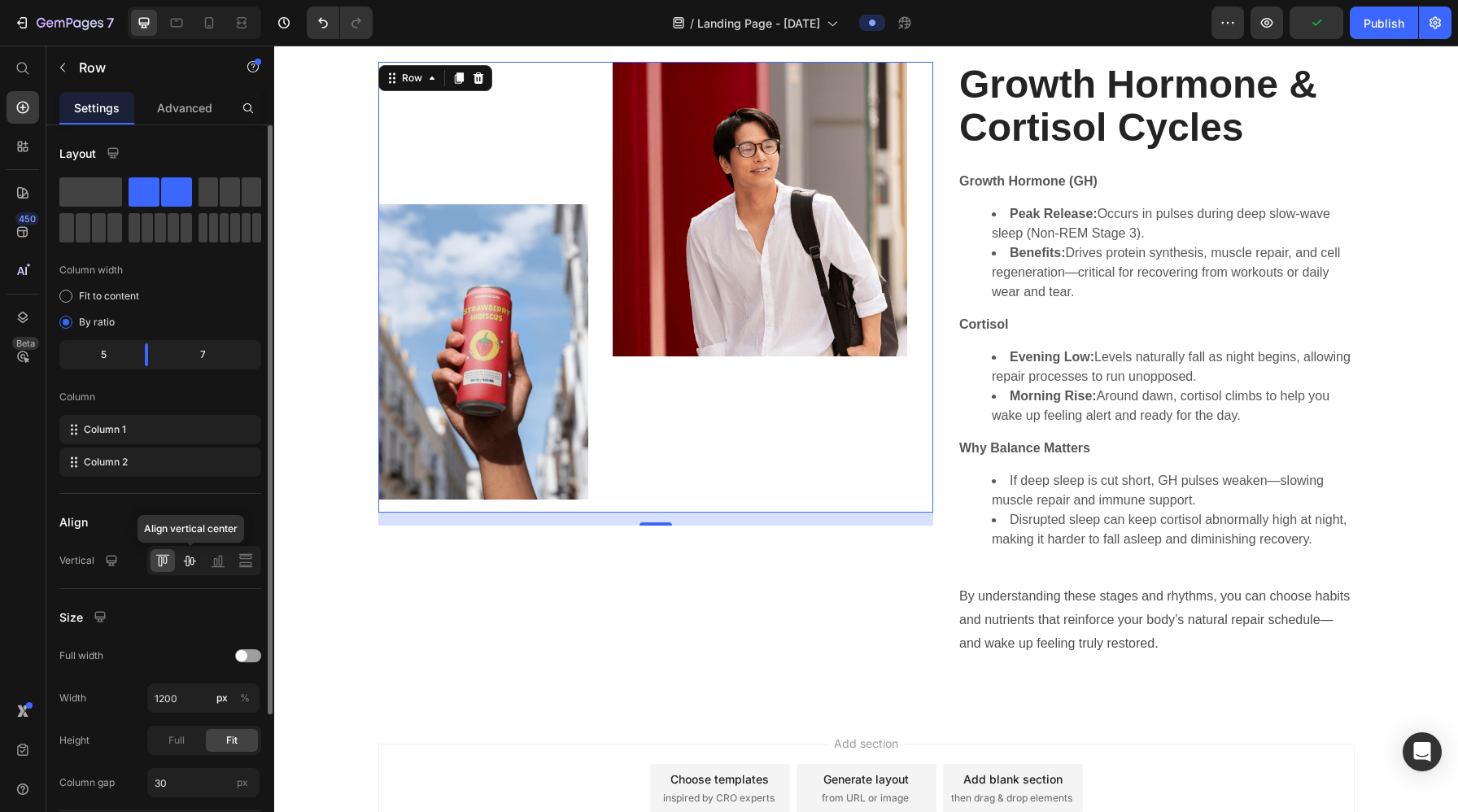 click 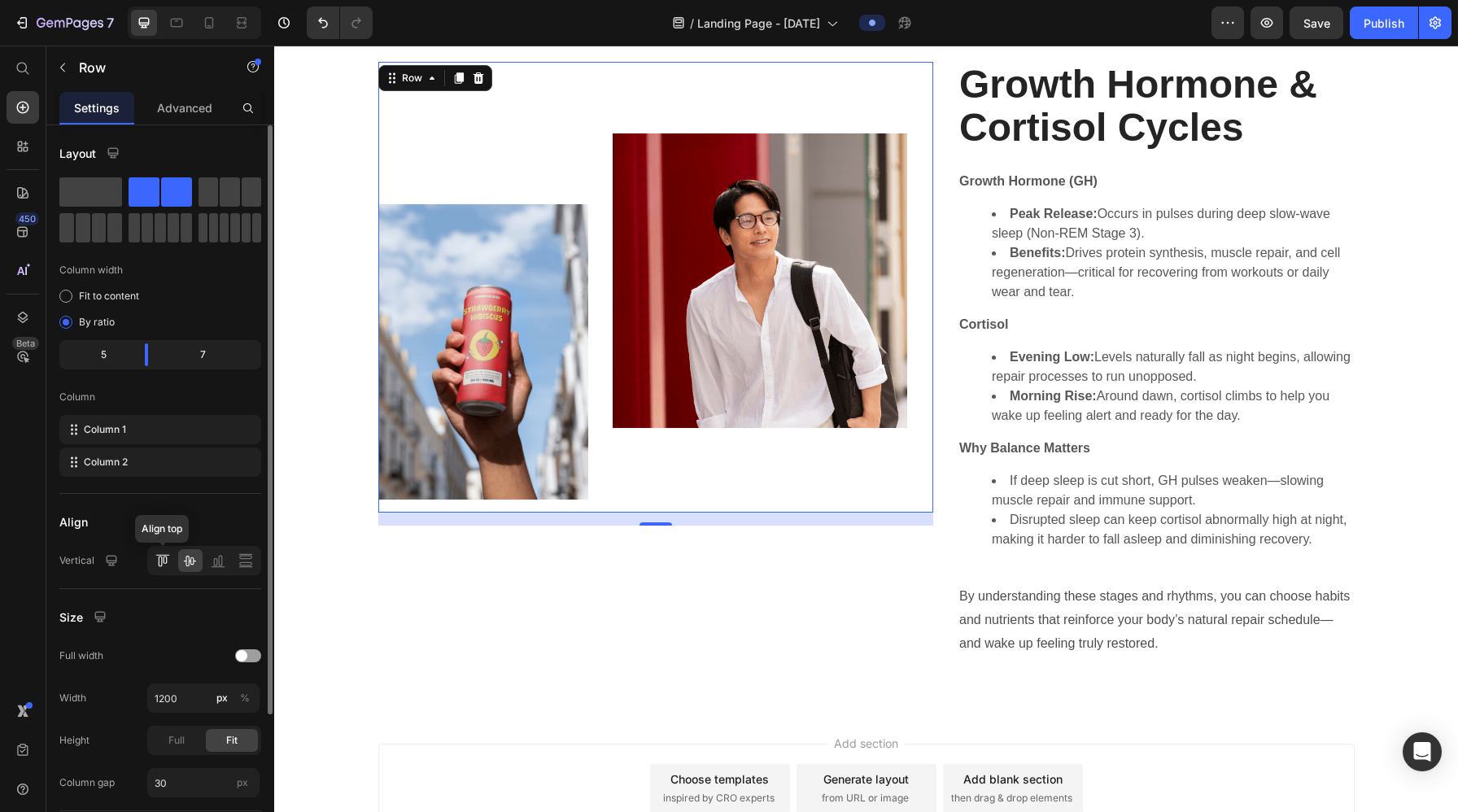 click 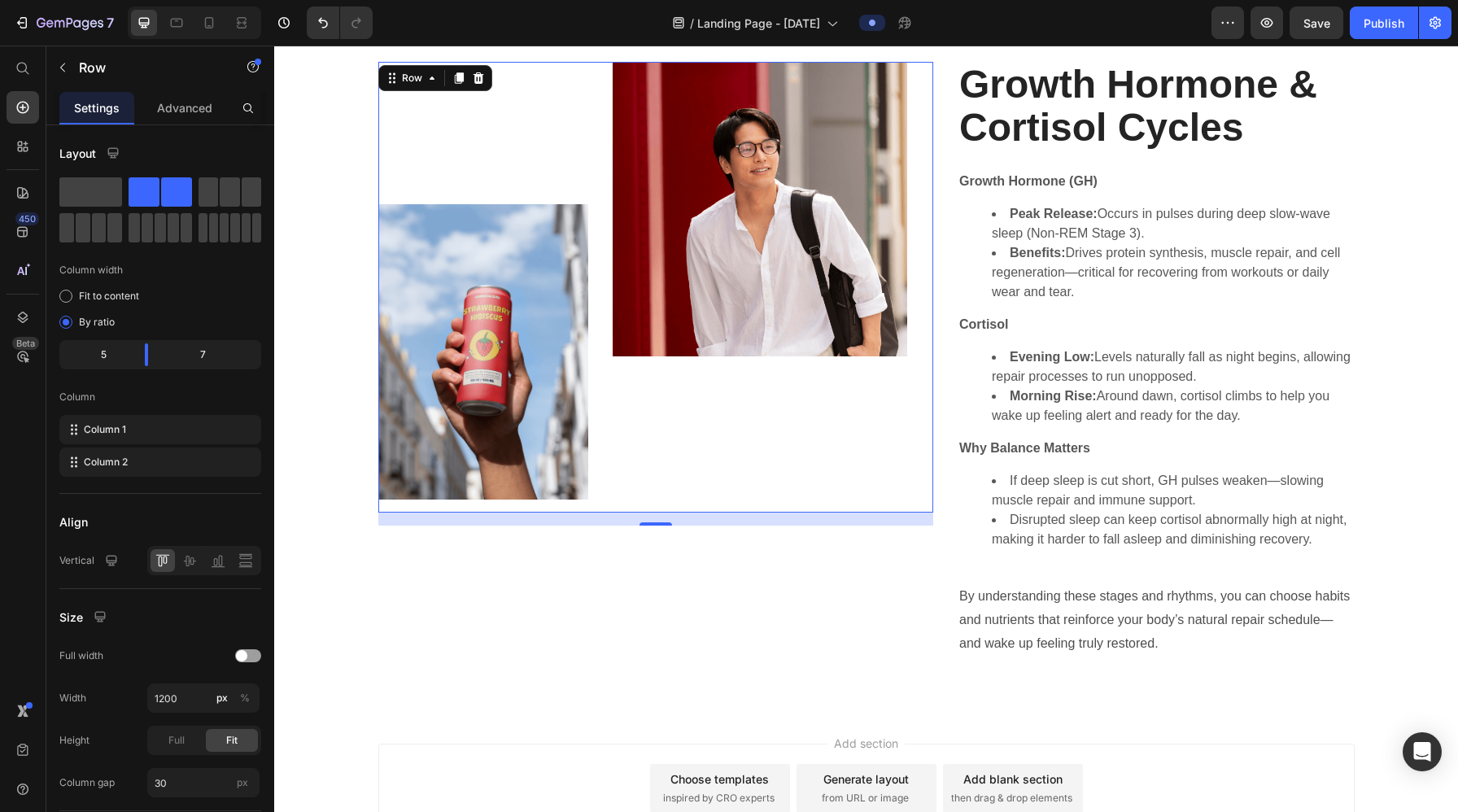 click on "Image" at bounding box center (760, 287) 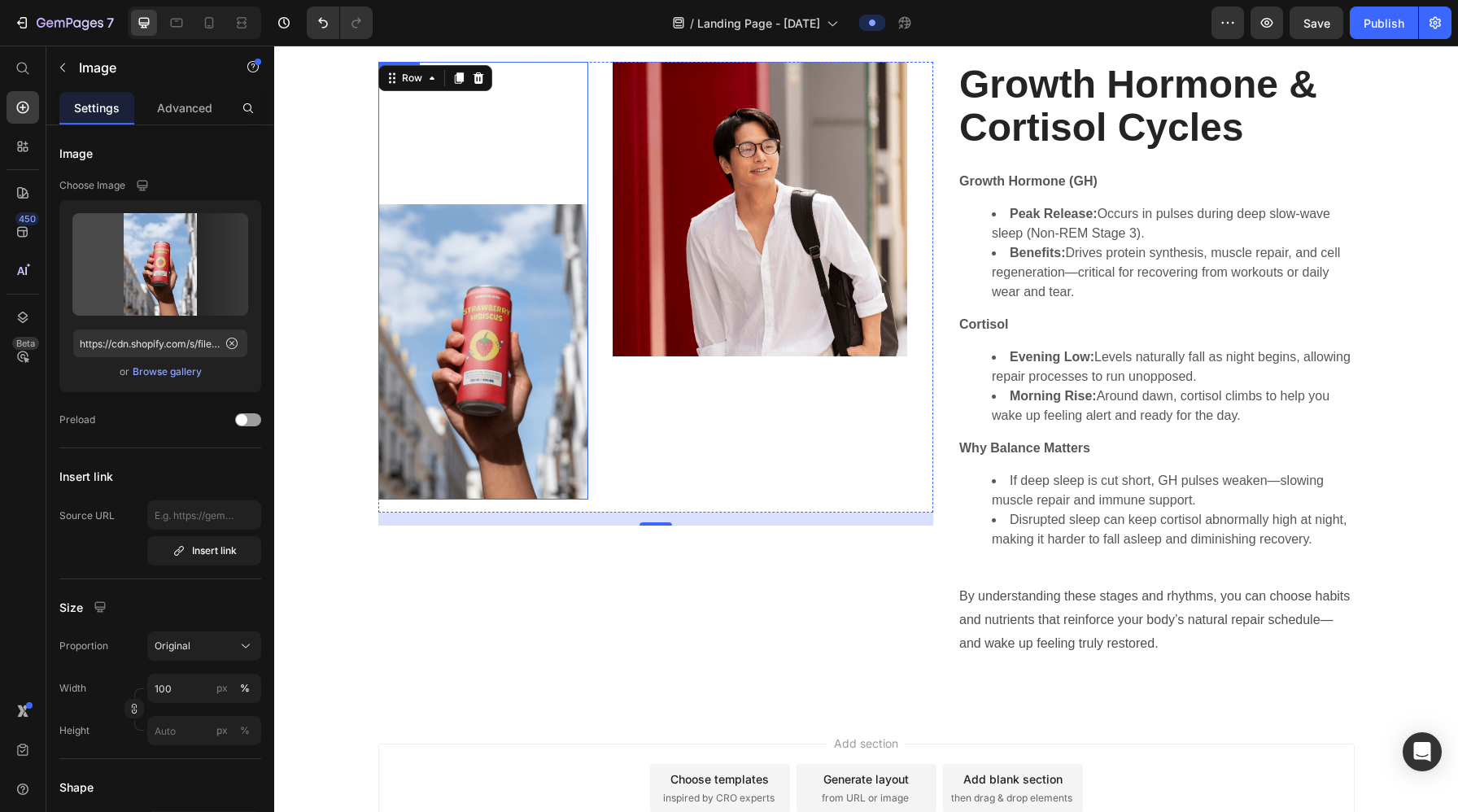 click at bounding box center [483, 281] 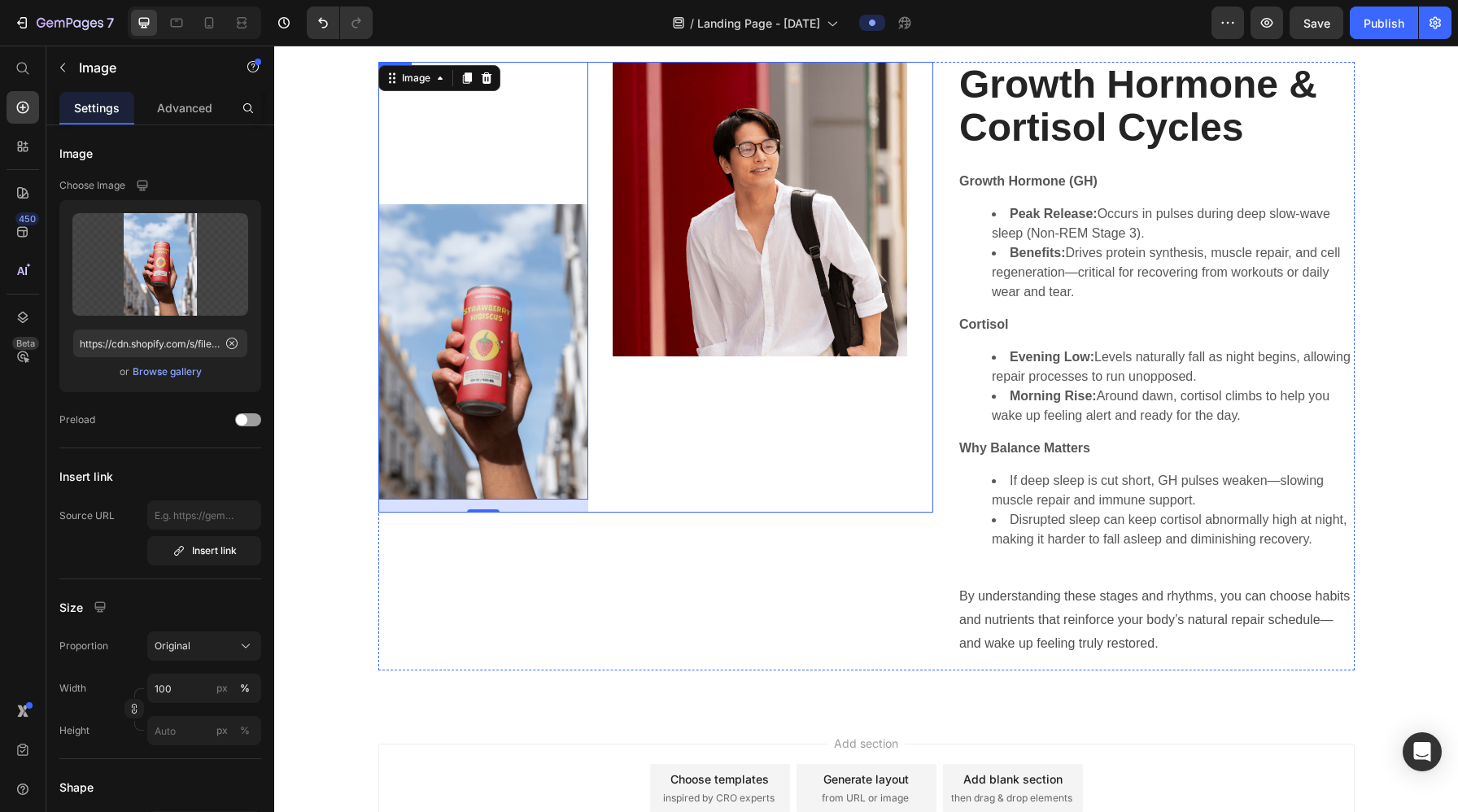 click on "Image" at bounding box center [760, 287] 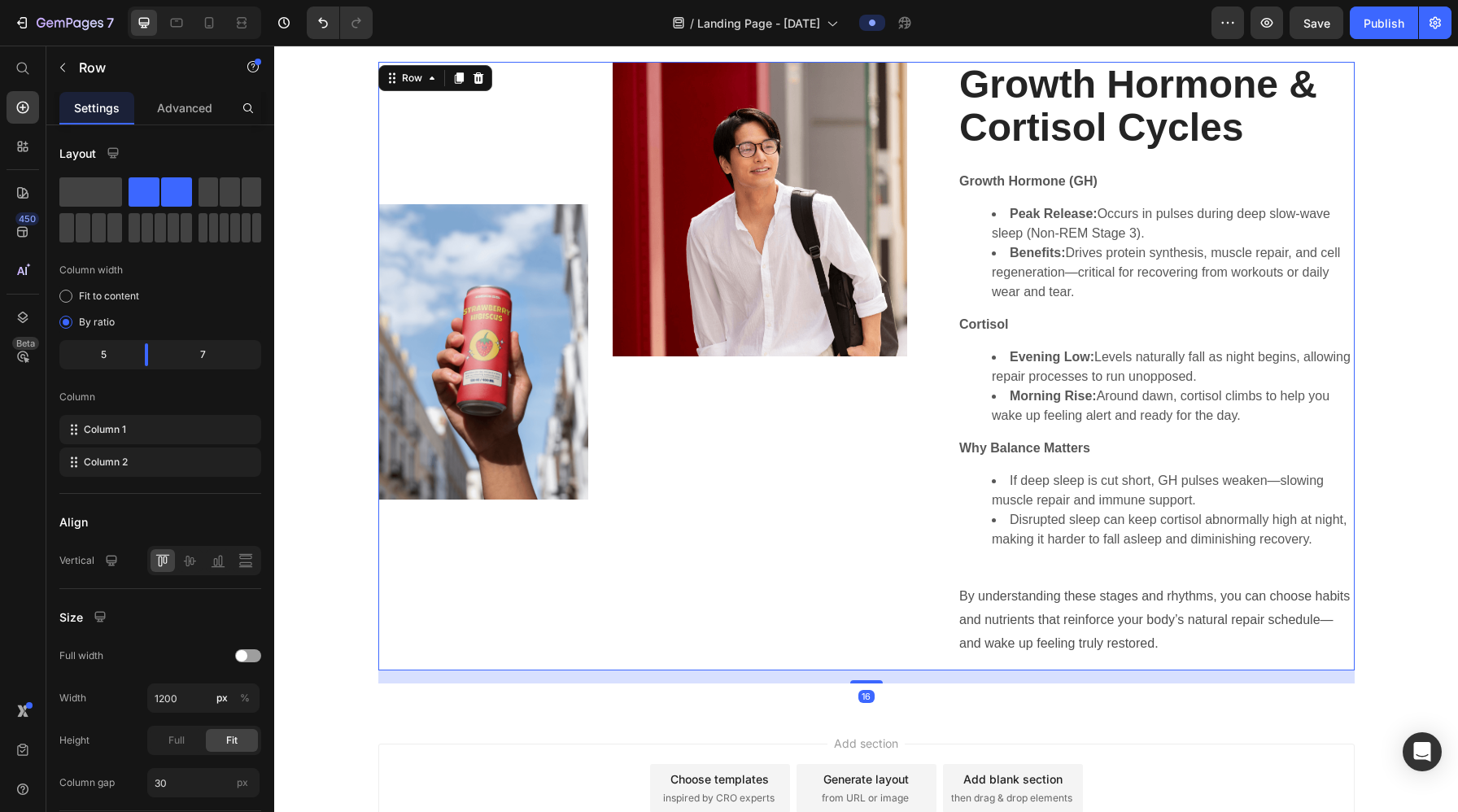 click on "Image Image Row" at bounding box center [656, 366] 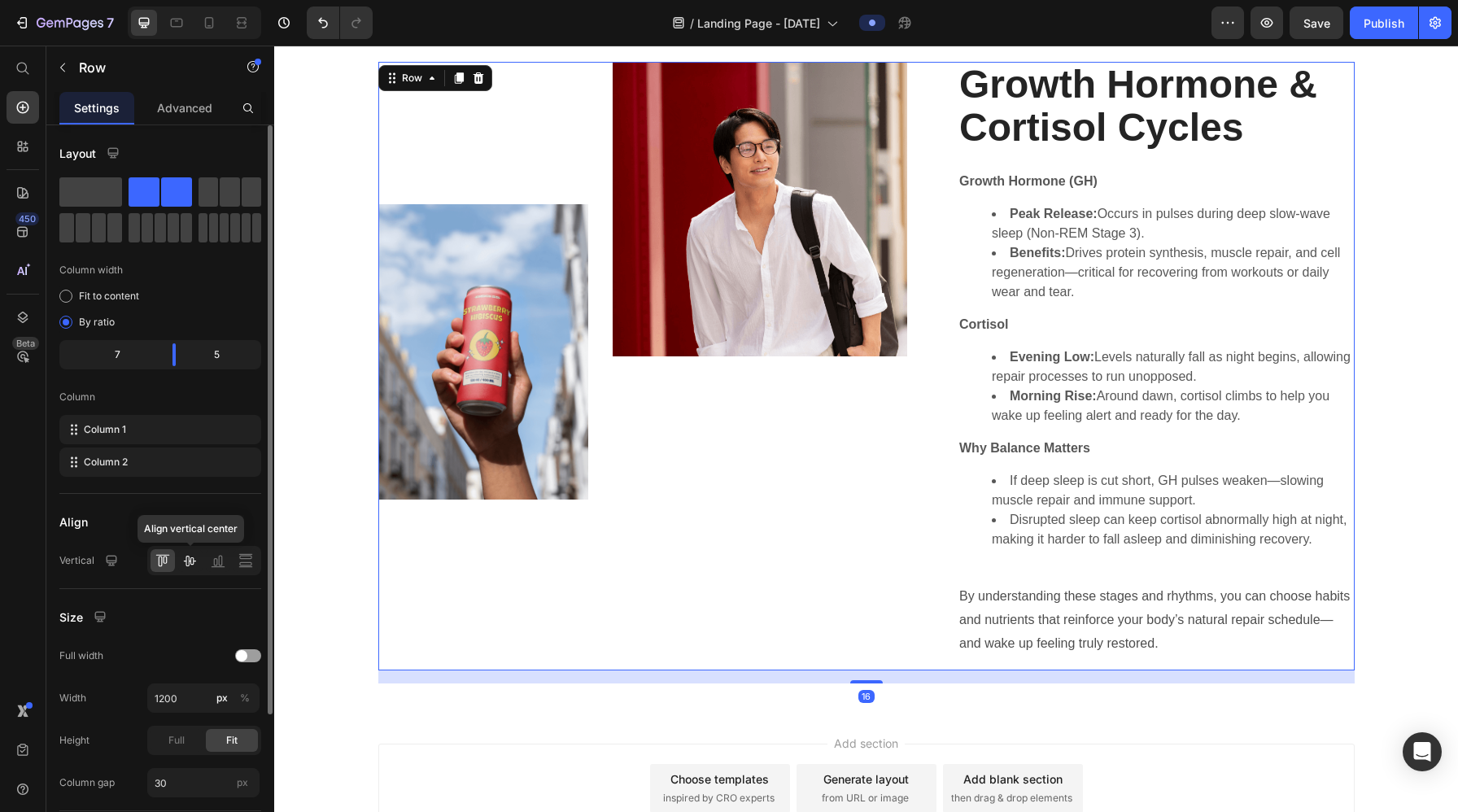 click 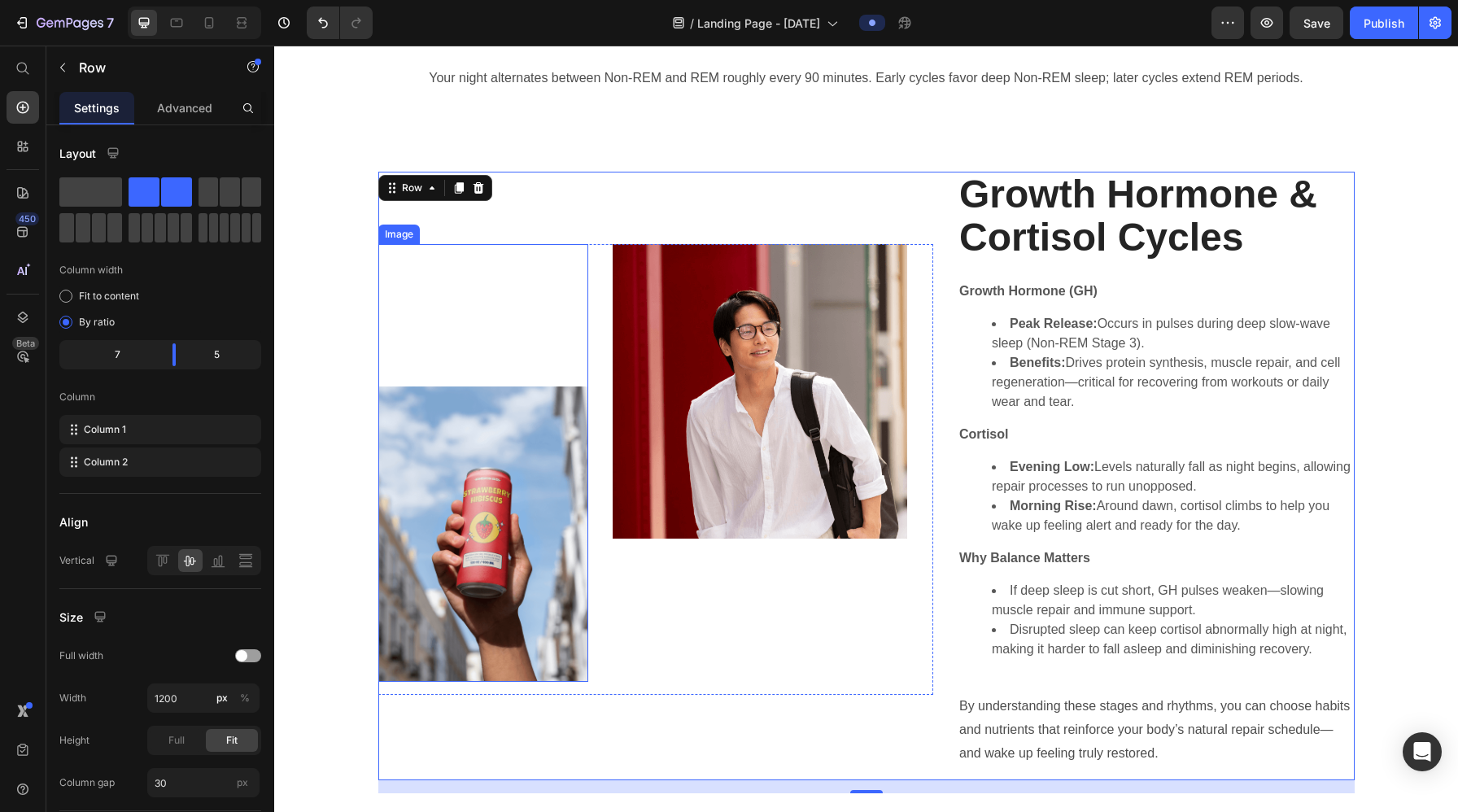 scroll, scrollTop: 1792, scrollLeft: 0, axis: vertical 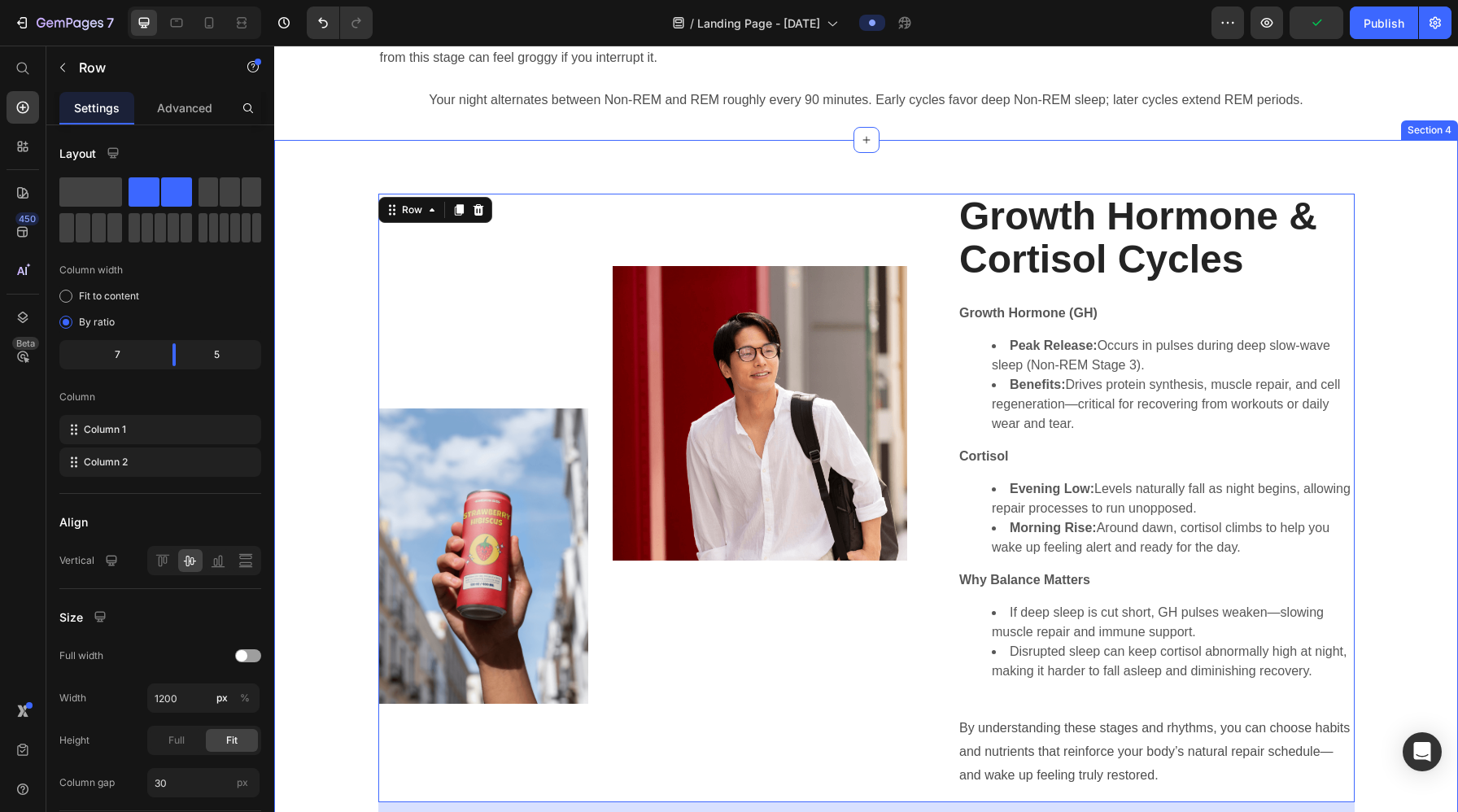 click on "Image Image Row Growth Hormone & Cortisol Cycles Heading Growth Hormone (GH) Peak Release:  Occurs in pulses during deep slow-wave sleep (Non-REM Stage 3). Benefits:  Drives protein synthesis, muscle repair, and cell regeneration—critical for recovering from workouts or daily wear and tear. Cortisol Evening Low:  Levels naturally fall as night begins, allowing repair processes to run unopposed. Morning Rise:  Around dawn, cortisol climbs to help you wake up feeling alert and ready for the day. Why Balance Matters If deep sleep is cut short, GH pulses weaken—slowing muscle repair and immune support. Disrupted sleep can keep cortisol abnormally high at night, making it harder to fall asleep and diminishing recovery. Text Block By understanding these stages and rhythms, you can choose habits and nutrients that reinforce your body’s natural repair schedule—and wake up feeling truly restored. Text Block Row   16" at bounding box center (866, 504) 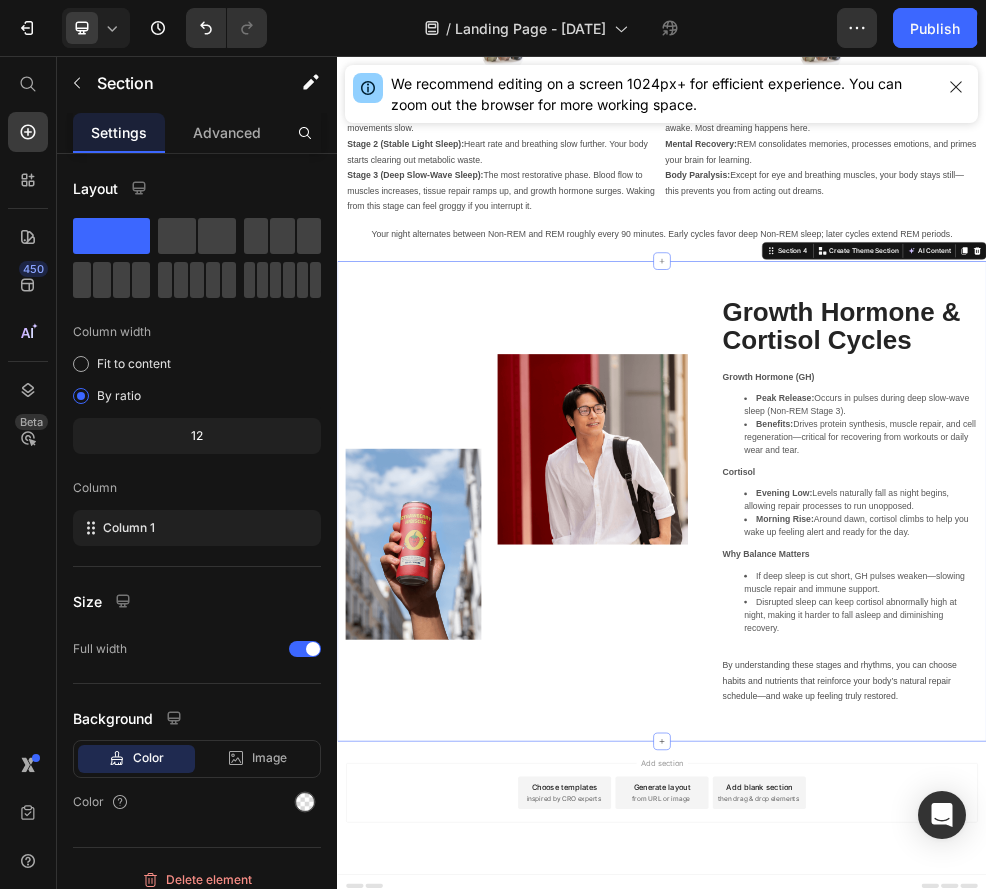 scroll, scrollTop: 1987, scrollLeft: 0, axis: vertical 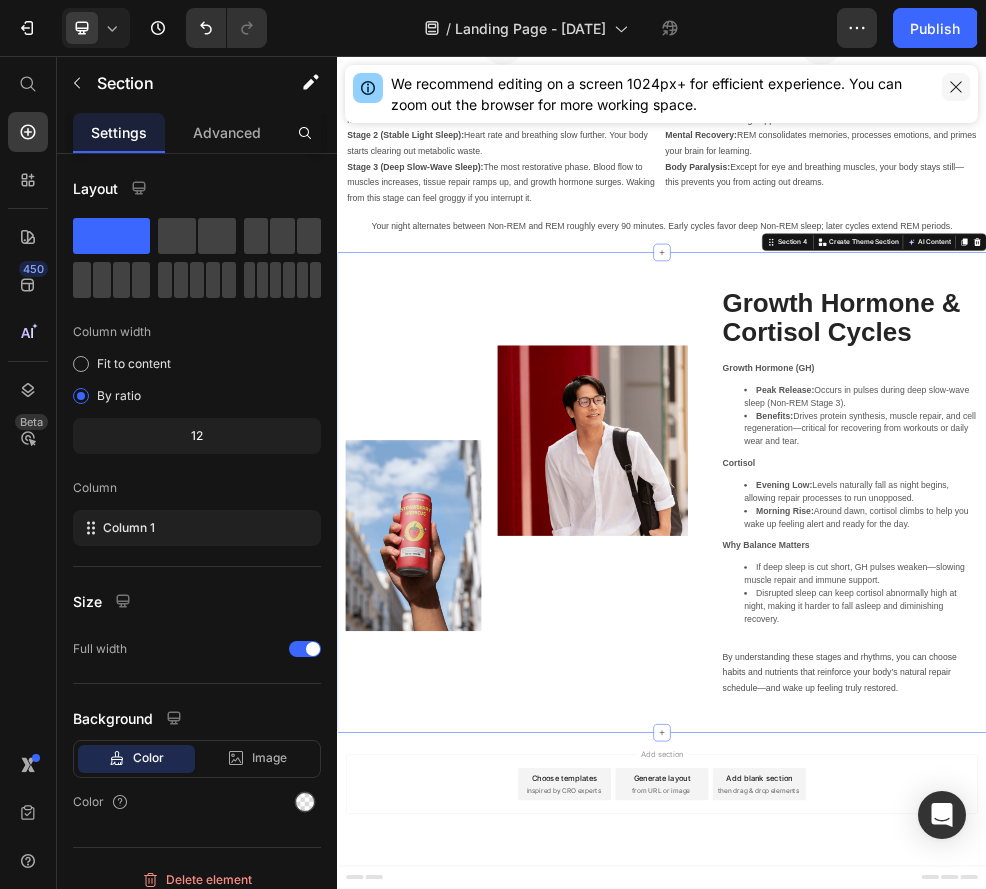 click 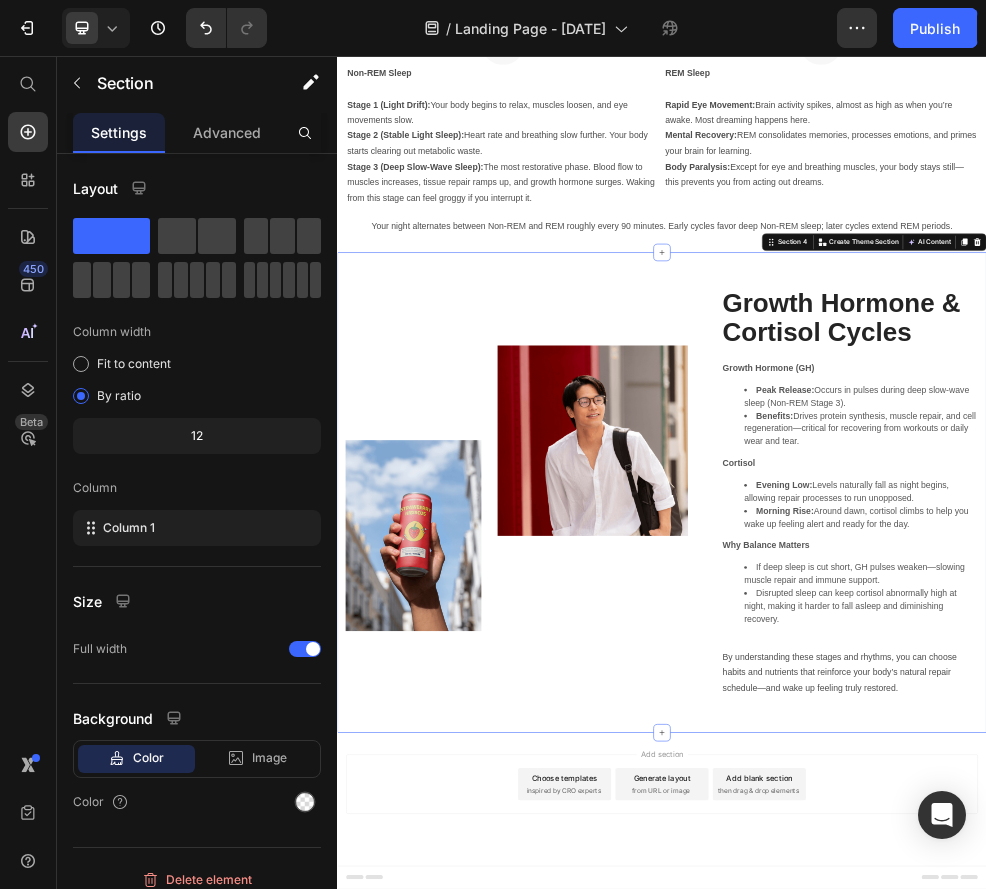 click on "Choose templates" at bounding box center [757, 1391] 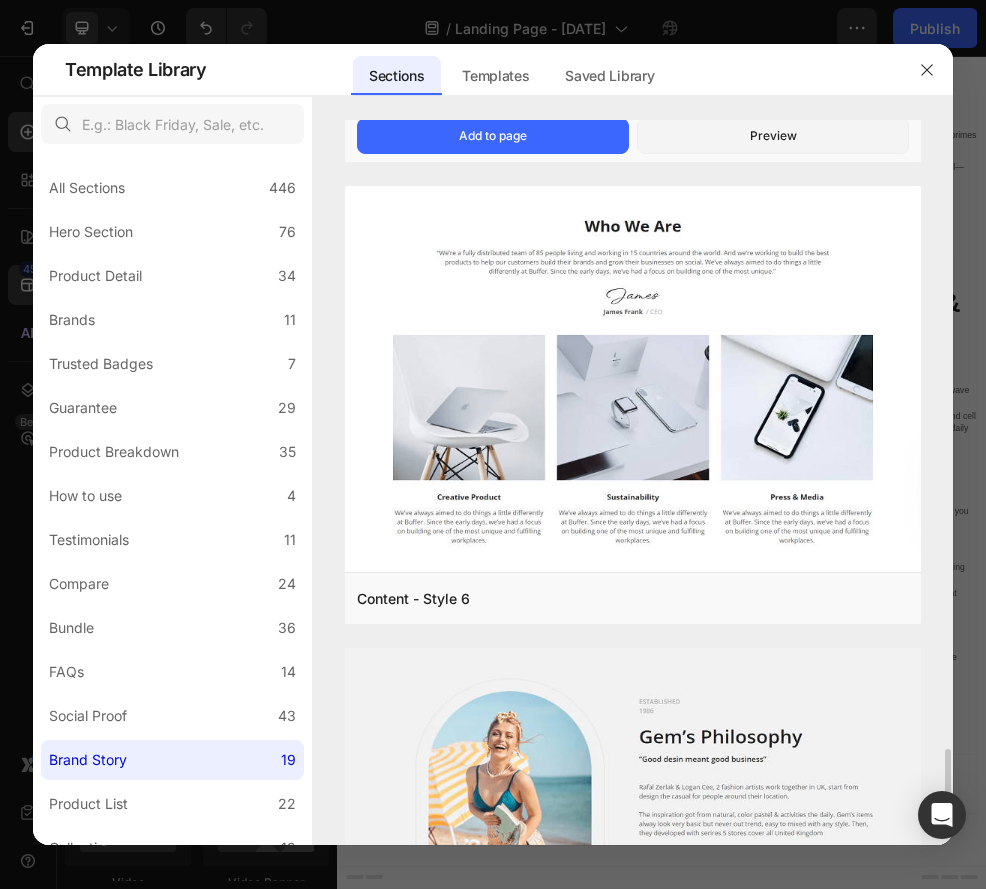scroll, scrollTop: 6146, scrollLeft: 0, axis: vertical 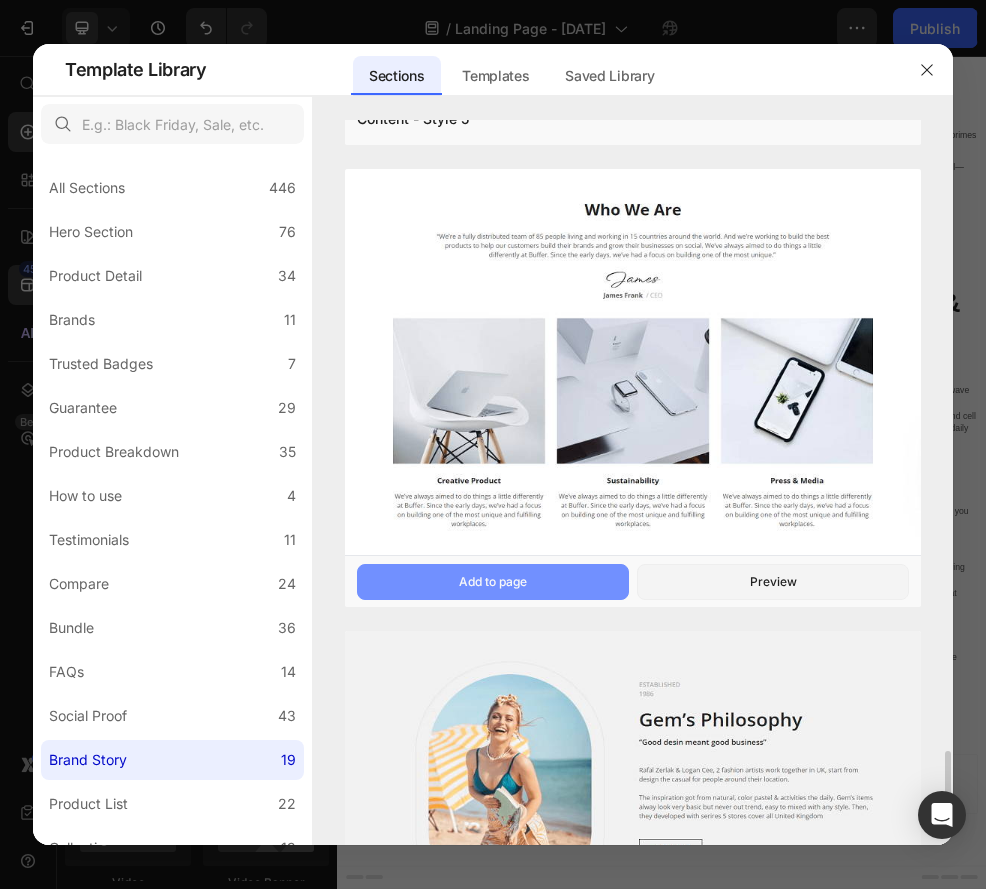 click on "Add to page" at bounding box center [493, 582] 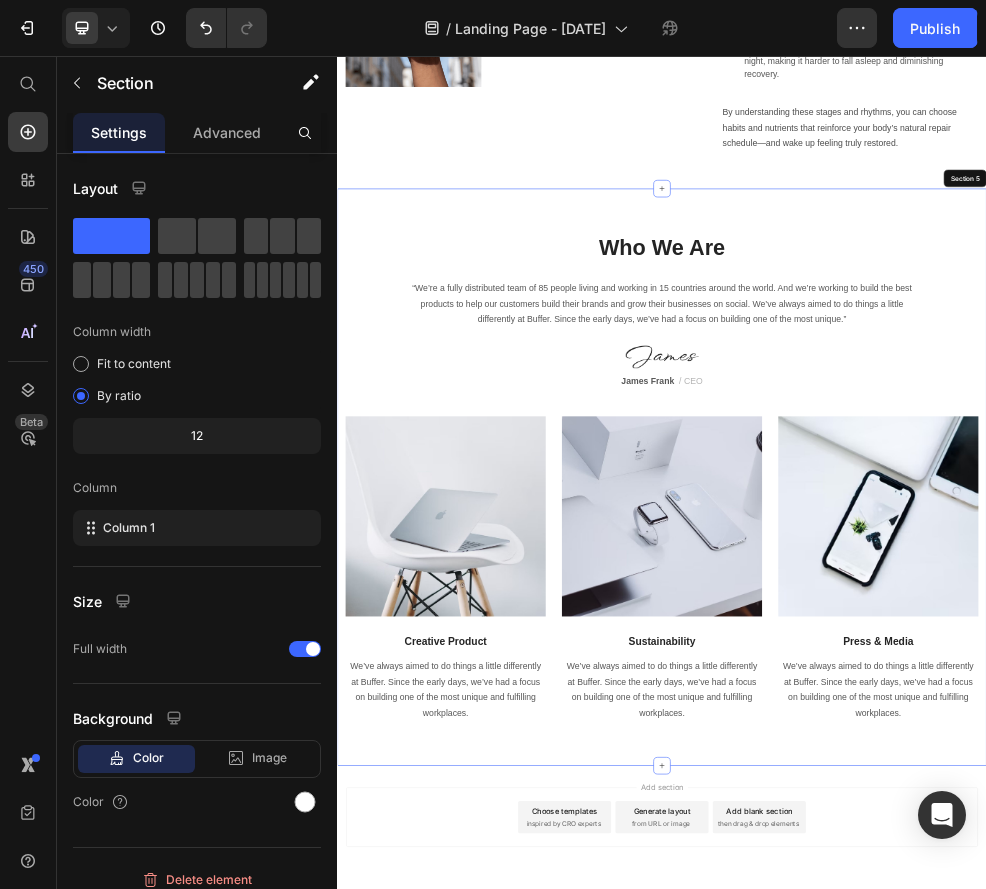 scroll, scrollTop: 3054, scrollLeft: 0, axis: vertical 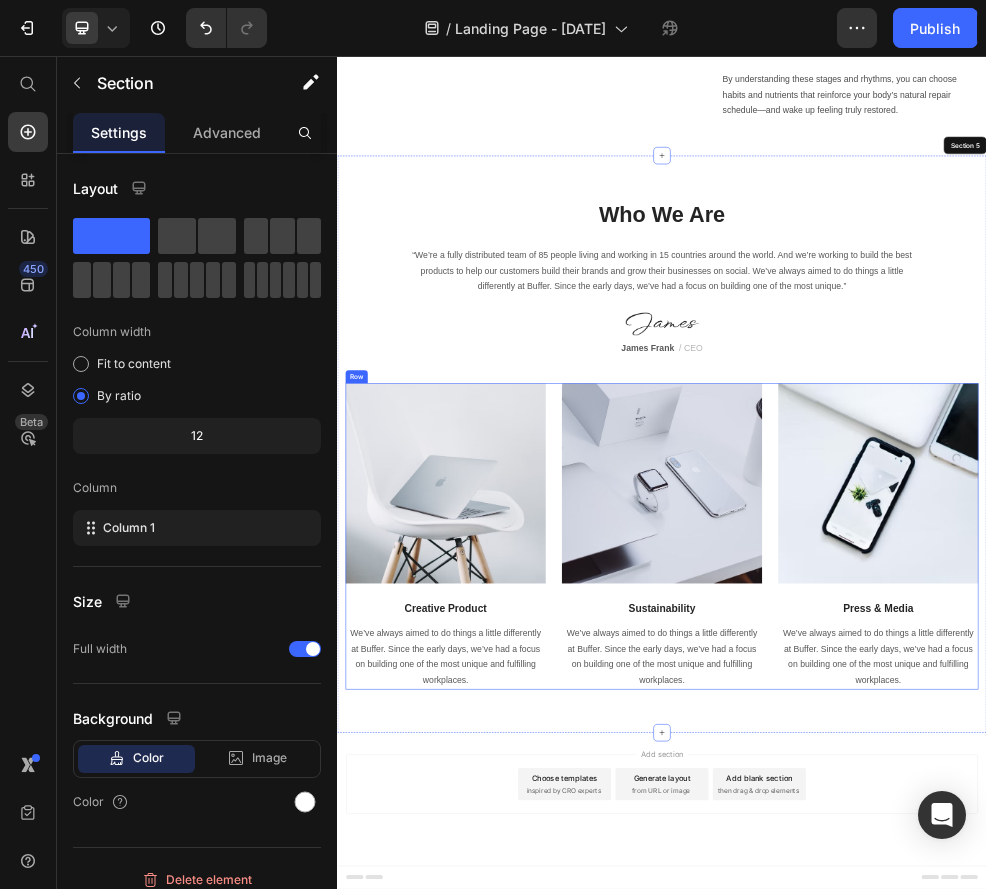 click on "Image Creative Product Text block We’ve always aimed to do things a little differently at Buffer. Since the early days, we’ve had a focus on building one of the most unique and fulfilling workplaces. Text block Image Sustainability Text block We’ve always aimed to do things a little differently at Buffer. Since the early days, we’ve had a focus on building one of the most unique and fulfilling workplaces. Text block Image Press & Media Text block We’ve always aimed to do things a little differently at Buffer. Since the early days, we’ve had a focus on building one of the most unique and fulfilling workplaces. Text block Row" at bounding box center (937, 945) 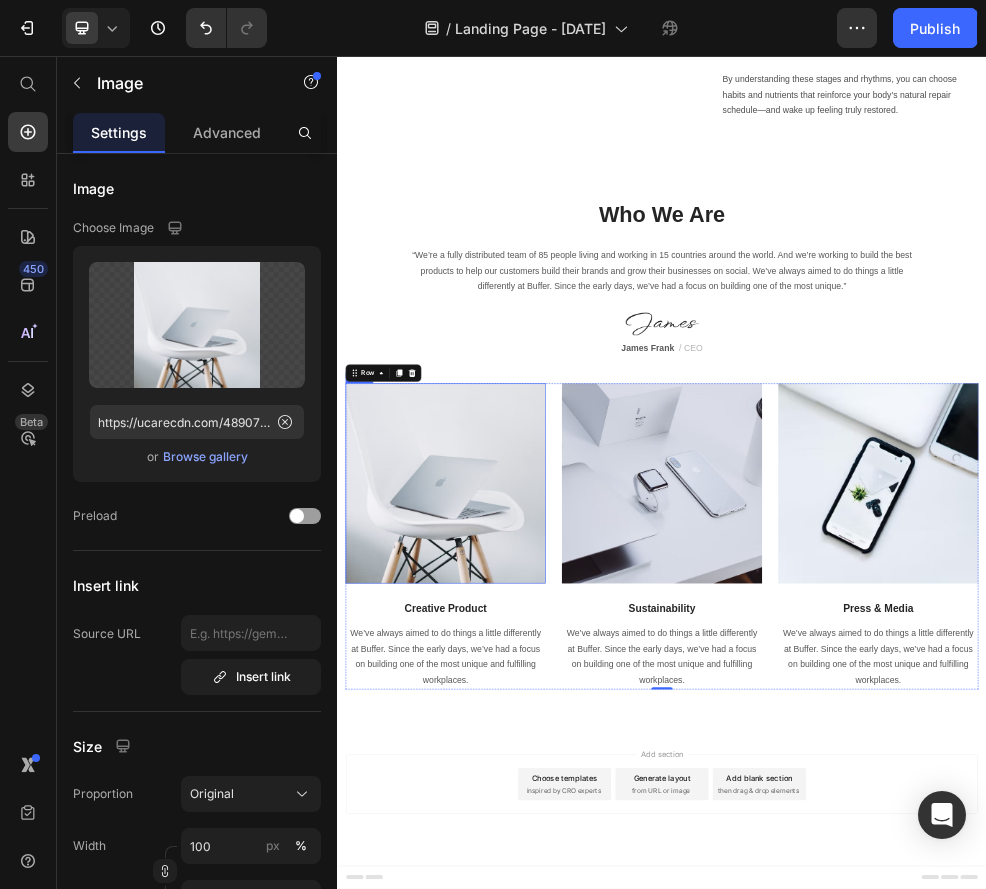 click at bounding box center (537, 847) 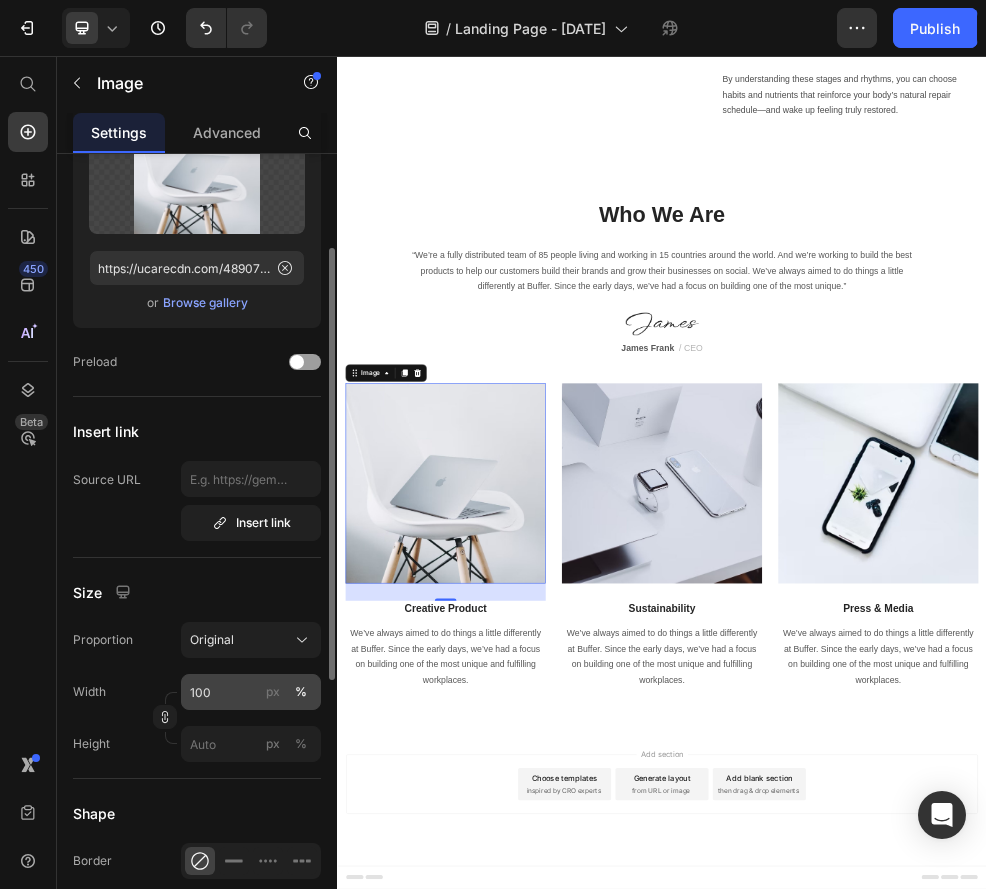 scroll, scrollTop: 161, scrollLeft: 0, axis: vertical 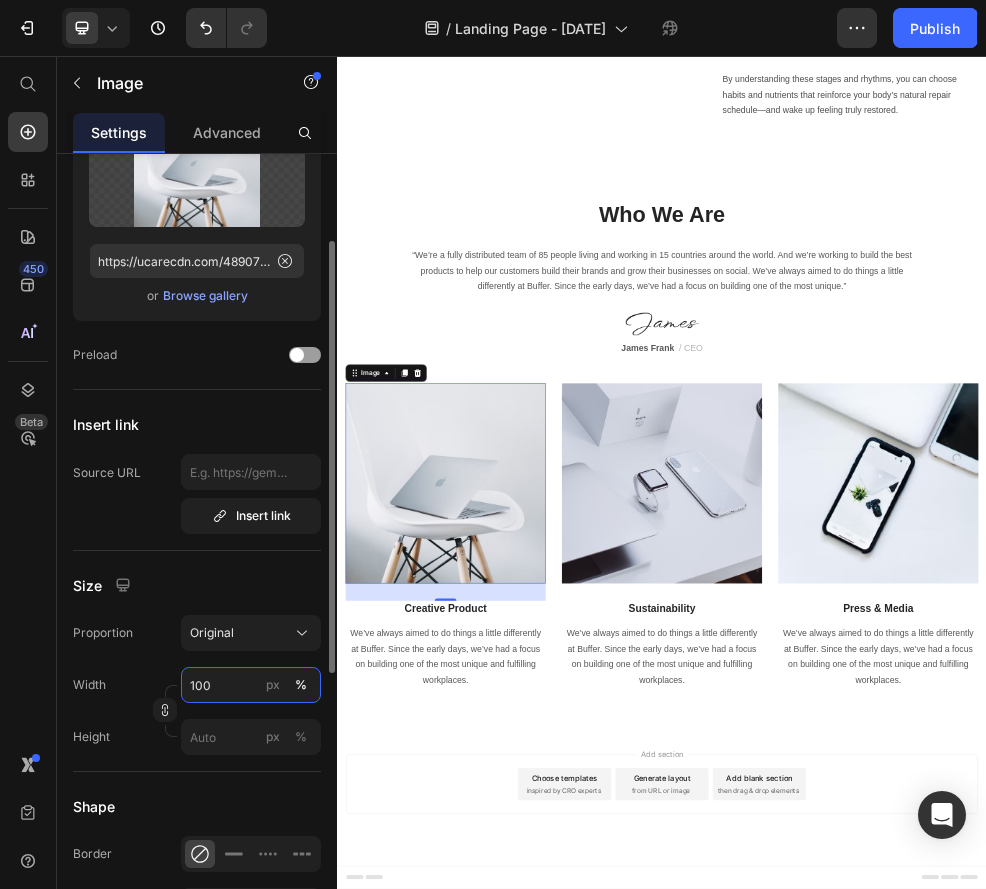 click on "100" at bounding box center [251, 685] 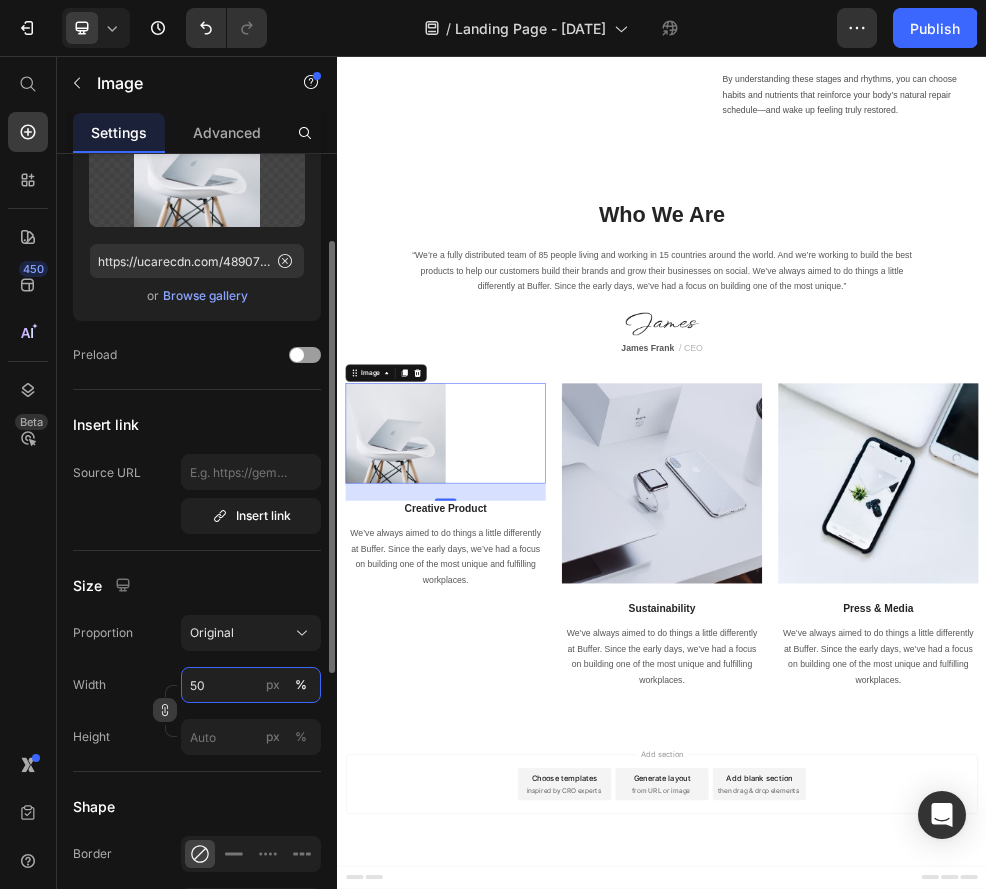 type on "50" 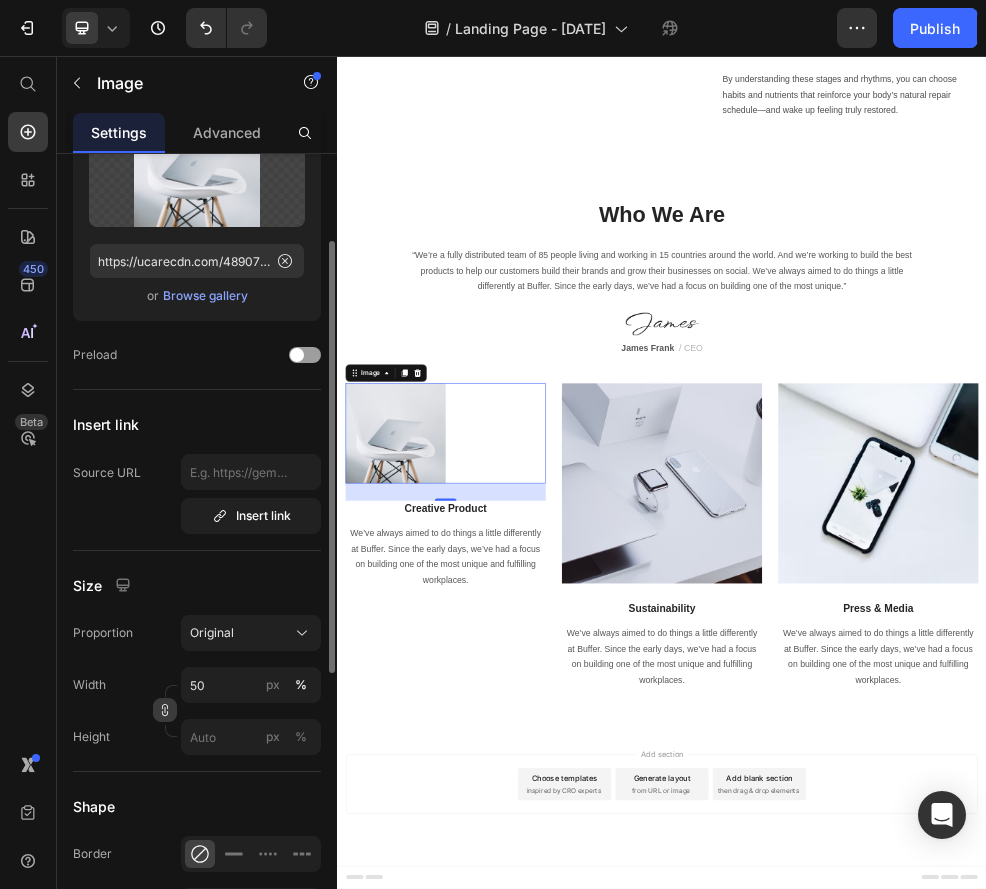 click 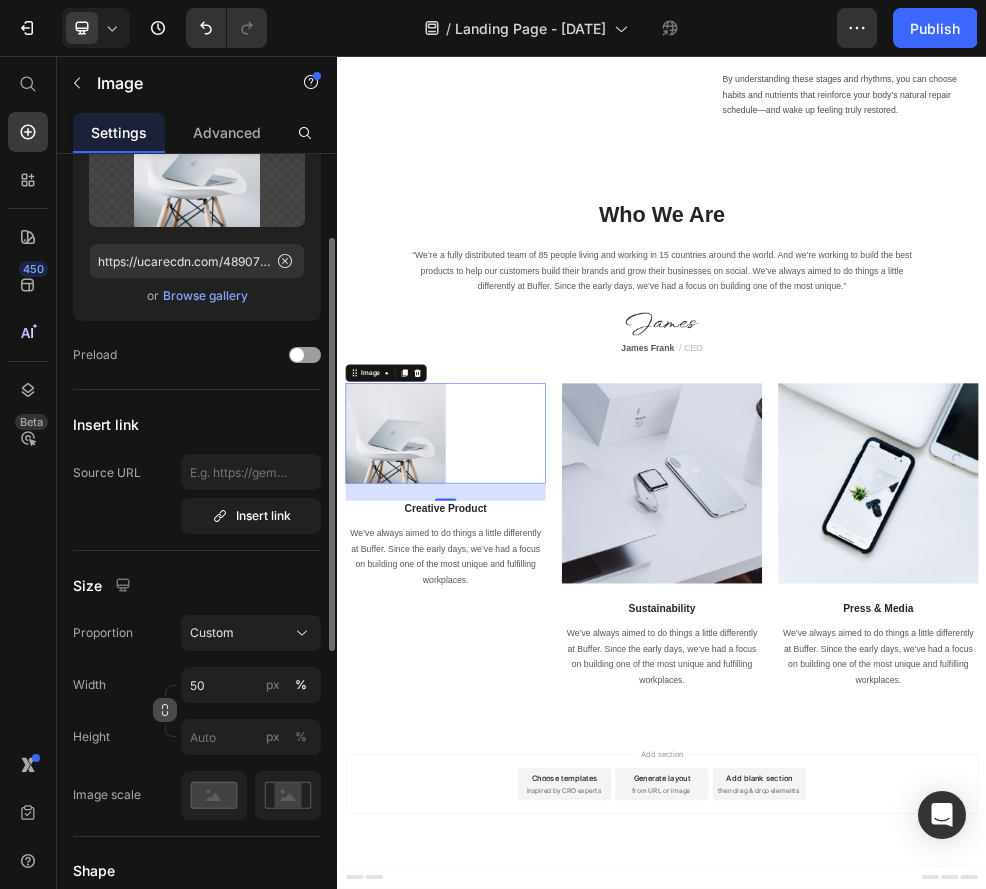 click 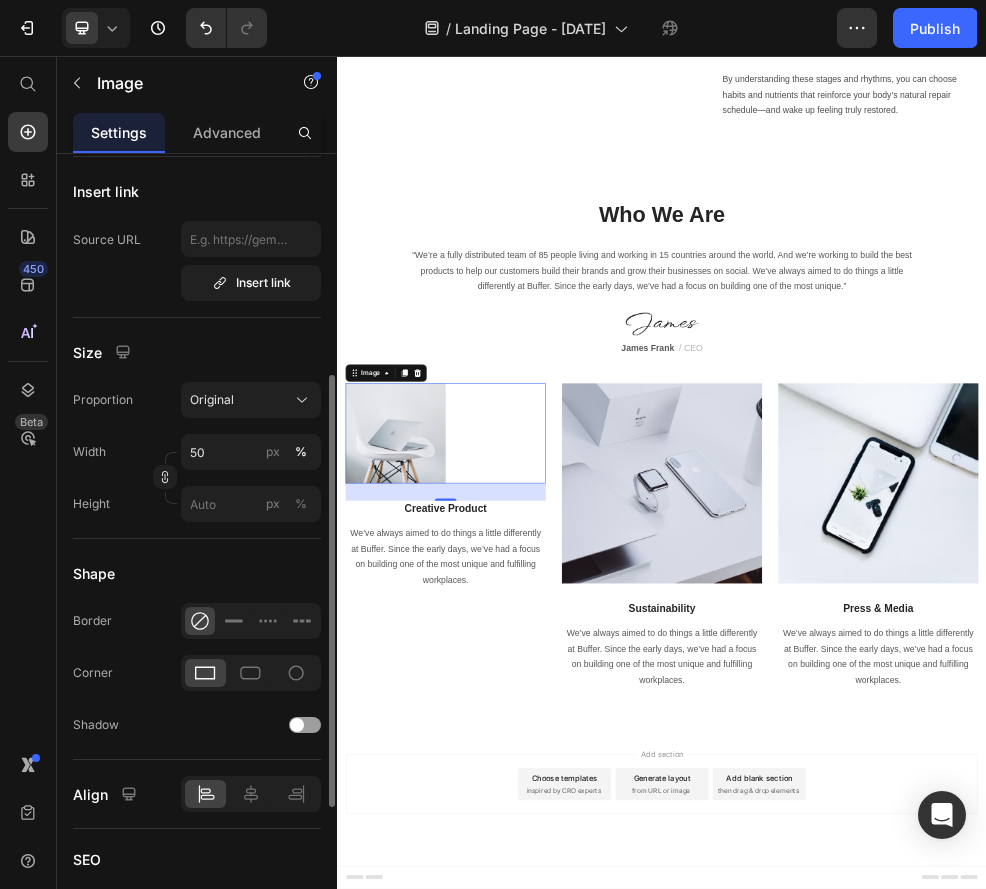 scroll, scrollTop: 398, scrollLeft: 0, axis: vertical 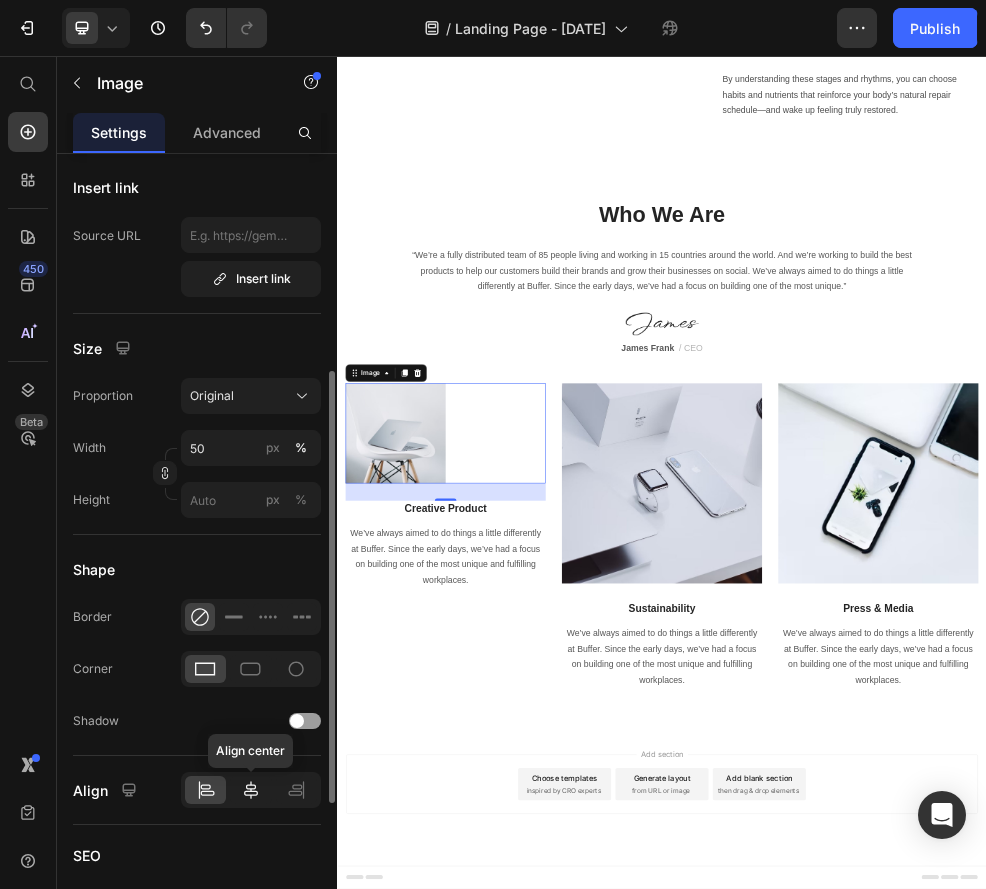 click 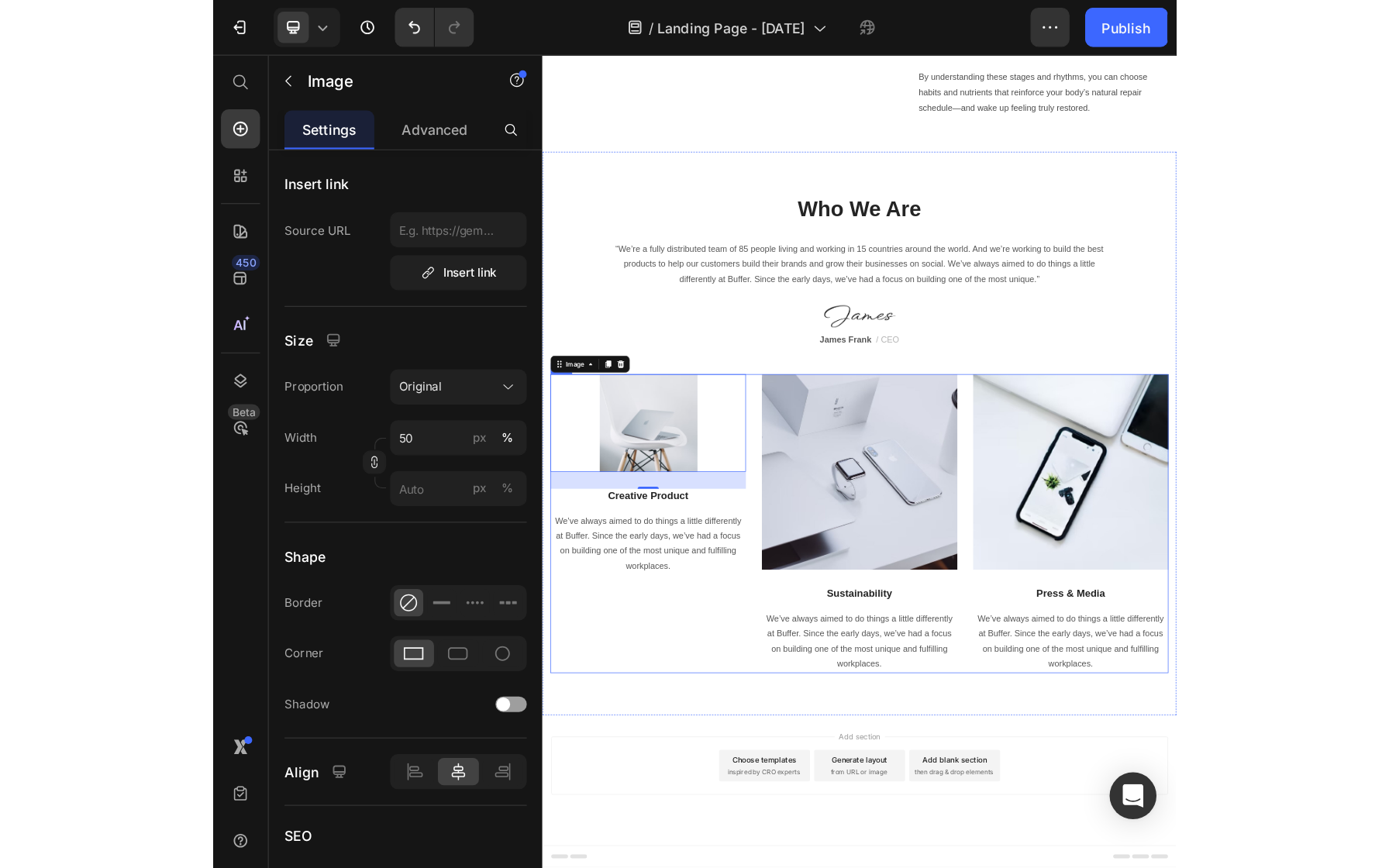 scroll, scrollTop: 0, scrollLeft: 0, axis: both 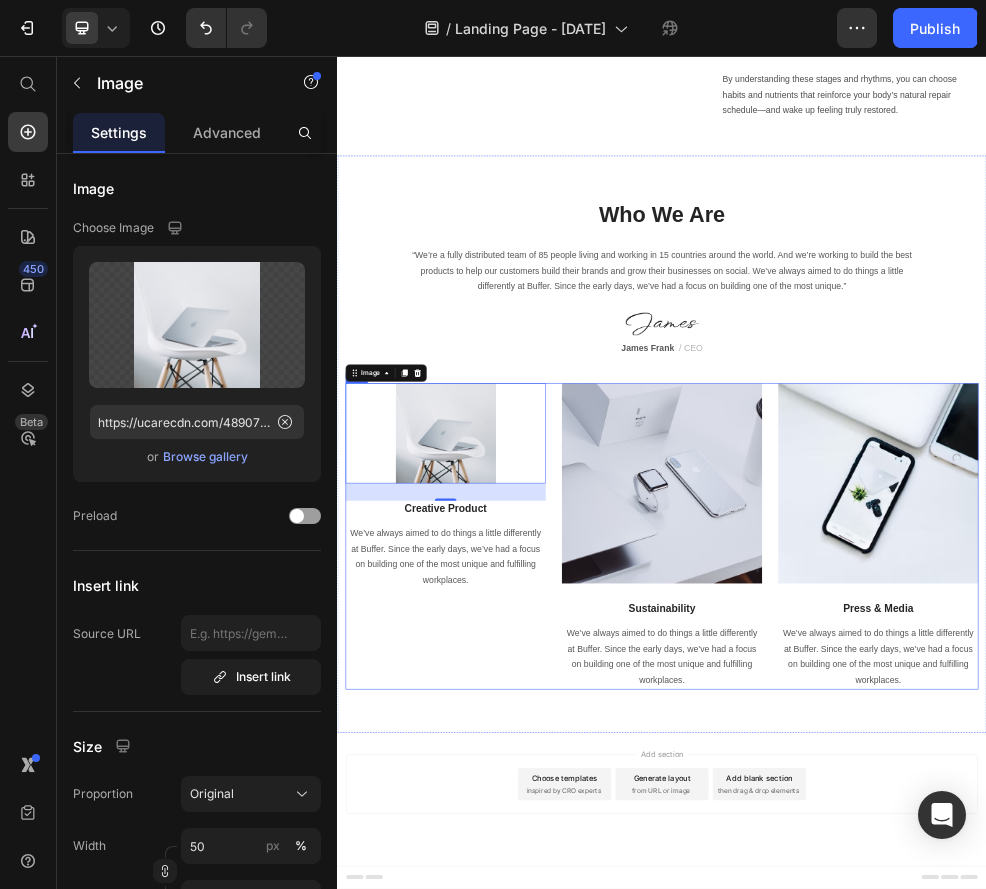 click on "Image   32 Creative Product Text block We’ve always aimed to do things a little differently at Buffer. Since the early days, we’ve had a focus on building one of the most unique and fulfilling workplaces. Text block" at bounding box center [537, 945] 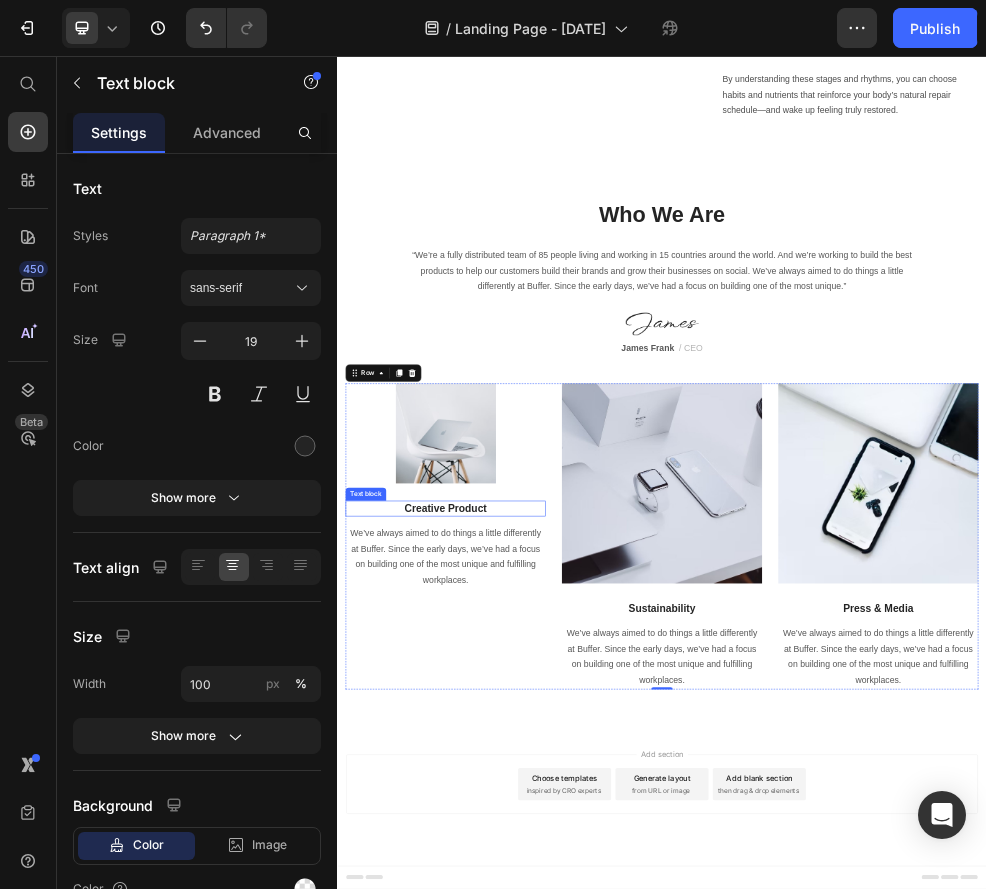 click on "Creative Product" at bounding box center [537, 893] 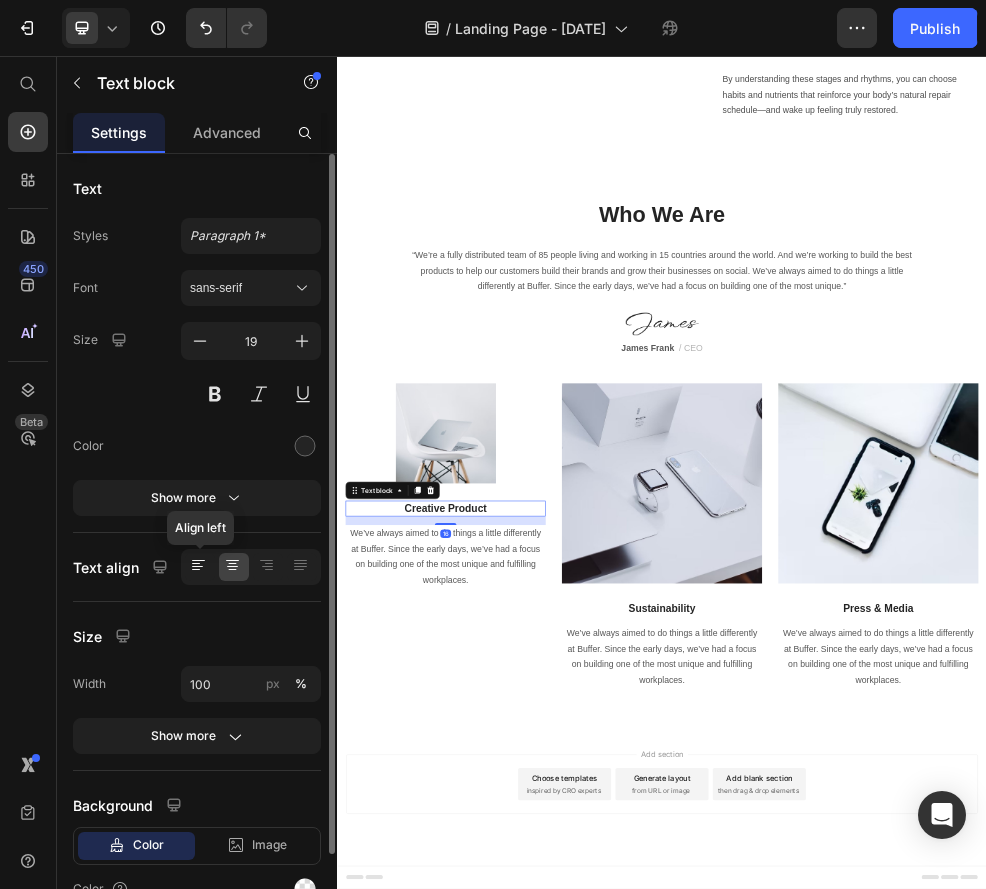 click 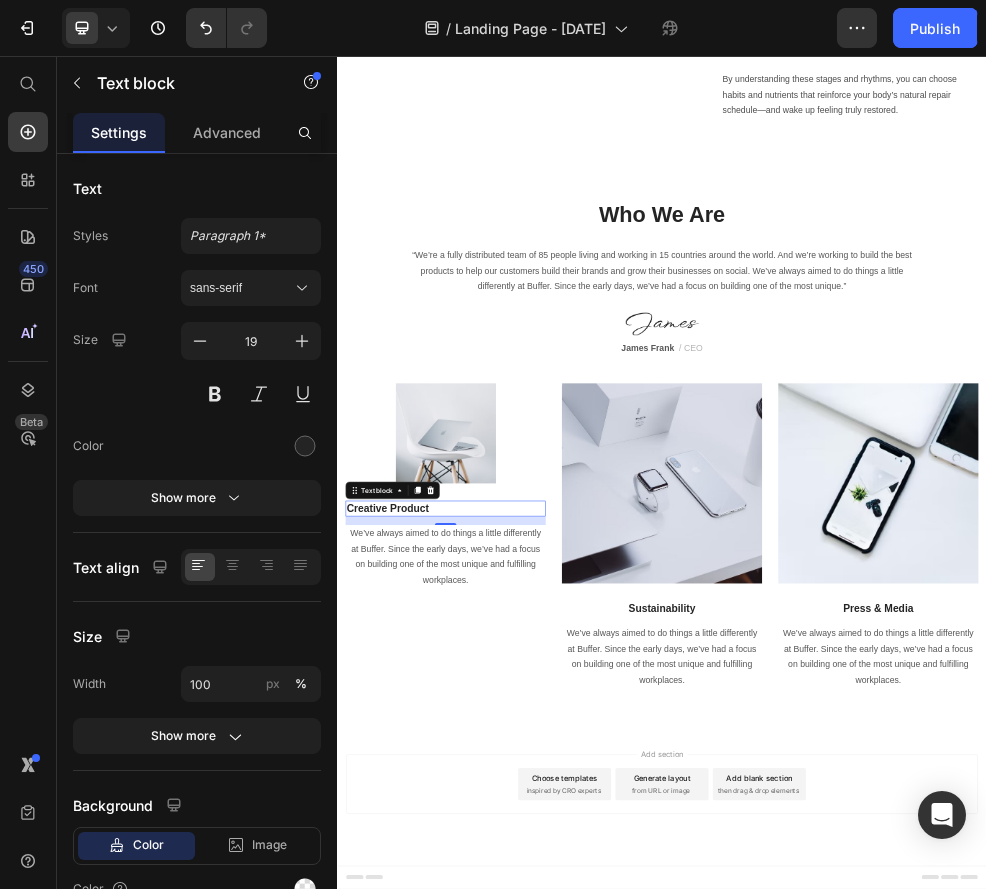 click on "Creative Product" at bounding box center [537, 893] 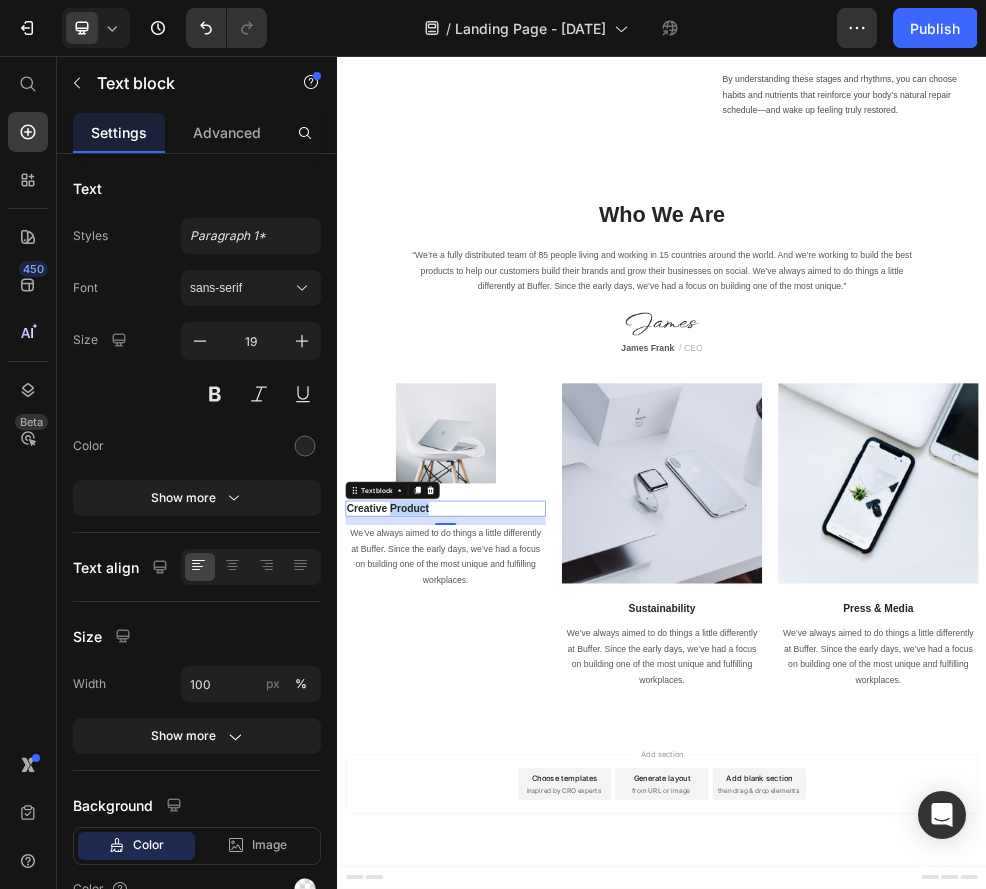 click on "Creative Product" at bounding box center (537, 893) 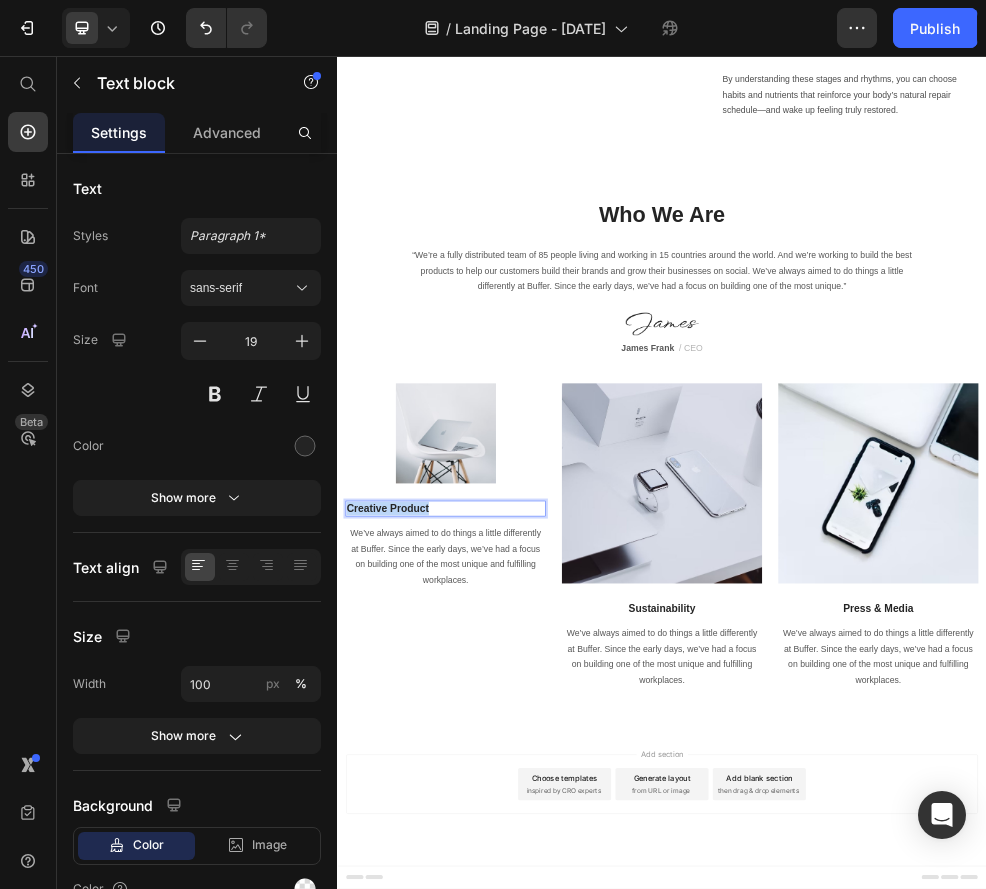 click on "Creative Product" at bounding box center [537, 893] 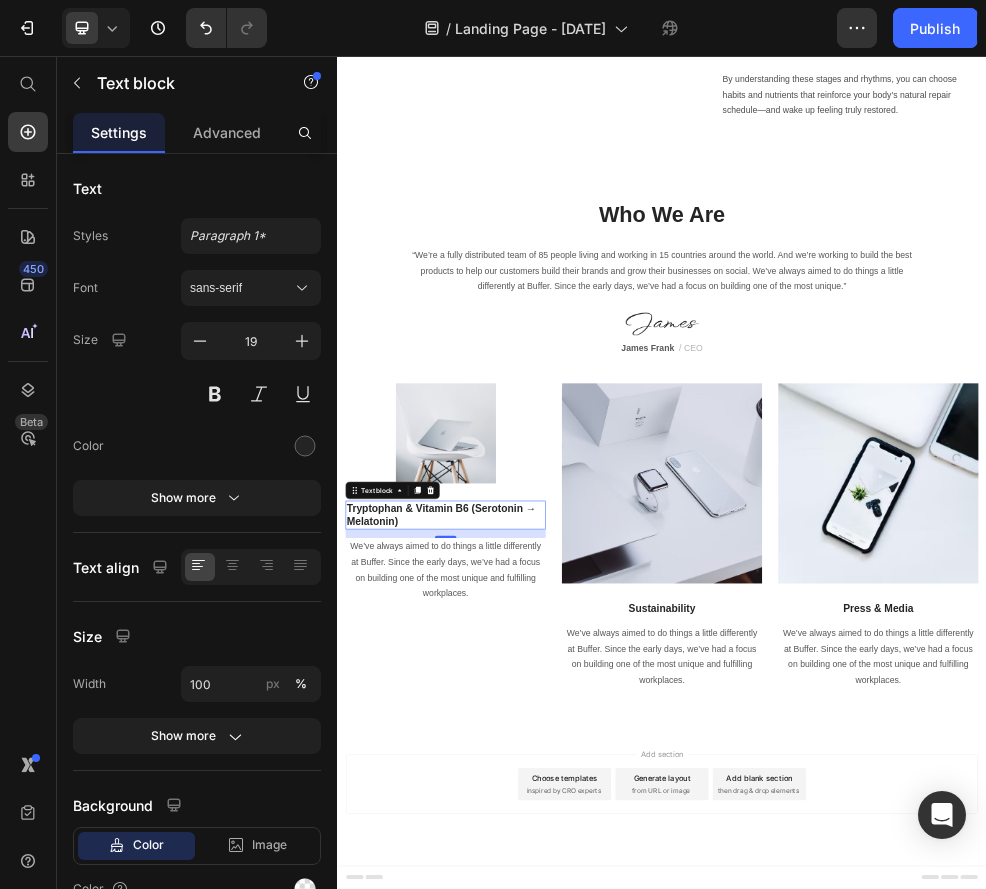 click on "We’ve always aimed to do things a little differently at Buffer. Since the early days, we’ve had a focus on building one of the most unique and fulfilling workplaces." at bounding box center (537, 1007) 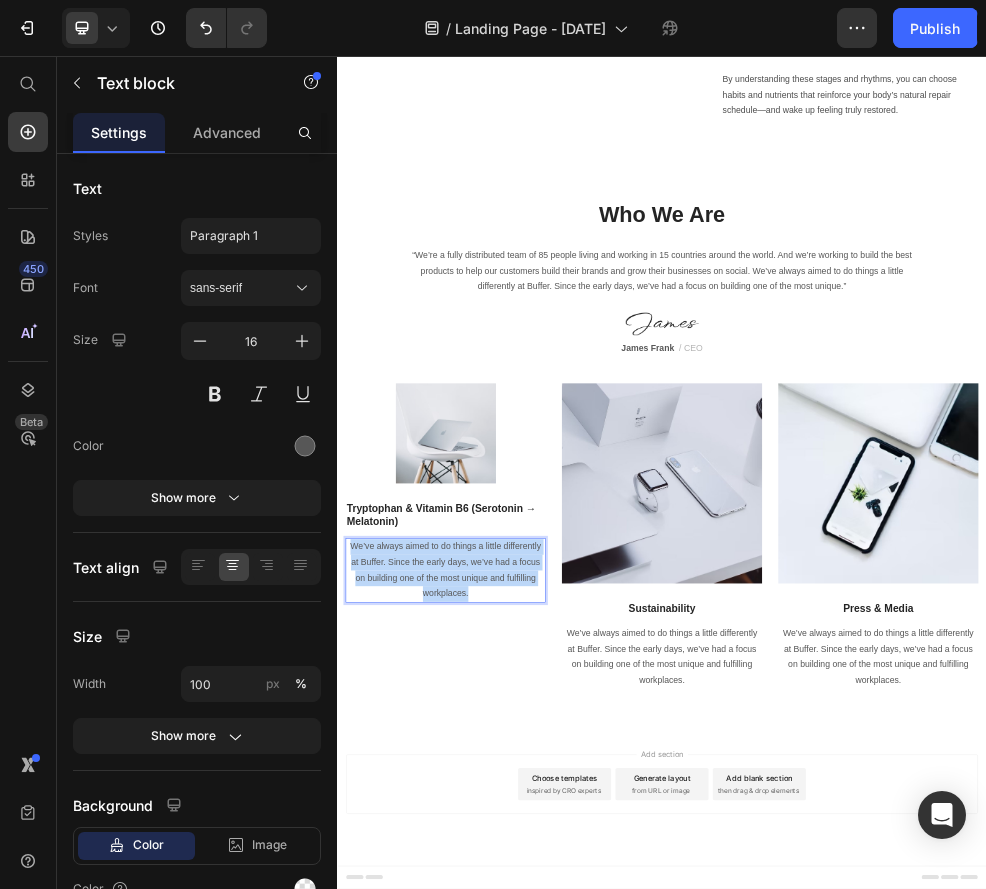 click on "We’ve always aimed to do things a little differently at Buffer. Since the early days, we’ve had a focus on building one of the most unique and fulfilling workplaces." at bounding box center (537, 1007) 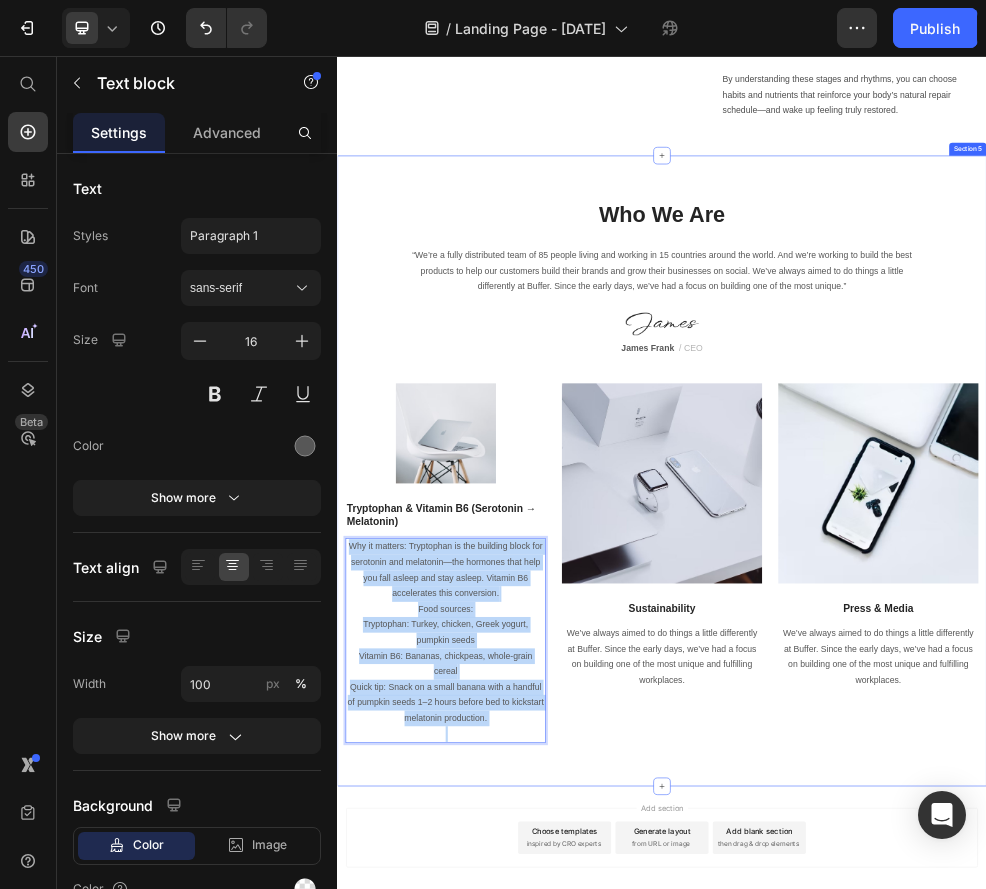 drag, startPoint x: 594, startPoint y: 1304, endPoint x: 340, endPoint y: 943, distance: 441.40344 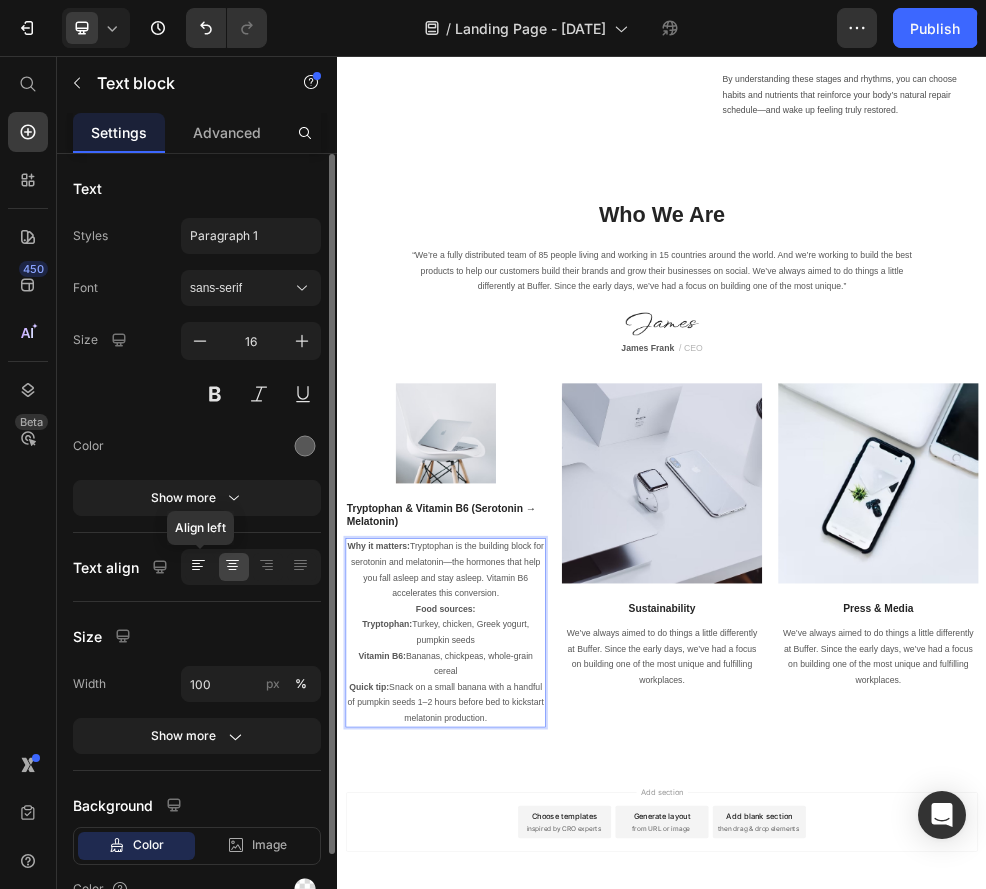 click 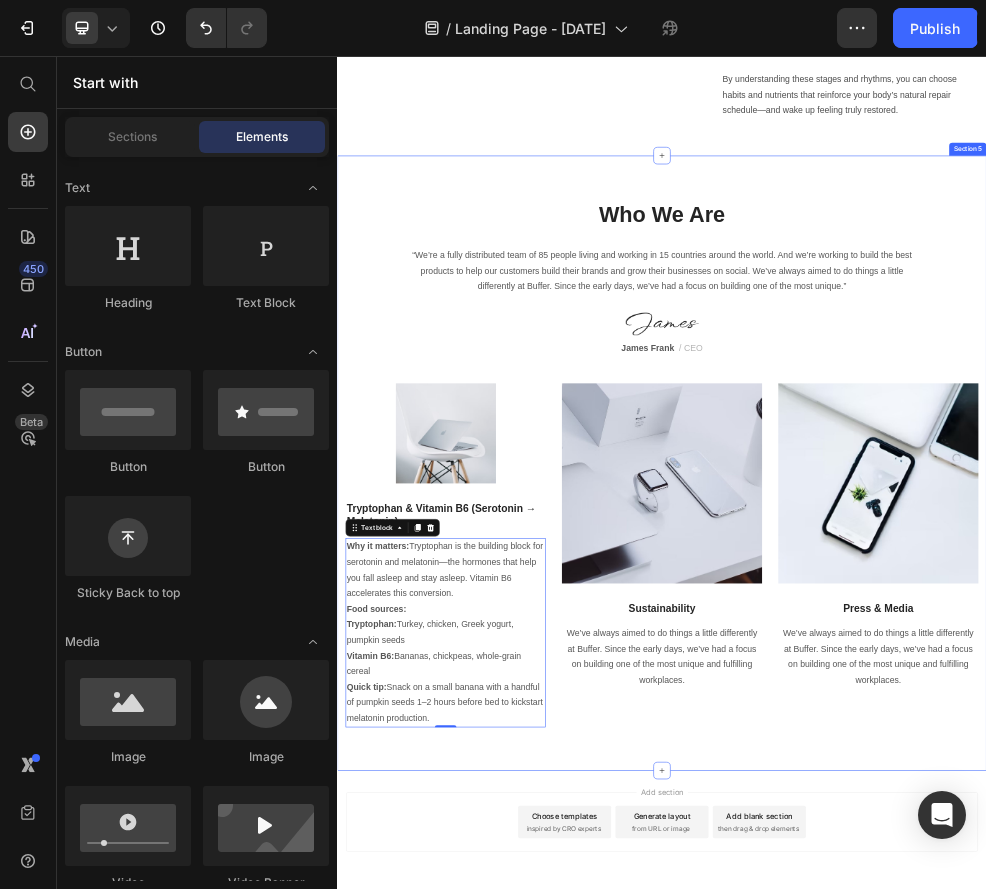 click on "Add section Choose templates inspired by CRO experts Generate layout from URL or image Add blank section then drag & drop elements" at bounding box center (937, 1501) 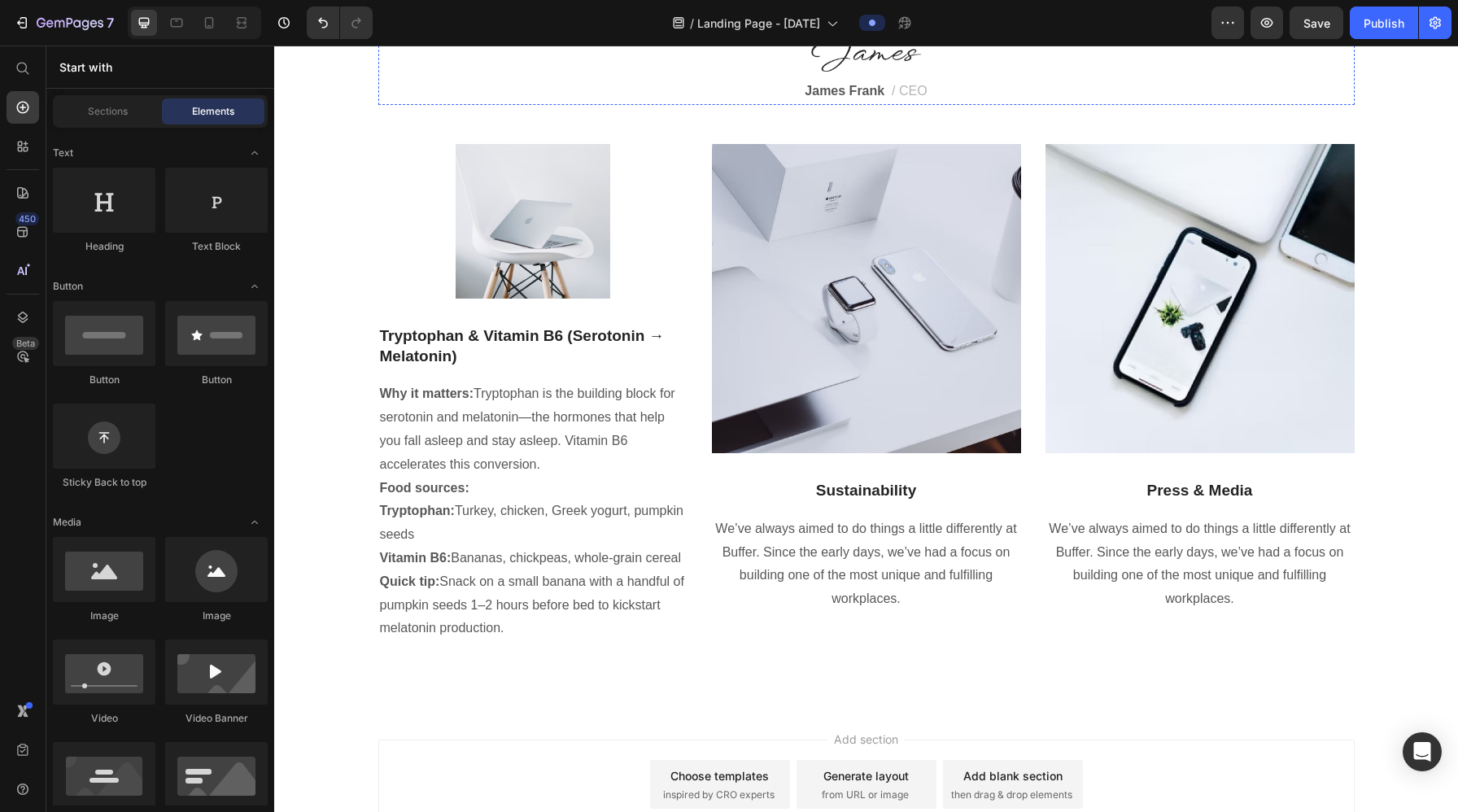 scroll, scrollTop: 2877, scrollLeft: 0, axis: vertical 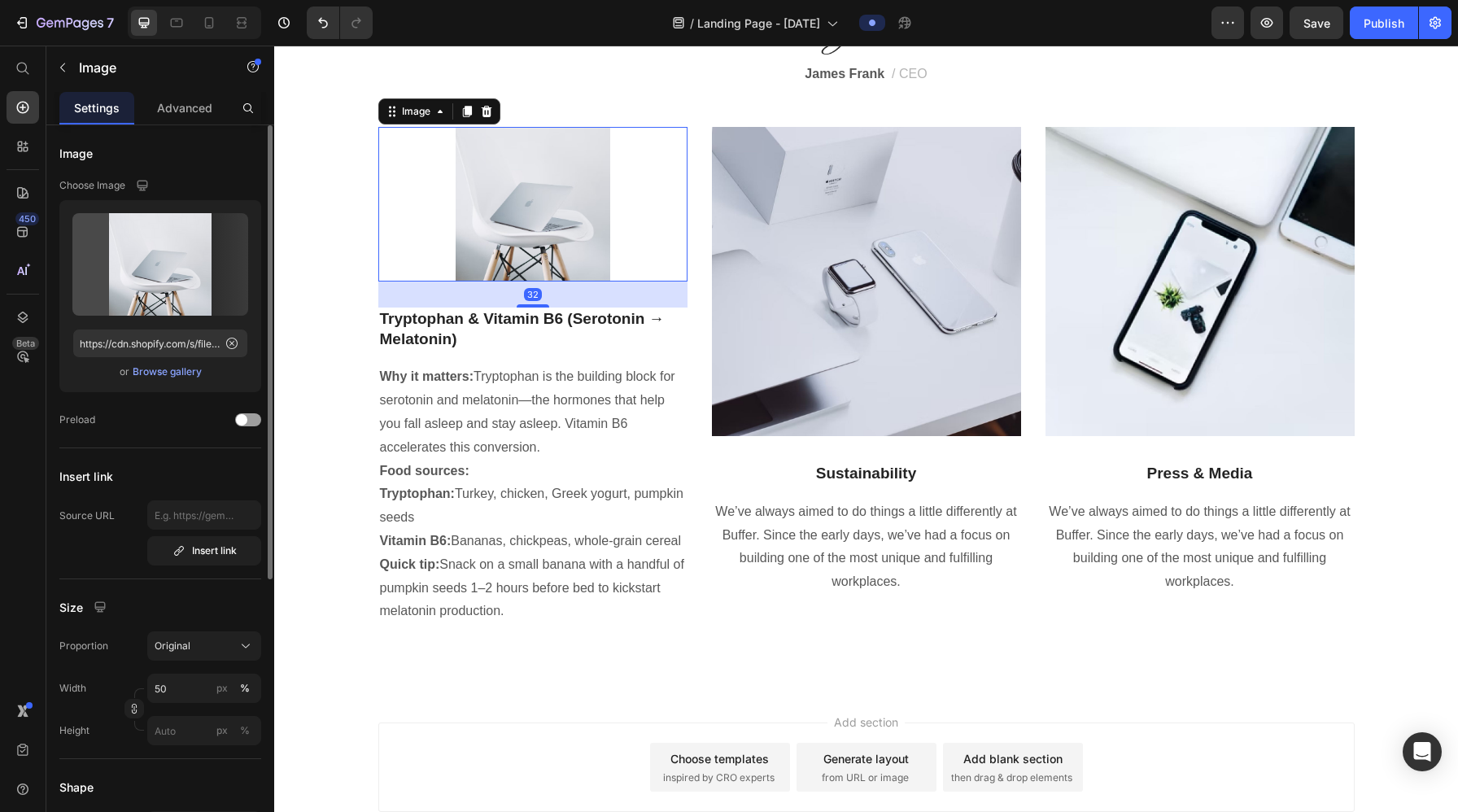 click at bounding box center (533, 204) 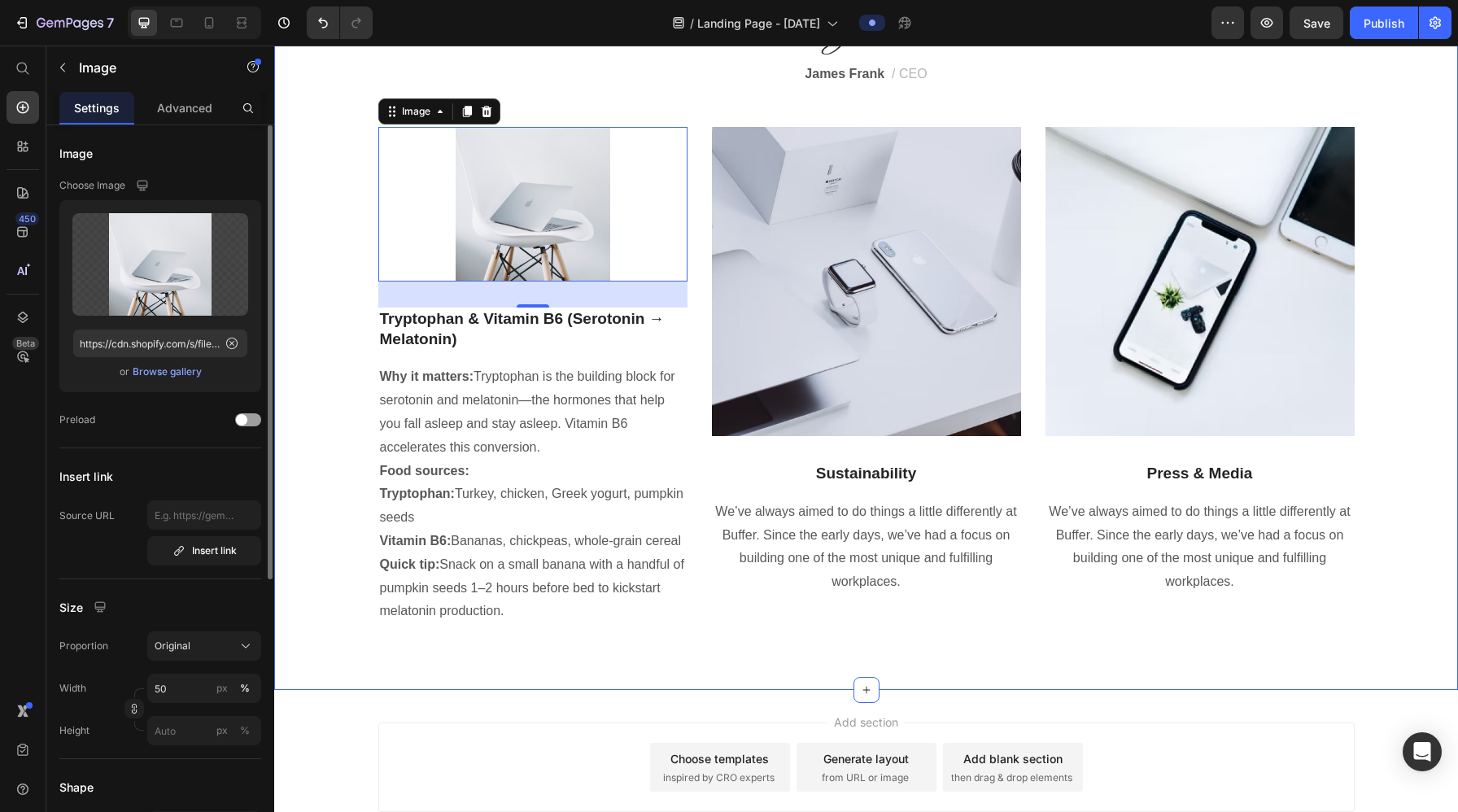 click on "Who We Are Heading “We’re a fully distributed team of 85 people living and working in 15 countries around the world. And we’re working to build the best products to help our customers build their brands and grow their businesses on social. We’ve always aimed to do things a little differently at Buffer. Since the early days, we’ve had a focus on building one of the most unique and fulfilling workplaces.”  Text block Image James Frank    / CEO Text block Row Image   32 Tryptophan & Vitamin B6 (Serotonin → Melatonin) Text block Why it matters:  Tryptophan is the building block for serotonin and melatonin—the hormones that help you fall asleep and stay asleep. Vitamin B6 accelerates this conversion. Food sources: Tryptophan:  Turkey, chicken, Greek yogurt, pumpkin seeds Vitamin B6:  Bananas, chickpeas, whole-grain cereal Quick tip:  Snack on a small banana with a handful of pumpkin seeds 1–2 hours before bed to kickstart melatonin production. Text block Image Sustainability Text block Text block Image Press & Media Row" at bounding box center (866, 237) 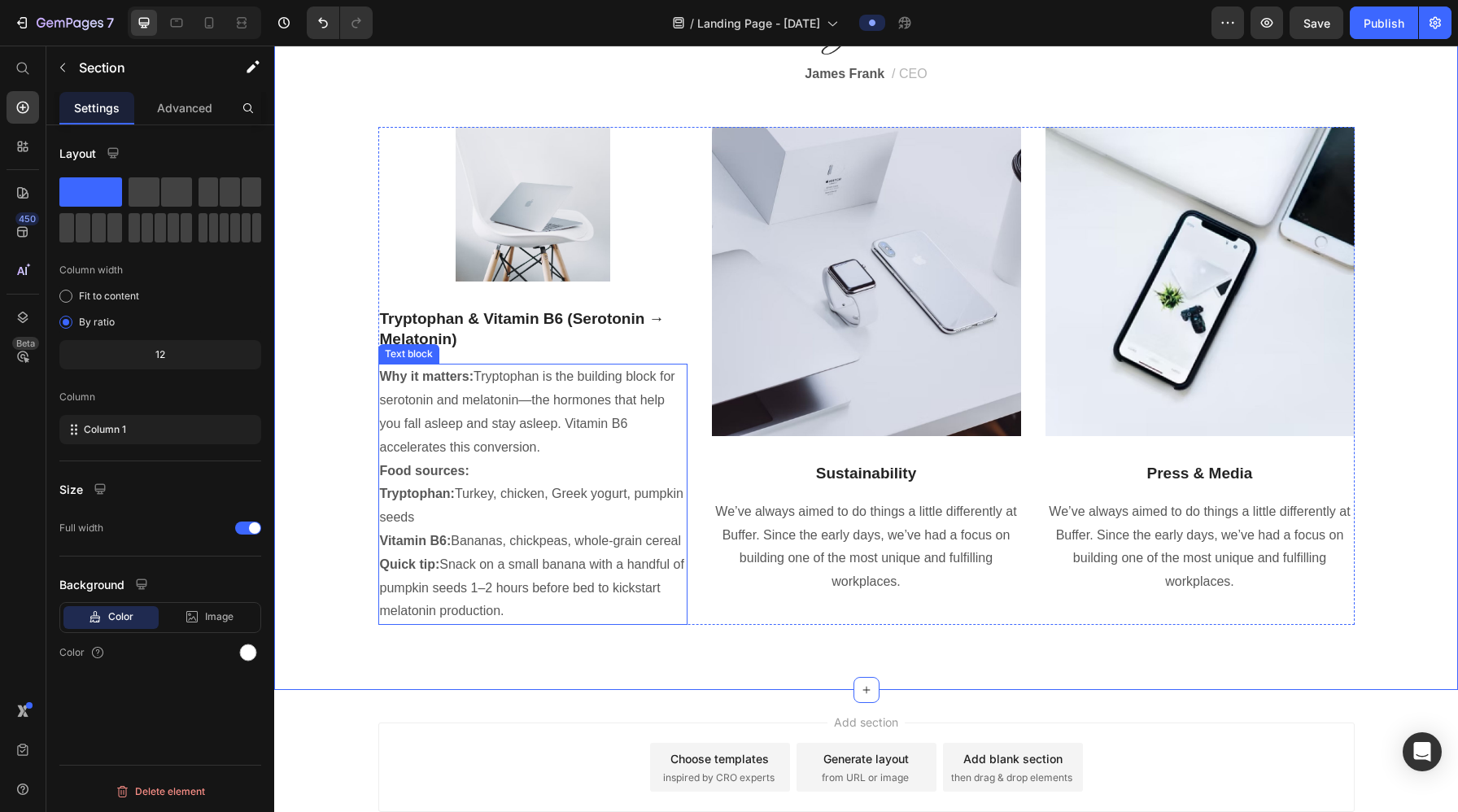 scroll, scrollTop: 2890, scrollLeft: 0, axis: vertical 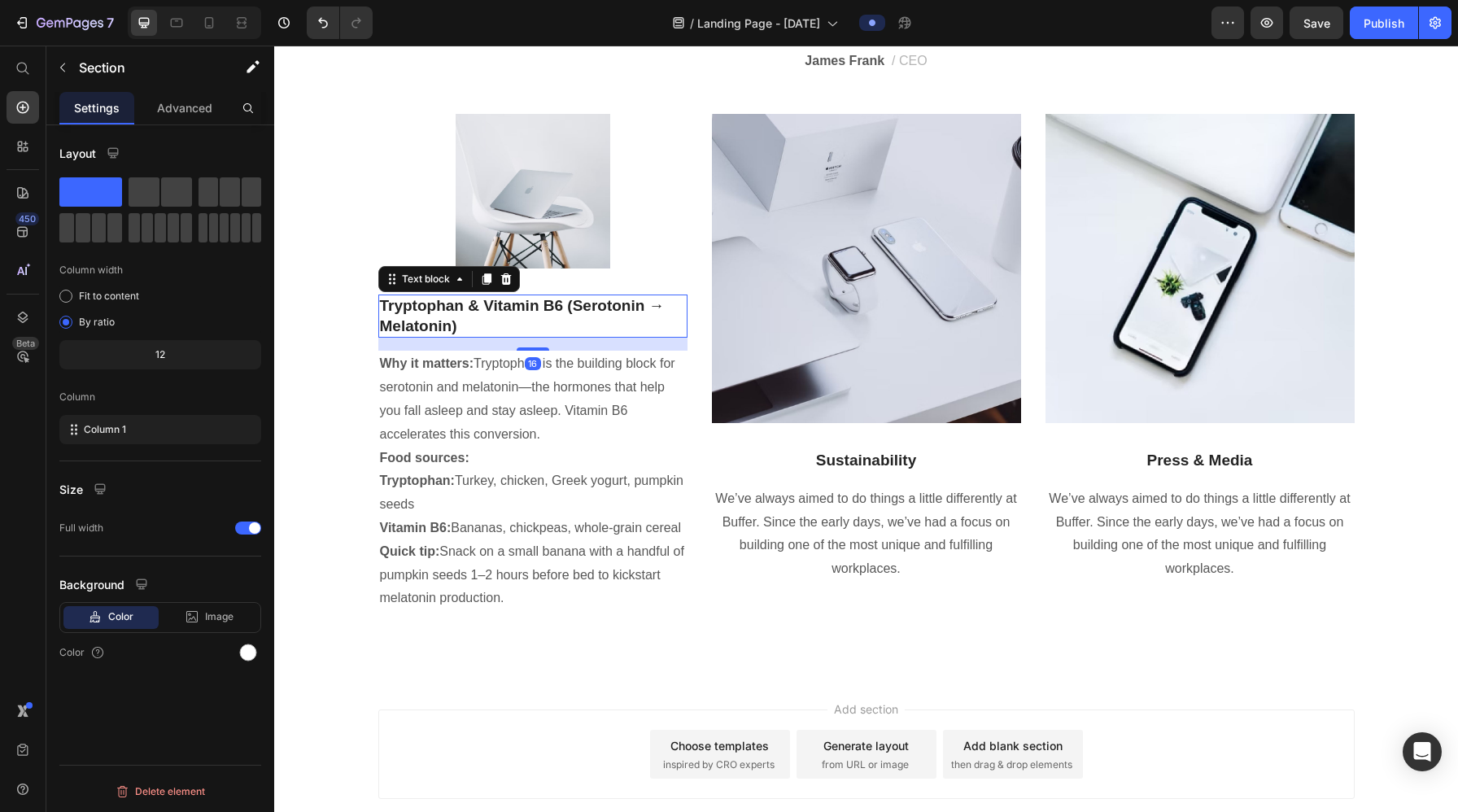 click on "Tryptophan & Vitamin B6 (Serotonin → Melatonin)" at bounding box center [533, 316] 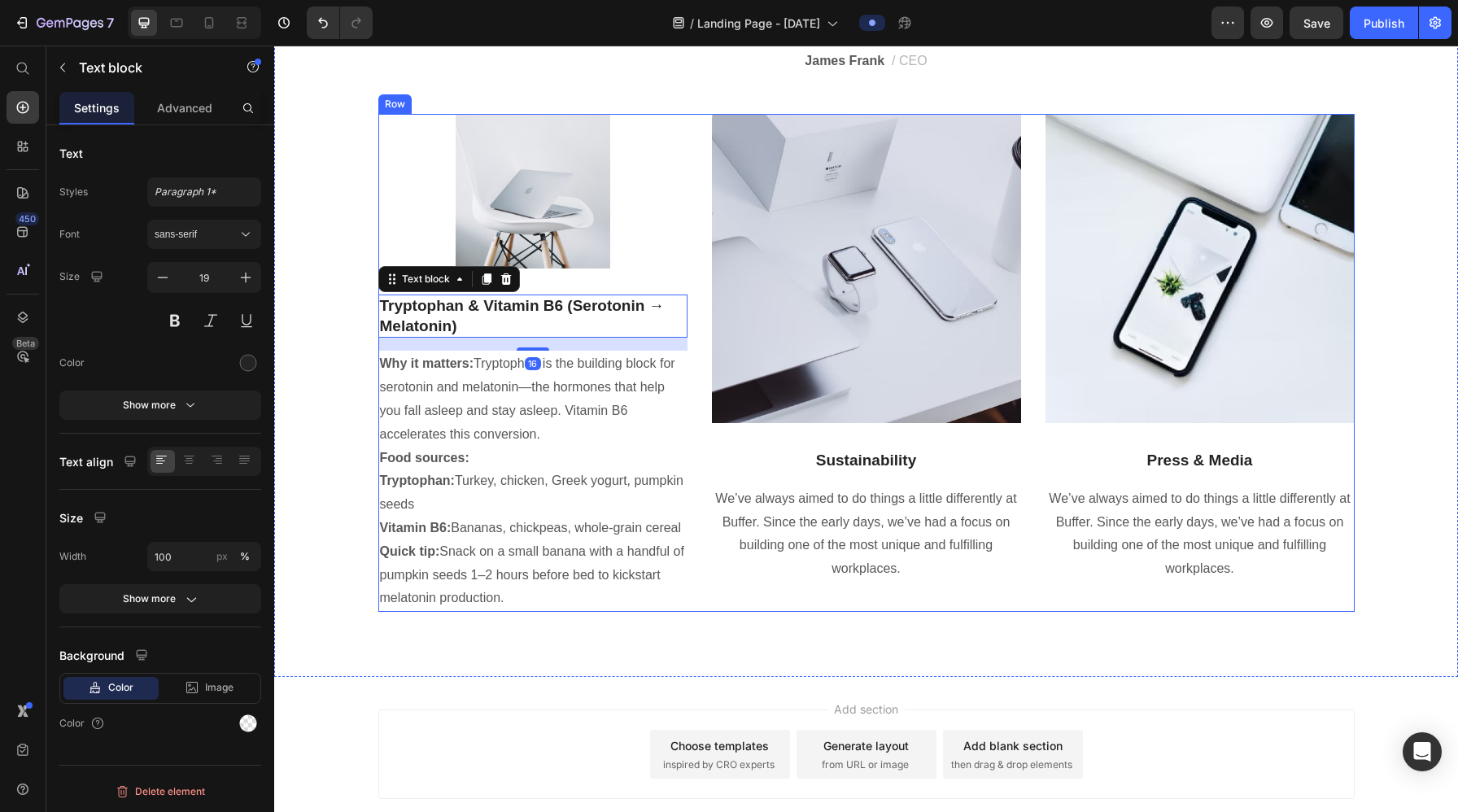 click on "Image Tryptophan & Vitamin B6 (Serotonin → Melatonin) Text block   16 Why it matters:  Tryptophan is the building block for serotonin and melatonin—the hormones that help you fall asleep and stay asleep. Vitamin B6 accelerates this conversion. Food sources: Tryptophan:  Turkey, chicken, Greek yogurt, pumpkin seeds Vitamin B6:  Bananas, chickpeas, whole-grain cereal Quick tip:  Snack on a small banana with a handful of pumpkin seeds 1–2 hours before bed to kickstart melatonin production. Text block Image Sustainability Text block We’ve always aimed to do things a little differently at Buffer. Since the early days, we’ve had a focus on building one of the most unique and fulfilling workplaces. Text block Image Press & Media Text block We’ve always aimed to do things a little differently at Buffer. Since the early days, we’ve had a focus on building one of the most unique and fulfilling workplaces. Text block Row" at bounding box center (867, 363) 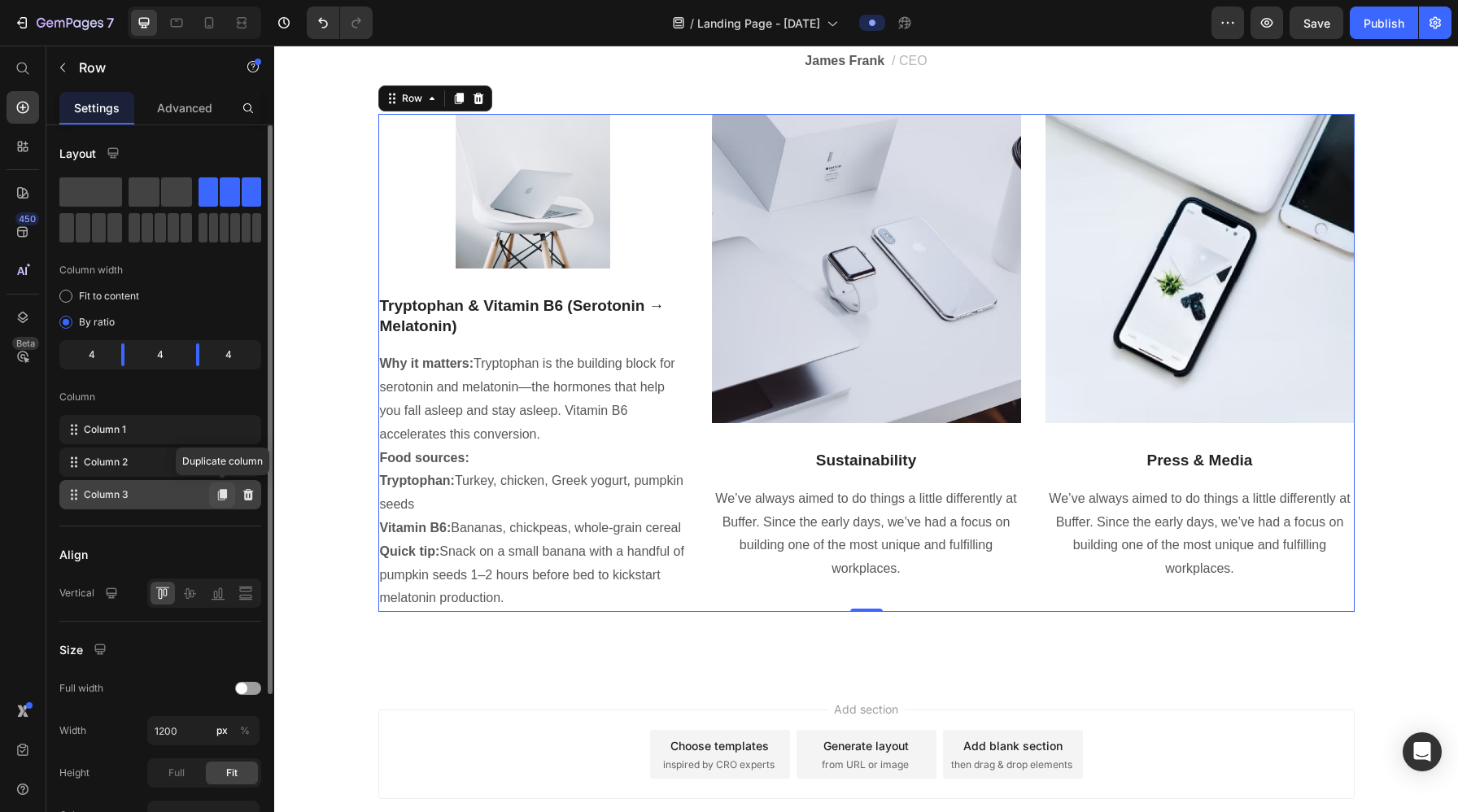 click 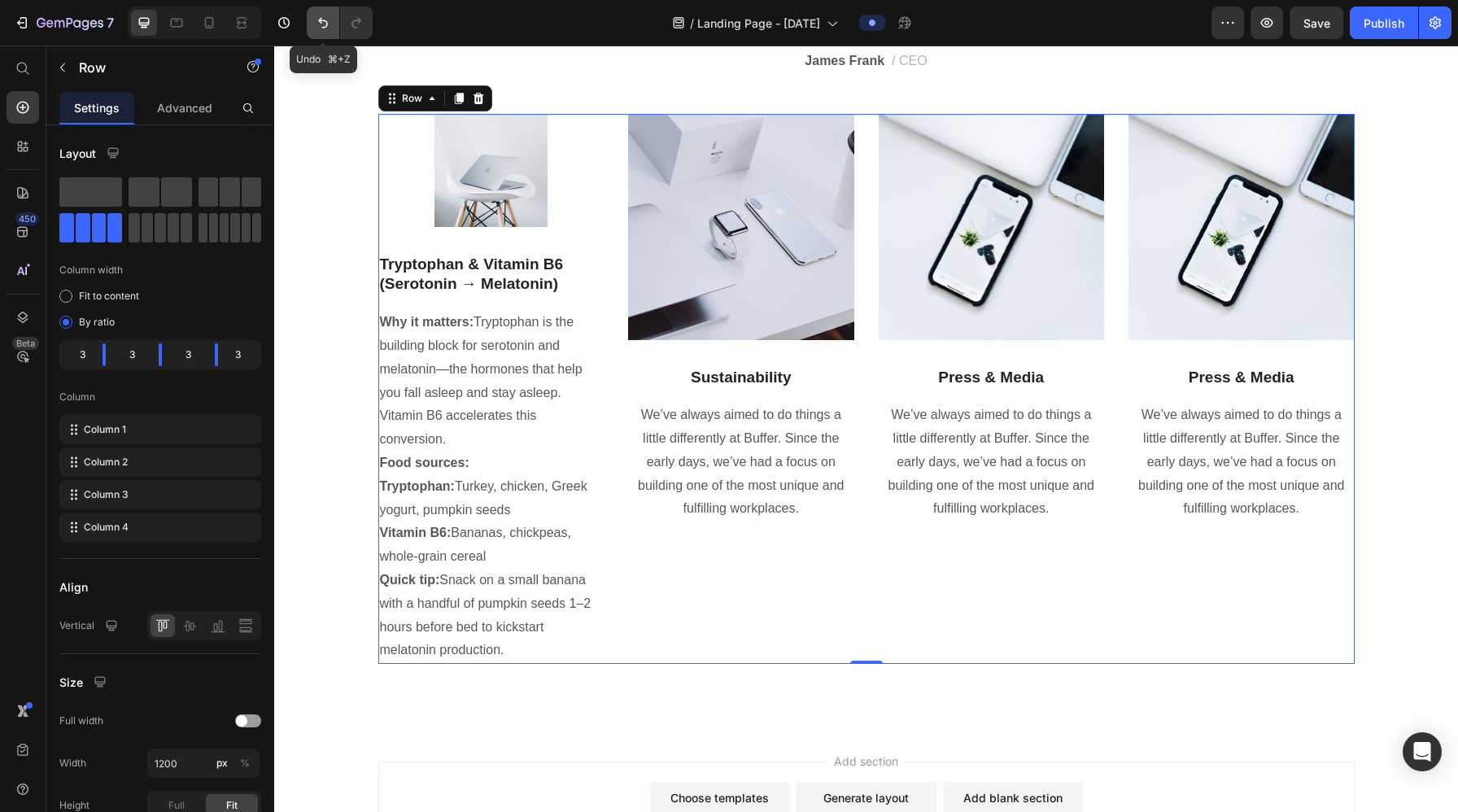 click 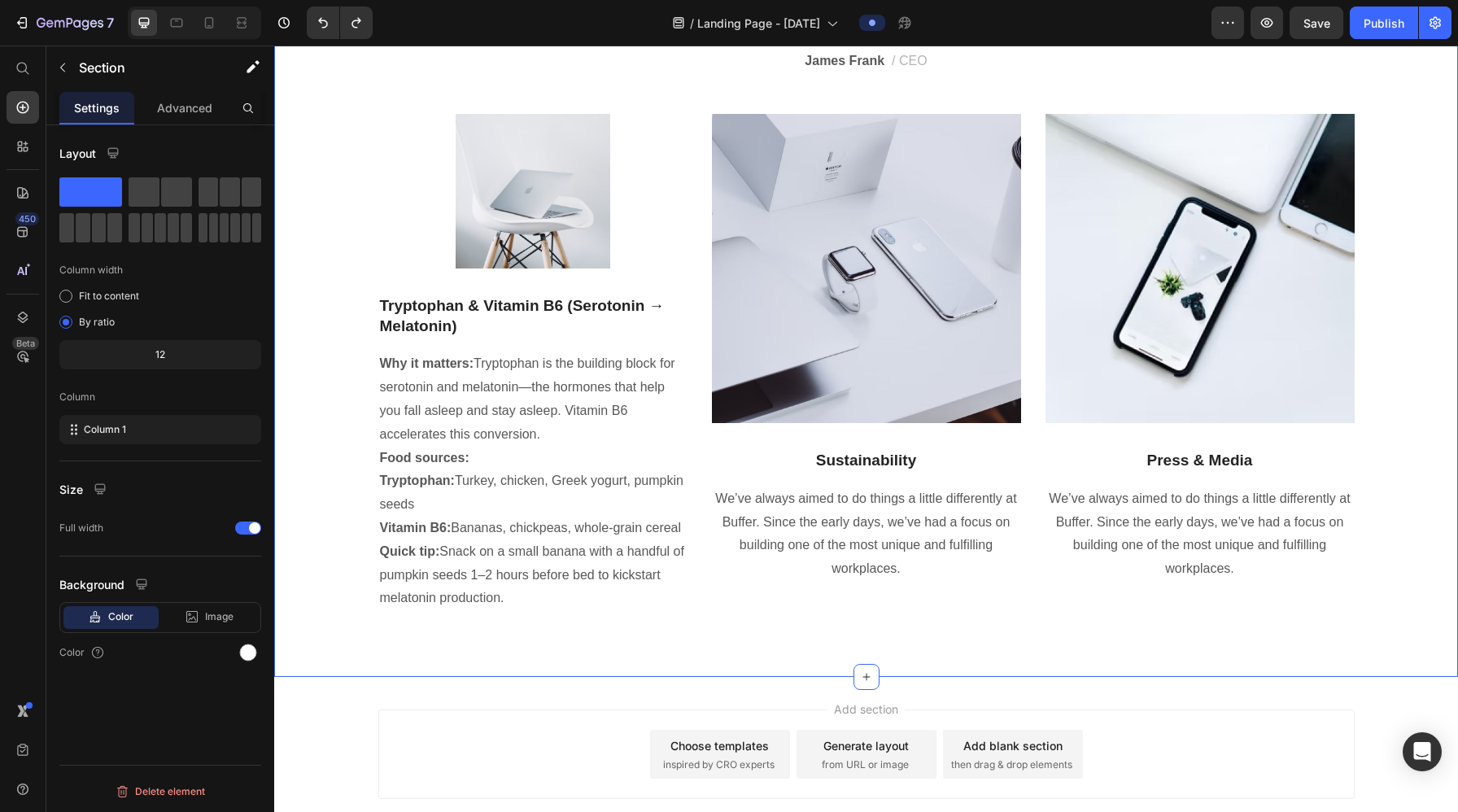 click on "Who We Are Heading “We’re a fully distributed team of 85 people living and working in 15 countries around the world. And we’re working to build the best products to help our customers build their brands and grow their businesses on social. We’ve always aimed to do things a little differently at Buffer. Since the early days, we’ve had a focus on building one of the most unique.”  Text block Image [NAME]    / CEO Text block Row Image Tryptophan & Vitamin B6 (Serotonin → Melatonin) Text block Why it matters:  Tryptophan is the building block for serotonin and melatonin—the hormones that help you fall asleep and stay asleep. Vitamin B6 accelerates this conversion. Food sources: Tryptophan:  Turkey, chicken, Greek yogurt, pumpkin seeds Vitamin B6:  Bananas, chickpeas, whole-grain cereal Quick tip:  Snack on a small banana with a handful of pumpkin seeds 1–2 hours before bed to kickstart melatonin production. Text block Image Sustainability Text block Text block Image Press & Media Row" at bounding box center (866, 224) 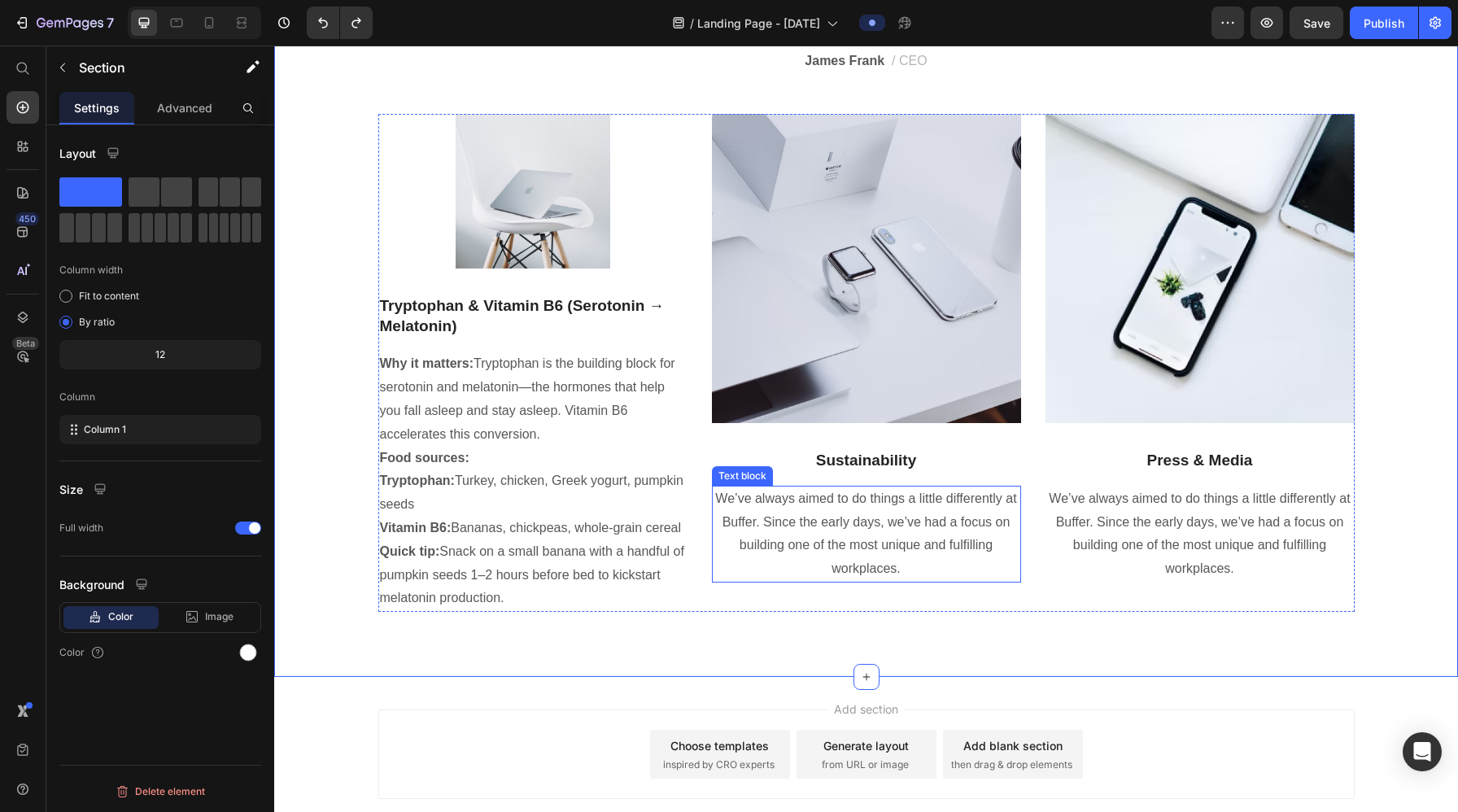 click on "We’ve always aimed to do things a little differently at Buffer. Since the early days, we’ve had a focus on building one of the most unique and fulfilling workplaces." at bounding box center (867, 534) 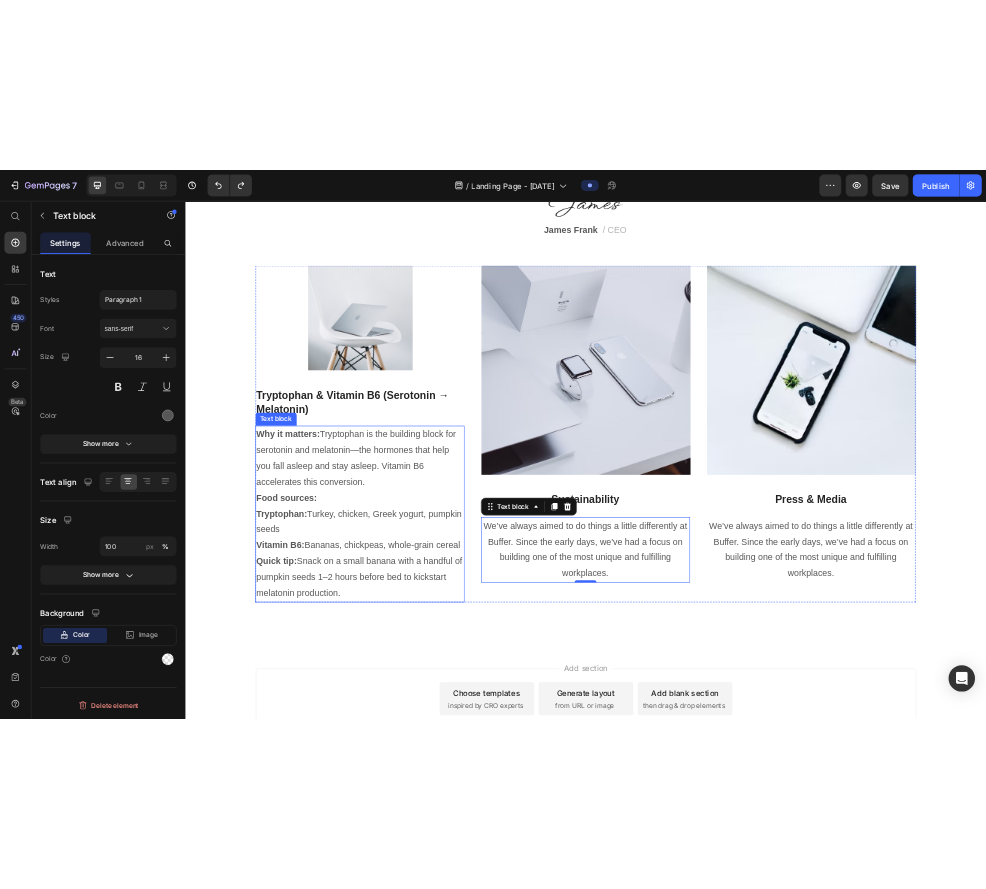 scroll, scrollTop: 3528, scrollLeft: 0, axis: vertical 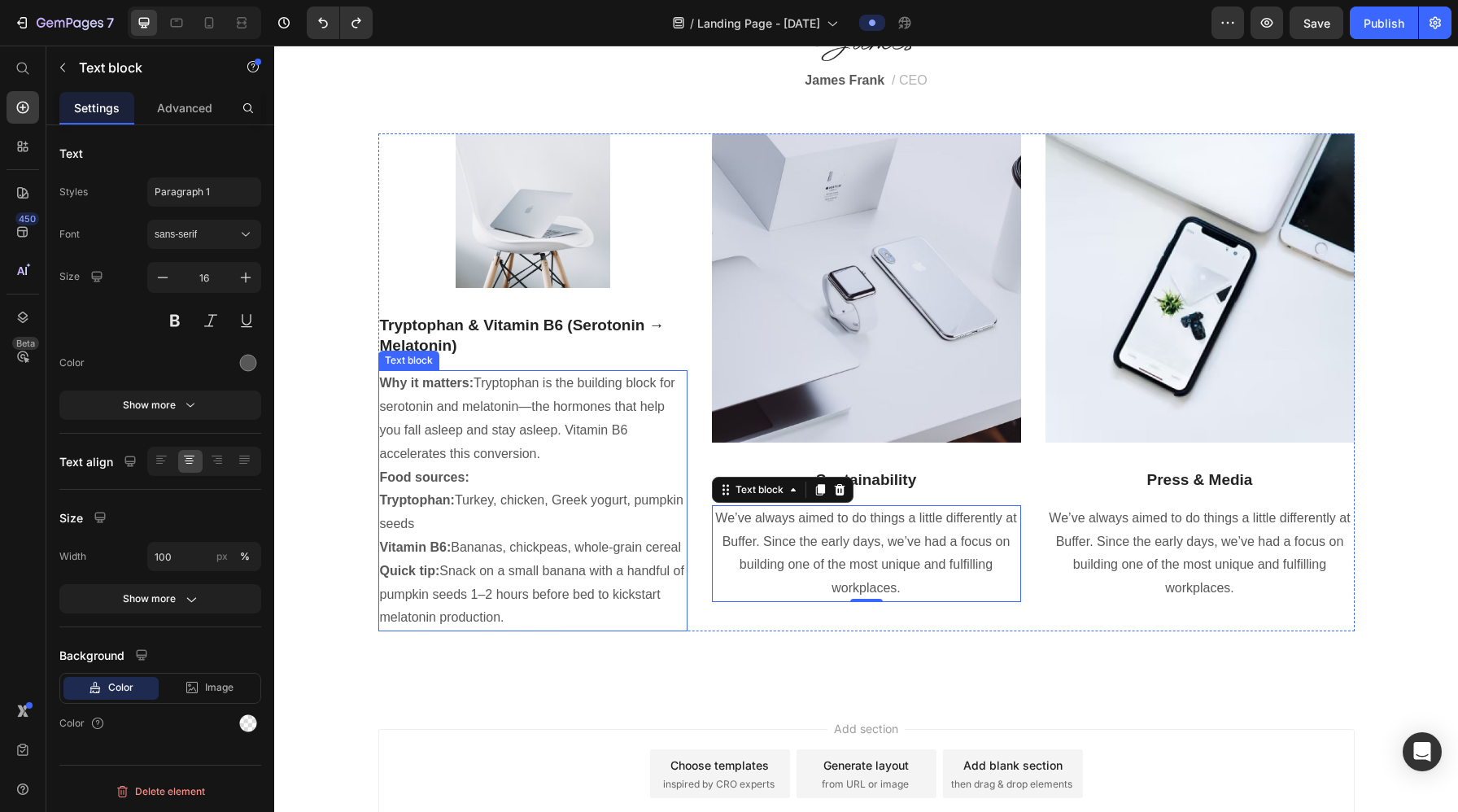 click on "Vitamin B6:  Bananas, chickpeas, whole-grain cereal Quick tip:  Snack on a small banana with a handful of pumpkin seeds 1–2 hours before bed to kickstart melatonin production." at bounding box center [533, 583] 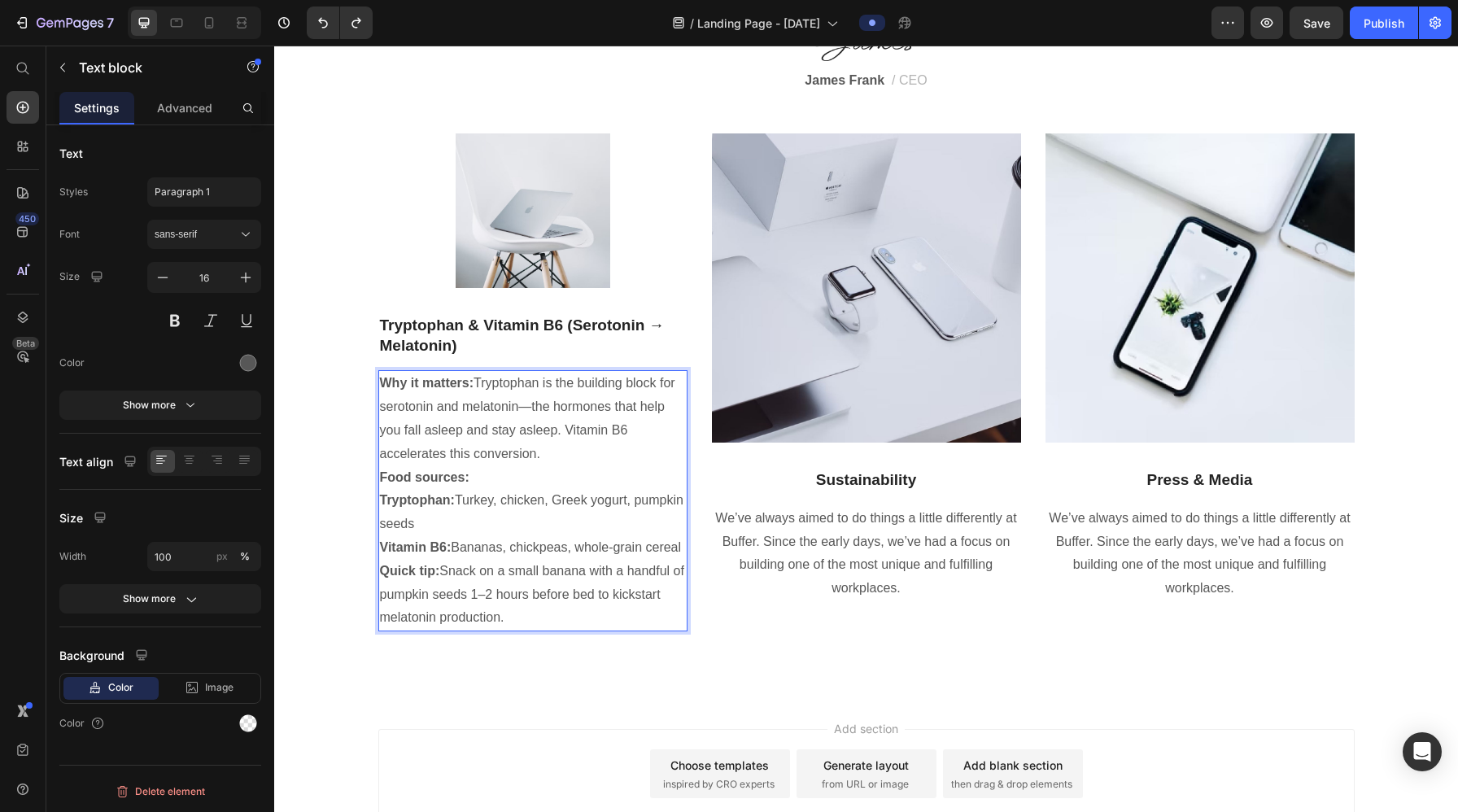 click on "Vitamin B6:  Bananas, chickpeas, whole-grain cereal Quick tip:  Snack on a small banana with a handful of pumpkin seeds 1–2 hours before bed to kickstart melatonin production." at bounding box center [533, 583] 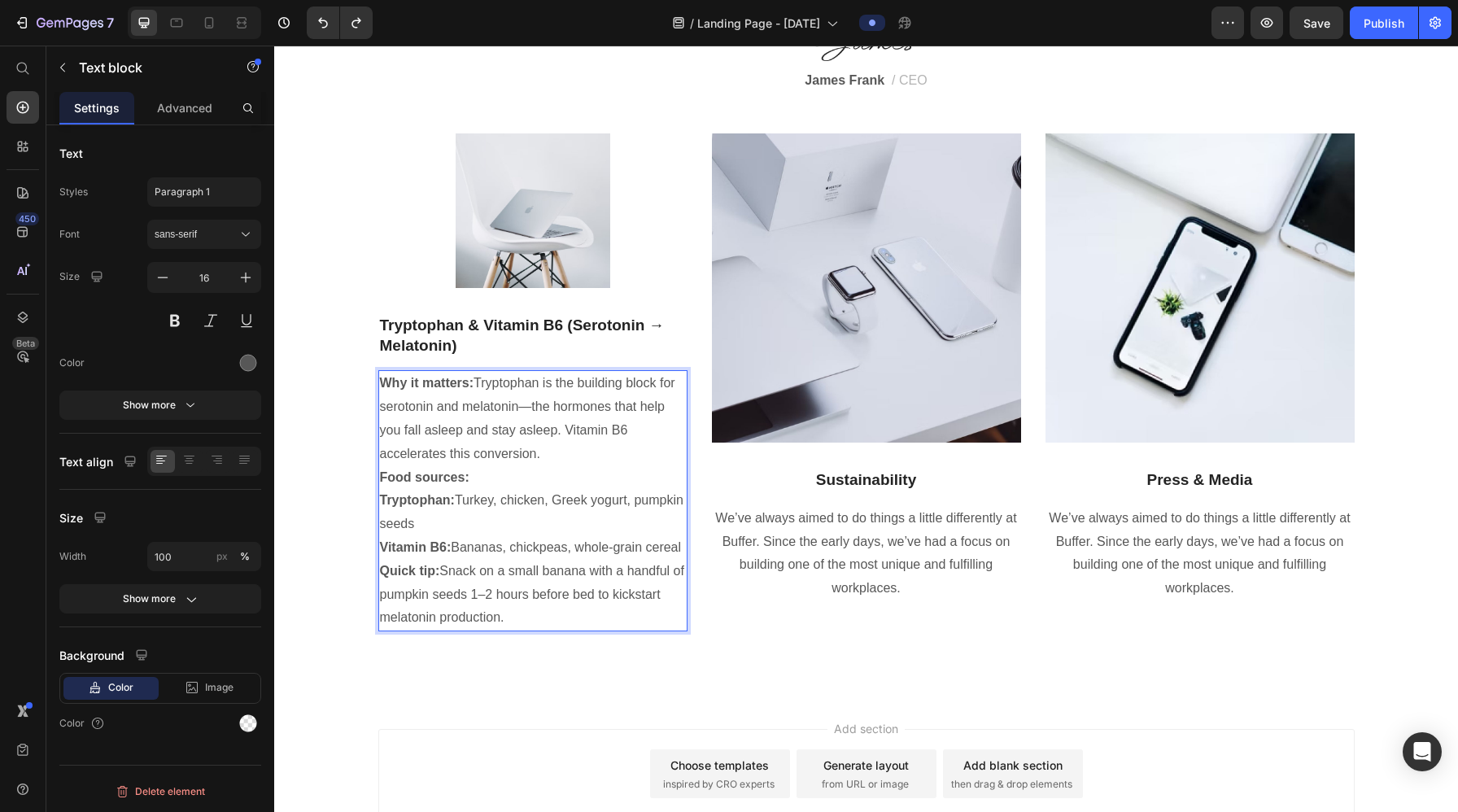 click on "Vitamin B6:  Bananas, chickpeas, whole-grain cereal Quick tip:  Snack on a small banana with a handful of pumpkin seeds 1–2 hours before bed to kickstart melatonin production." at bounding box center (533, 583) 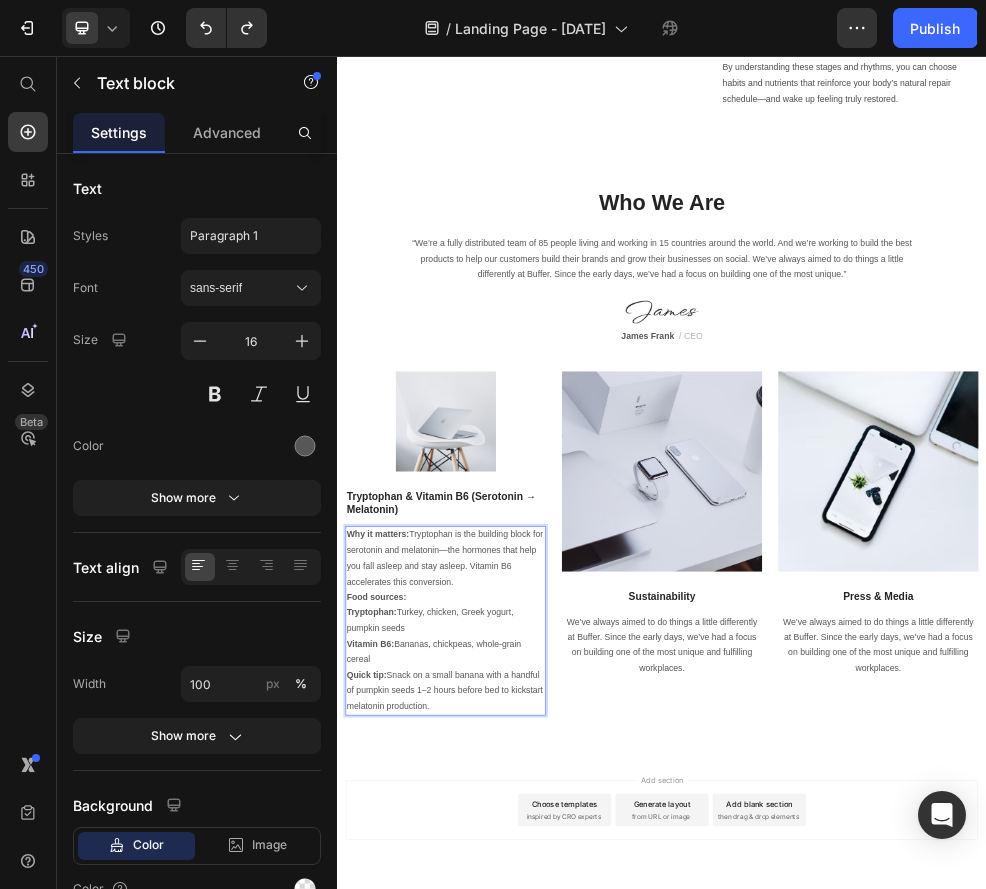 scroll, scrollTop: 3095, scrollLeft: 0, axis: vertical 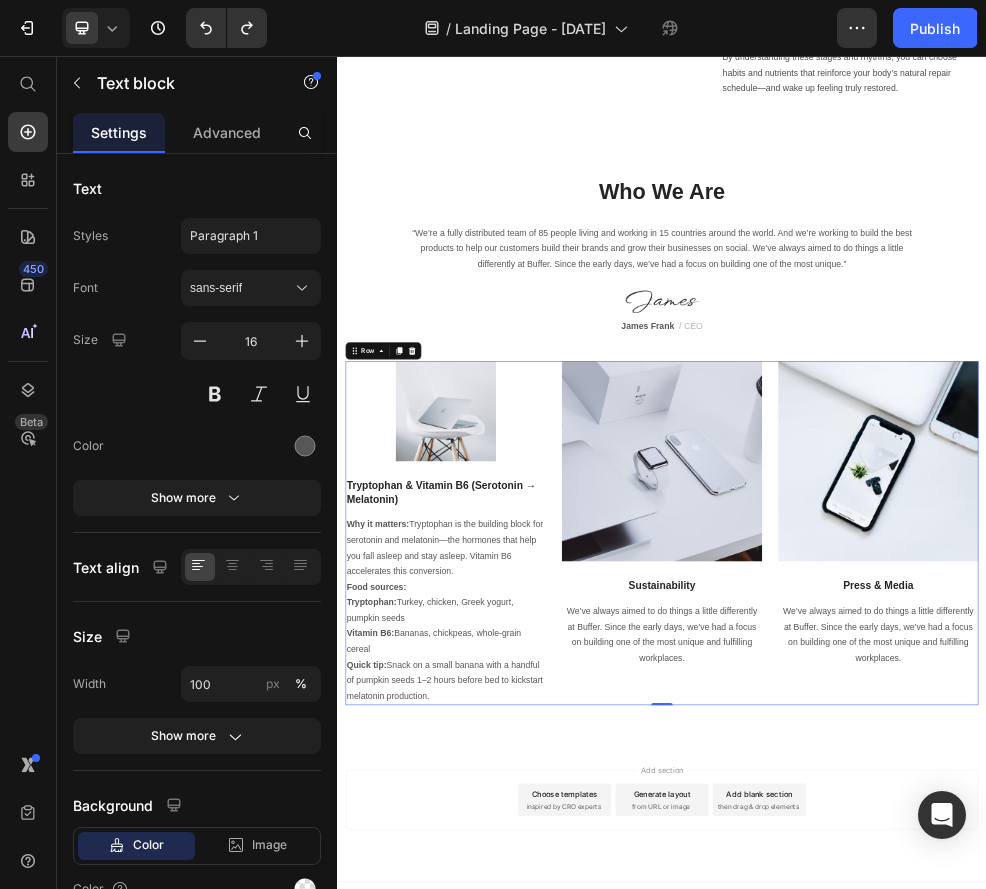 click on "Image Sustainability Text block We’ve always aimed to do things a little differently at Buffer. Since the early days, we’ve had a focus on building one of the most unique and fulfilling workplaces. Text block" at bounding box center [937, 939] 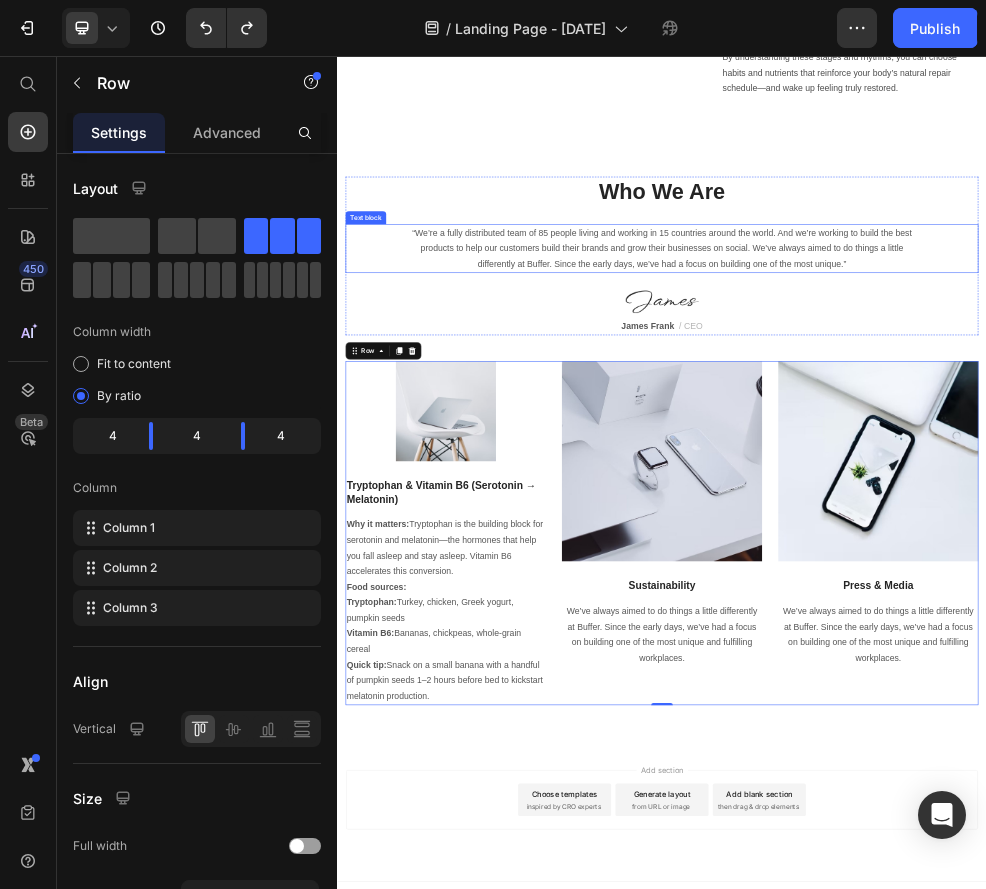 click on "“We’re a fully distributed team of 85 people living and working in 15 countries around the world. And we’re working to build the best products to help our customers build their brands and grow their businesses on social. We’ve always aimed to do things a little differently at Buffer. Since the early days, we’ve had a focus on building one of the most unique.”" at bounding box center (937, 413) 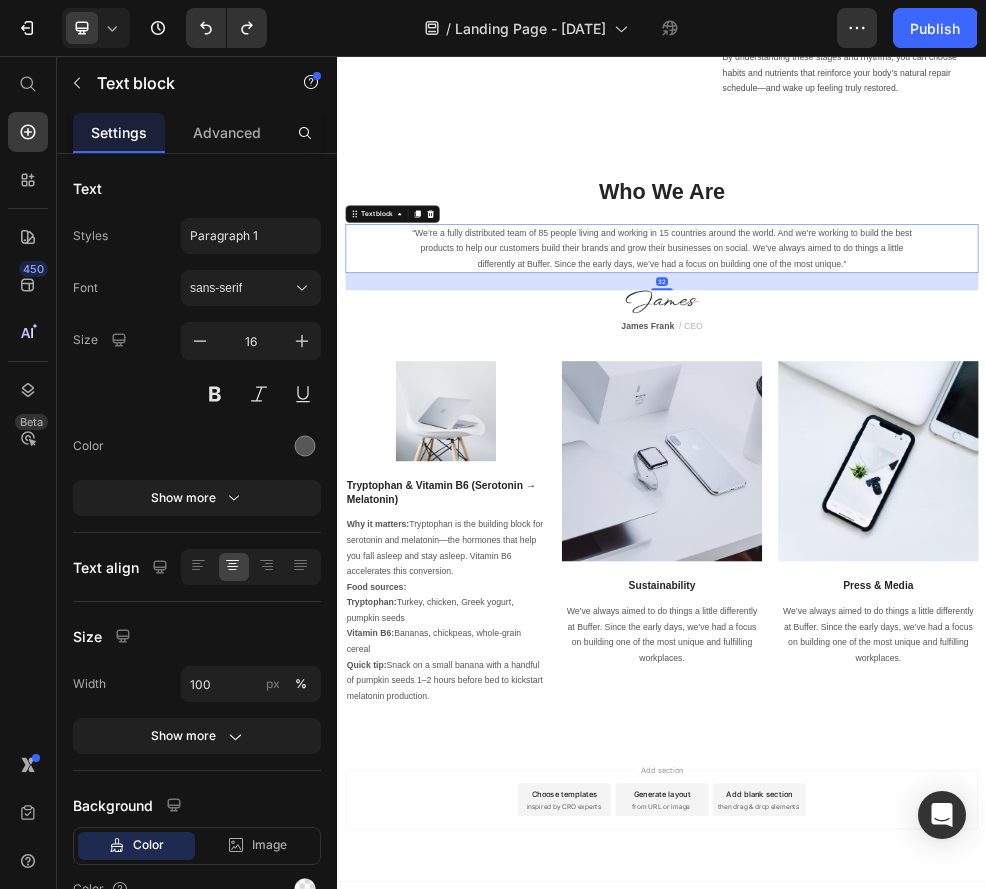 click on "“We’re a fully distributed team of 85 people living and working in 15 countries around the world. And we’re working to build the best products to help our customers build their brands and grow their businesses on social. We’ve always aimed to do things a little differently at Buffer. Since the early days, we’ve had a focus on building one of the most unique.”" at bounding box center (937, 413) 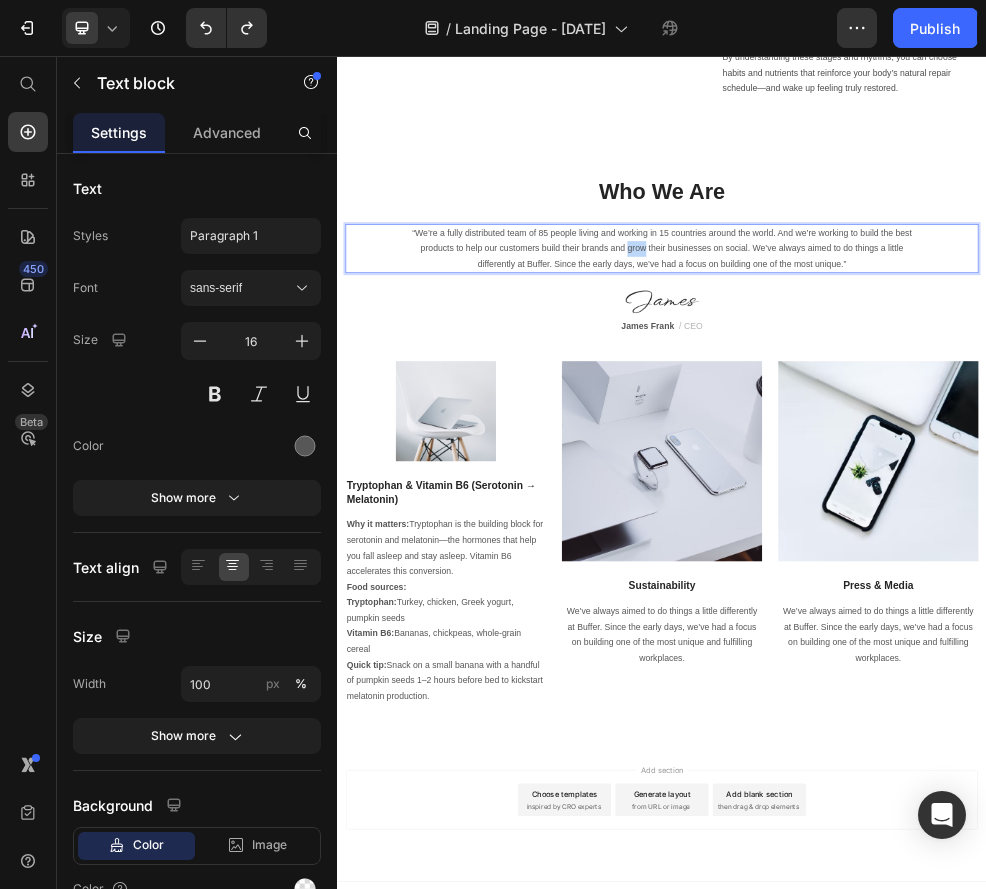 click on "“We’re a fully distributed team of 85 people living and working in 15 countries around the world. And we’re working to build the best products to help our customers build their brands and grow their businesses on social. We’ve always aimed to do things a little differently at Buffer. Since the early days, we’ve had a focus on building one of the most unique.”" at bounding box center (937, 413) 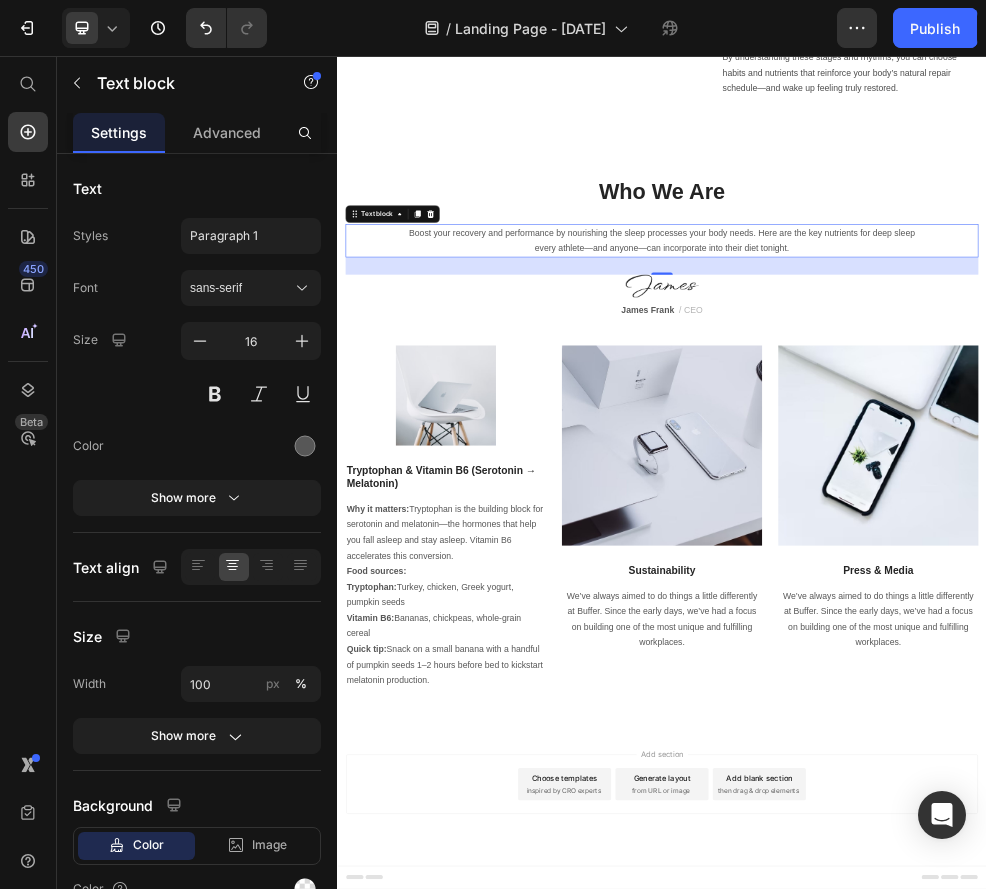 click on "Who We Are" at bounding box center [937, 308] 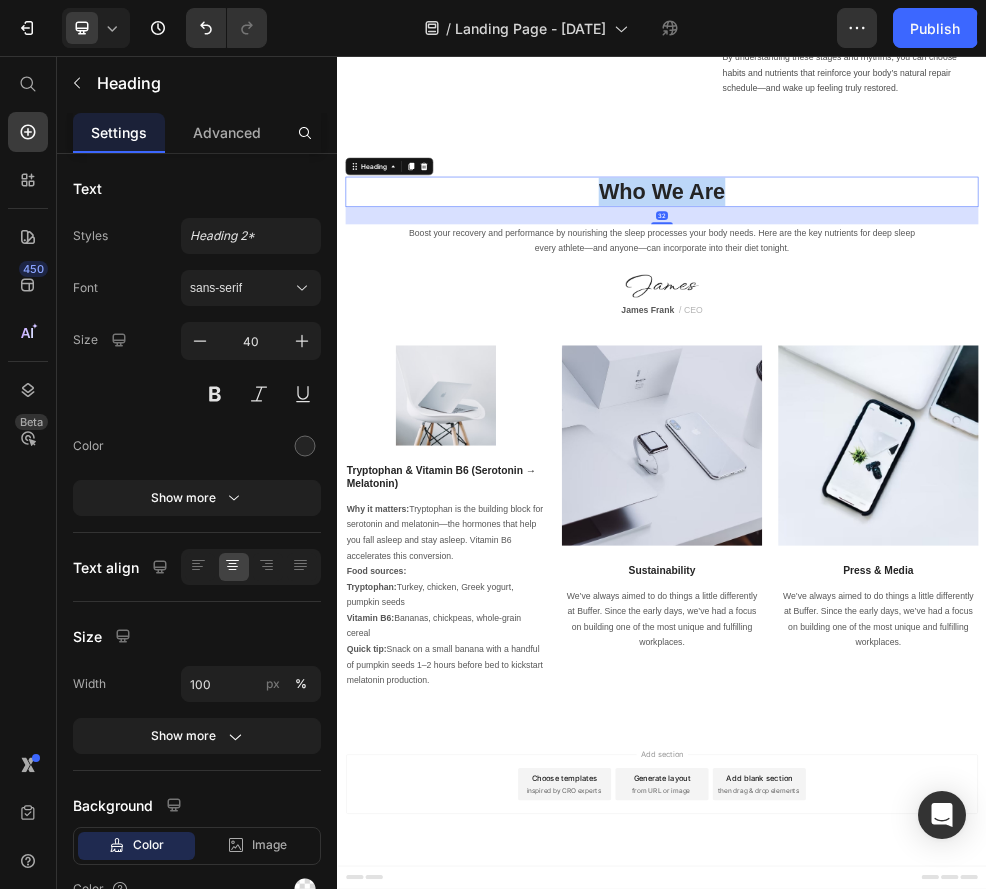 click on "Who We Are" at bounding box center [937, 308] 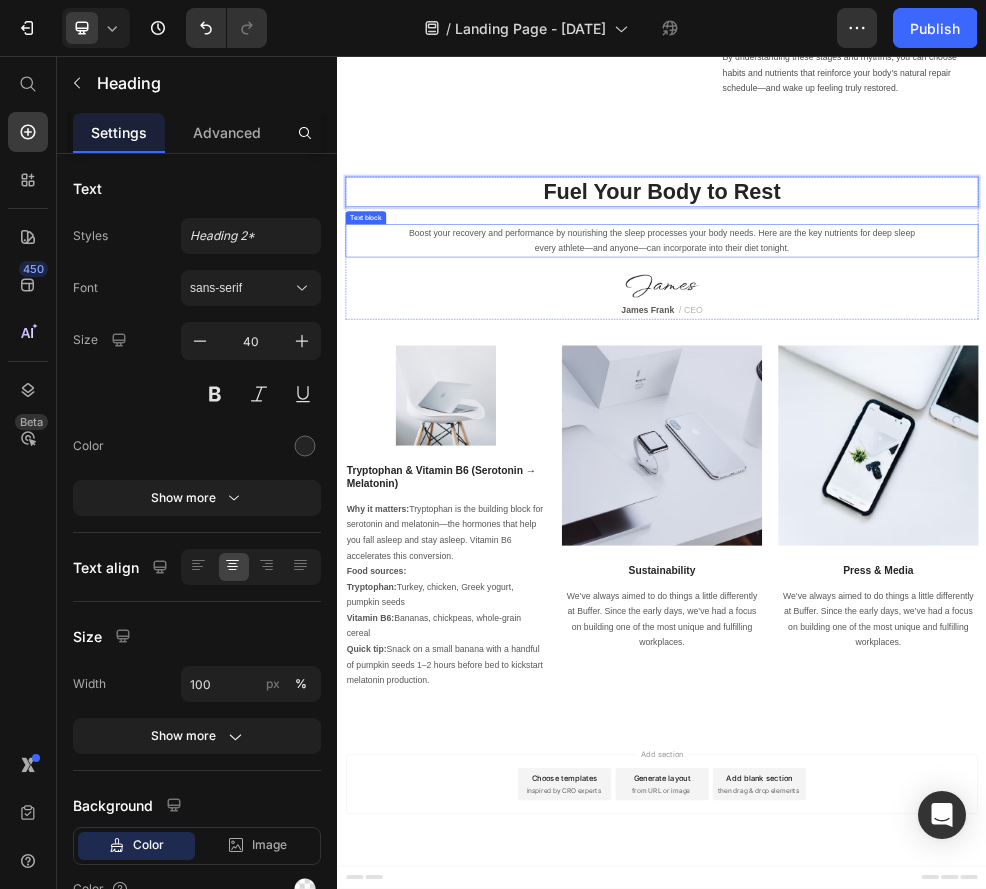 click on "Boost your recovery and performance by nourishing the sleep processes your body needs. Here are the key nutrients for deep sleep every athlete—and anyone—can incorporate into their diet tonight." at bounding box center [937, 399] 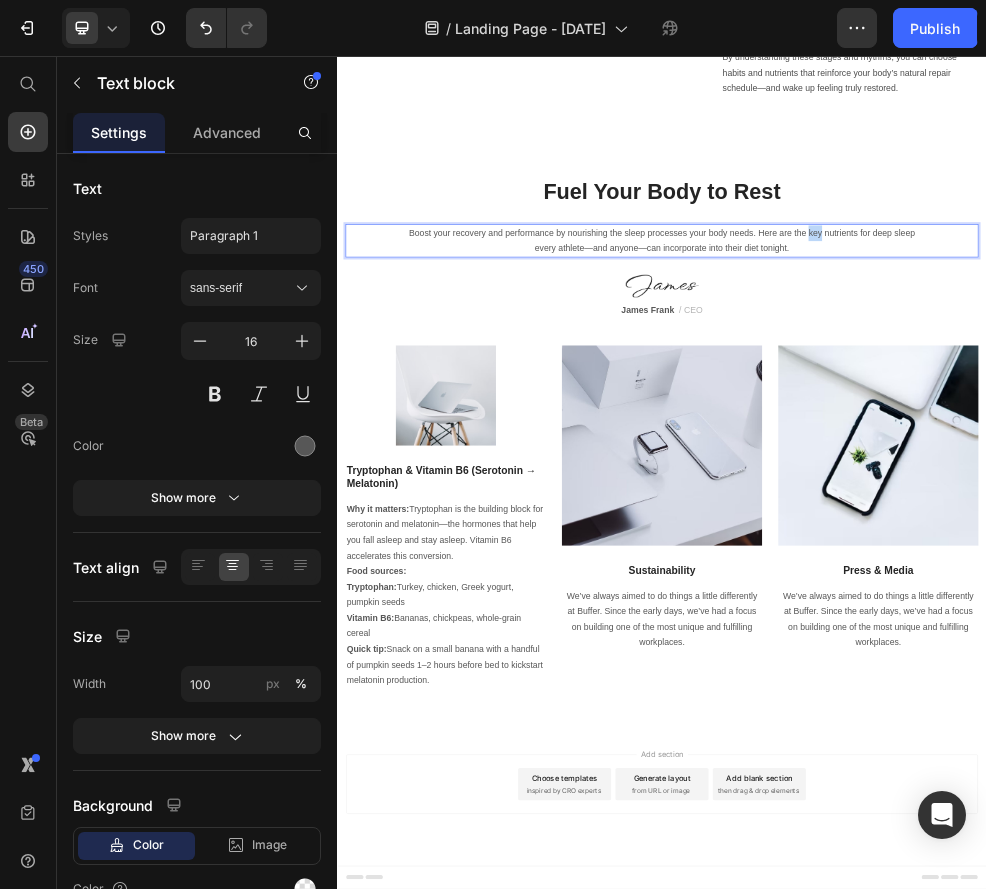 click on "Boost your recovery and performance by nourishing the sleep processes your body needs. Here are the key nutrients for deep sleep every athlete—and anyone—can incorporate into their diet tonight." at bounding box center [937, 399] 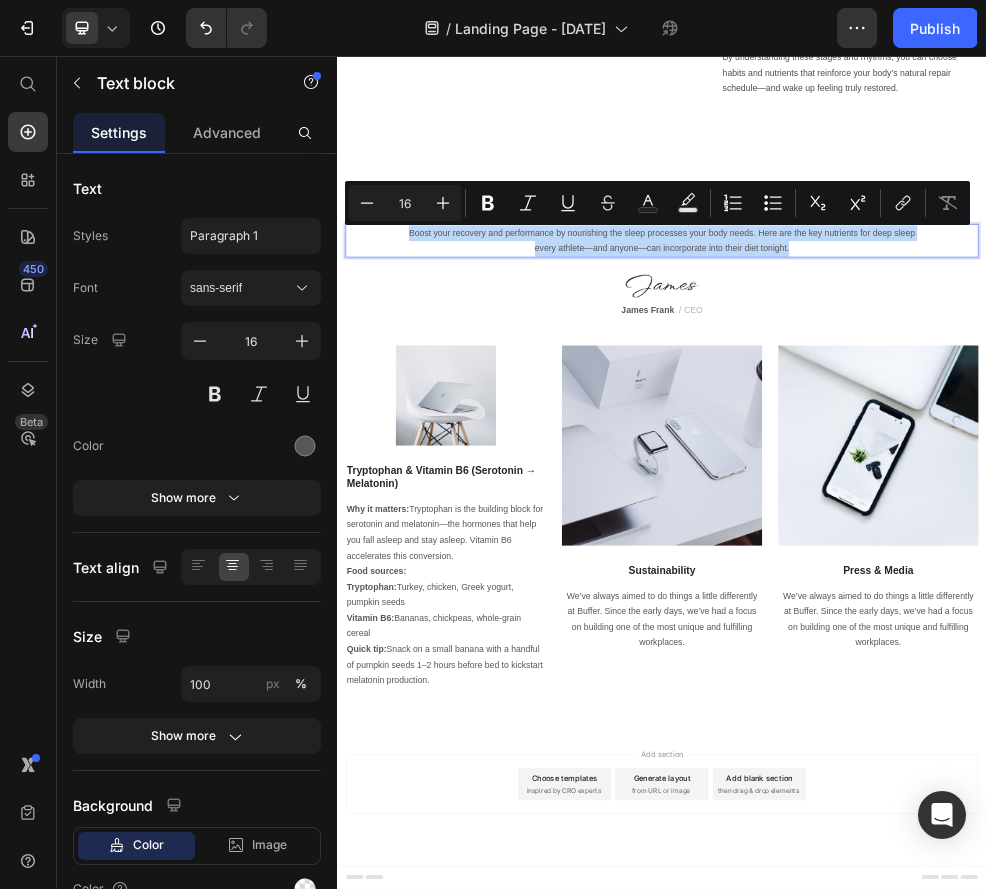 click on "Boost your recovery and performance by nourishing the sleep processes your body needs. Here are the key nutrients for deep sleep every athlete—and anyone—can incorporate into their diet tonight." at bounding box center [937, 399] 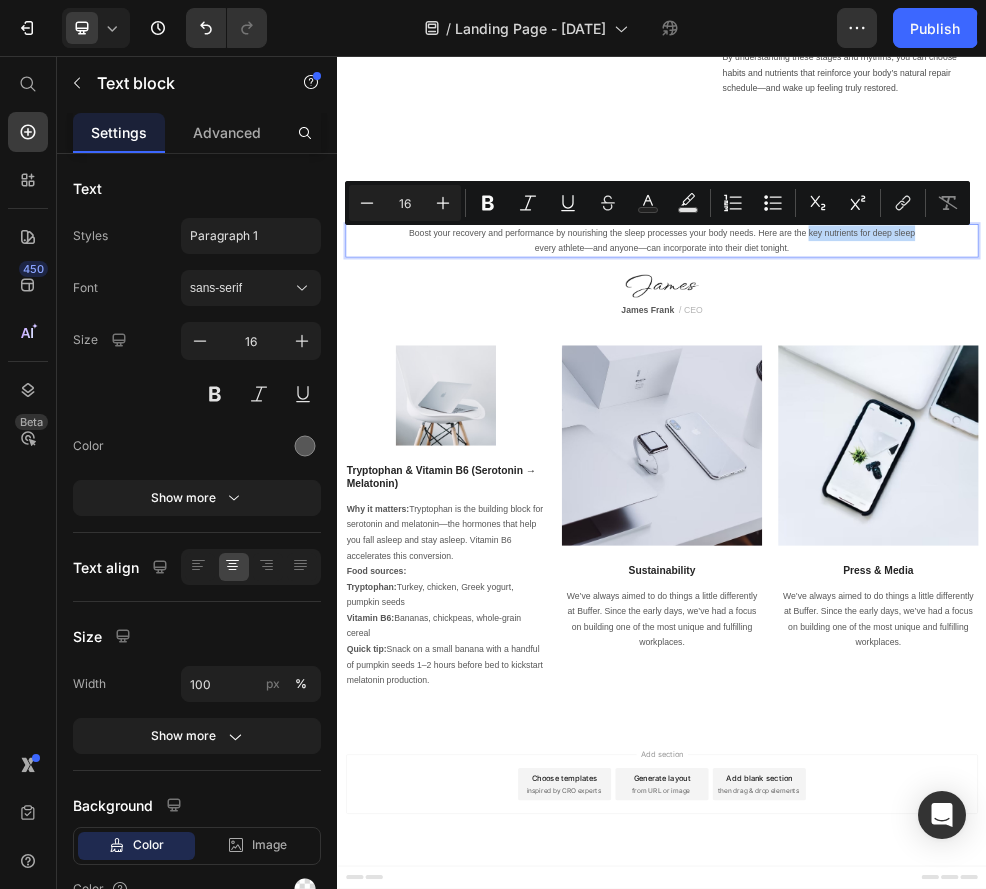 drag, startPoint x: 1207, startPoint y: 387, endPoint x: 1402, endPoint y: 393, distance: 195.09229 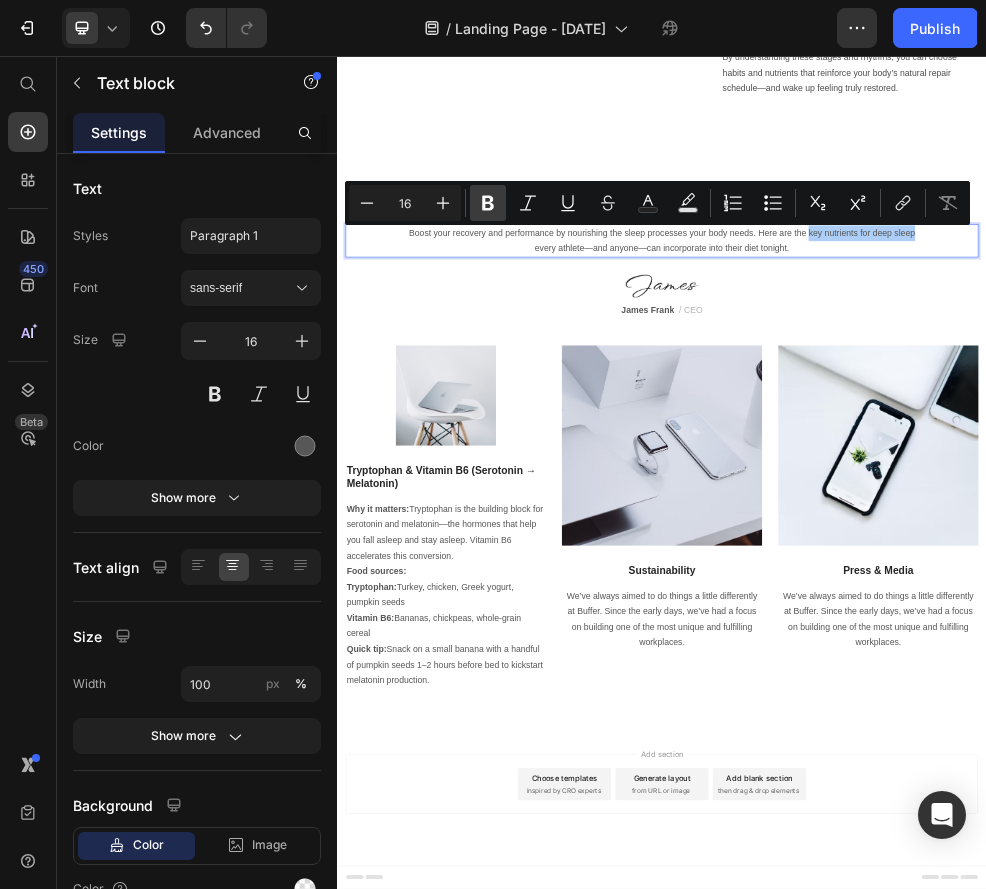 click 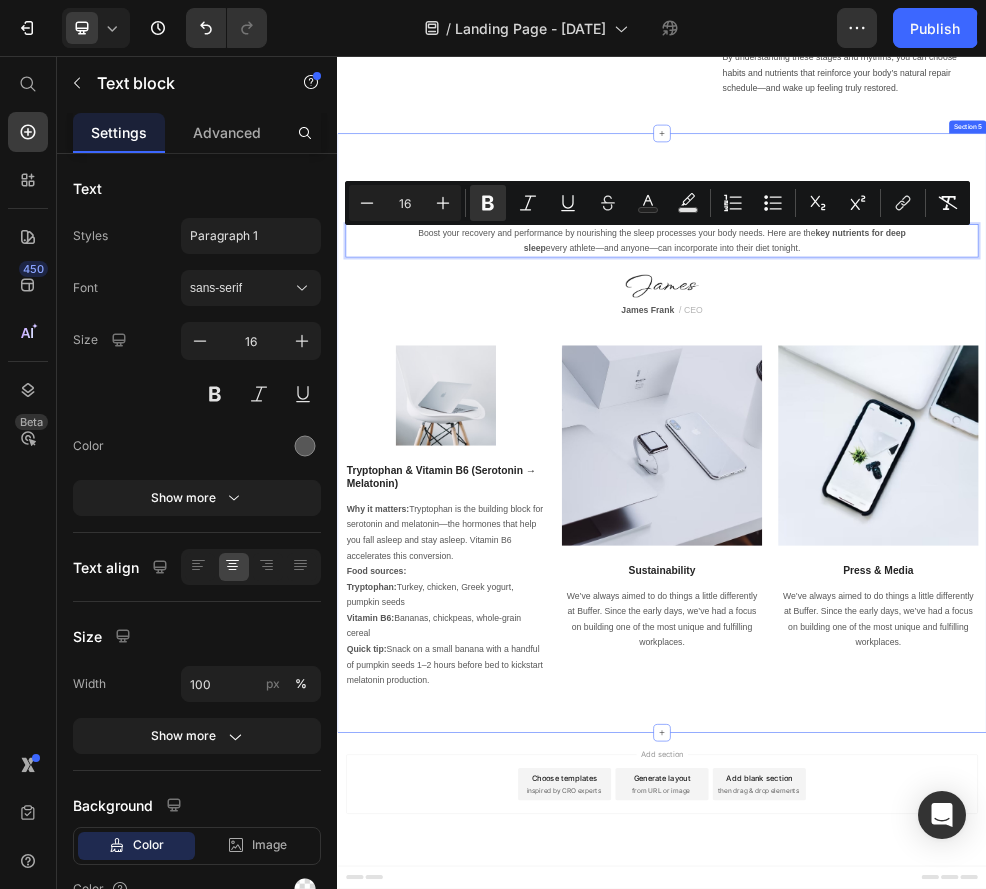 click on "Fuel Your Body to Rest Heading Boost your recovery and performance by nourishing the sleep processes your body needs. Here are the  key nutrients for deep sleep  every athlete—and anyone—can incorporate into their diet tonight. Text block   32 Image [NAME]    / CEO Text block Row Image Tryptophan & Vitamin B6 (Serotonin → Melatonin) Text block Why it matters:  Tryptophan is the building block for serotonin and melatonin—the hormones that help you fall asleep and stay asleep. Vitamin B6 accelerates this conversion. Food sources: Tryptophan:  Turkey, chicken, Greek yogurt, pumpkin seeds Vitamin B6:  Bananas, chickpeas, whole-grain cereal Quick tip:  Snack on a small banana with a handful of pumpkin seeds 1–2 hours before bed to kickstart melatonin production. Text block Image Sustainability Text block We’ve always aimed to do things a little differently at Buffer. Since the early days, we’ve had a focus on building one of the most unique and fulfilling workplaces. Text block Image Text block" at bounding box center (937, 754) 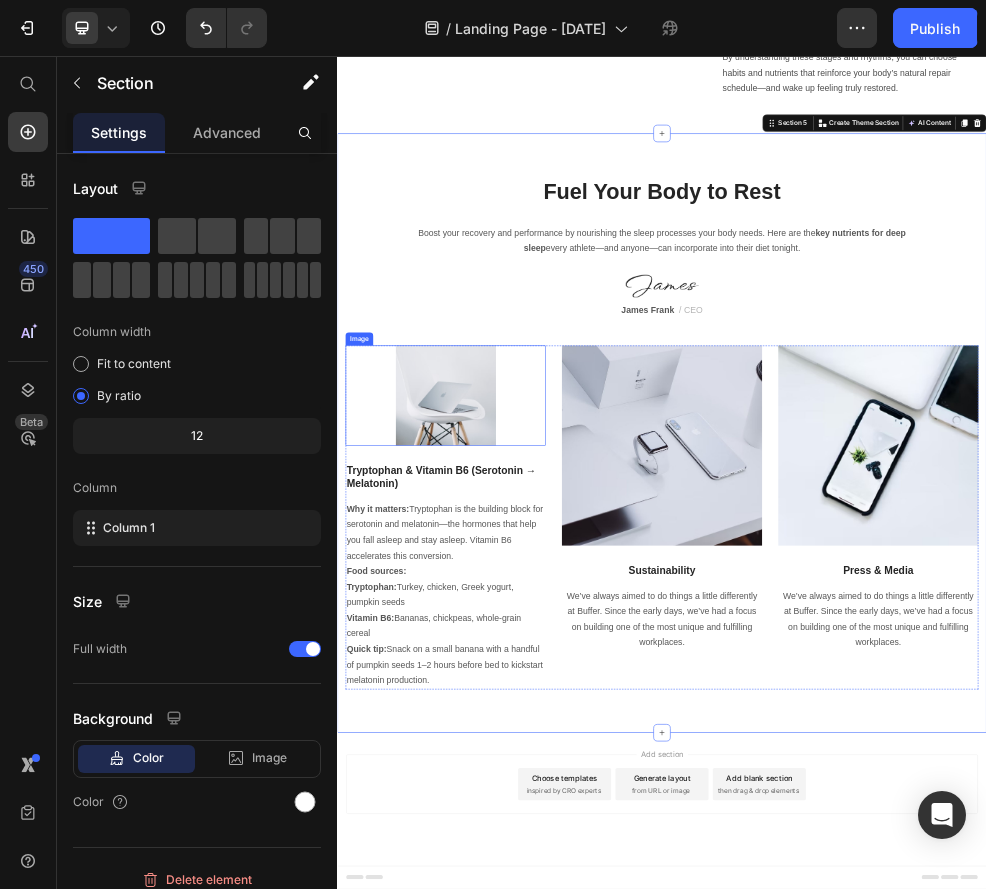 click at bounding box center (537, 684) 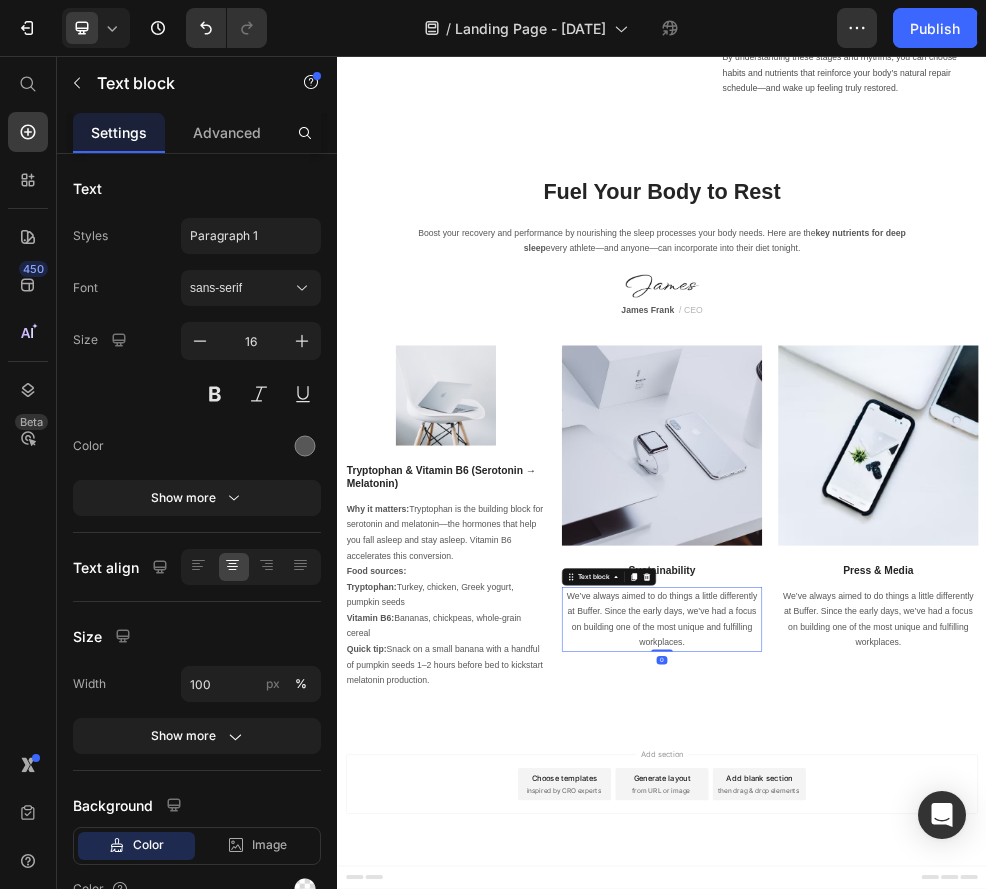 click on "We’ve always aimed to do things a little differently at Buffer. Since the early days, we’ve had a focus on building one of the most unique and fulfilling workplaces." at bounding box center [937, 1098] 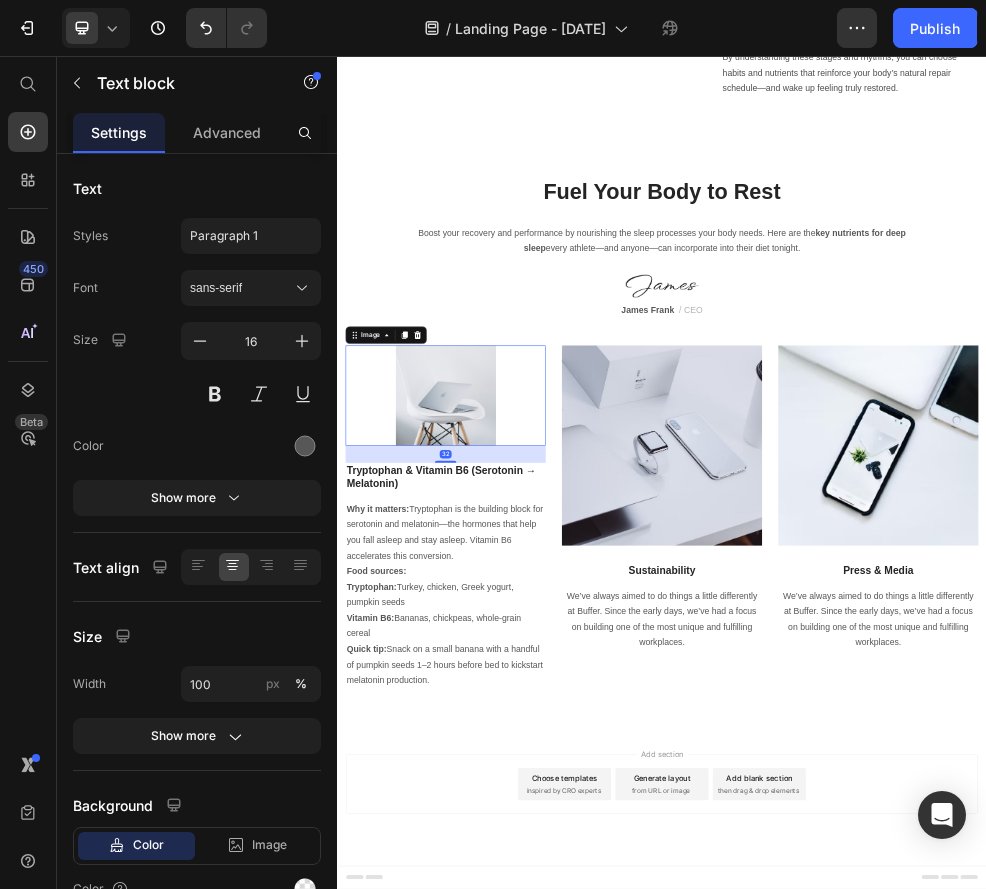 click at bounding box center [537, 684] 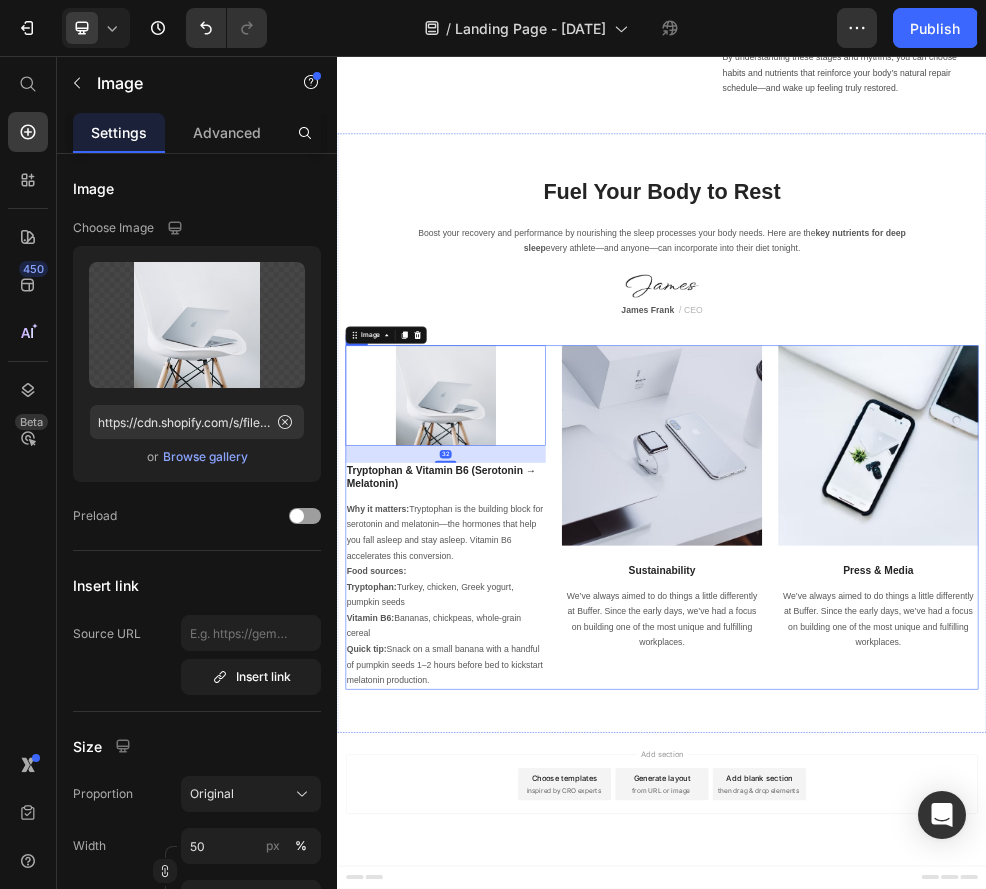 click on "Image   32 Tryptophan & Vitamin B6 (Serotonin → Melatonin) Text block Why it matters:  Tryptophan is the building block for serotonin and melatonin—the hormones that help you fall asleep and stay asleep. Vitamin B6 accelerates this conversion. Food sources: Tryptophan:  Turkey, chicken, Greek yogurt, pumpkin seeds Vitamin B6:  Bananas, chickpeas, whole-grain cereal Quick tip:  Snack on a small banana with a handful of pumpkin seeds 1–2 hours before bed to kickstart melatonin production. Text block Image Sustainability Text block We’ve always aimed to do things a little differently at Buffer. Since the early days, we’ve had a focus on building one of the most unique and fulfilling workplaces. Text block Image Press & Media Text block We’ve always aimed to do things a little differently at Buffer. Since the early days, we’ve had a focus on building one of the most unique and fulfilling workplaces. Text block Row" at bounding box center [937, 910] 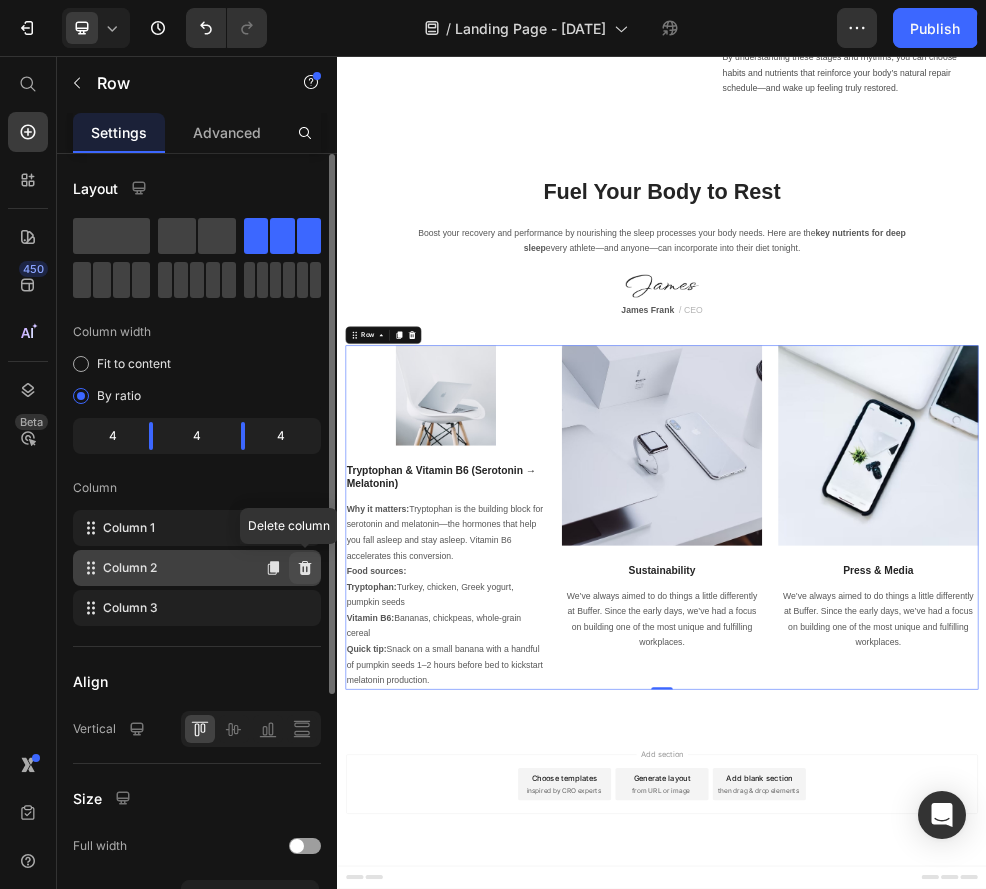 click 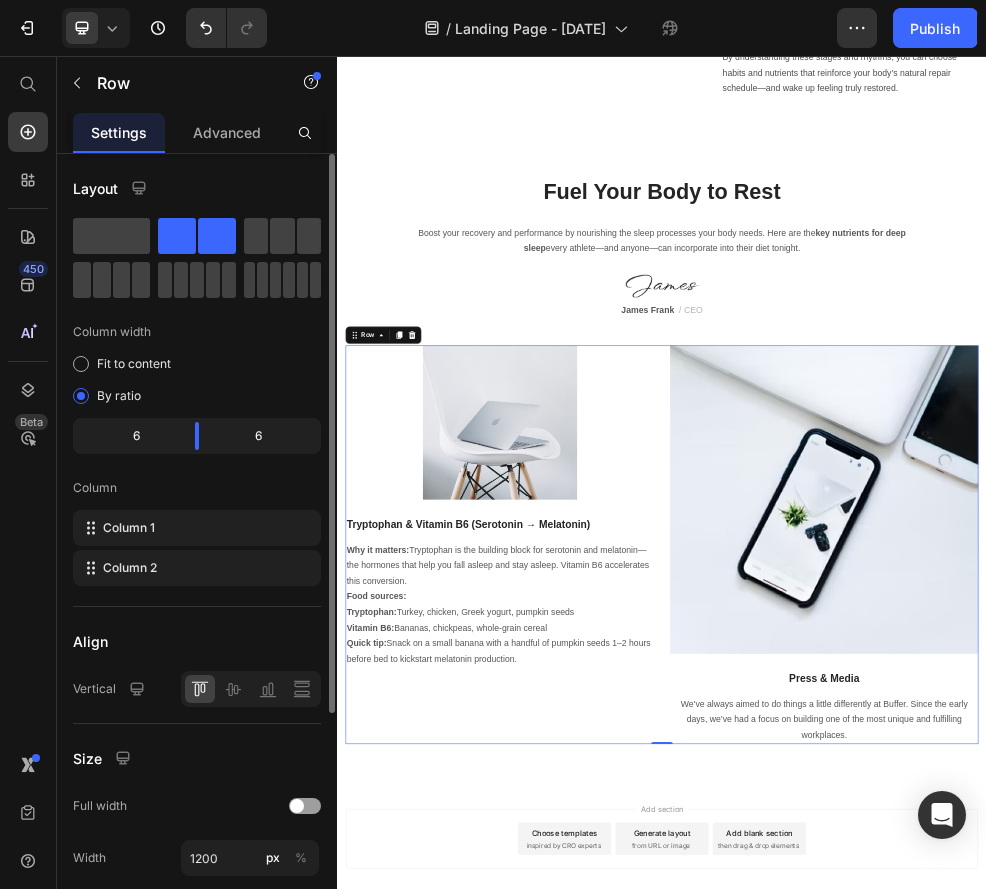 click 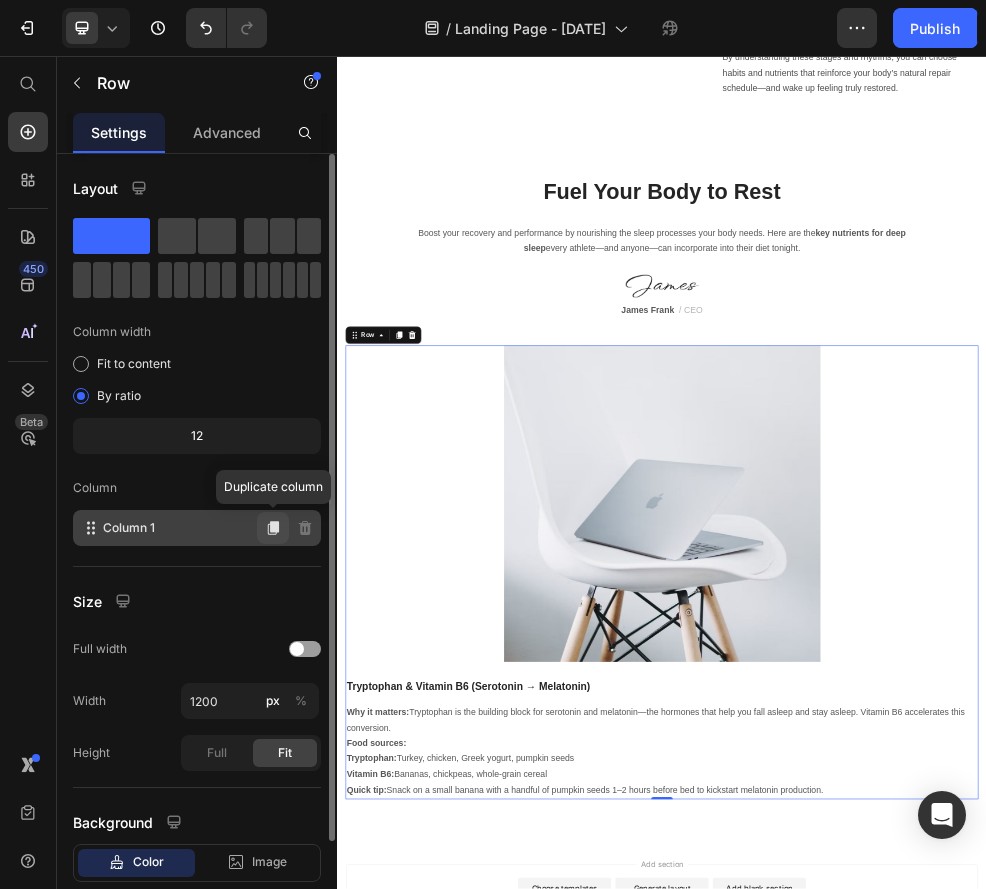 click 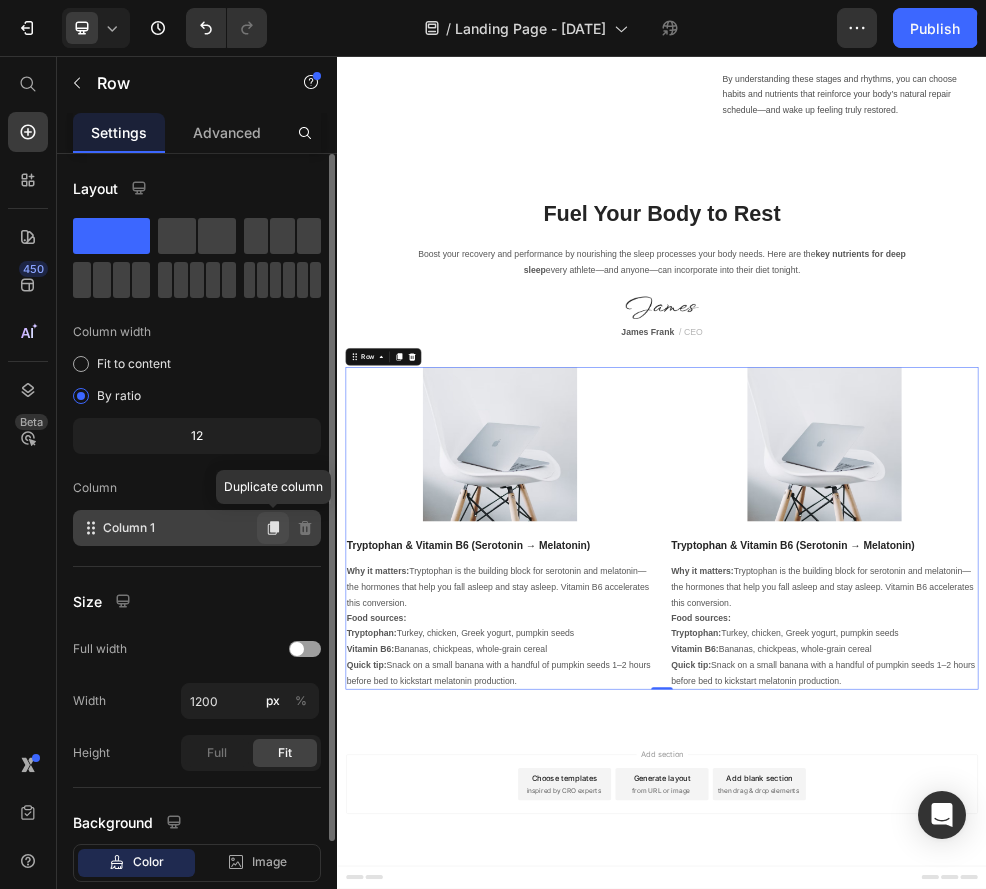 scroll, scrollTop: 3055, scrollLeft: 0, axis: vertical 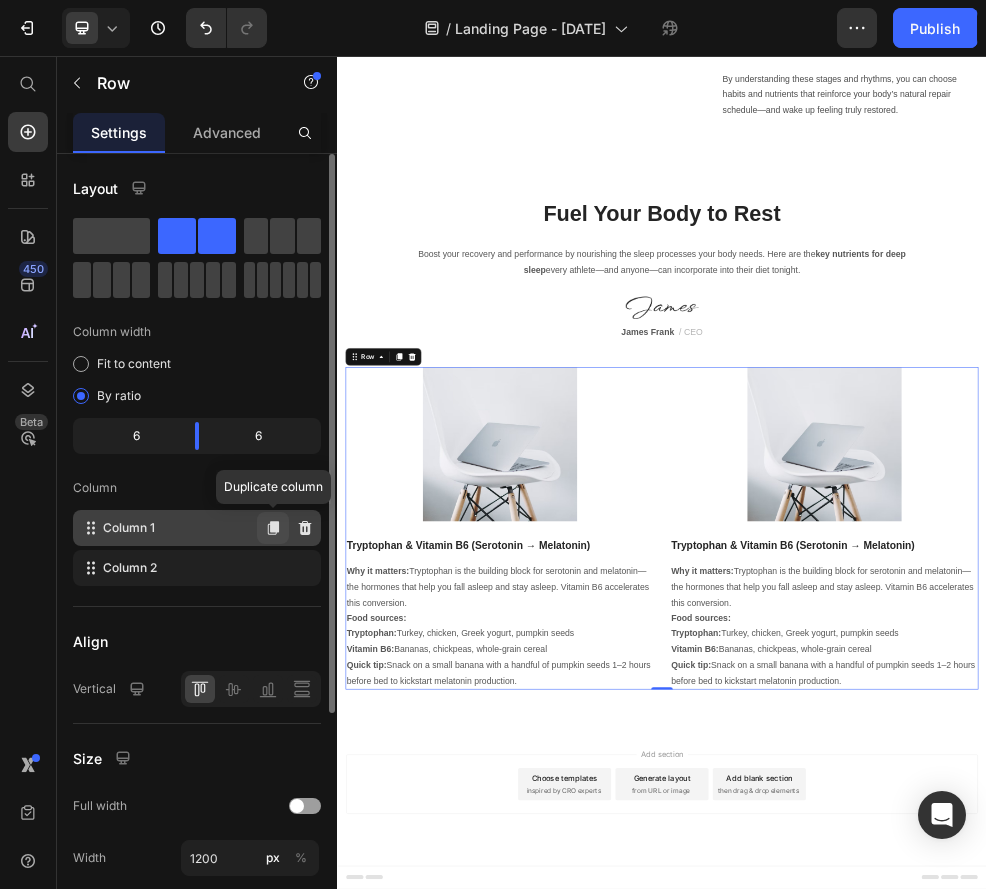 click 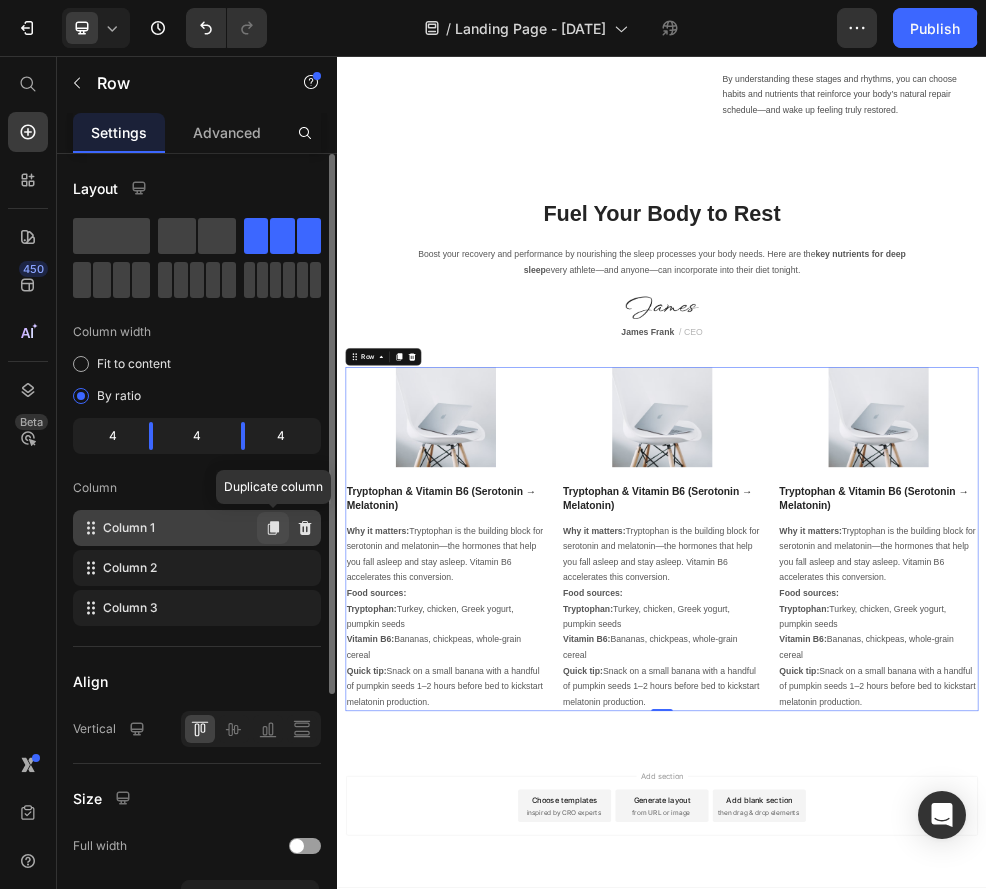 scroll, scrollTop: 3095, scrollLeft: 0, axis: vertical 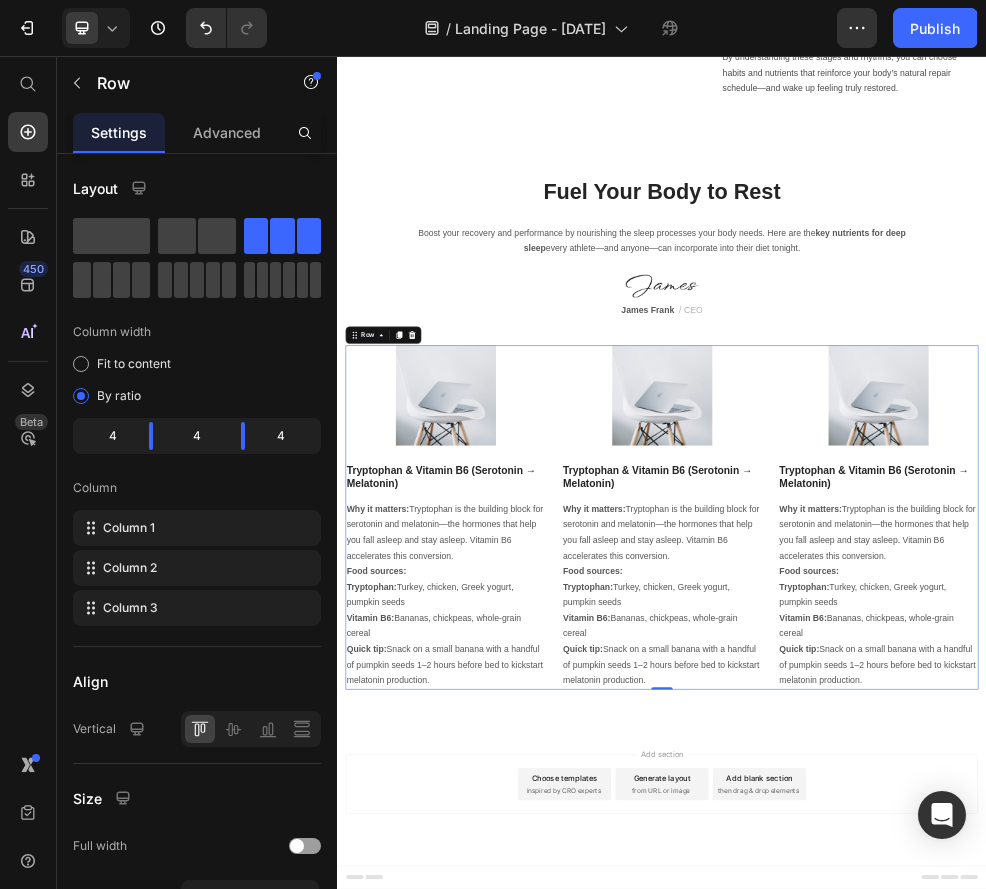click on "Tryptophan & Vitamin B6 (Serotonin → Melatonin)" at bounding box center [937, 835] 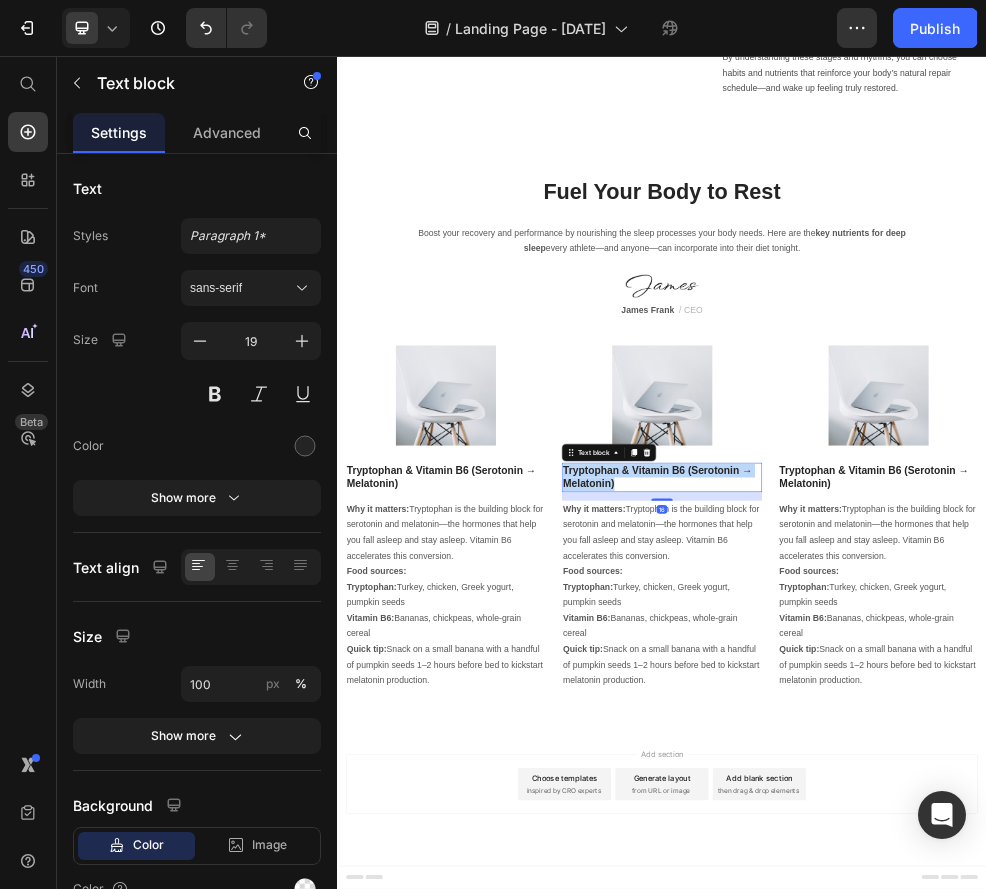 click on "Tryptophan & Vitamin B6 (Serotonin → Melatonin)" at bounding box center [937, 835] 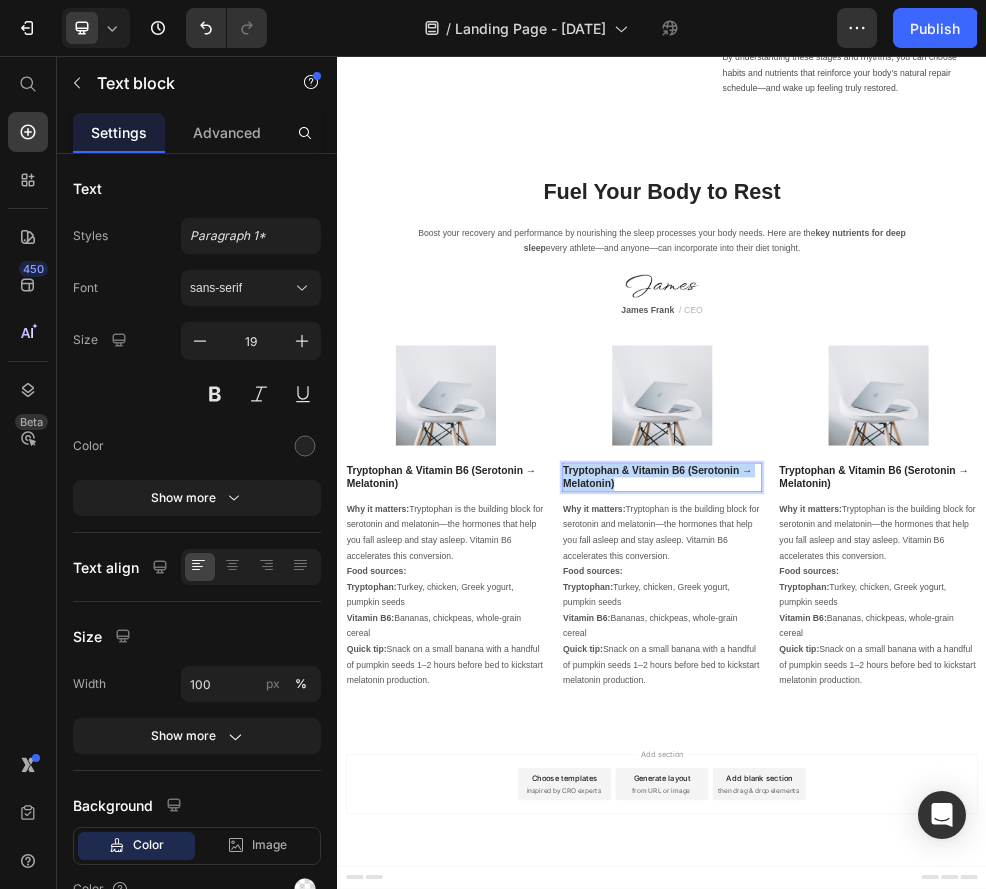 click on "Tryptophan & Vitamin B6 (Serotonin → Melatonin)" at bounding box center (937, 835) 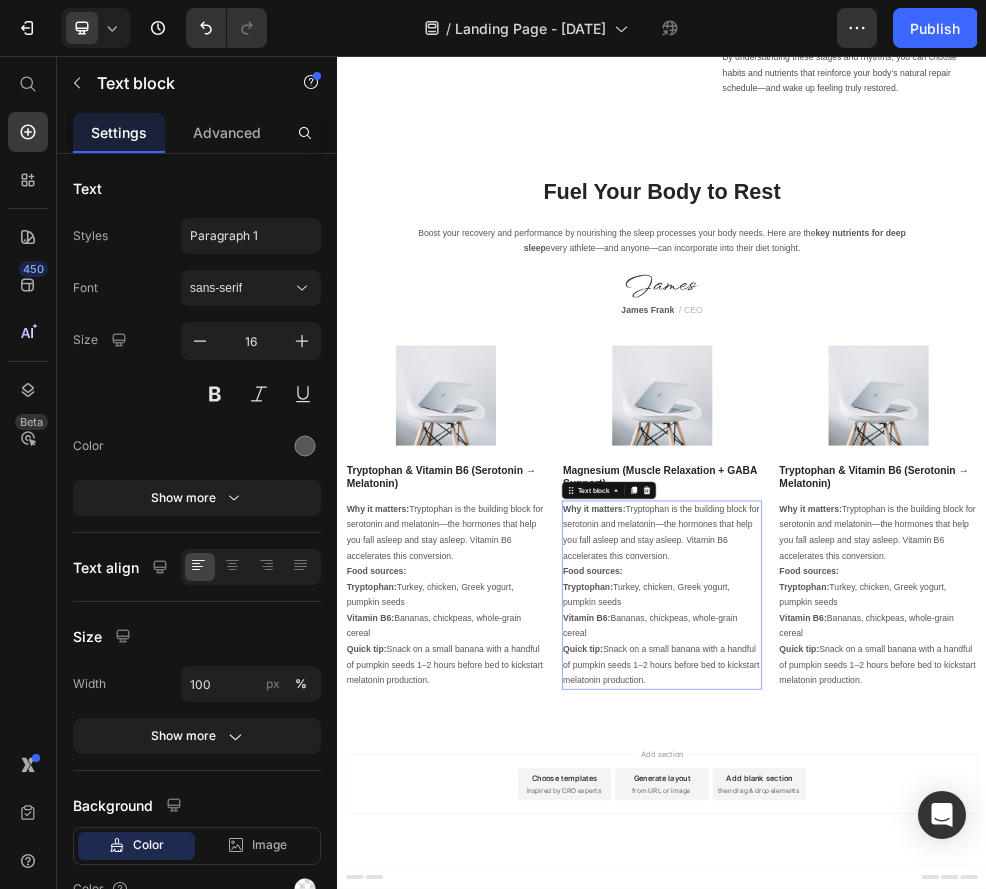 click on "Vitamin B6:  Bananas, chickpeas, whole-grain cereal Quick tip:  Snack on a small banana with a handful of pumpkin seeds 1–2 hours before bed to kickstart melatonin production." at bounding box center (937, 1154) 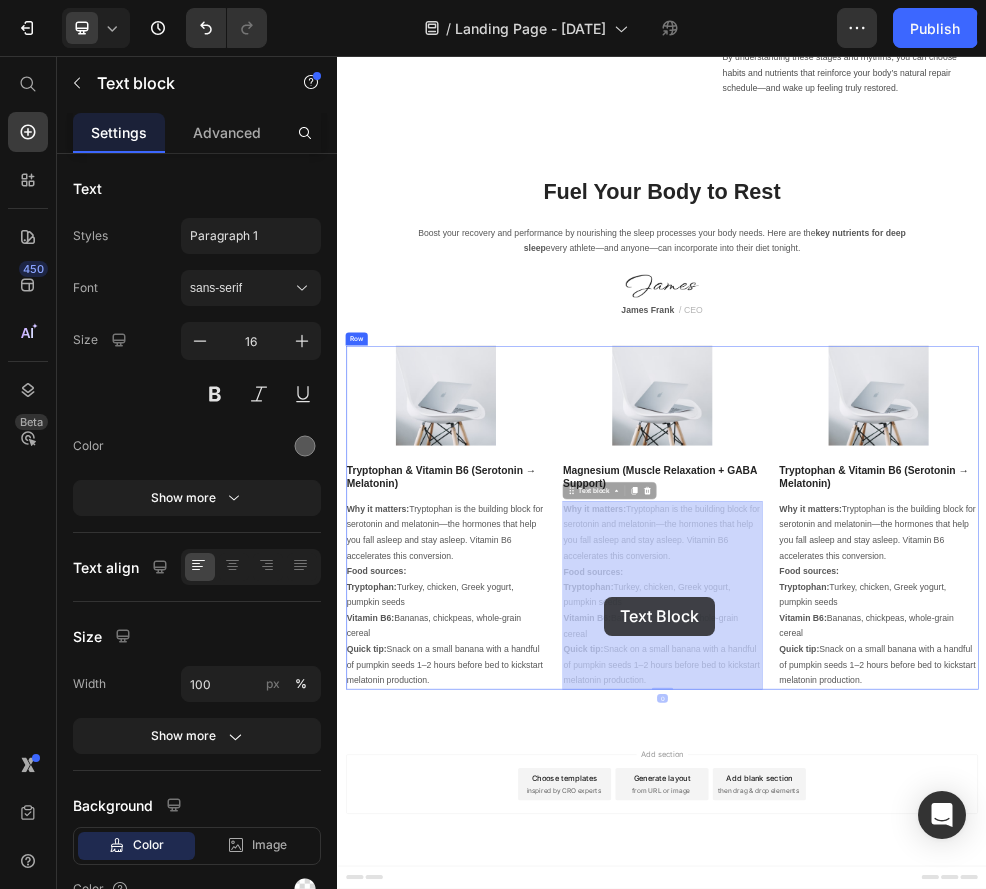 drag, startPoint x: 922, startPoint y: 1209, endPoint x: 857, endPoint y: 1085, distance: 140.00357 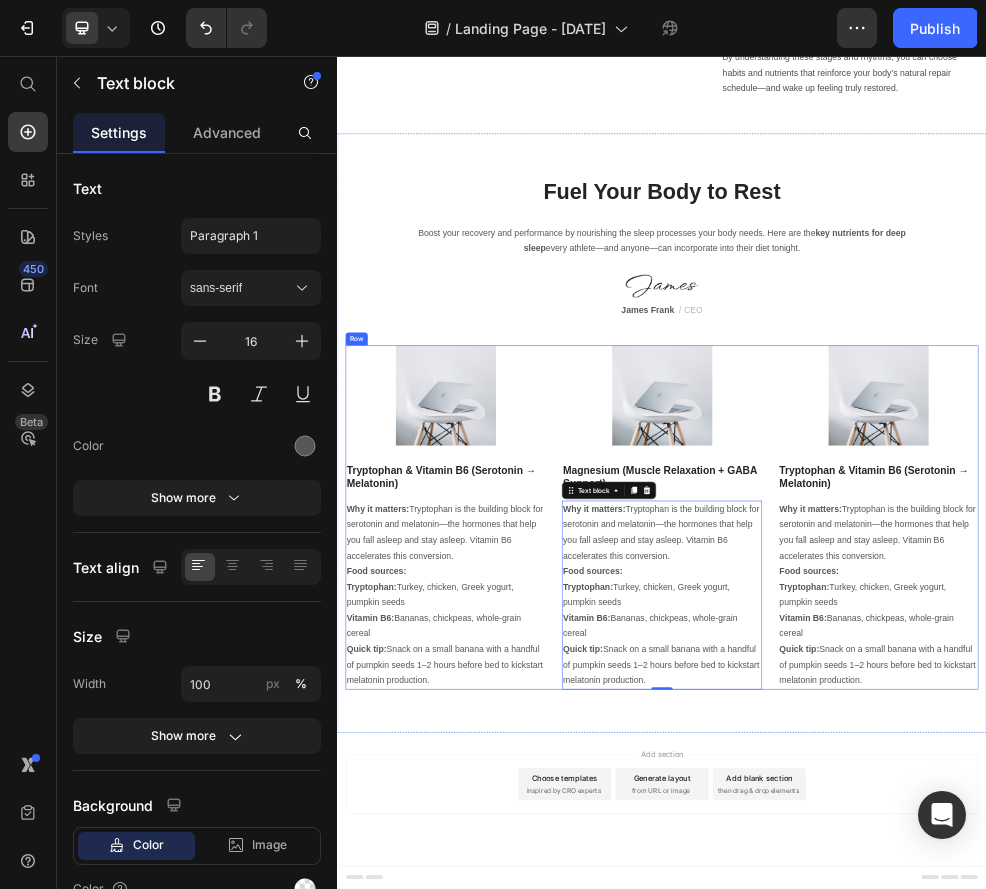 click on "Image Tryptophan & Vitamin B6 (Serotonin → Melatonin) Text block Why it matters:  Tryptophan is the building block for serotonin and melatonin—the hormones that help you fall asleep and stay asleep. Vitamin B6 accelerates this conversion. Food sources: Tryptophan:  Turkey, chicken, Greek yogurt, pumpkin seeds Vitamin B6:  Bananas, chickpeas, whole-grain cereal Quick tip:  Snack on a small banana with a handful of pumpkin seeds 1–2 hours before bed to kickstart melatonin production. Text block Image Magnesium (Muscle Relaxation + GABA Support) Text block Why it matters:  Tryptophan is the building block for serotonin and melatonin—the hormones that help you fall asleep and stay asleep. Vitamin B6 accelerates this conversion. Food sources: Tryptophan:  Turkey, chicken, Greek yogurt, pumpkin seeds Vitamin B6:  Bananas, chickpeas, whole-grain cereal Quick tip:  Snack on a small banana with a handful of pumpkin seeds 1–2 hours before bed to kickstart melatonin production. Text block   0 Image Text block" at bounding box center (937, 910) 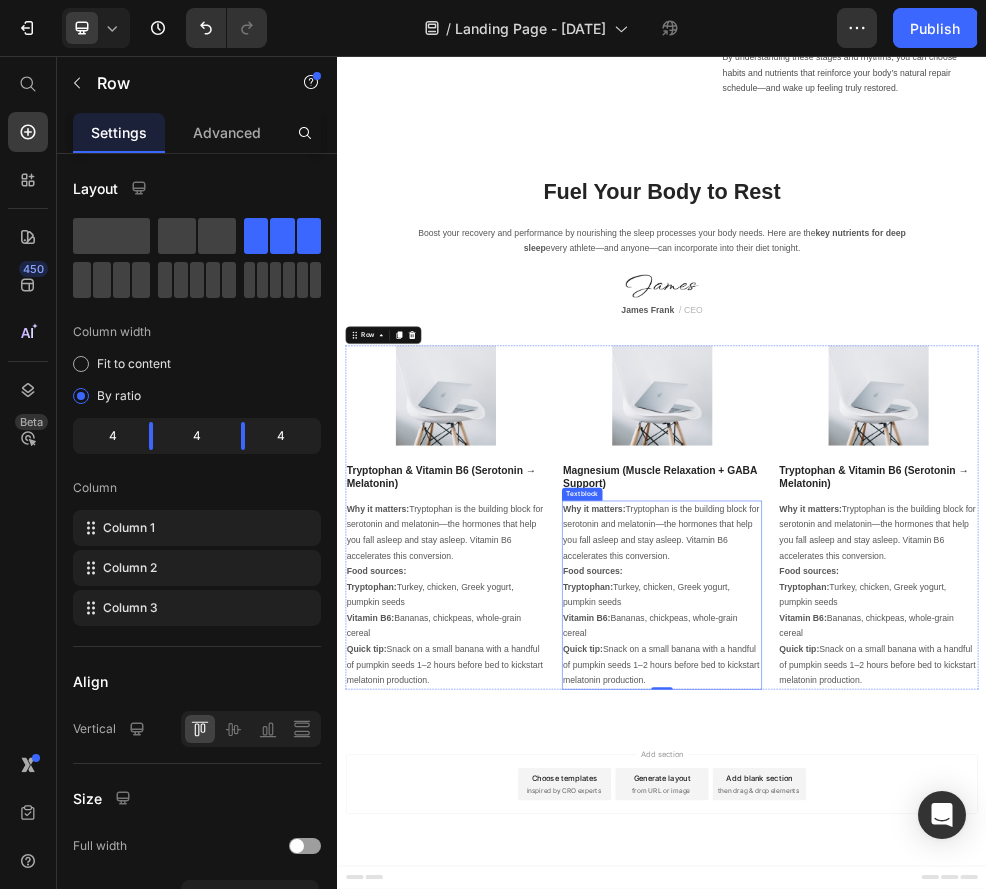 click on "Vitamin B6:  Bananas, chickpeas, whole-grain cereal Quick tip:  Snack on a small banana with a handful of pumpkin seeds 1–2 hours before bed to kickstart melatonin production." at bounding box center (937, 1154) 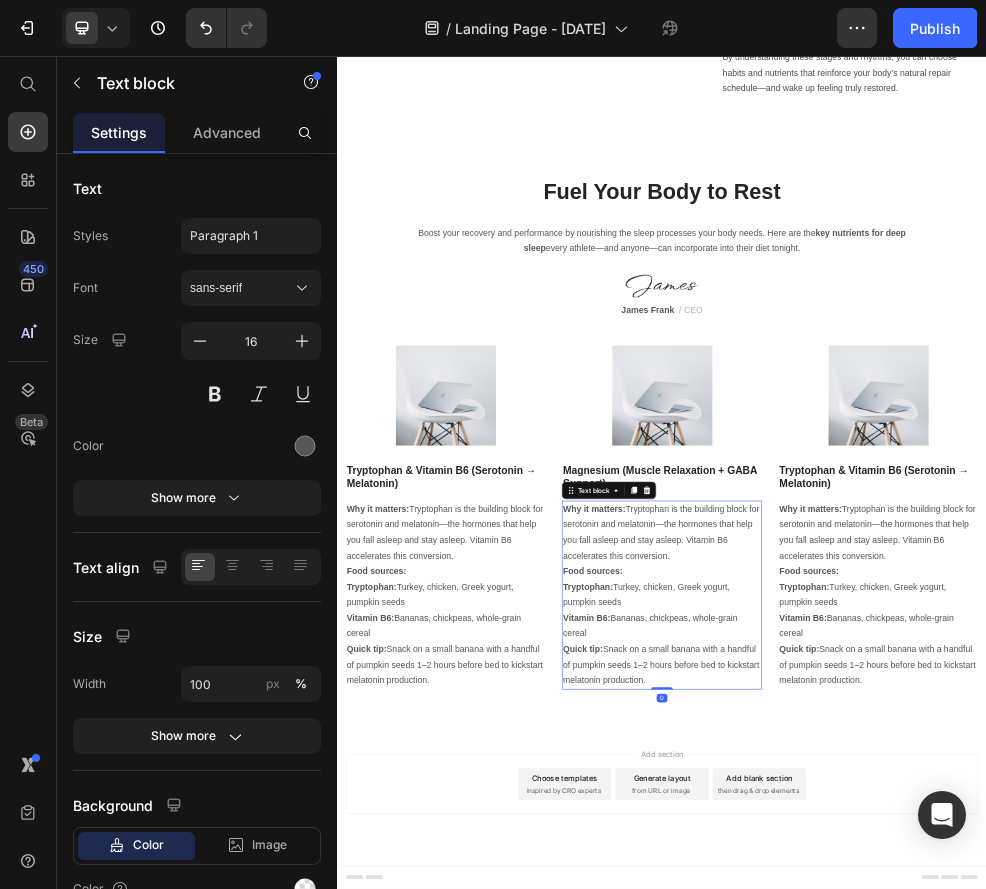 click on "Vitamin B6:  Bananas, chickpeas, whole-grain cereal Quick tip:  Snack on a small banana with a handful of pumpkin seeds 1–2 hours before bed to kickstart melatonin production." at bounding box center [937, 1154] 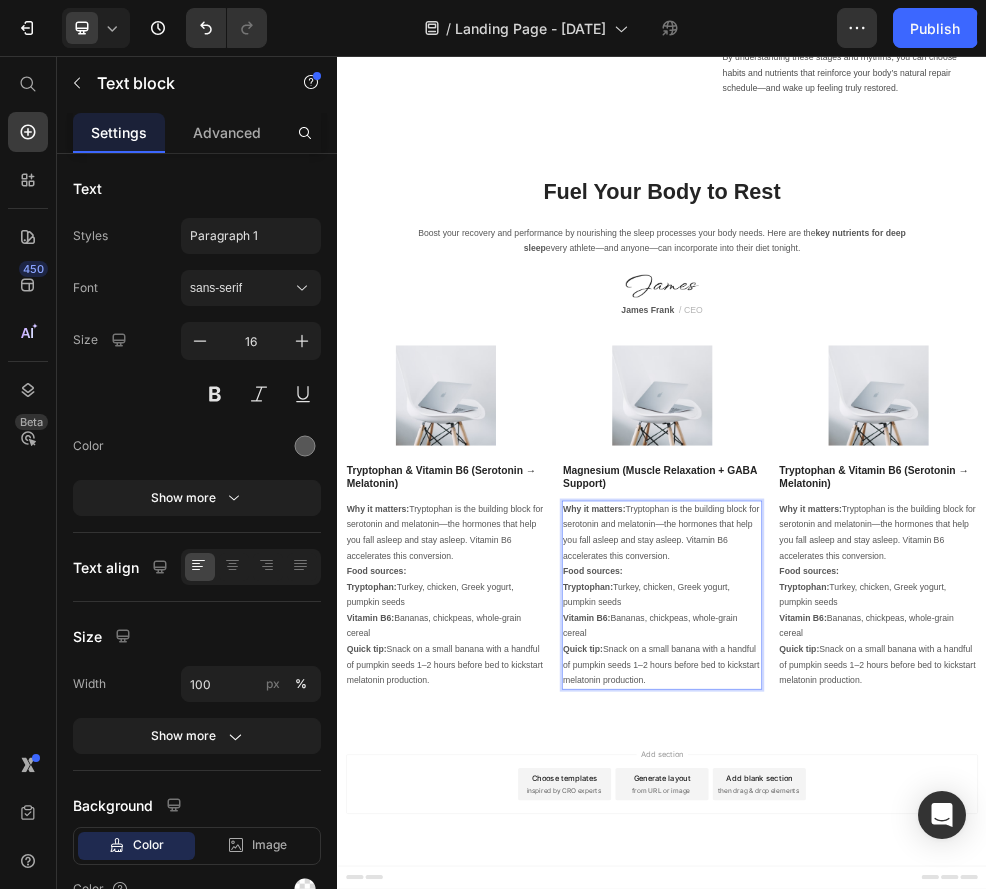 click on "Vitamin B6:  Bananas, chickpeas, whole-grain cereal Quick tip:  Snack on a small banana with a handful of pumpkin seeds 1–2 hours before bed to kickstart melatonin production." at bounding box center [937, 1154] 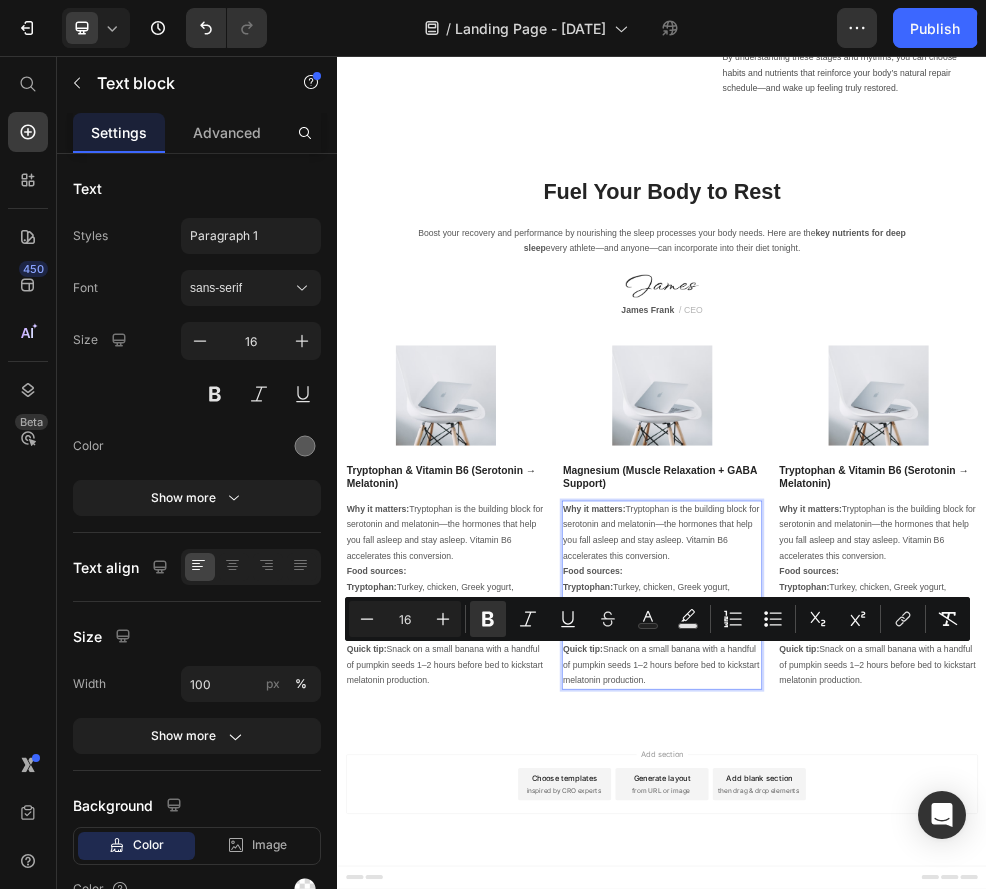 click on "Vitamin B6:  Bananas, chickpeas, whole-grain cereal Quick tip:  Snack on a small banana with a handful of pumpkin seeds 1–2 hours before bed to kickstart melatonin production." at bounding box center (937, 1154) 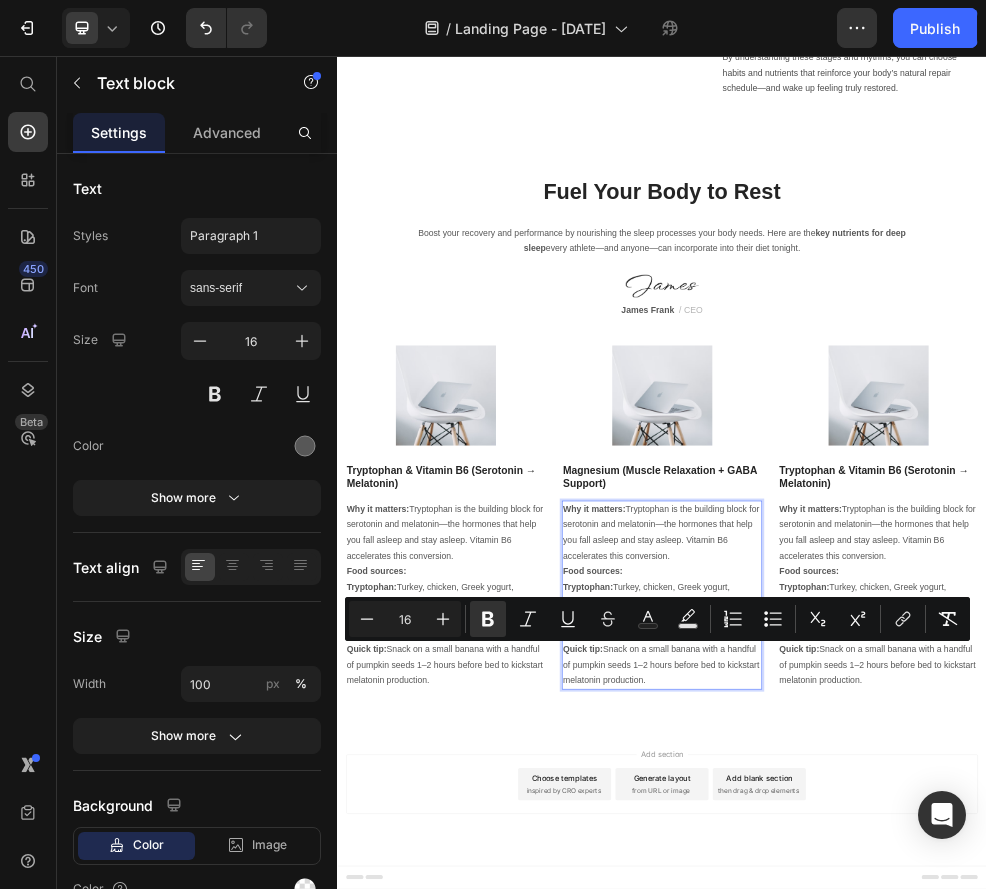 drag, startPoint x: 932, startPoint y: 1150, endPoint x: 932, endPoint y: 1162, distance: 12 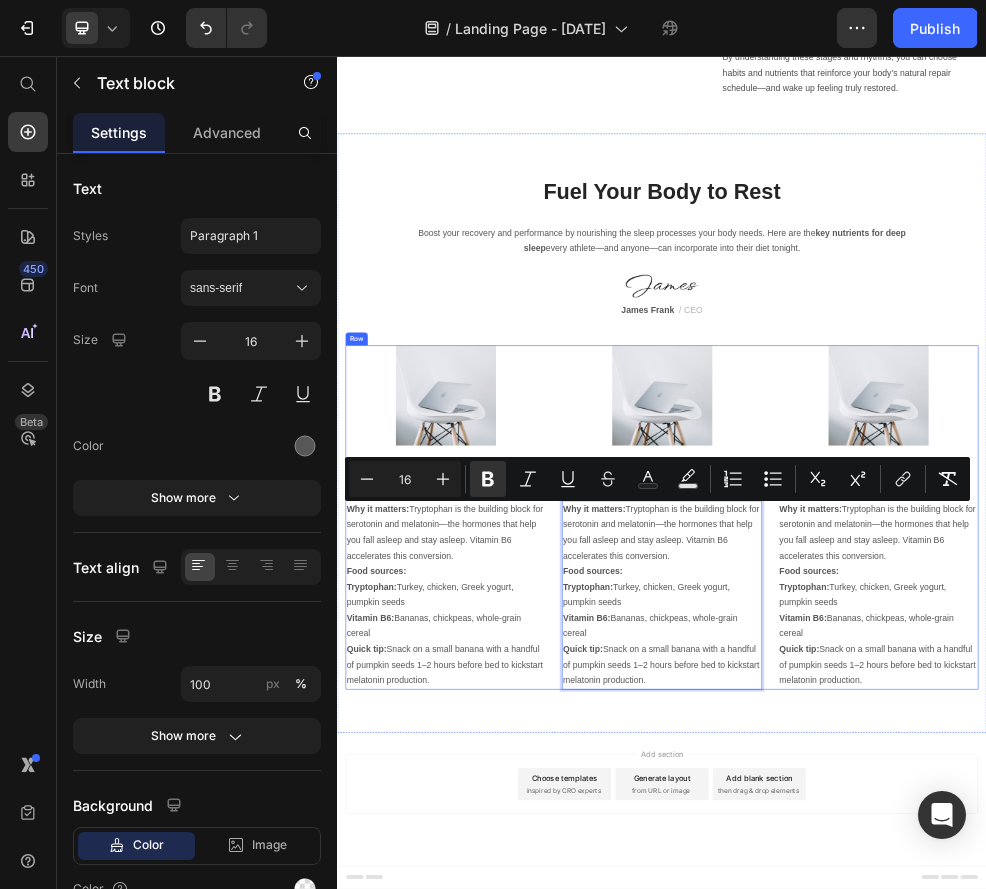 drag, startPoint x: 920, startPoint y: 1211, endPoint x: 745, endPoint y: 879, distance: 375.29855 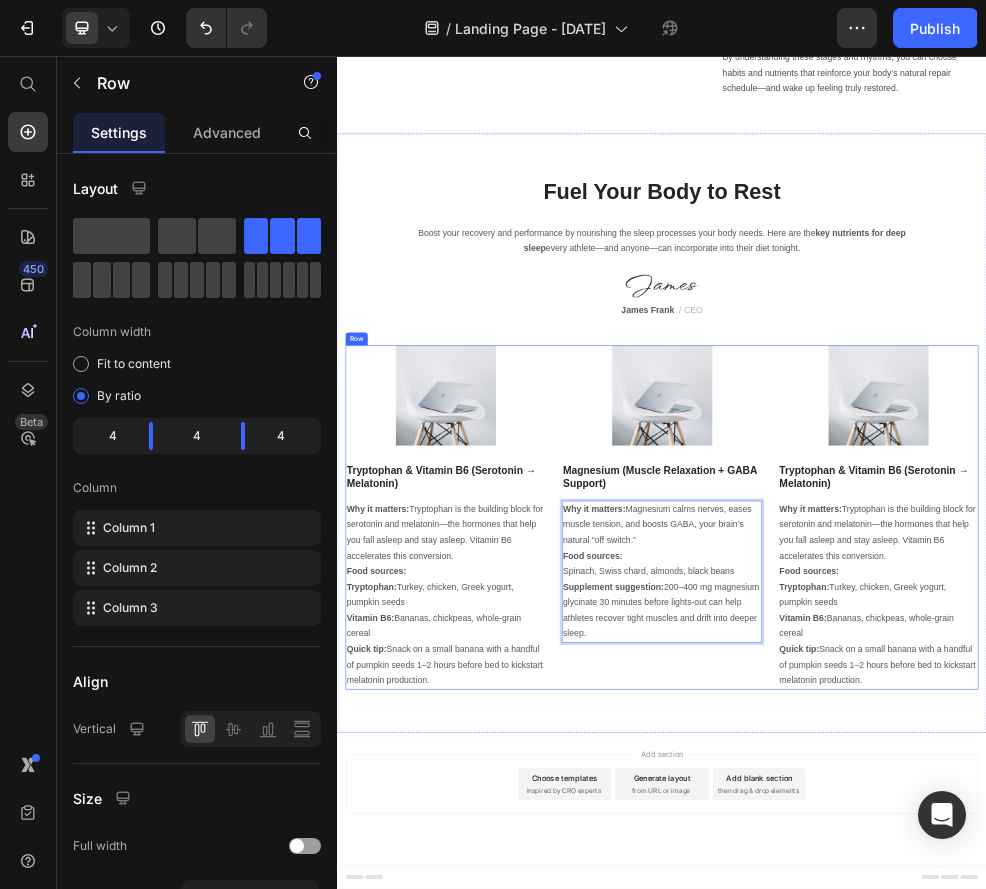 click on "Image Magnesium (Muscle Relaxation + GABA Support) Text block Why it matters:  Magnesium calms nerves, eases muscle tension, and boosts GABA, your brain’s natural “off switch.” Food sources: Spinach, Swiss chard, almonds, black beans Supplement suggestion:  200–400 mg magnesium glycinate 30 minutes before lights-out can help athletes recover tight muscles and drift into deeper sleep. Text block   0" at bounding box center [937, 910] 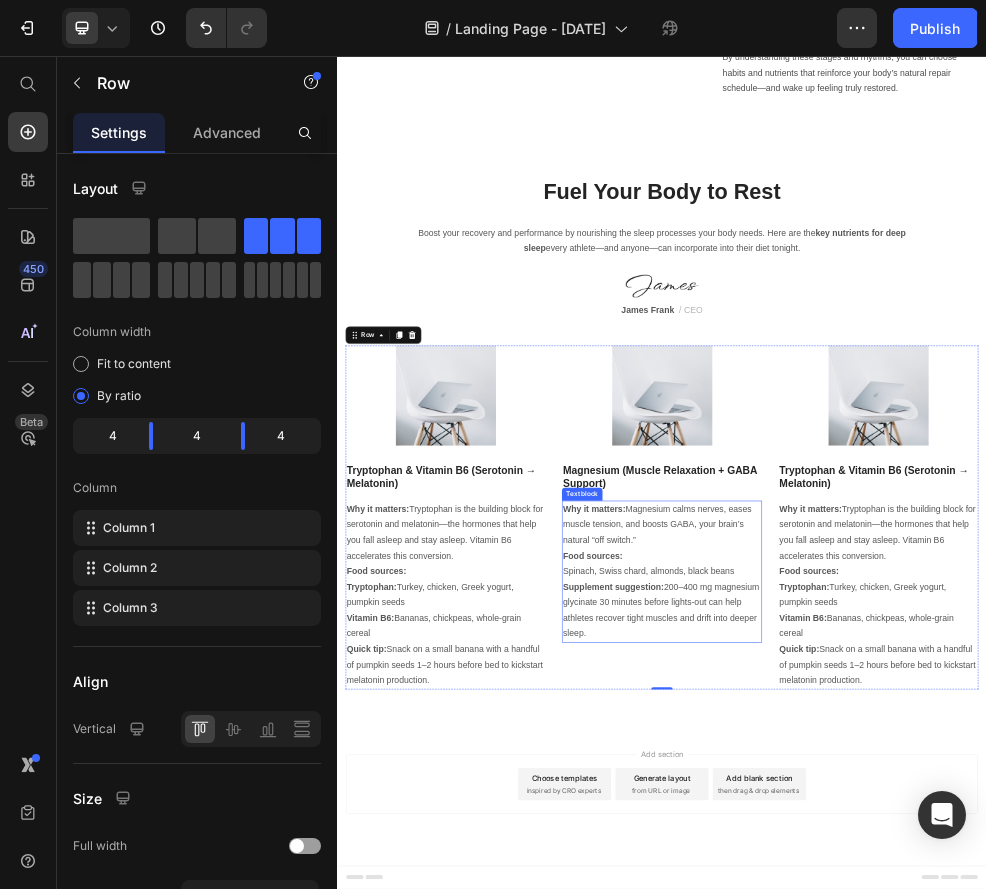 click on "Spinach, Swiss chard, almonds, black beans Supplement suggestion:  200–400 mg magnesium glycinate 30 minutes before lights-out can help athletes recover tight muscles and drift into deeper sleep." at bounding box center (937, 1068) 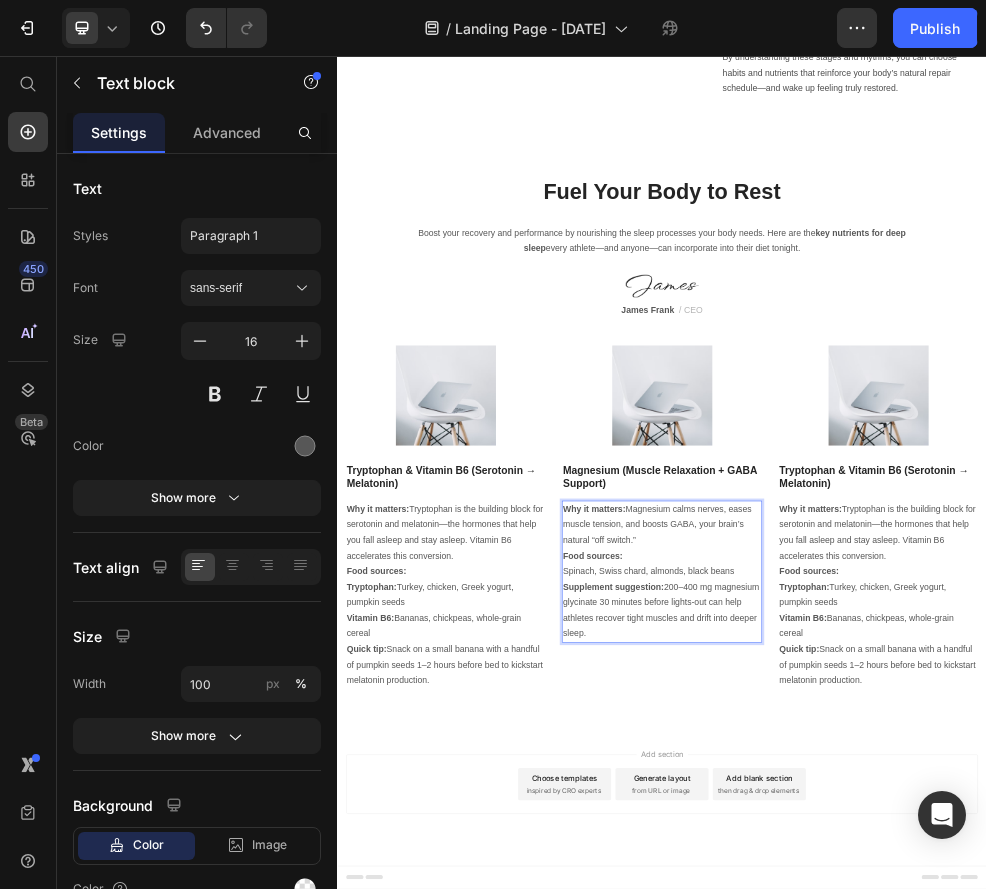 click on "Tryptophan & Vitamin B6 (Serotonin → Melatonin)" at bounding box center (1337, 835) 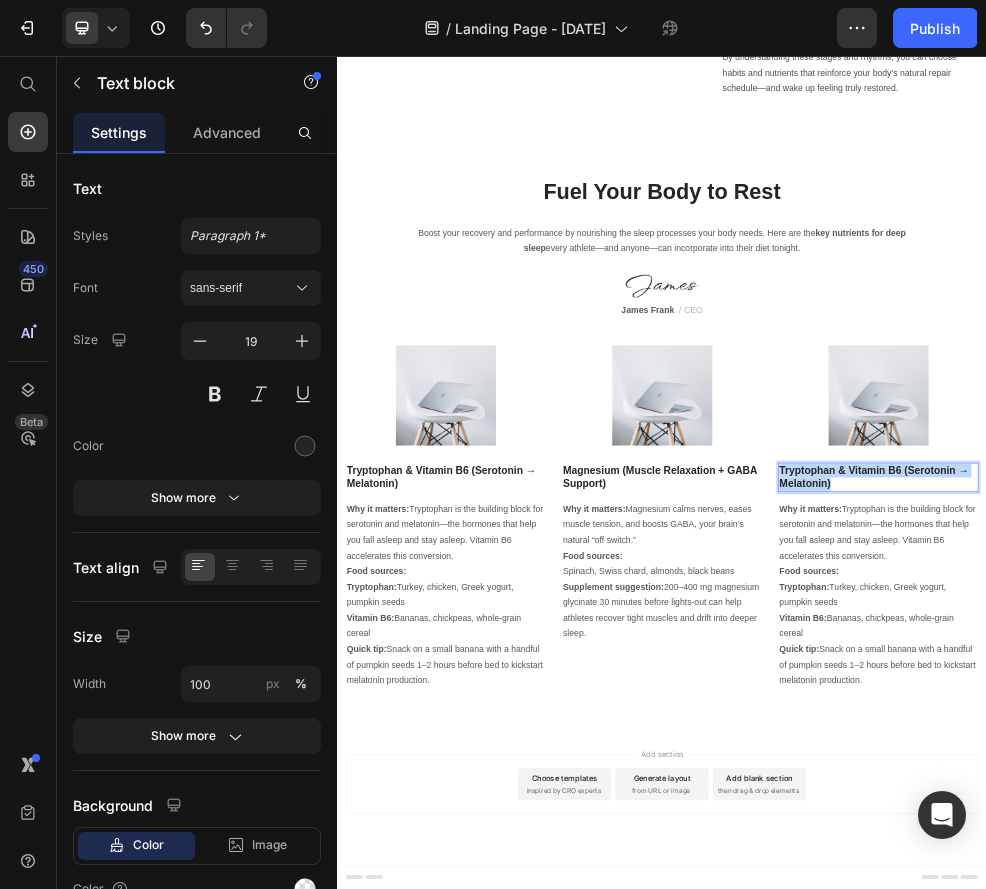 click on "Tryptophan & Vitamin B6 (Serotonin → Melatonin)" at bounding box center (1337, 835) 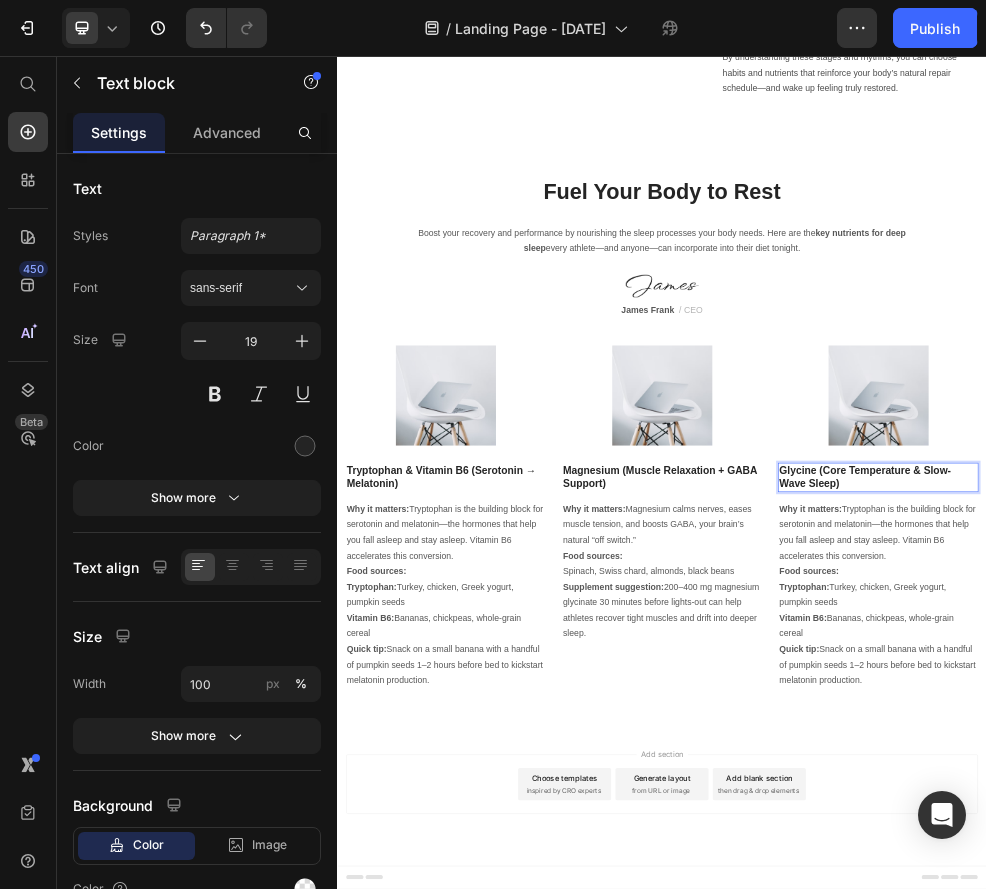 click on "Tryptophan:  Turkey, chicken, Greek yogurt, pumpkin seeds" at bounding box center (1337, 1054) 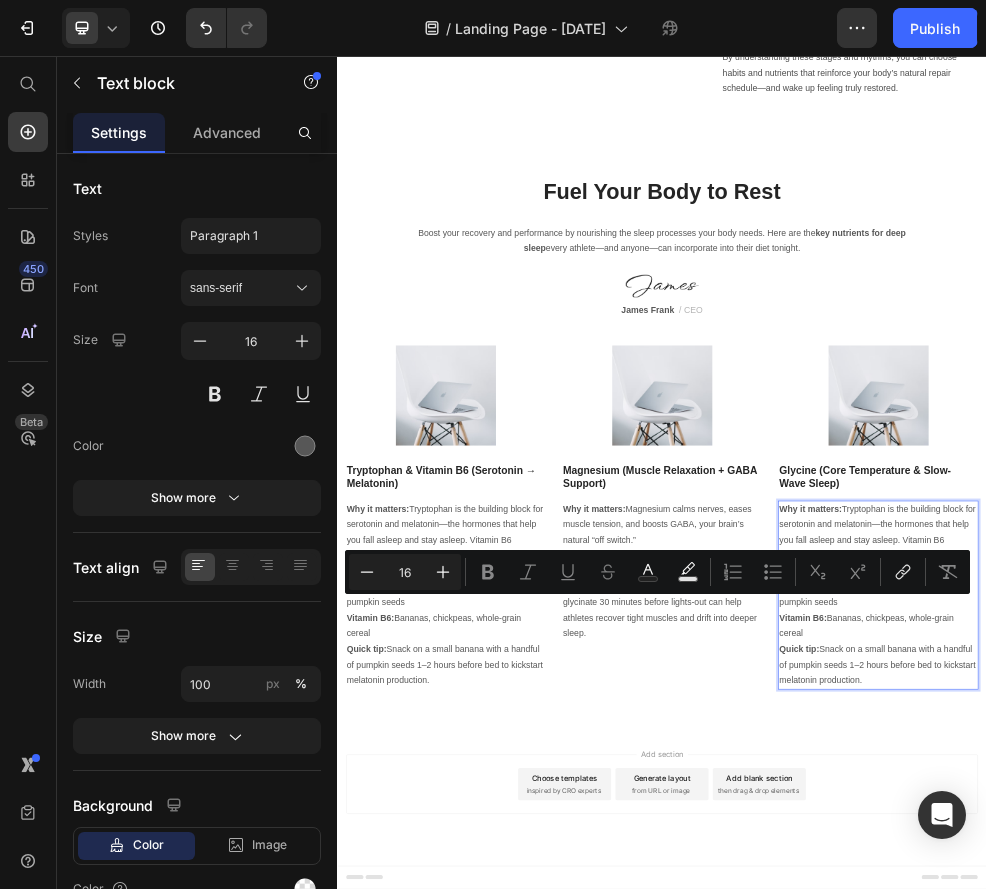 click on "Vitamin B6:  Bananas, chickpeas, whole-grain cereal Quick tip:  Snack on a small banana with a handful of pumpkin seeds 1–2 hours before bed to kickstart melatonin production." at bounding box center (1337, 1154) 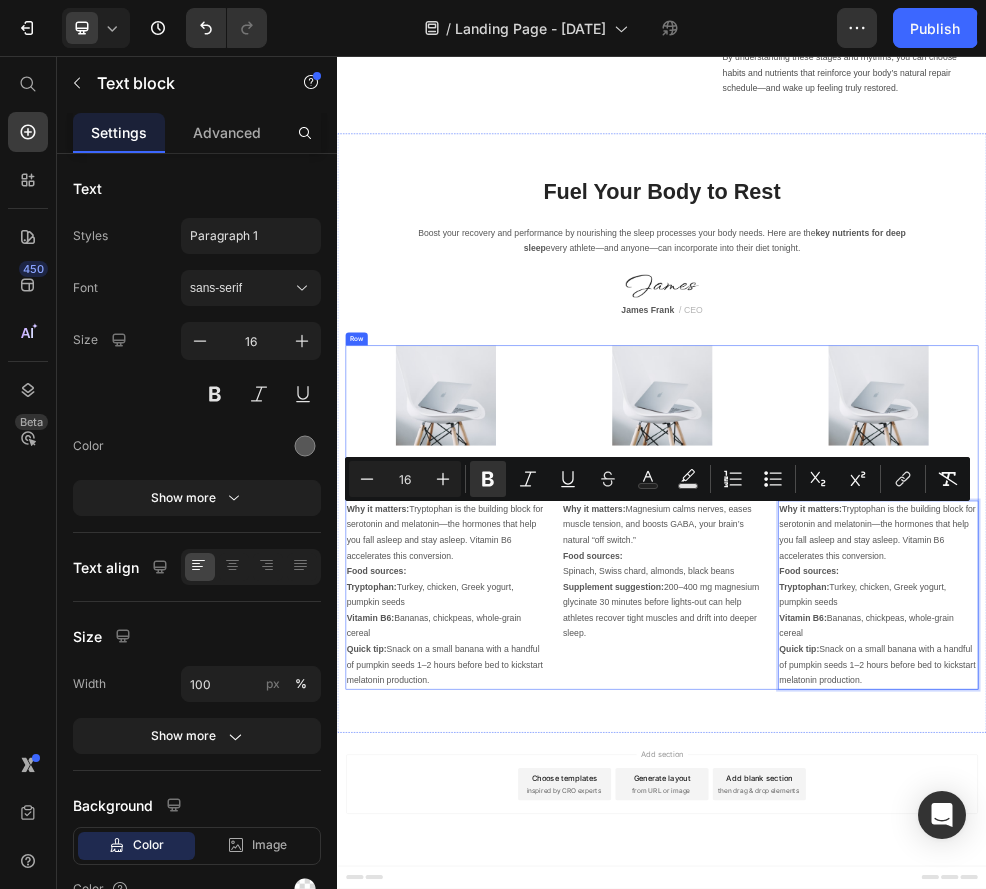 drag, startPoint x: 1329, startPoint y: 1212, endPoint x: 1125, endPoint y: 832, distance: 431.29572 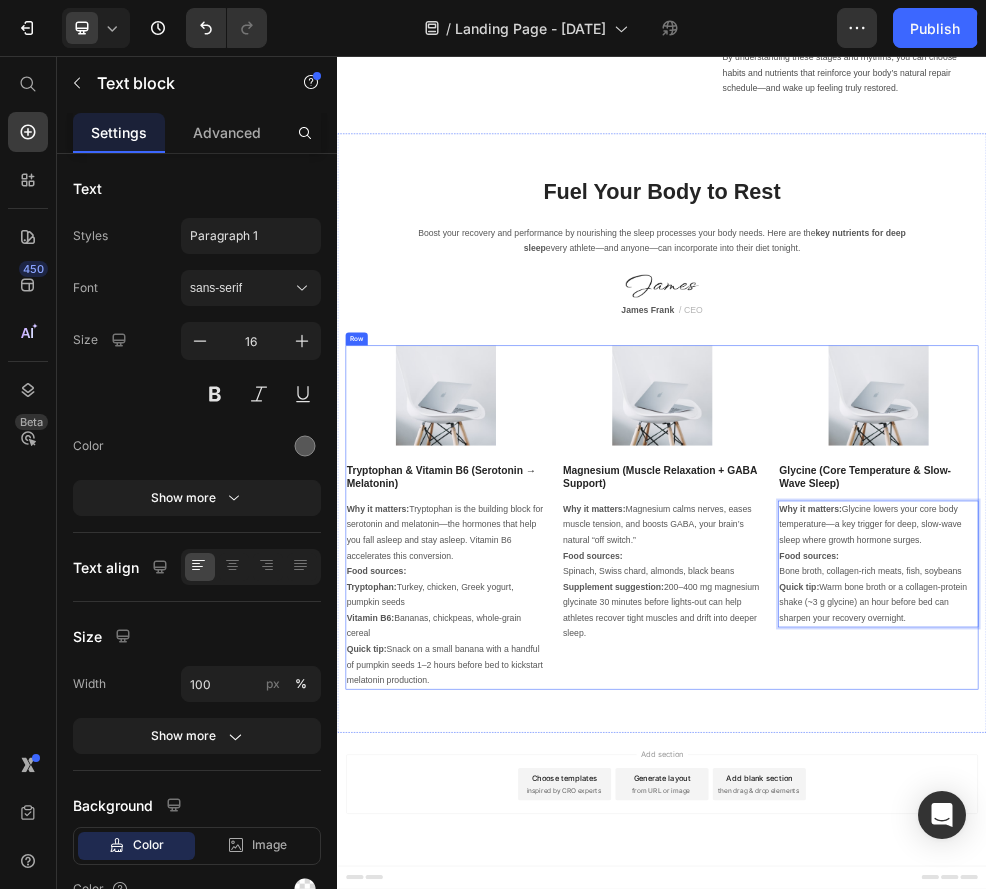 click on "Image Glycine (Core Temperature & Slow-Wave Sleep) Text block Why it matters:  Glycine lowers your core body temperature—a key trigger for deep, slow-wave sleep where growth hormone surges. Food sources: Bone broth, collagen-rich meats, fish, soybeans Quick tip:  Warm bone broth or a collagen-protein shake (~3 g glycine) an hour before bed can sharpen your recovery overnight. Text block   0" at bounding box center [1337, 910] 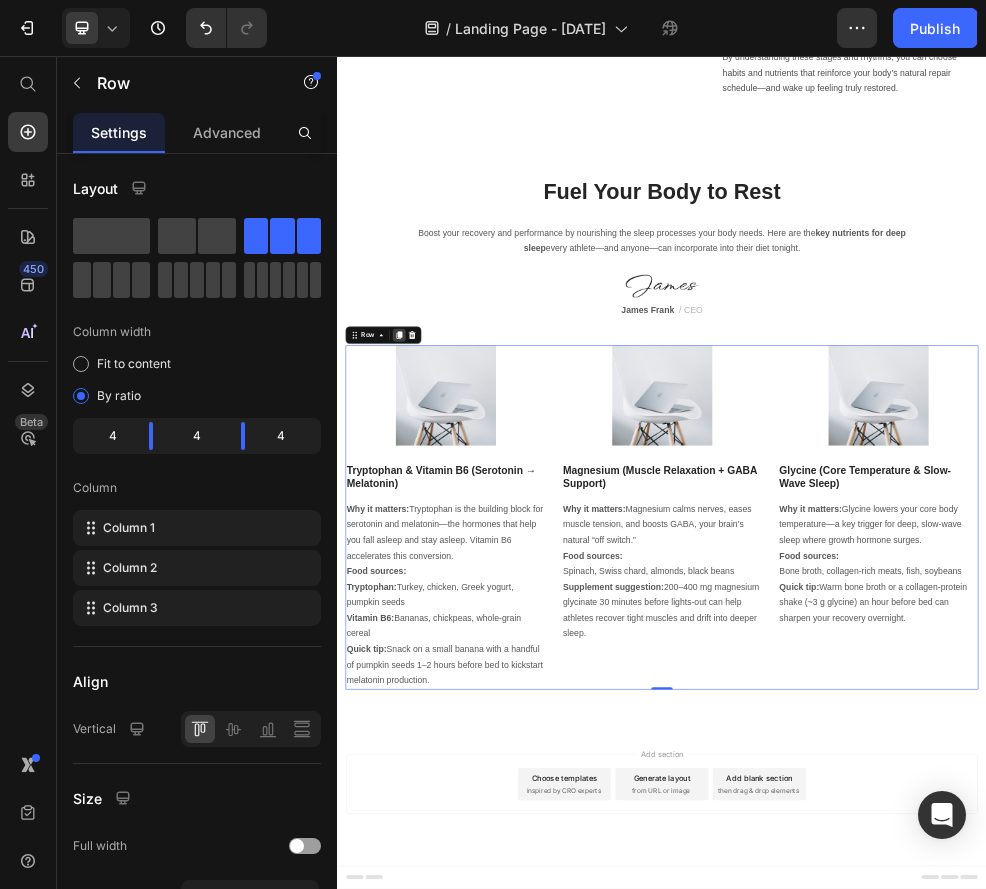 click 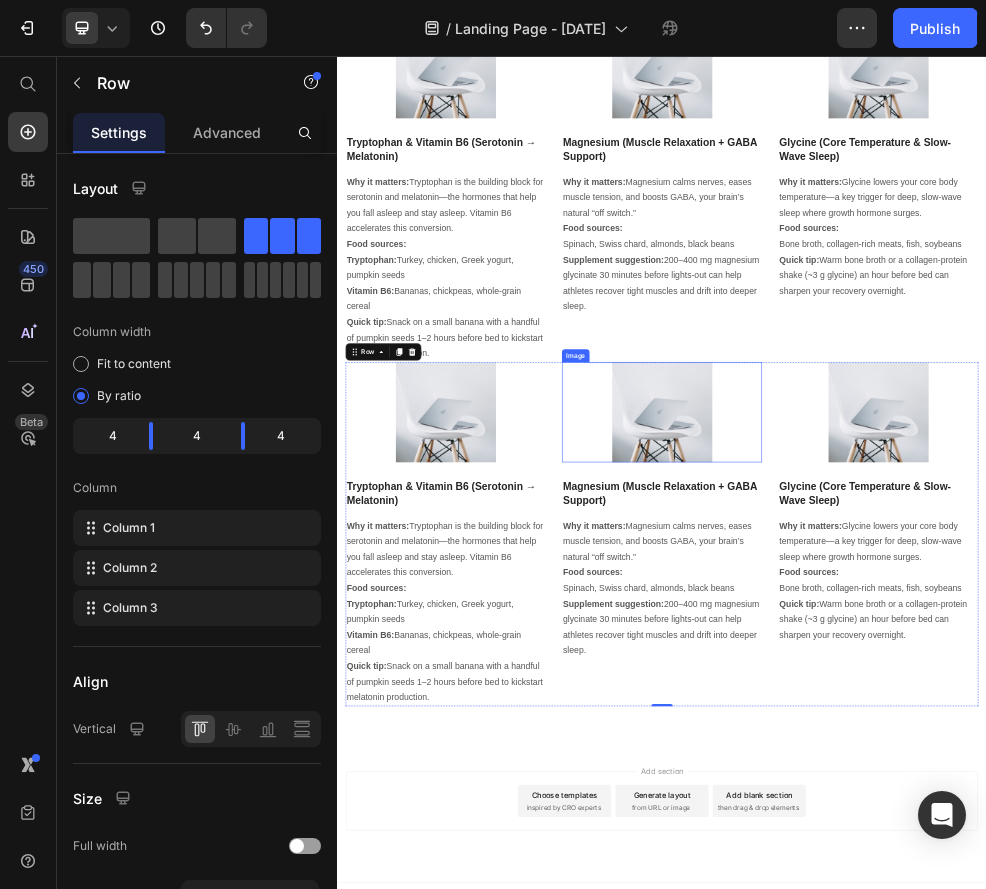 scroll, scrollTop: 3694, scrollLeft: 0, axis: vertical 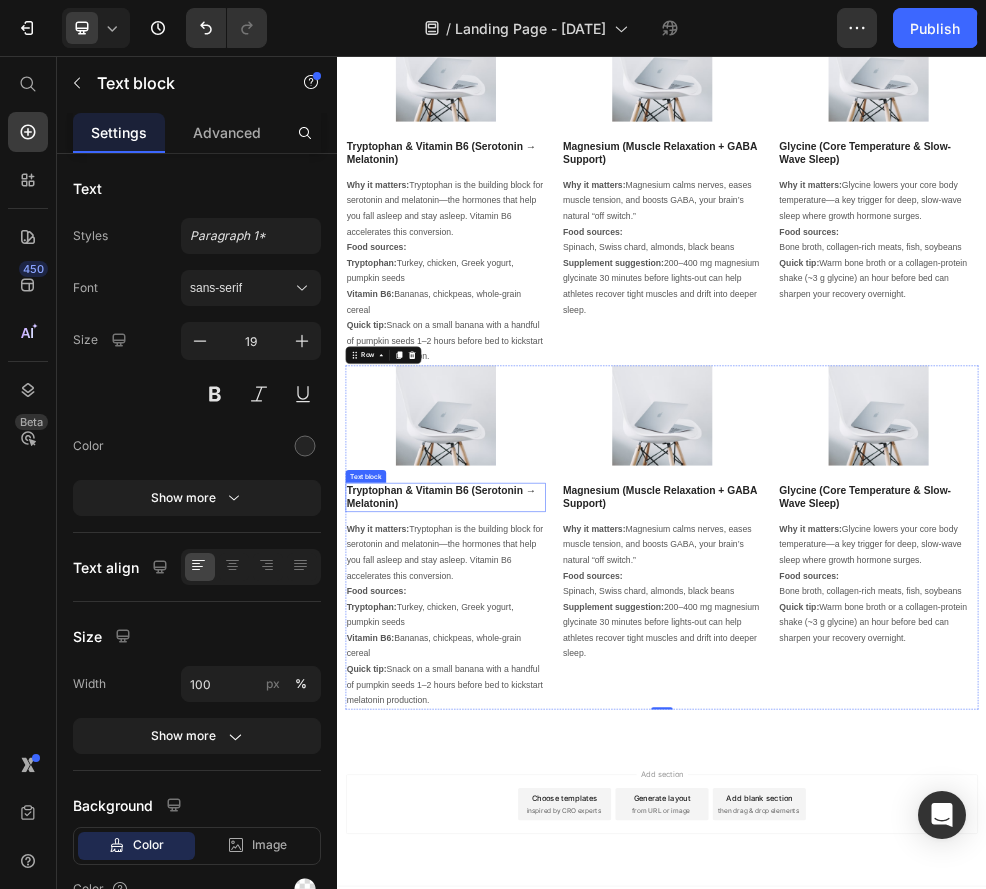 click on "Tryptophan & Vitamin B6 (Serotonin → Melatonin)" at bounding box center [537, 872] 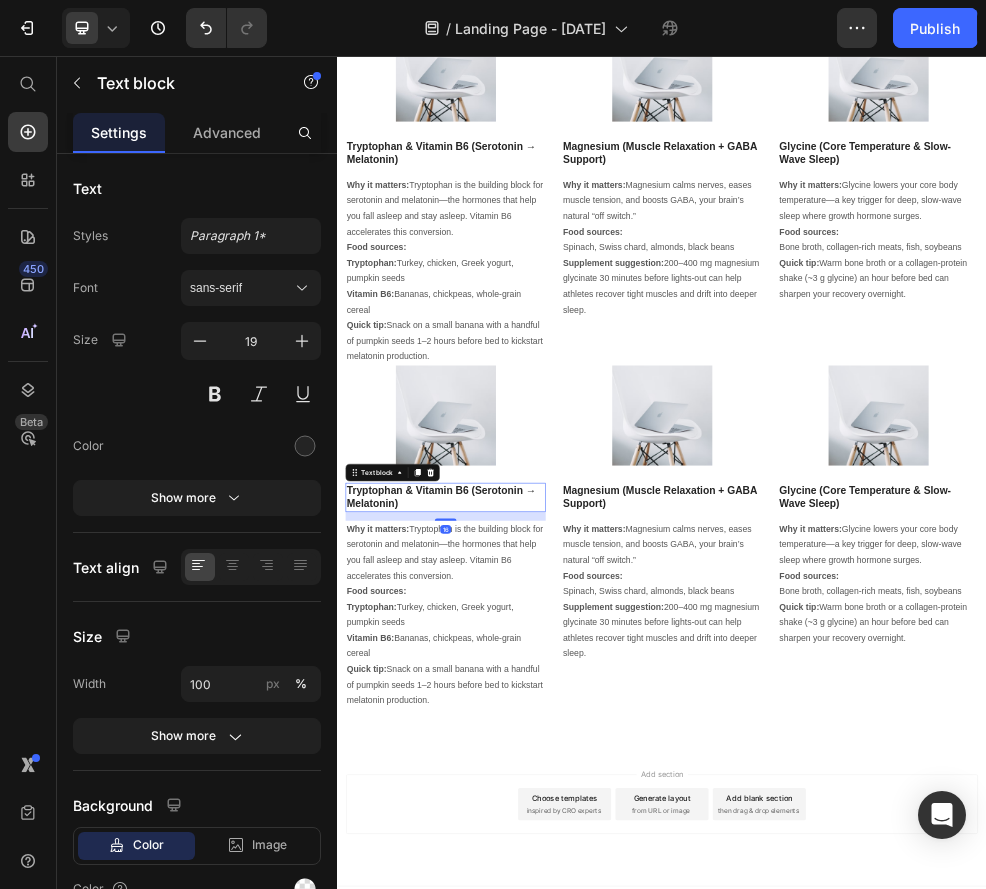 click on "Tryptophan & Vitamin B6 (Serotonin → Melatonin)" at bounding box center (537, 872) 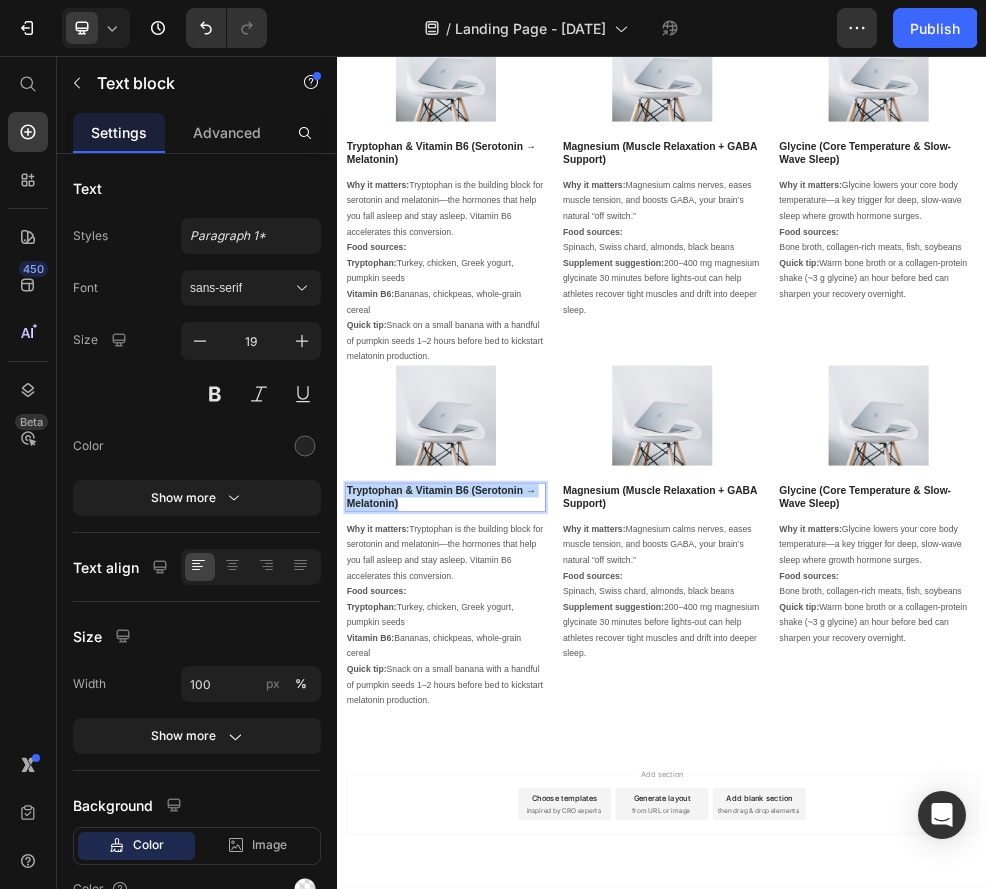 click on "Tryptophan & Vitamin B6 (Serotonin → Melatonin)" at bounding box center (537, 872) 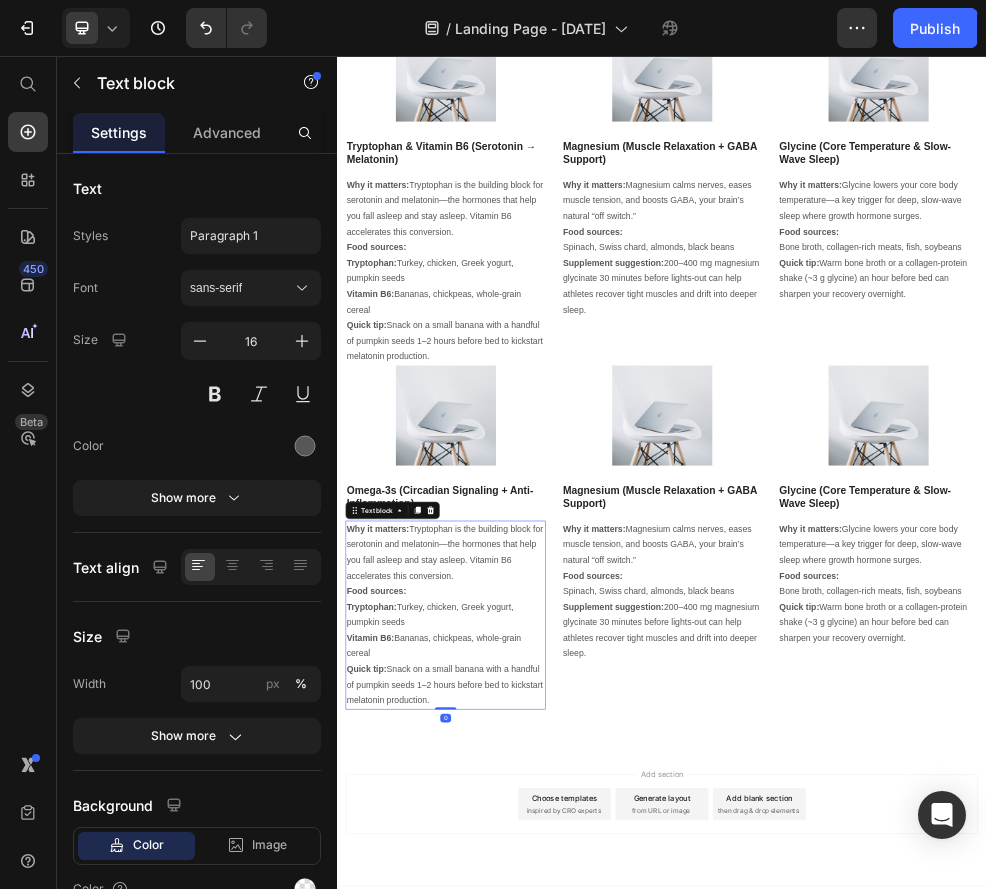 click on "Vitamin B6:  Bananas, chickpeas, whole-grain cereal Quick tip:  Snack on a small banana with a handful of pumpkin seeds 1–2 hours before bed to kickstart melatonin production." at bounding box center [537, 1191] 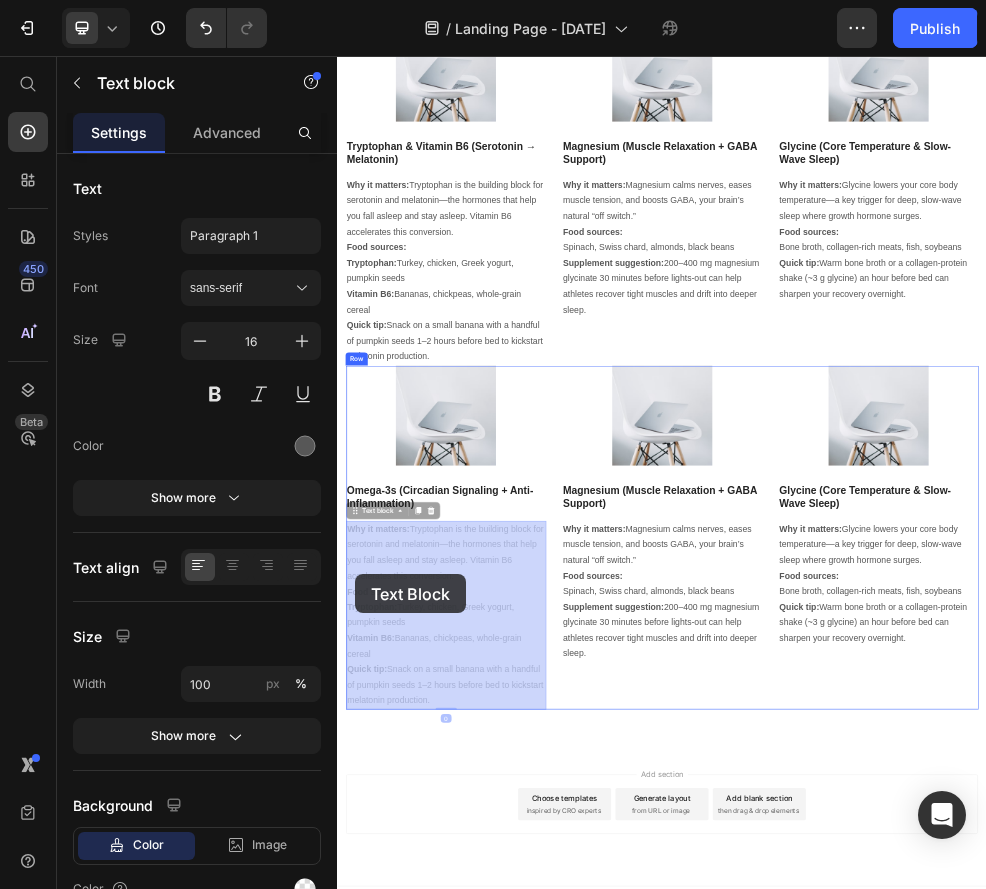 scroll, scrollTop: 3731, scrollLeft: 0, axis: vertical 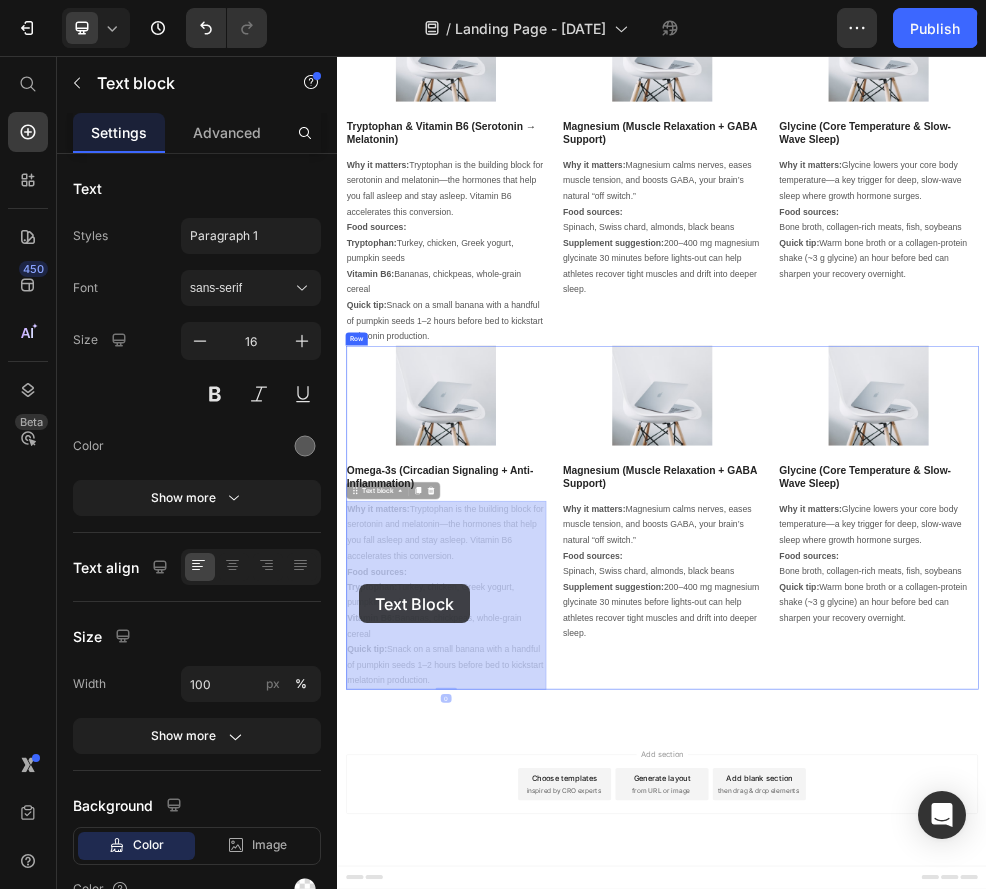 drag, startPoint x: 531, startPoint y: 1252, endPoint x: 405, endPoint y: 1061, distance: 228.81651 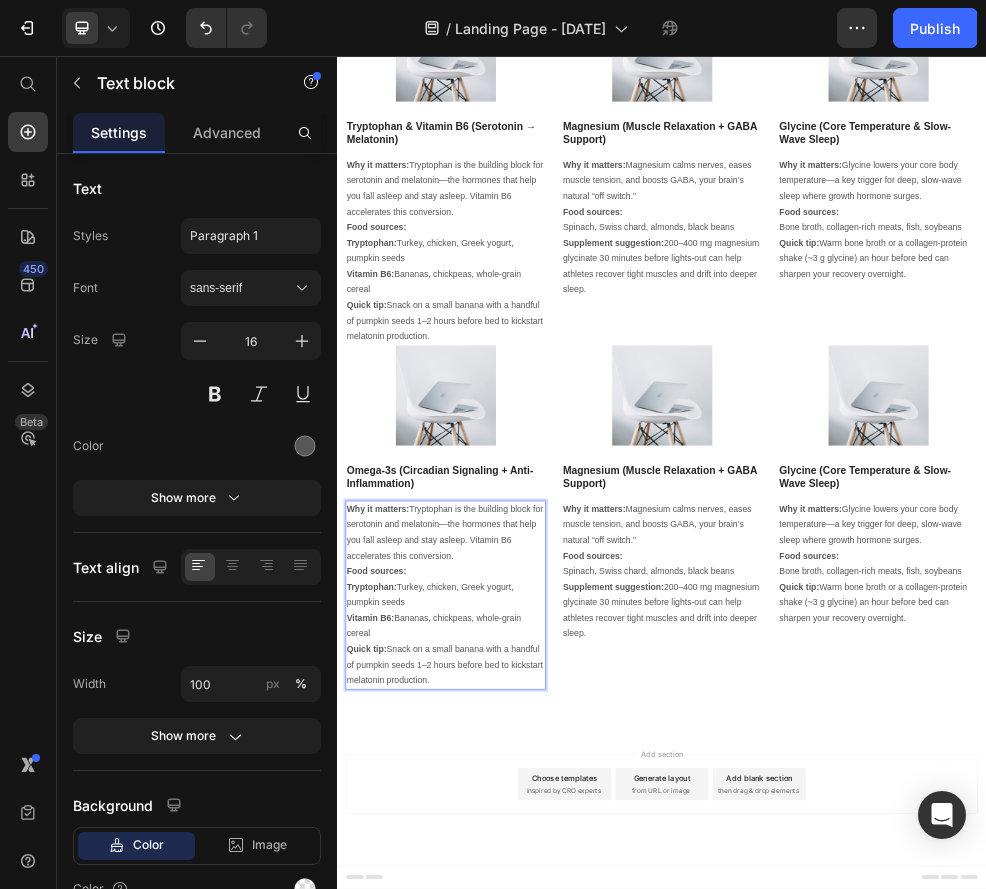click on "Vitamin B6:  Bananas, chickpeas, whole-grain cereal Quick tip:  Snack on a small banana with a handful of pumpkin seeds 1–2 hours before bed to kickstart melatonin production." at bounding box center (537, 1154) 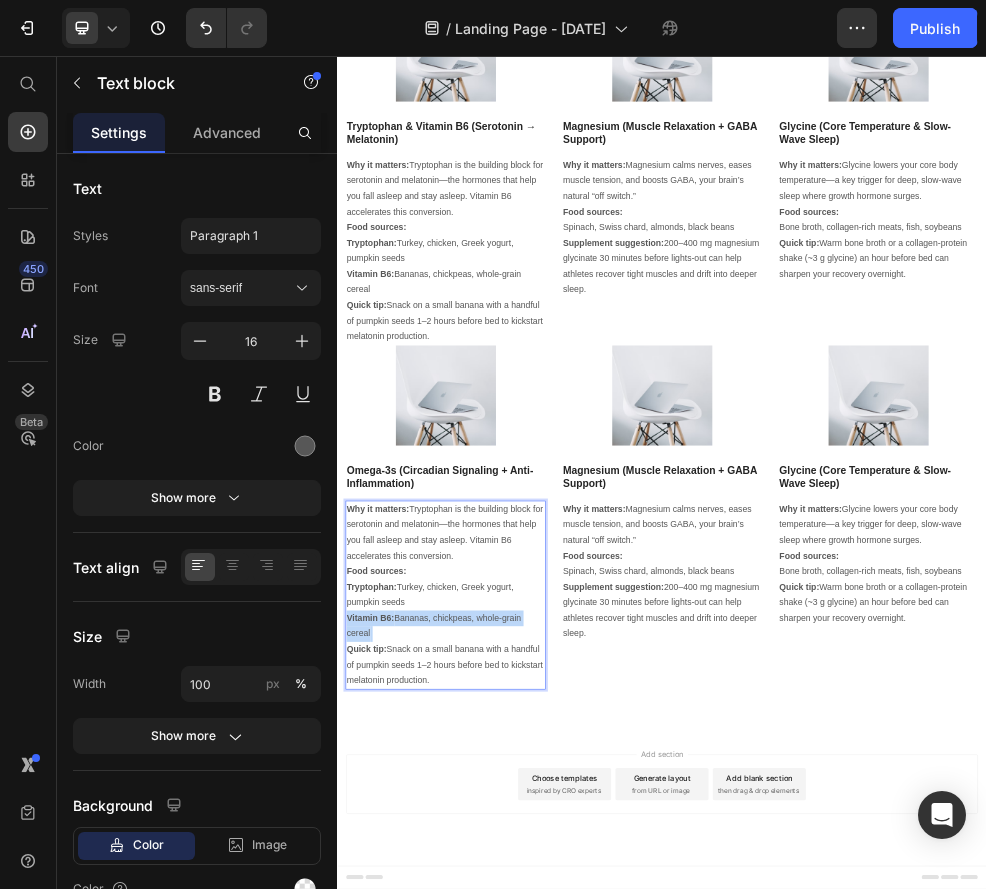 click on "Vitamin B6:  Bananas, chickpeas, whole-grain cereal Quick tip:  Snack on a small banana with a handful of pumpkin seeds 1–2 hours before bed to kickstart melatonin production." at bounding box center [537, 1154] 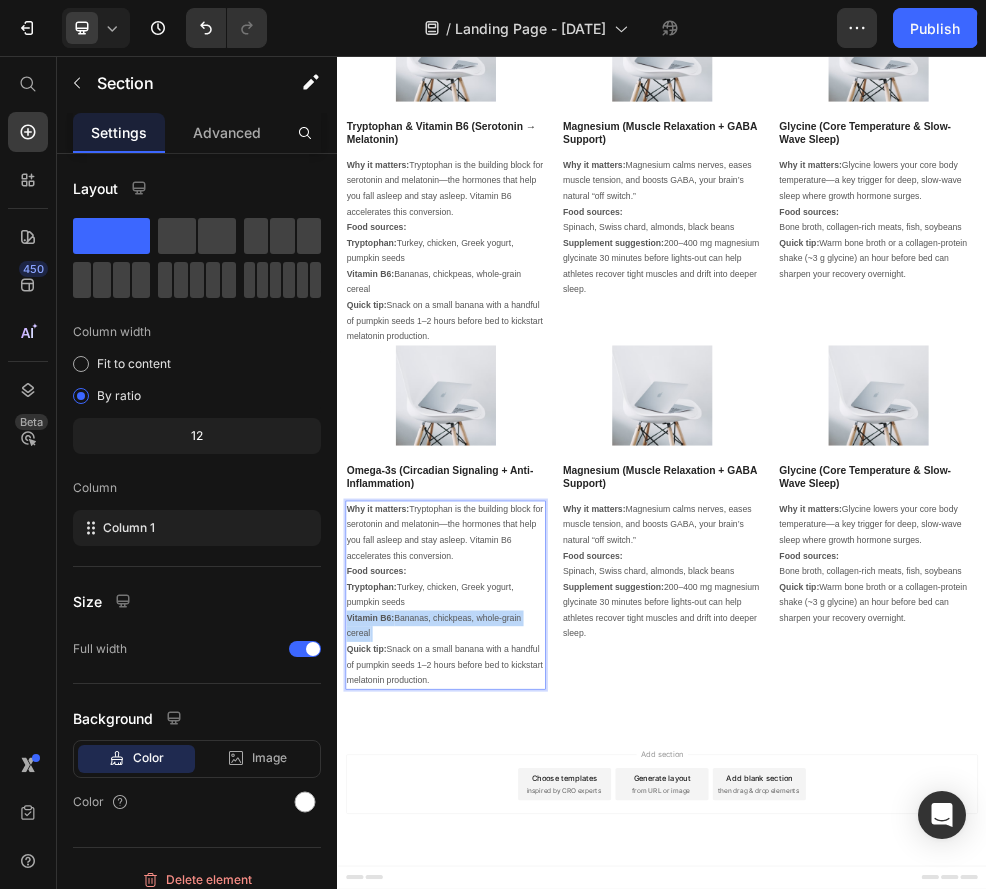 click on "Image Tryptophan & Vitamin B6 (Serotonin → Melatonin) Text block Why it matters:  Tryptophan is the building block for serotonin and melatonin—the hormones that help you fall asleep and stay asleep. Vitamin B6 accelerates this conversion. Food sources: Tryptophan:  Turkey, chicken, Greek yogurt, pumpkin seeds Vitamin B6:  Bananas, chickpeas, whole-grain cereal Quick tip:  Snack on a small banana with a handful of pumpkin seeds 1–2 hours before bed to kickstart melatonin production. Text block Image Magnesium (Muscle Relaxation + GABA Support) Text block Why it matters:  Magnesium calms nerves, eases muscle tension, and boosts GABA, your brain’s natural “off switch.” Food sources: Supplement suggestion: Text block Row" at bounding box center [937, 436] 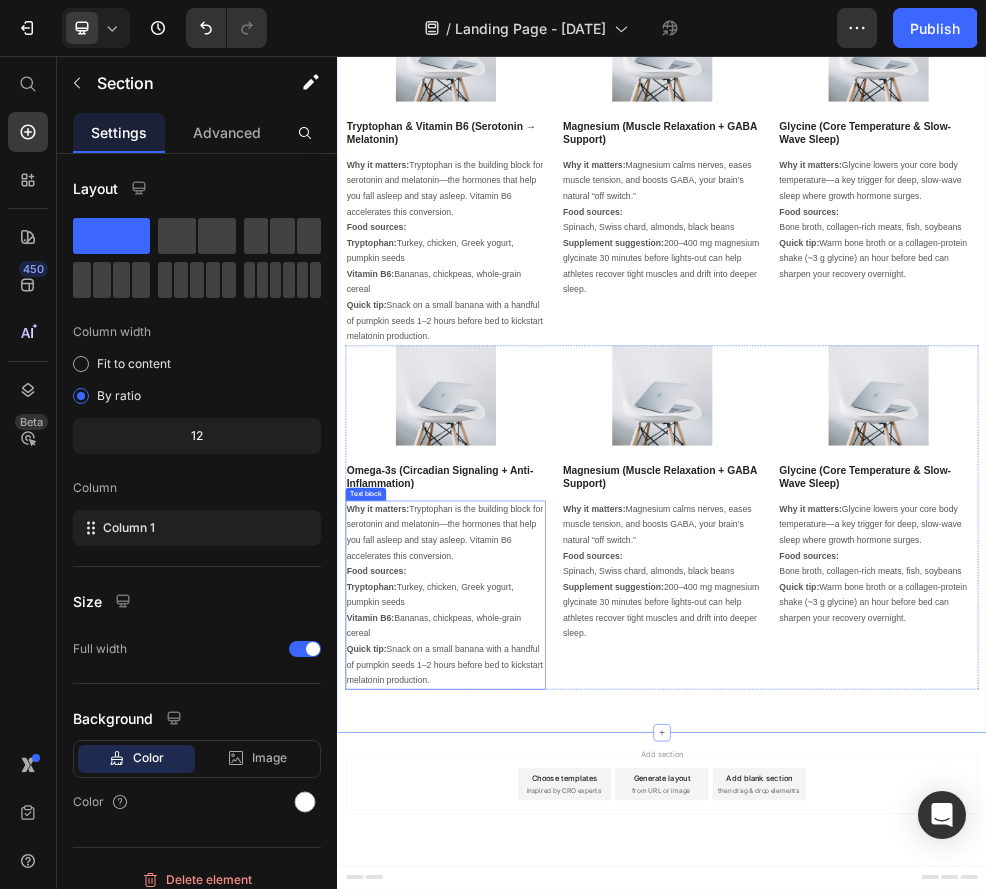 click on "Vitamin B6:  Bananas, chickpeas, whole-grain cereal Quick tip:  Snack on a small banana with a handful of pumpkin seeds 1–2 hours before bed to kickstart melatonin production." at bounding box center [537, 1154] 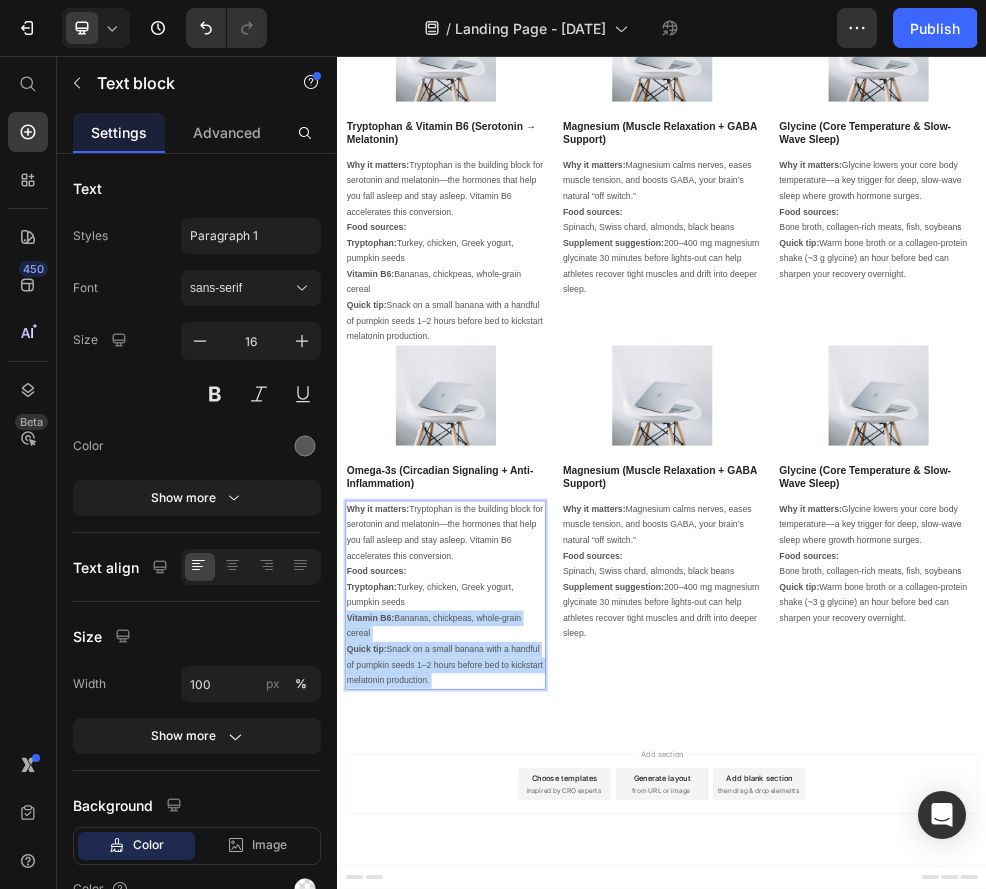 drag, startPoint x: 517, startPoint y: 1211, endPoint x: 429, endPoint y: 1055, distance: 179.1089 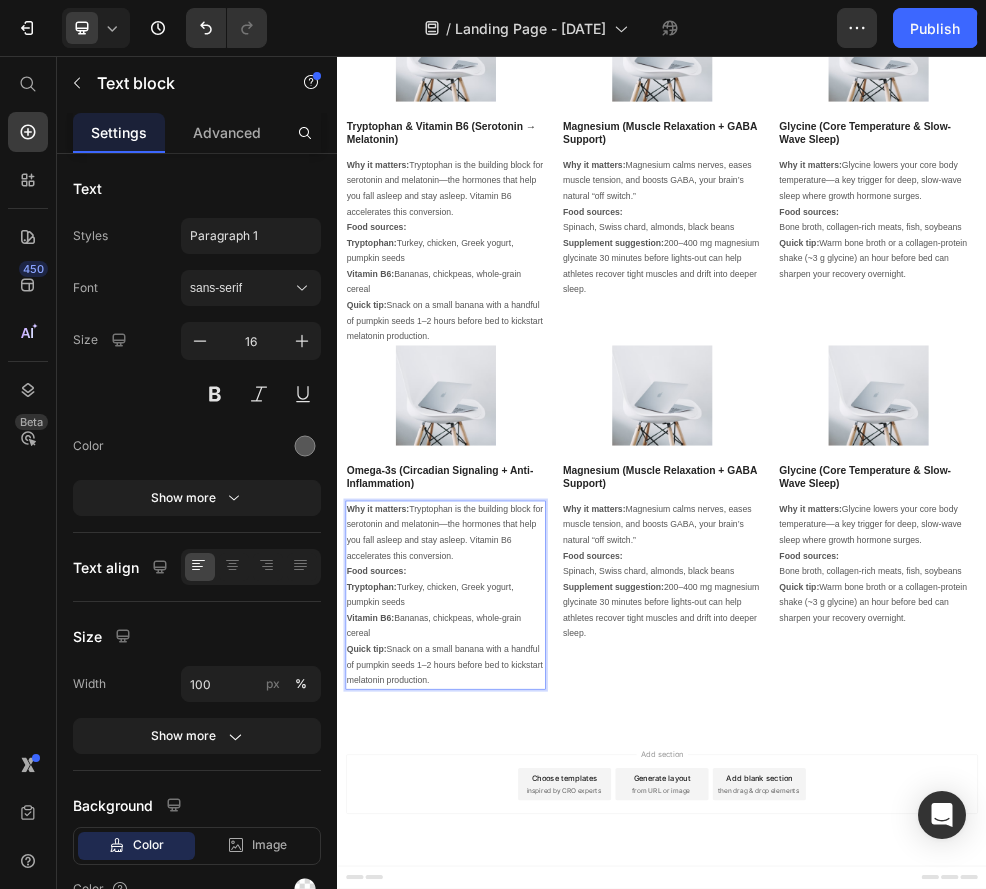click on "Vitamin B6:  Bananas, chickpeas, whole-grain cereal Quick tip:  Snack on a small banana with a handful of pumpkin seeds 1–2 hours before bed to kickstart melatonin production." at bounding box center [537, 1154] 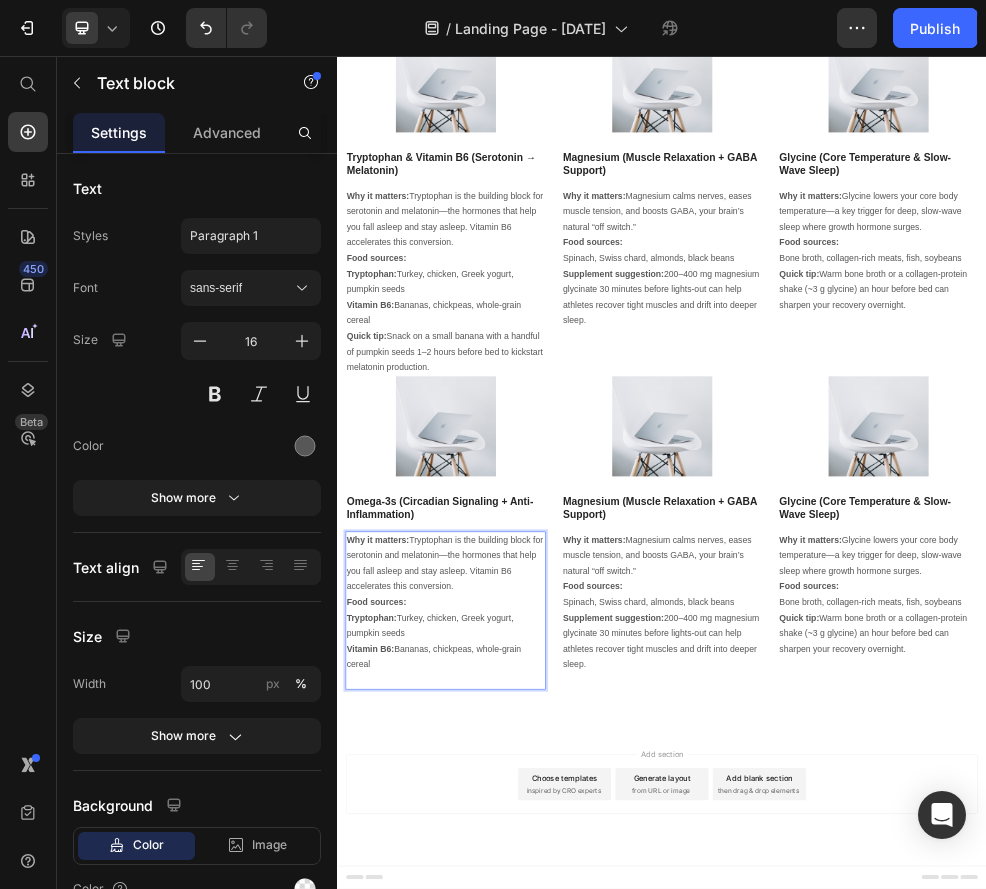 scroll, scrollTop: 3673, scrollLeft: 0, axis: vertical 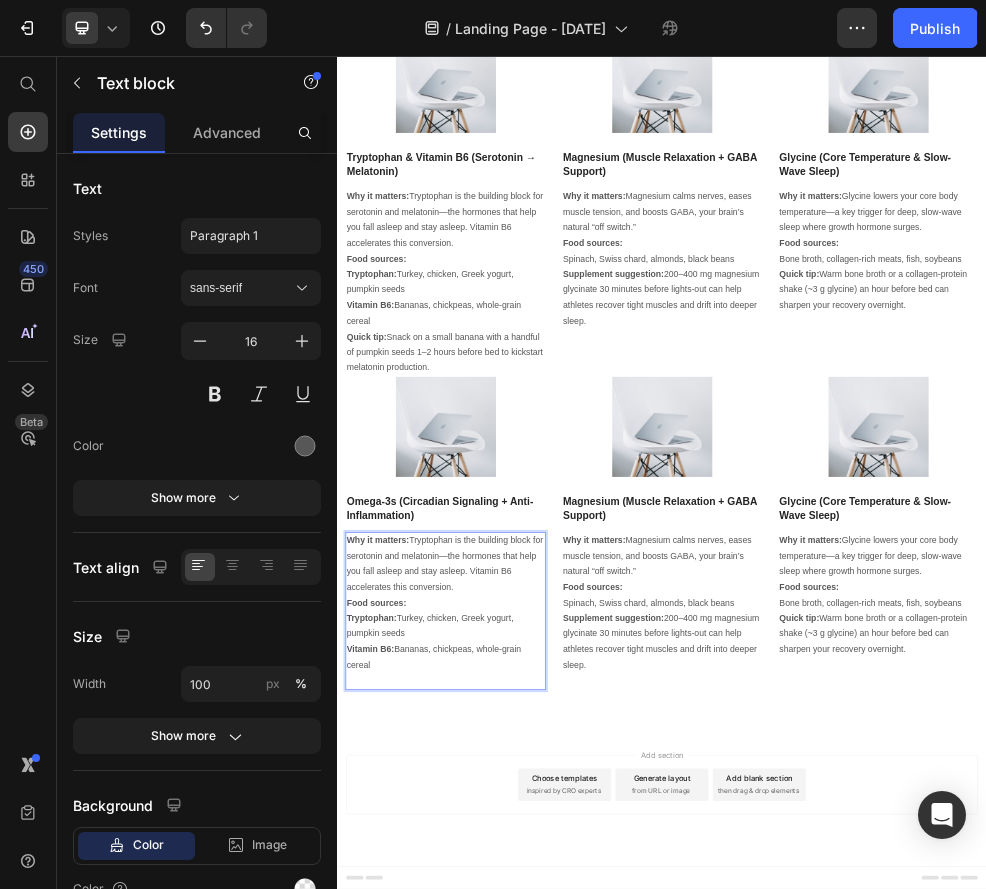 drag, startPoint x: 445, startPoint y: 1193, endPoint x: 296, endPoint y: 926, distance: 305.76135 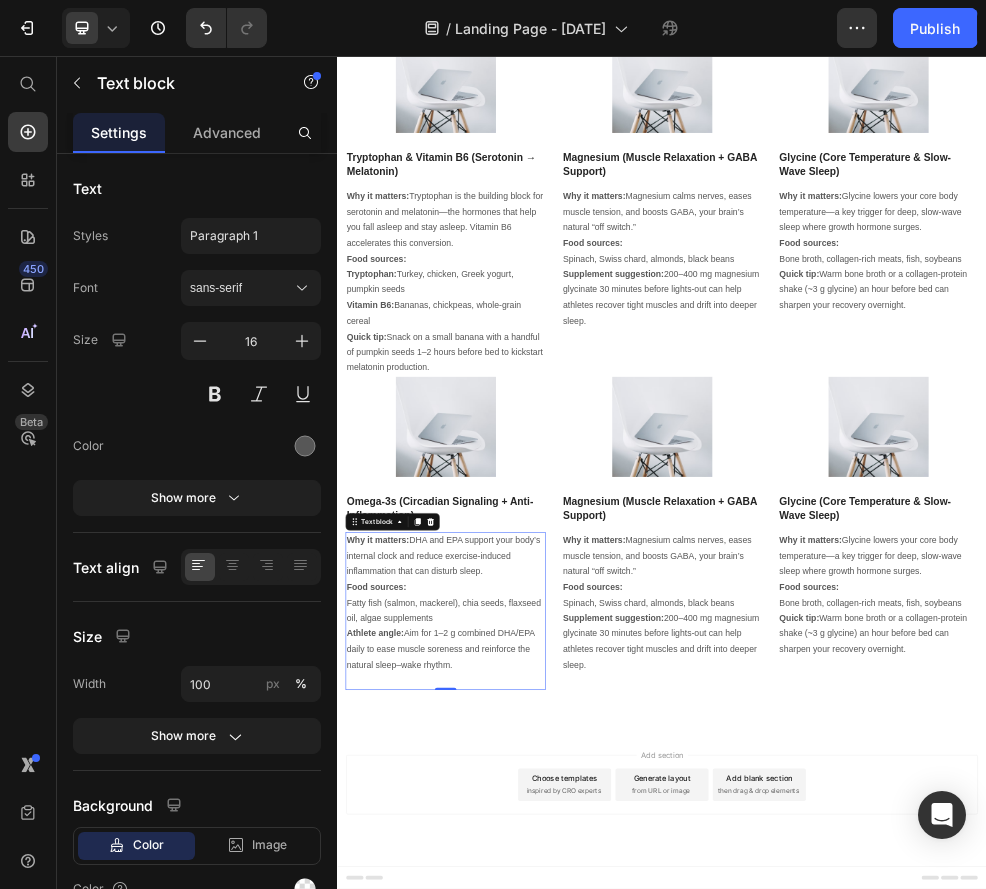 click on "Magnesium (Muscle Relaxation + GABA Support)" at bounding box center (937, 893) 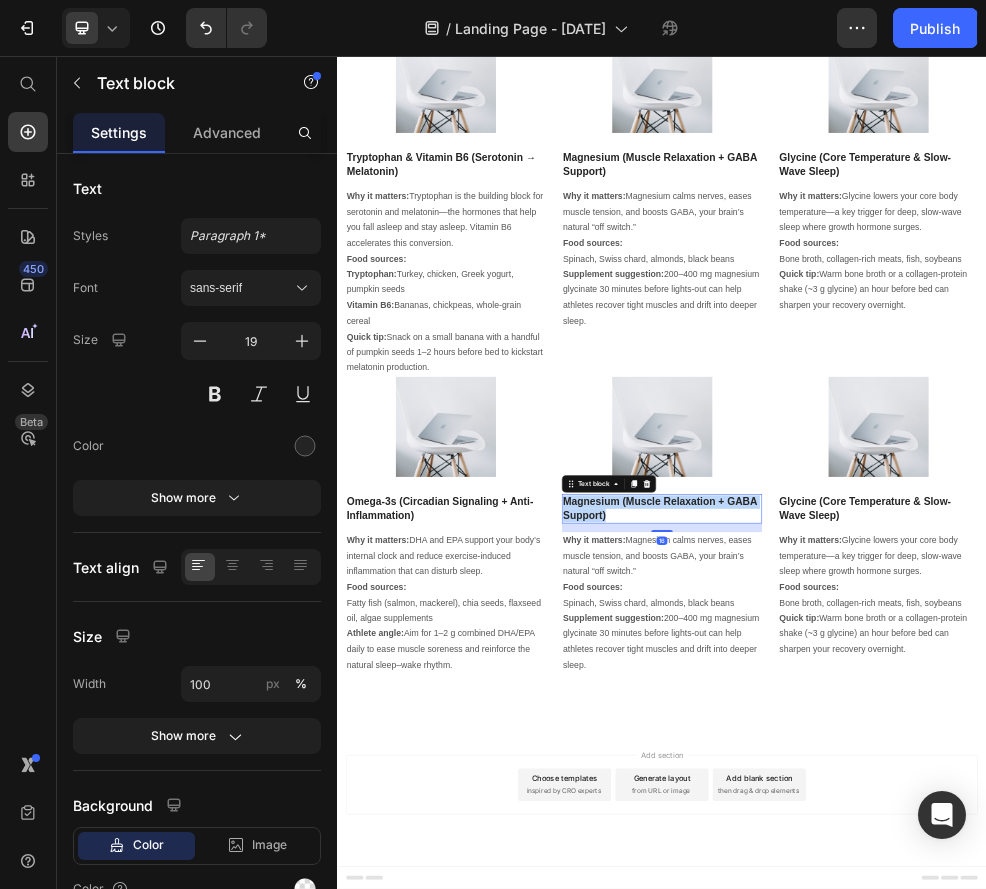 click on "Magnesium (Muscle Relaxation + GABA Support)" at bounding box center (937, 893) 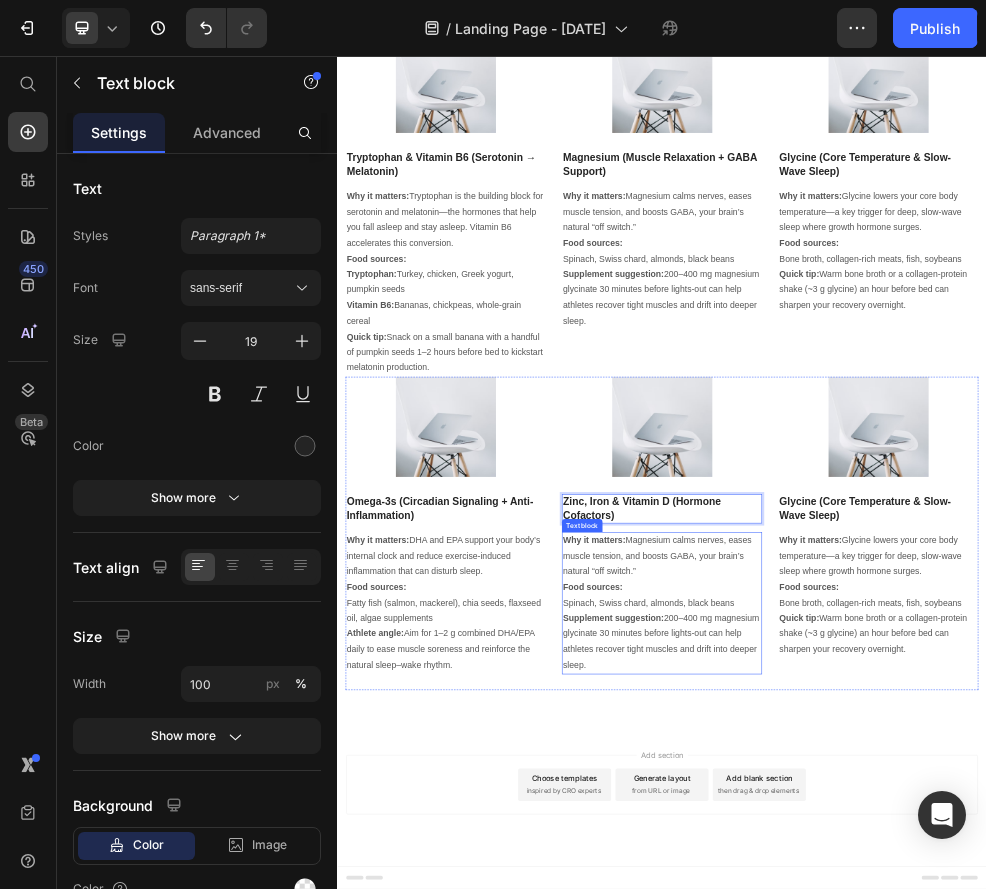 click on "Spinach, Swiss chard, almonds, black beans Supplement suggestion:  200–400 mg magnesium glycinate 30 minutes before lights-out can help athletes recover tight muscles and drift into deeper sleep." at bounding box center [937, 1126] 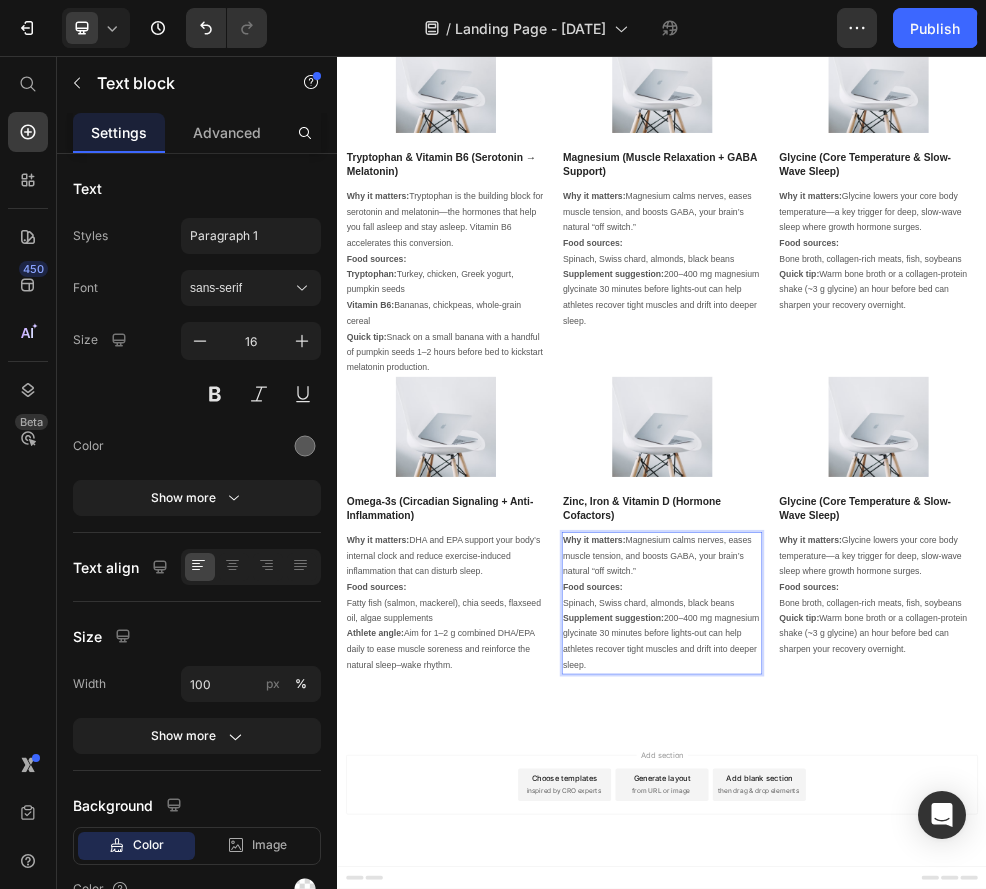click on "Spinach, Swiss chard, almonds, black beans Supplement suggestion:  200–400 mg magnesium glycinate 30 minutes before lights-out can help athletes recover tight muscles and drift into deeper sleep." at bounding box center [937, 1126] 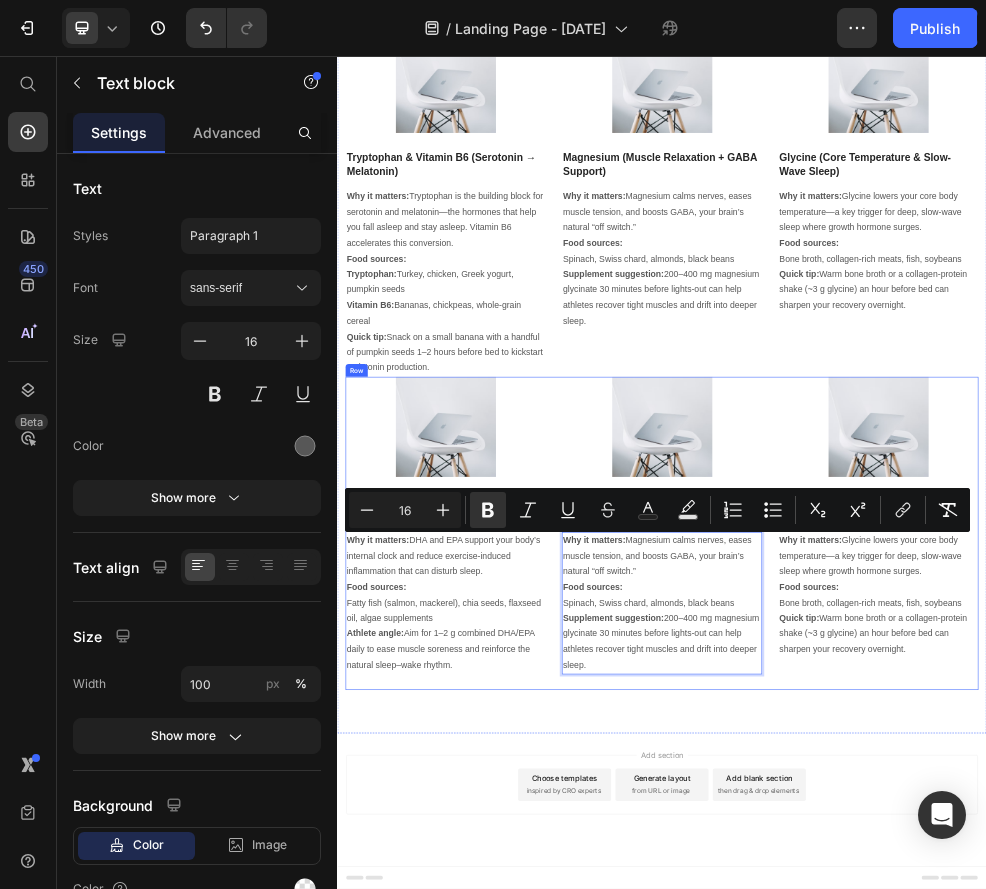 drag, startPoint x: 927, startPoint y: 1175, endPoint x: 748, endPoint y: 958, distance: 281.30054 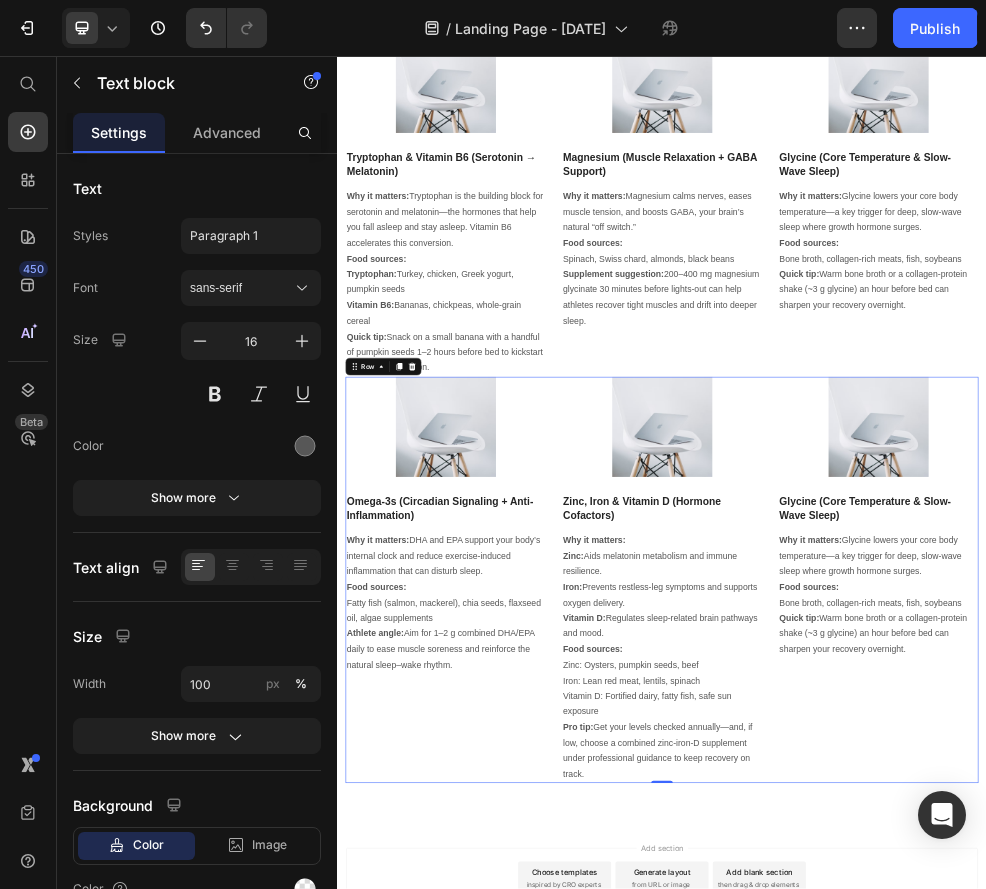 click on "Image Omega-3s (Circadian Signaling + Anti-Inflammation) Text block Why it matters:  DHA and EPA support your body’s internal clock and reduce exercise-induced inflammation that can disturb sleep. Food sources: Fatty fish (salmon, mackerel), chia seeds, flaxseed oil, algae supplements Athlete angle:  Aim for 1–2 g combined DHA/EPA daily to ease muscle soreness and reinforce the natural sleep–wake rhythm. Text block Image Zinc, Iron & Vitamin D (Hormone Cofactors) Text block Why it matters: Zinc:  Aids melatonin metabolism and immune resilience. Iron:  Prevents restless-leg symptoms and supports oxygen delivery. Vitamin D:  Regulates sleep-related brain pathways and mood. Food sources: Zinc: Oysters, pumpkin seeds, beef Iron: Lean red meat, lentils, spinach Vitamin D: Fortified dairy, fatty fish, safe sun exposure Pro tip:  Get your levels checked annually—and, if low, choose a combined zinc-iron-D supplement under professional guidance to keep recovery on track. Text block Image Text block Quick tip:" at bounding box center [937, 1025] 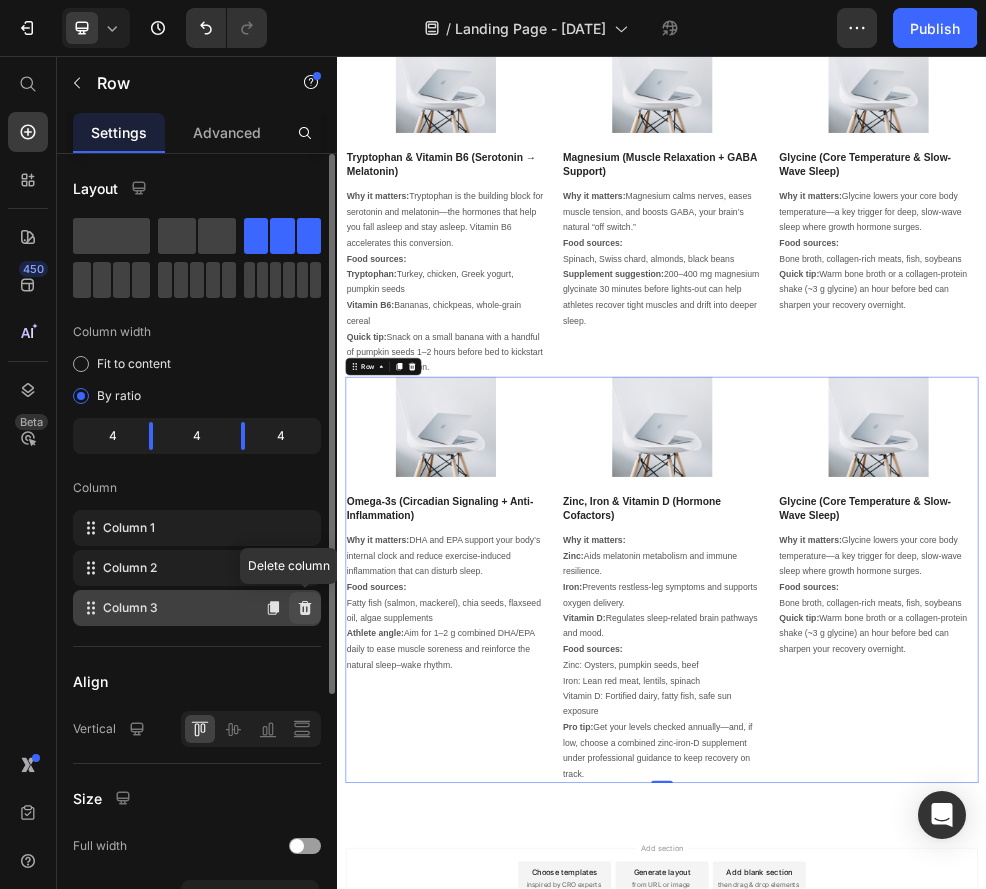 click 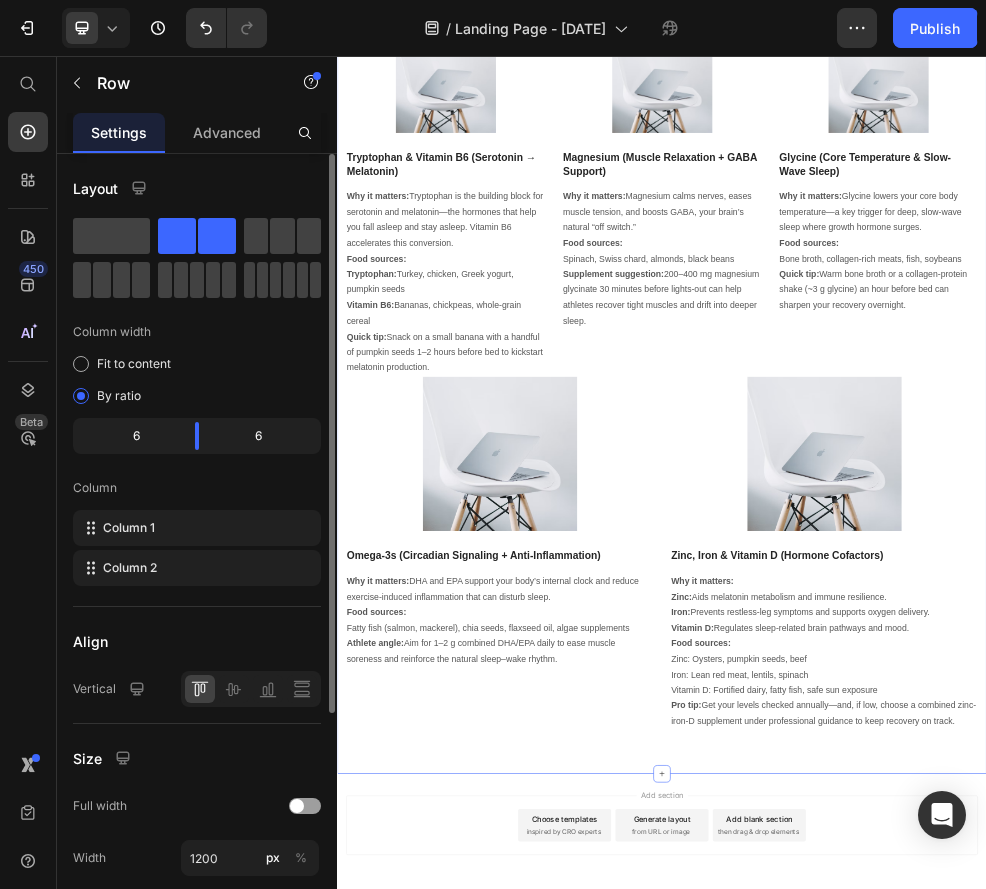 click on "Image Tryptophan & Vitamin B6 (Serotonin → Melatonin) Text block Why it matters:  Tryptophan is the building block for serotonin and melatonin—the hormones that help you fall asleep and stay asleep. Vitamin B6 accelerates this conversion. Food sources: Tryptophan:  Turkey, chicken, Greek yogurt, pumpkin seeds Vitamin B6:  Bananas, chickpeas, whole-grain cereal Quick tip:  Snack on a small banana with a handful of pumpkin seeds 1–2 hours before bed to kickstart melatonin production. Text block Image Magnesium (Muscle Relaxation + GABA Support) Text block Why it matters:  Magnesium calms nerves, eases muscle tension, and boosts GABA, your brain’s natural “off switch.” Food sources: Supplement suggestion: Text block Row" at bounding box center (937, 503) 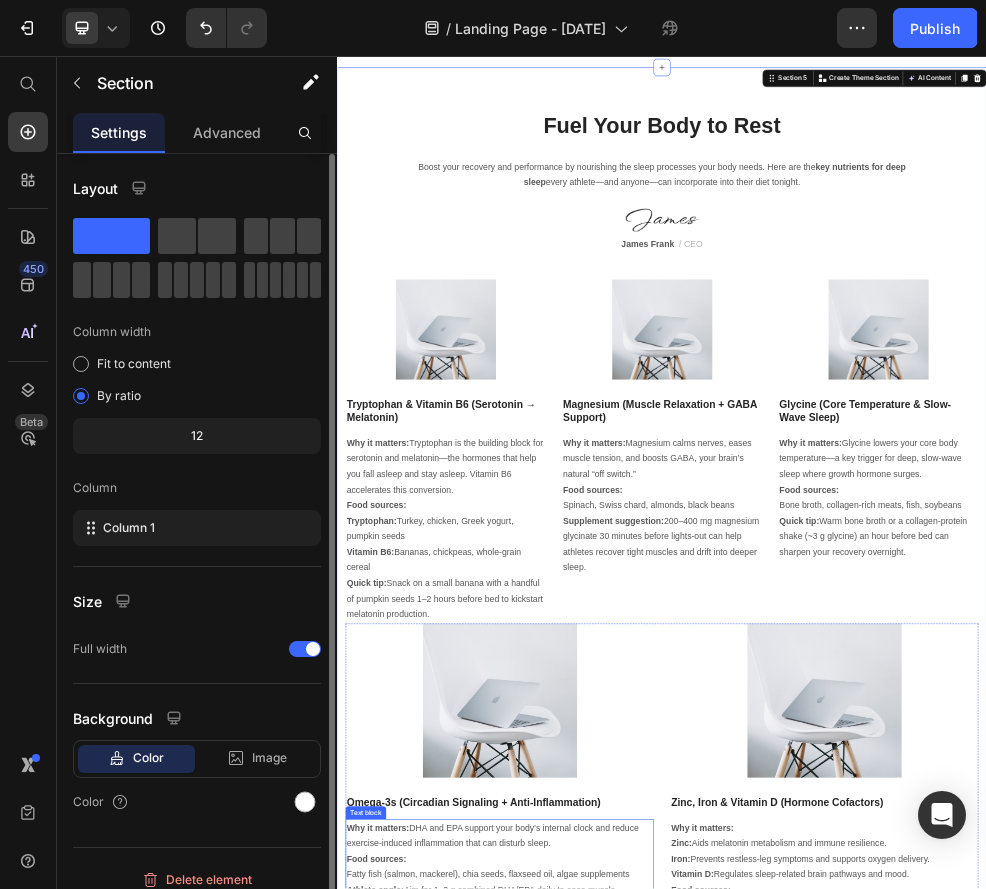 scroll, scrollTop: 2999, scrollLeft: 0, axis: vertical 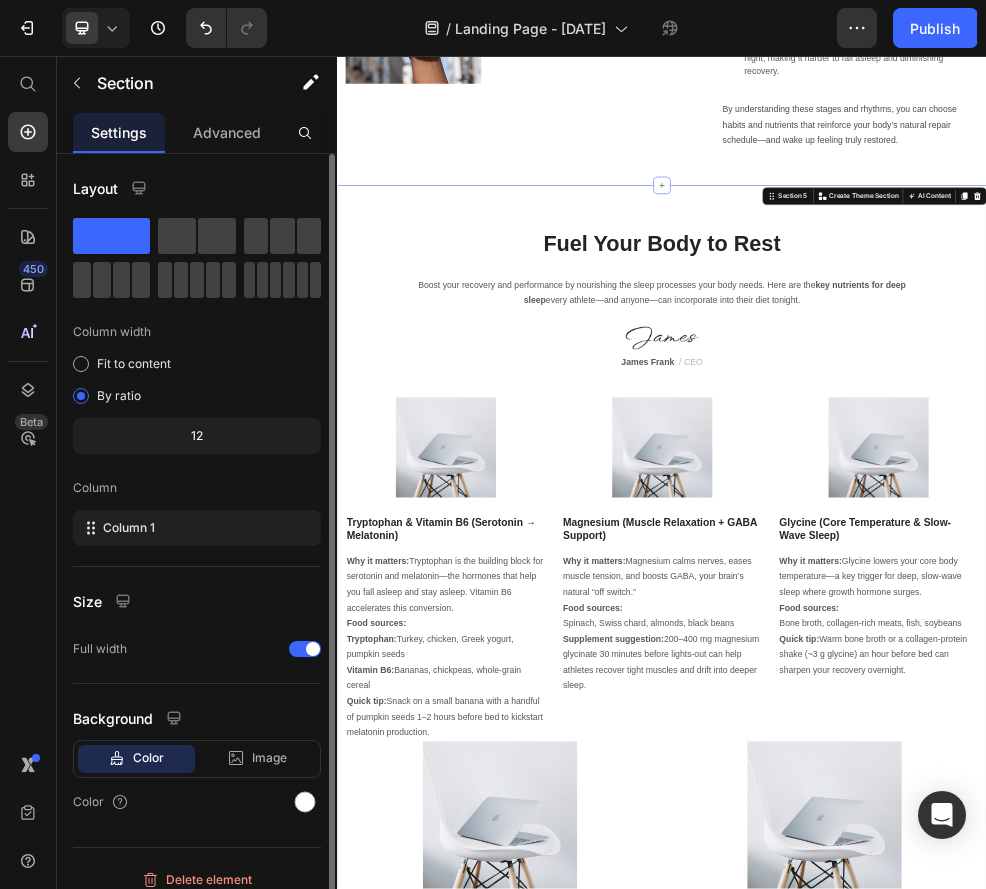 click on "Section 5   Create Theme Section AI Content Write with GemAI What would you like to describe here? Tone and Voice Persuasive Product Show more Generate" at bounding box center (1330, 316) 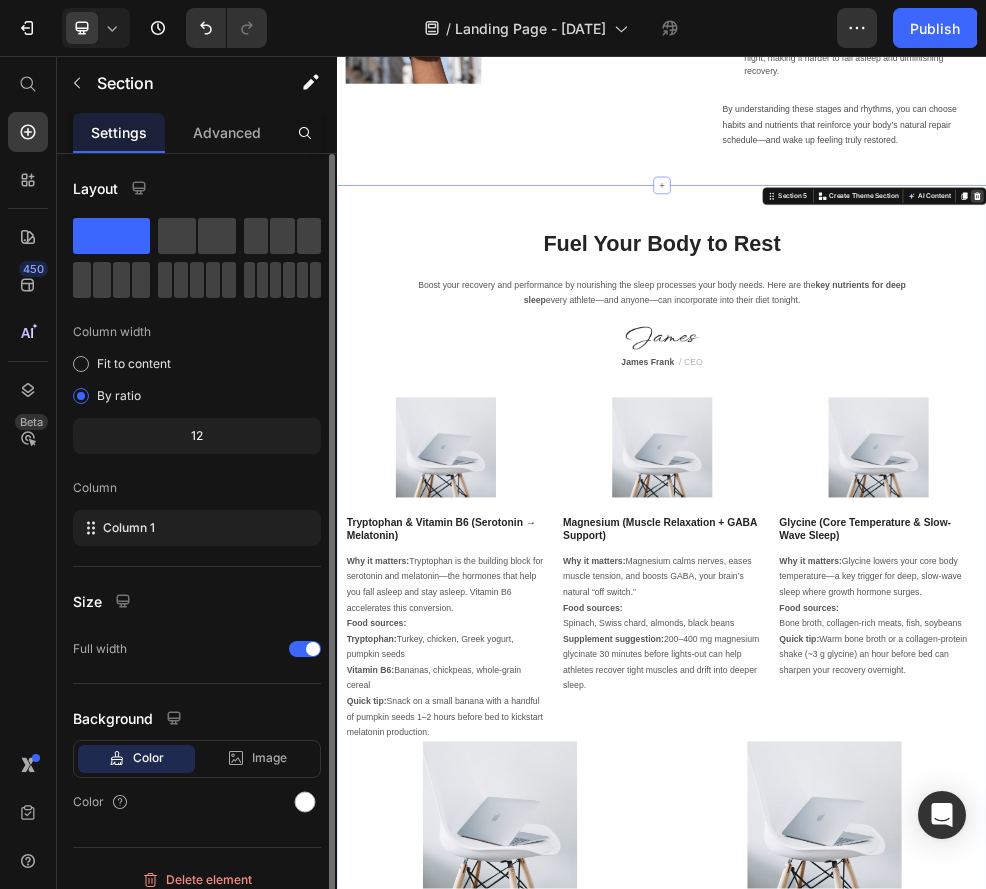 click 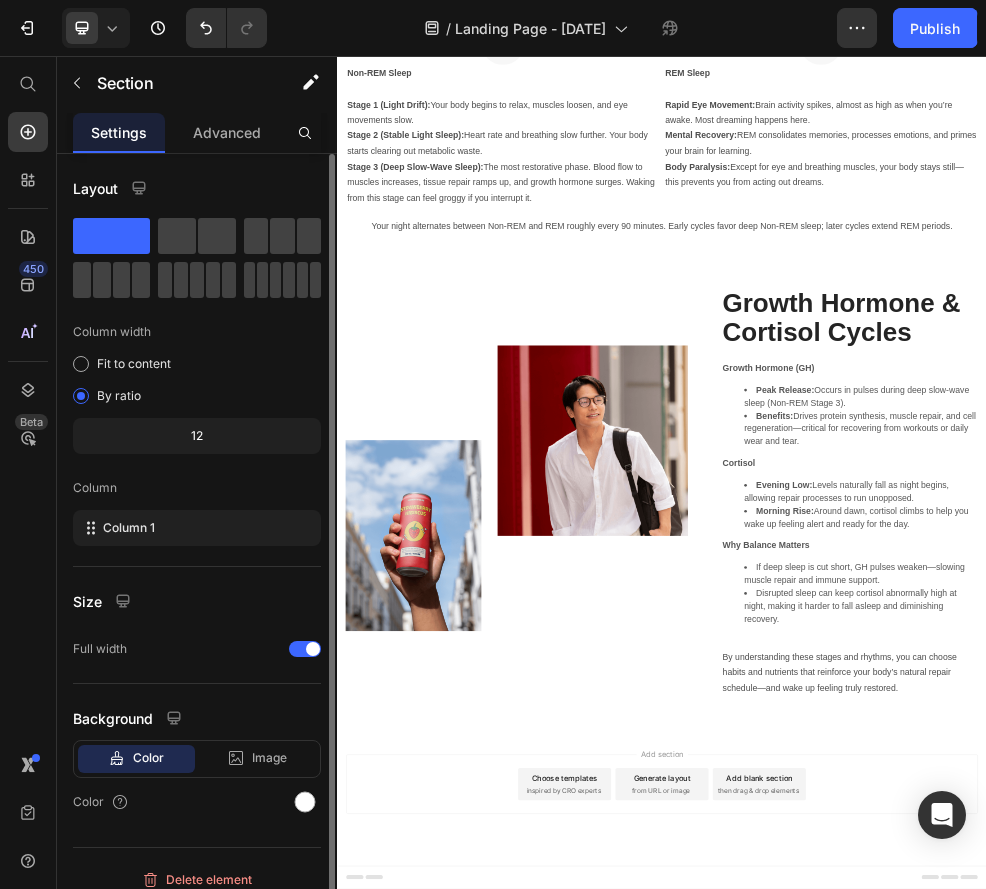 scroll, scrollTop: 1987, scrollLeft: 0, axis: vertical 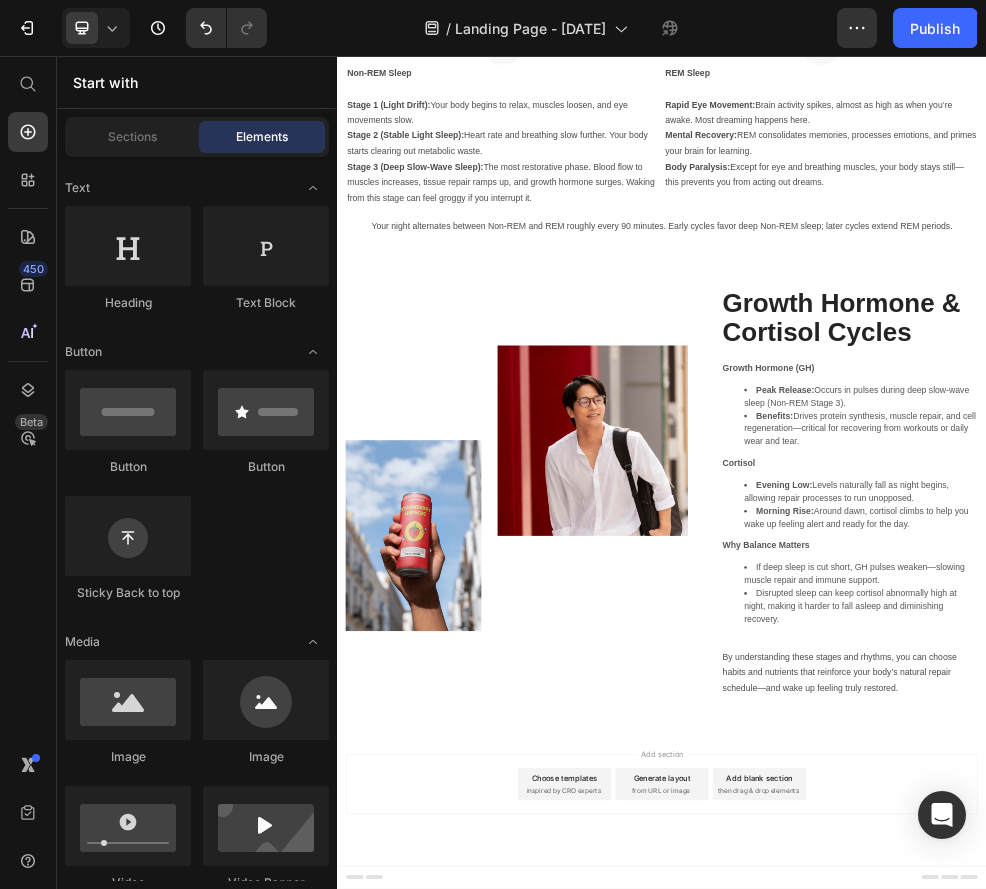 click on "Choose templates inspired by CRO experts" at bounding box center (757, 1403) 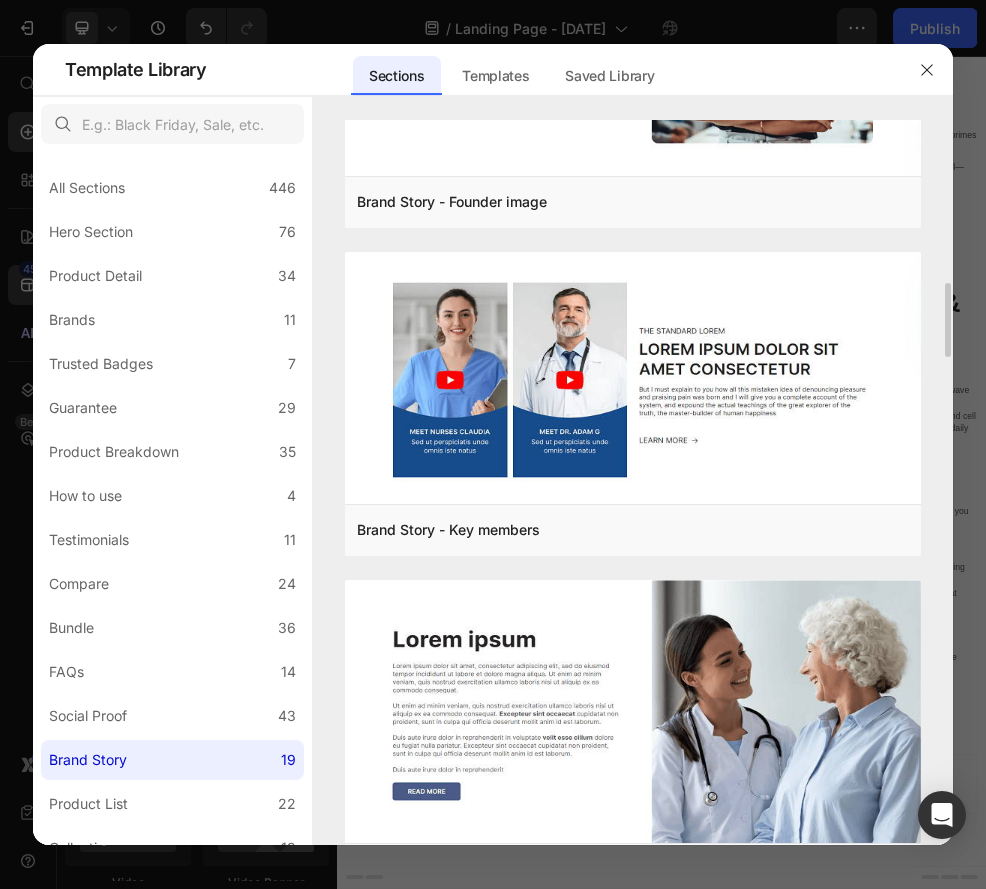 scroll, scrollTop: 1070, scrollLeft: 0, axis: vertical 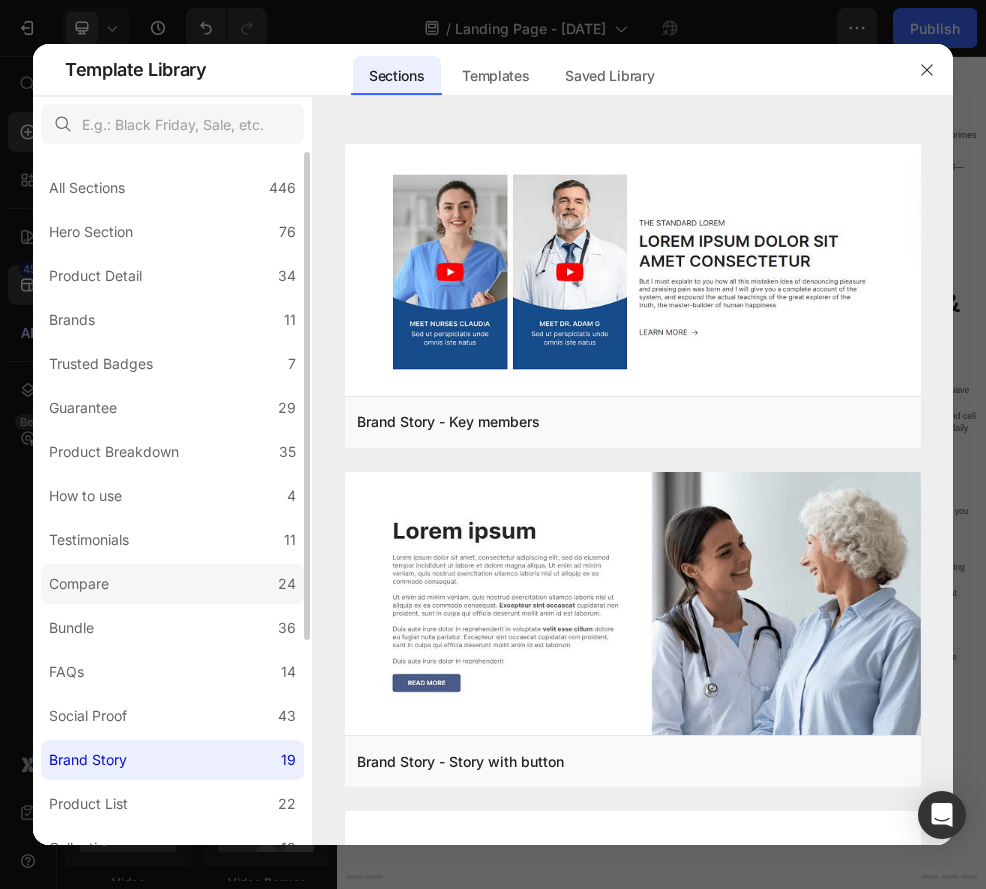 click on "Compare 24" 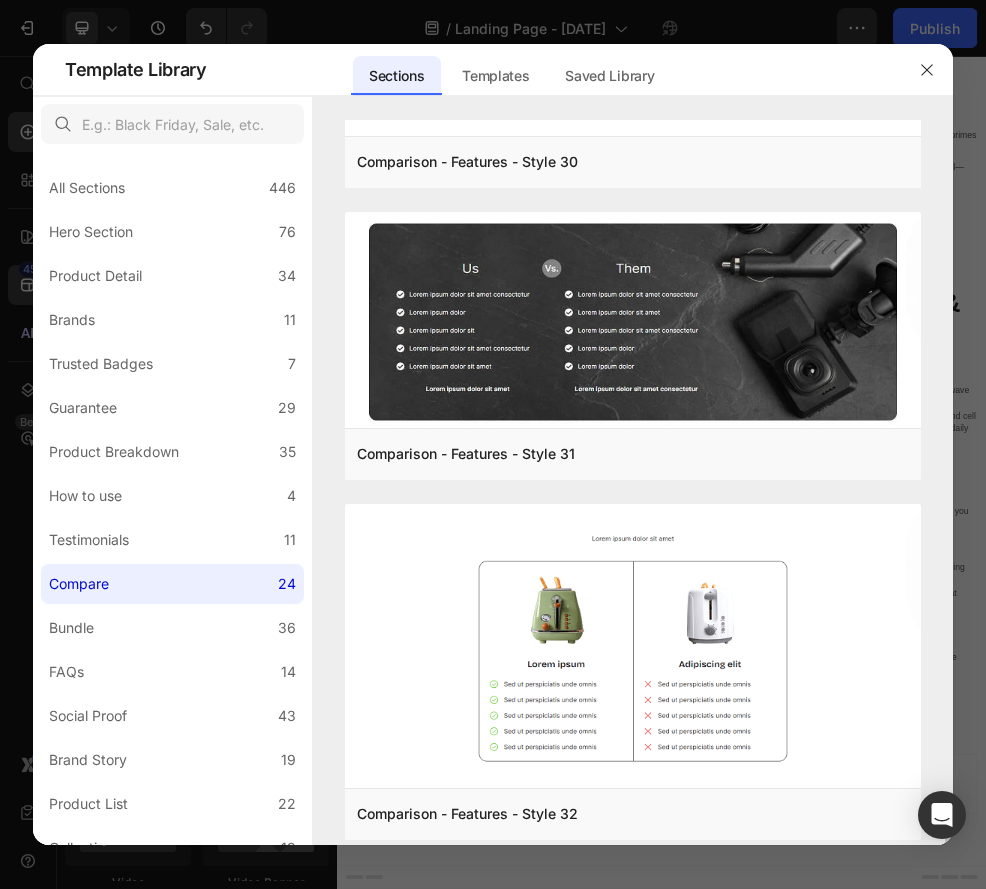 scroll, scrollTop: 3613, scrollLeft: 0, axis: vertical 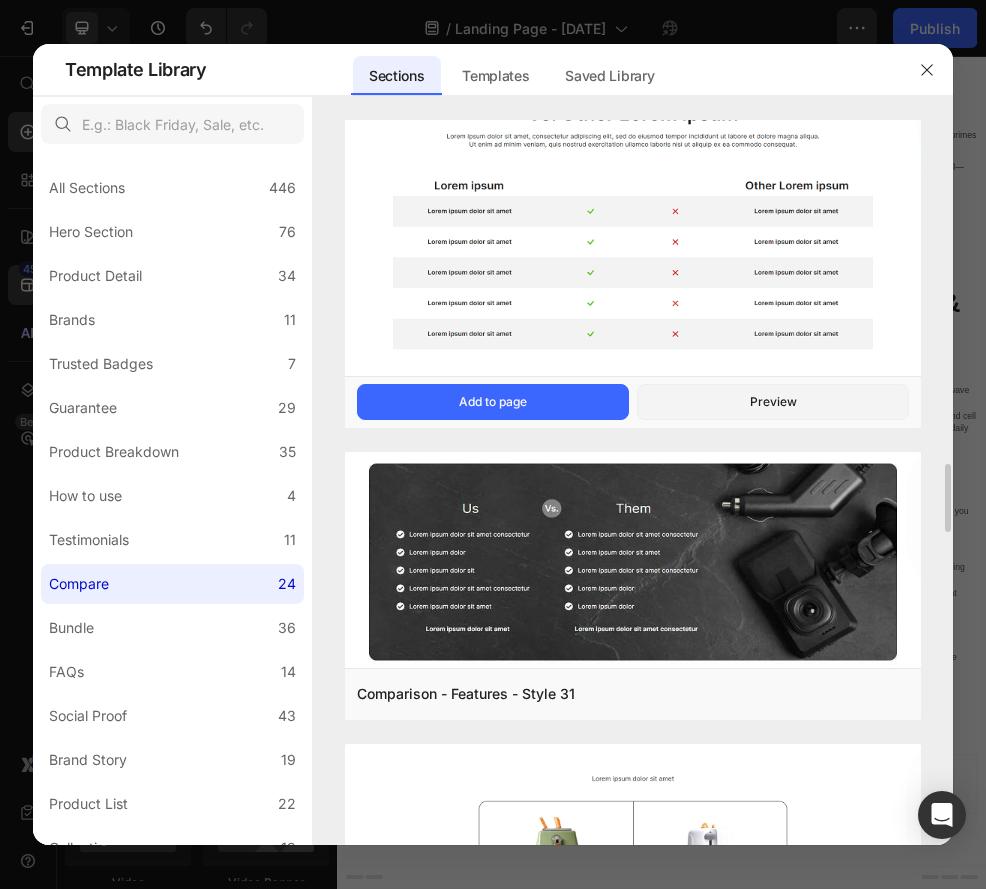 click on "Comparison - Features - Style 30 Add to page  Preview" at bounding box center [633, 402] 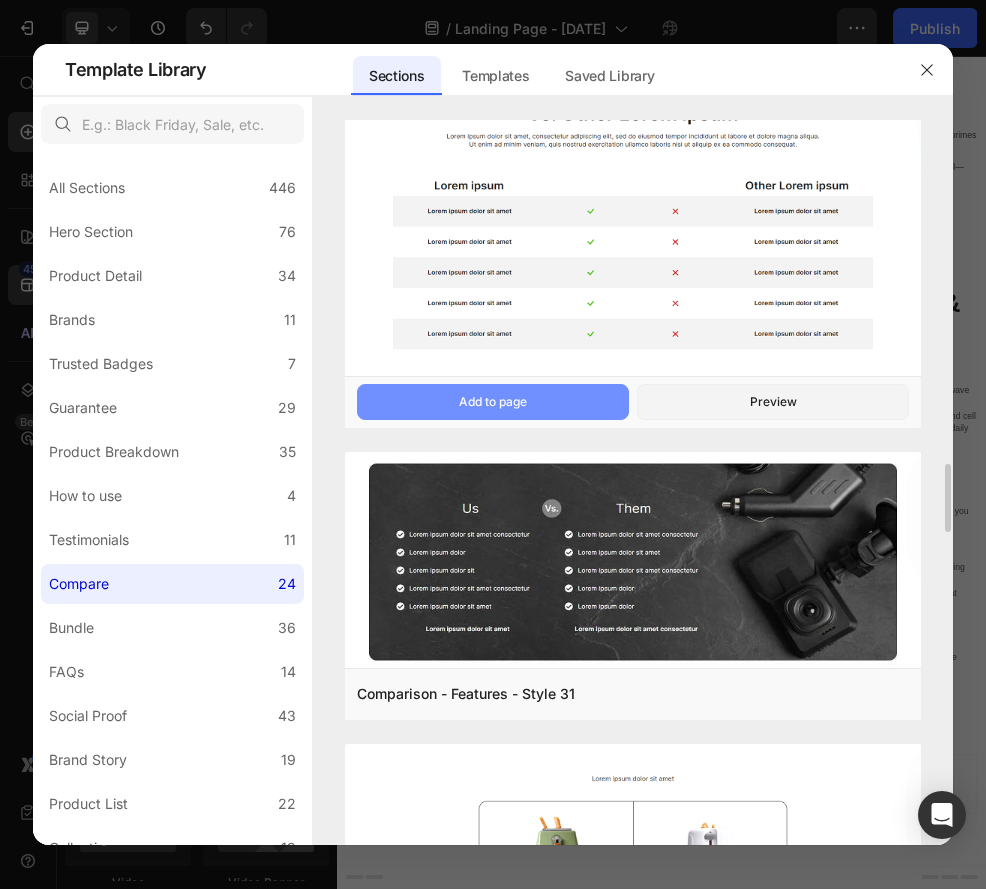 click on "Add to page" at bounding box center [493, 402] 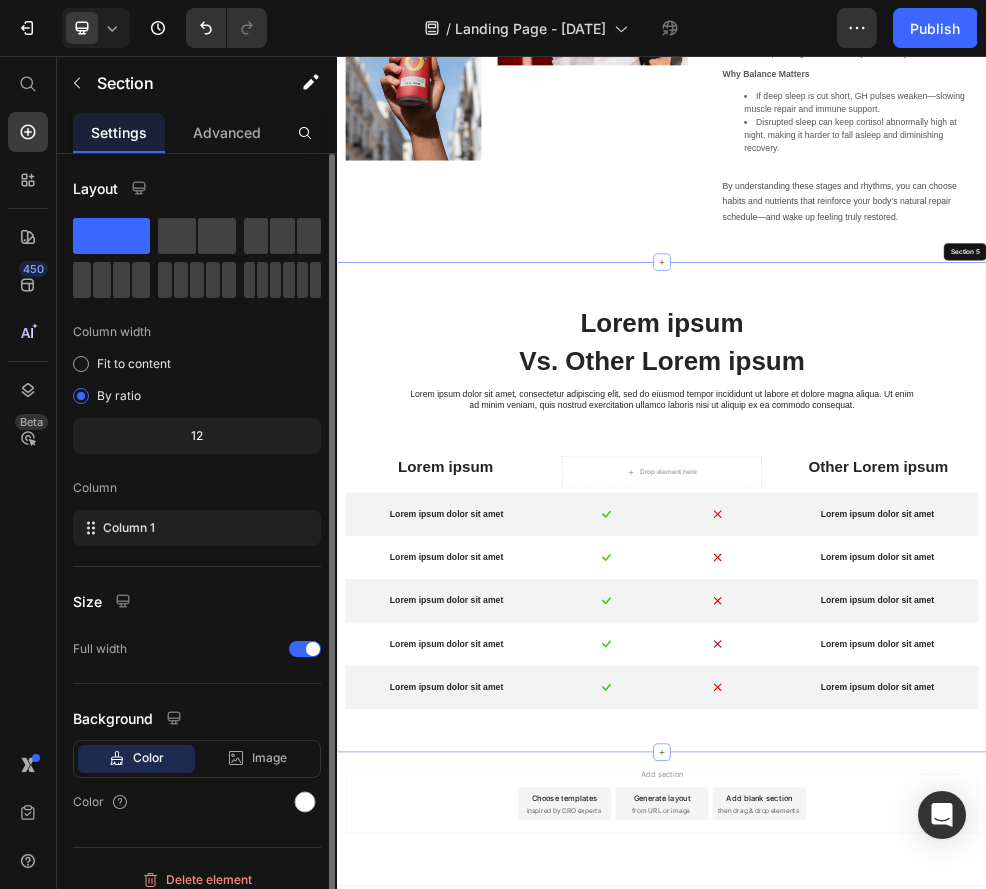 scroll, scrollTop: 2893, scrollLeft: 0, axis: vertical 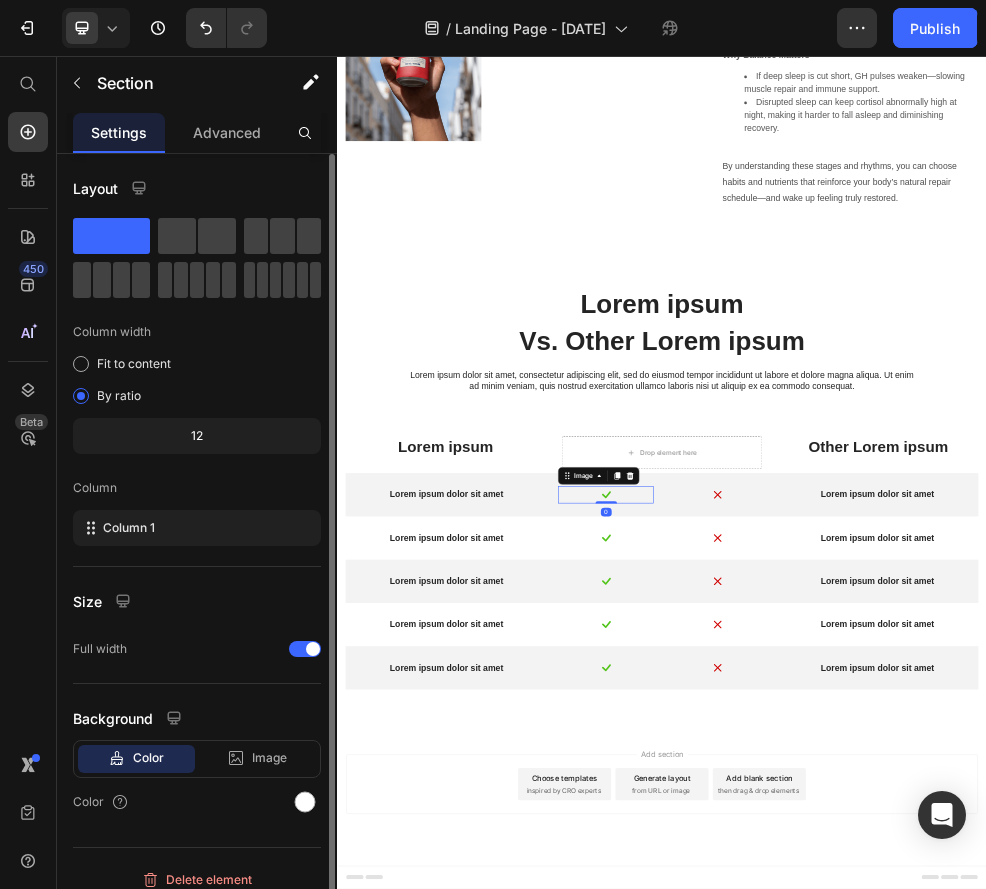 click at bounding box center [833, 868] 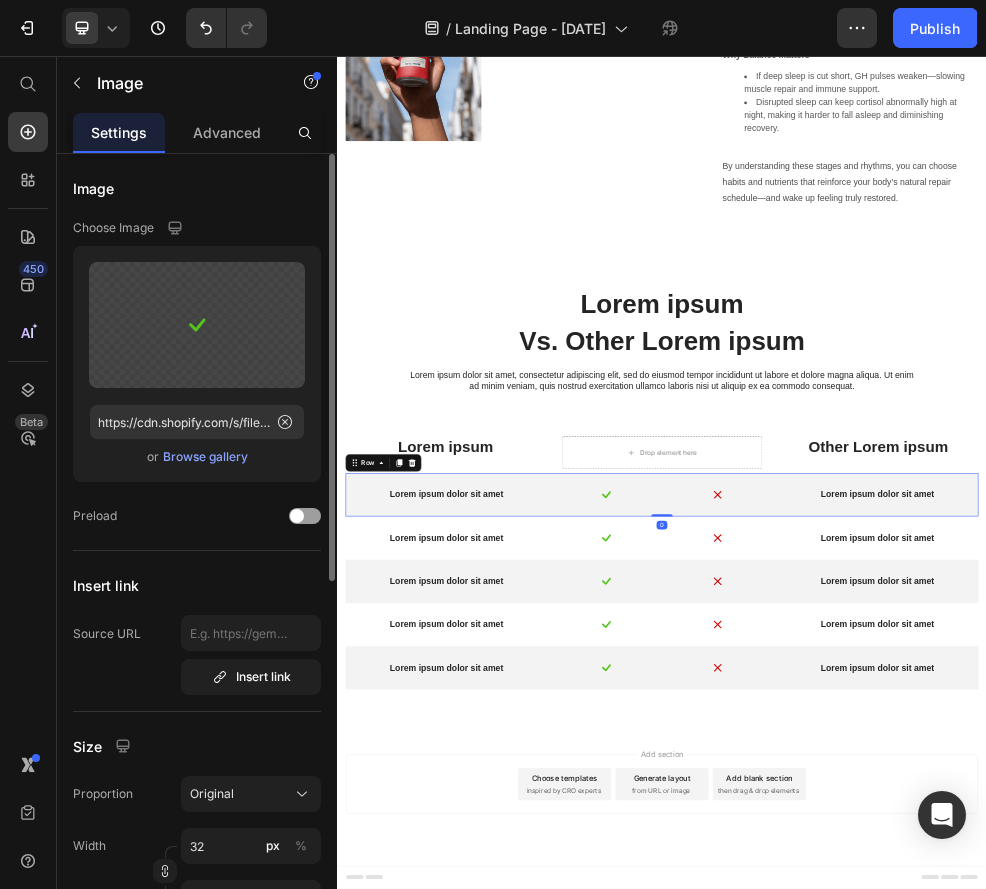 click on "Lorem ipsum dolor sit amet Text Block Image Image Lorem ipsum dolor sit amet Text Block Row   0" at bounding box center [937, 868] 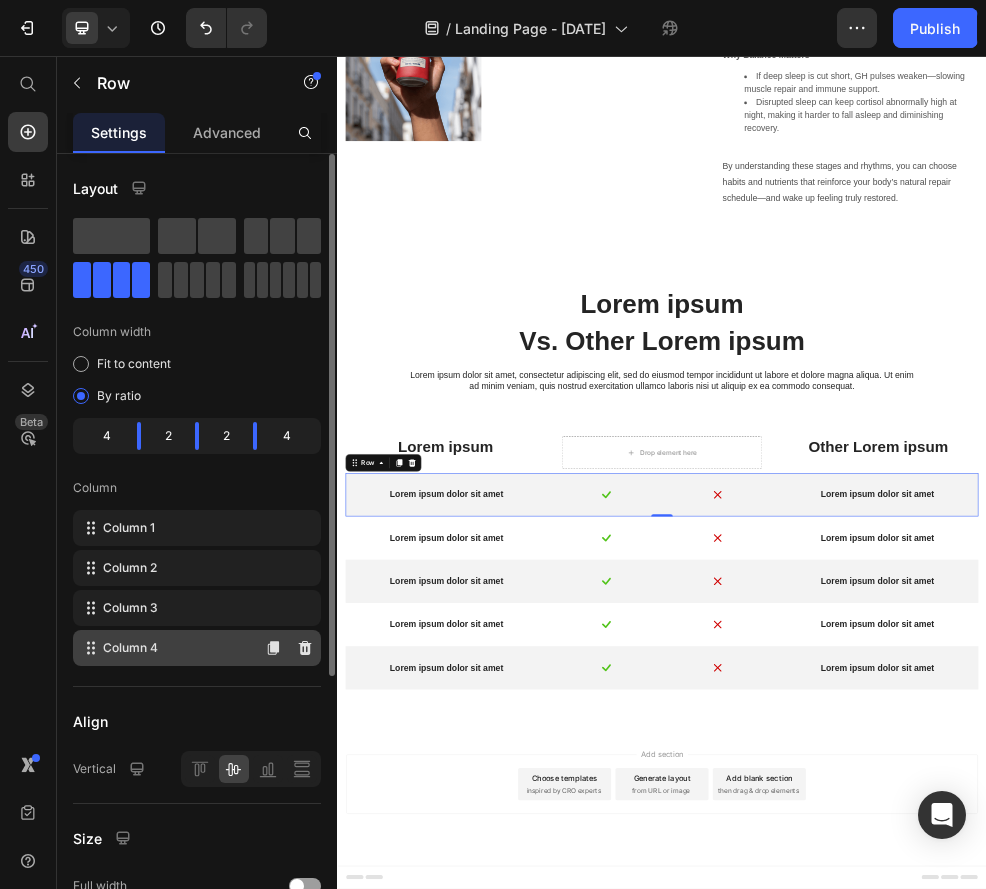 click on "Column 4" 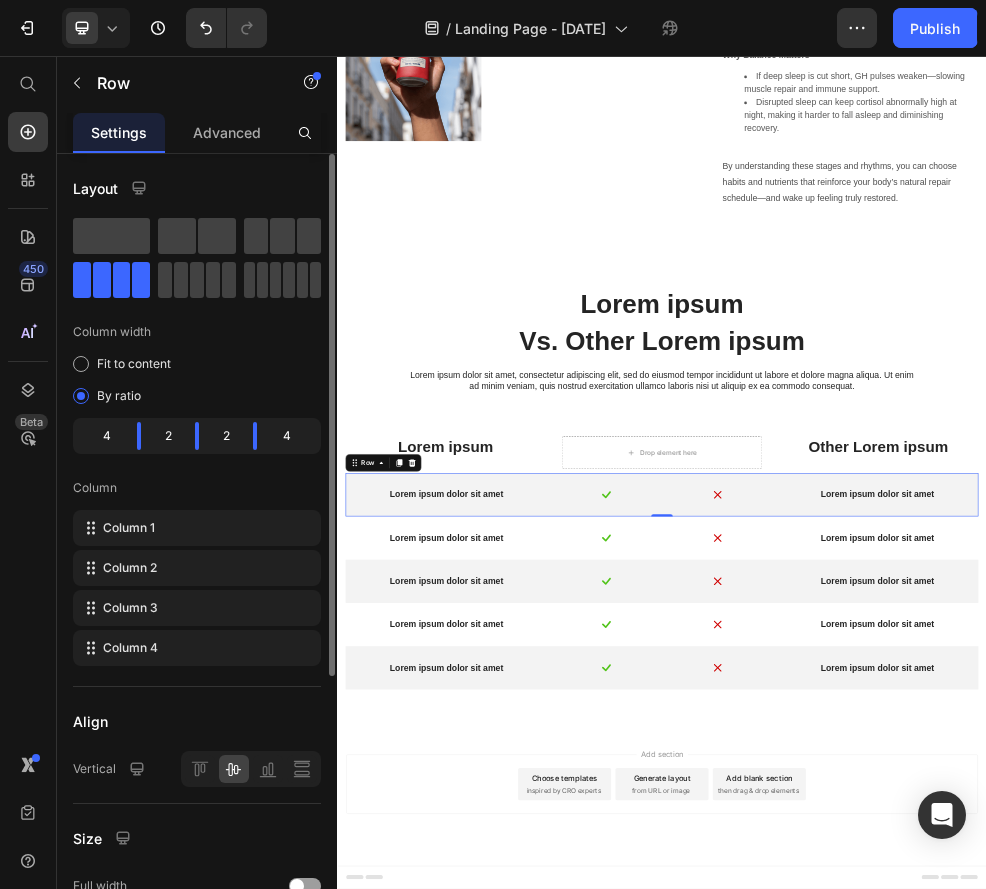 click on "Column 1 Column 2 Column 3 Column 4" at bounding box center [197, 588] 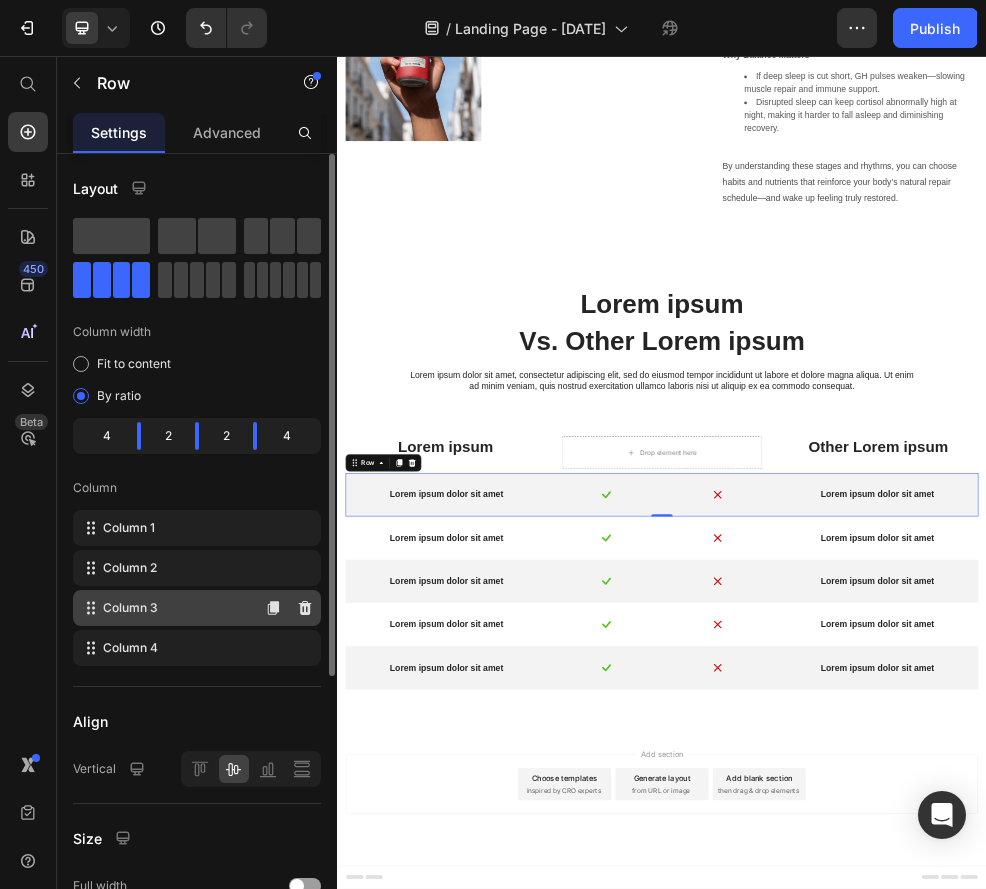 click on "Column 3" 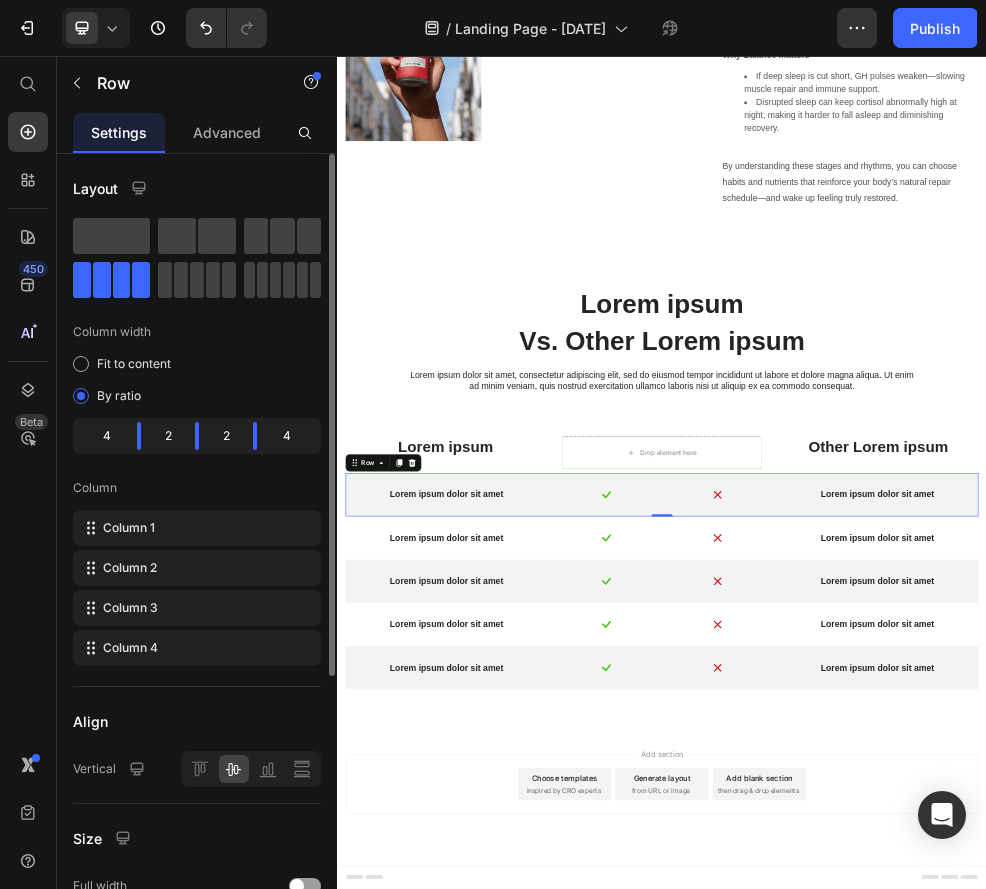 click on "Column 1 Column 2 Column 3 Column 4" at bounding box center (197, 588) 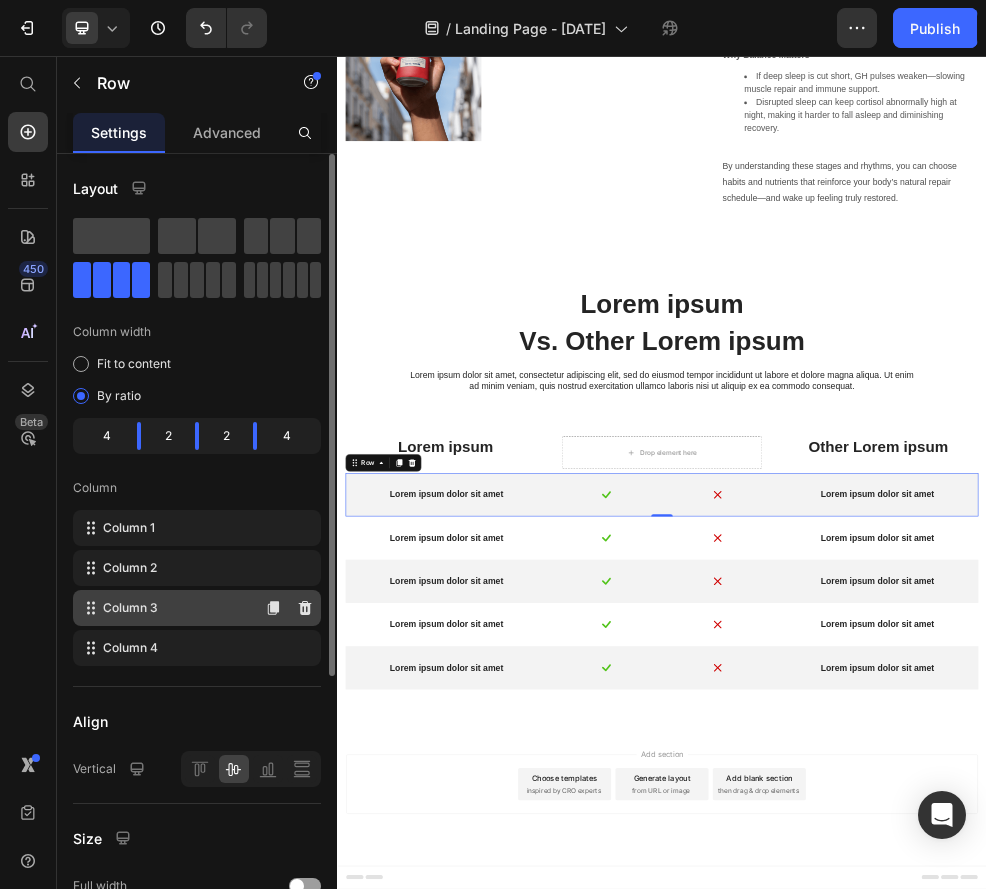 click on "Column 3" 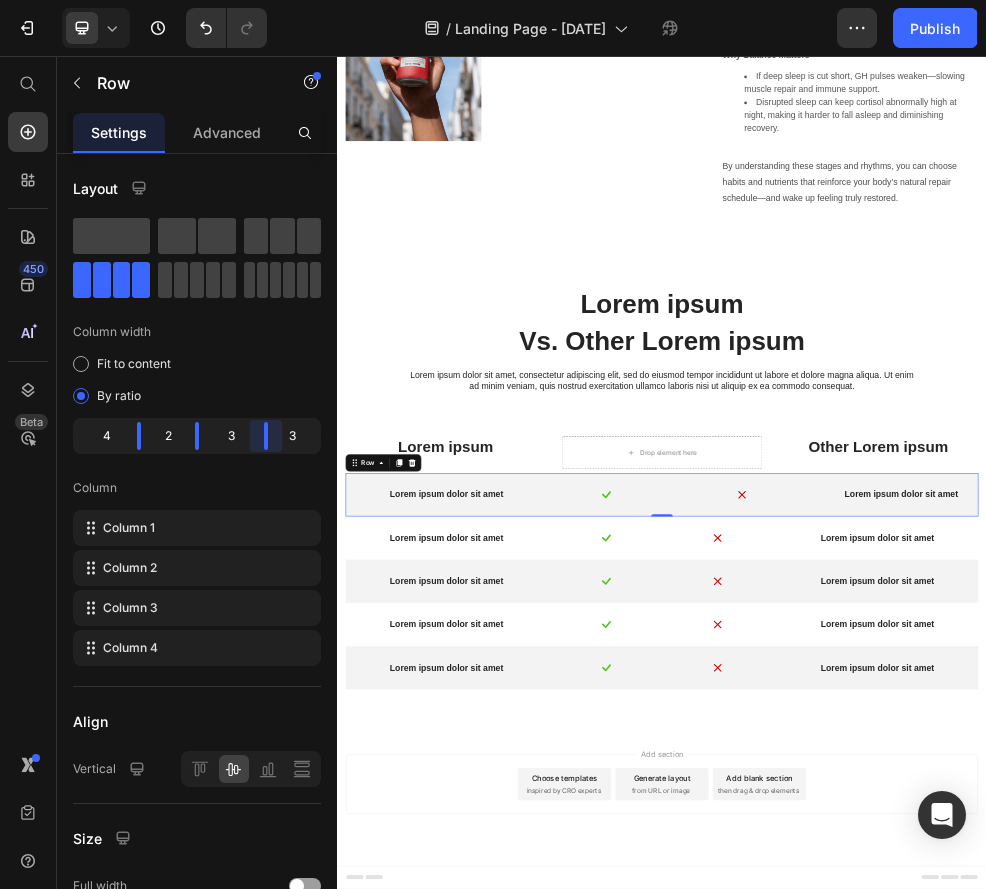 scroll, scrollTop: 2893, scrollLeft: 0, axis: vertical 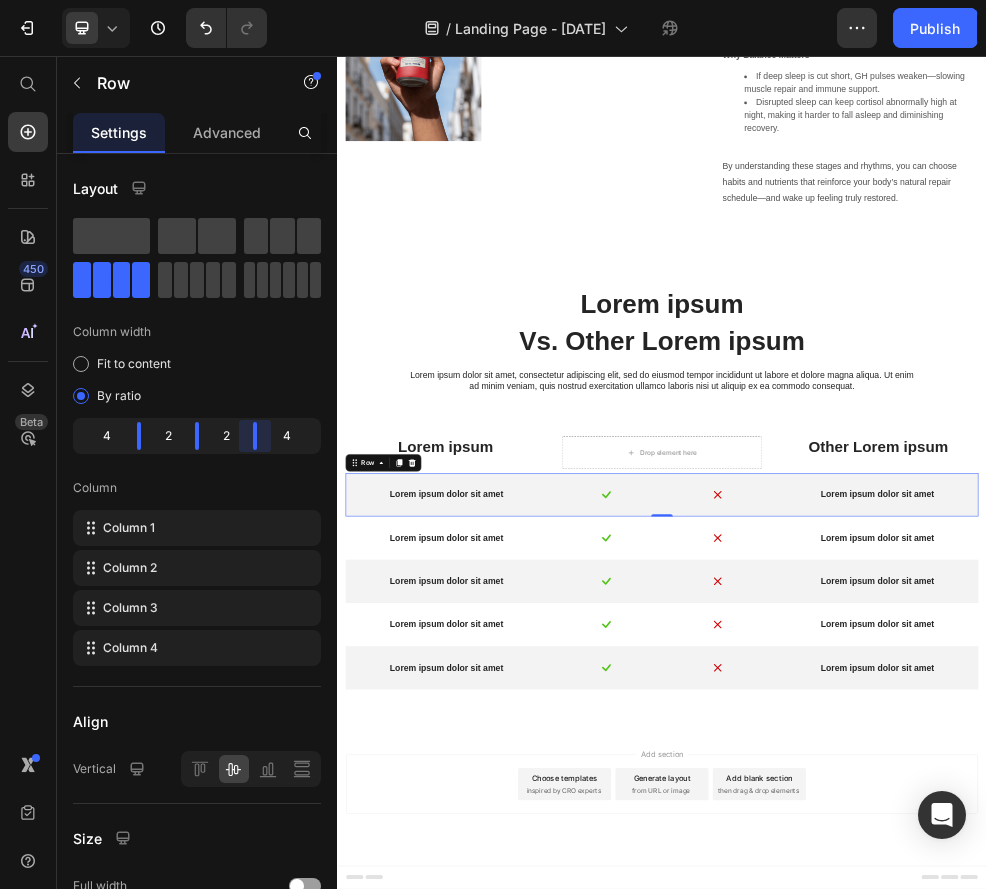 drag, startPoint x: 257, startPoint y: 445, endPoint x: 242, endPoint y: 451, distance: 16.155495 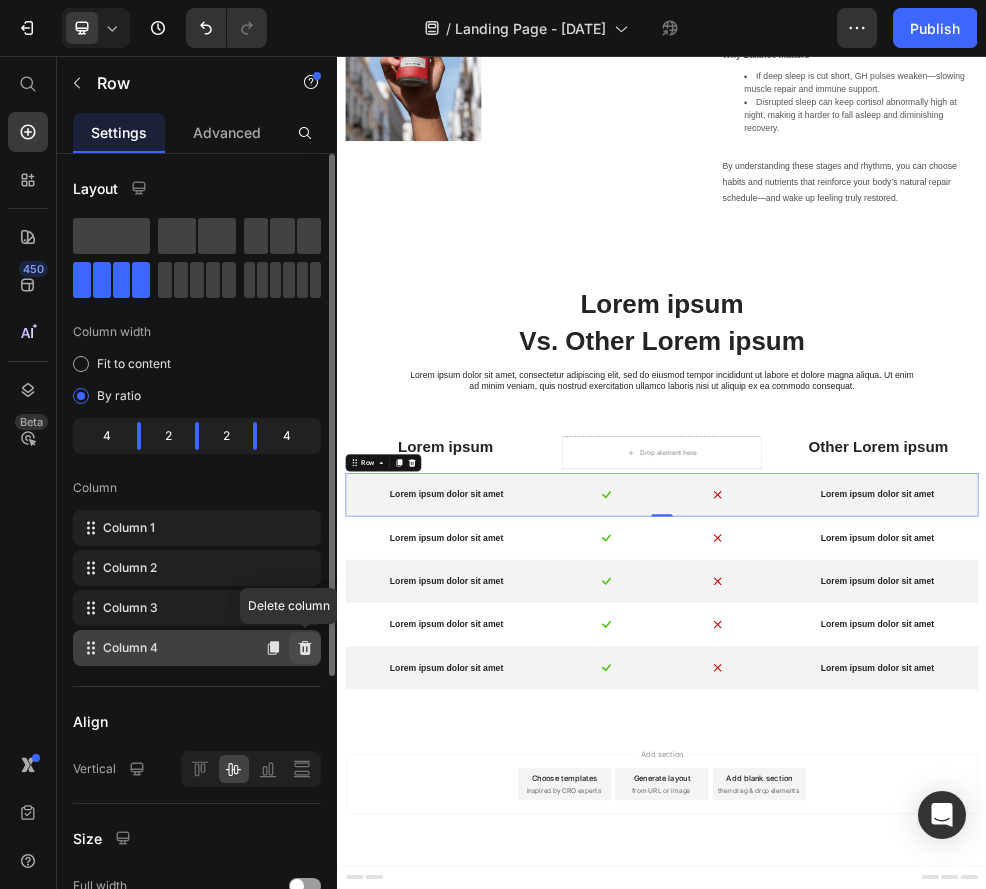 click 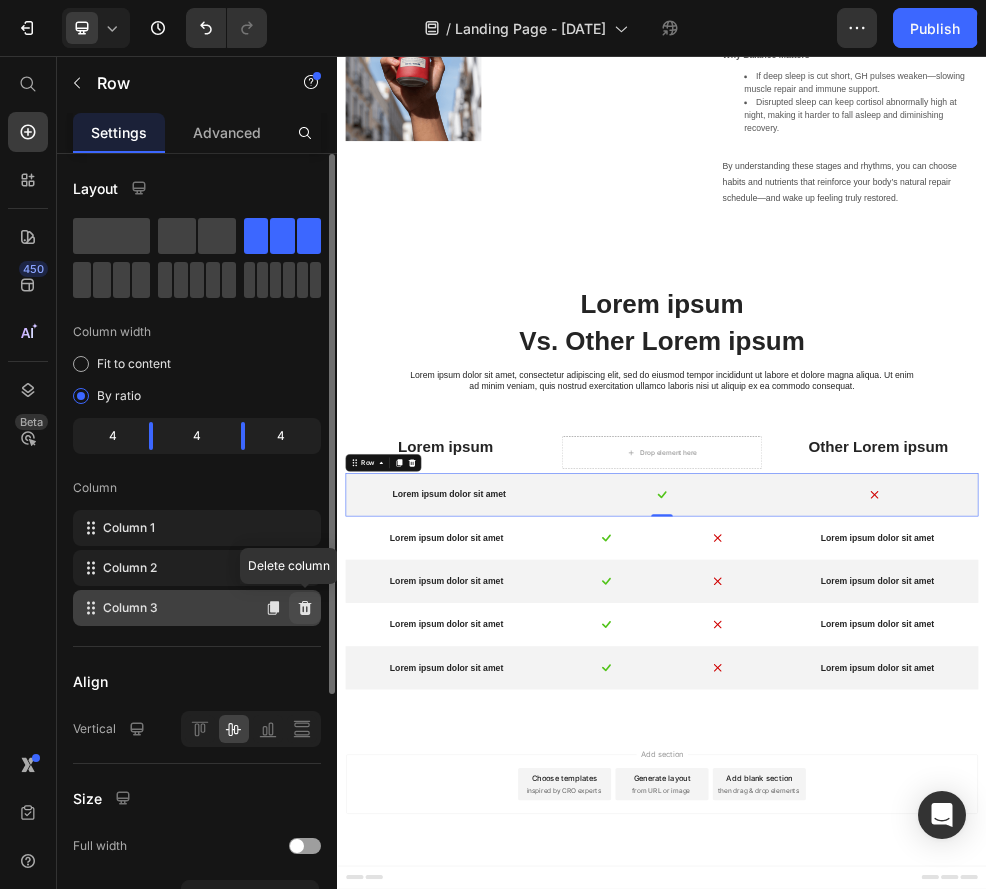 click 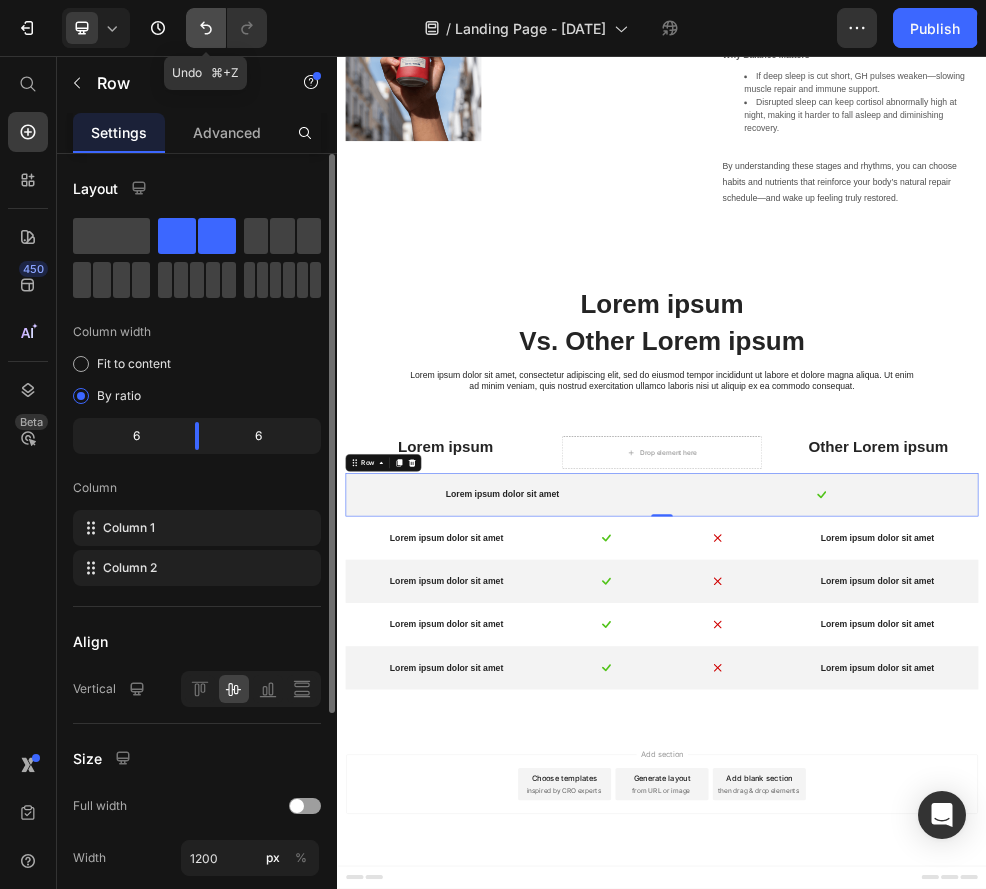 click 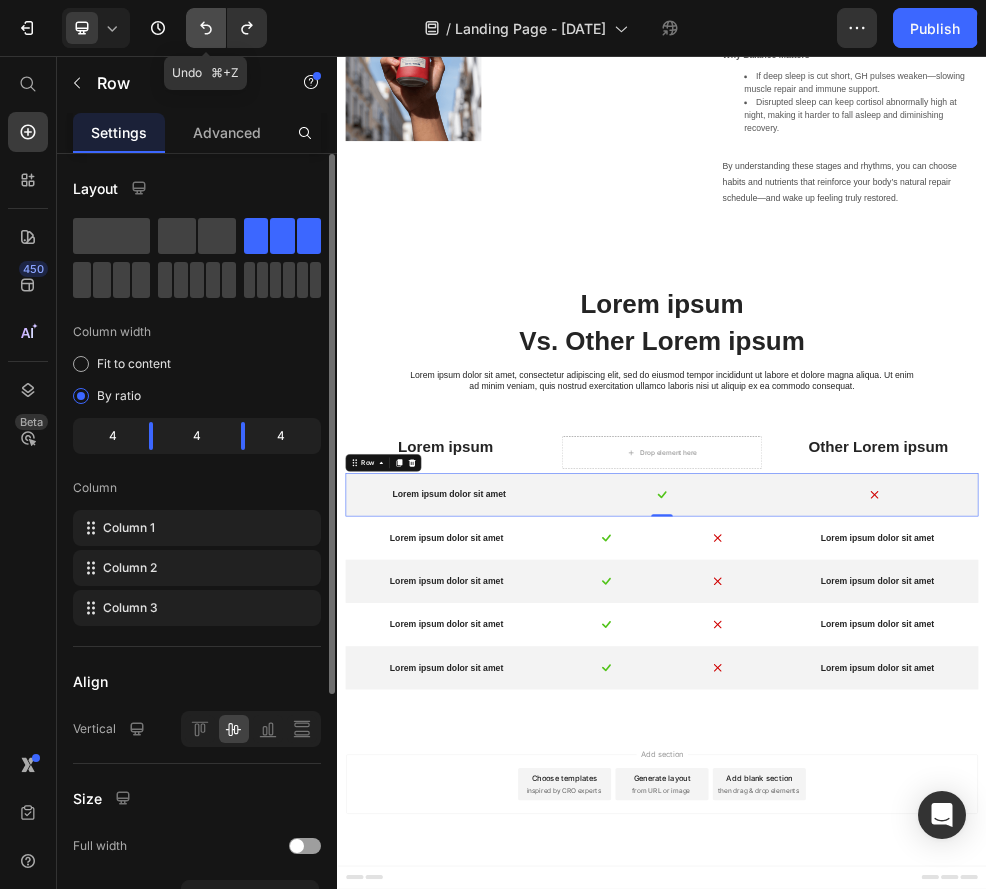 click 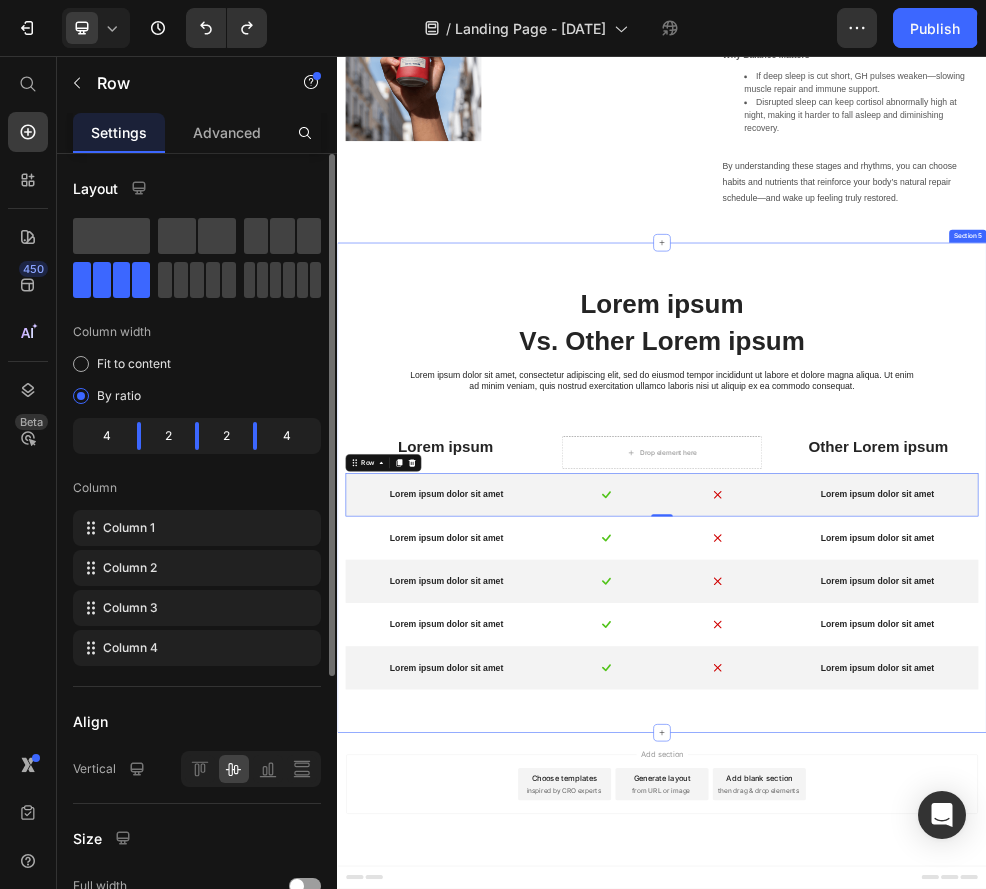 click on "Lorem ipsum Heading Vs. Other Lorem ipsum Text Block Lorem ipsum dolor sit amet, consectetur adipiscing elit, sed do eiusmod tempor incididunt ut labore et dolore magna aliqua. Ut enim ad minim veniam, quis nostrud exercitation ullamco laboris nisi ut aliquip ex ea commodo consequat. Text Block Row Lorem ipsum Text Block
Drop element here Other Lorem ipsum Text Block Row Lorem ipsum dolor sit amet Text Block Image Image Lorem ipsum dolor sit amet Text Block Row   0 Lorem ipsum dolor sit amet Text Block Image Image Lorem ipsum dolor sit amet Text Block Row Lorem ipsum dolor sit amet Text Block Image Image Lorem ipsum dolor sit amet Text Block Row Lorem ipsum dolor sit amet Text Block Image Image Lorem ipsum dolor sit amet Text Block Row Lorem ipsum dolor sit amet Text Block Image Image Lorem ipsum dolor sit amet Text Block Row" at bounding box center [937, 863] 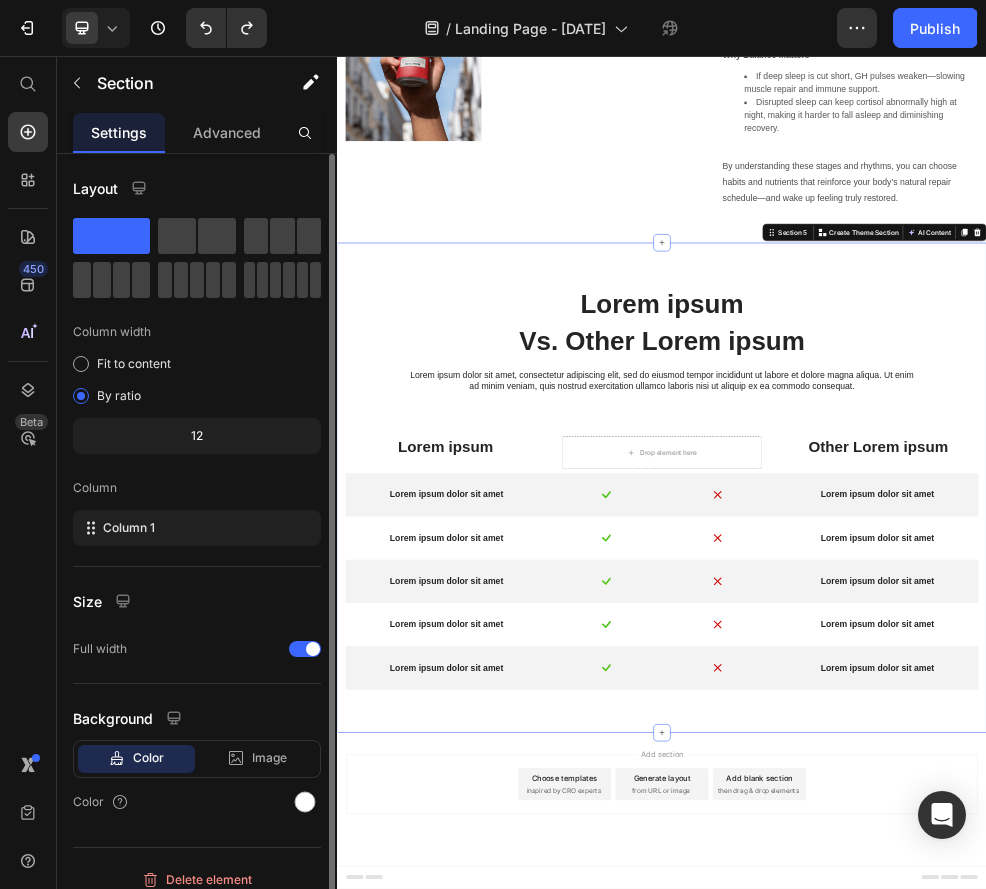 click on "Lorem ipsum Heading Vs. Other Lorem ipsum Text Block Lorem ipsum dolor sit amet, consectetur adipiscing elit, sed do eiusmod tempor incididunt ut labore et dolore magna aliqua. Ut enim ad minim veniam, quis nostrud exercitation ullamco laboris nisi ut aliquip ex ea commodo consequat. Text Block Row Lorem ipsum Text Block
Drop element here Other Lorem ipsum Text Block Row Lorem ipsum dolor sit amet Text Block Image Image Lorem ipsum dolor sit amet Text Block Row Lorem ipsum dolor sit amet Text Block Image Image Lorem ipsum dolor sit amet Text Block Row Lorem ipsum dolor sit amet Text Block Image Image Lorem ipsum dolor sit amet Text Block Row Lorem ipsum dolor sit amet Text Block Image Image Lorem ipsum dolor sit amet Text Block Row Lorem ipsum dolor sit amet Text Block Image Image Lorem ipsum dolor sit amet Text Block Row" at bounding box center (937, 863) 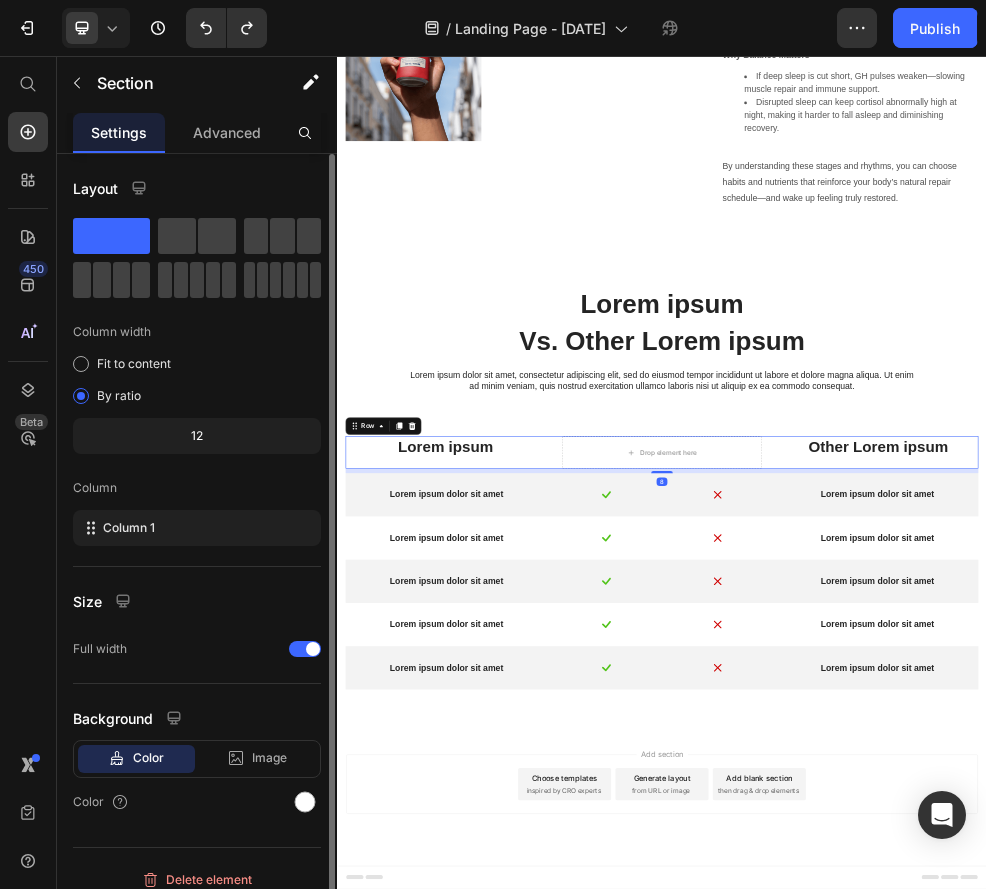 click on "Lorem ipsum Text Block" at bounding box center (537, 790) 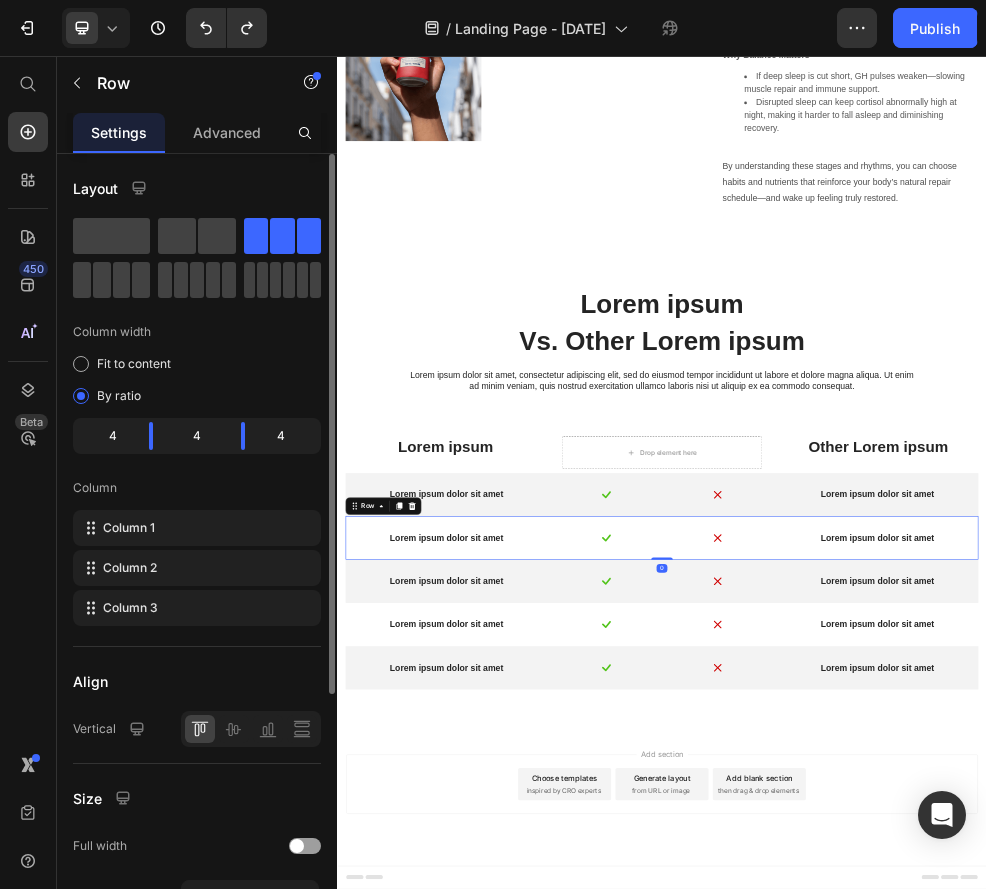 click on "Lorem ipsum dolor sit amet Text Block Image Image Lorem ipsum dolor sit amet Text Block Row   0" at bounding box center (937, 948) 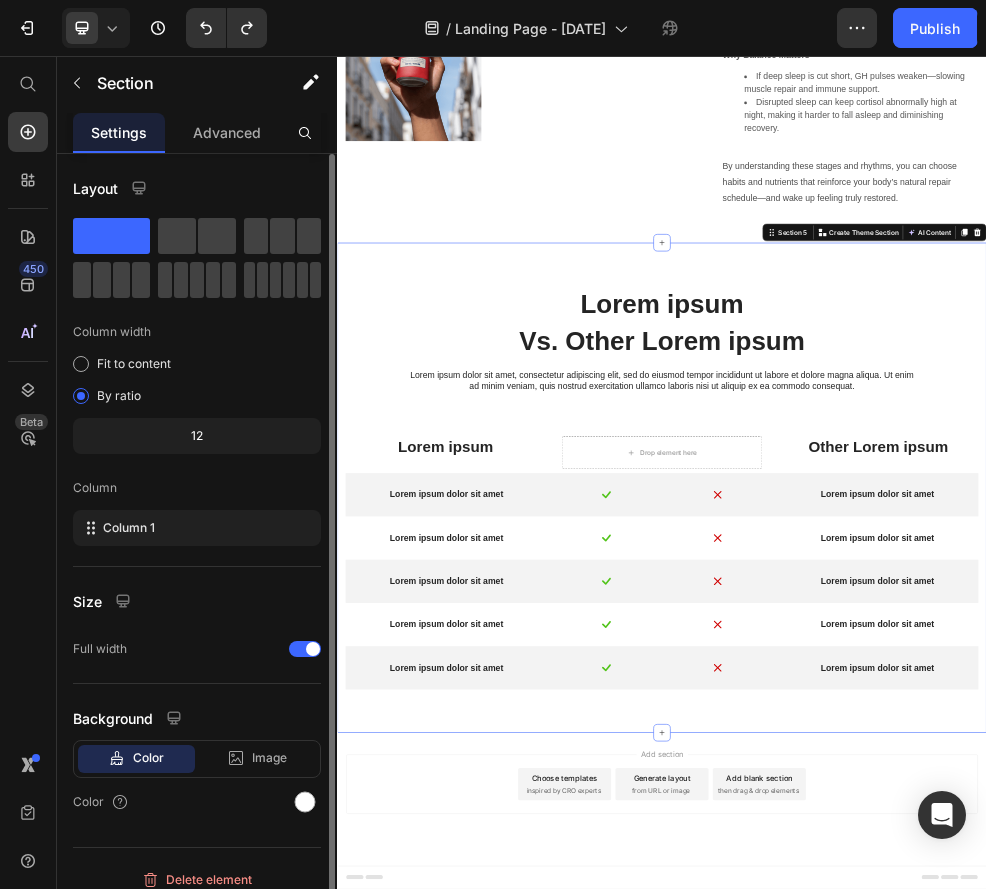 click on "Lorem ipsum Heading Vs. Other Lorem ipsum Text Block Lorem ipsum dolor sit amet, consectetur adipiscing elit, sed do eiusmod tempor incididunt ut labore et dolore magna aliqua. Ut enim ad minim veniam, quis nostrud exercitation ullamco laboris nisi ut aliquip ex ea commodo consequat. Text Block Row Lorem ipsum Text Block
Drop element here Other Lorem ipsum Text Block Row Lorem ipsum dolor sit amet Text Block Image Image Lorem ipsum dolor sit amet Text Block Row Lorem ipsum dolor sit amet Text Block Image Image Lorem ipsum dolor sit amet Text Block Row Lorem ipsum dolor sit amet Text Block Image Image Lorem ipsum dolor sit amet Text Block Row Lorem ipsum dolor sit amet Text Block Image Image Lorem ipsum dolor sit amet Text Block Row Lorem ipsum dolor sit amet Text Block Image Image Lorem ipsum dolor sit amet Text Block Row Section 5   Create Theme Section AI Content Write with GemAI What would you like to describe here? Tone and Voice Persuasive Product Show more Generate" at bounding box center (937, 855) 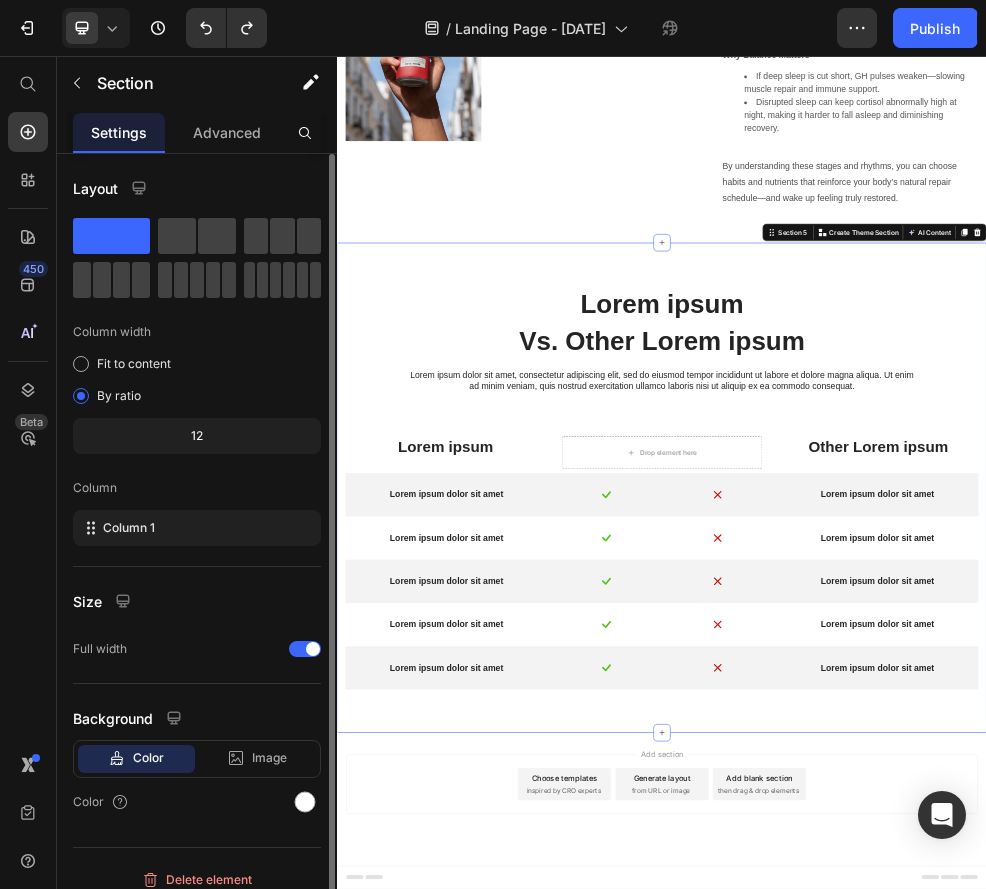 click on "Lorem ipsum Heading Vs. Other Lorem ipsum Text Block Lorem ipsum dolor sit amet, consectetur adipiscing elit, sed do eiusmod tempor incididunt ut labore et dolore magna aliqua. Ut enim ad minim veniam, quis nostrud exercitation ullamco laboris nisi ut aliquip ex ea commodo consequat. Text Block Row Lorem ipsum Text Block
Drop element here Other Lorem ipsum Text Block Row Lorem ipsum dolor sit amet Text Block Image Image Lorem ipsum dolor sit amet Text Block Row Lorem ipsum dolor sit amet Text Block Image Image Lorem ipsum dolor sit amet Text Block Row Lorem ipsum dolor sit amet Text Block Image Image Lorem ipsum dolor sit amet Text Block Row Lorem ipsum dolor sit amet Text Block Image Image Lorem ipsum dolor sit amet Text Block Row Lorem ipsum dolor sit amet Text Block Image Image Lorem ipsum dolor sit amet Text Block Row" at bounding box center (937, 863) 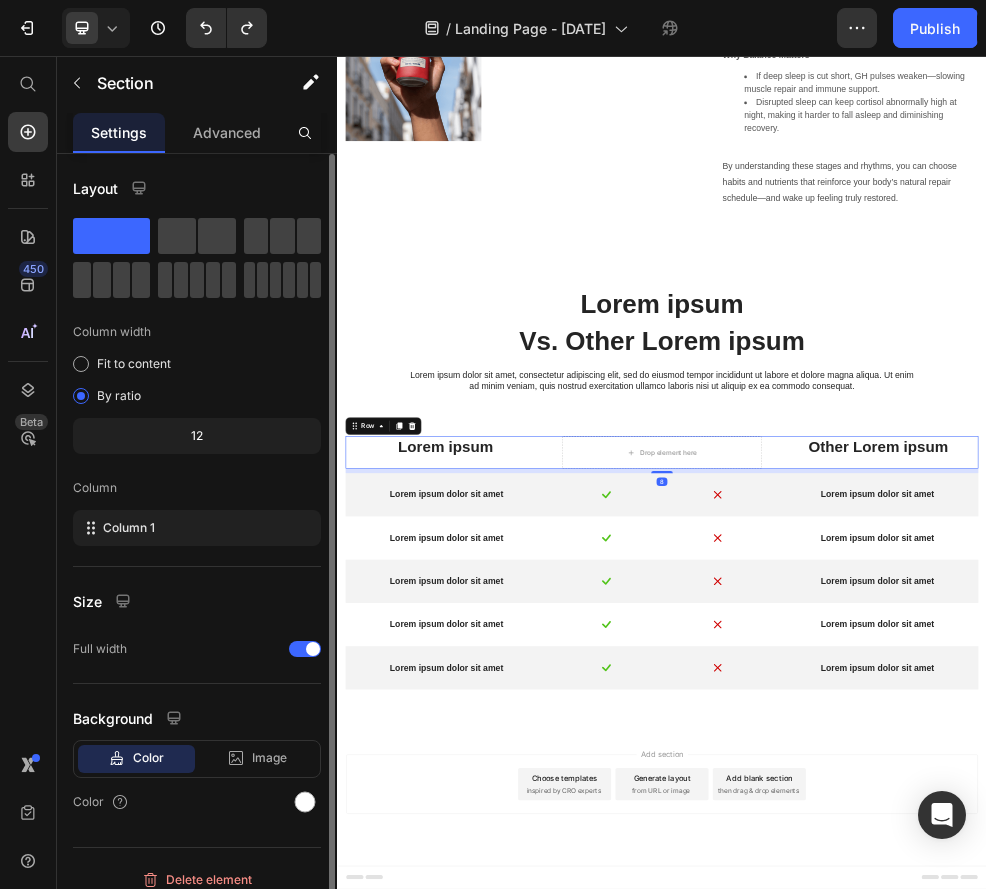click on "Lorem ipsum Text Block
Drop element here Other Lorem ipsum Text Block Row   8" at bounding box center (937, 790) 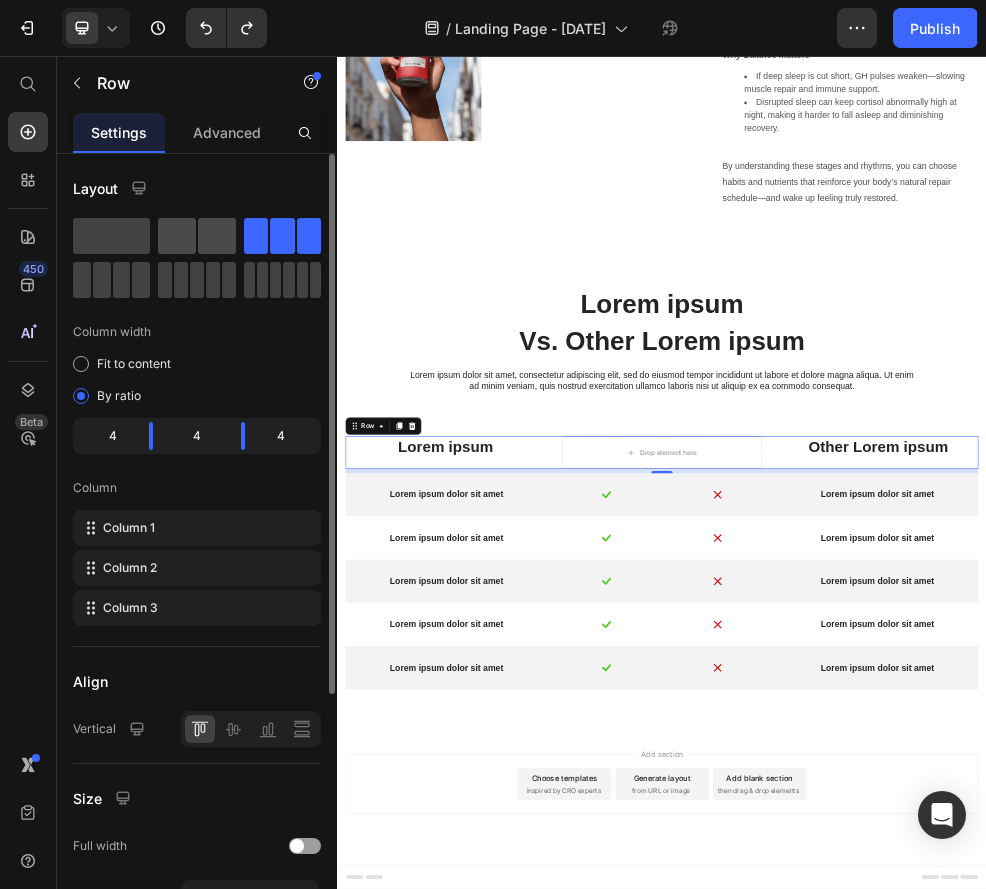 click 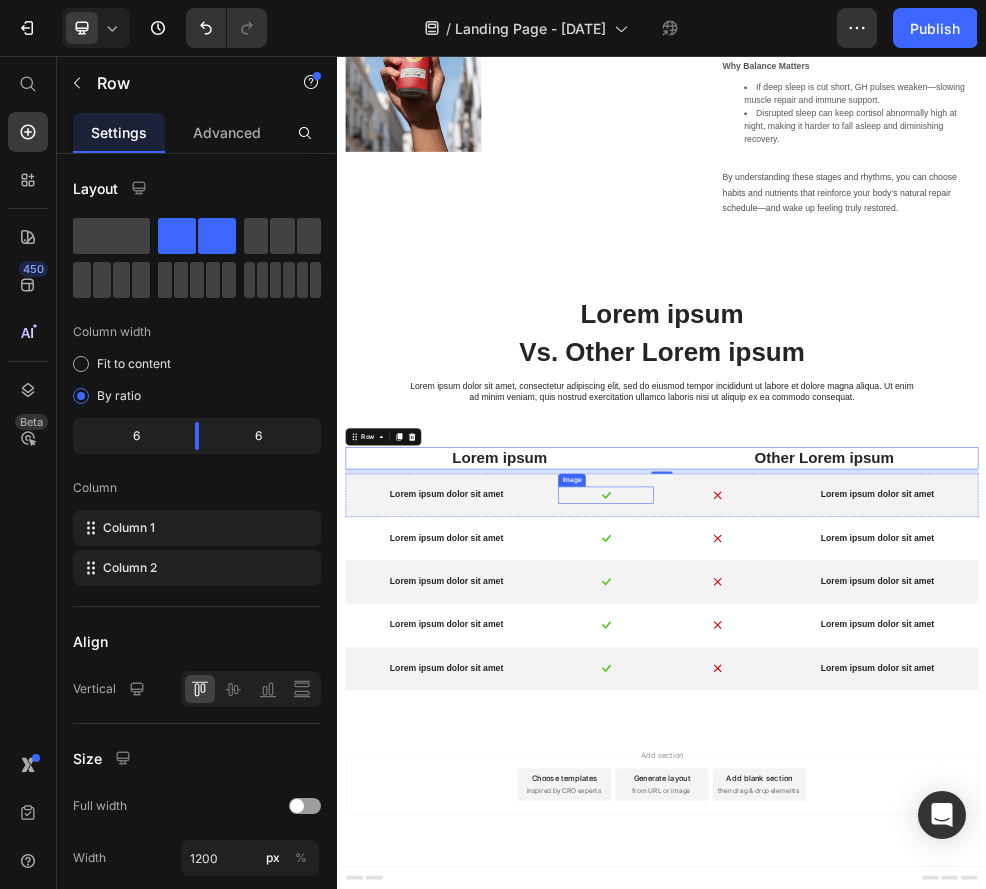 click at bounding box center [833, 869] 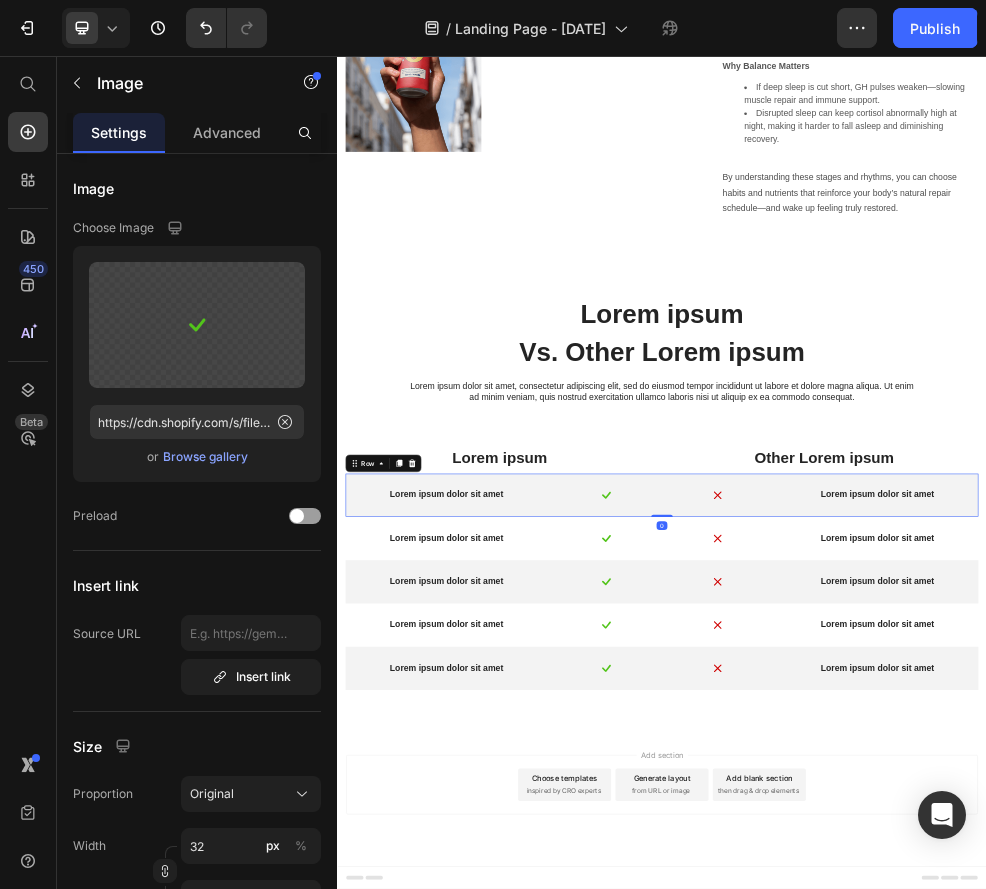 click on "Lorem ipsum dolor sit amet Text Block Image Image Lorem ipsum dolor sit amet Text Block Row   0" at bounding box center (937, 869) 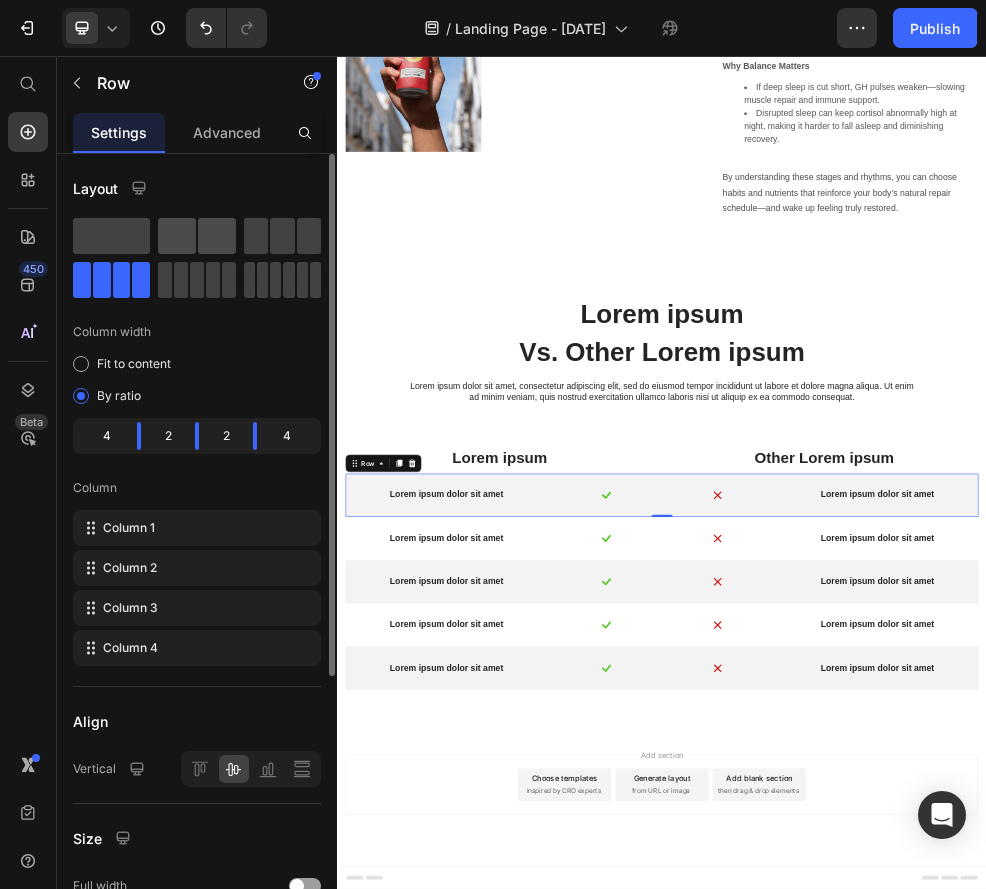 click 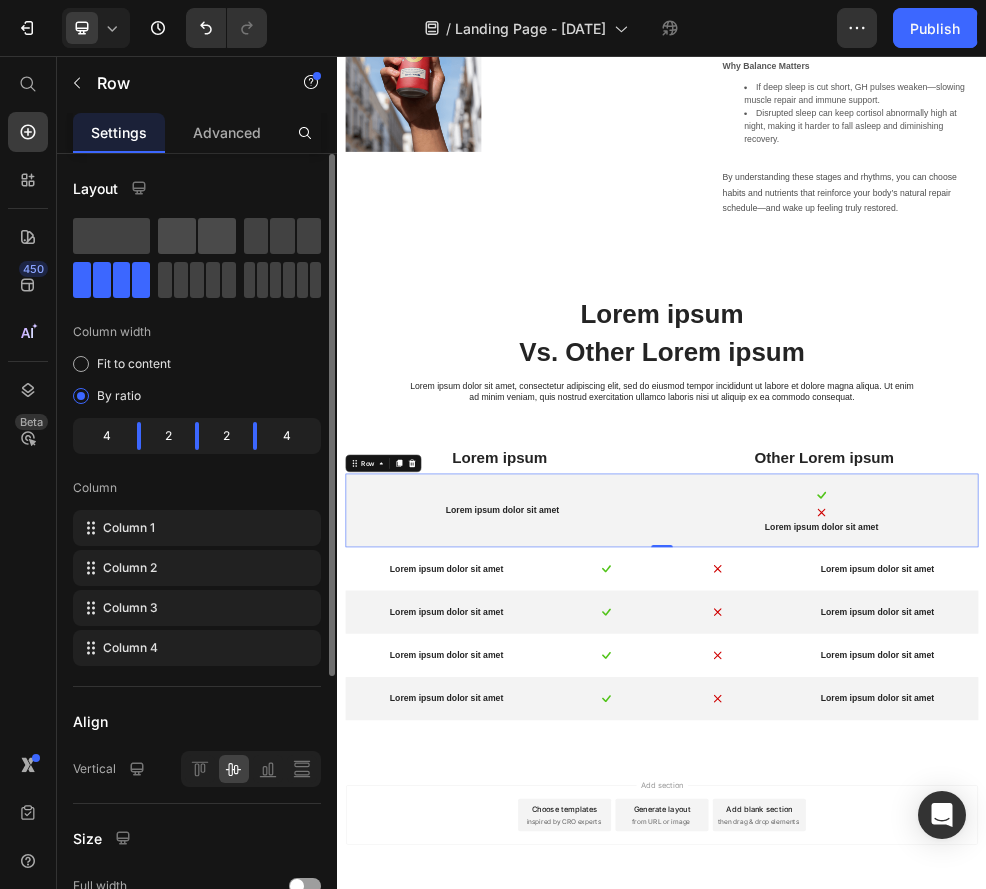 scroll, scrollTop: 2930, scrollLeft: 0, axis: vertical 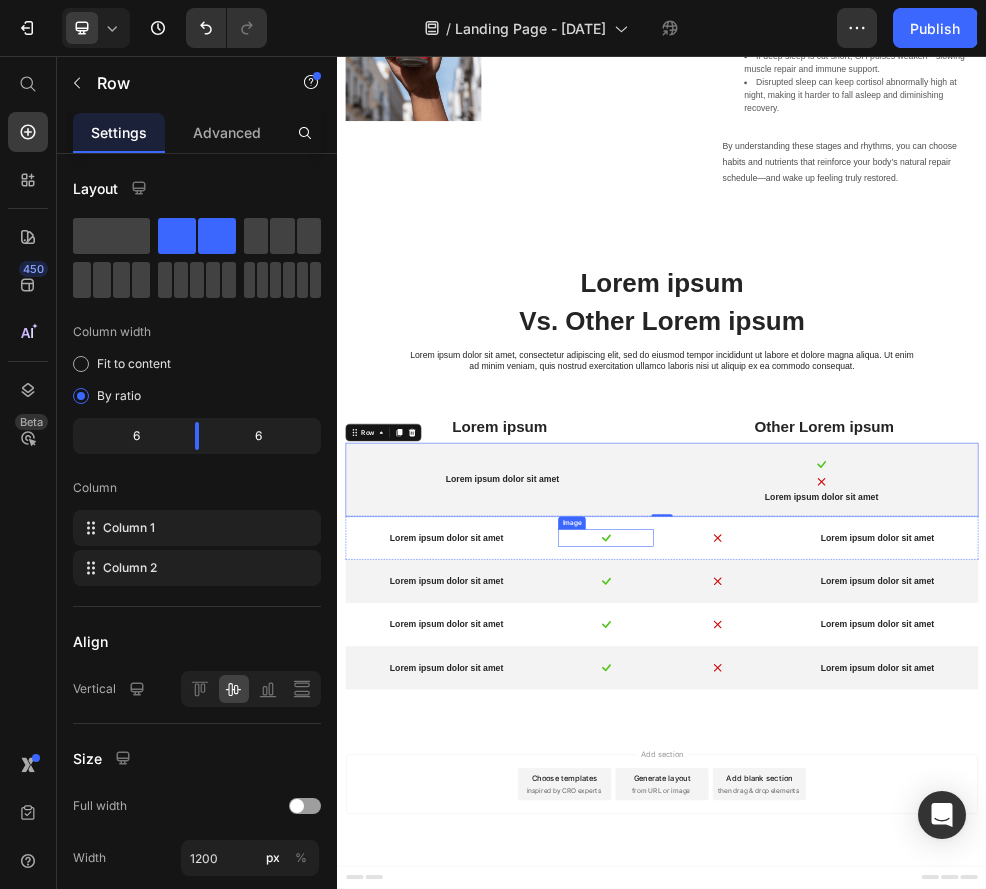 click at bounding box center (833, 948) 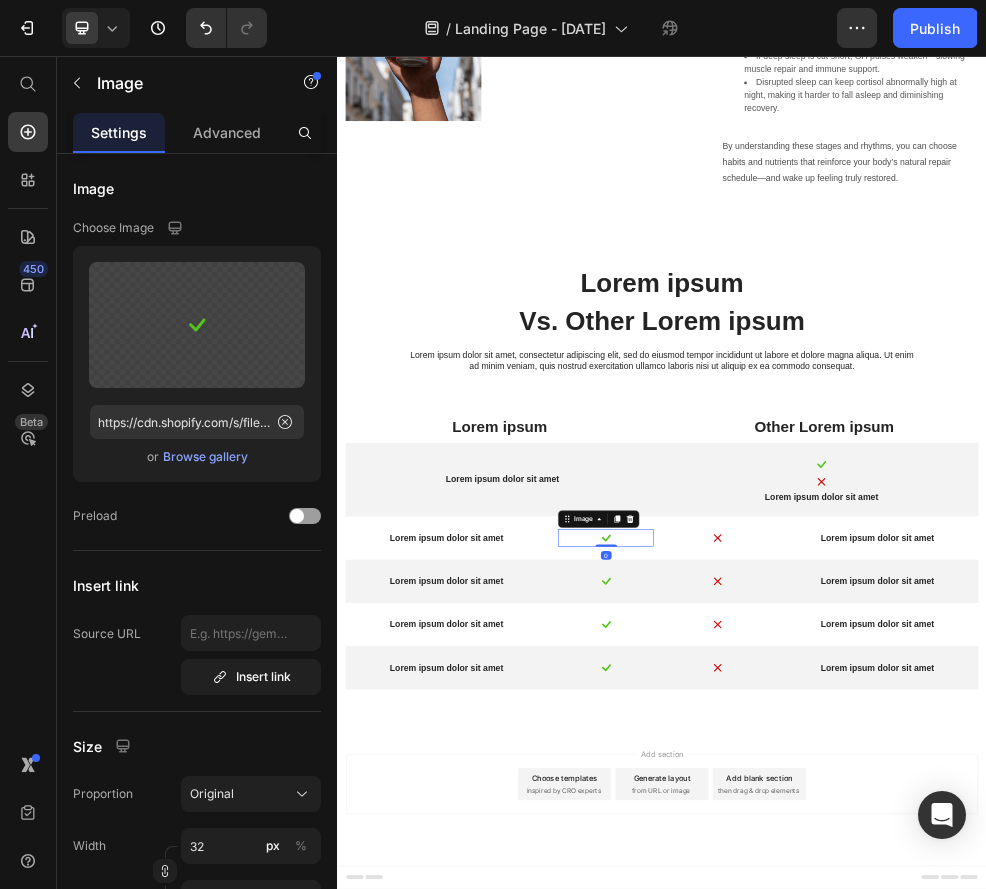 click at bounding box center [833, 948] 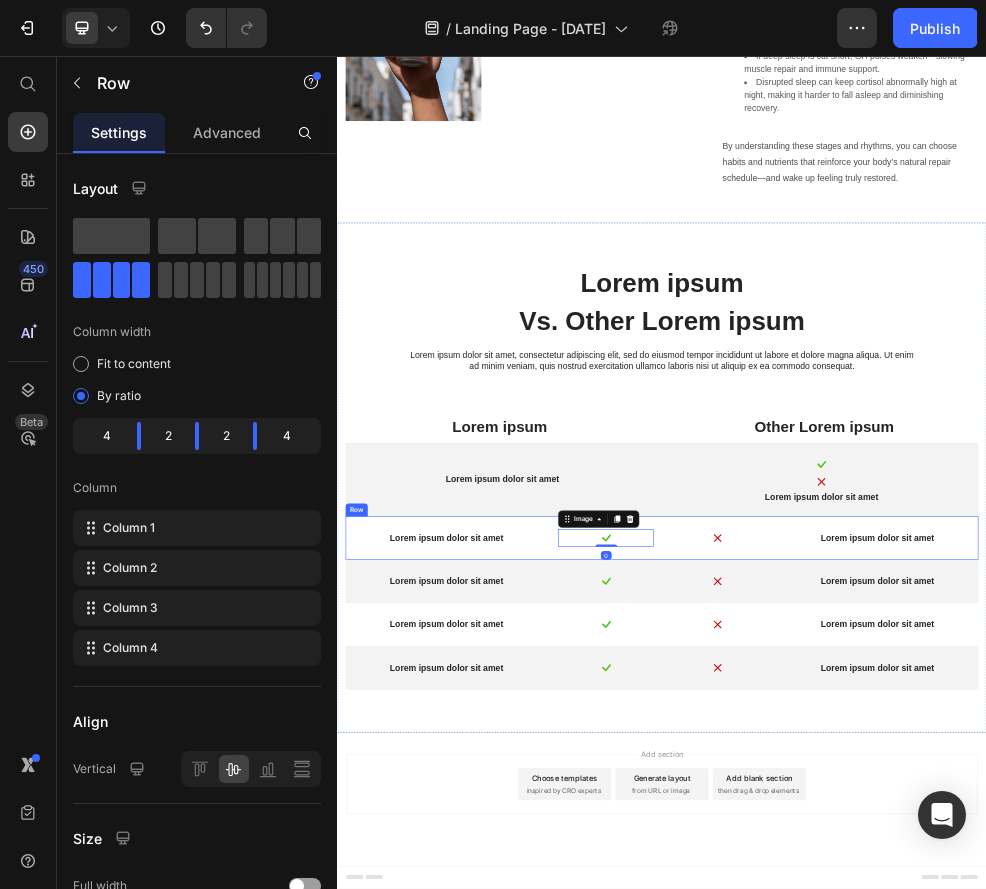 click on "Lorem ipsum dolor sit amet Text Block Image   0 Image Lorem ipsum dolor sit amet Text Block Row" at bounding box center (937, 948) 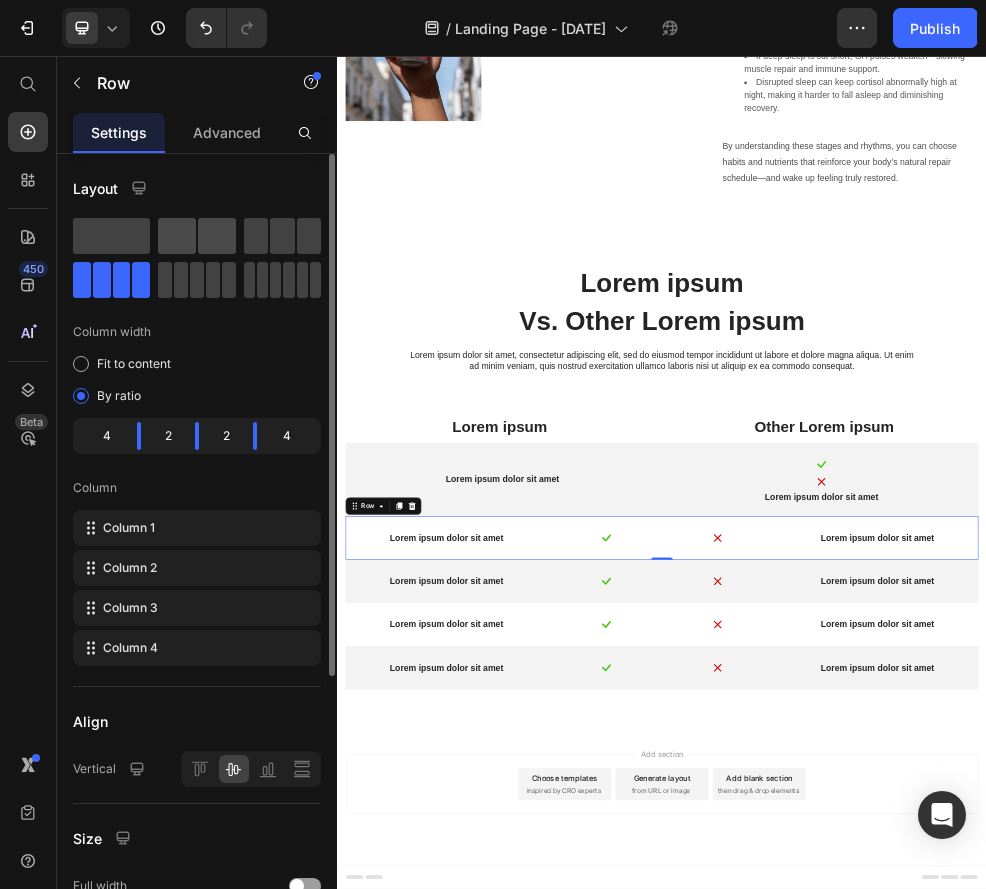 click 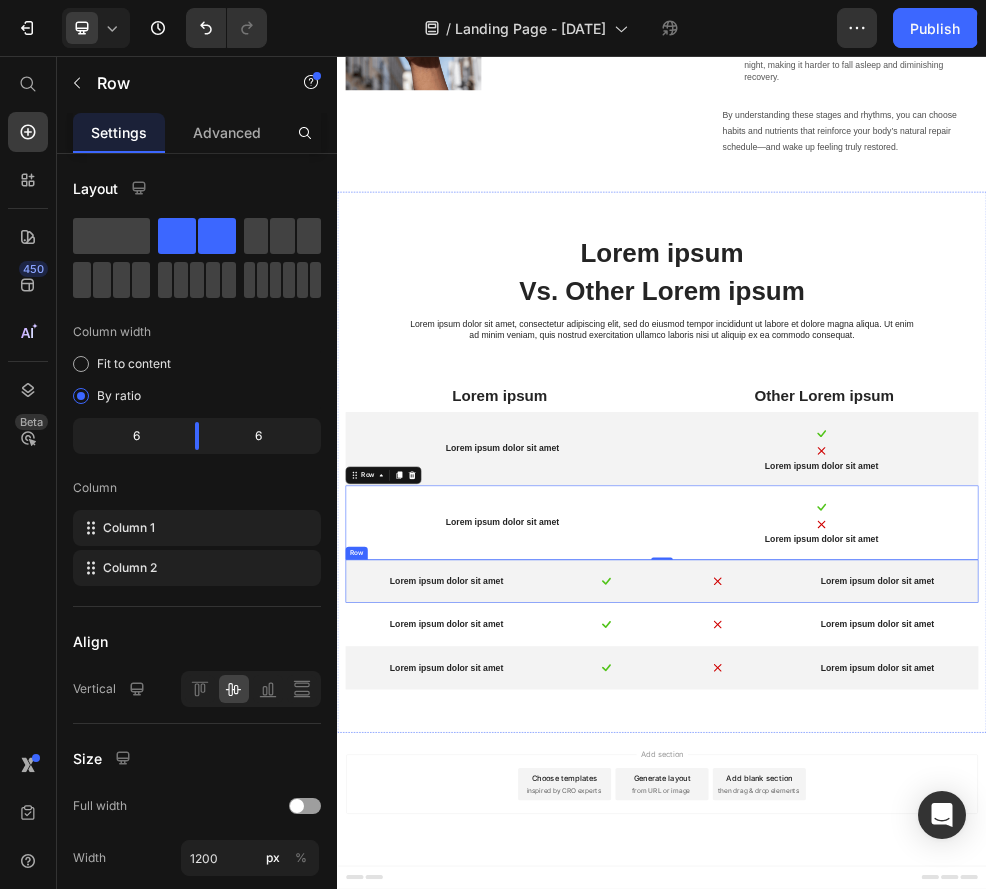 click on "Lorem ipsum dolor sit amet Text Block Image Image Lorem ipsum dolor sit amet Text Block Row" at bounding box center (937, 1028) 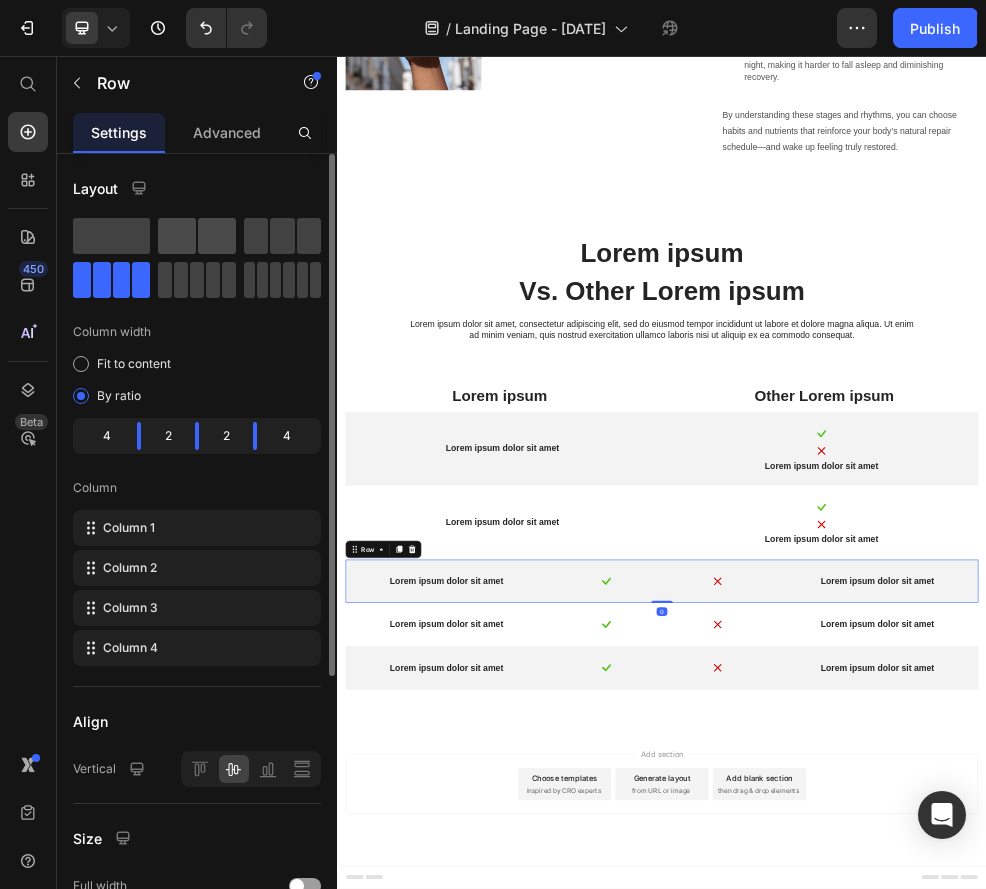 click 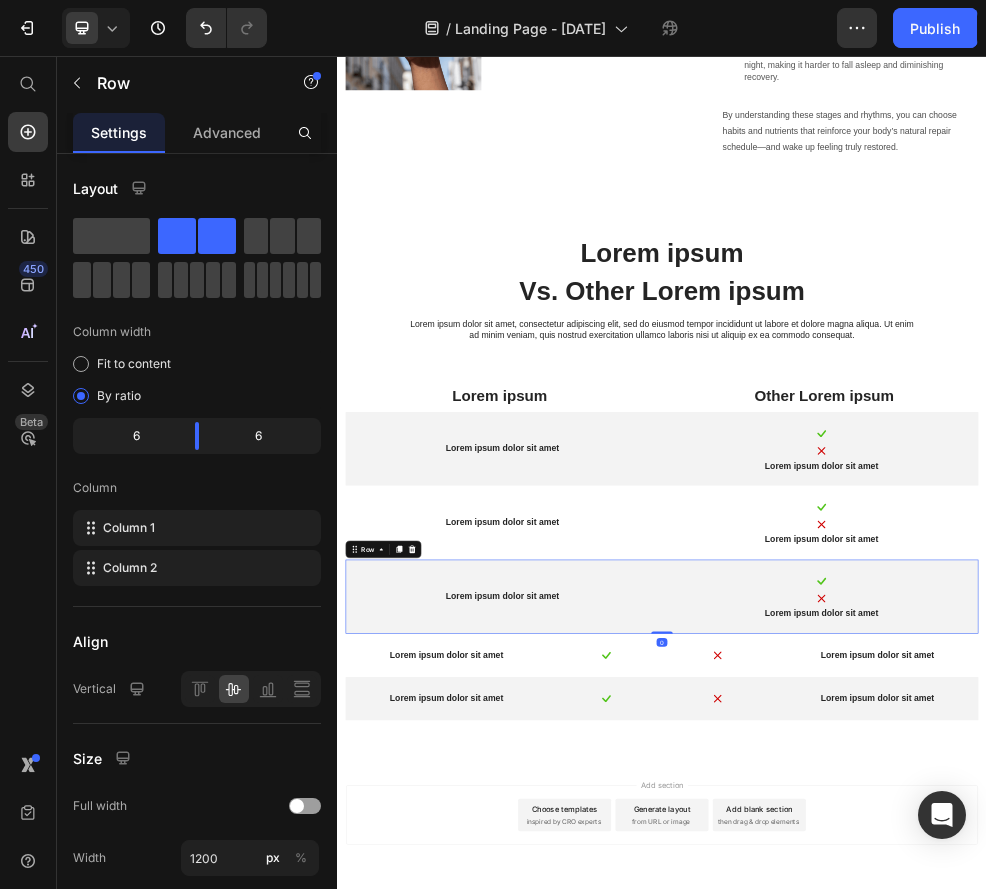 scroll, scrollTop: 2999, scrollLeft: 0, axis: vertical 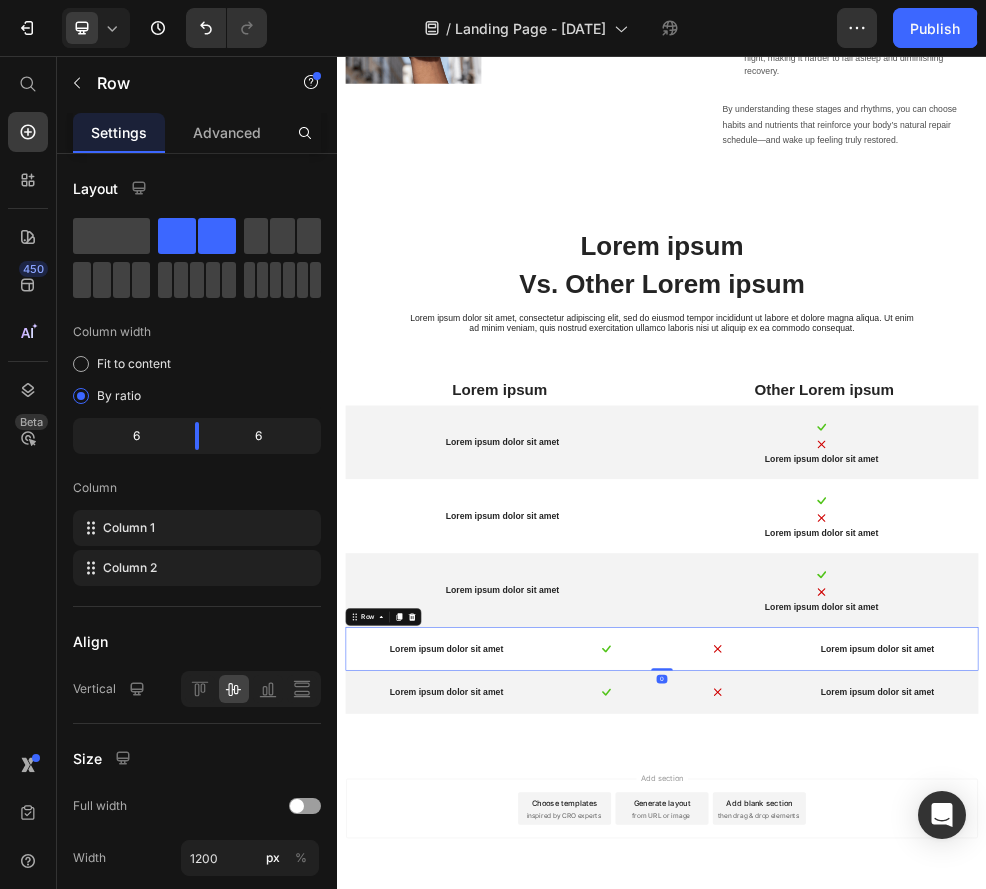 click on "Lorem ipsum dolor sit amet Text Block Image Image Lorem ipsum dolor sit amet Text Block Row   0" at bounding box center (937, 1153) 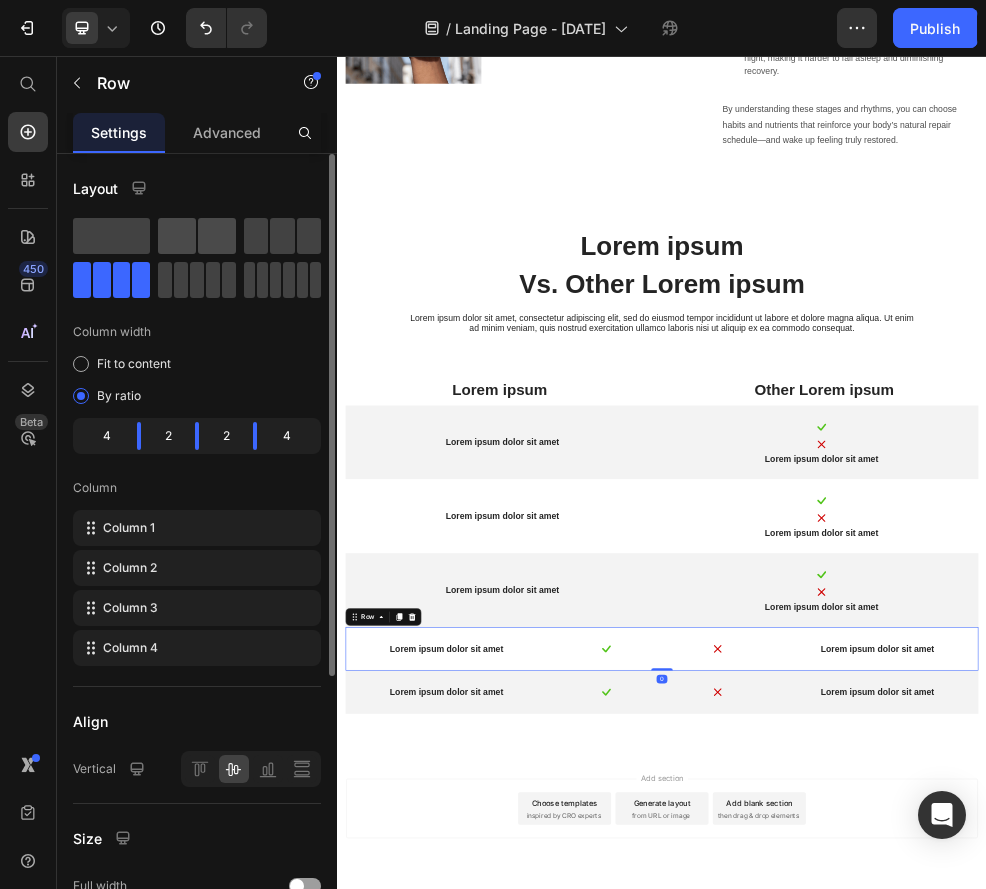 click 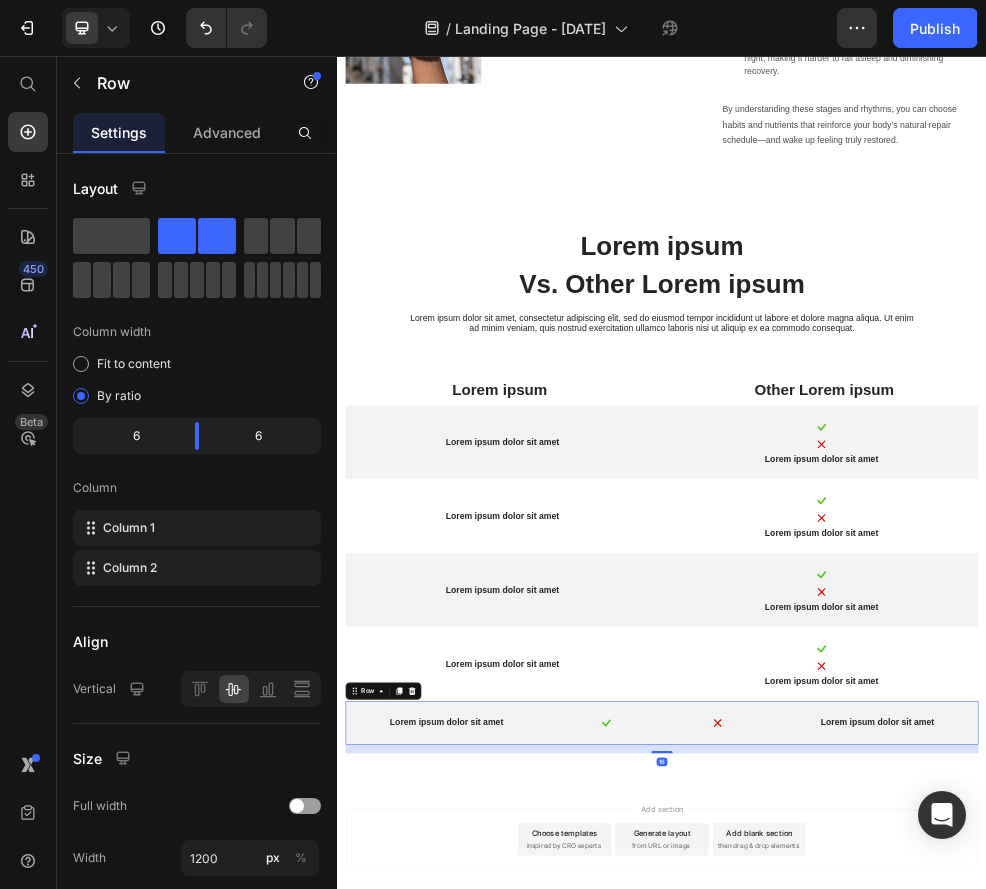 click on "Lorem ipsum dolor sit amet Text Block Image Image Lorem ipsum dolor sit amet Text Block Row   16" at bounding box center [937, 1290] 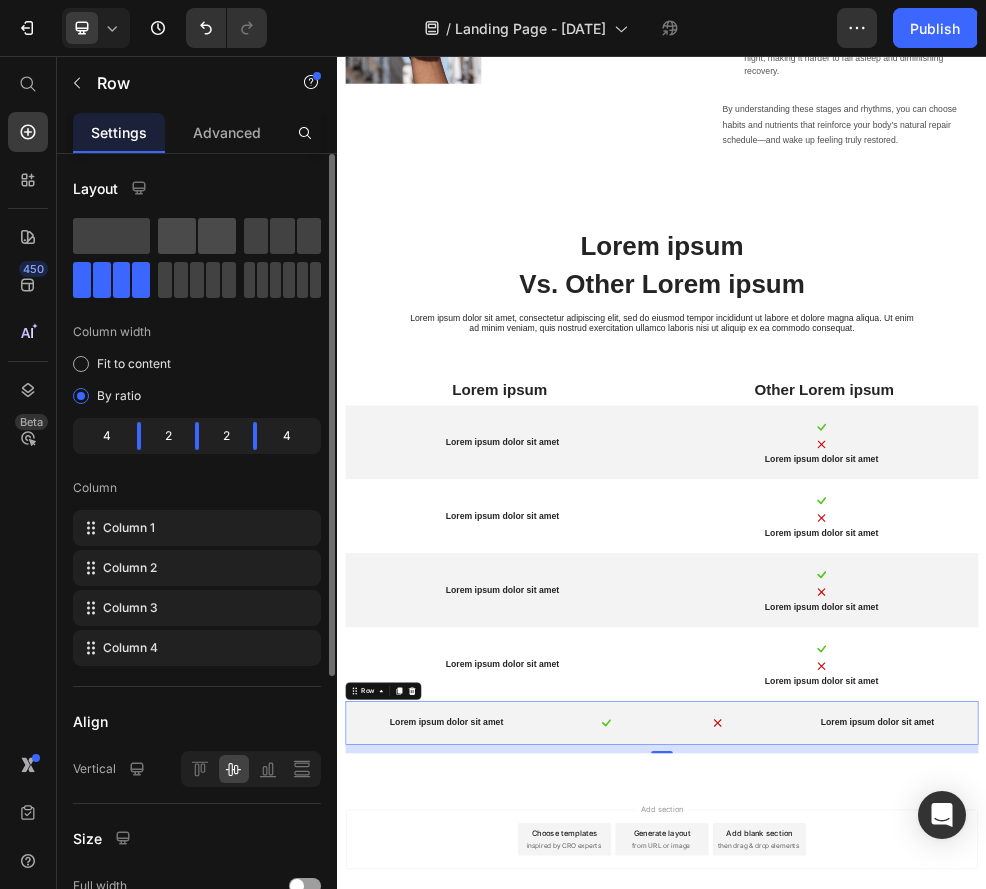 click 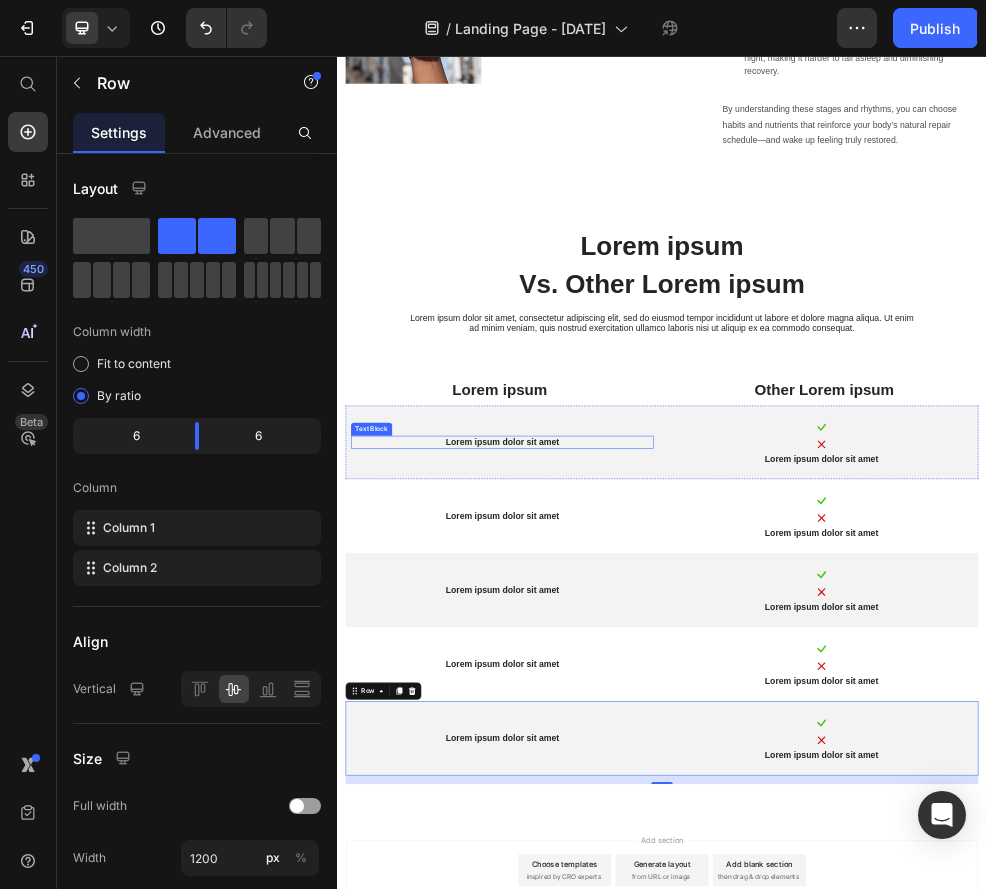 scroll, scrollTop: 3017, scrollLeft: 0, axis: vertical 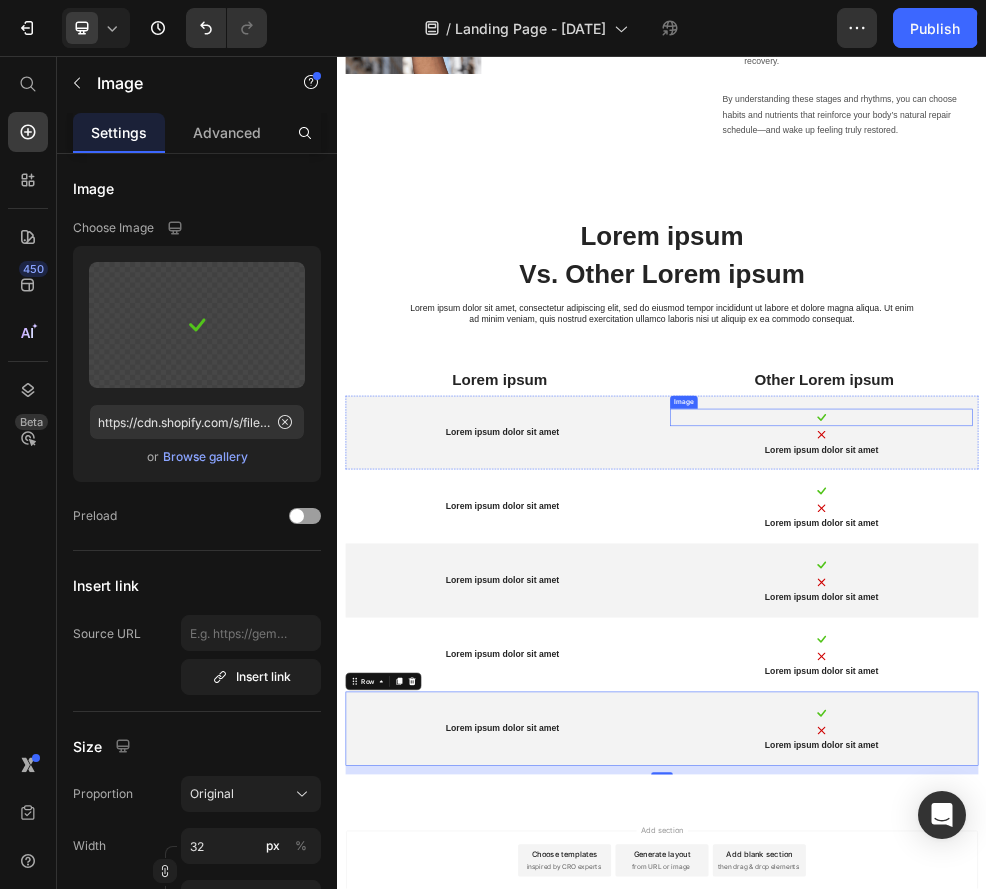 click at bounding box center [1232, 725] 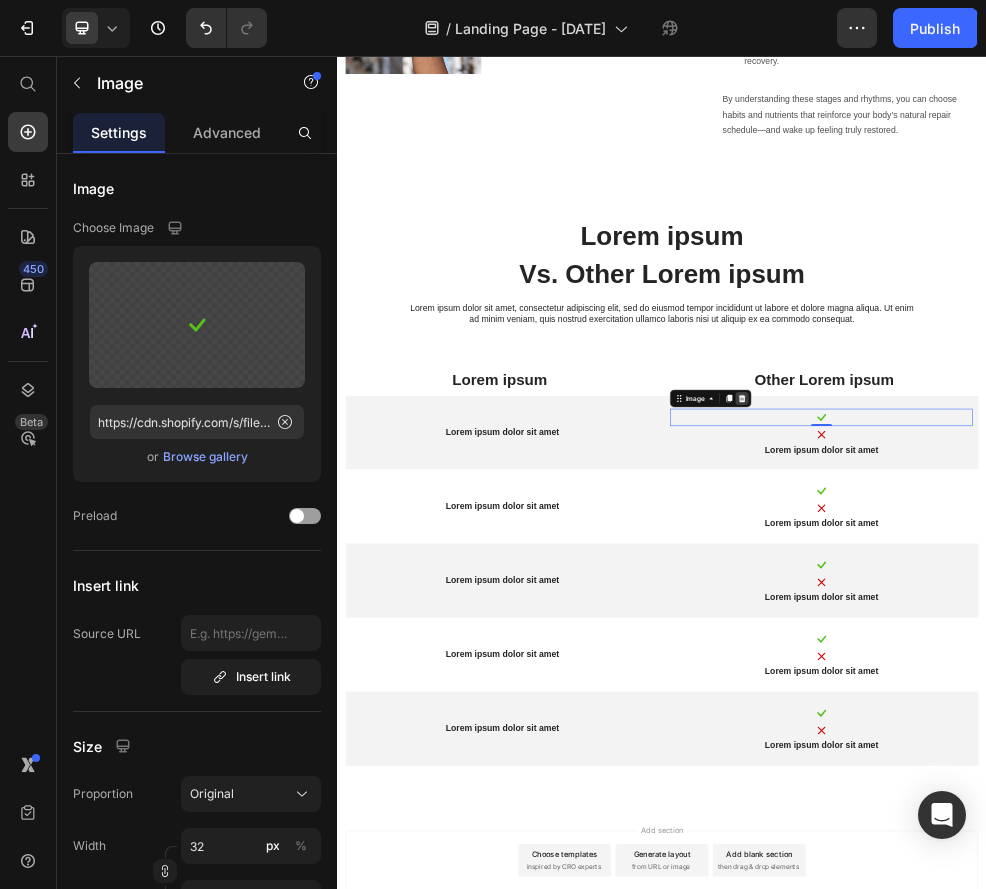 click 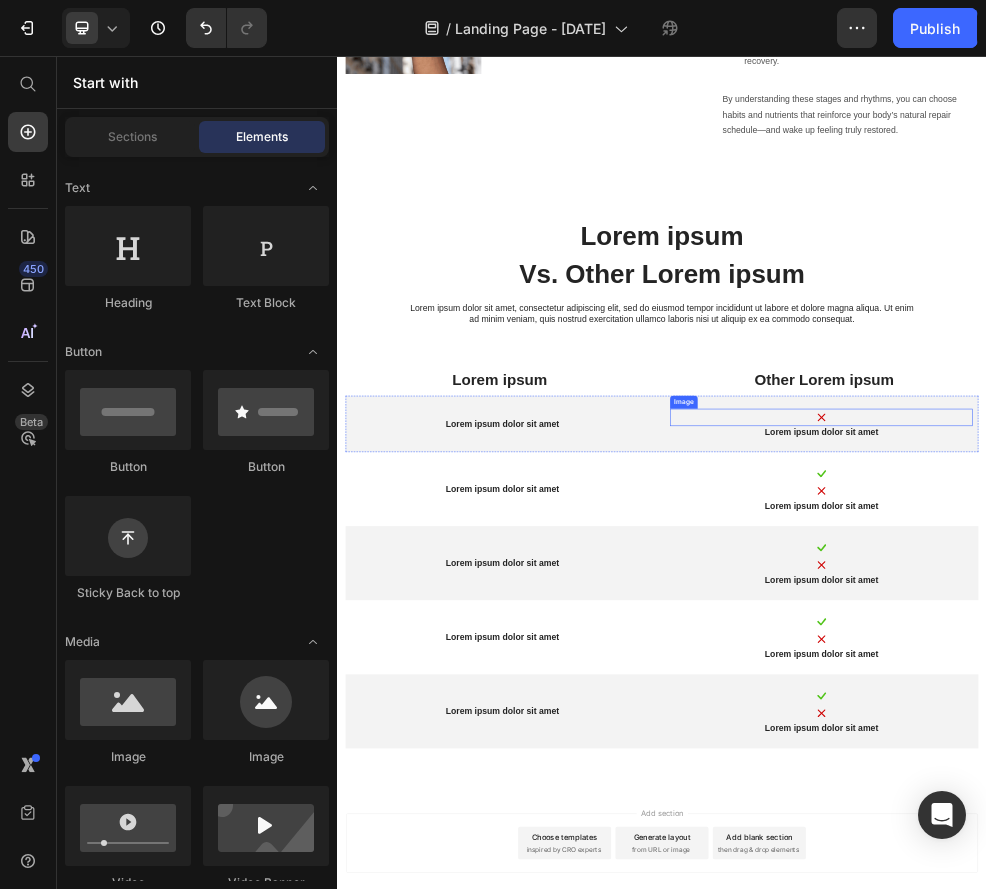 click at bounding box center (1232, 725) 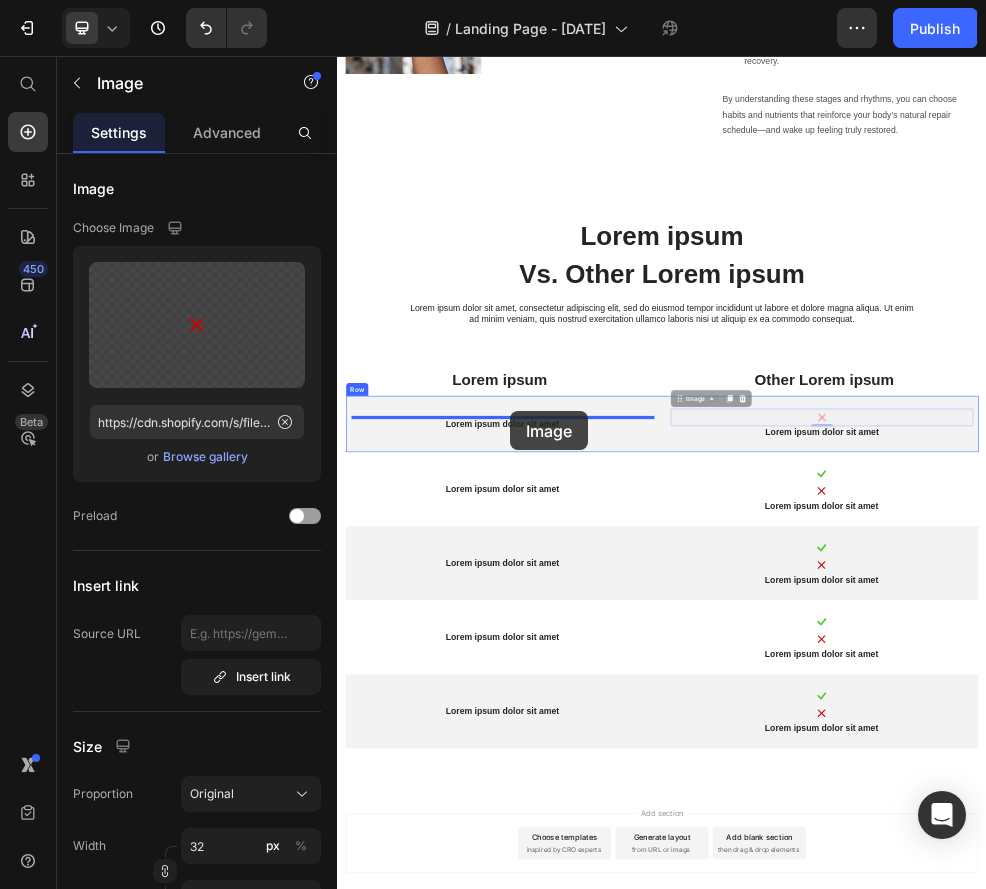 drag, startPoint x: 1301, startPoint y: 723, endPoint x: 657, endPoint y: 715, distance: 644.0497 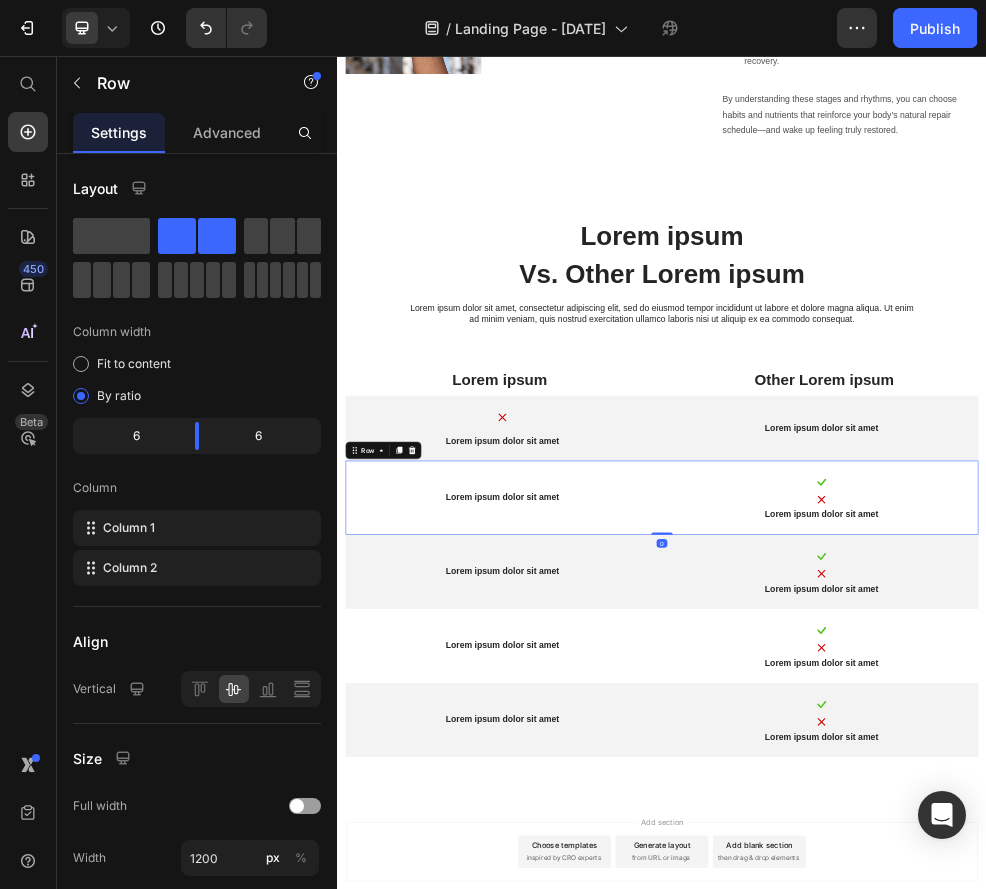 click on "Lorem ipsum dolor sit amet Text Block Image Image Lorem ipsum dolor sit amet Text Block Row   0" at bounding box center [937, 873] 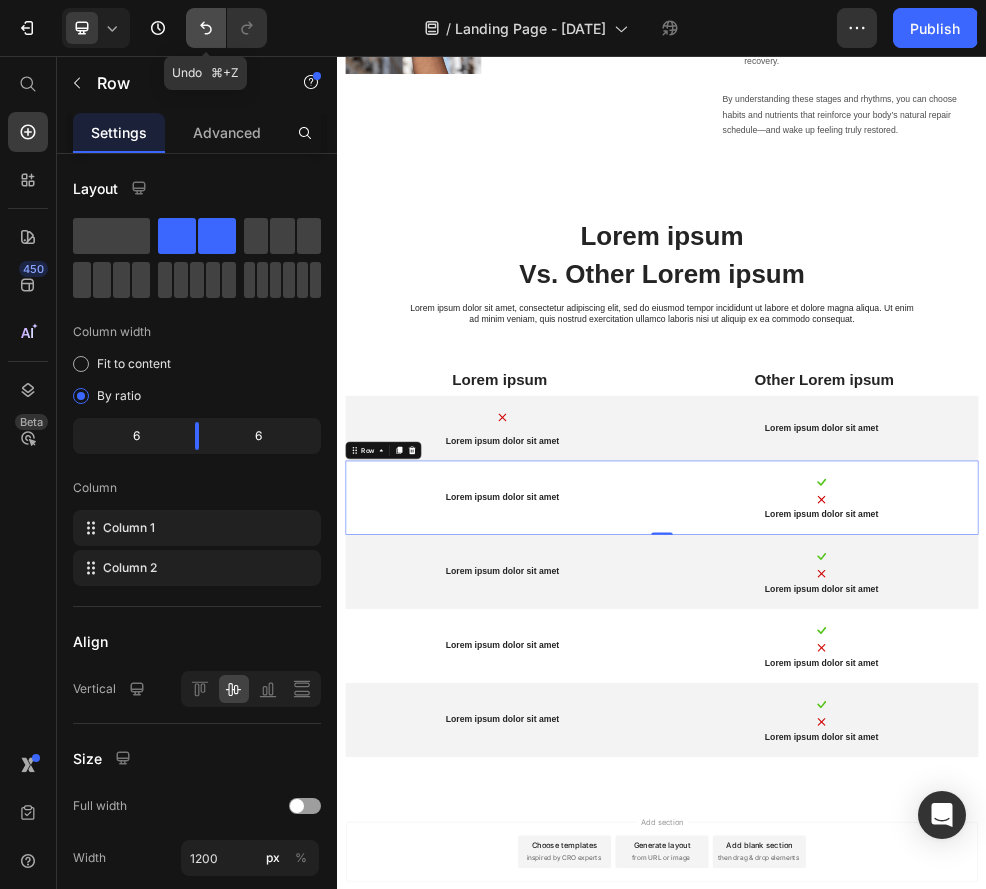 click 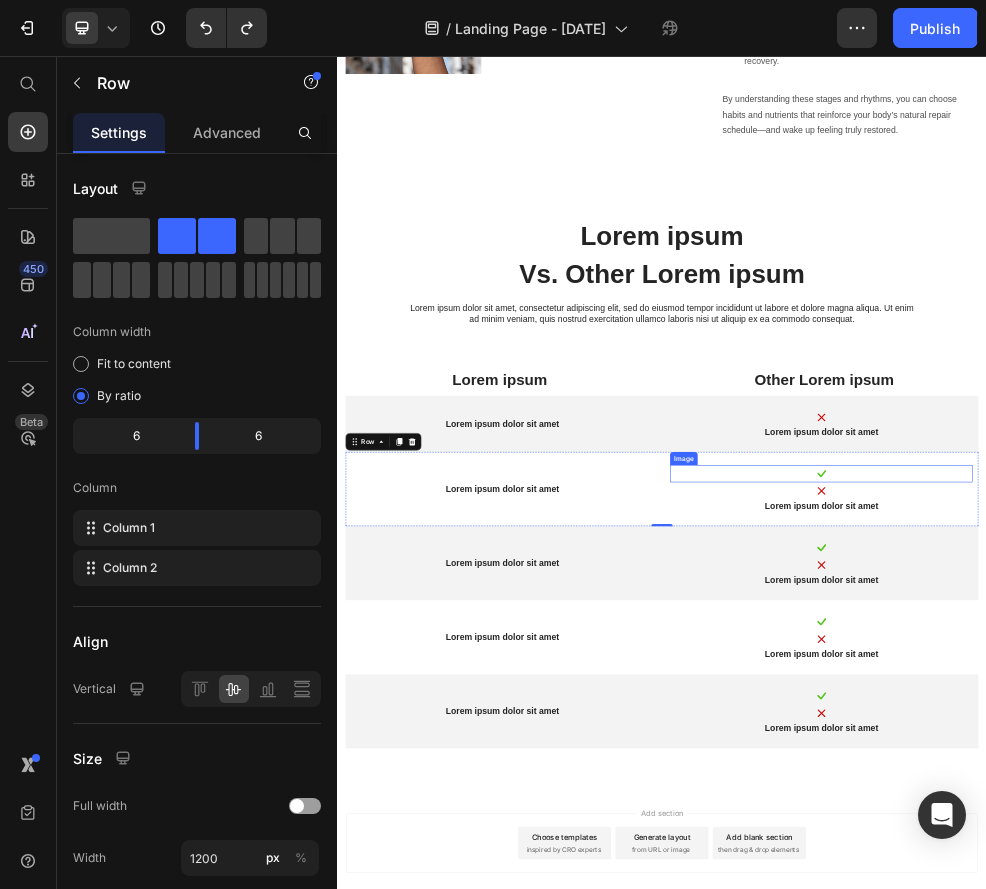 click at bounding box center (1232, 829) 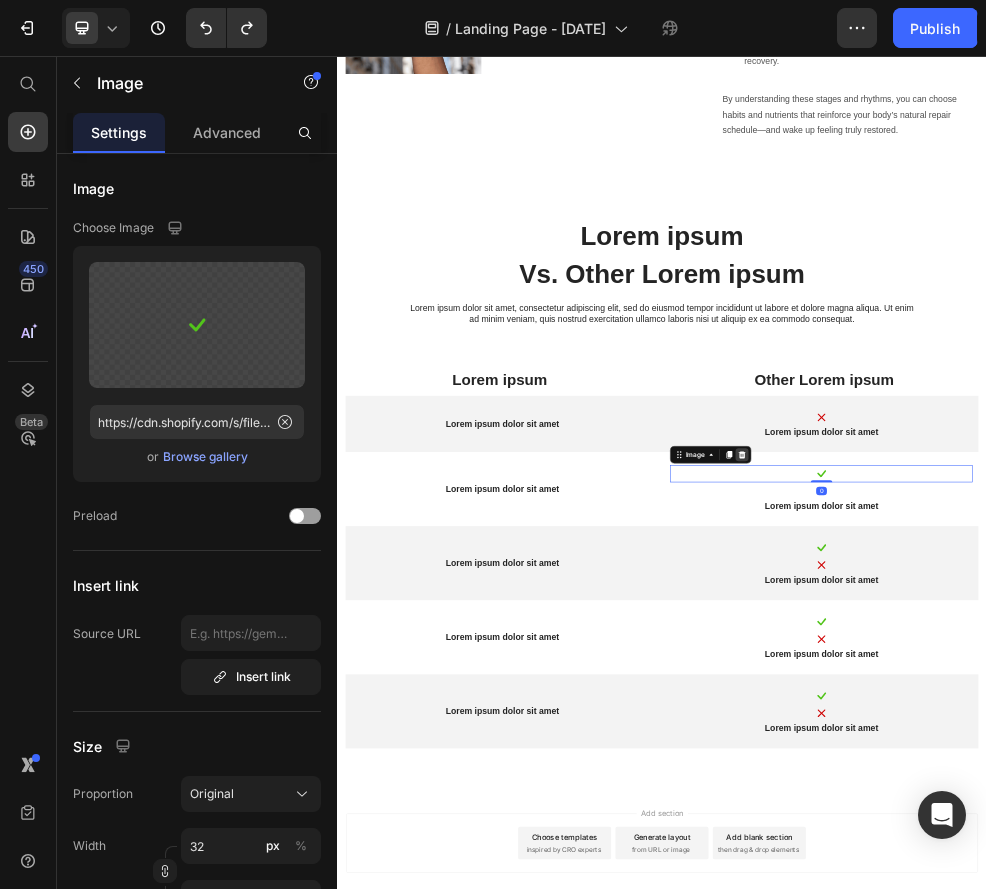 click 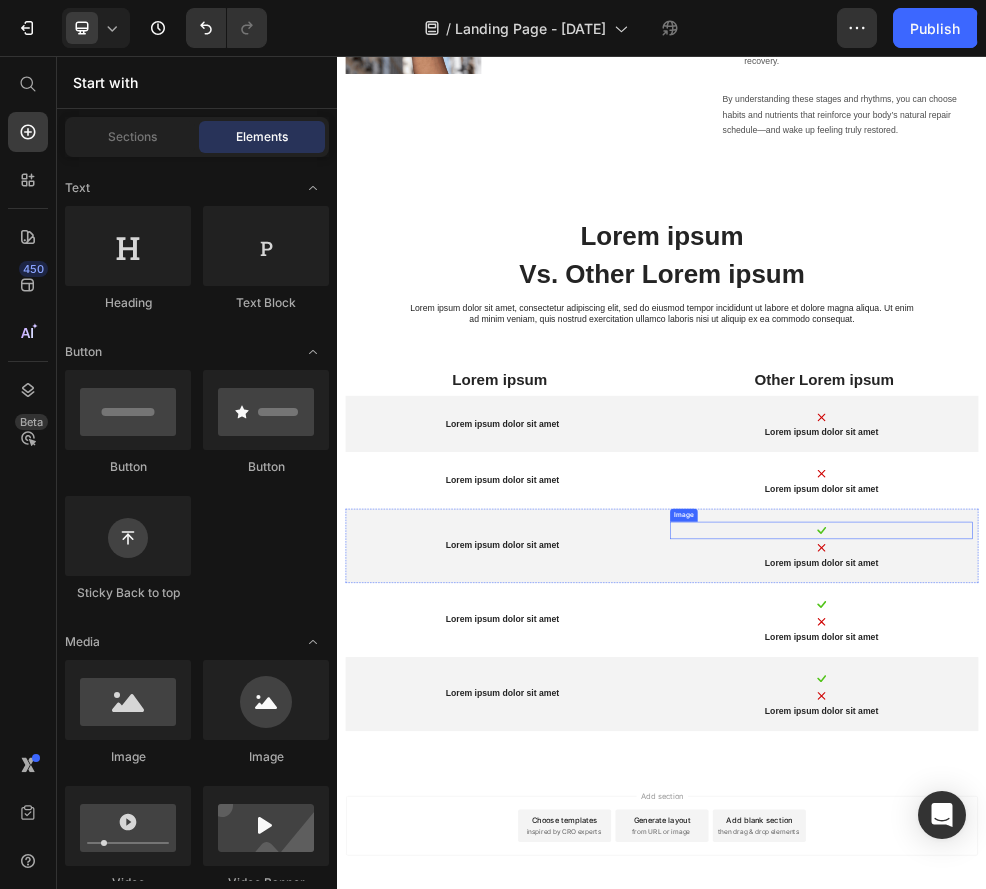 click at bounding box center [1232, 934] 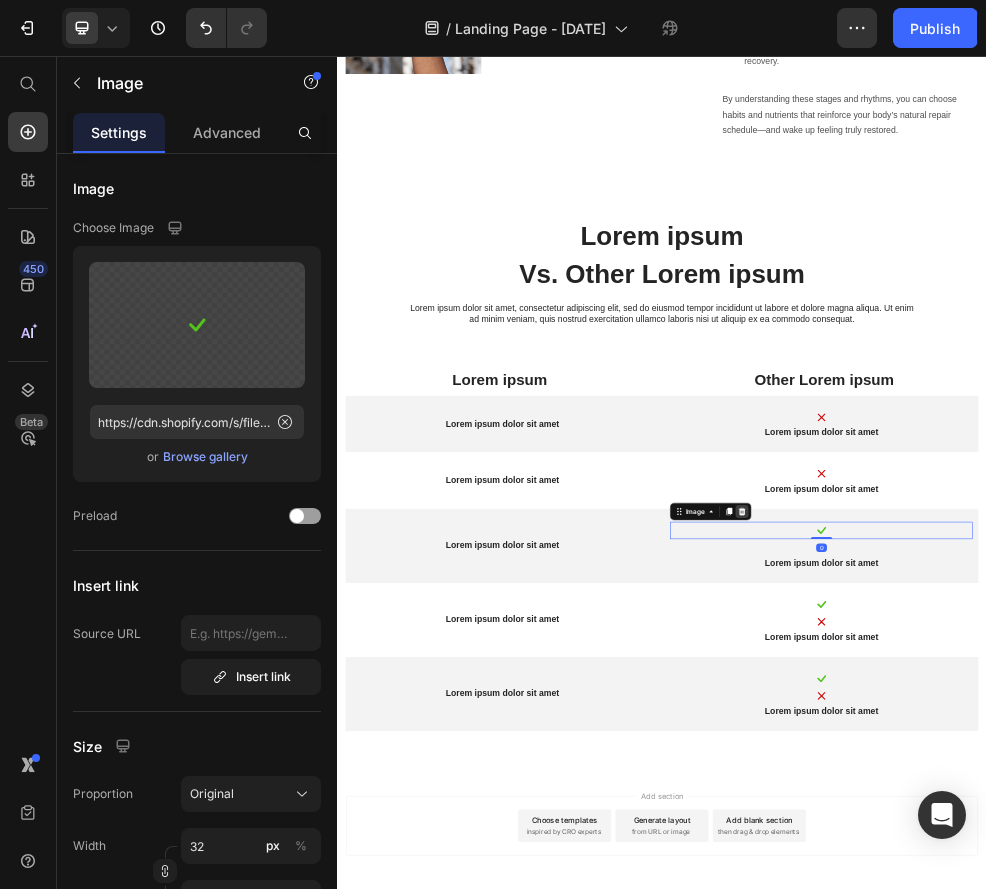 click 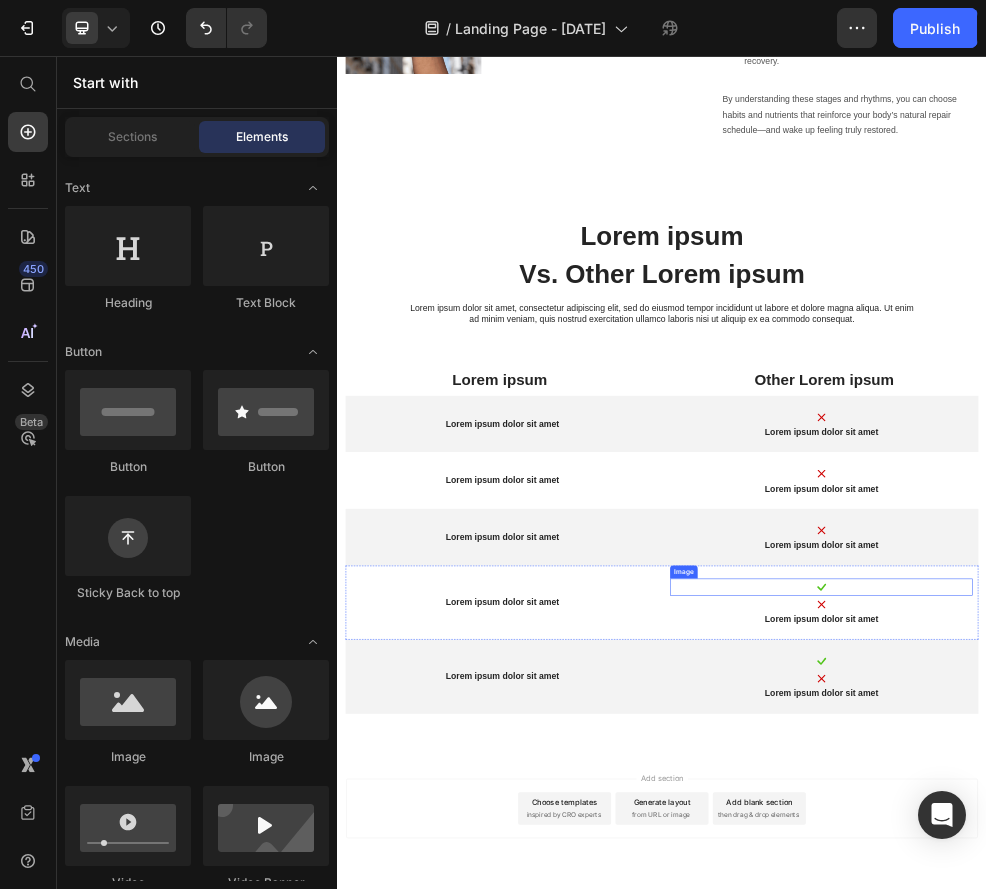click at bounding box center [1232, 1039] 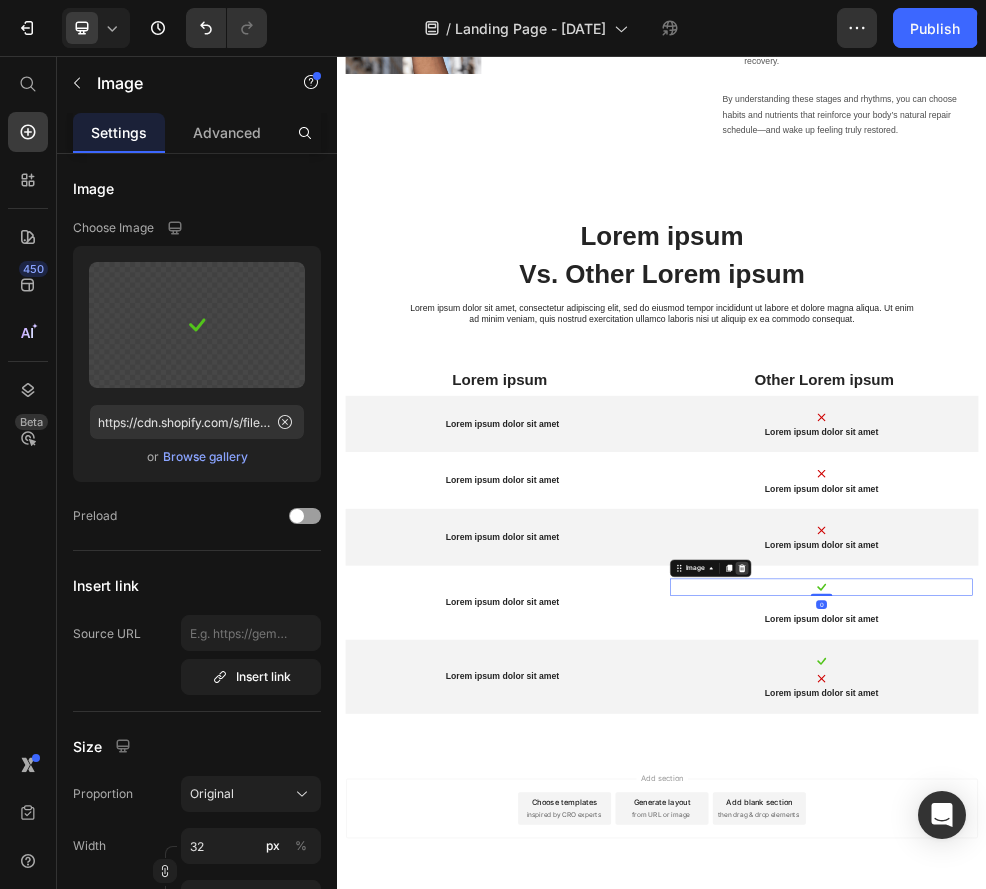 click 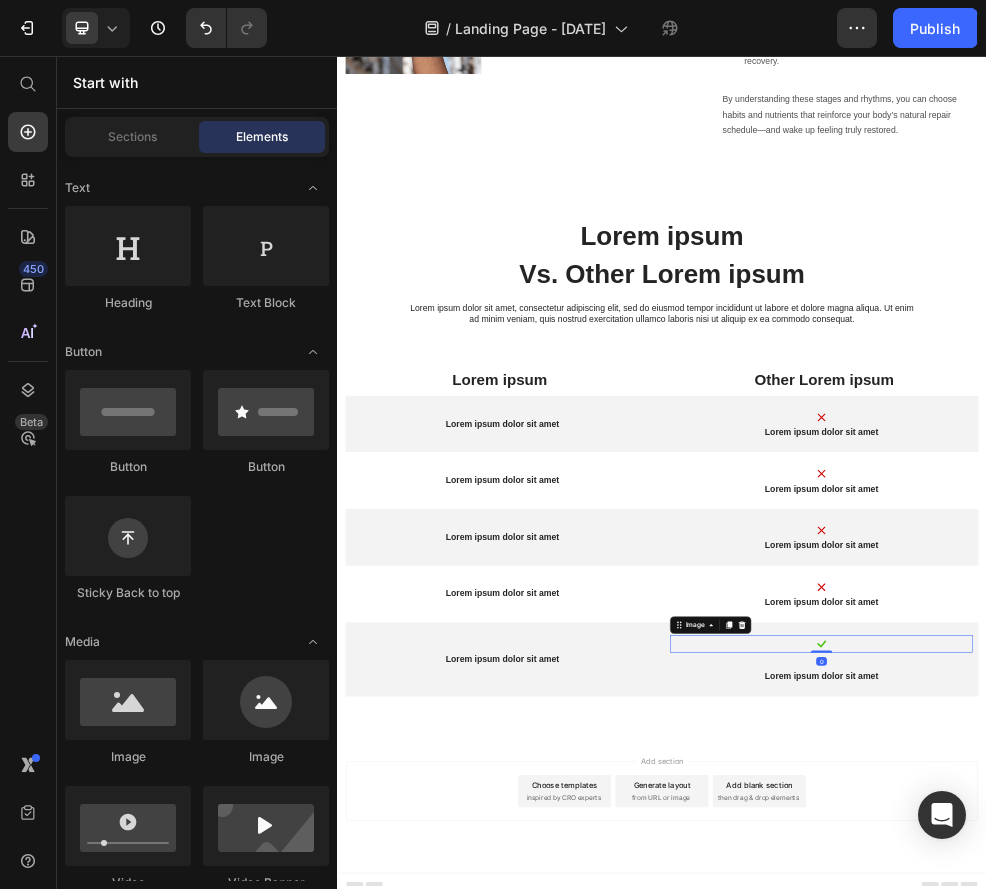 click at bounding box center [1232, 1144] 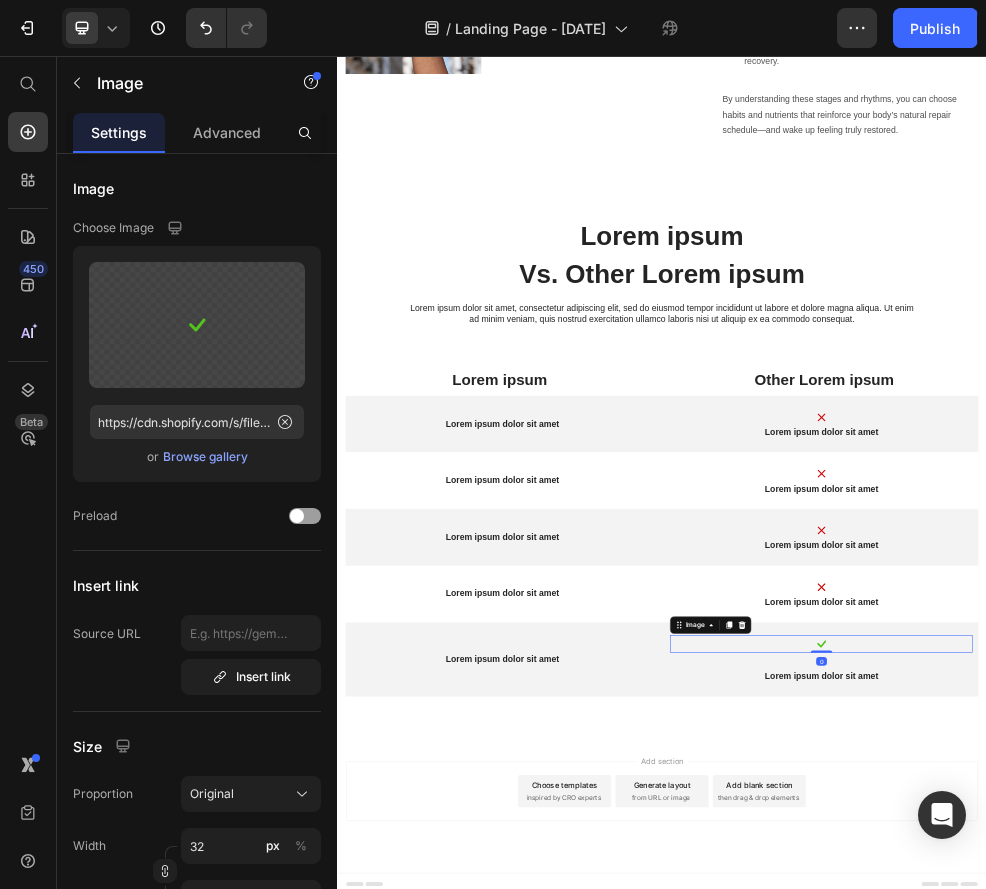 click on "Image" at bounding box center [1027, 1109] 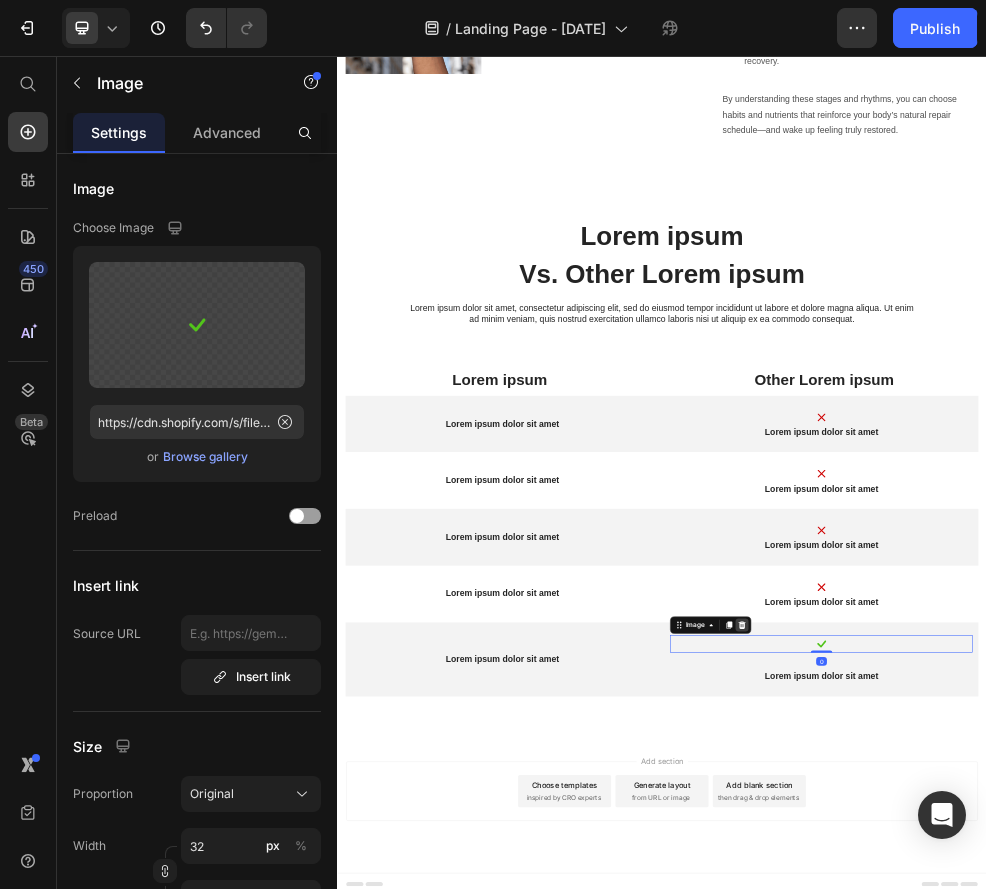click 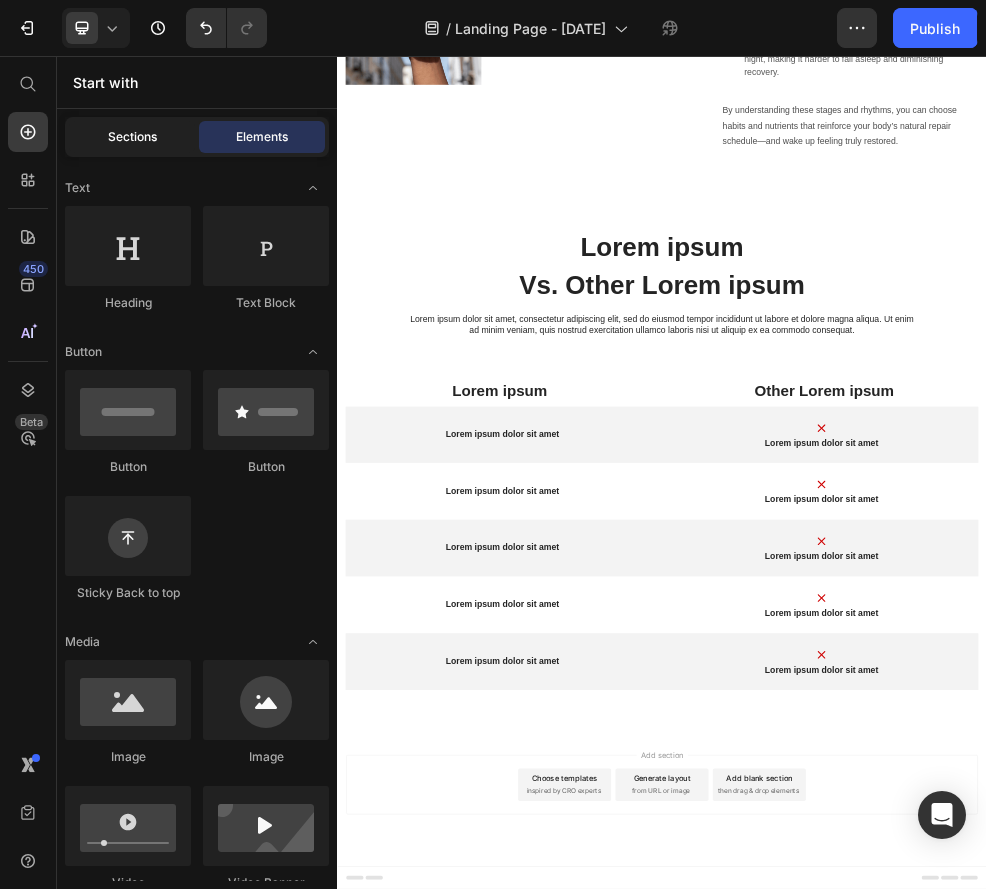 click on "Sections" 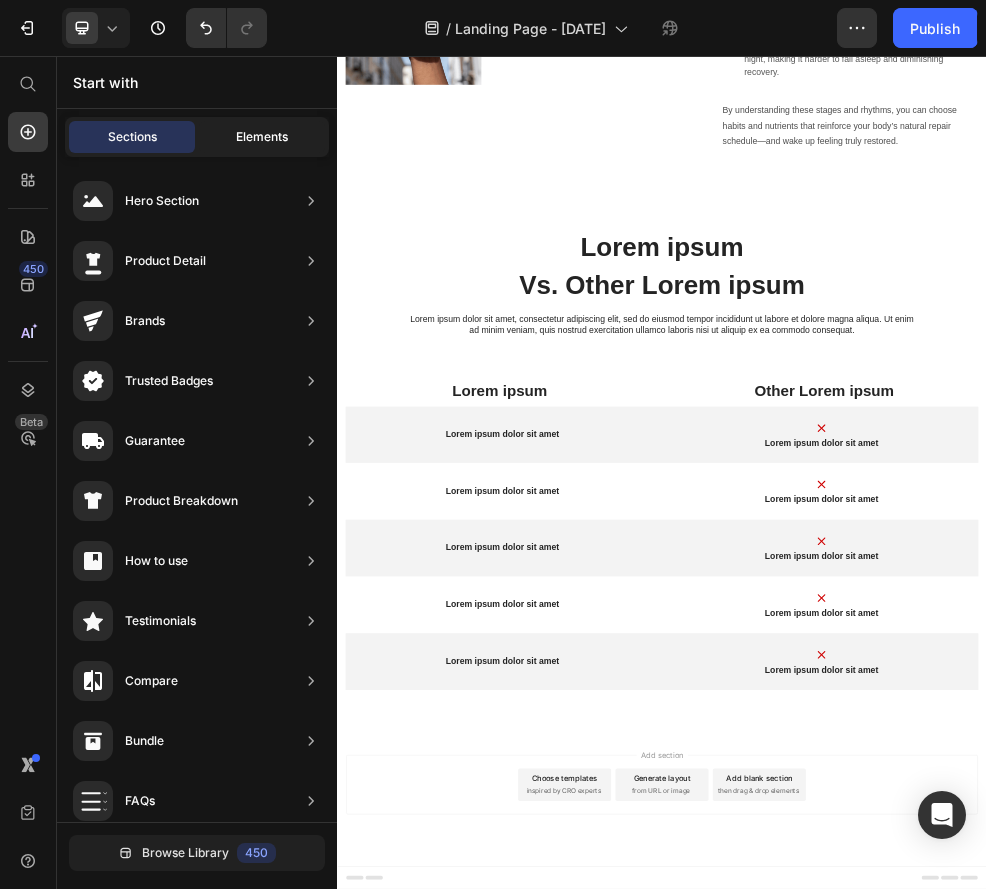 click on "Elements" at bounding box center [262, 137] 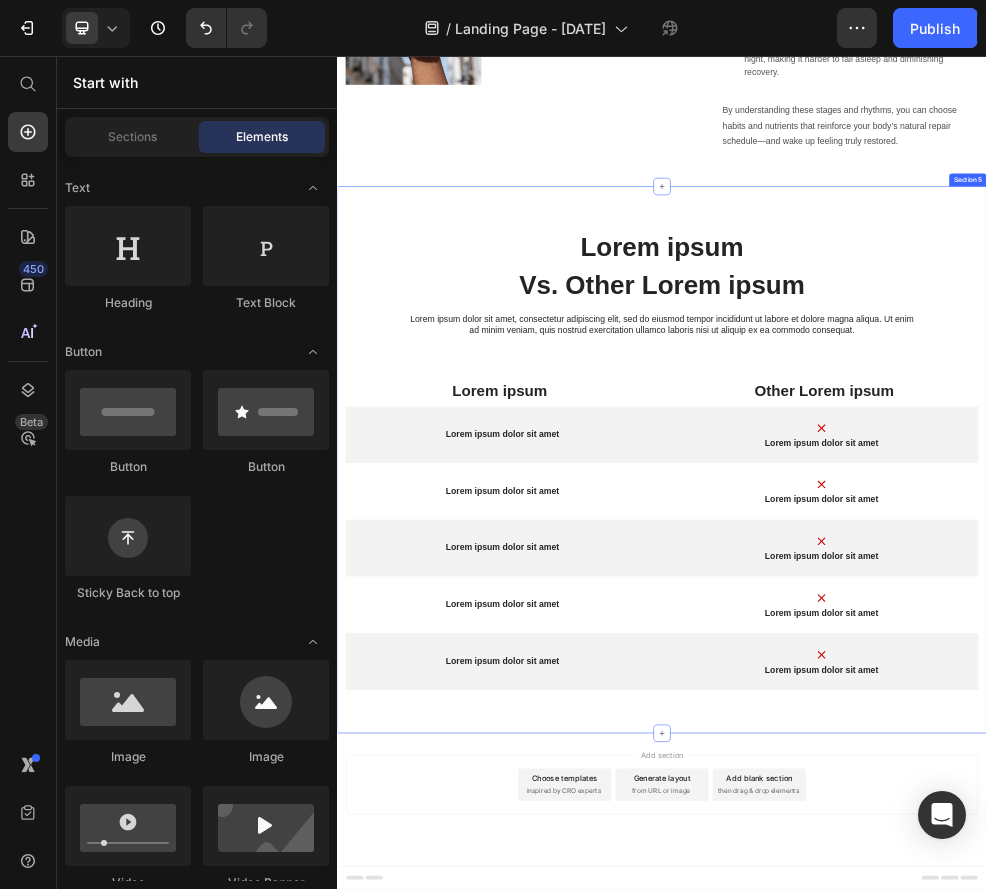 click on "Lorem ipsum Heading Vs. Other Lorem ipsum Text Block Lorem ipsum dolor sit amet, consectetur adipiscing elit, sed do eiusmod tempor incididunt ut labore et dolore magna aliqua. Ut enim ad minim veniam, quis nostrud exercitation ullamco laboris nisi ut aliquip ex ea commodo consequat. Text Block Row Lorem ipsum Text Block Other Lorem ipsum Text Block Row Lorem ipsum dolor sit amet Text Block Image Lorem ipsum dolor sit amet Text Block Row Lorem ipsum dolor sit amet Text Block Image Lorem ipsum dolor sit amet Text Block Row Lorem ipsum dolor sit amet Text Block Image Lorem ipsum dolor sit amet Text Block Row Lorem ipsum dolor sit amet Text Block Image Lorem ipsum dolor sit amet Text Block Row Lorem ipsum dolor sit amet Text Block Image Lorem ipsum dolor sit amet Text Block Row" at bounding box center [937, 811] 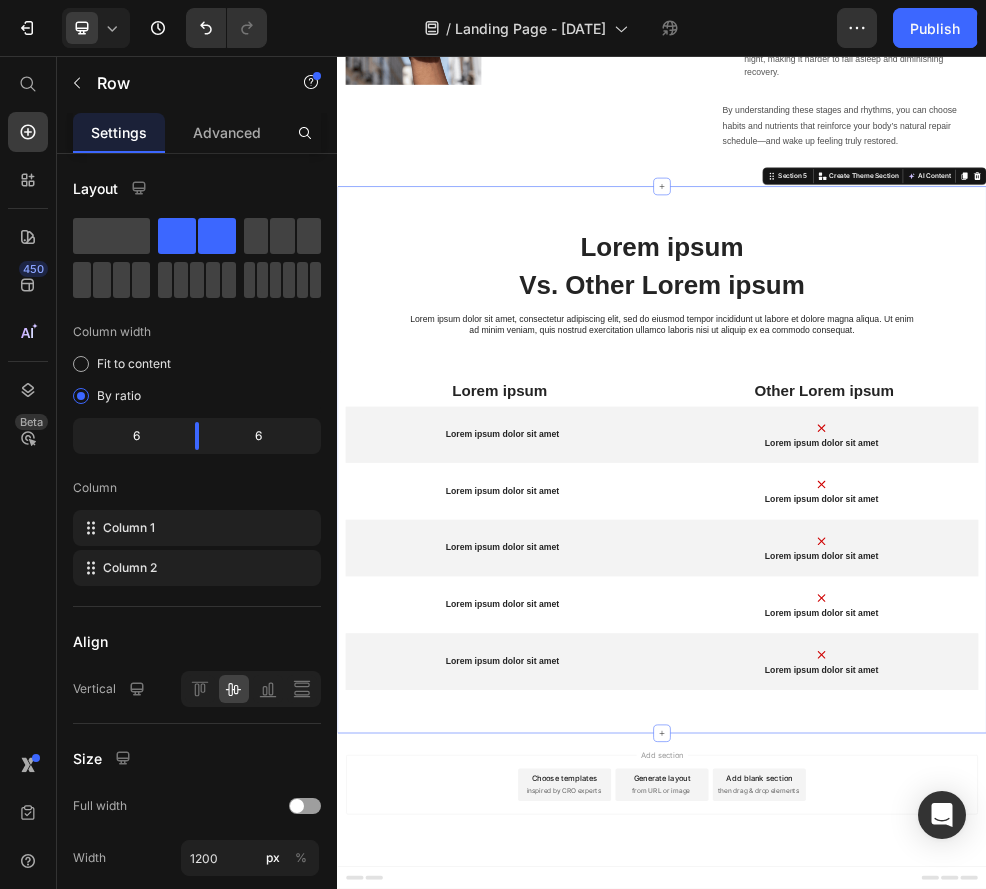 click on "Lorem ipsum dolor sit amet Text Block Image Lorem ipsum dolor sit amet Text Block Row" at bounding box center [937, 757] 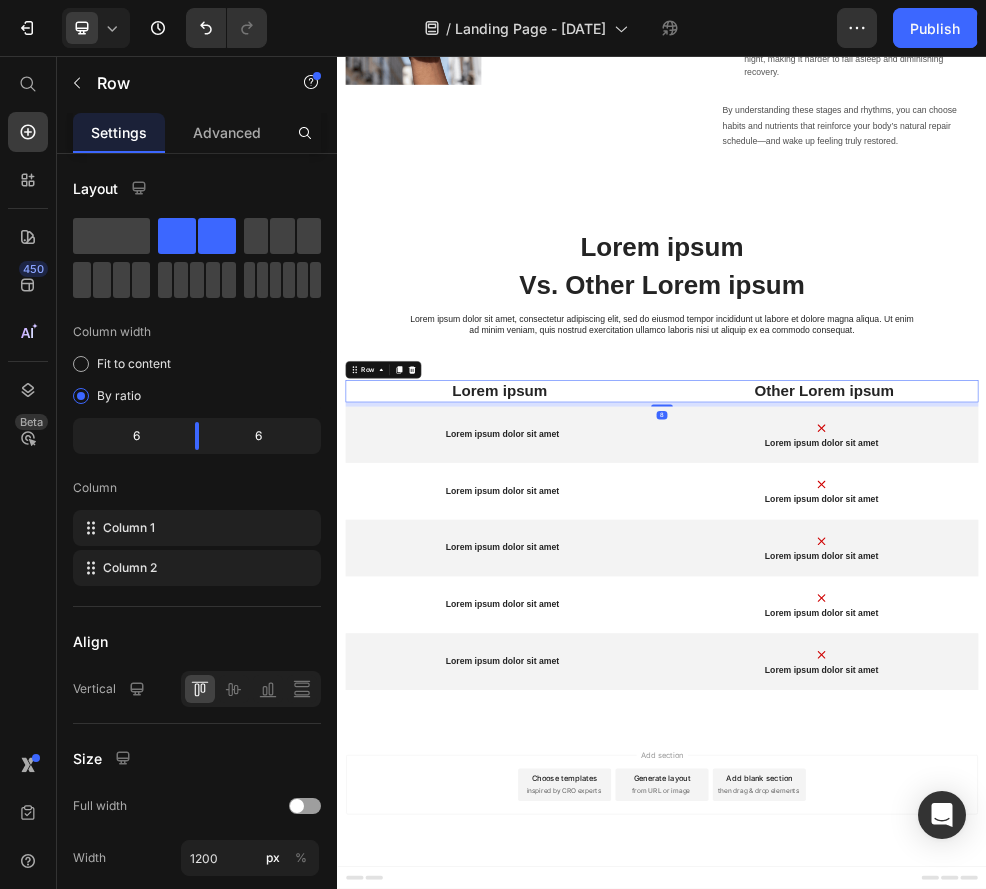 click on "Lorem ipsum Text Block Other Lorem ipsum Text Block Row   8" at bounding box center [937, 676] 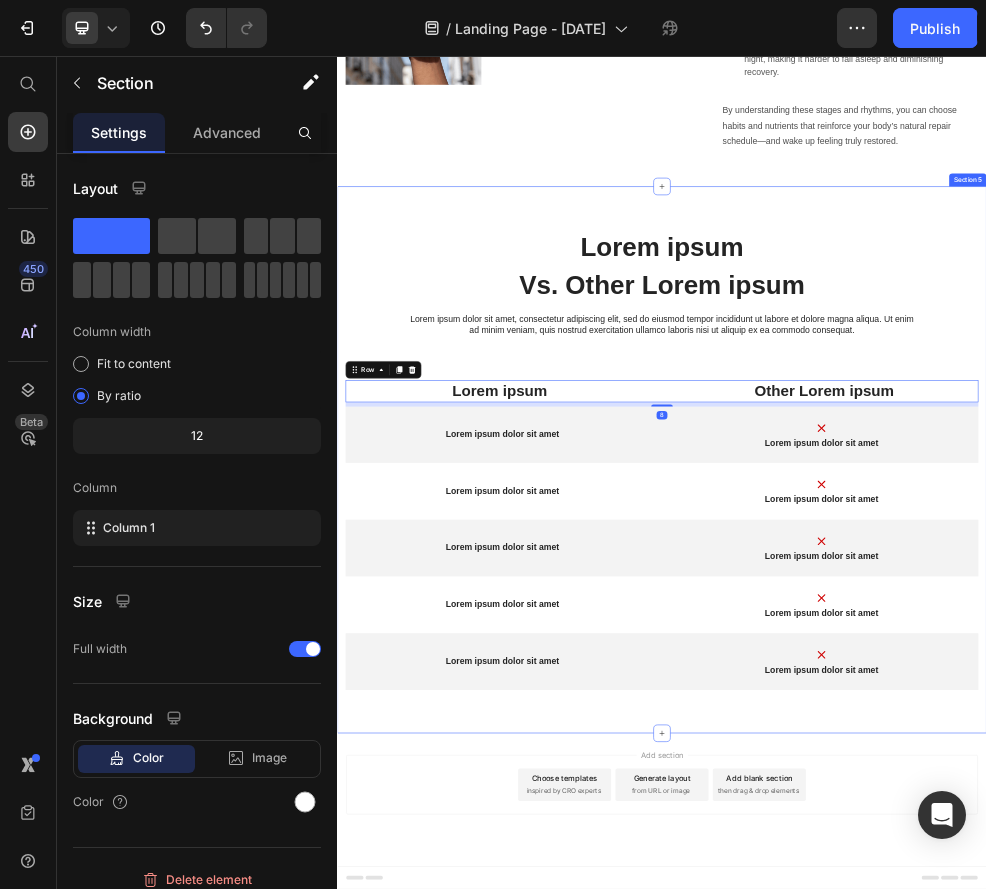 click on "Lorem ipsum Heading Vs. Other Lorem ipsum Text Block Lorem ipsum dolor sit amet, consectetur adipiscing elit, sed do eiusmod tempor incididunt ut labore et dolore magna aliqua. Ut enim ad minim veniam, quis nostrud exercitation ullamco laboris nisi ut aliquip ex ea commodo consequat. Text Block Row Lorem ipsum Text Block Other Lorem ipsum Text Block Row   8 Lorem ipsum dolor sit amet Text Block Image Lorem ipsum dolor sit amet Text Block Row Lorem ipsum dolor sit amet Text Block Image Lorem ipsum dolor sit amet Text Block Row Lorem ipsum dolor sit amet Text Block Image Lorem ipsum dolor sit amet Text Block Row Lorem ipsum dolor sit amet Text Block Image Lorem ipsum dolor sit amet Text Block Row Lorem ipsum dolor sit amet Text Block Image Lorem ipsum dolor sit amet Text Block Row" at bounding box center (937, 811) 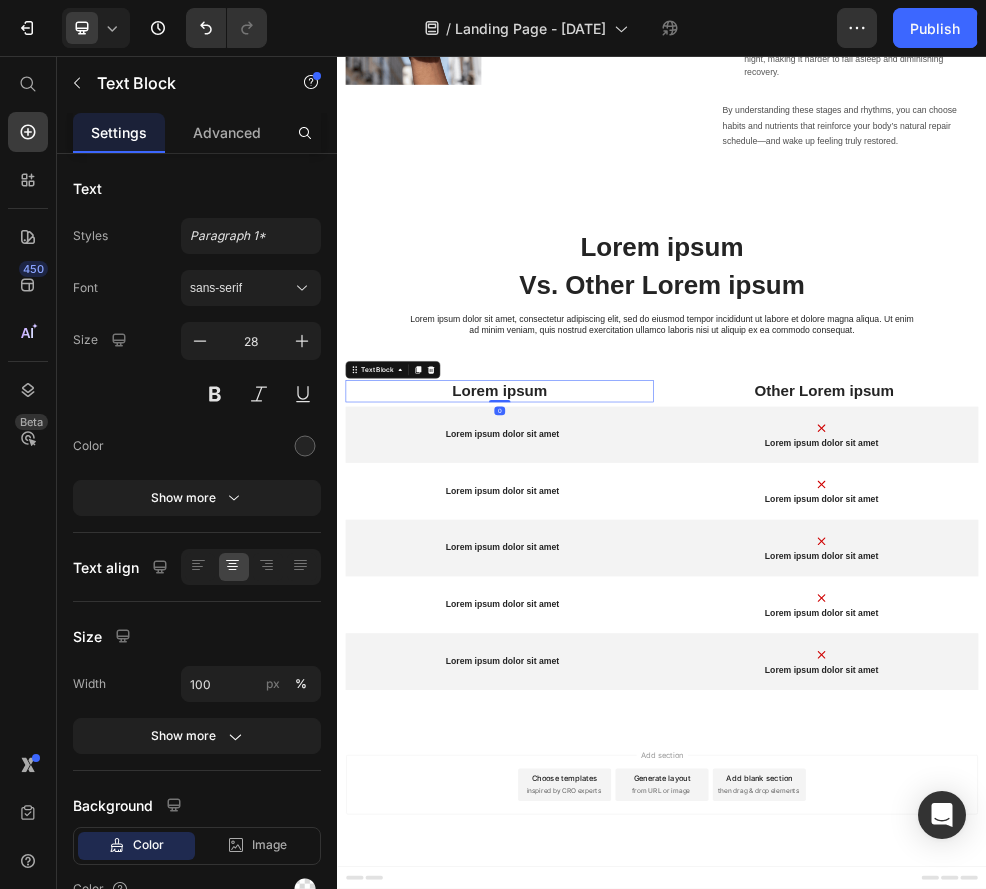 click on "Lorem ipsum Heading Vs. Other Lorem ipsum Text Block Lorem ipsum dolor sit amet, consectetur adipiscing elit, sed do eiusmod tempor incididunt ut labore et dolore magna aliqua. Ut enim ad minim veniam, quis nostrud exercitation ullamco laboris nisi ut aliquip ex ea commodo consequat. Text Block Row Lorem ipsum Text Block   0 Other Lorem ipsum Text Block Row Lorem ipsum dolor sit amet Text Block Image Lorem ipsum dolor sit amet Text Block Row Lorem ipsum dolor sit amet Text Block Image Lorem ipsum dolor sit amet Text Block Row Lorem ipsum dolor sit amet Text Block Image Lorem ipsum dolor sit amet Text Block Row Lorem ipsum dolor sit amet Text Block Image Lorem ipsum dolor sit amet Text Block Row Lorem ipsum dolor sit amet Text Block Image Lorem ipsum dolor sit amet Text Block Row" at bounding box center [937, 811] 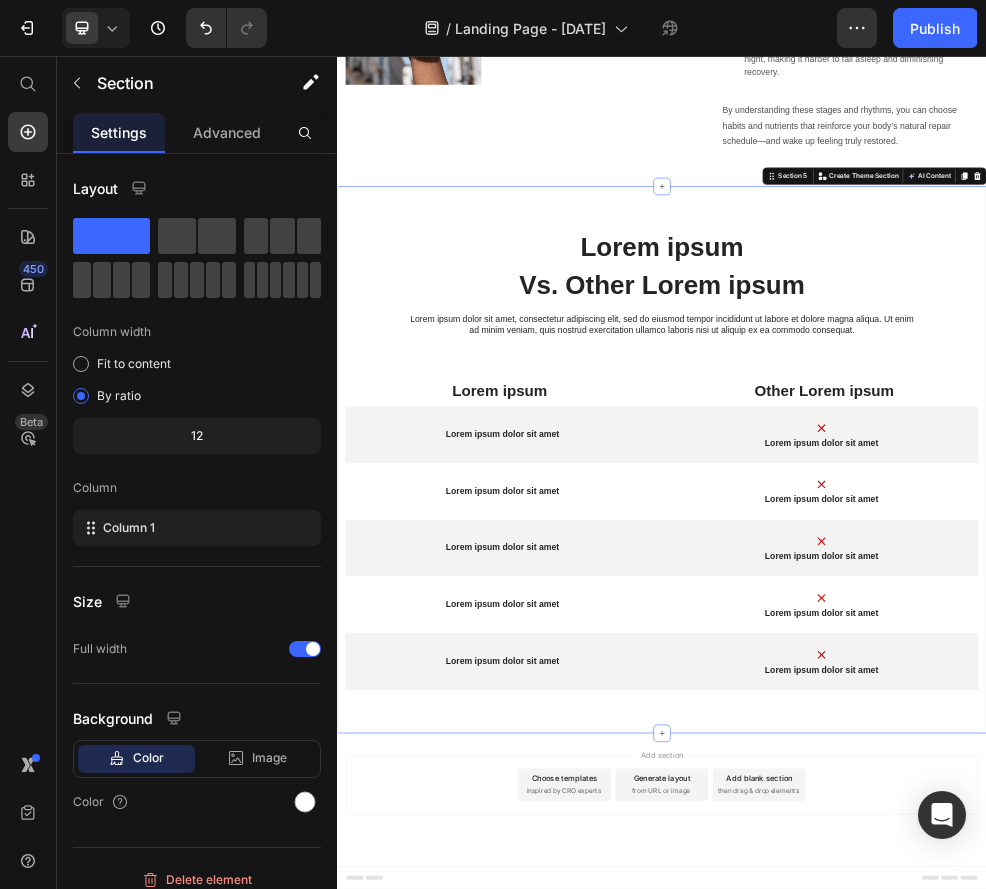 click on "Lorem ipsum Heading Vs. Other Lorem ipsum Text Block Lorem ipsum dolor sit amet, consectetur adipiscing elit, sed do eiusmod tempor incididunt ut labore et dolore magna aliqua. Ut enim ad minim veniam, quis nostrud exercitation ullamco laboris nisi ut aliquip ex ea commodo consequat. Text Block Row Lorem ipsum Text Block Other Lorem ipsum Text Block Row Lorem ipsum dolor sit amet Text Block Image Lorem ipsum dolor sit amet Text Block Row Lorem ipsum dolor sit amet Text Block Image Lorem ipsum dolor sit amet Text Block Row Lorem ipsum dolor sit amet Text Block Image Lorem ipsum dolor sit amet Text Block Row Lorem ipsum dolor sit amet Text Block Image Lorem ipsum dolor sit amet Text Block Row Lorem ipsum dolor sit amet Text Block Image Lorem ipsum dolor sit amet Text Block Row" at bounding box center (937, 811) 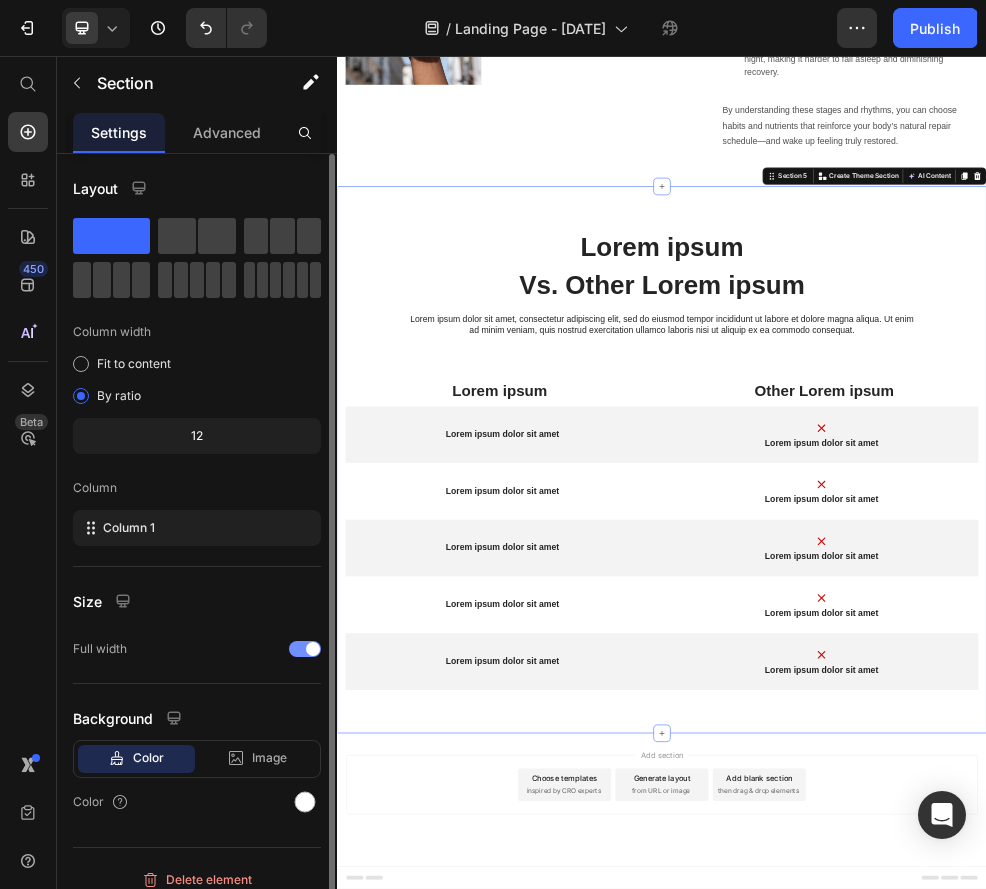 click at bounding box center [305, 649] 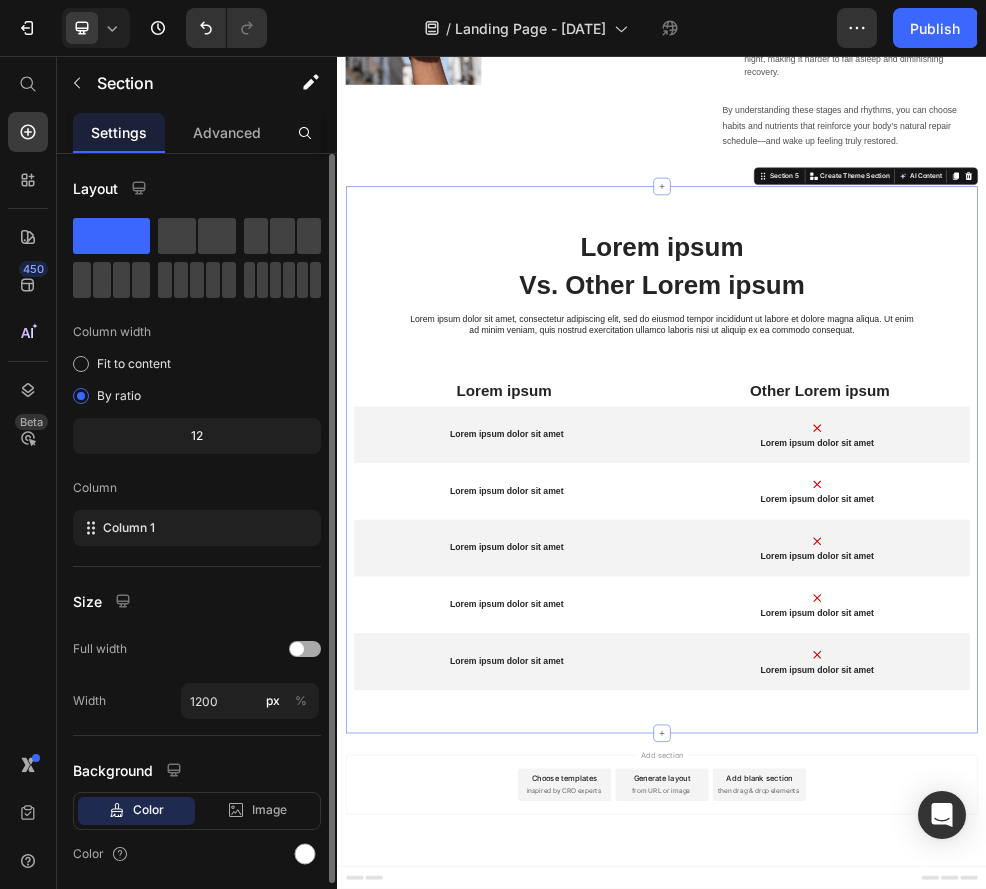 click at bounding box center (305, 649) 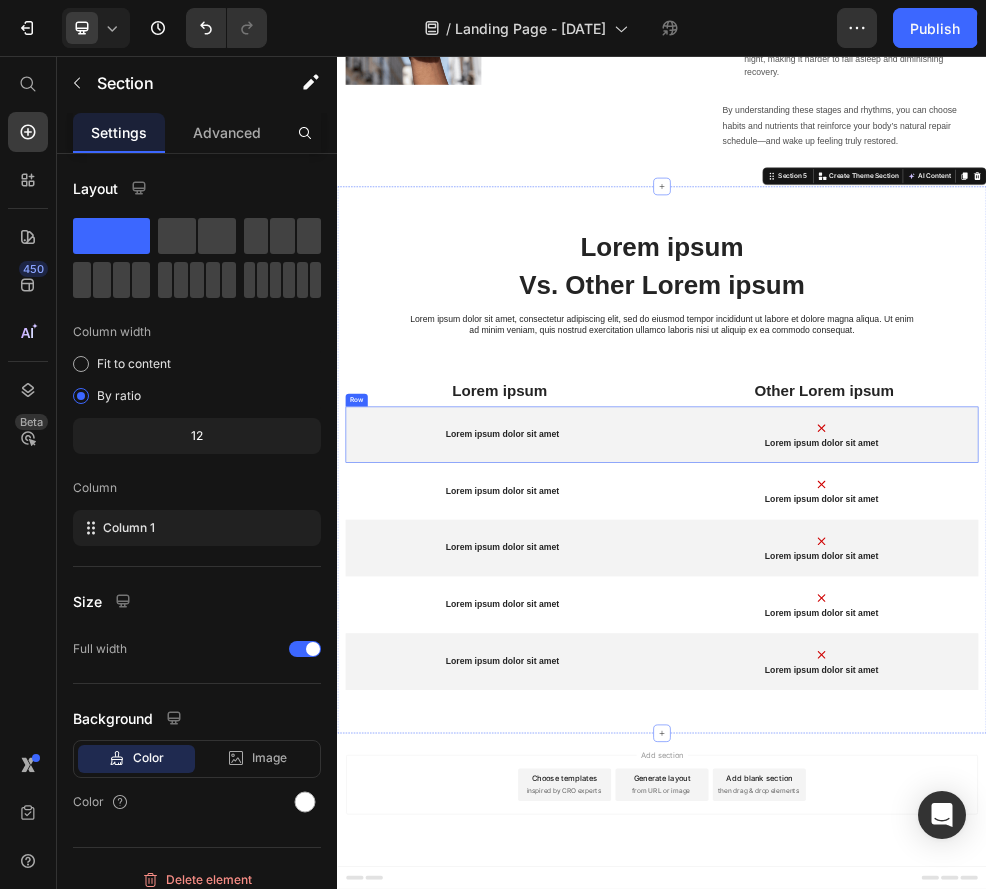 click on "Lorem ipsum dolor sit amet Text Block" at bounding box center (642, 757) 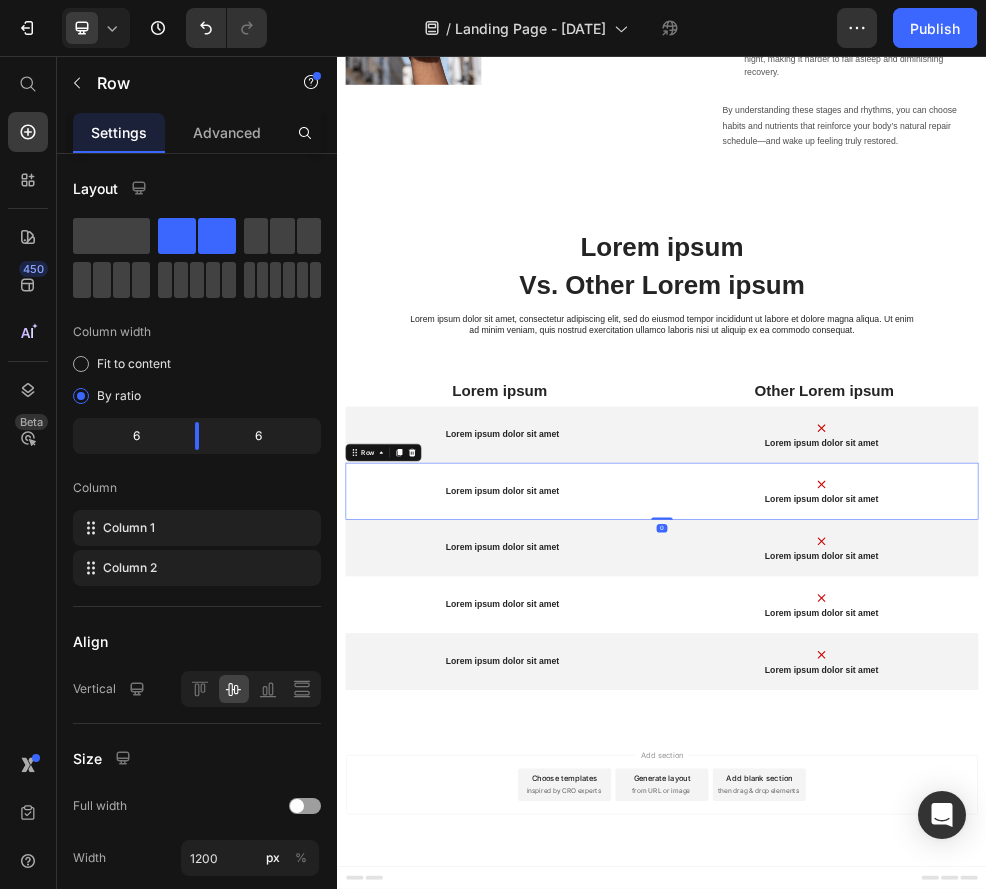 click on "Lorem ipsum dolor sit amet Text Block" at bounding box center [642, 861] 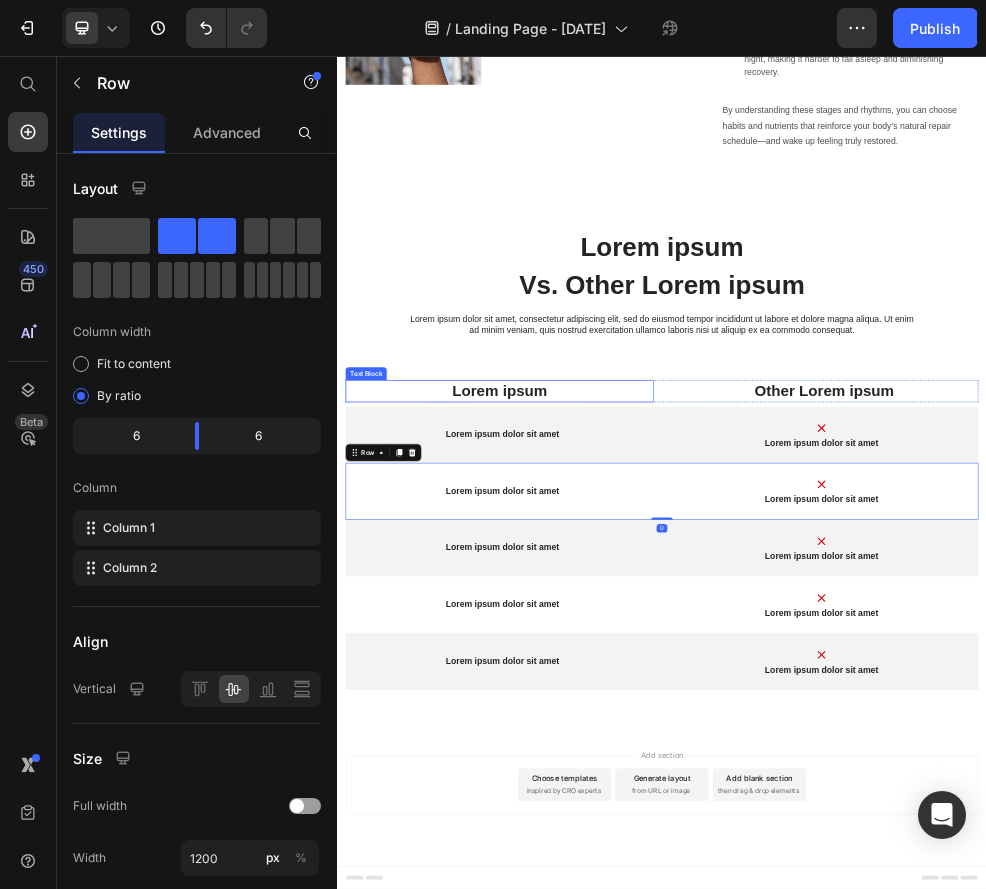 click on "Lorem ipsum" at bounding box center (637, 676) 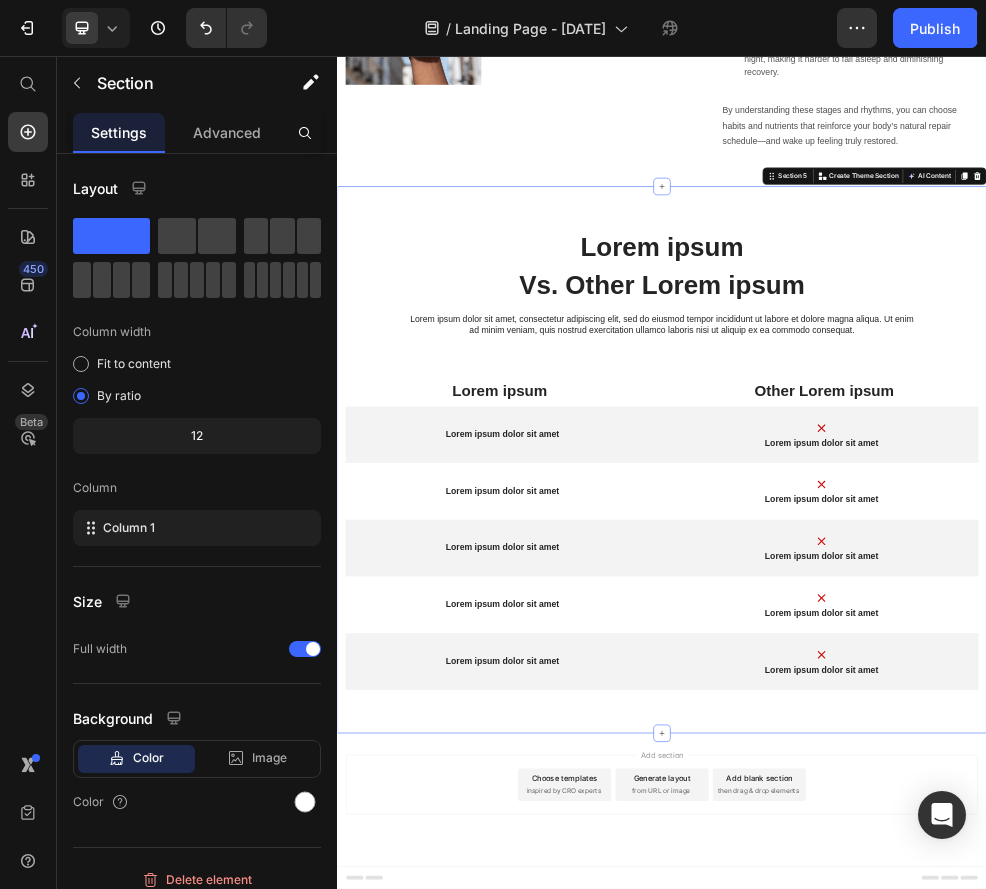 click on "Lorem ipsum Heading Vs. Other Lorem ipsum Text Block Lorem ipsum dolor sit amet, consectetur adipiscing elit, sed do eiusmod tempor incididunt ut labore et dolore magna aliqua. Ut enim ad minim veniam, quis nostrud exercitation ullamco laboris nisi ut aliquip ex ea commodo consequat. Text Block Row Lorem ipsum Text Block Other Lorem ipsum Text Block Row Lorem ipsum dolor sit amet Text Block Image Lorem ipsum dolor sit amet Text Block Row Lorem ipsum dolor sit amet Text Block Image Lorem ipsum dolor sit amet Text Block Row Lorem ipsum dolor sit amet Text Block Image Lorem ipsum dolor sit amet Text Block Row Lorem ipsum dolor sit amet Text Block Image Lorem ipsum dolor sit amet Text Block Row Lorem ipsum dolor sit amet Text Block Image Lorem ipsum dolor sit amet Text Block Row" at bounding box center (937, 811) 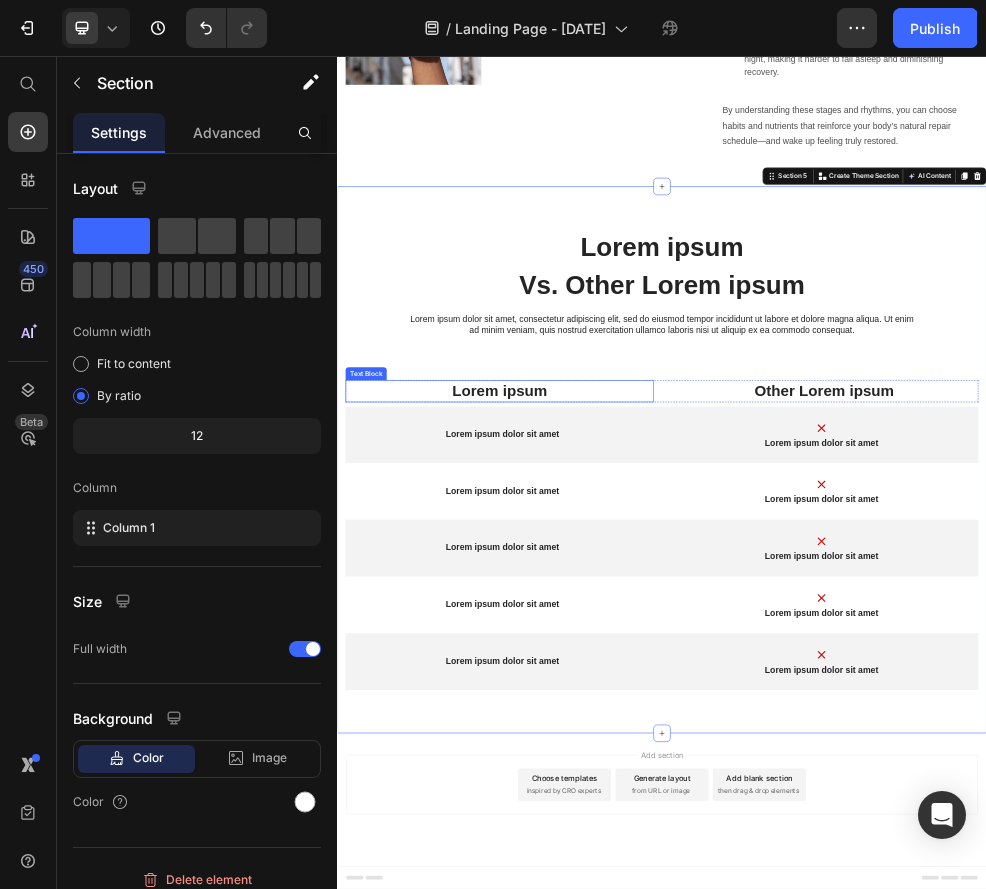 click on "Lorem ipsum" at bounding box center [637, 676] 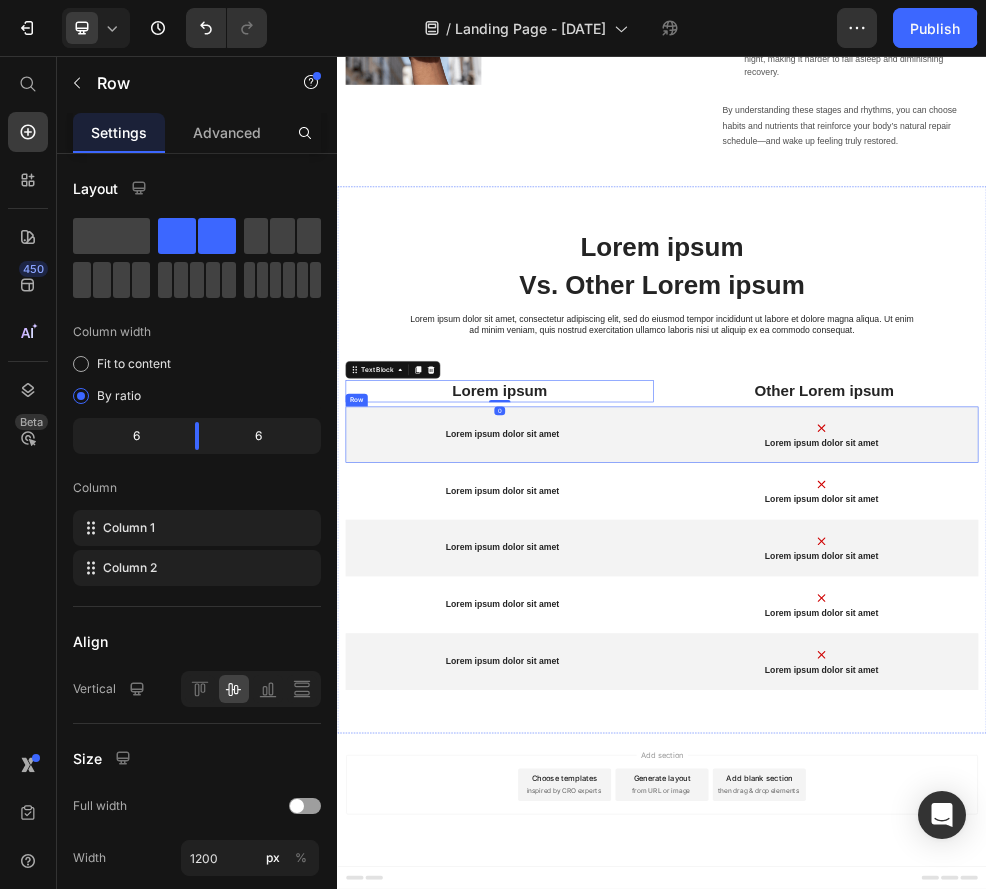 click on "Lorem ipsum dolor sit amet Text Block" at bounding box center (642, 757) 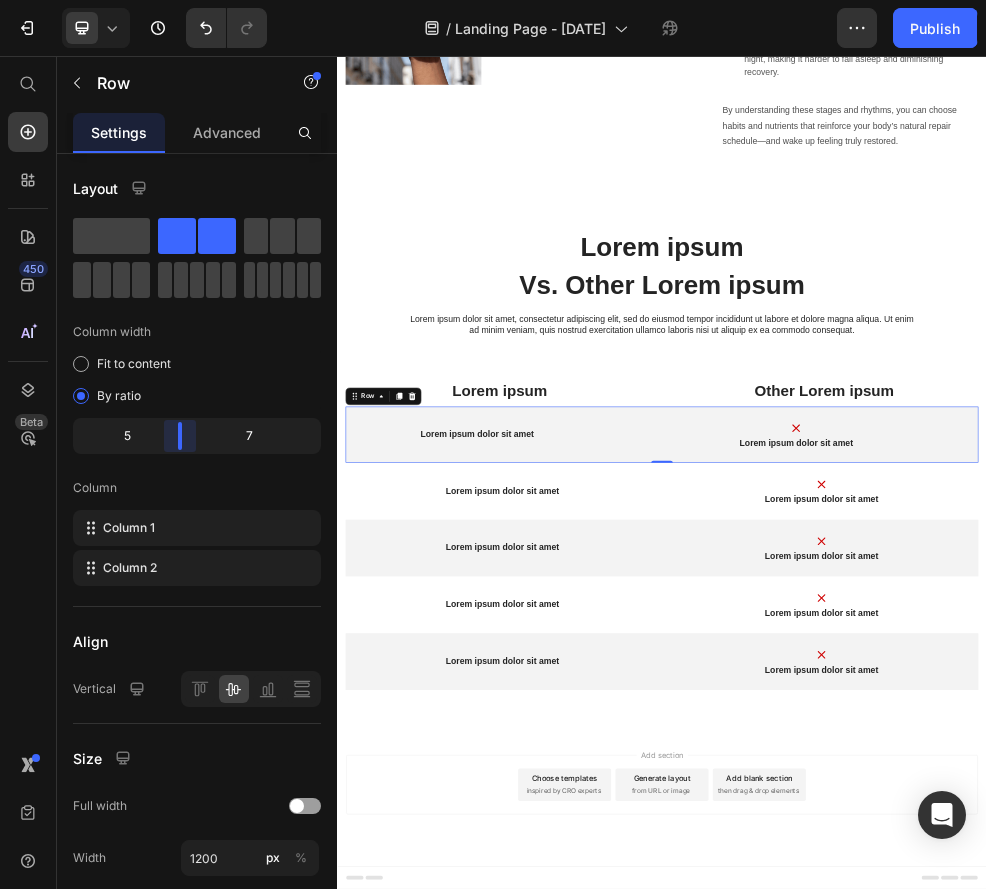 drag, startPoint x: 195, startPoint y: 443, endPoint x: 169, endPoint y: 443, distance: 26 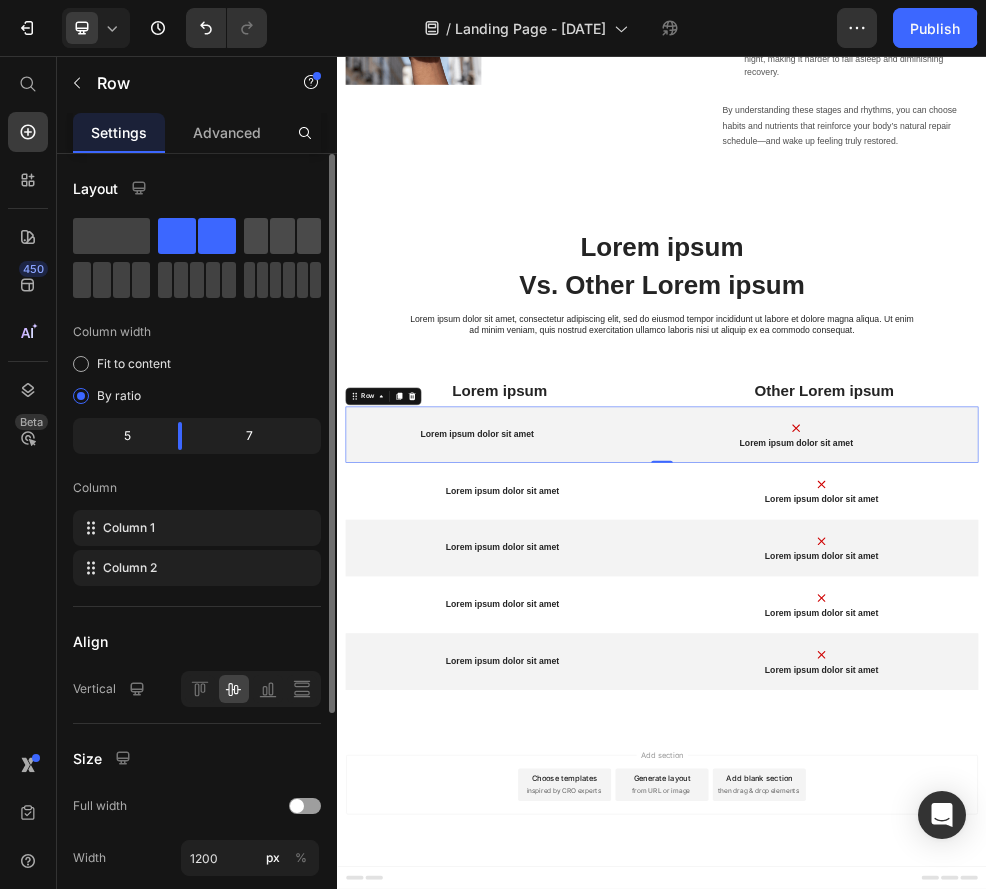 click 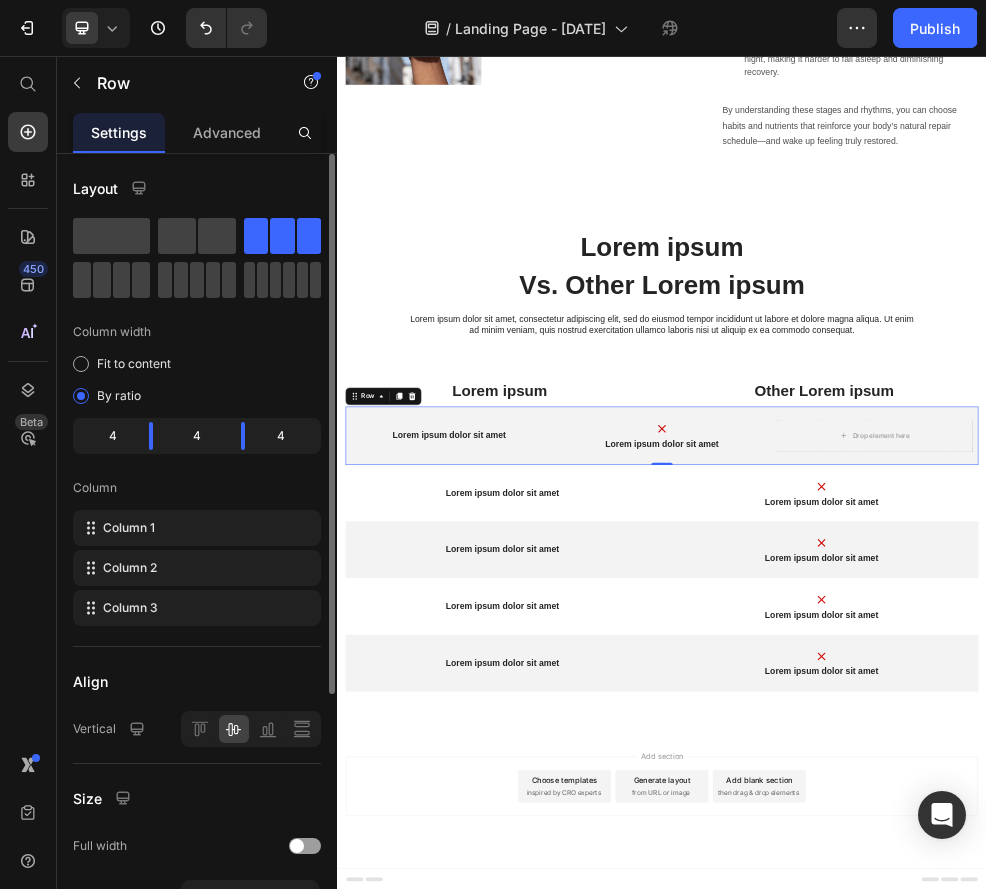 scroll, scrollTop: 3001, scrollLeft: 0, axis: vertical 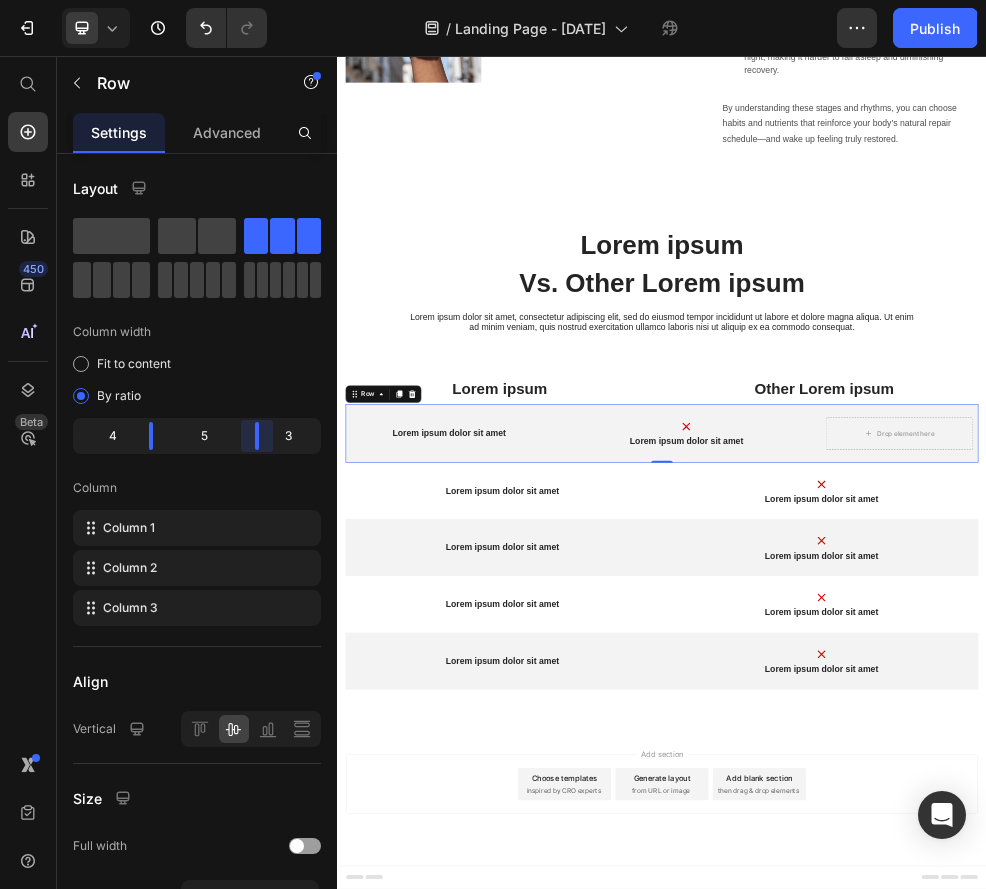 drag, startPoint x: 244, startPoint y: 441, endPoint x: 263, endPoint y: 441, distance: 19 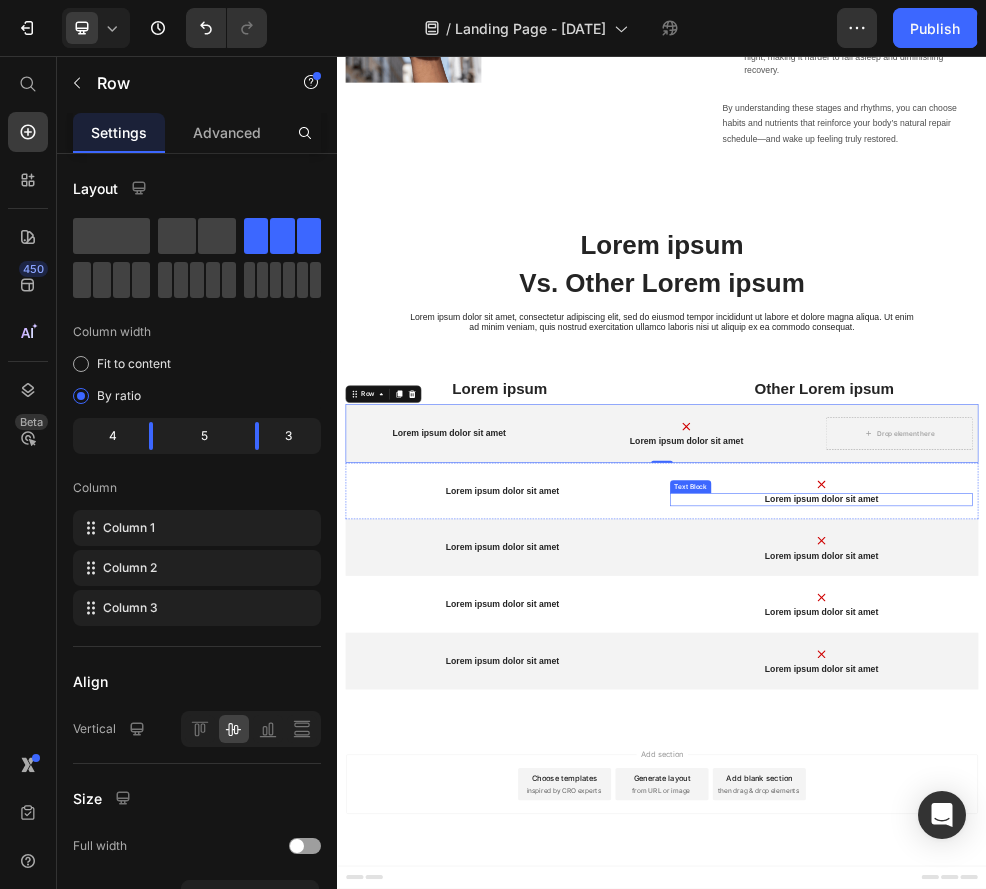 click on "Lorem ipsum dolor sit amet" at bounding box center [1232, 877] 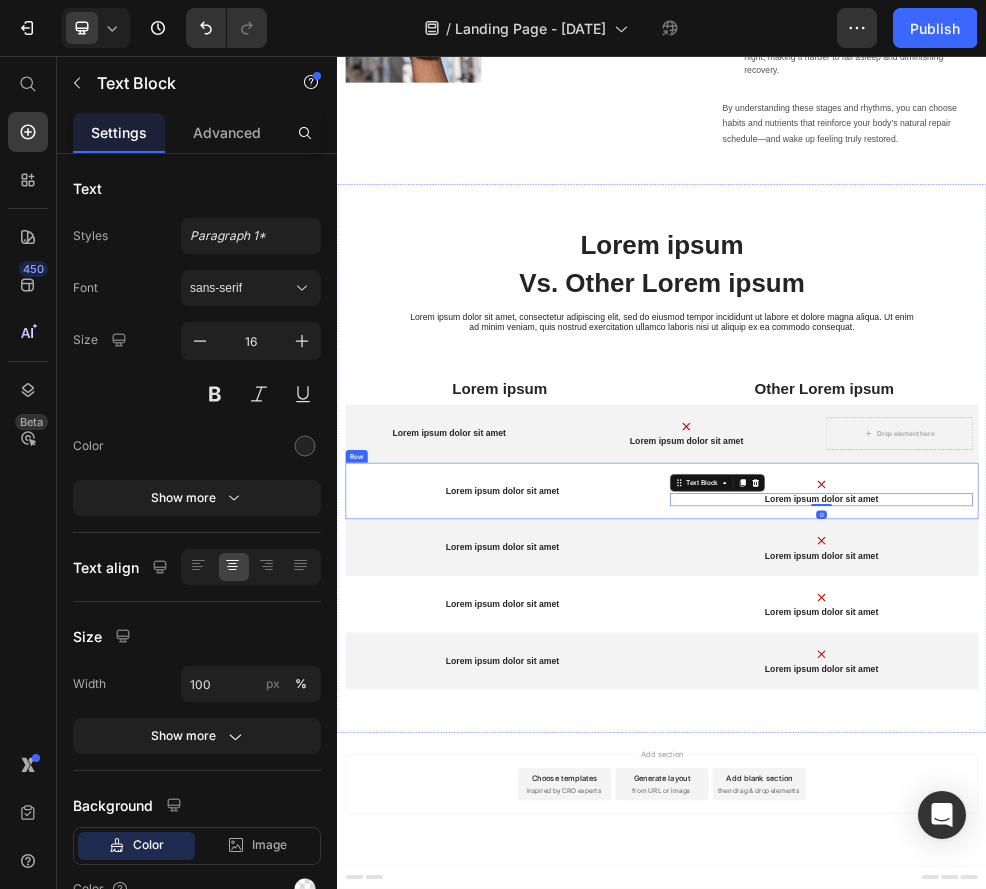 click on "Lorem ipsum dolor sit amet Text Block Image Lorem ipsum dolor sit amet Text Block   0 Row" at bounding box center [937, 861] 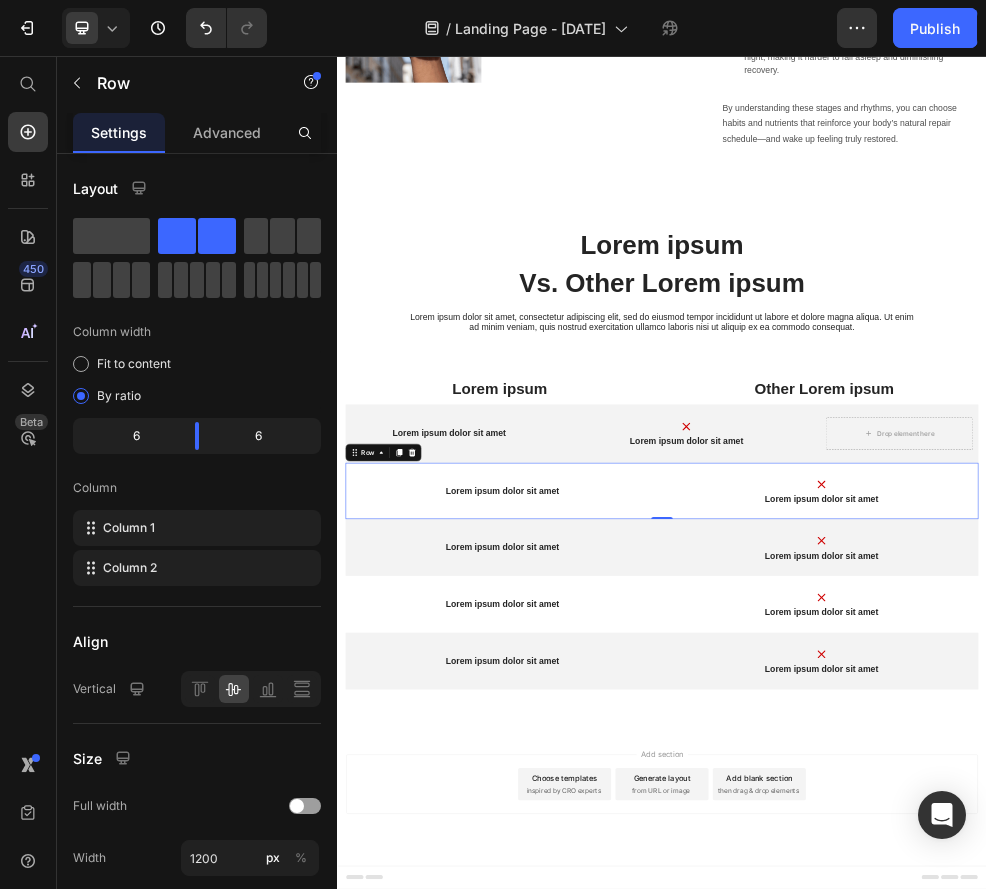 click on "Lorem ipsum dolor sit amet" at bounding box center (543, 754) 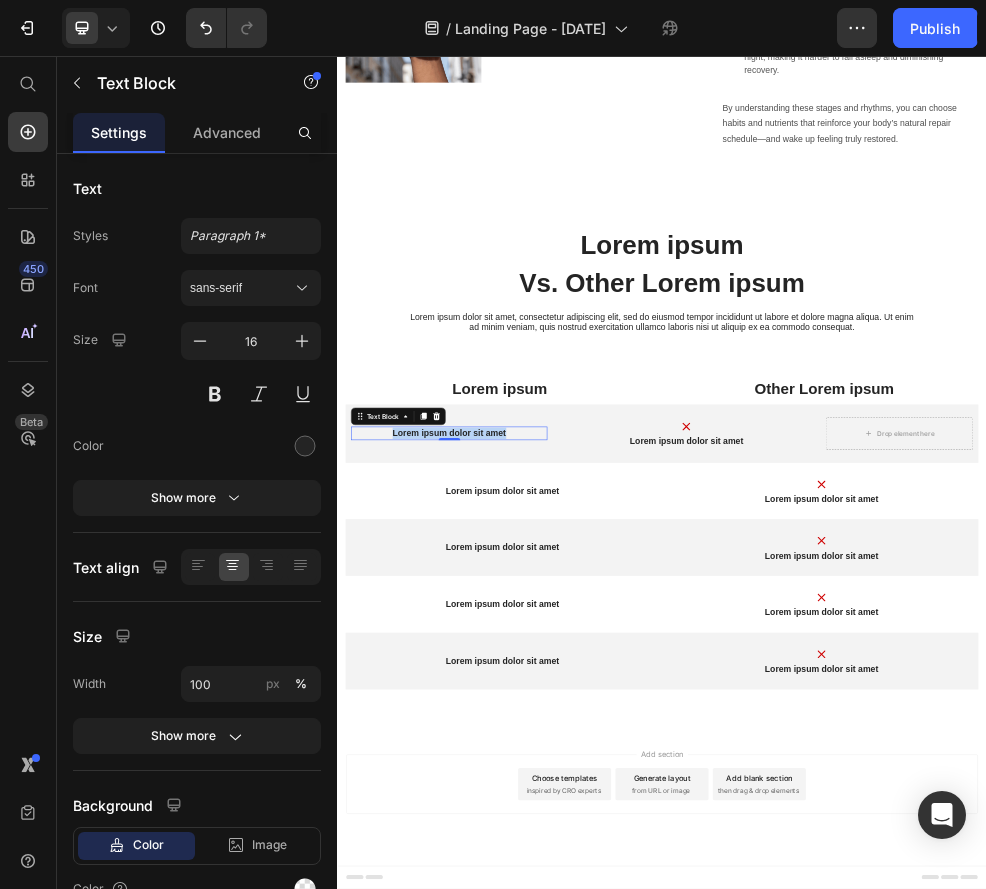 click on "Lorem ipsum dolor sit amet" at bounding box center (543, 754) 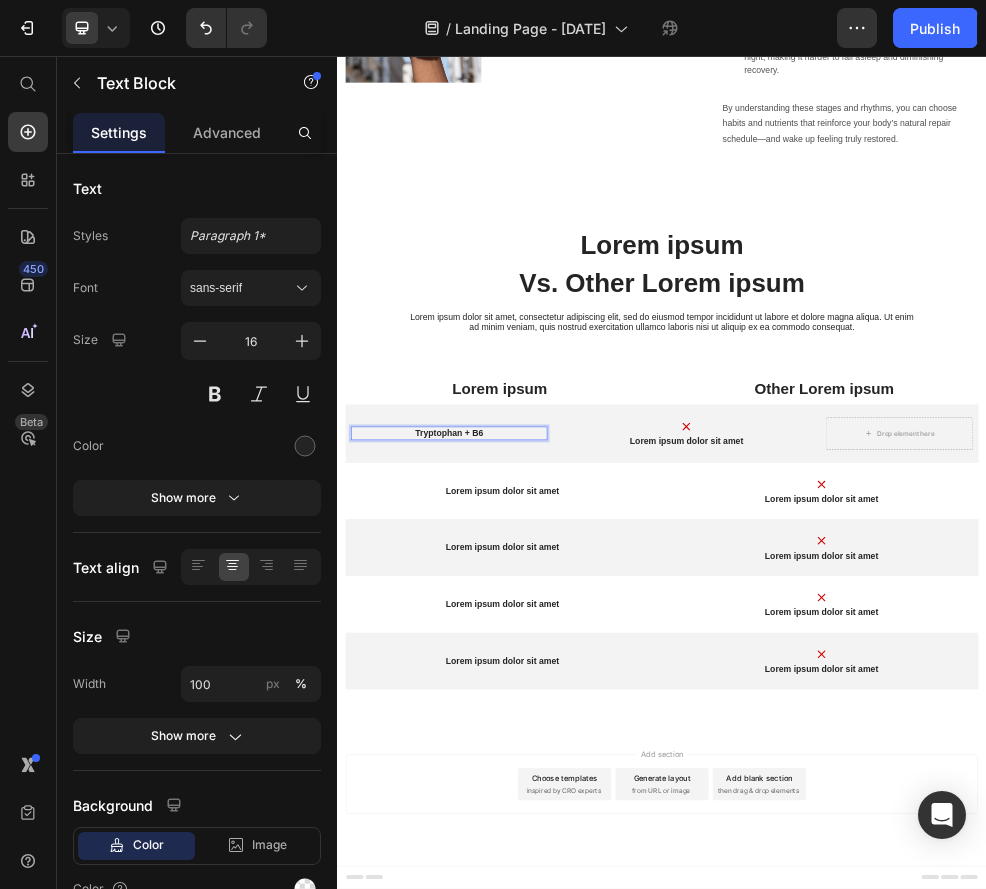 click on "Lorem ipsum dolor sit amet" at bounding box center (982, 770) 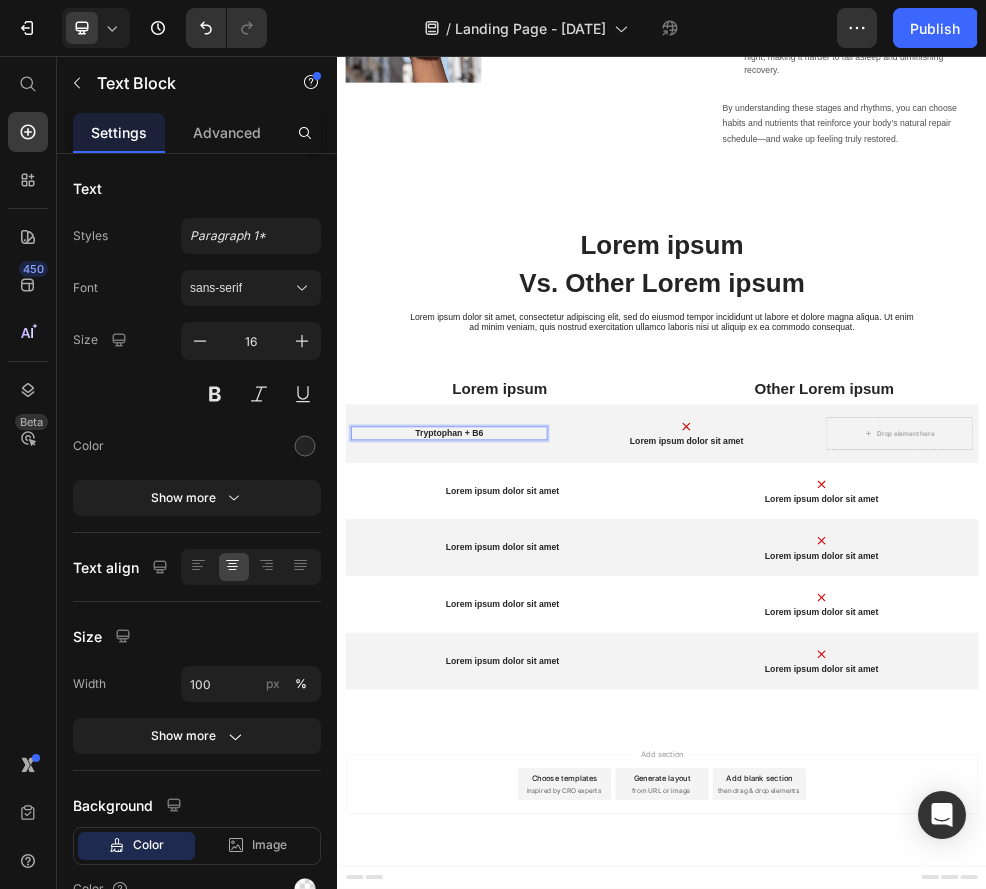 click on "Lorem ipsum dolor sit amet" at bounding box center [982, 770] 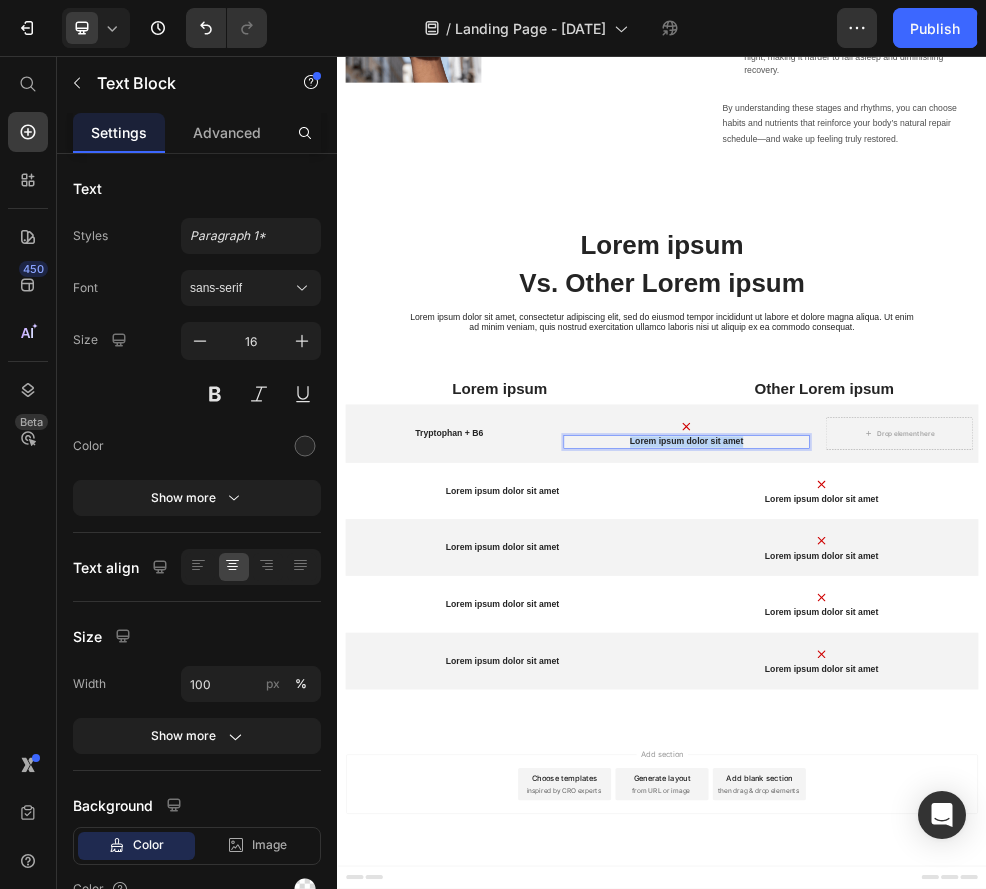 click on "Lorem ipsum dolor sit amet" at bounding box center (982, 770) 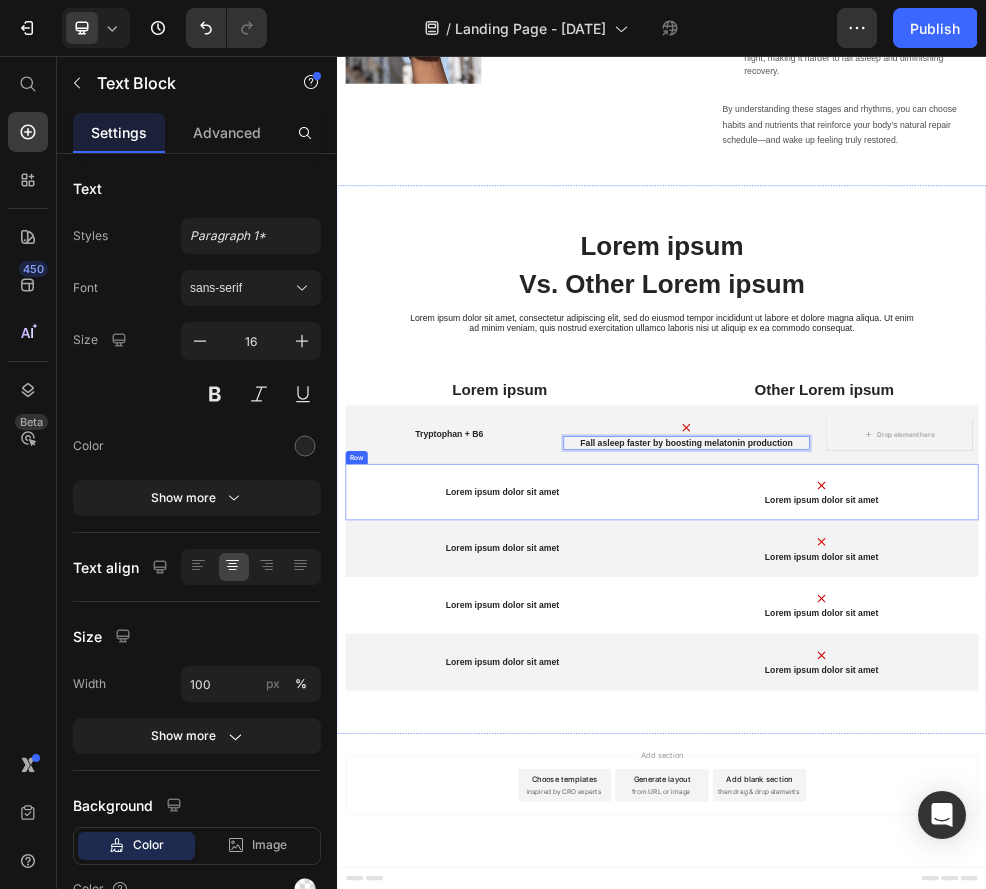 scroll, scrollTop: 3001, scrollLeft: 0, axis: vertical 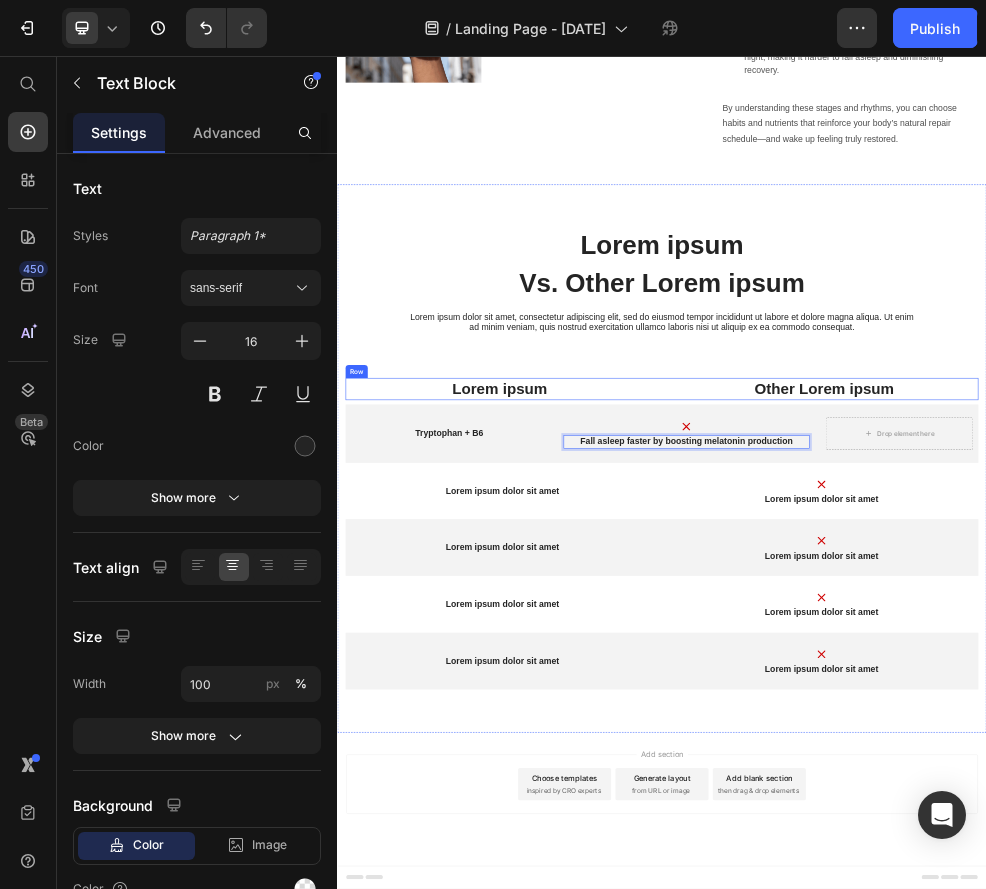 click on "Lorem ipsum Text Block Other Lorem ipsum Text Block Row" at bounding box center [937, 672] 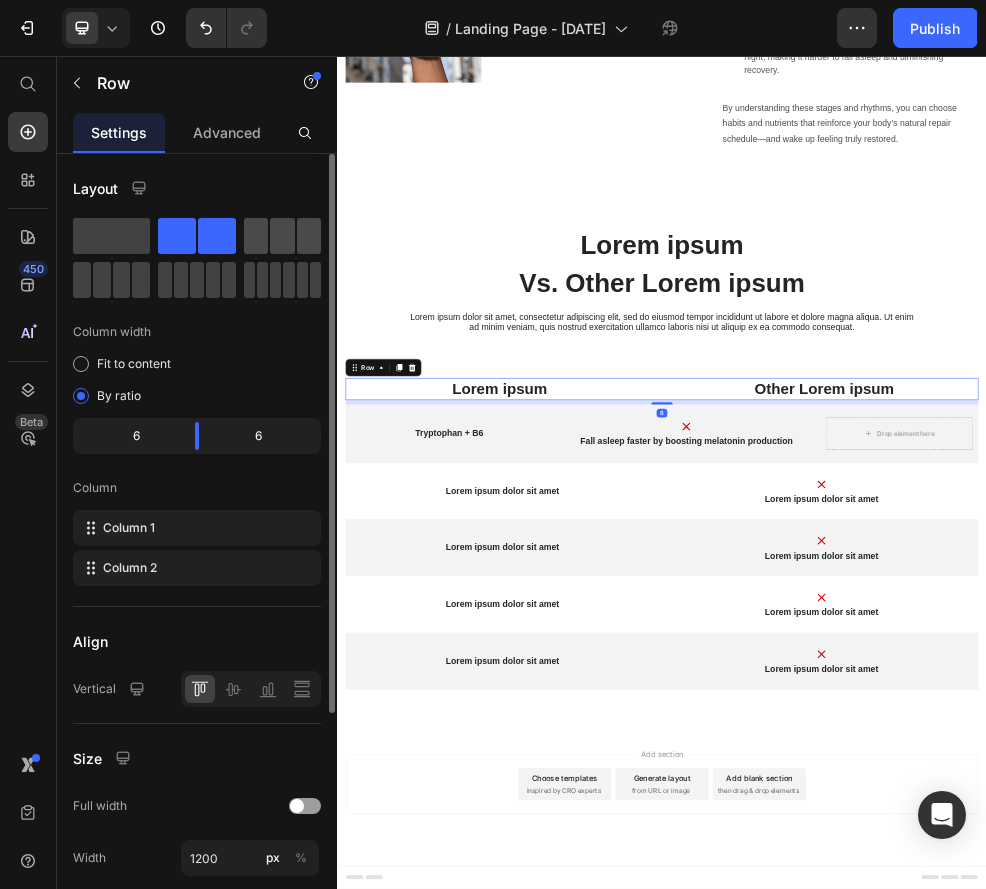 click 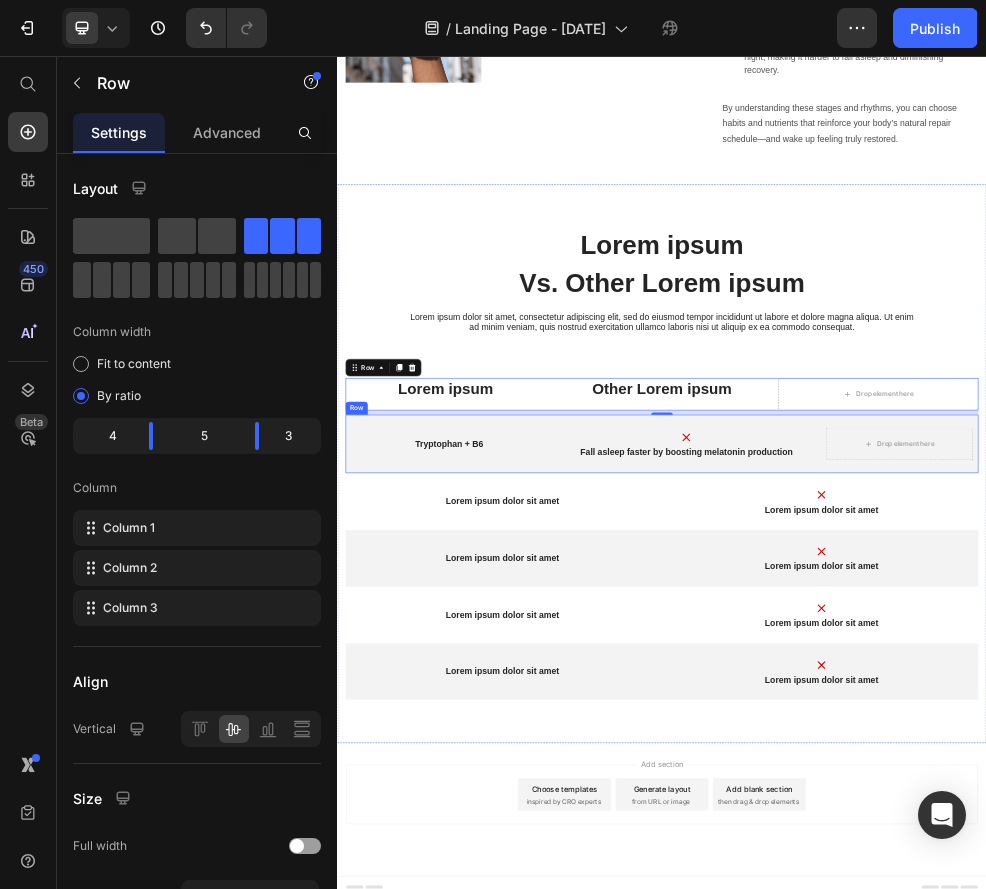 click on "Tryptophan + B6 Text Block Image Fall asleep faster by boosting melatonin production Text Block
Drop element here Row" at bounding box center [937, 774] 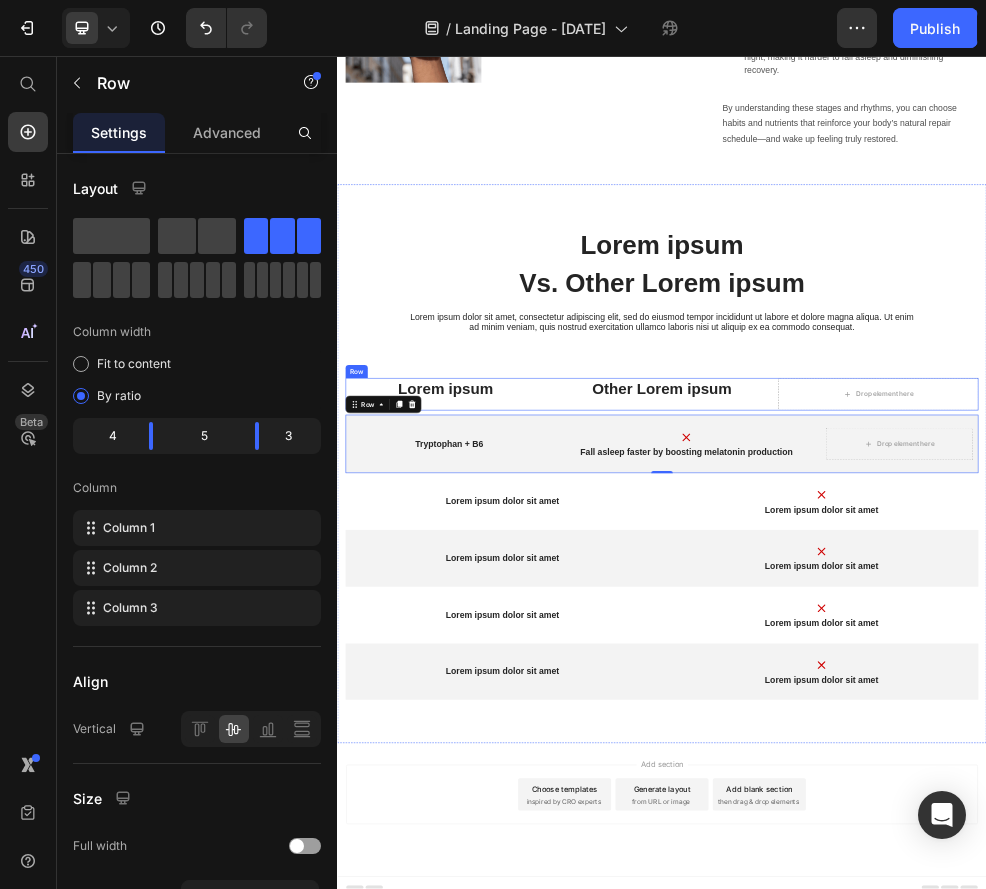 click on "Lorem ipsum Text Block Other Lorem ipsum Text Block
Drop element here Row" at bounding box center [937, 682] 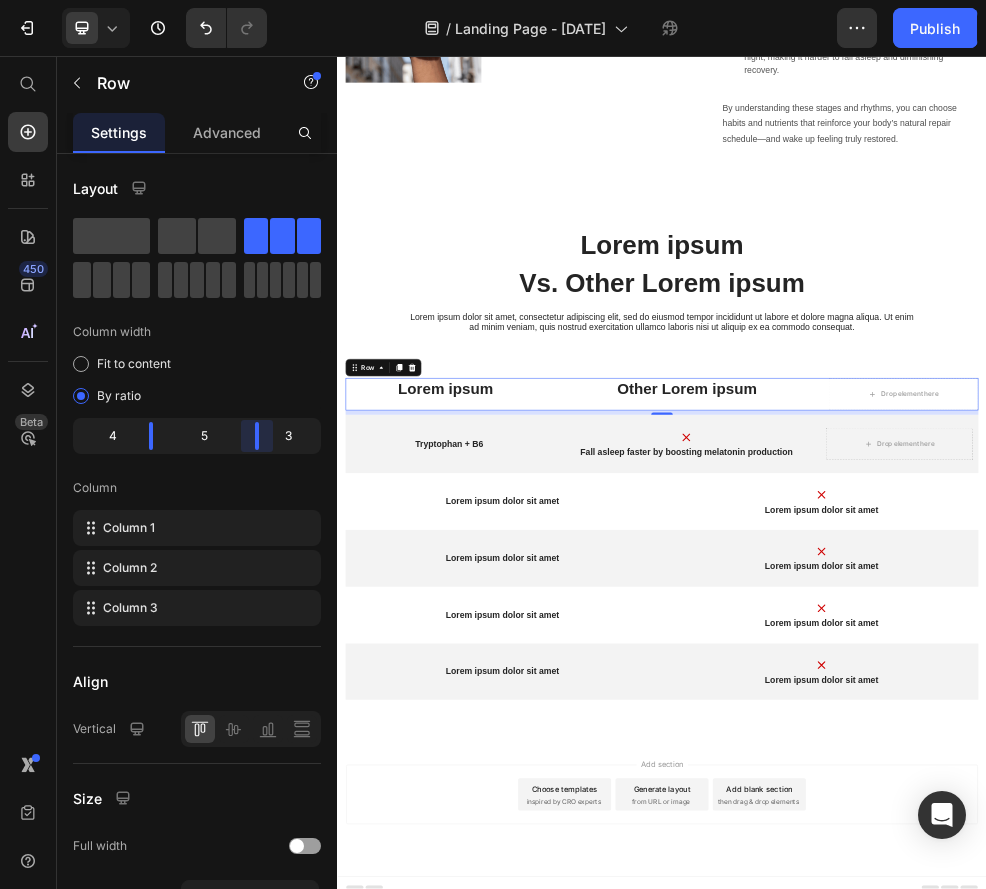 drag, startPoint x: 239, startPoint y: 447, endPoint x: 254, endPoint y: 449, distance: 15.132746 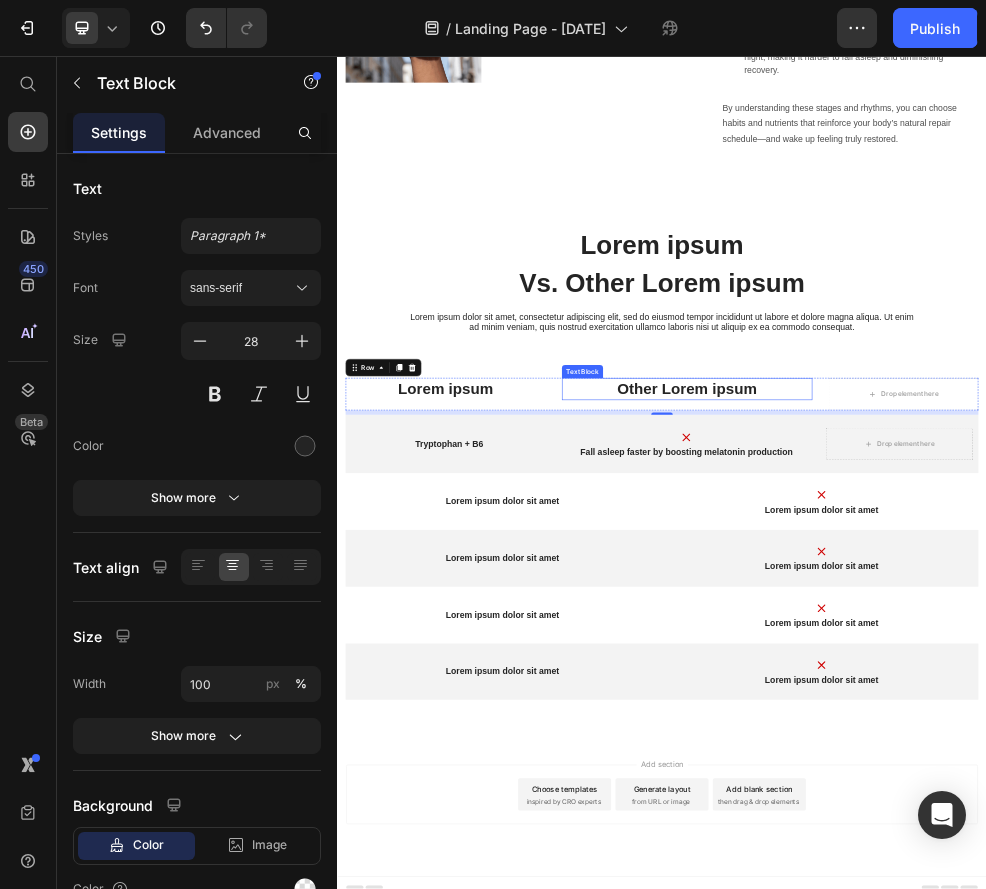 click on "Other Lorem ipsum" at bounding box center [983, 672] 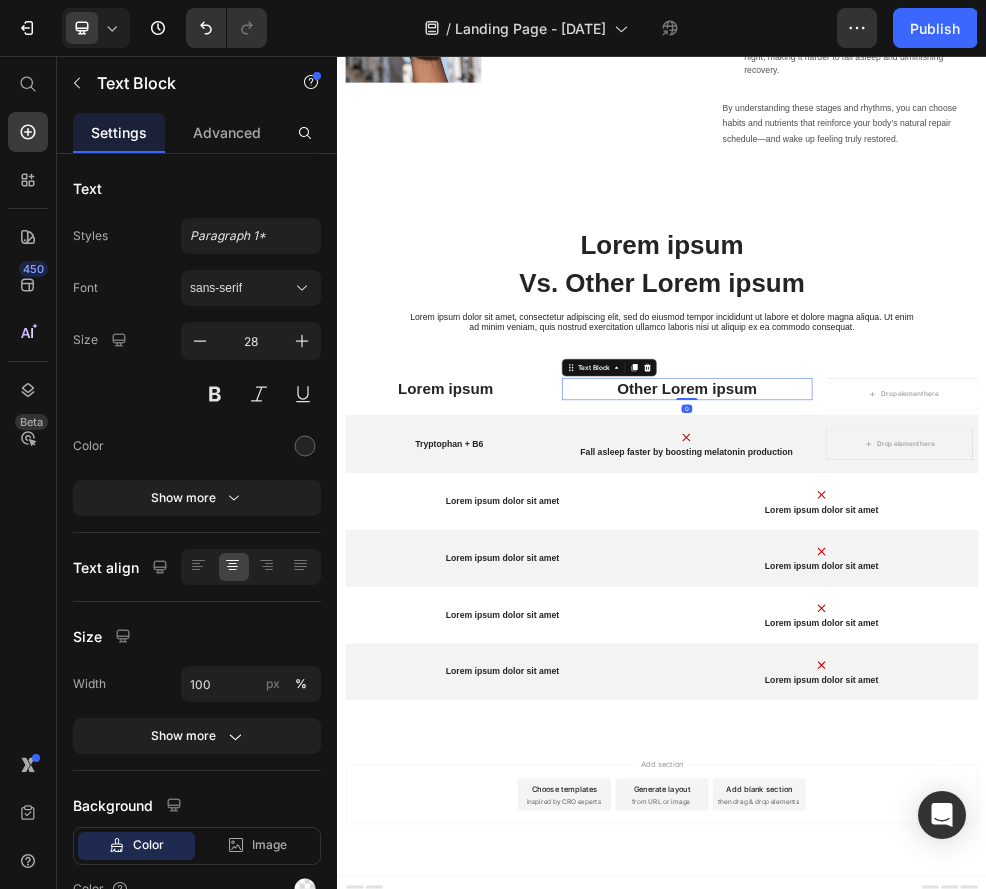 click on "Text Block" at bounding box center [839, 633] 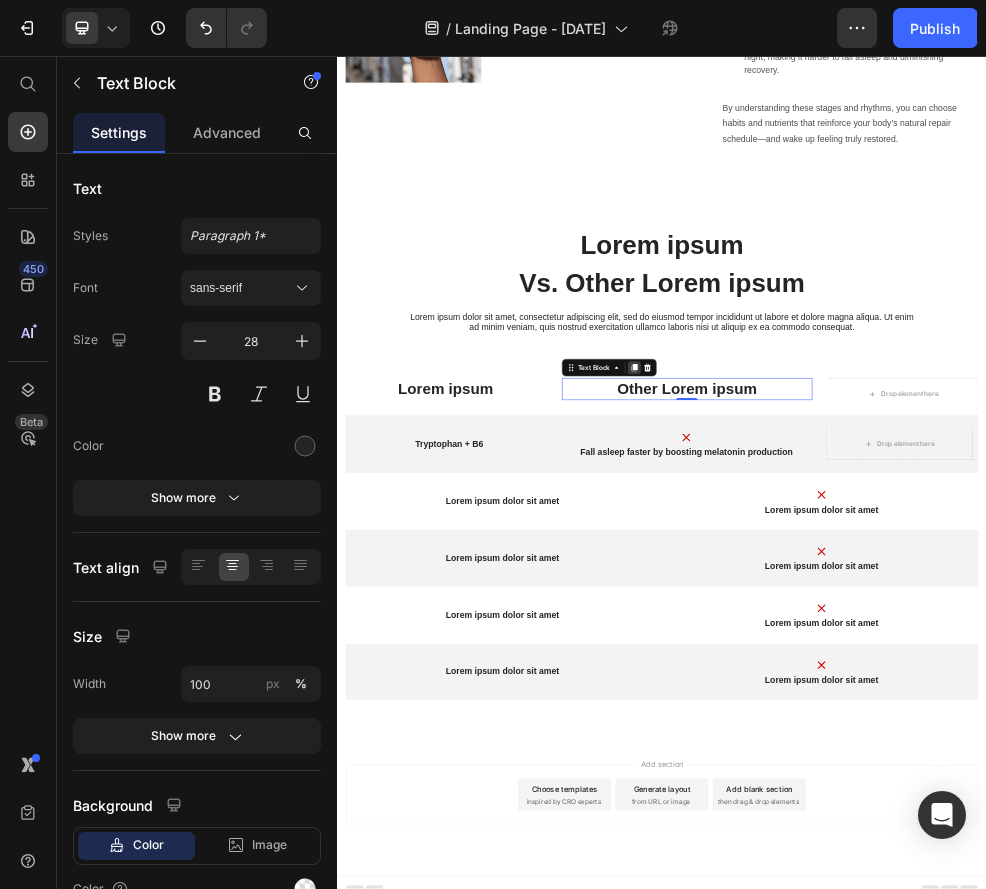 click 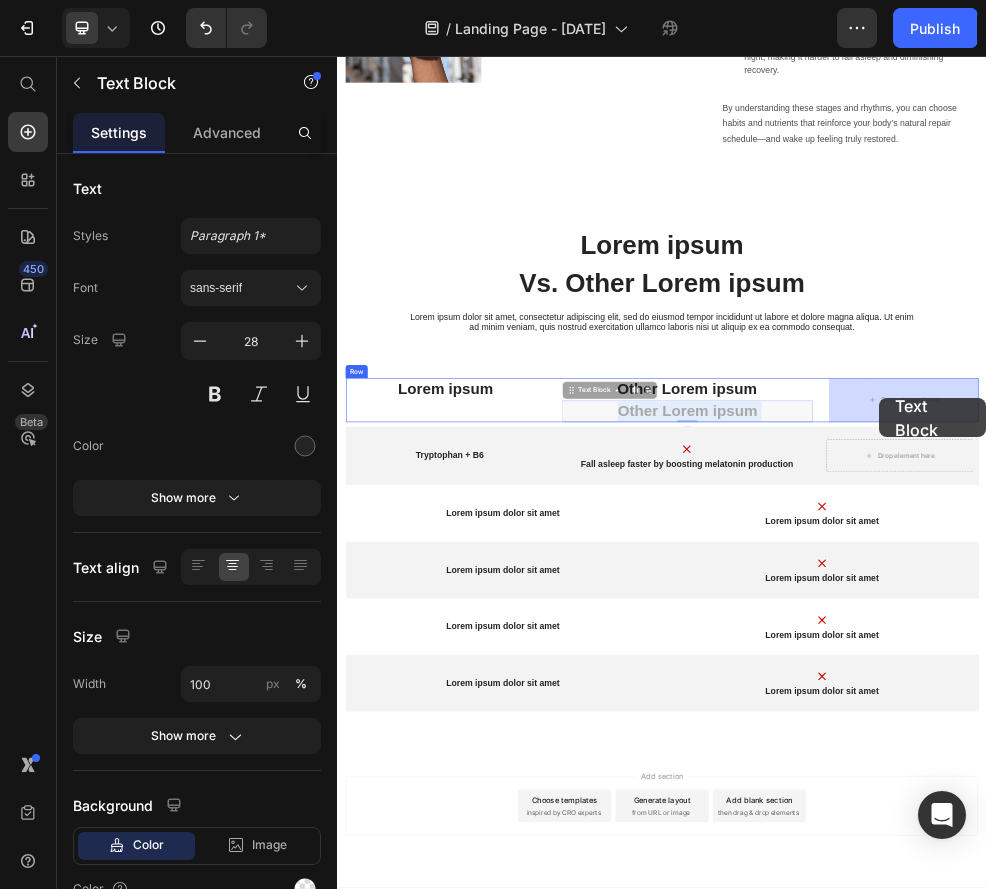 drag, startPoint x: 1110, startPoint y: 716, endPoint x: 1353, endPoint y: 685, distance: 244.96939 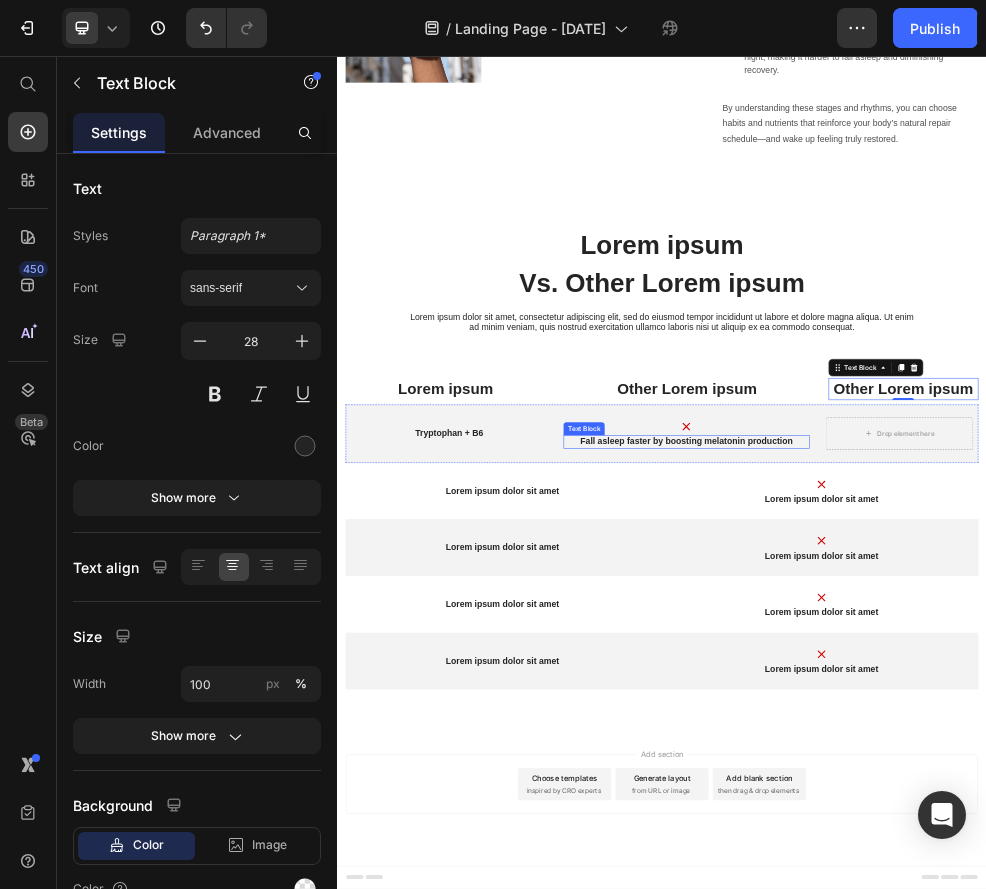 click on "Fall asleep faster by boosting melatonin production" at bounding box center (982, 770) 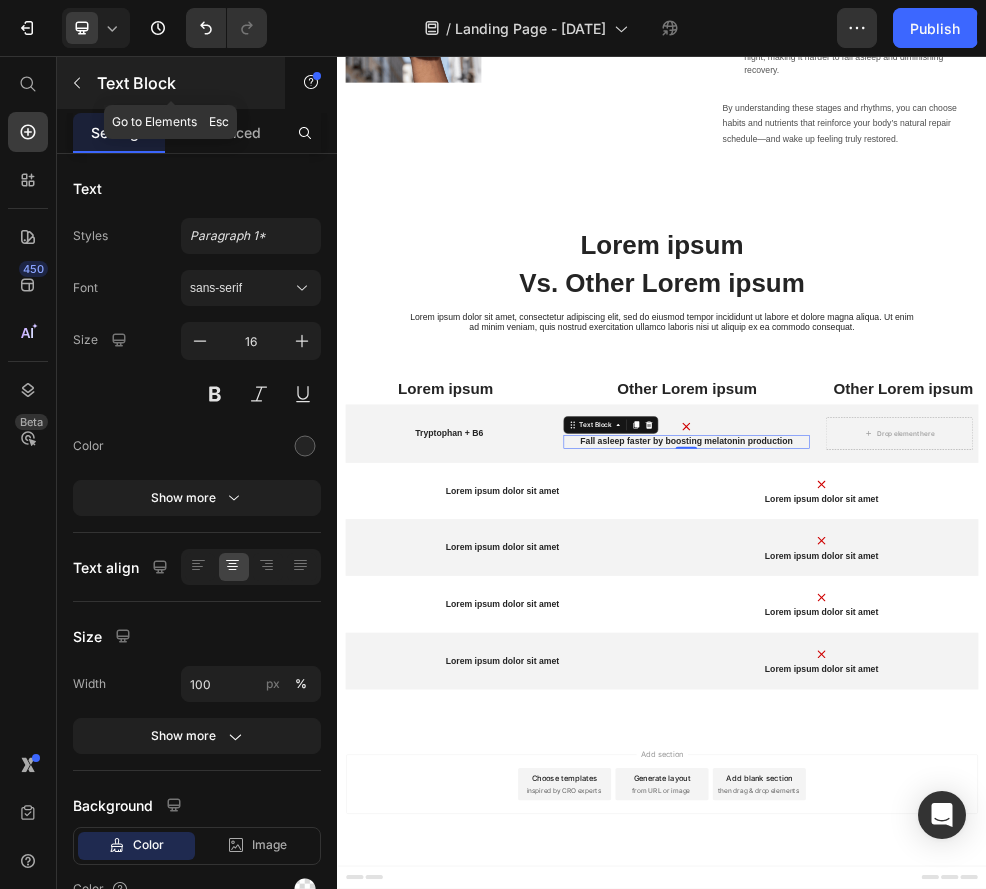 click 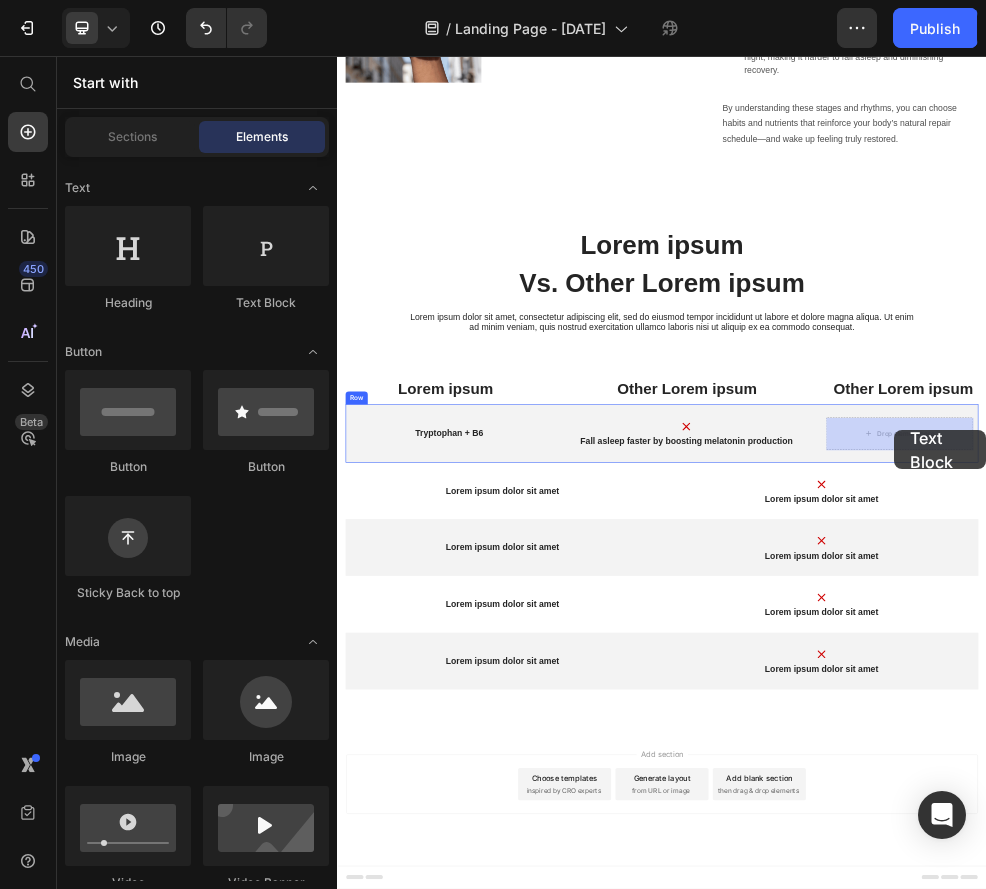 drag, startPoint x: 581, startPoint y: 339, endPoint x: 1367, endPoint y: 748, distance: 886.0457 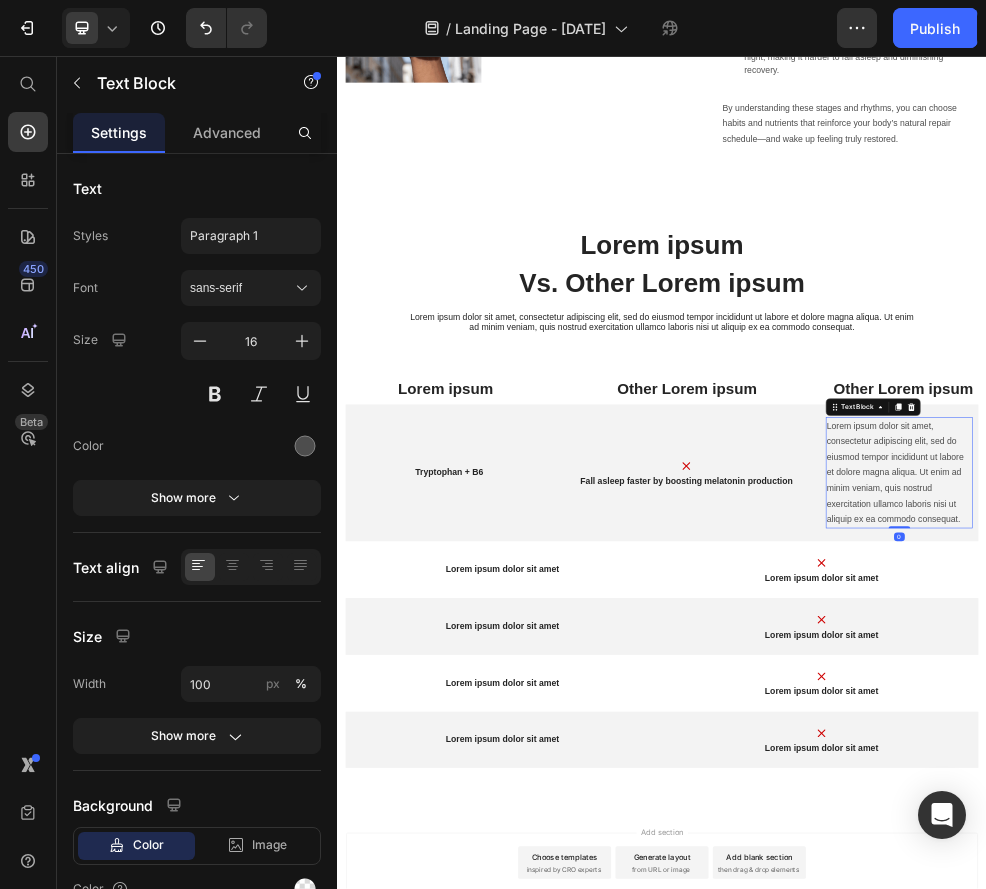 click on "Lorem ipsum dolor sit amet, consectetur adipiscing elit, sed do eiusmod tempor incididunt ut labore et dolore magna aliqua. Ut enim ad minim veniam, quis nostrud exercitation ullamco laboris nisi ut aliquip ex ea commodo consequat." at bounding box center (1376, 828) 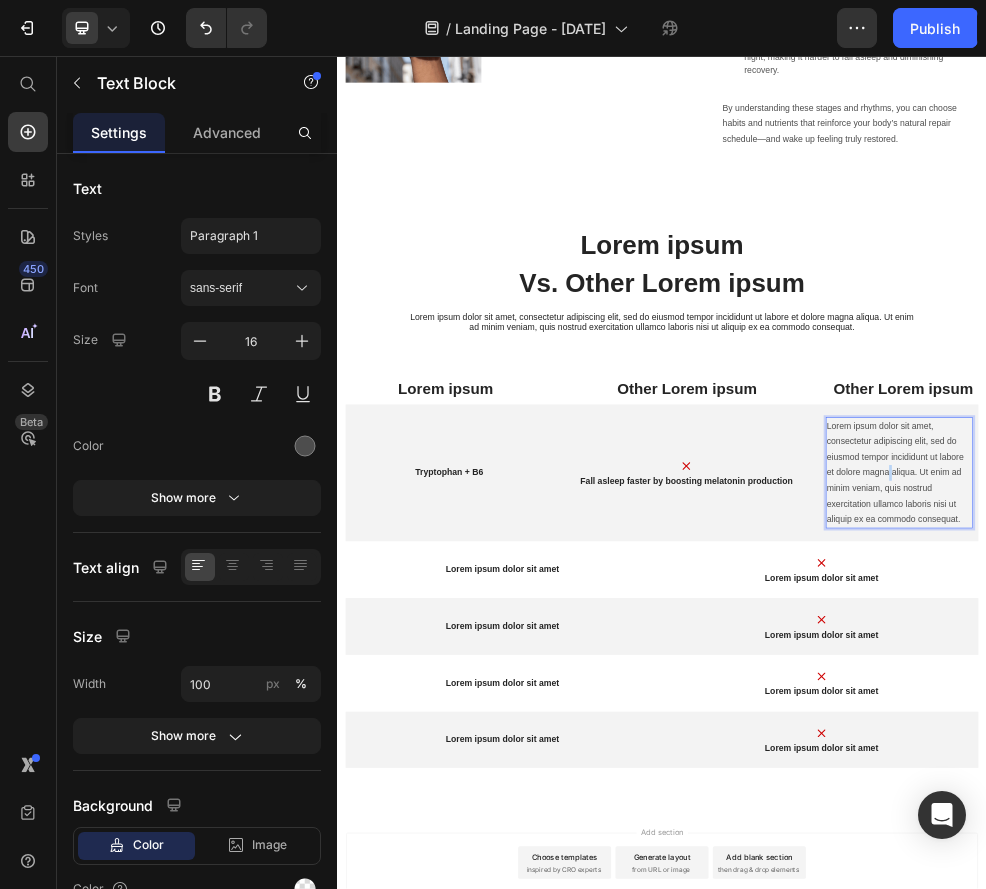 click on "Lorem ipsum dolor sit amet, consectetur adipiscing elit, sed do eiusmod tempor incididunt ut labore et dolore magna aliqua. Ut enim ad minim veniam, quis nostrud exercitation ullamco laboris nisi ut aliquip ex ea commodo consequat." at bounding box center [1376, 828] 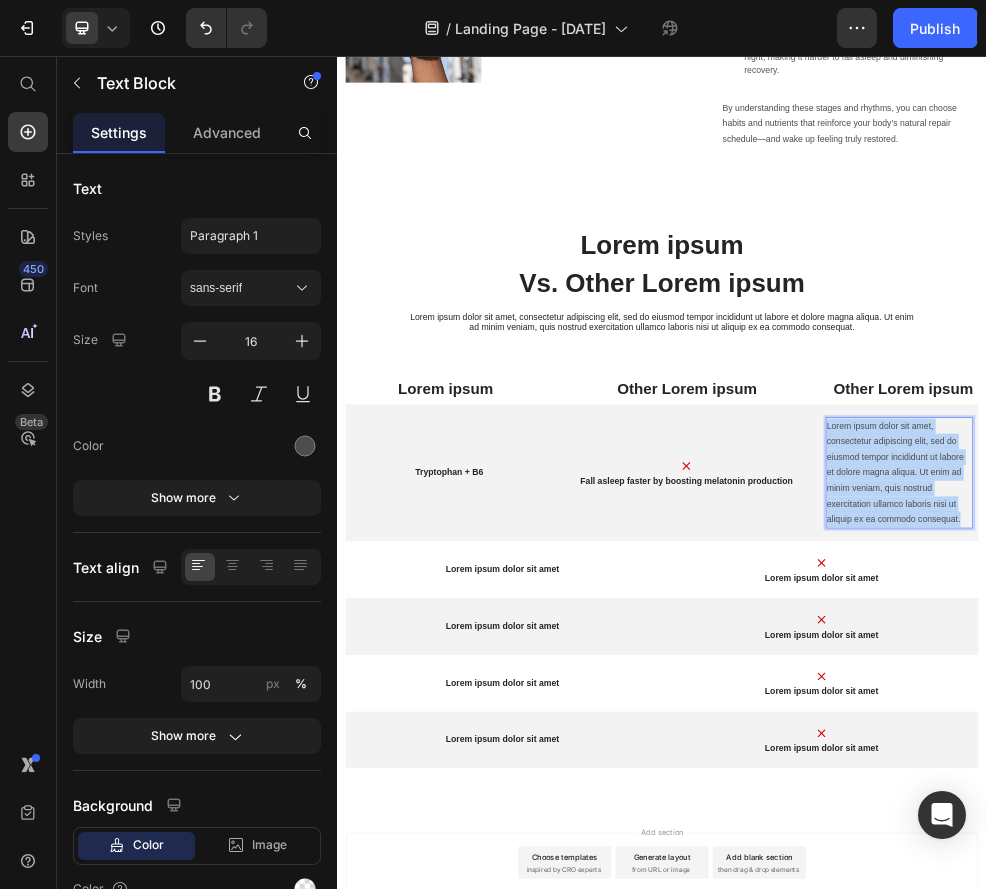 click on "Lorem ipsum dolor sit amet, consectetur adipiscing elit, sed do eiusmod tempor incididunt ut labore et dolore magna aliqua. Ut enim ad minim veniam, quis nostrud exercitation ullamco laboris nisi ut aliquip ex ea commodo consequat." at bounding box center [1376, 828] 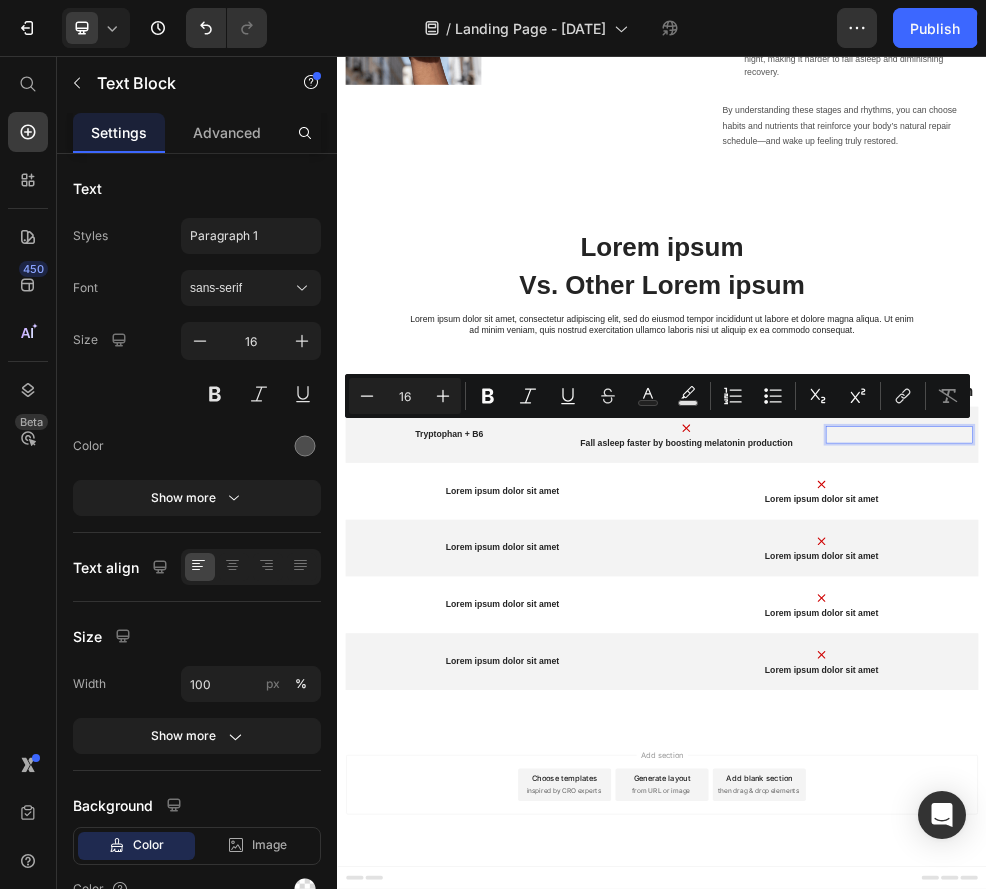 scroll, scrollTop: 2983, scrollLeft: 0, axis: vertical 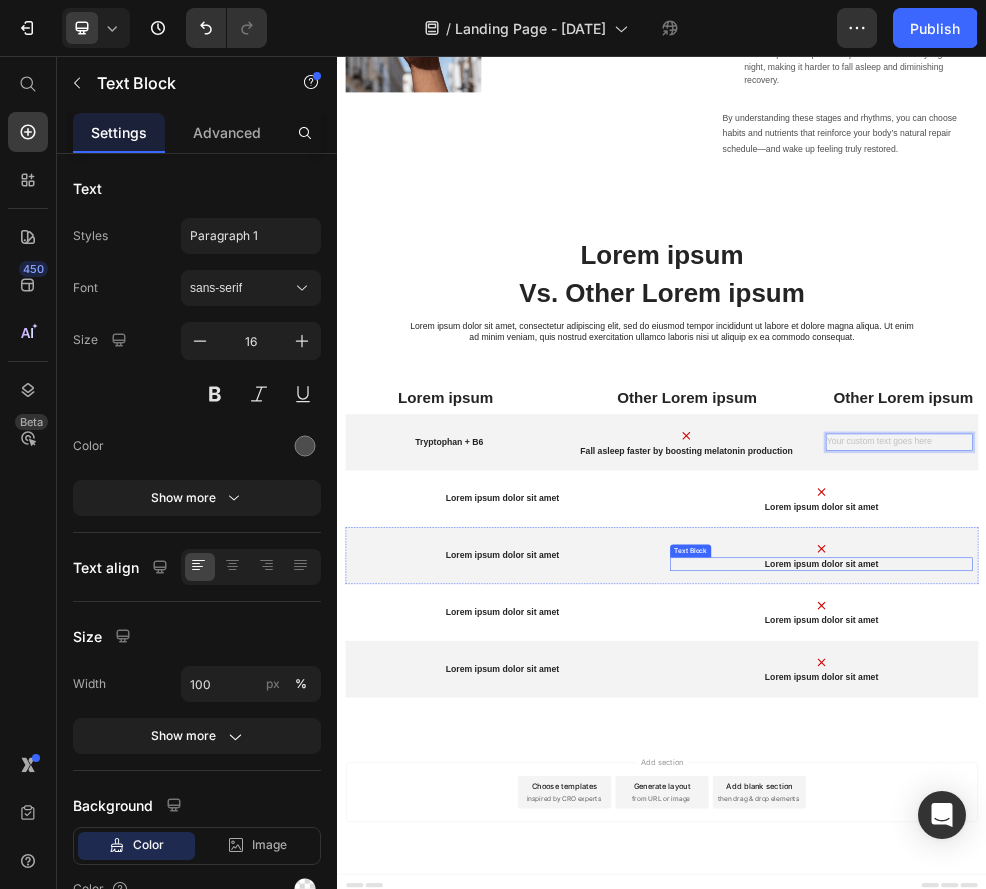 click on "Lorem ipsum dolor sit amet" at bounding box center [1232, 996] 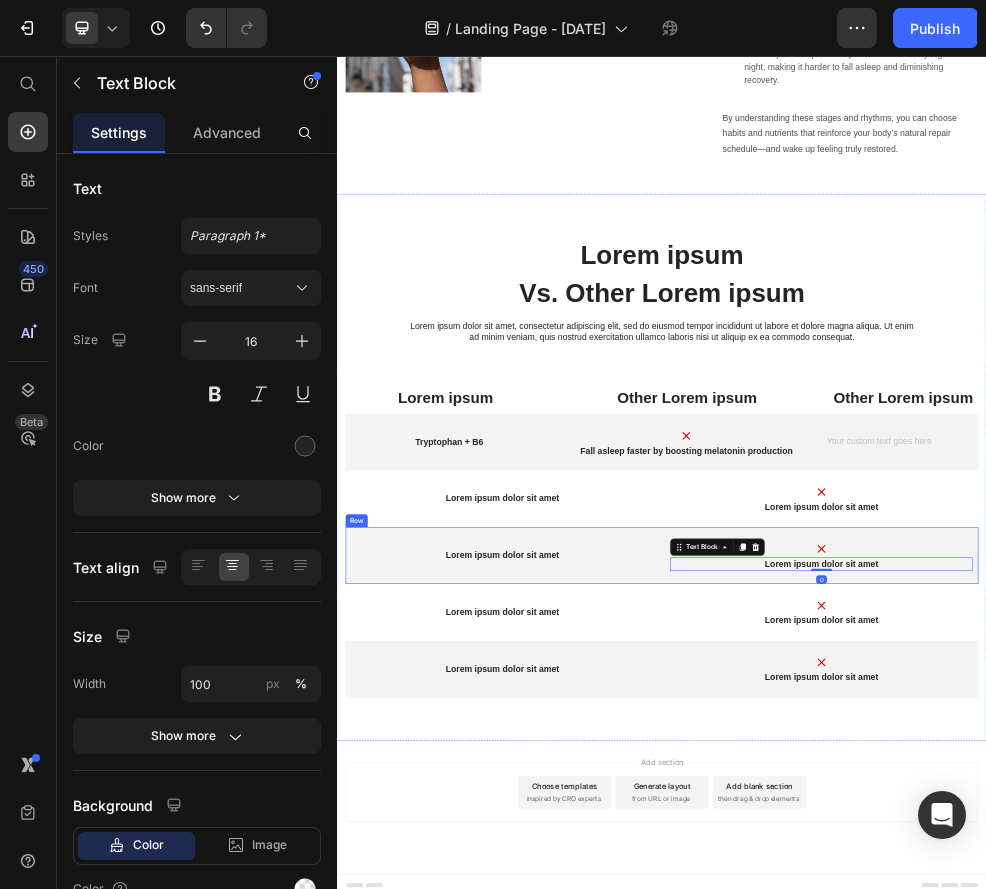 click on "Lorem ipsum dolor sit amet Text Block Image Lorem ipsum dolor sit amet Text Block   0 Row" at bounding box center (937, 980) 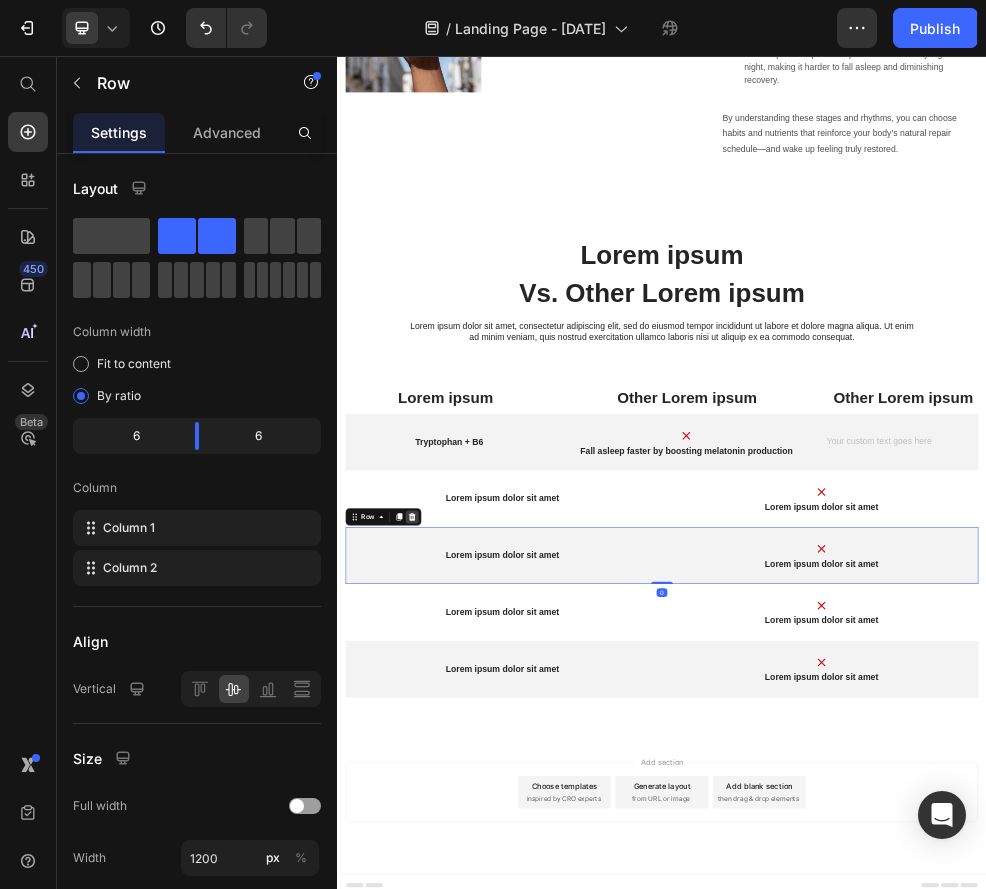 click 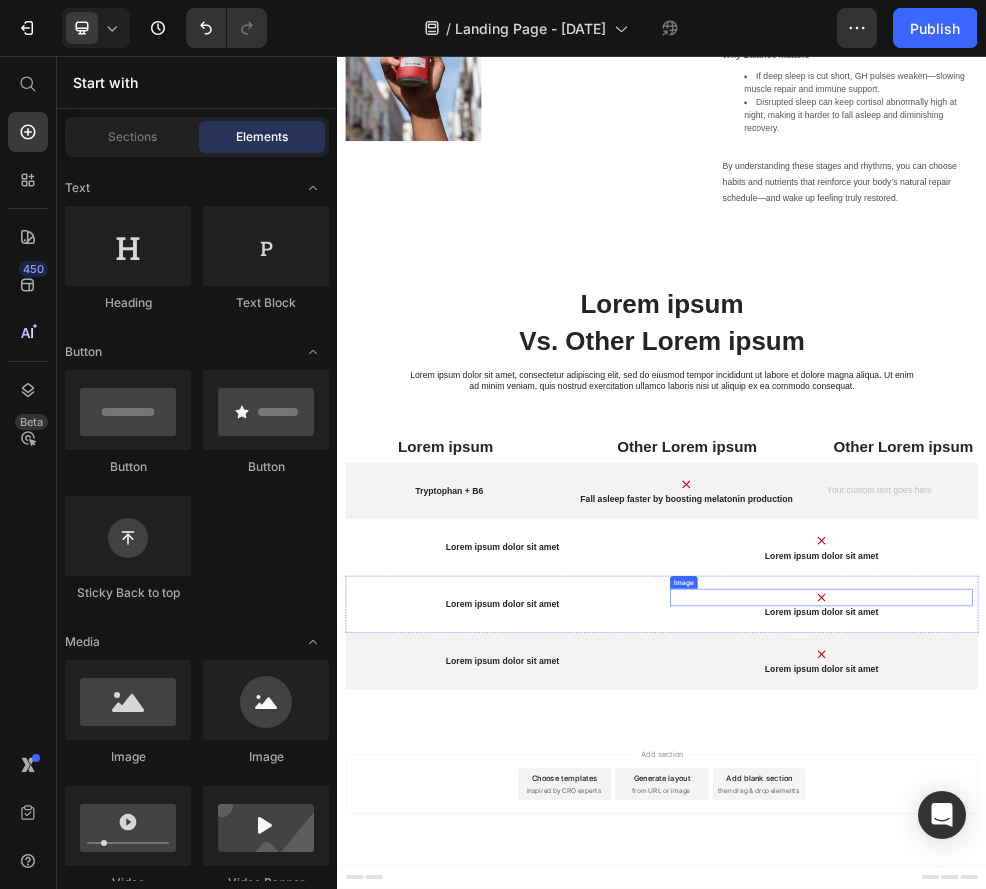 click at bounding box center (1232, 1058) 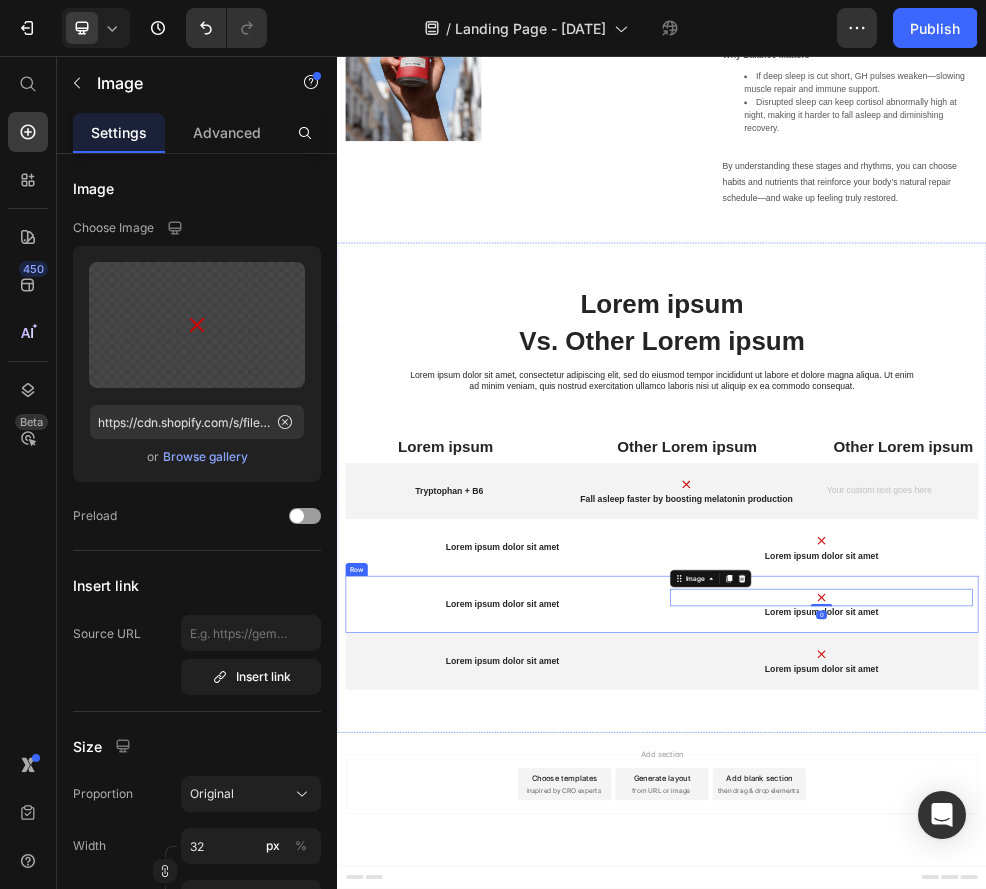 click on "Lorem ipsum dolor sit amet Text Block Image   0 Lorem ipsum dolor sit amet Text Block Row" at bounding box center [937, 1070] 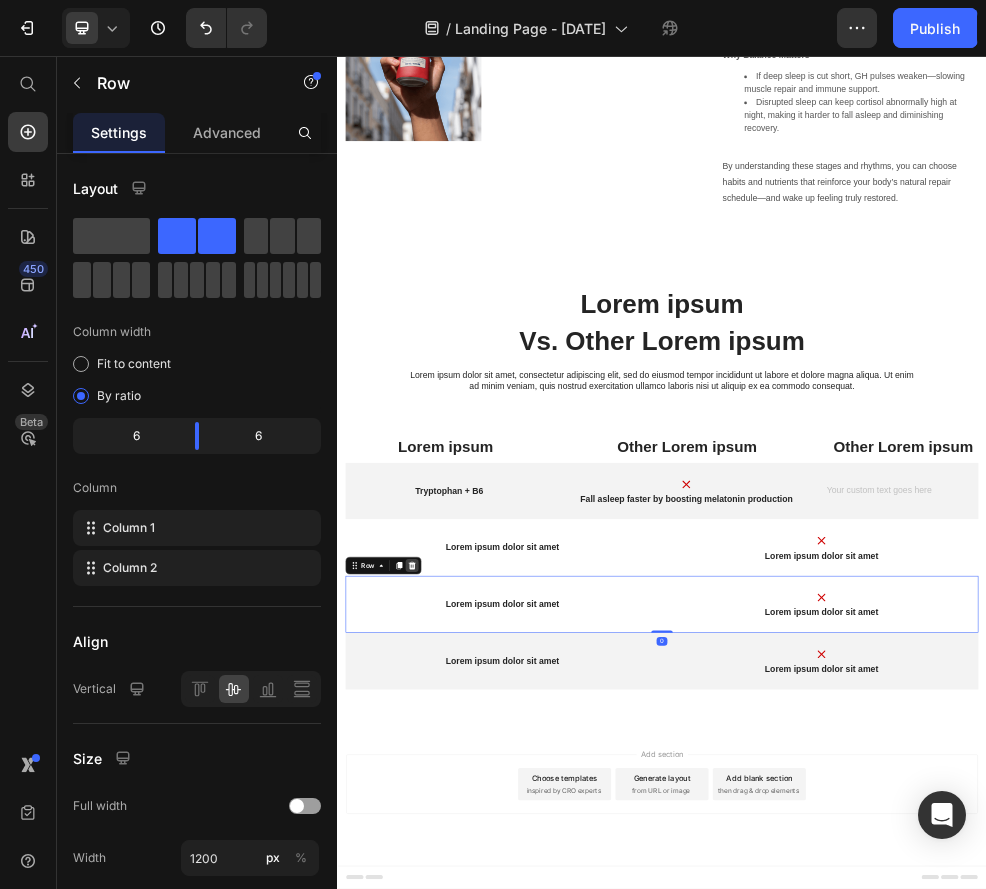 click 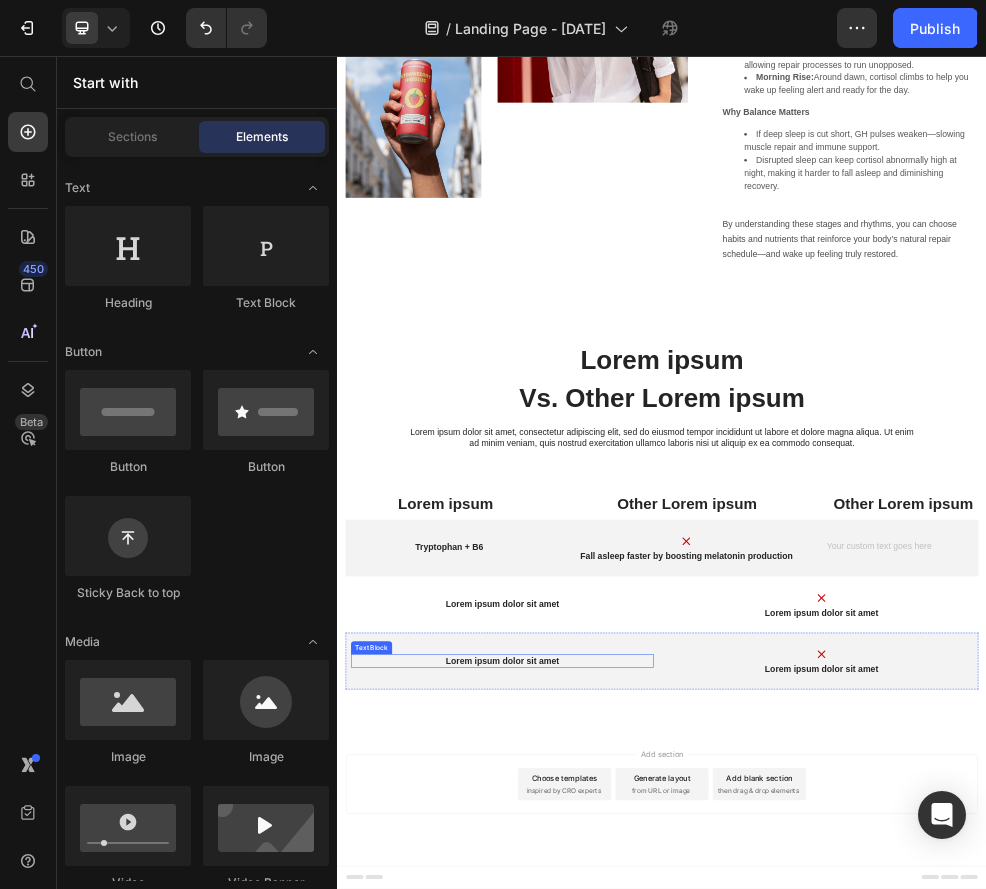 click on "Lorem ipsum dolor sit amet" at bounding box center [642, 1175] 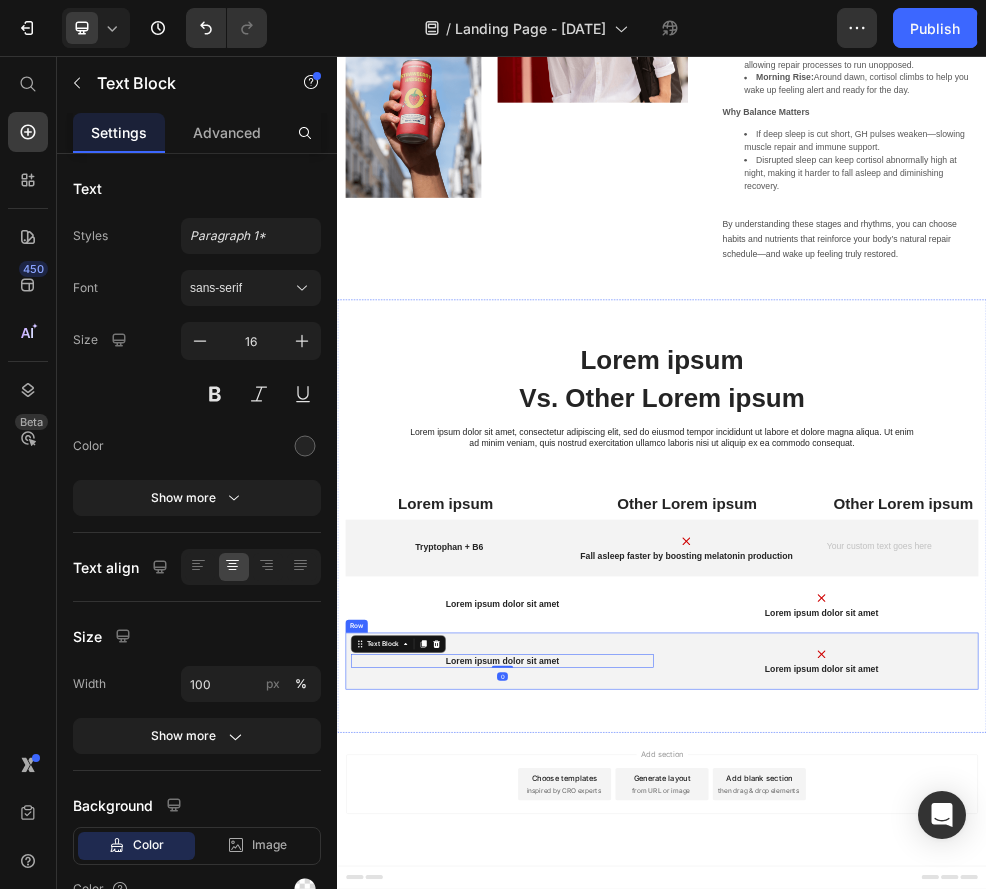 click on "Lorem ipsum dolor sit amet Text Block   0 Image Lorem ipsum dolor sit amet Text Block Row" at bounding box center [937, 1175] 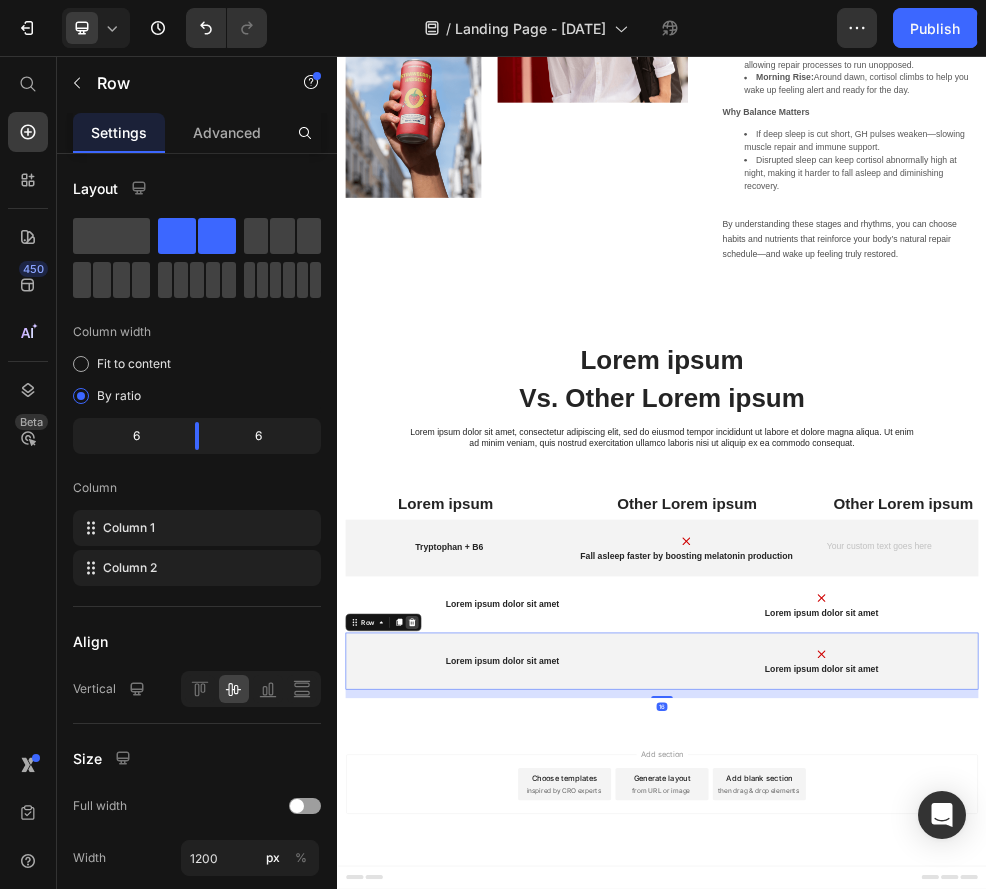 click at bounding box center [475, 1104] 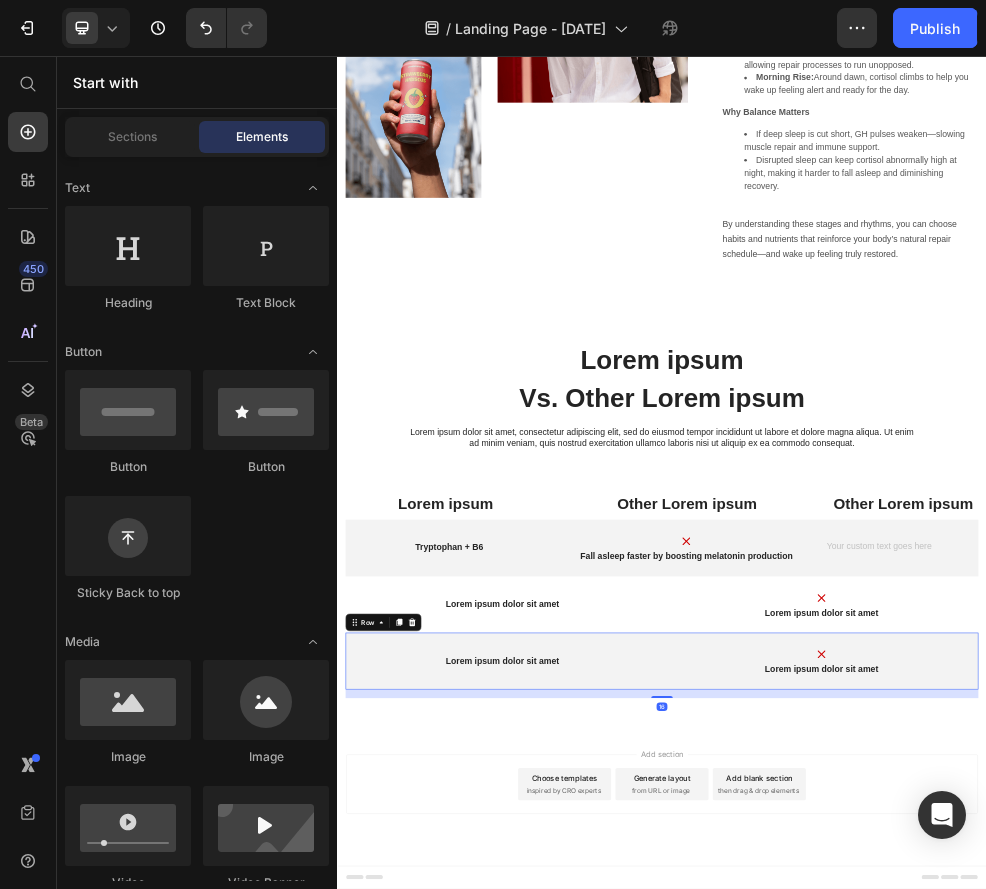 scroll, scrollTop: 2667, scrollLeft: 0, axis: vertical 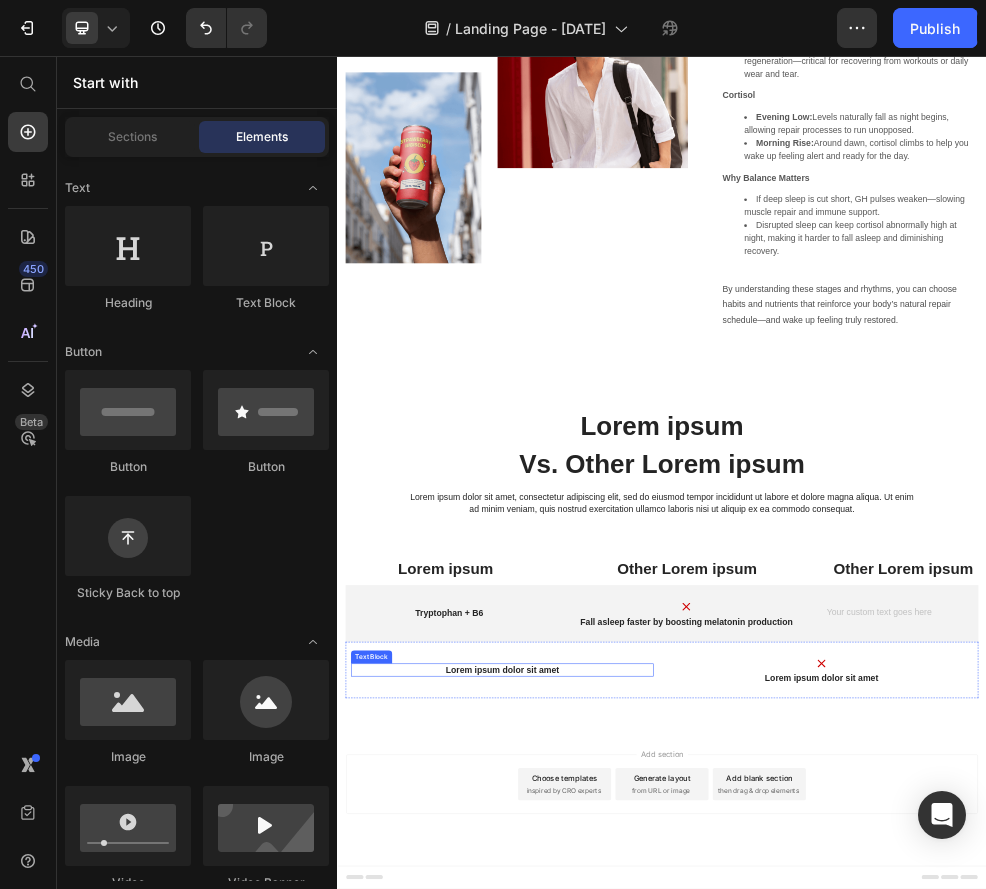 click on "Lorem ipsum dolor sit amet" at bounding box center (642, 1192) 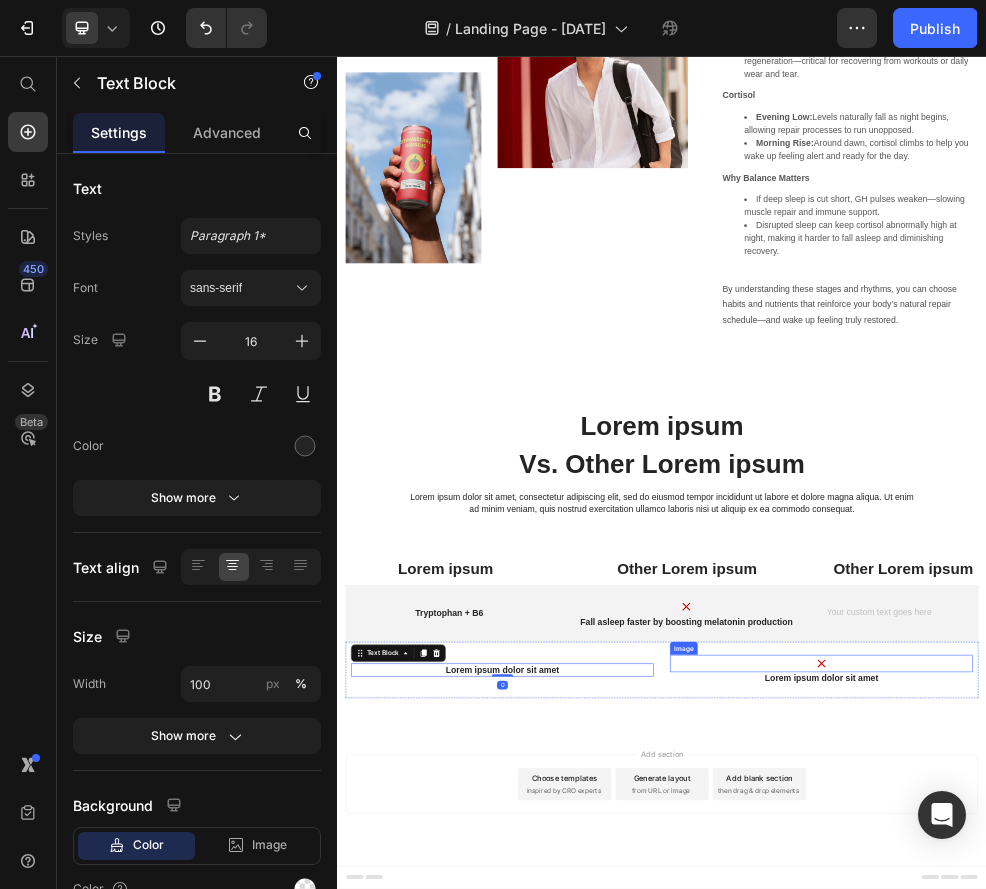 click at bounding box center (1232, 1180) 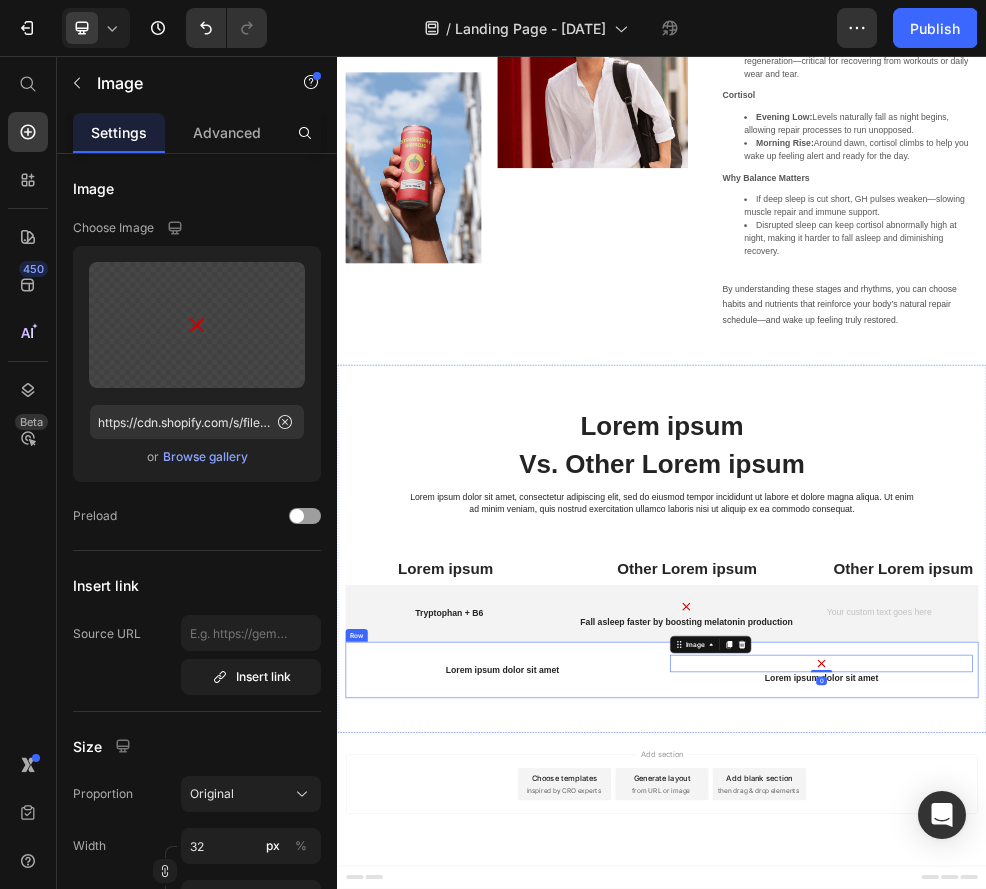 click on "Lorem ipsum dolor sit amet Text Block Image   0 Lorem ipsum dolor sit amet Text Block Row" at bounding box center [937, 1192] 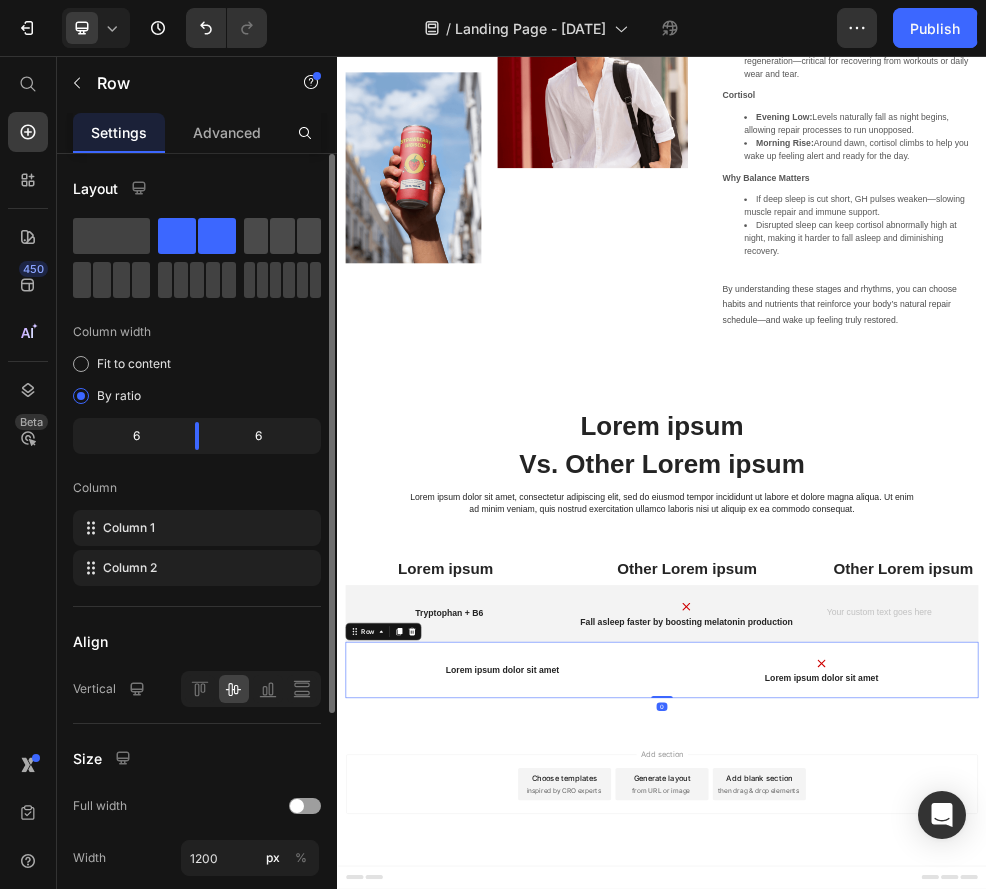 click 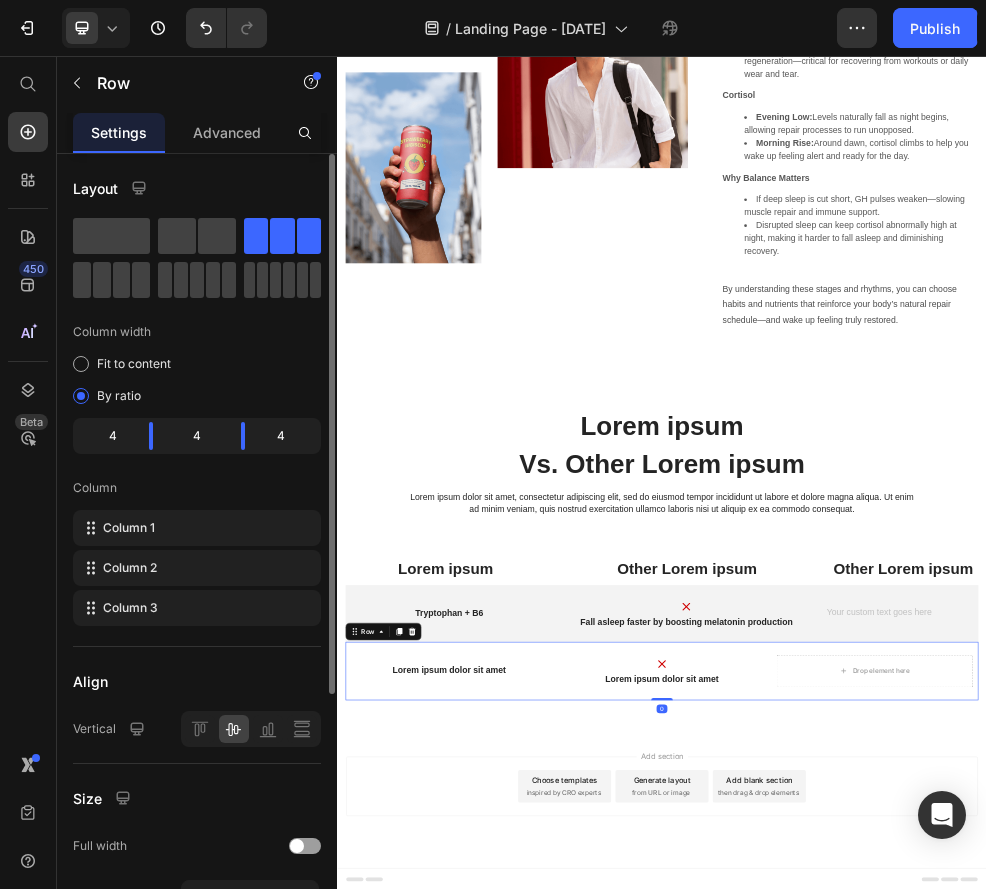 scroll, scrollTop: 2670, scrollLeft: 0, axis: vertical 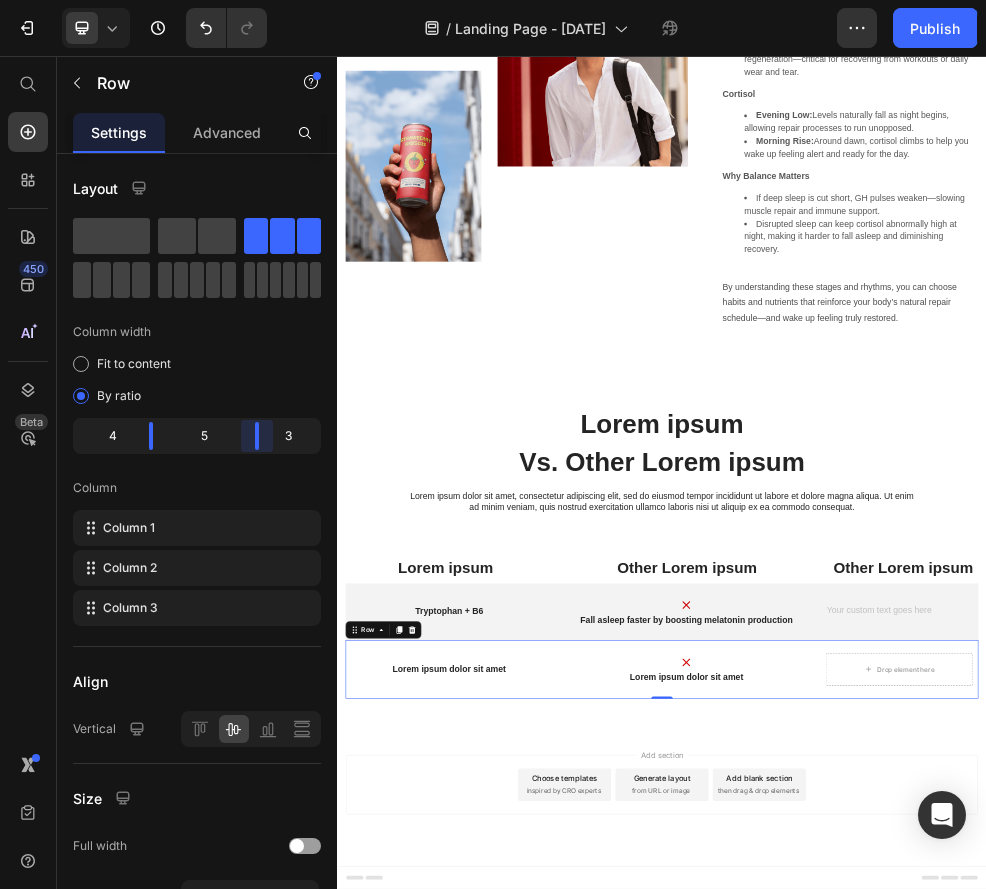 drag, startPoint x: 232, startPoint y: 435, endPoint x: 259, endPoint y: 439, distance: 27.294687 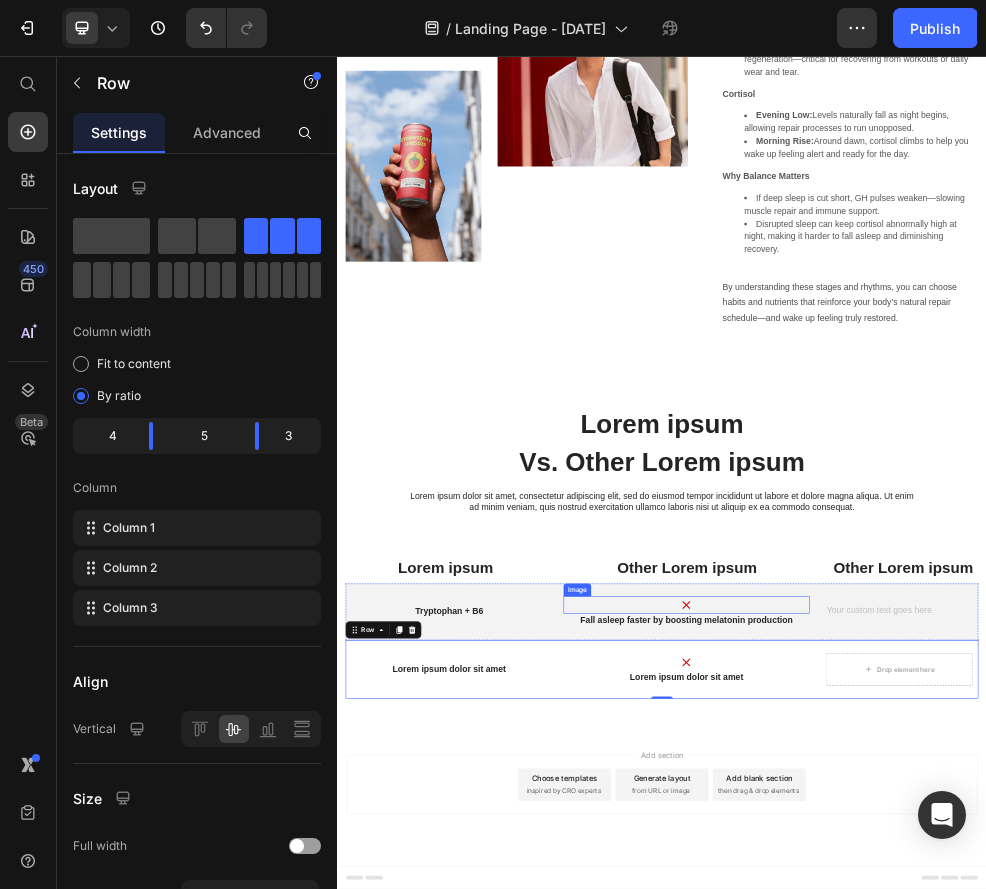 click at bounding box center [982, 1072] 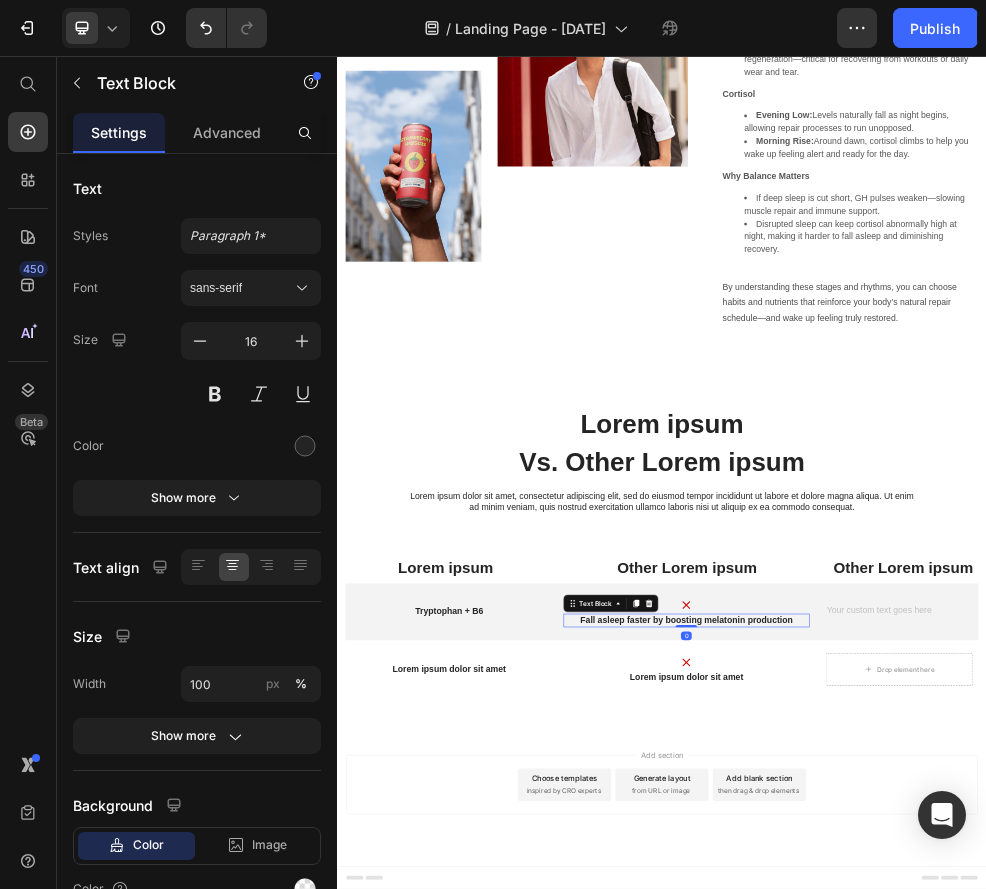 click on "Fall asleep faster by boosting melatonin production" at bounding box center [982, 1100] 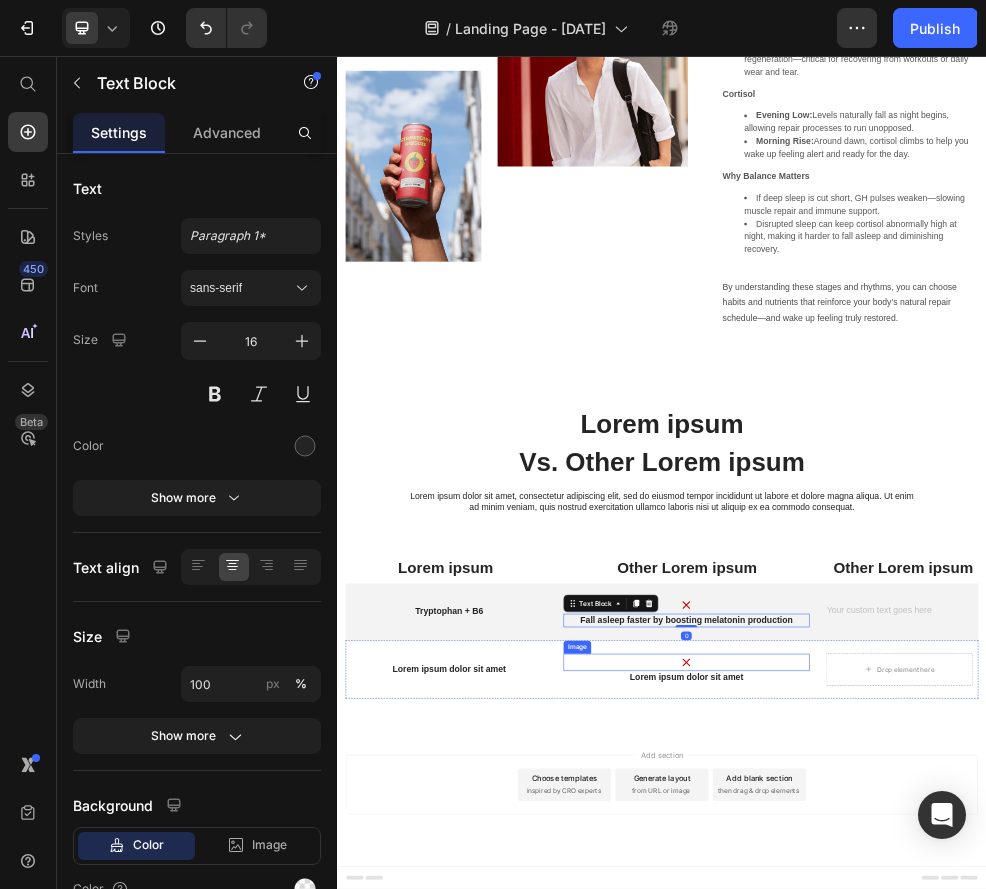 click at bounding box center (982, 1178) 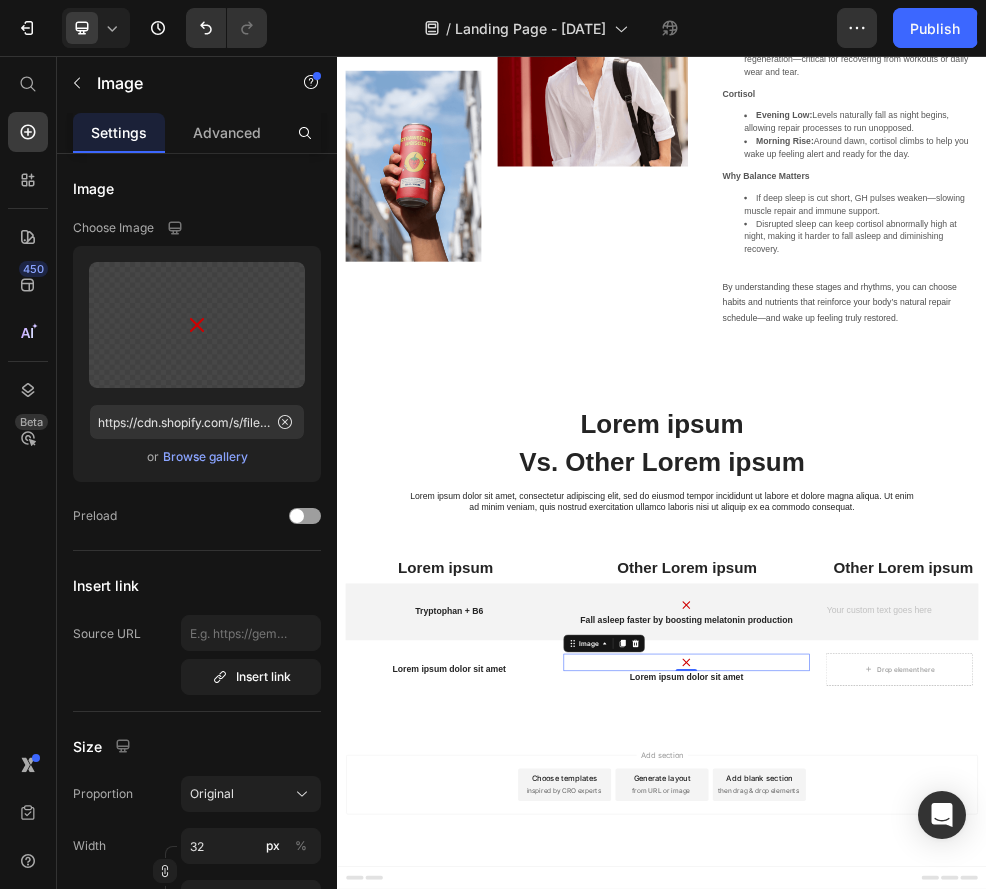 click on "Lorem ipsum dolor sit amet" at bounding box center [543, 1190] 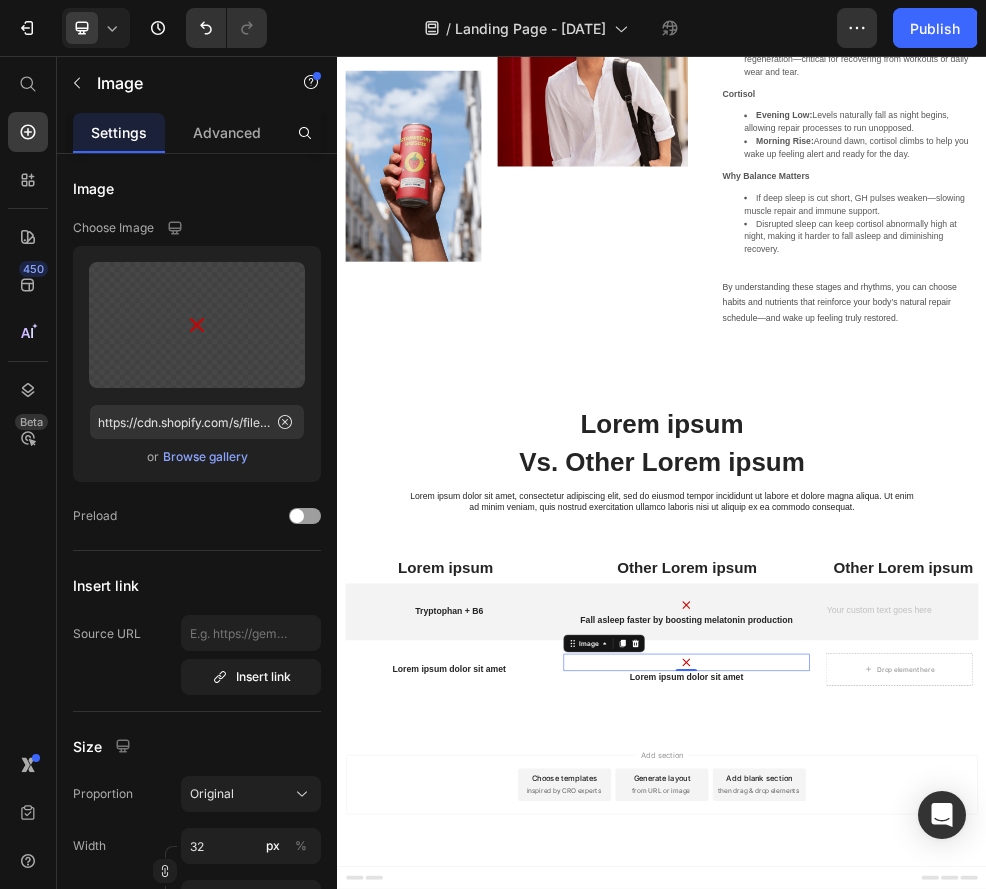 click on "Lorem ipsum dolor sit amet" at bounding box center (543, 1190) 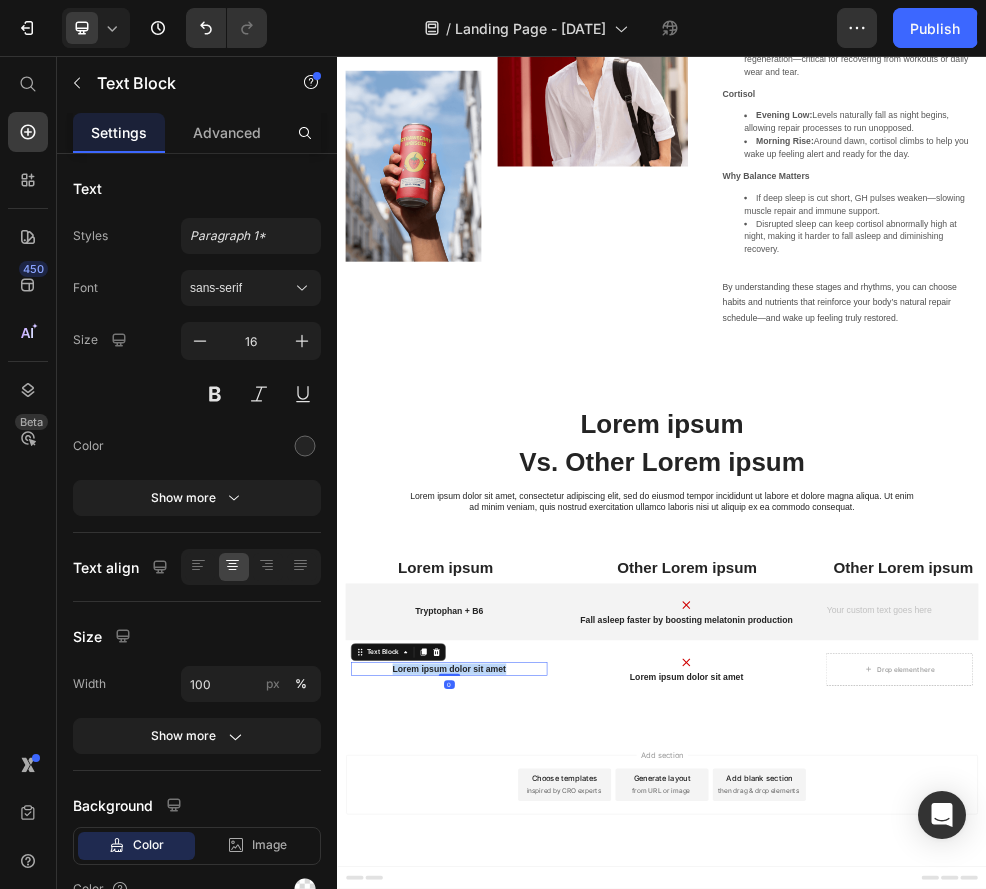 click on "Lorem ipsum dolor sit amet" at bounding box center (543, 1190) 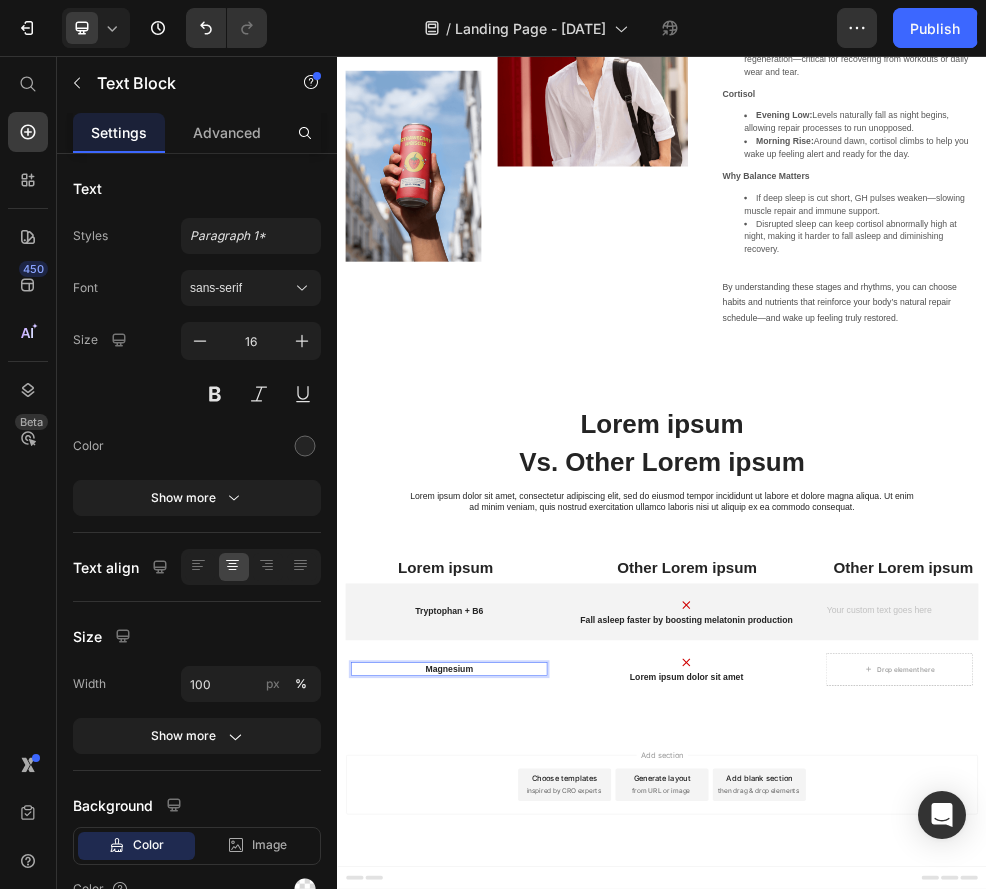 click on "Lorem ipsum dolor sit amet" at bounding box center (982, 1206) 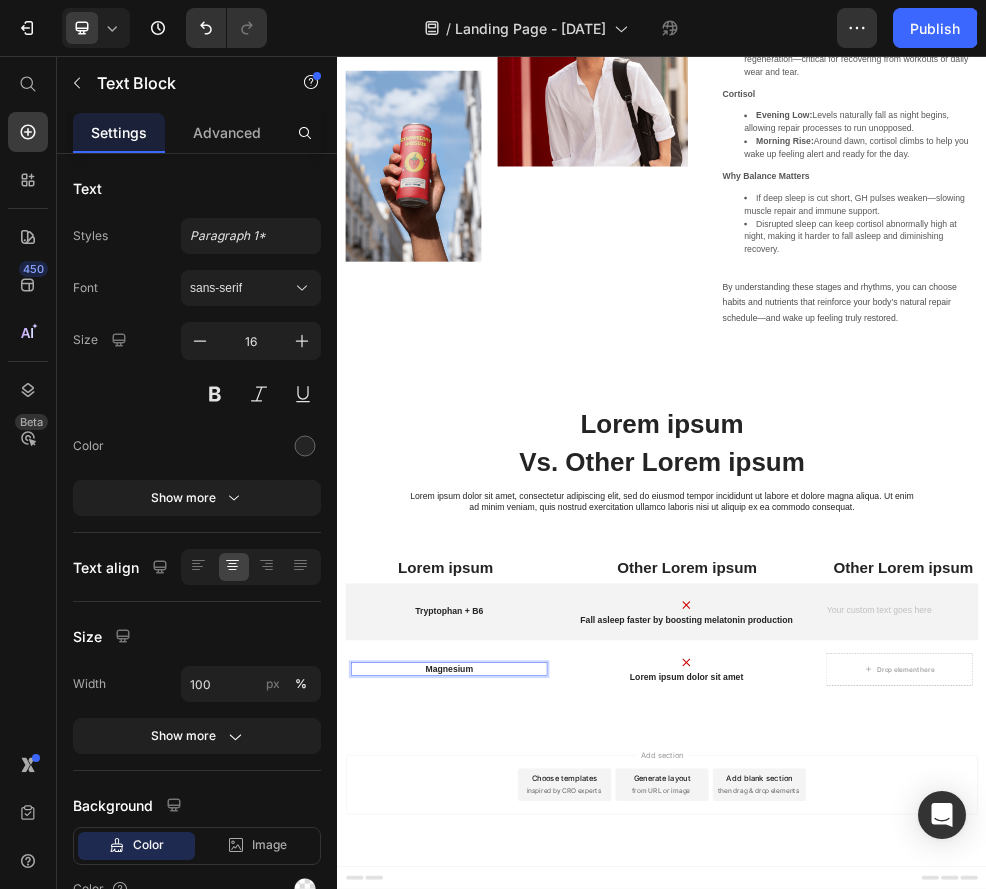 click on "Lorem ipsum dolor sit amet" at bounding box center [982, 1206] 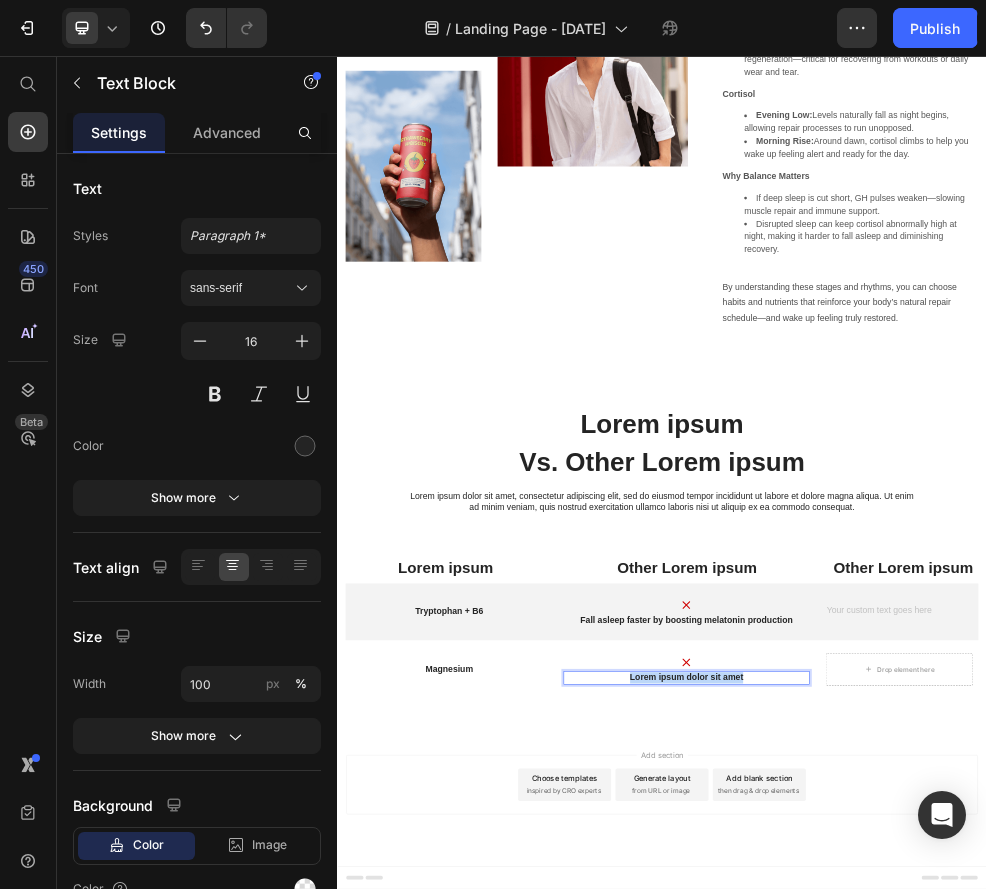 click on "Lorem ipsum dolor sit amet" at bounding box center [982, 1206] 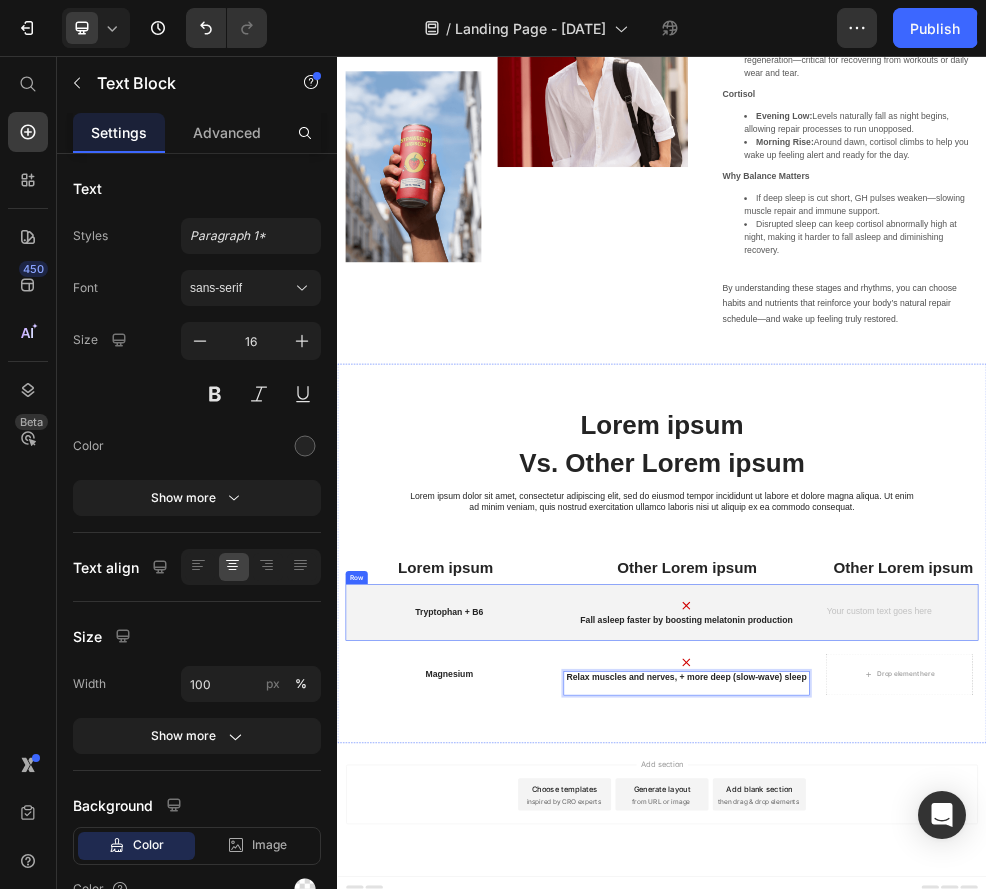scroll, scrollTop: 2670, scrollLeft: 0, axis: vertical 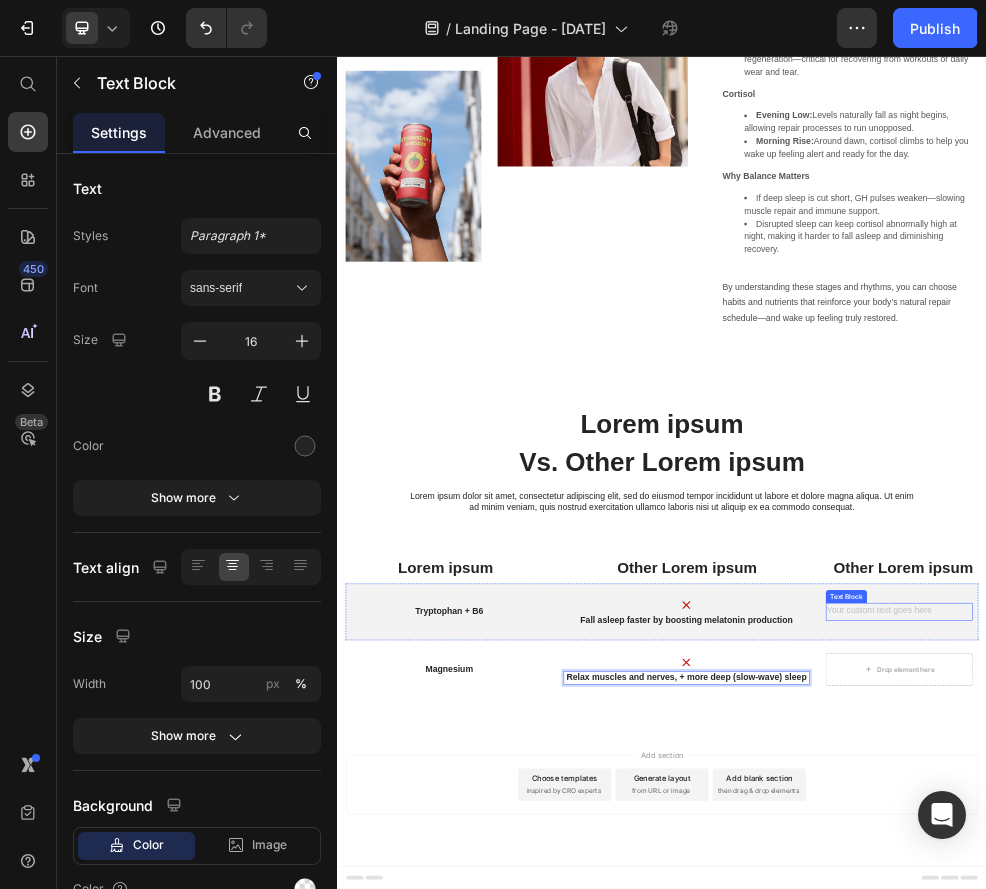 click at bounding box center [1376, 1084] 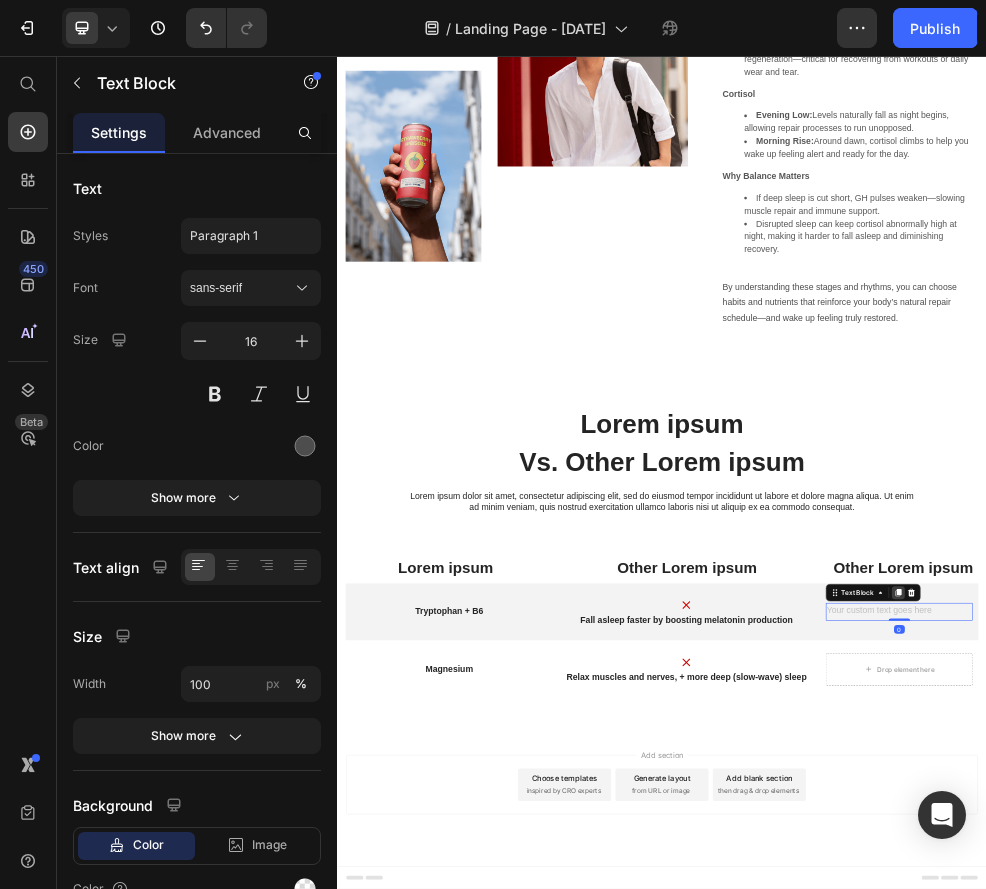 click 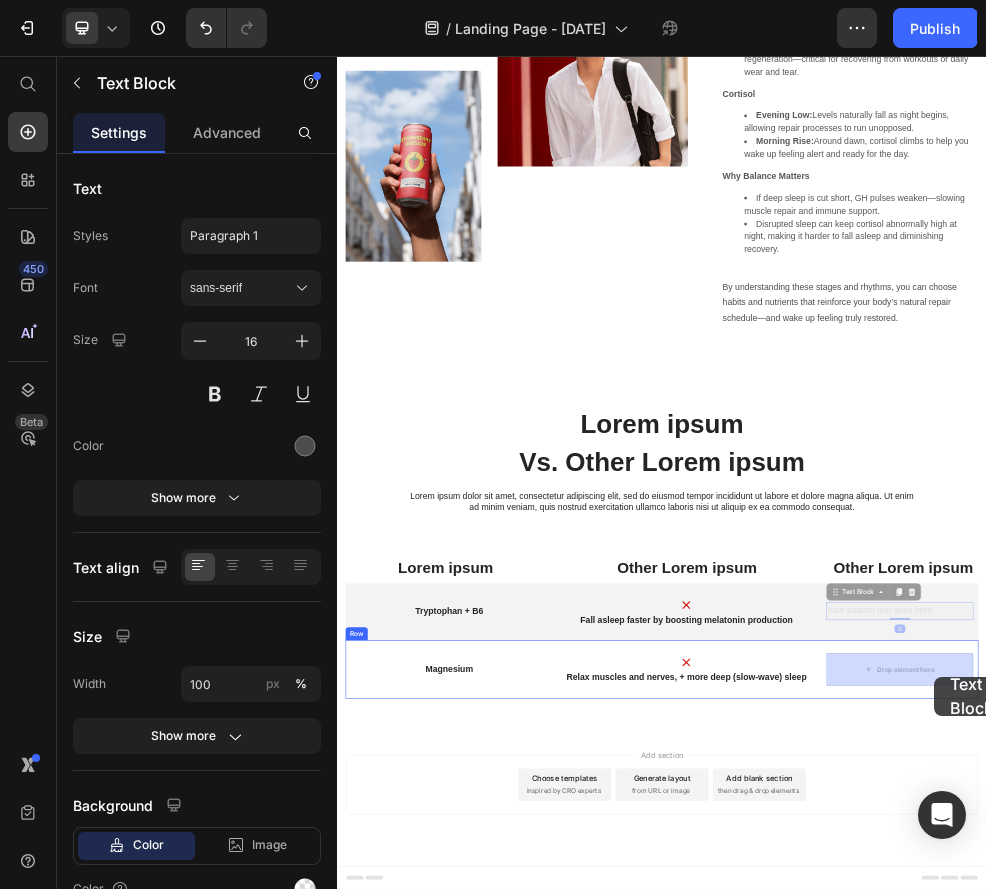 drag, startPoint x: 1458, startPoint y: 1083, endPoint x: 1441, endPoint y: 1204, distance: 122.18838 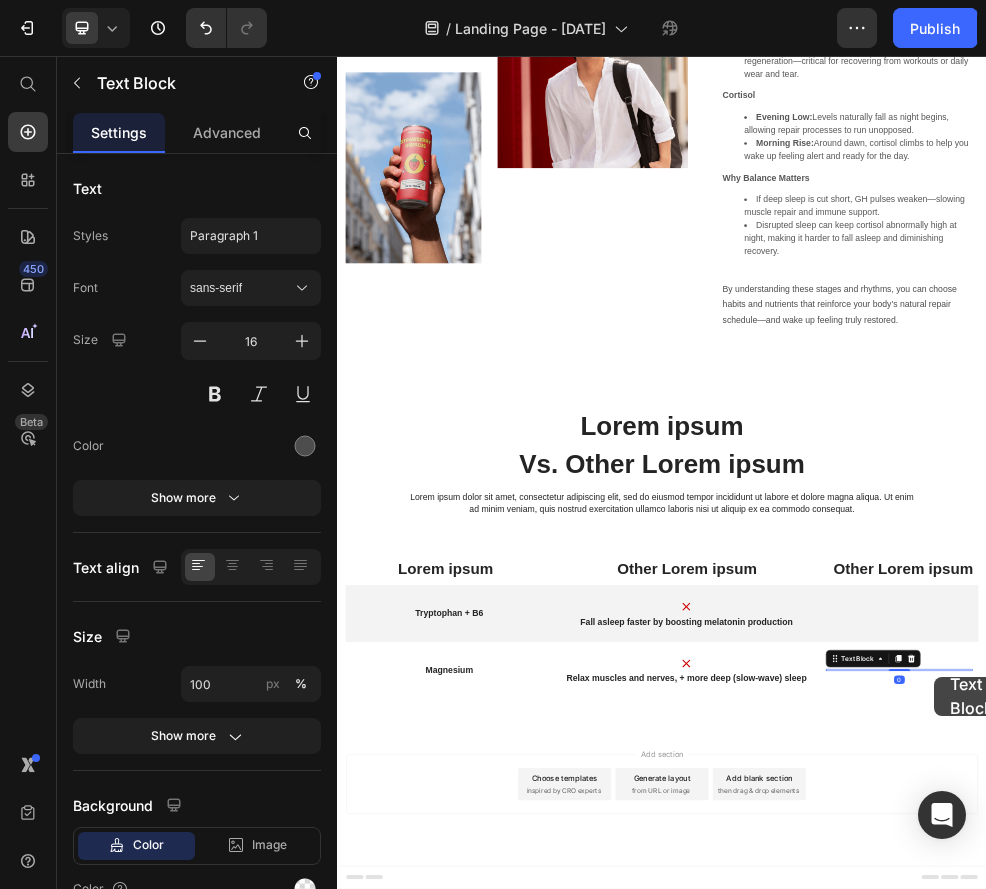 scroll, scrollTop: 2667, scrollLeft: 0, axis: vertical 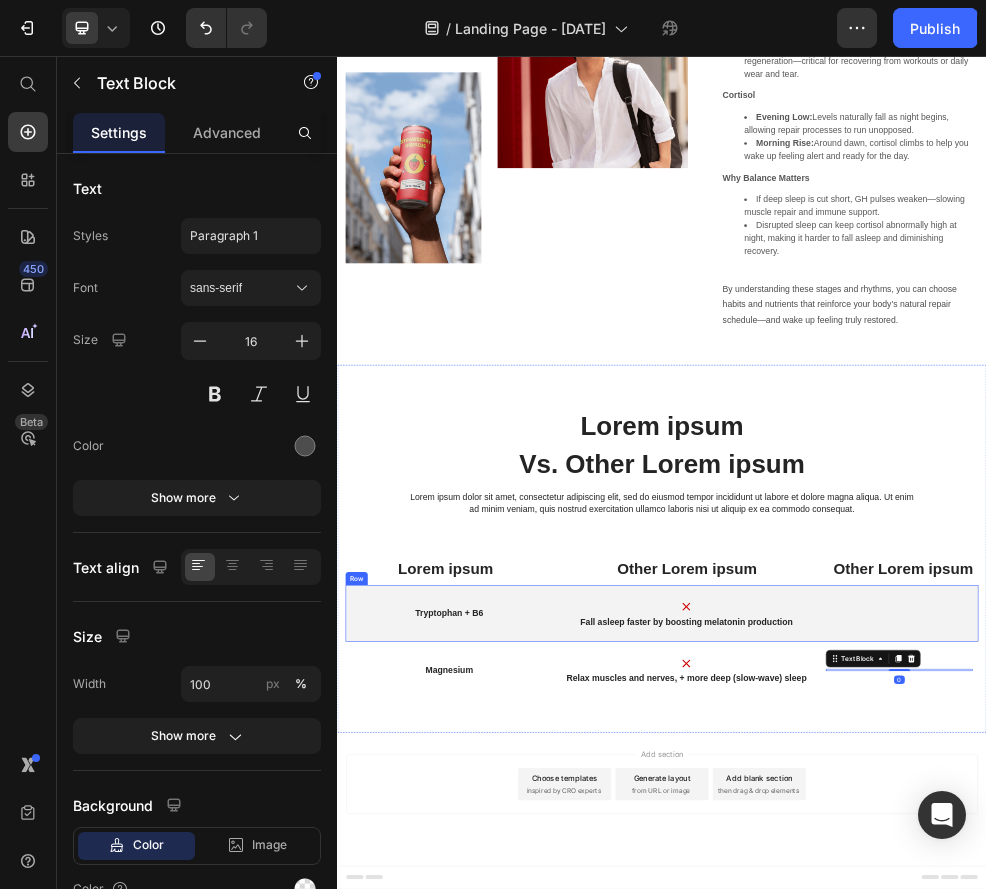 click on "Text Block" at bounding box center [1376, 1087] 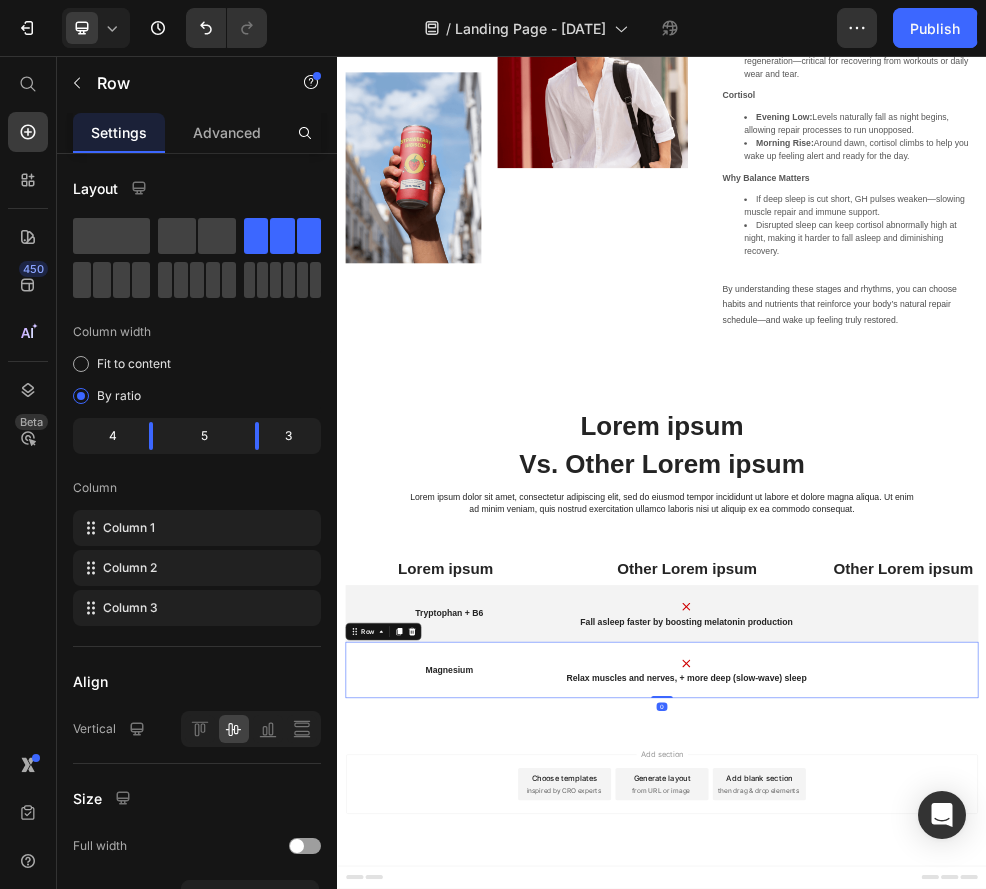 click on "Text Block" at bounding box center [1376, 1192] 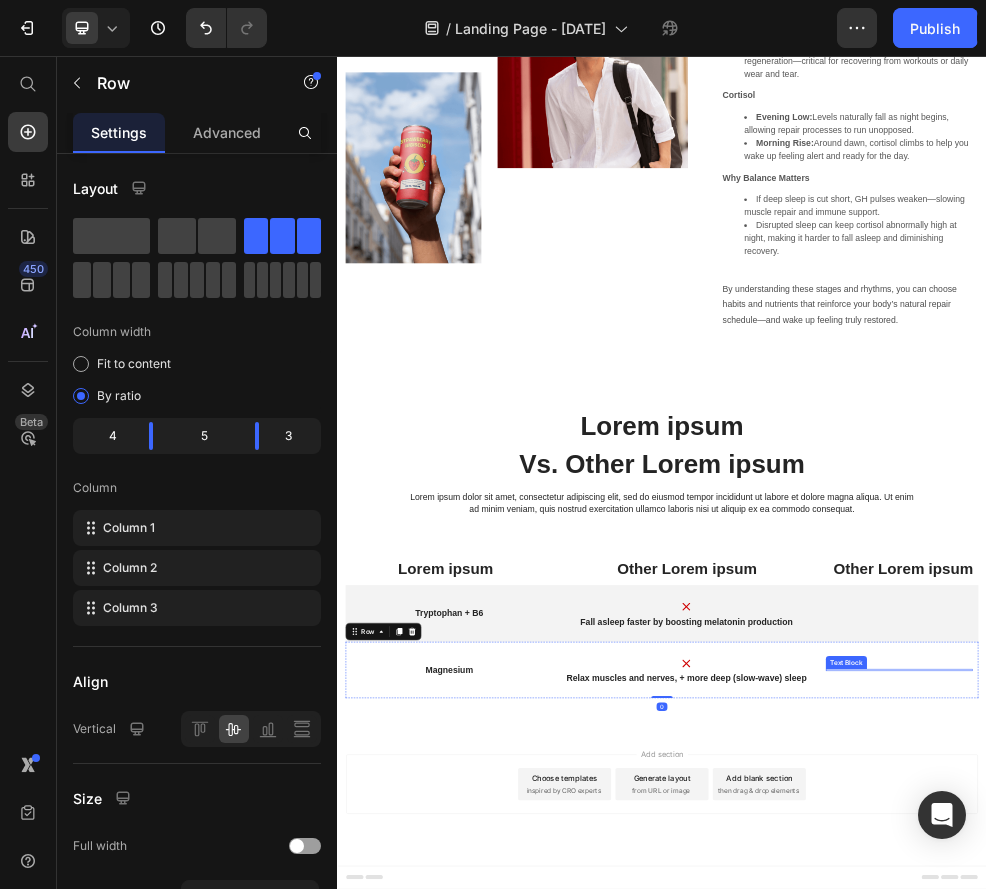 click at bounding box center [1376, 1192] 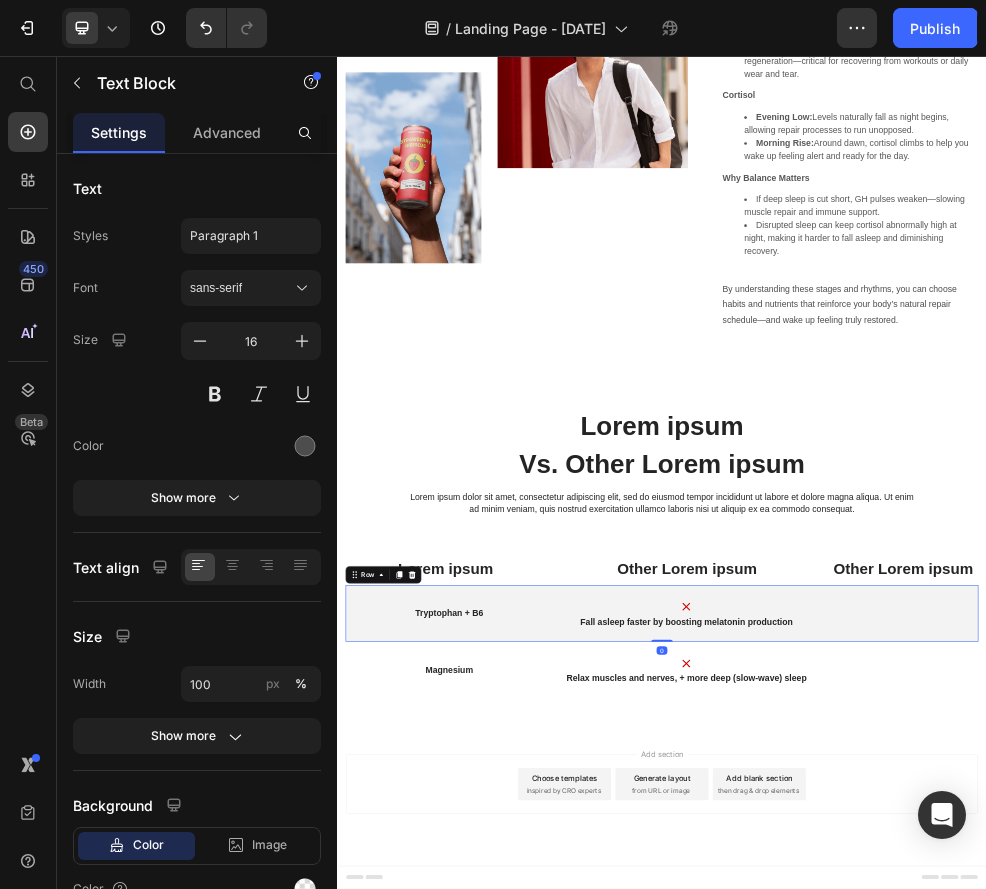 click on "Text Block" at bounding box center (1376, 1087) 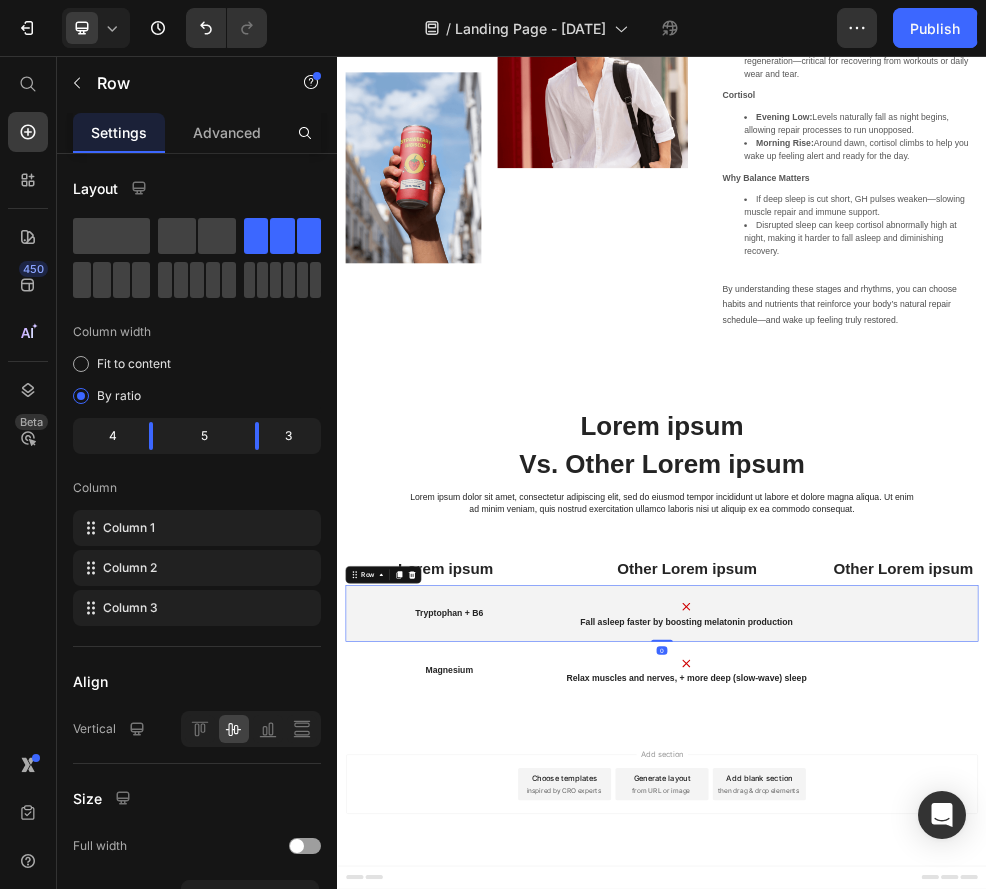 click on "Text Block" at bounding box center (1376, 1087) 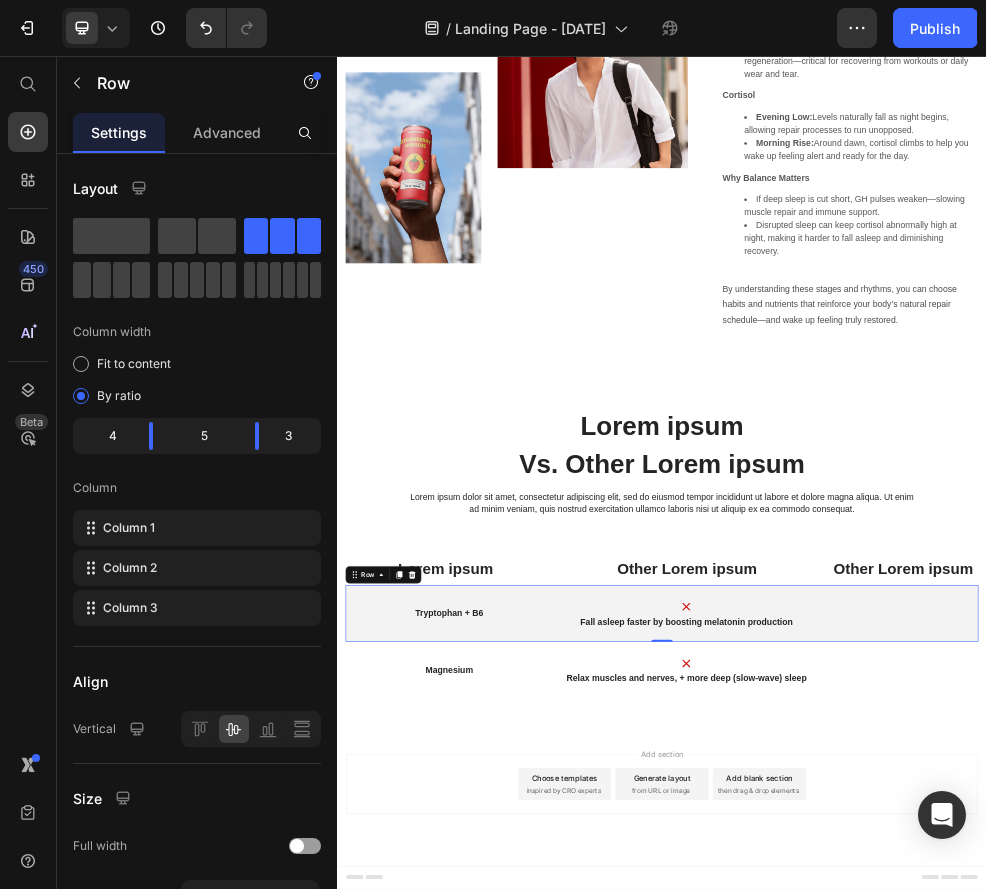 click on "Text Block" at bounding box center (1376, 1087) 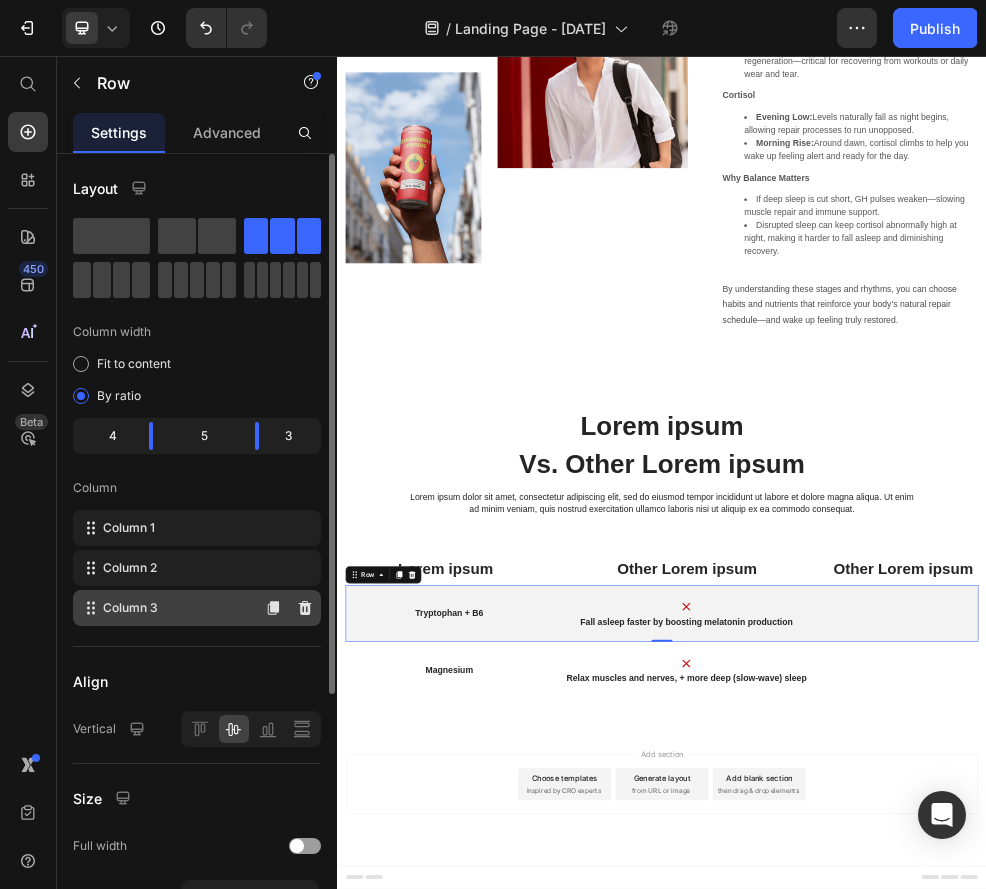 click on "Column 3" at bounding box center [130, 608] 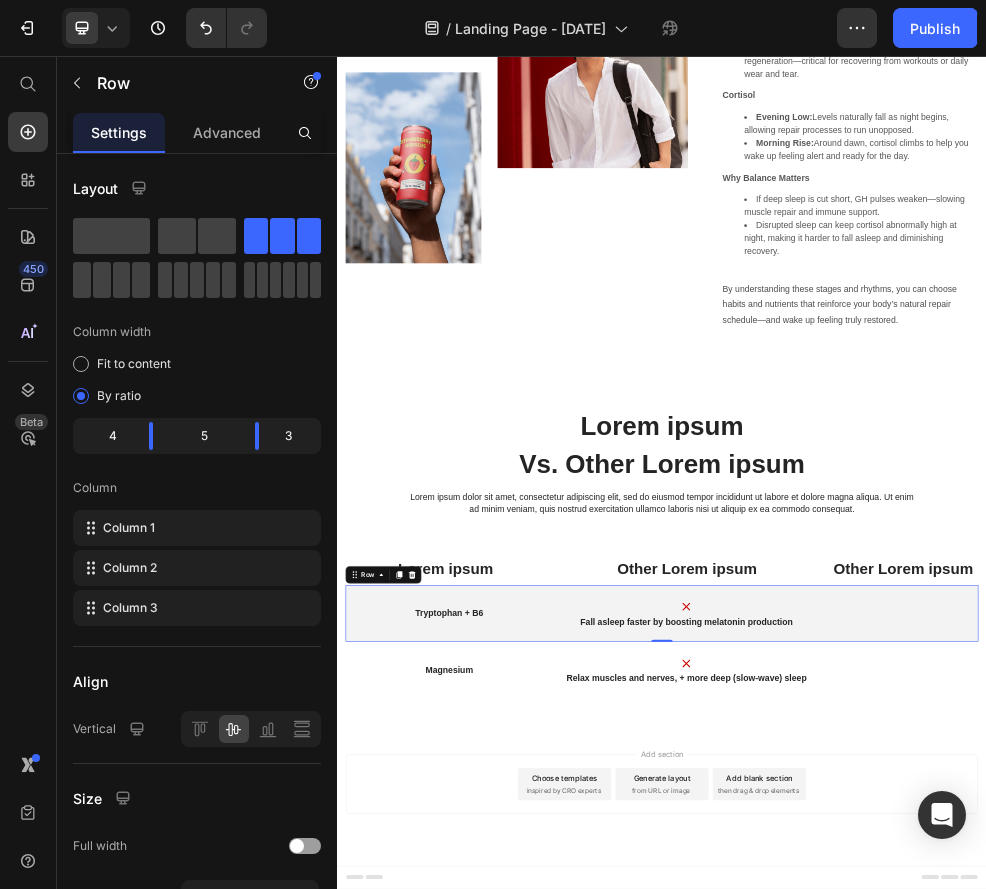 click on "Tryptophan + B6 Text Block Image Fall asleep faster by boosting melatonin production Text Block Text Block Row   0" at bounding box center (937, 1087) 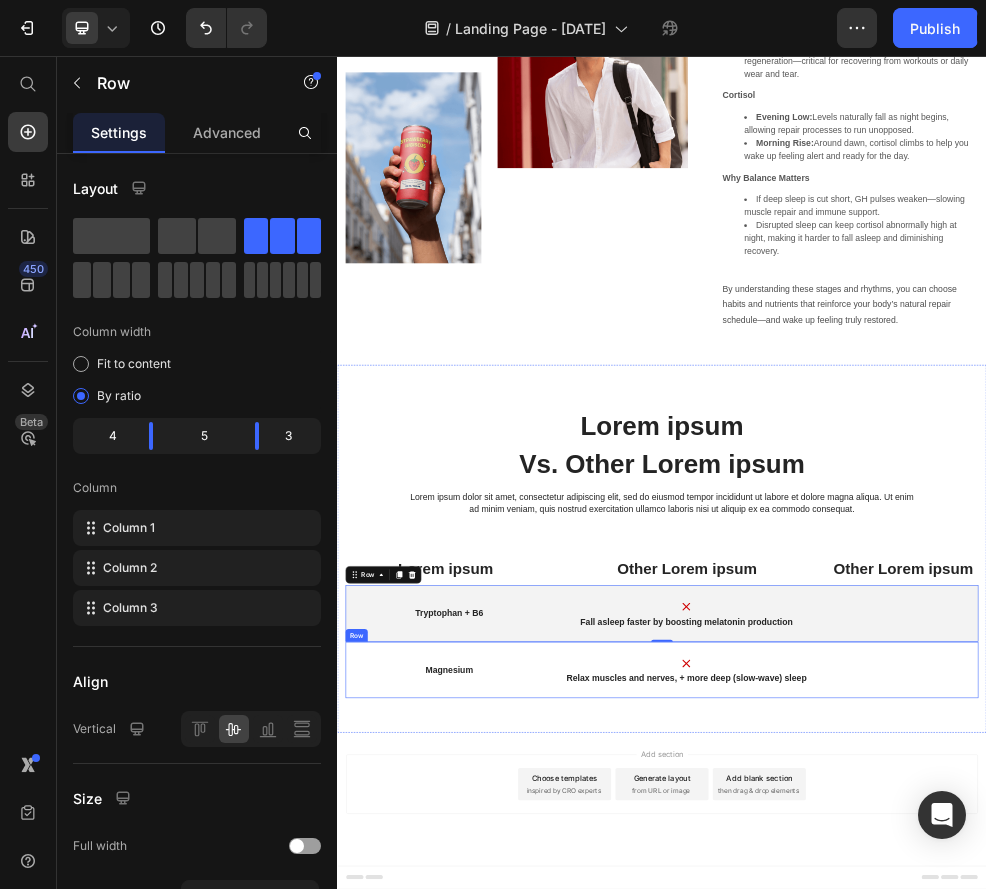 click on "Text Block" at bounding box center (1376, 1192) 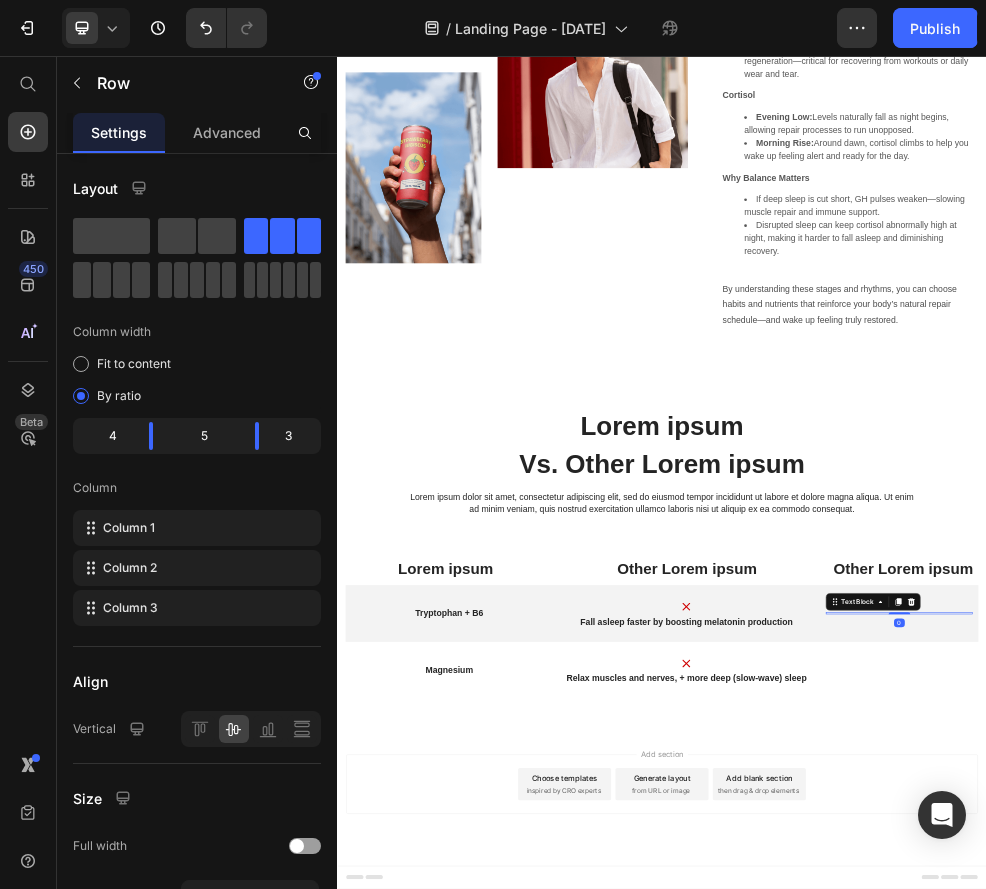 click at bounding box center (1376, 1087) 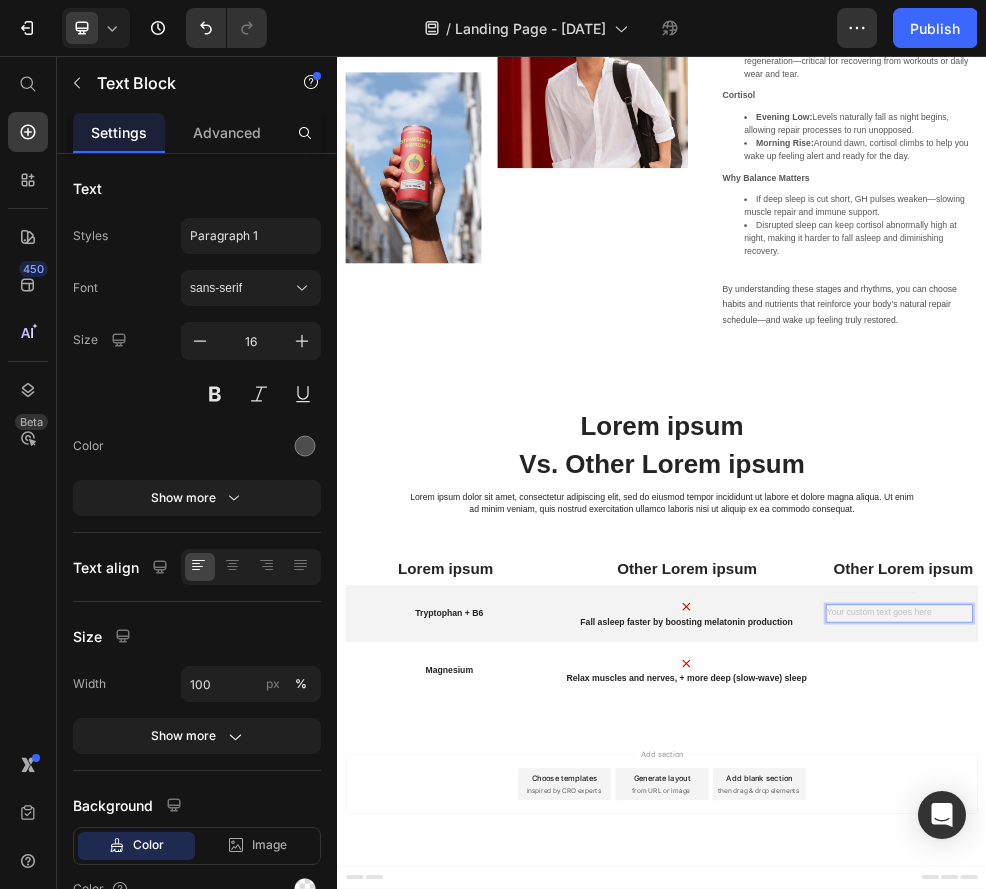 click at bounding box center [1376, 1087] 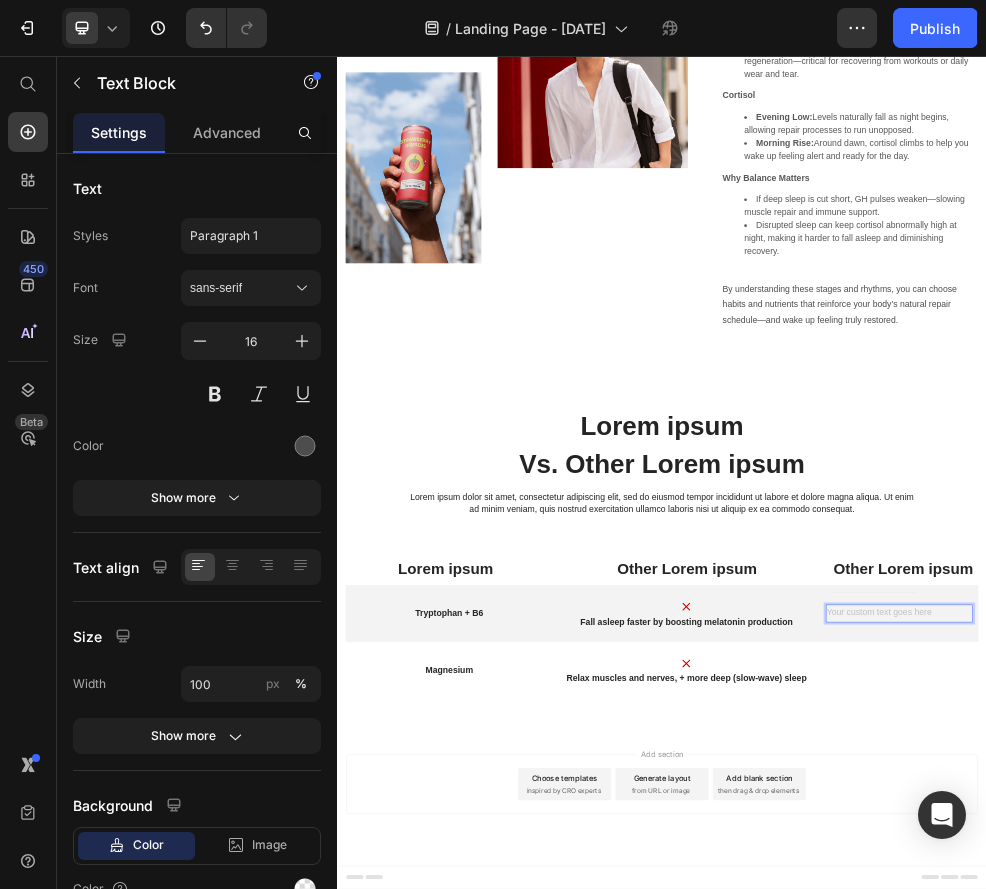 click at bounding box center (1376, 1087) 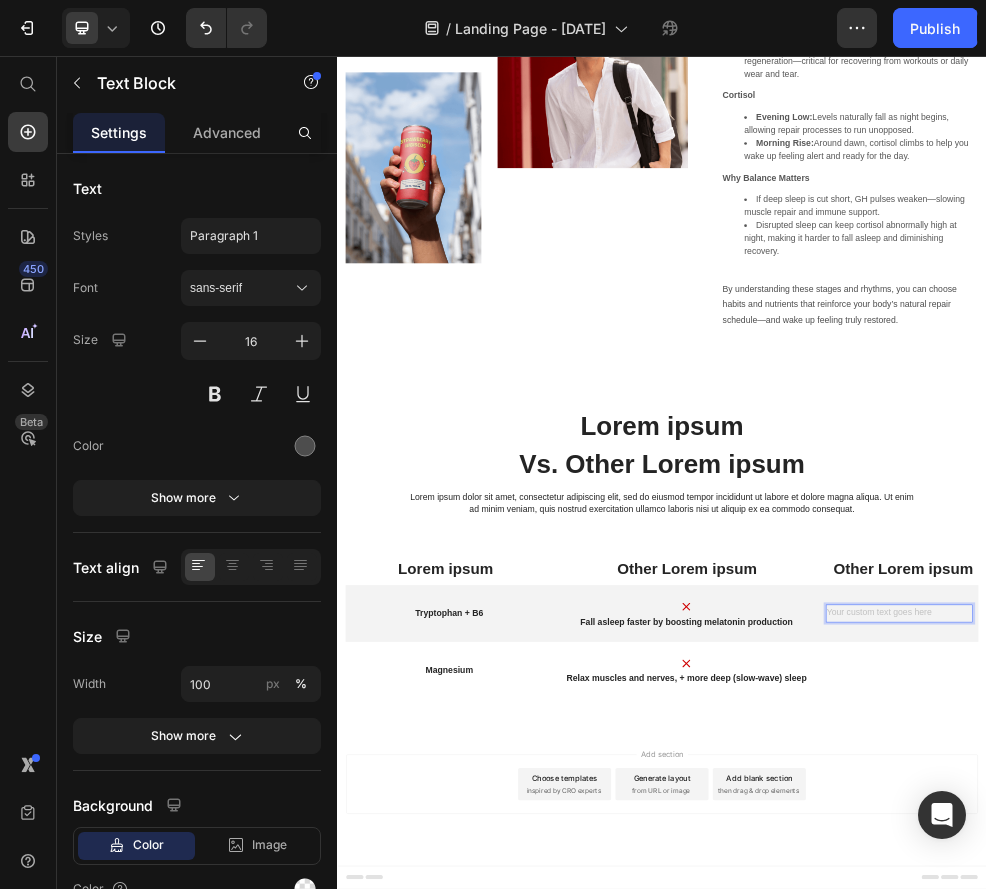 scroll, scrollTop: 2655, scrollLeft: 0, axis: vertical 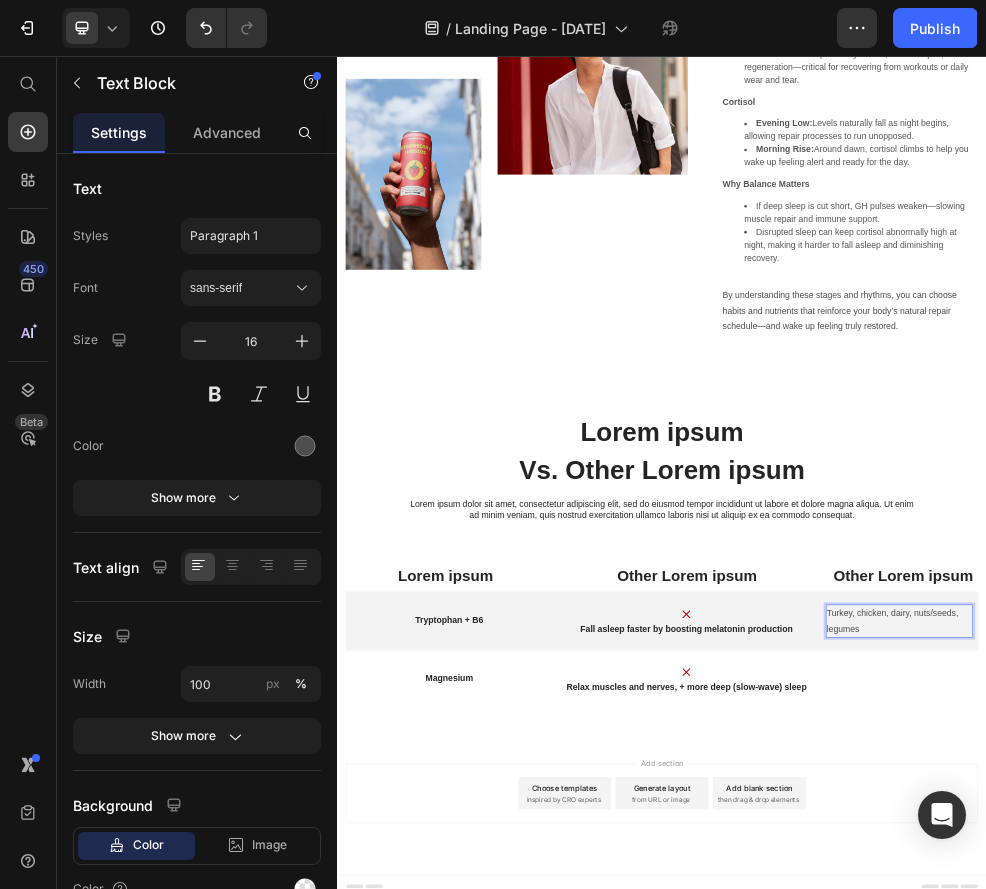 click on "Turkey, chicken, dairy, nuts/seeds, legumes" at bounding box center (1376, 1102) 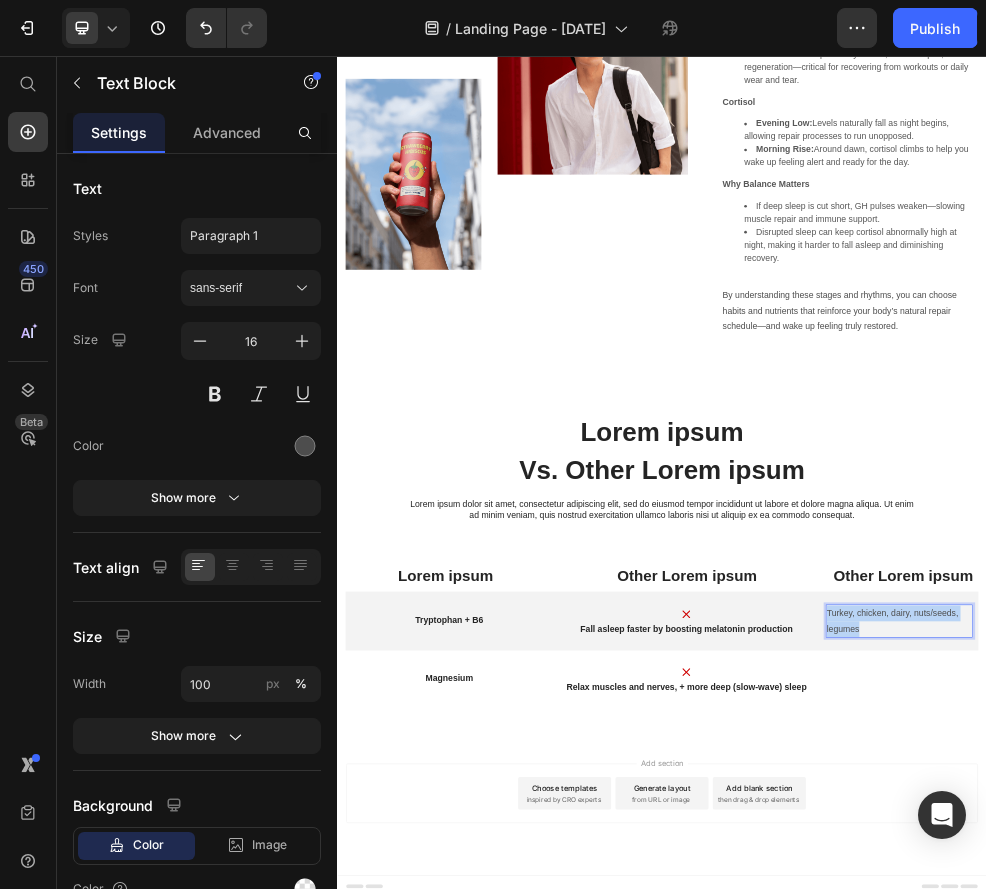 click on "Turkey, chicken, dairy, nuts/seeds, legumes" at bounding box center (1376, 1102) 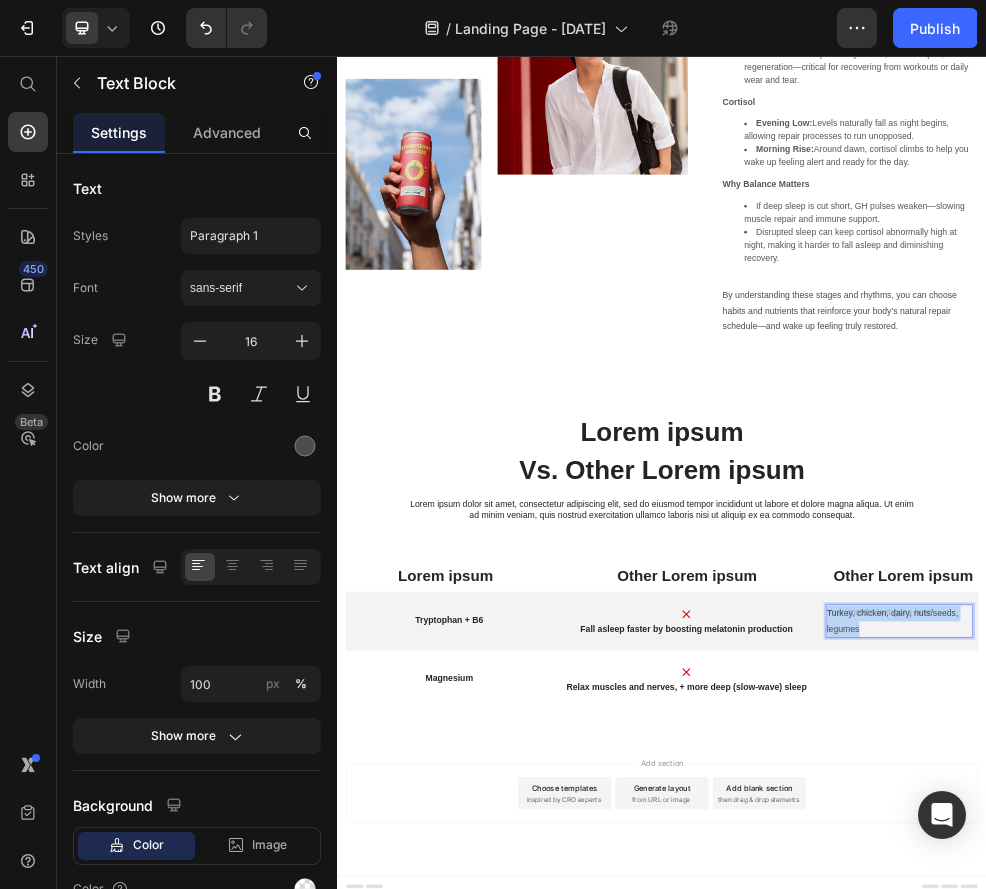 click on "Turkey, chicken, dairy, nuts/seeds, legumes" at bounding box center (1376, 1102) 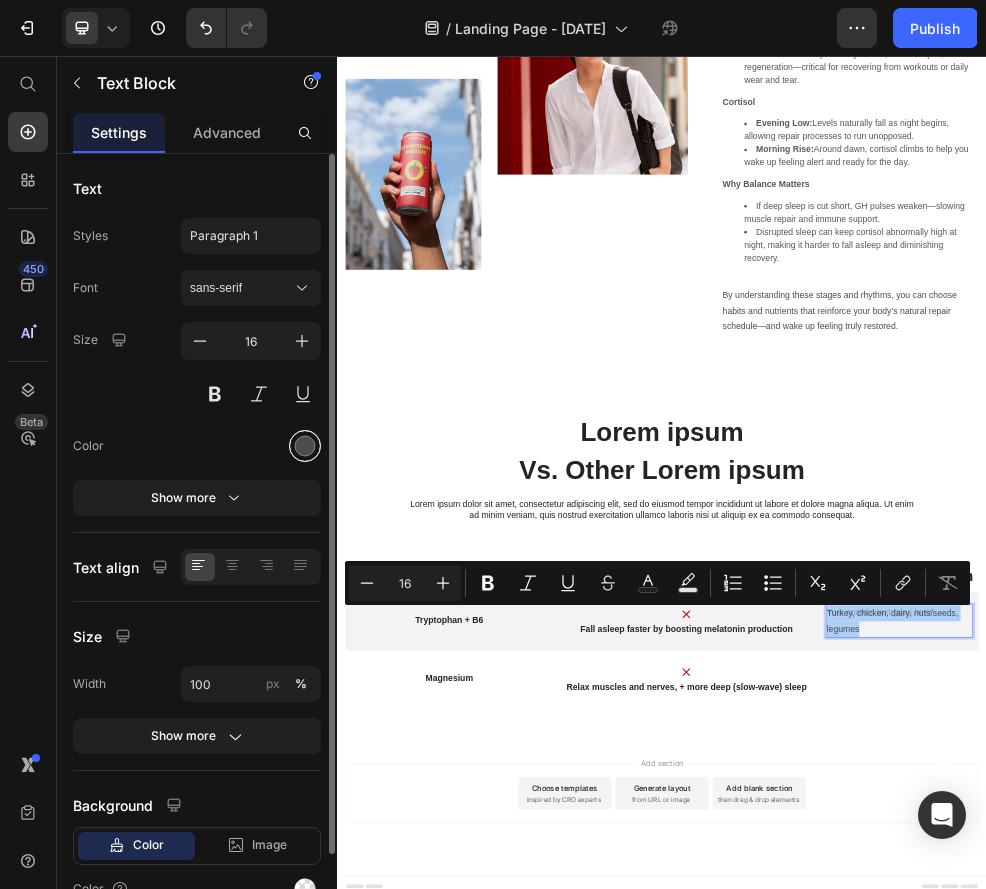 click at bounding box center (305, 446) 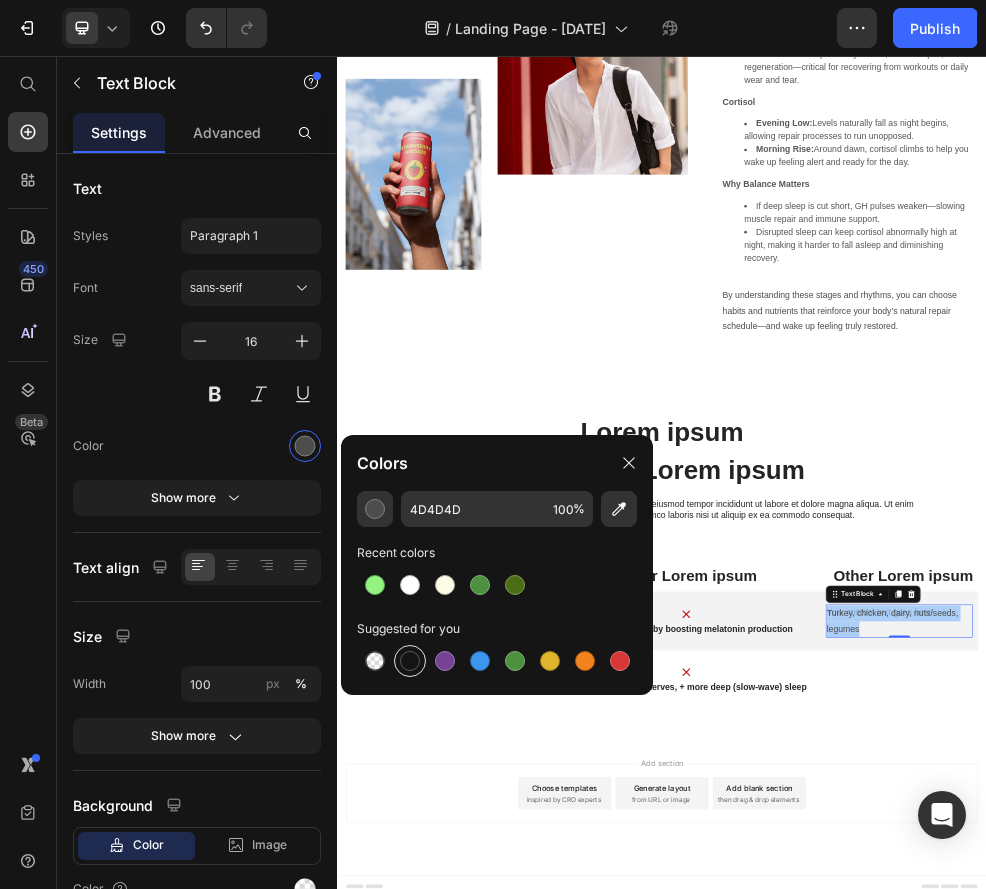 click at bounding box center [410, 661] 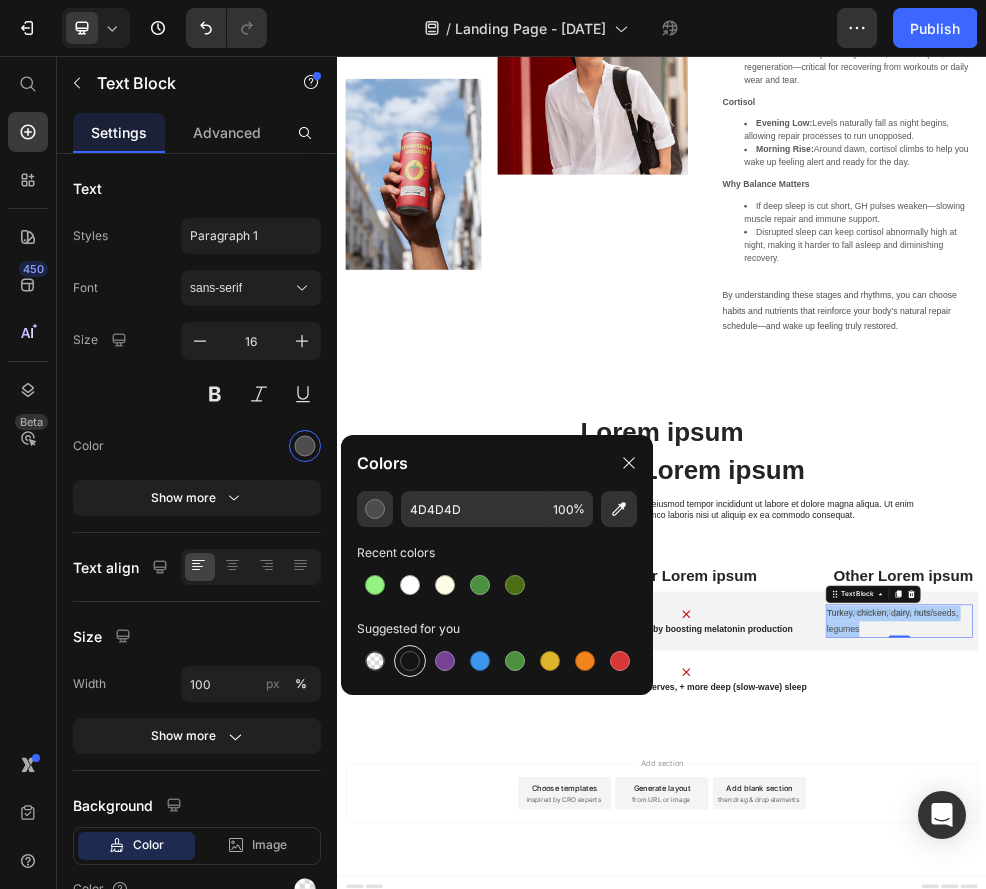 type on "151515" 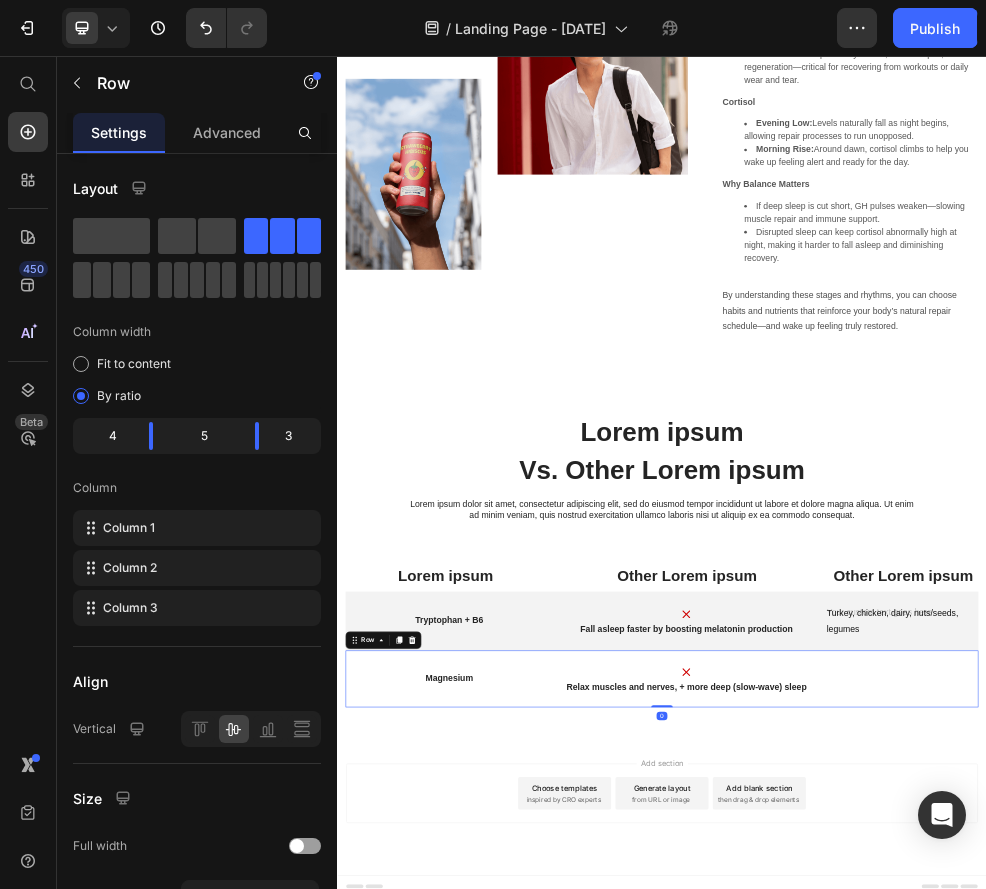 click on "Text Block" at bounding box center (1376, 1208) 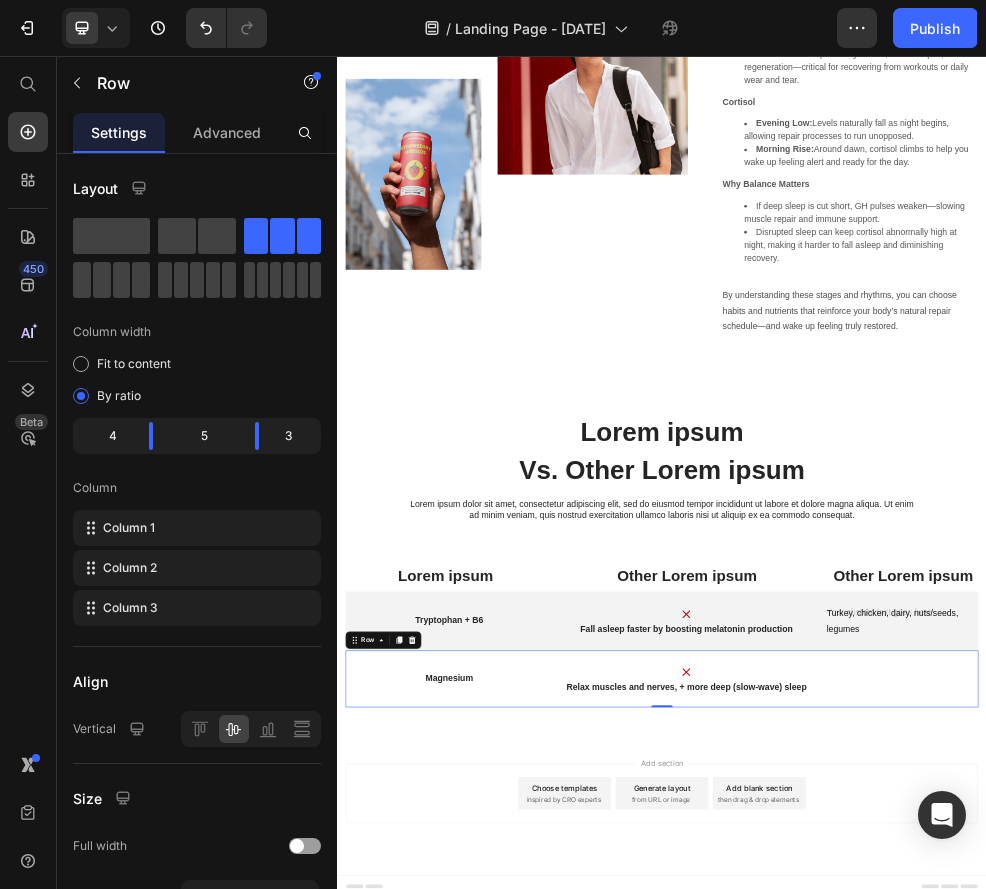 click on "Text Block" at bounding box center (1376, 1208) 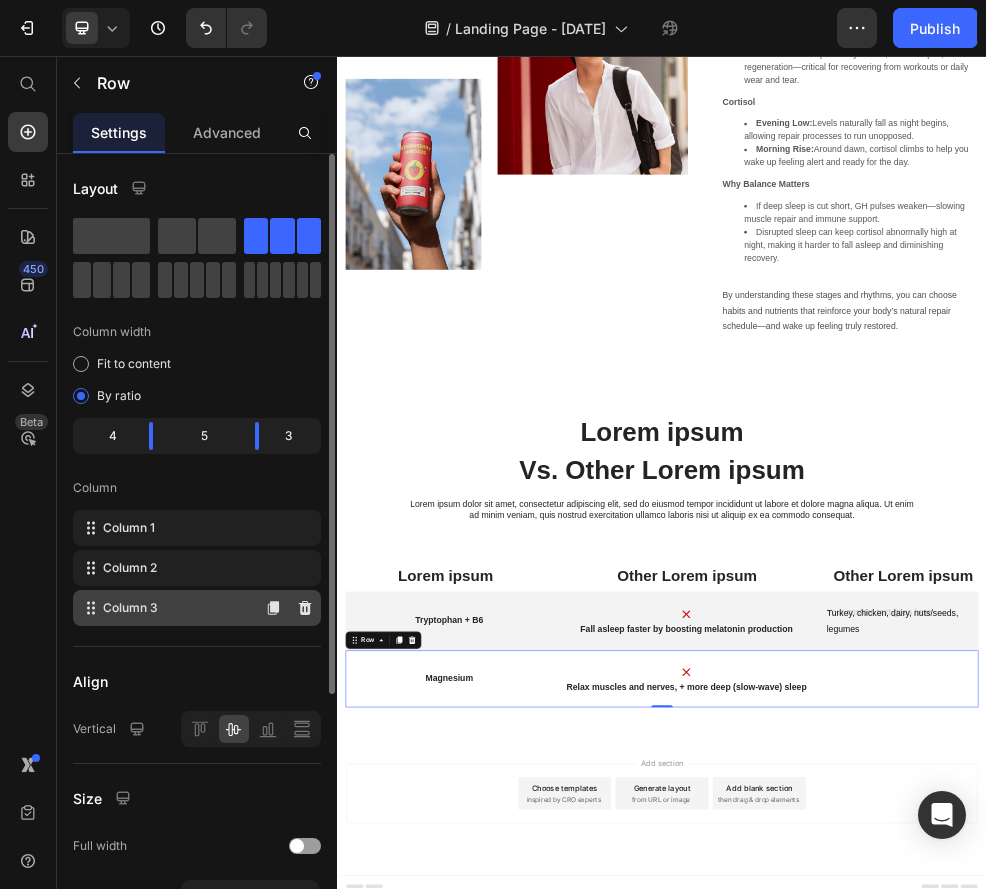 click on "Column 3" at bounding box center (130, 608) 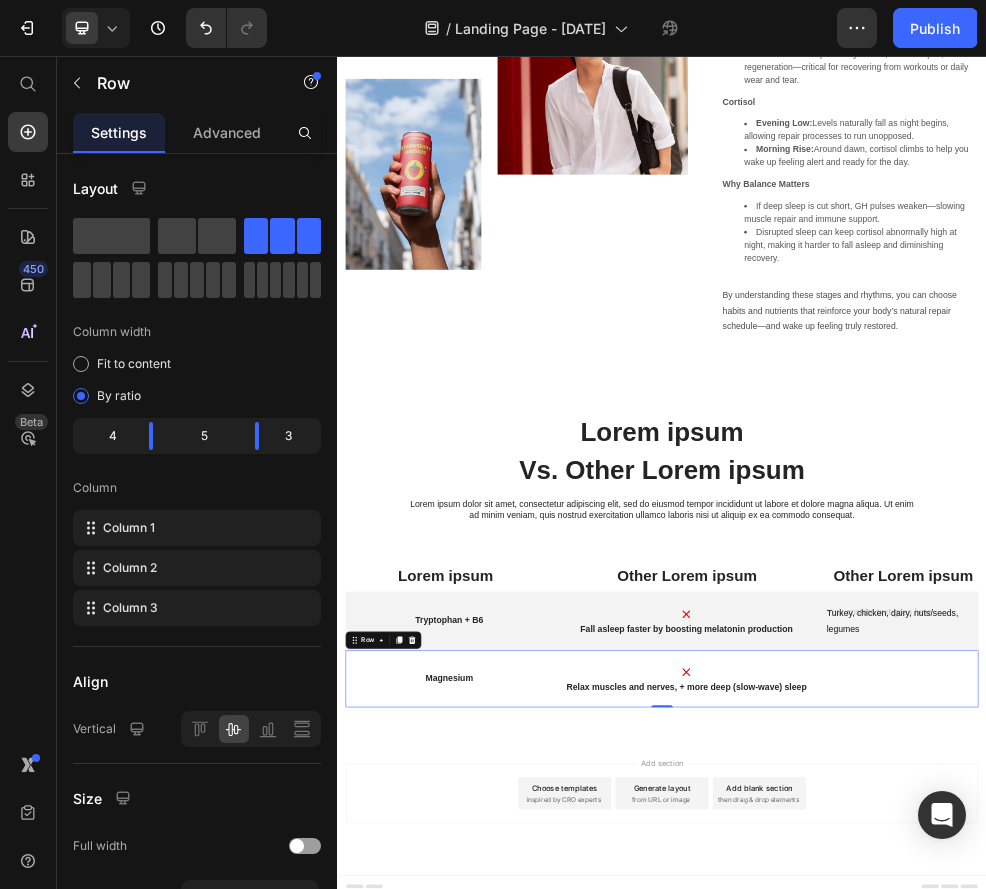 click on "Text Block" at bounding box center [1376, 1208] 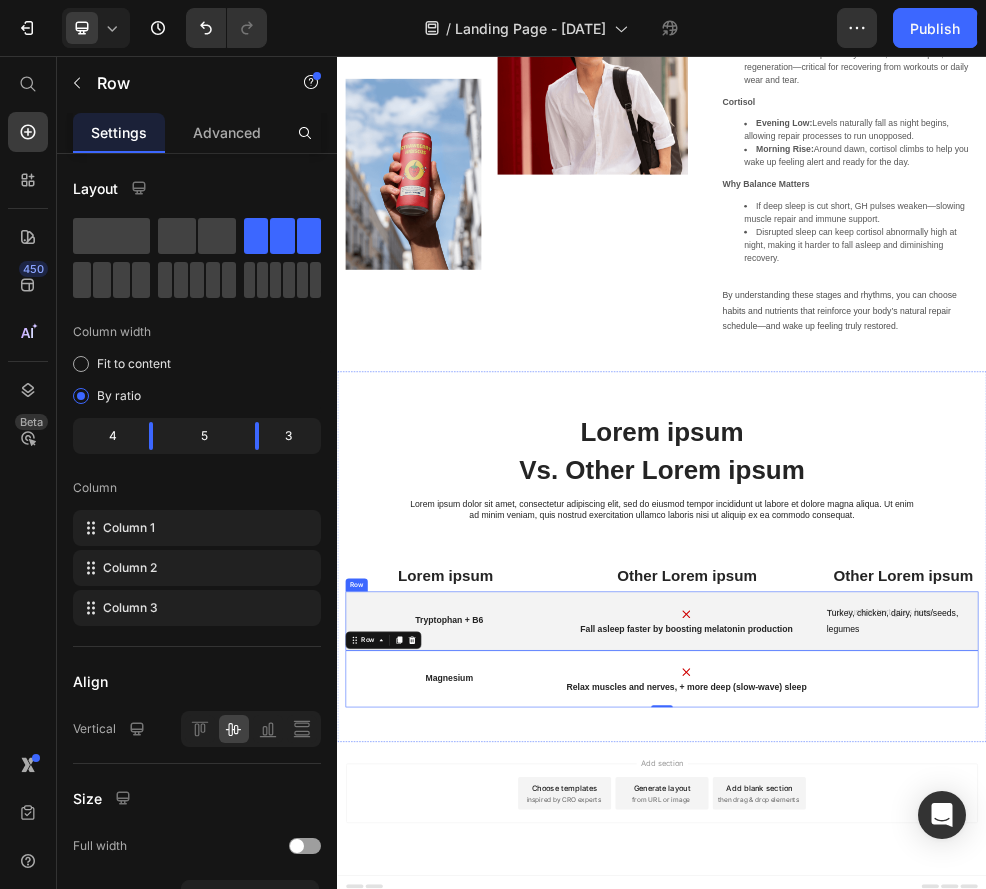 click on "Tryptophan + B6 Text Block Image Fall asleep faster by boosting melatonin production Text Block Turkey, chicken, dairy, nuts/seeds, legumes Text Block Row" at bounding box center [937, 1102] 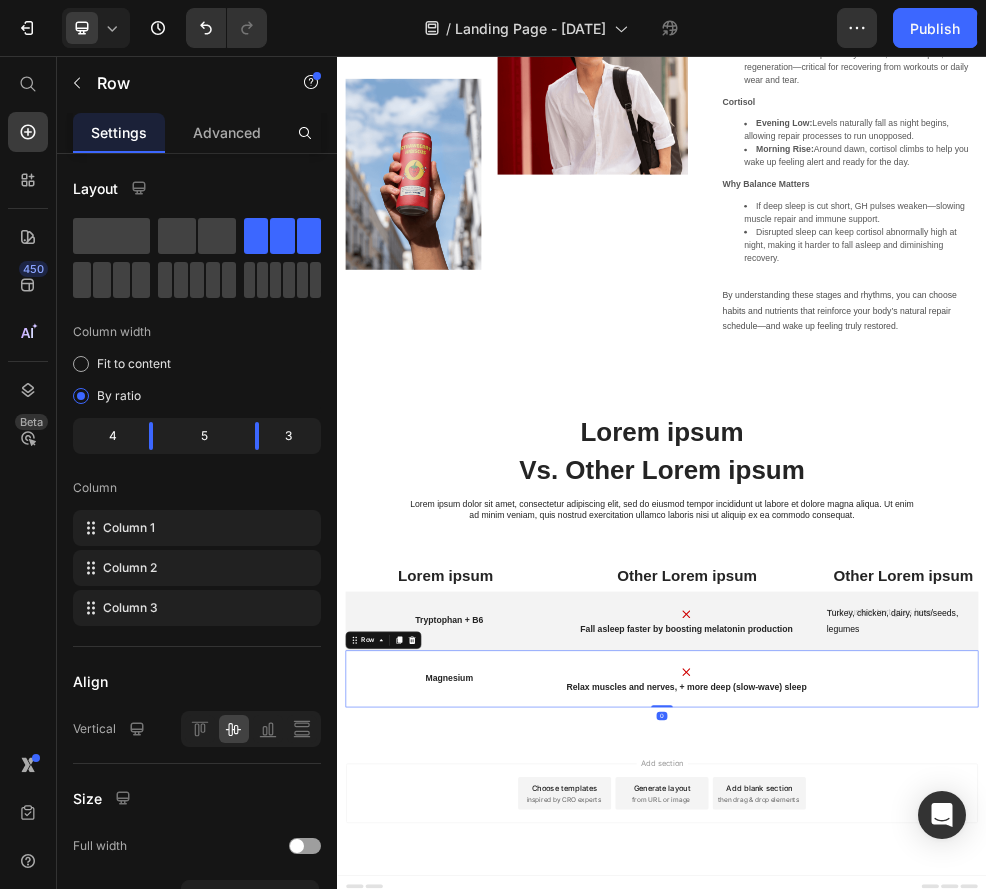 click on "Magnesium Text Block Image Relax muscles and nerves, + more deep (slow-wave) sleep Text Block Text Block Row   0" at bounding box center (937, 1208) 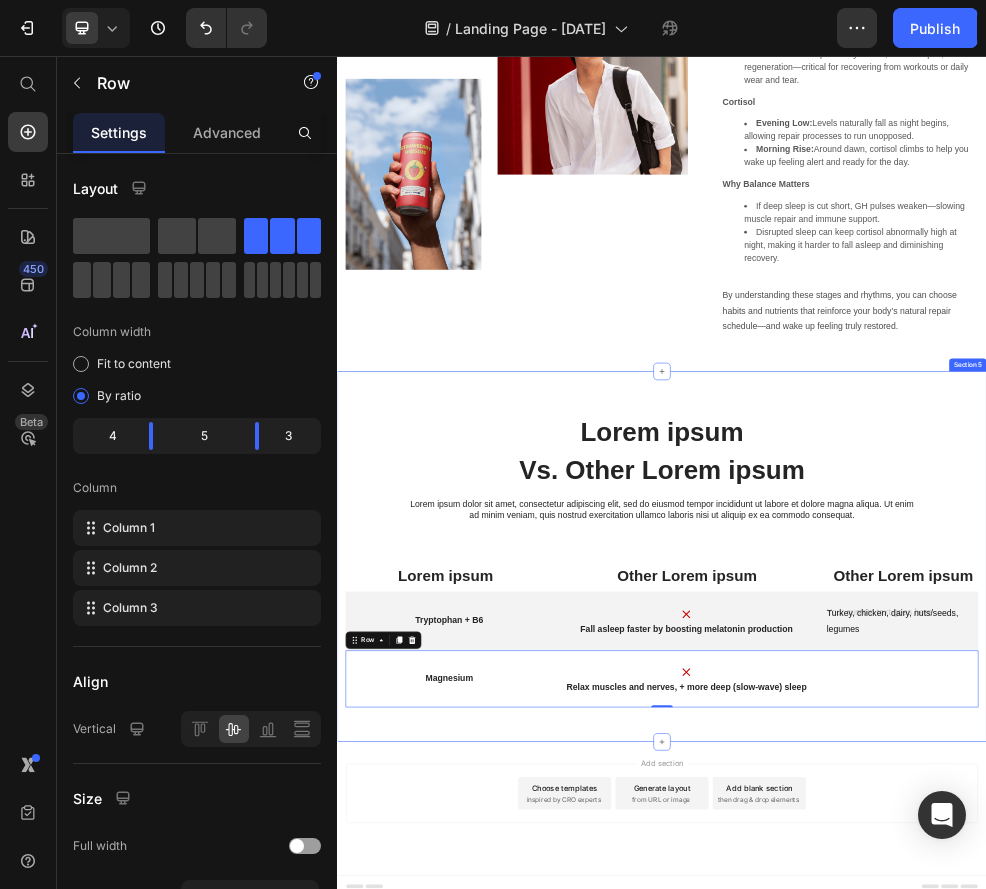 click on "Lorem ipsum Heading Vs. Other Lorem ipsum Text Block Lorem ipsum dolor sit amet, consectetur adipiscing elit, sed do eiusmod tempor incididunt ut labore et dolore magna aliqua. Ut enim ad minim veniam, quis nostrud exercitation ullamco laboris nisi ut aliquip ex ea commodo consequat. Text Block Row Lorem ipsum Text Block Other Lorem ipsum Text Block Other Lorem ipsum Text Block Row Tryptophan + B6 Text Block Image Fall asleep faster by boosting melatonin production Text Block Turkey, chicken, dairy, nuts/seeds, legumes Text Block Row Magnesium Text Block Image Relax muscles and nerves, + more deep (slow-wave) sleep Text Block Text Block Row   0 Section 5" at bounding box center (937, 982) 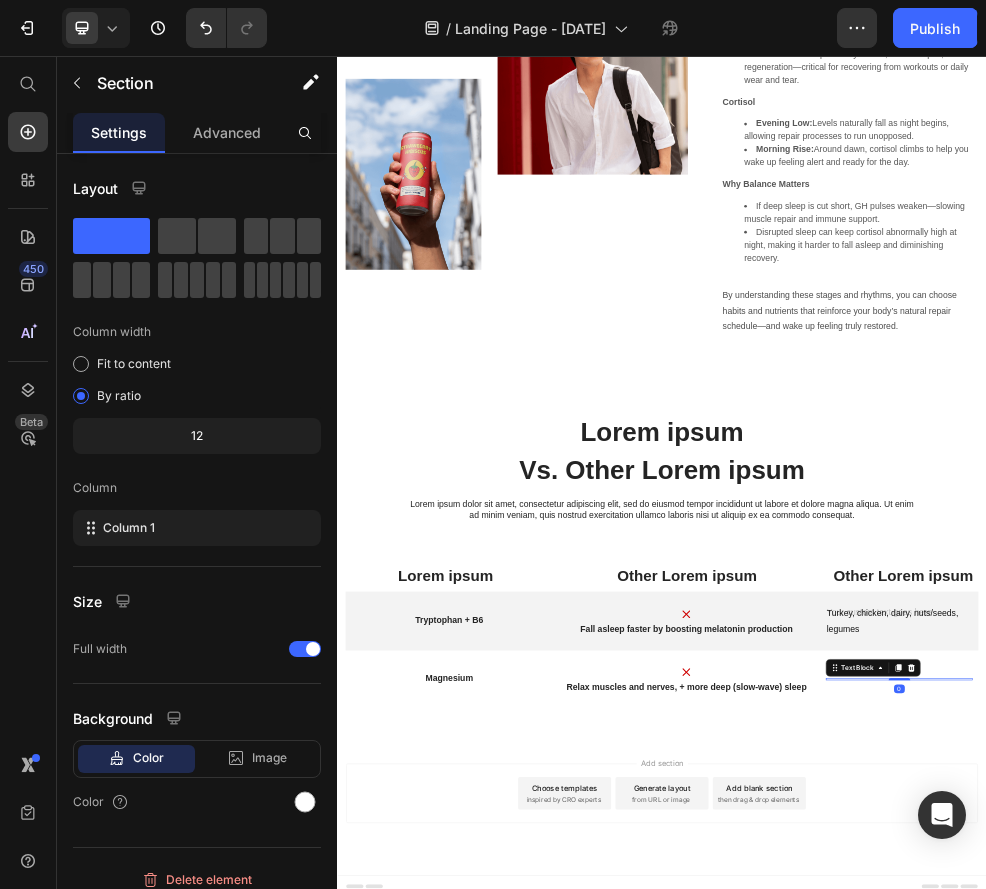 click at bounding box center (1376, 1209) 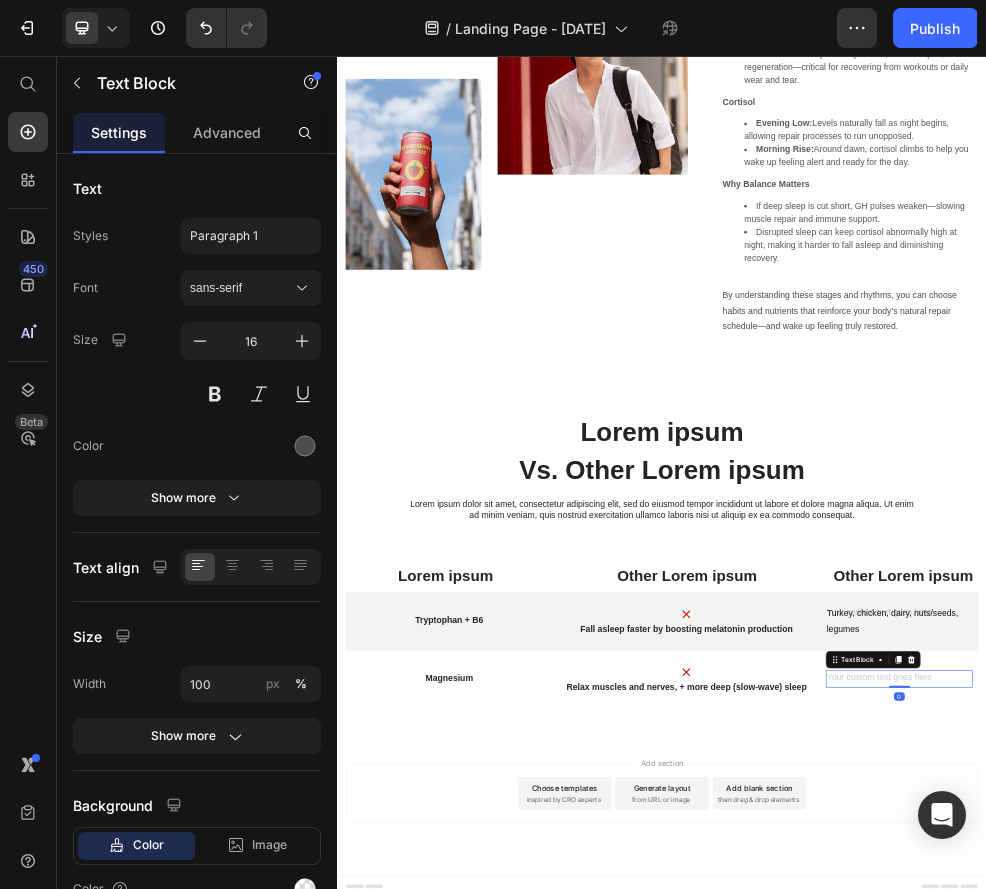 click at bounding box center (1376, 1208) 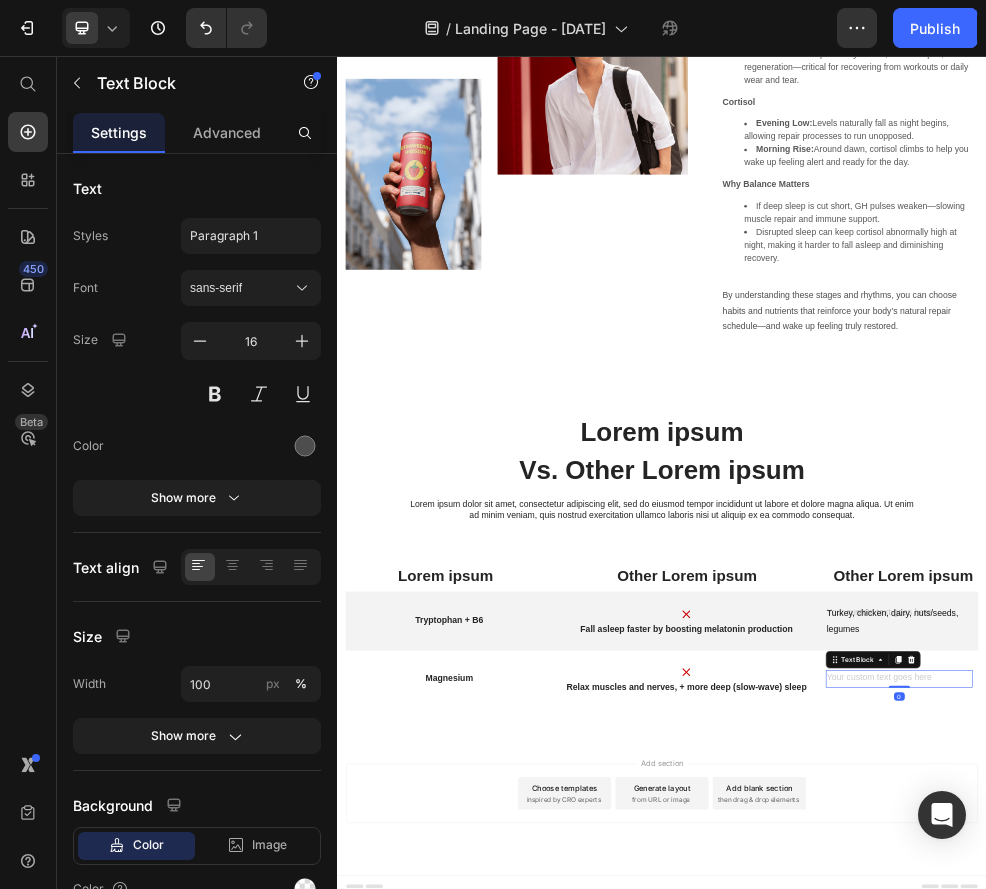 click at bounding box center (1376, 1208) 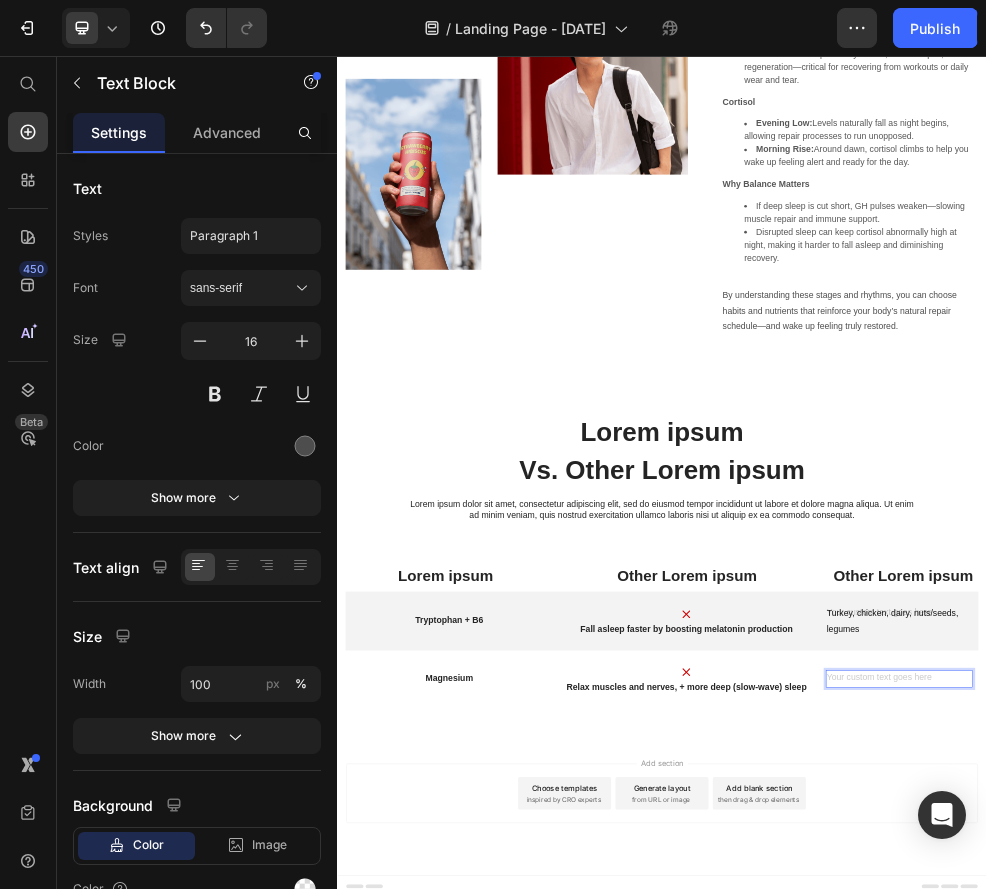 click at bounding box center (1376, 1208) 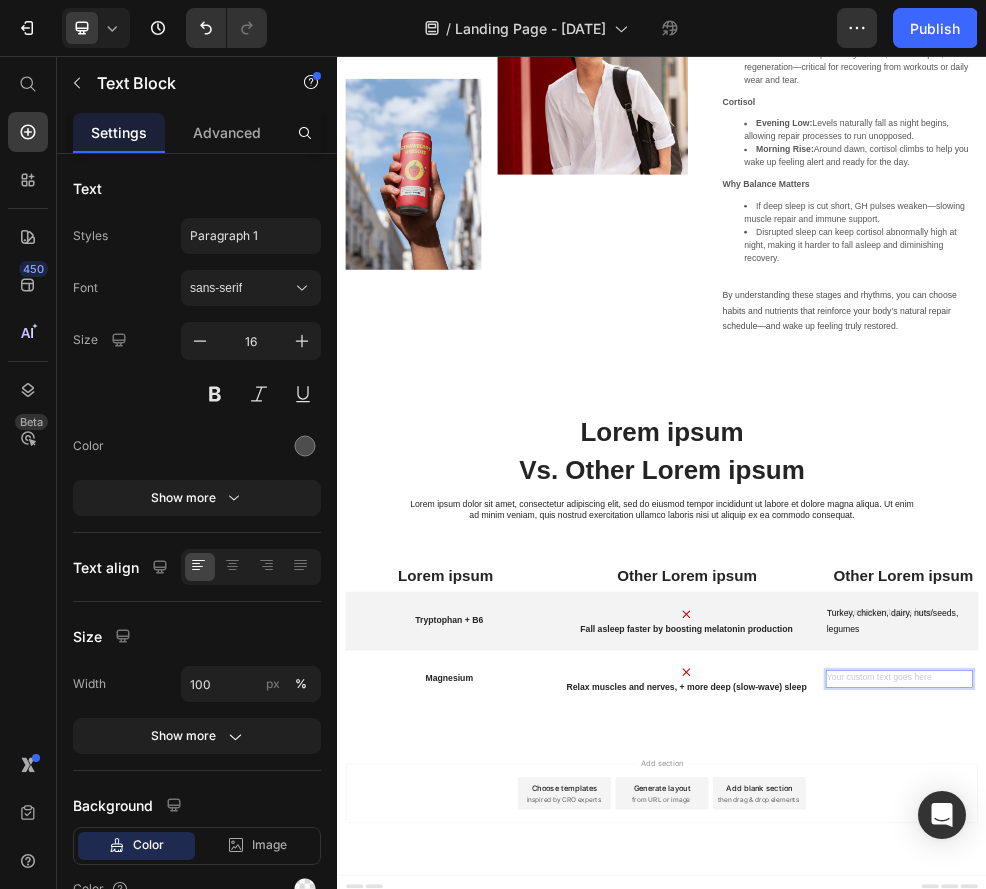 scroll, scrollTop: 2643, scrollLeft: 0, axis: vertical 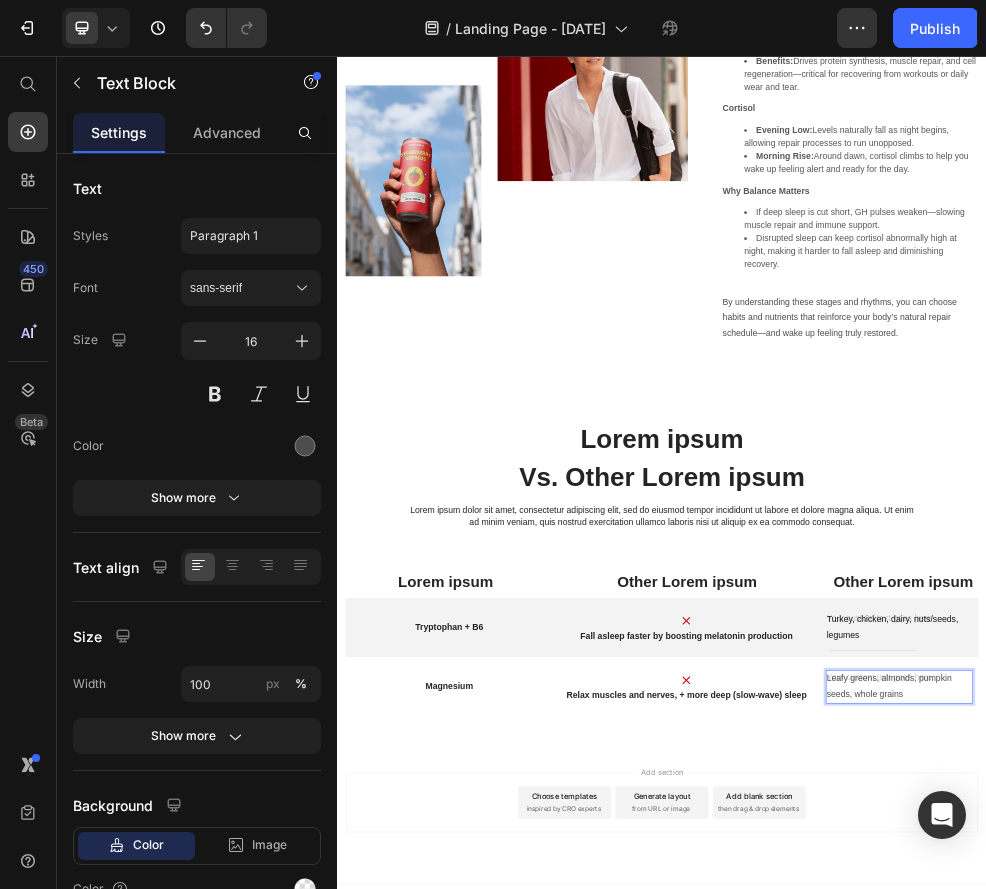 click on "Vs. Other Lorem ipsum" at bounding box center [937, 835] 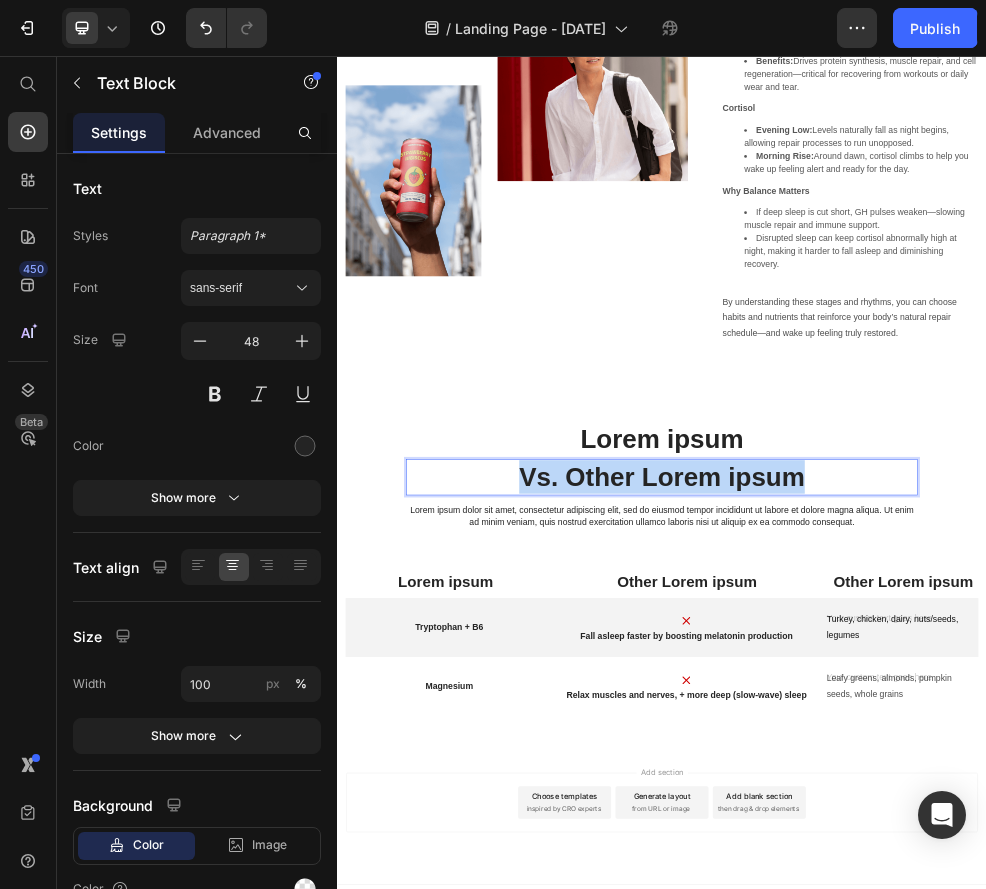 click on "Vs. Other Lorem ipsum" at bounding box center (937, 835) 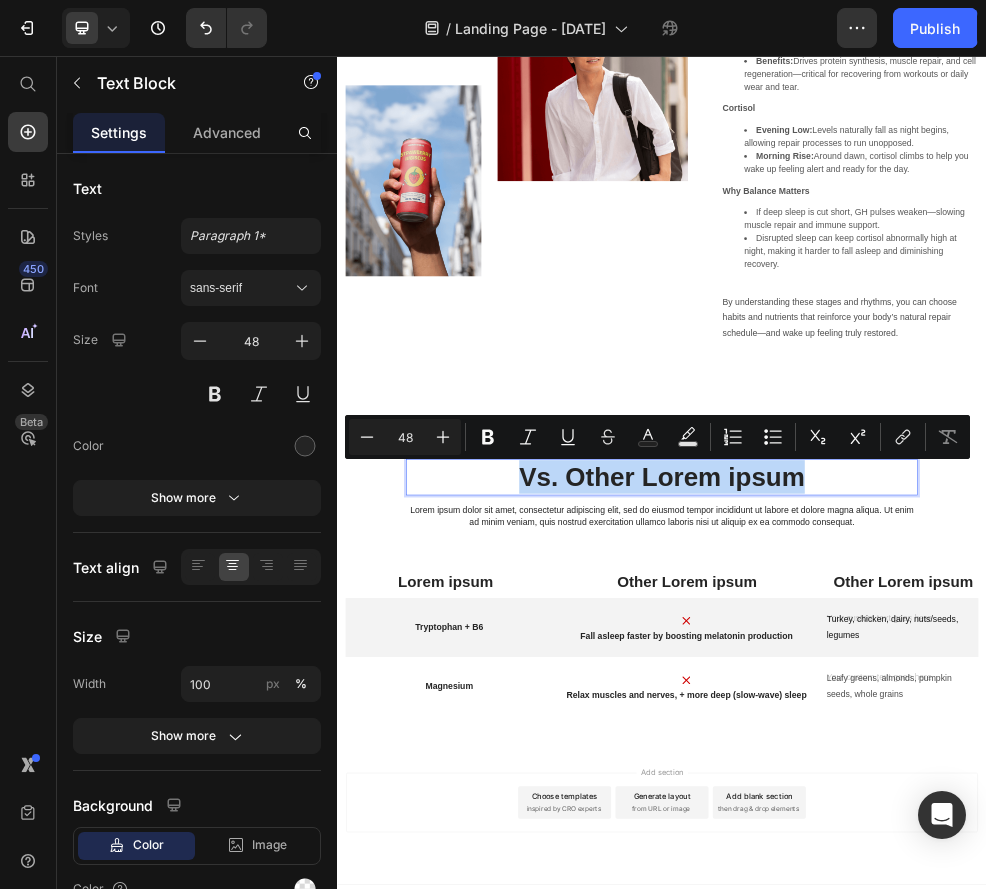 click on "Vs. Other Lorem ipsum" at bounding box center (937, 835) 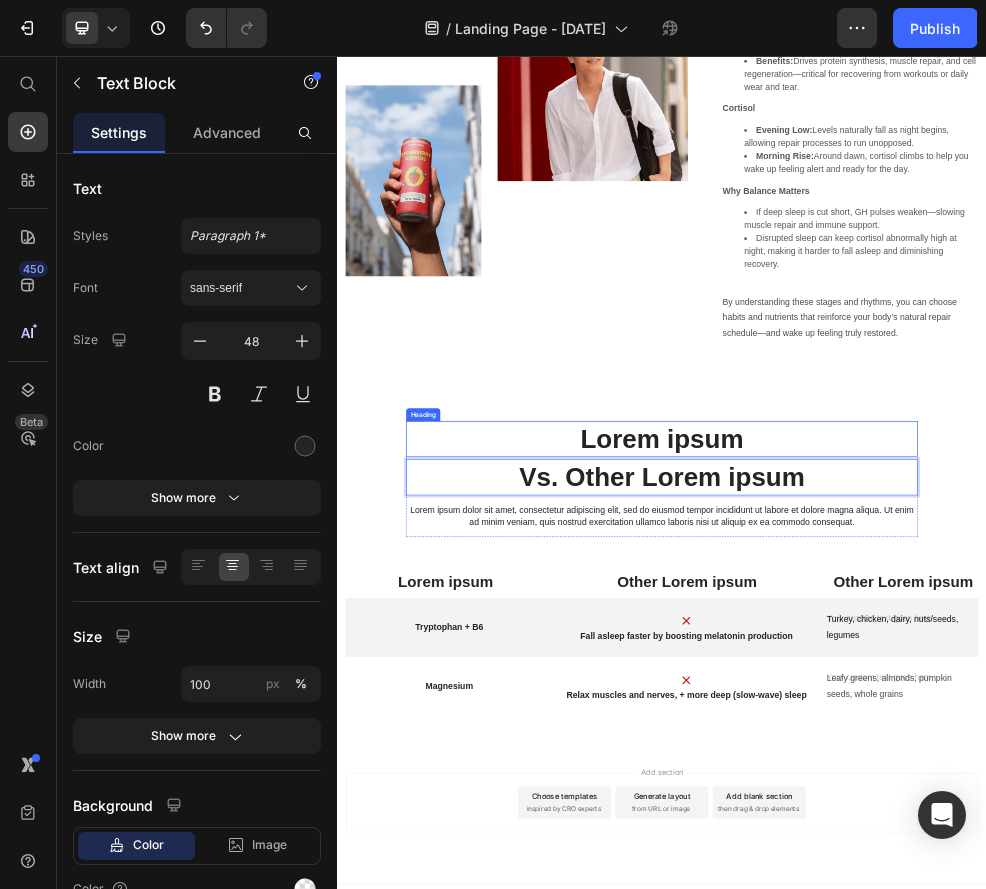 click on "Lorem ipsum" at bounding box center (937, 765) 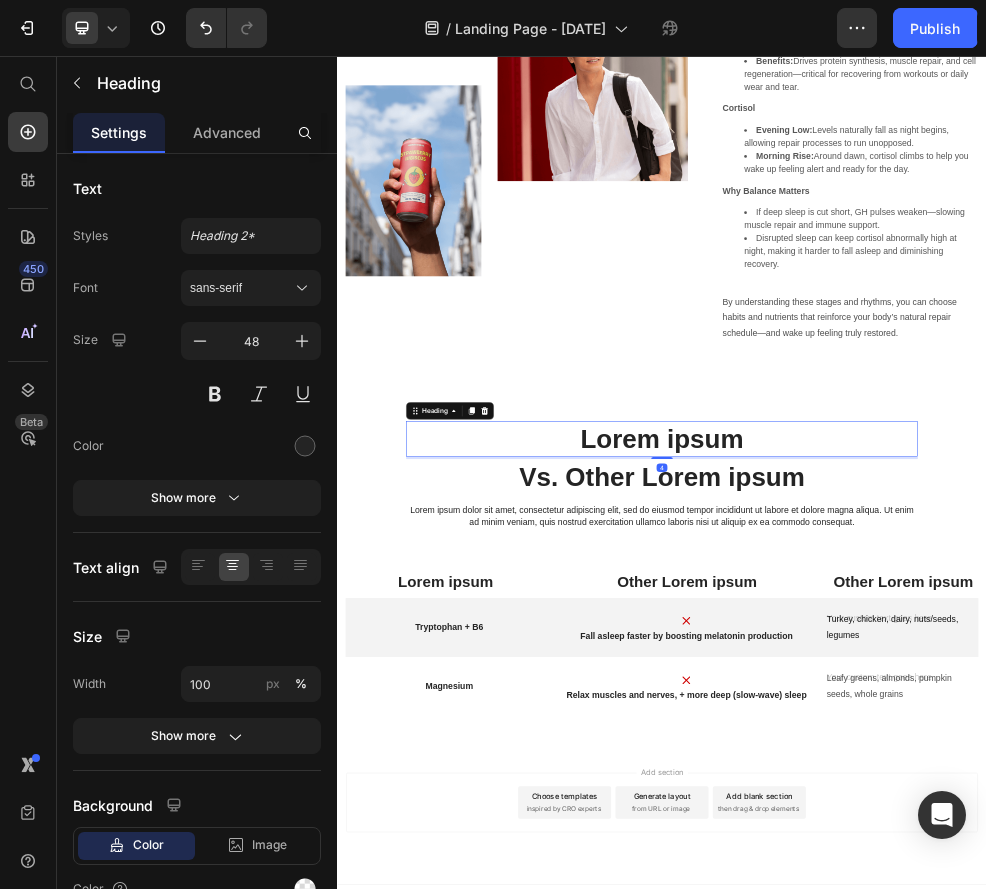 click on "Lorem ipsum" at bounding box center (937, 765) 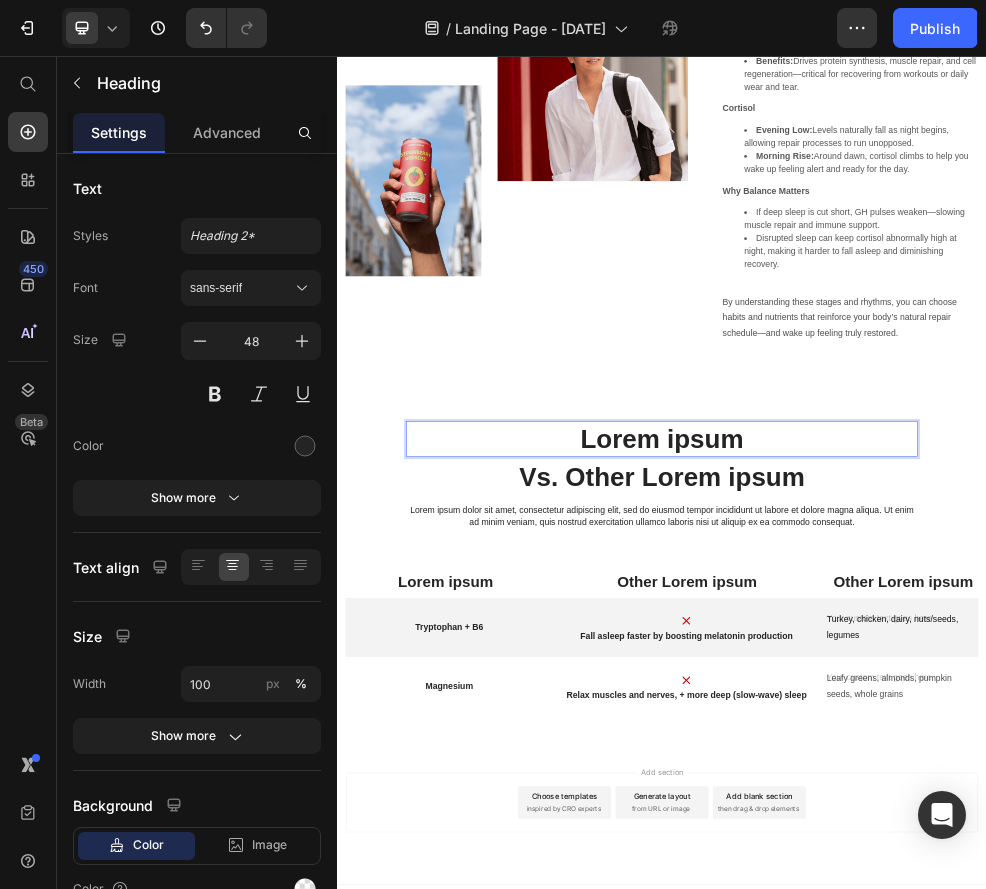click on "Lorem ipsum" at bounding box center (937, 765) 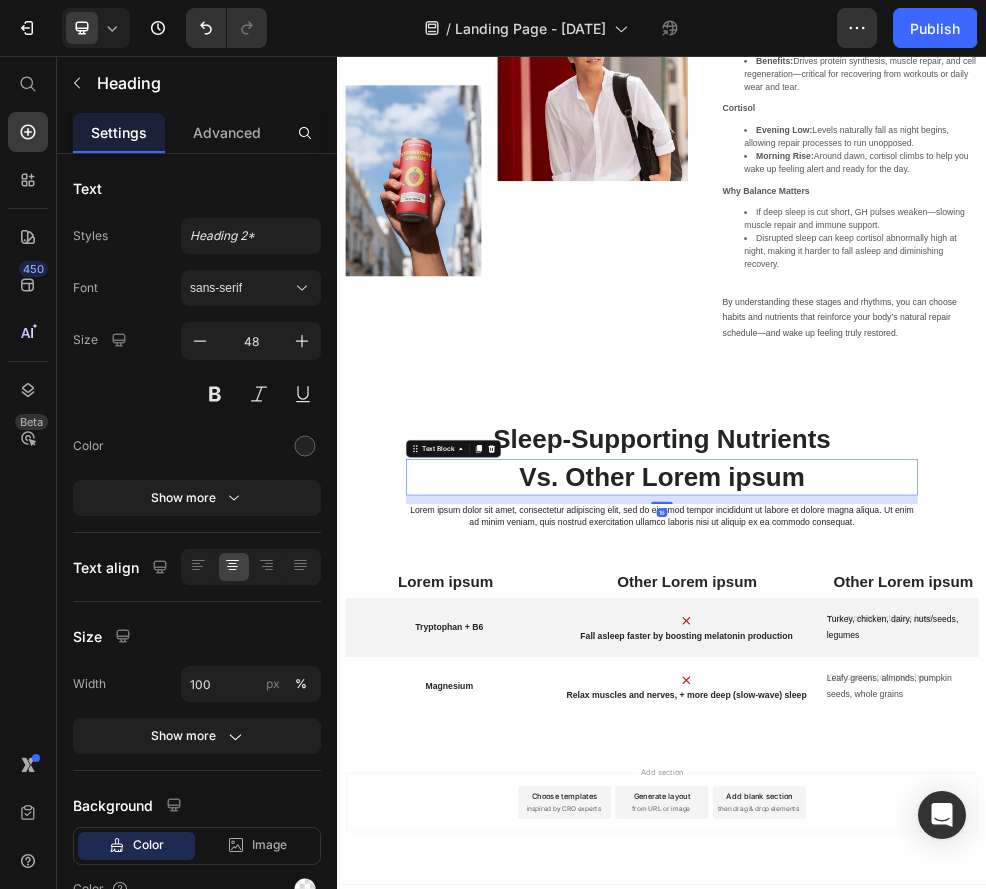 click on "Vs. Other Lorem ipsum" at bounding box center (937, 835) 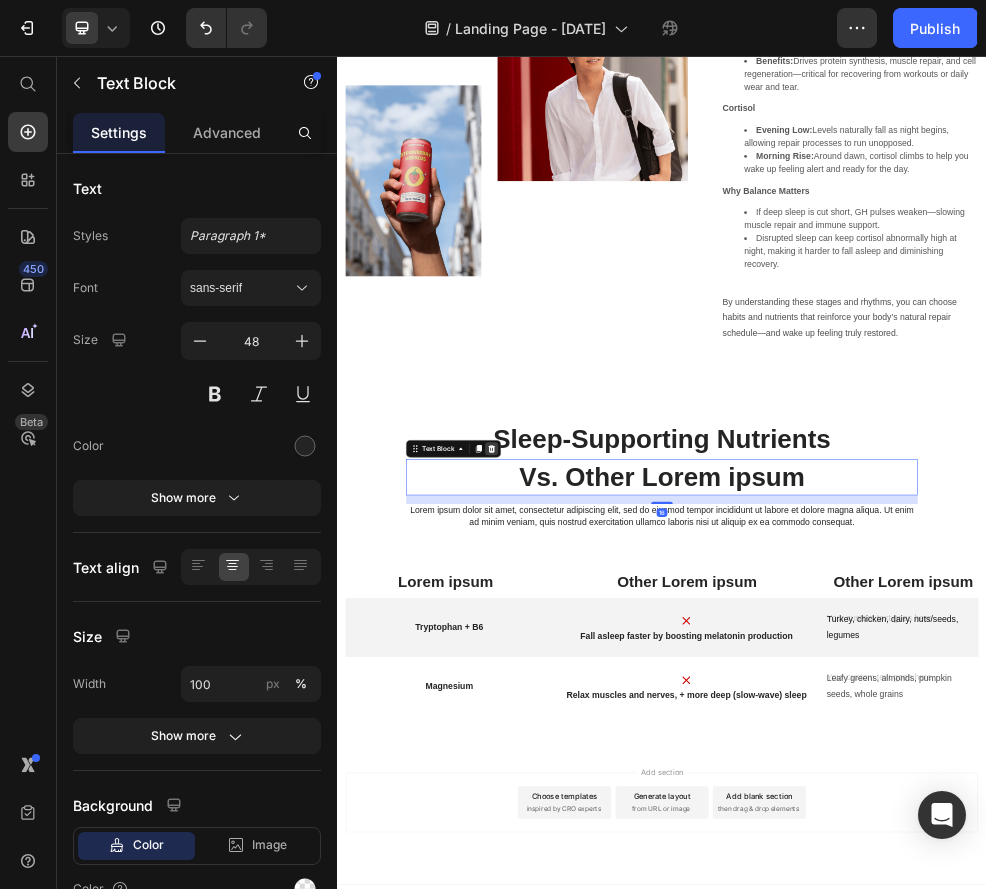 click 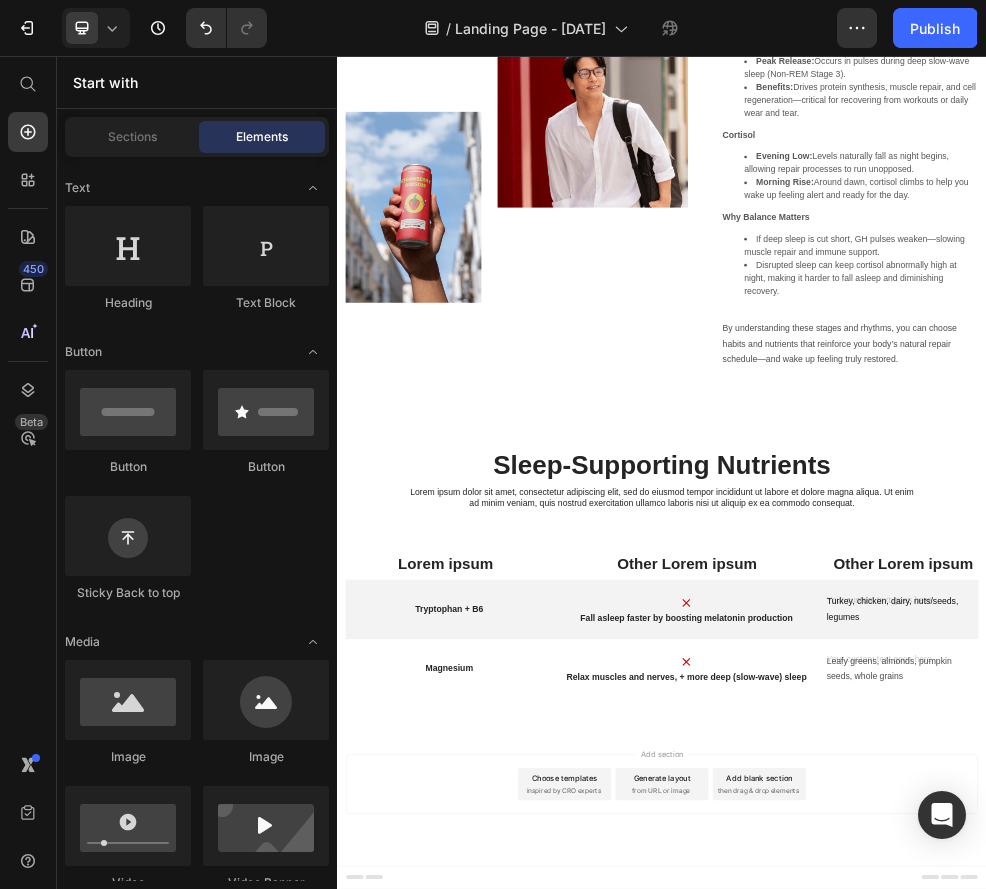 scroll, scrollTop: 2594, scrollLeft: 0, axis: vertical 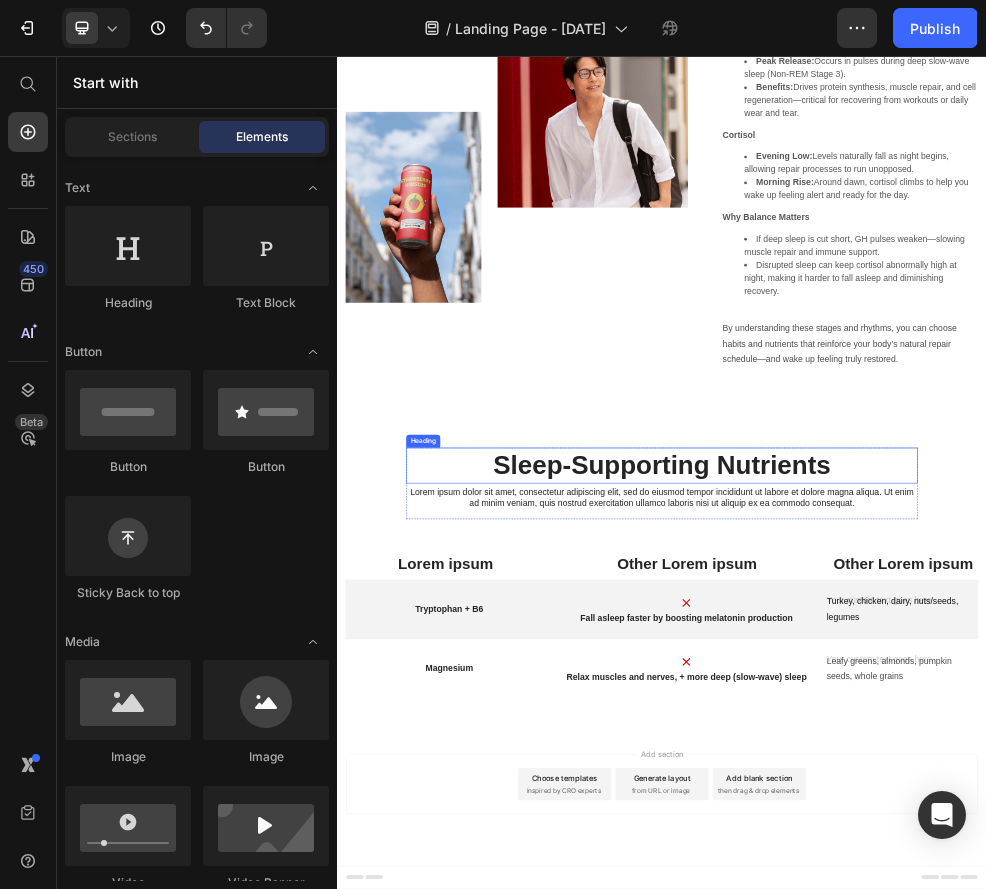 click on "Sleep-Supporting Nutrients" at bounding box center [937, 814] 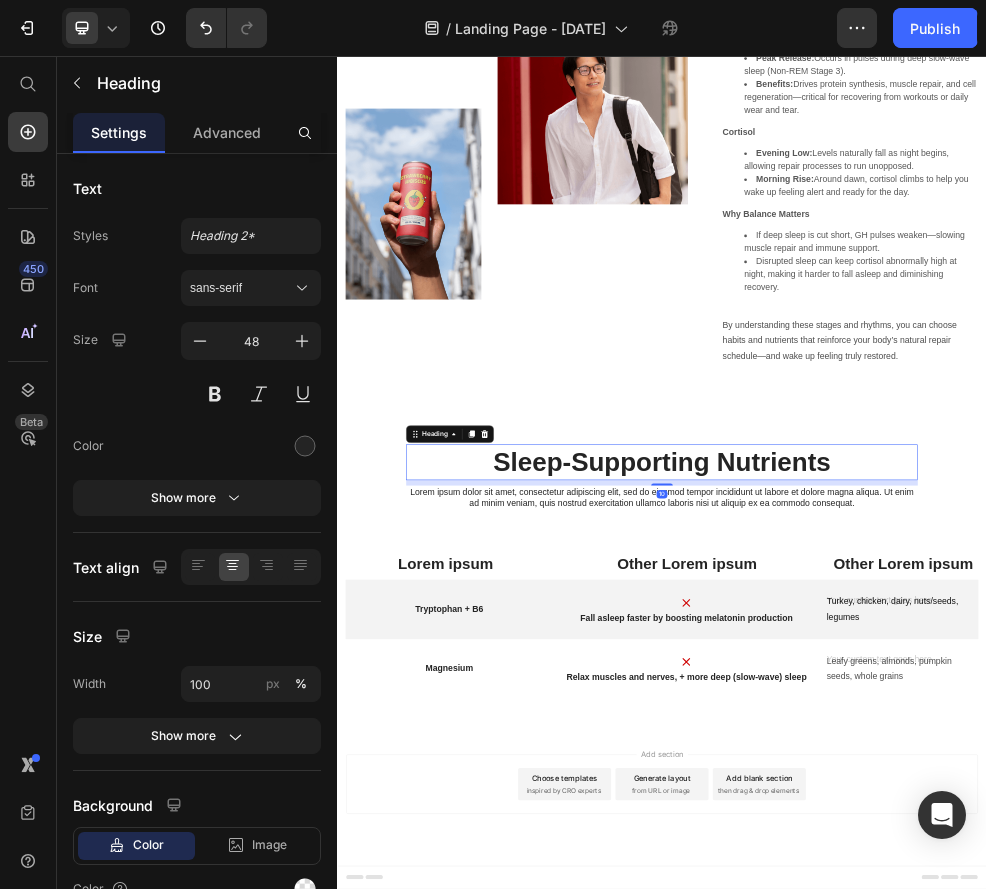 scroll, scrollTop: 2604, scrollLeft: 0, axis: vertical 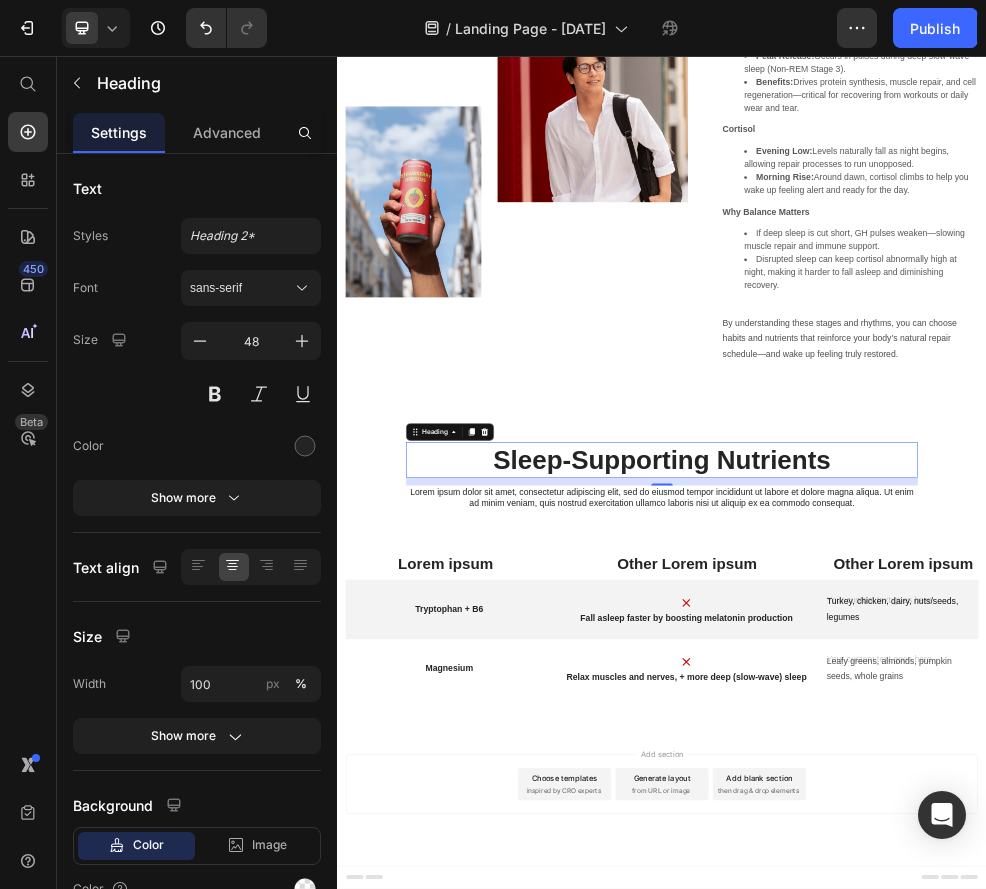 click on "Lorem ipsum dolor sit amet, consectetur adipiscing elit, sed do eiusmod tempor incididunt ut labore et dolore magna aliqua. Ut enim ad minim veniam, quis nostrud exercitation ullamco laboris nisi ut aliquip ex ea commodo consequat." at bounding box center (937, 874) 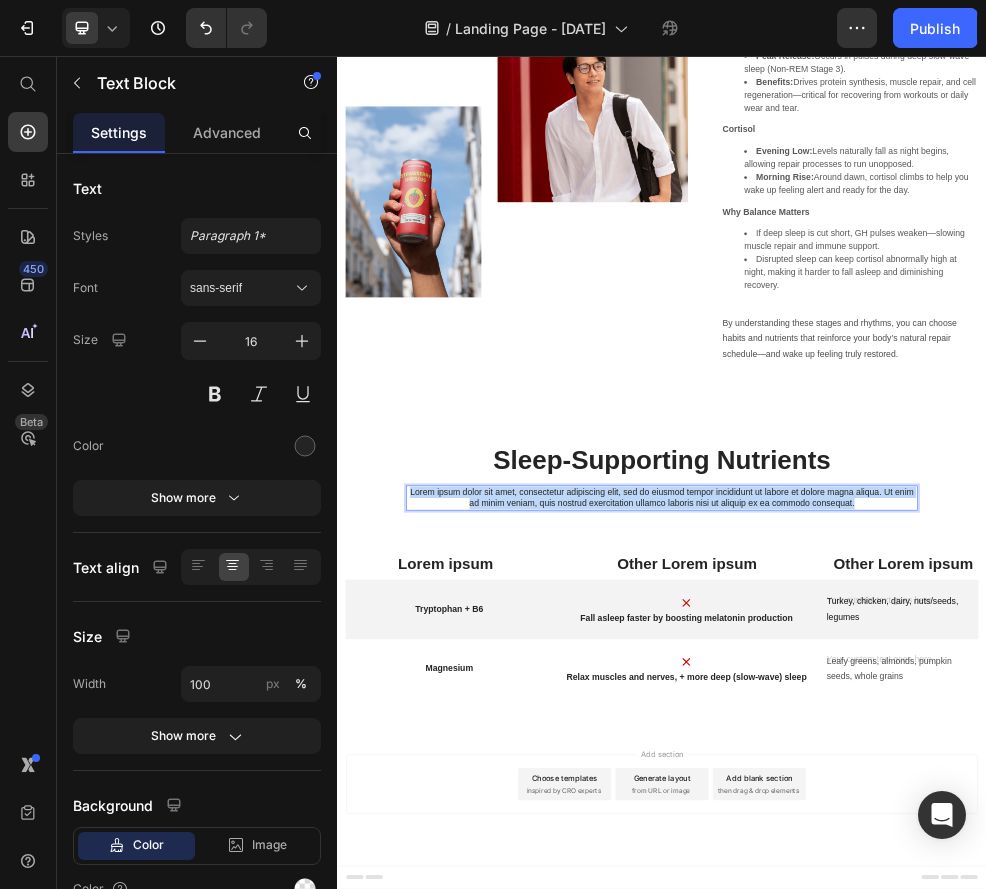 click on "Lorem ipsum dolor sit amet, consectetur adipiscing elit, sed do eiusmod tempor incididunt ut labore et dolore magna aliqua. Ut enim ad minim veniam, quis nostrud exercitation ullamco laboris nisi ut aliquip ex ea commodo consequat." at bounding box center (937, 874) 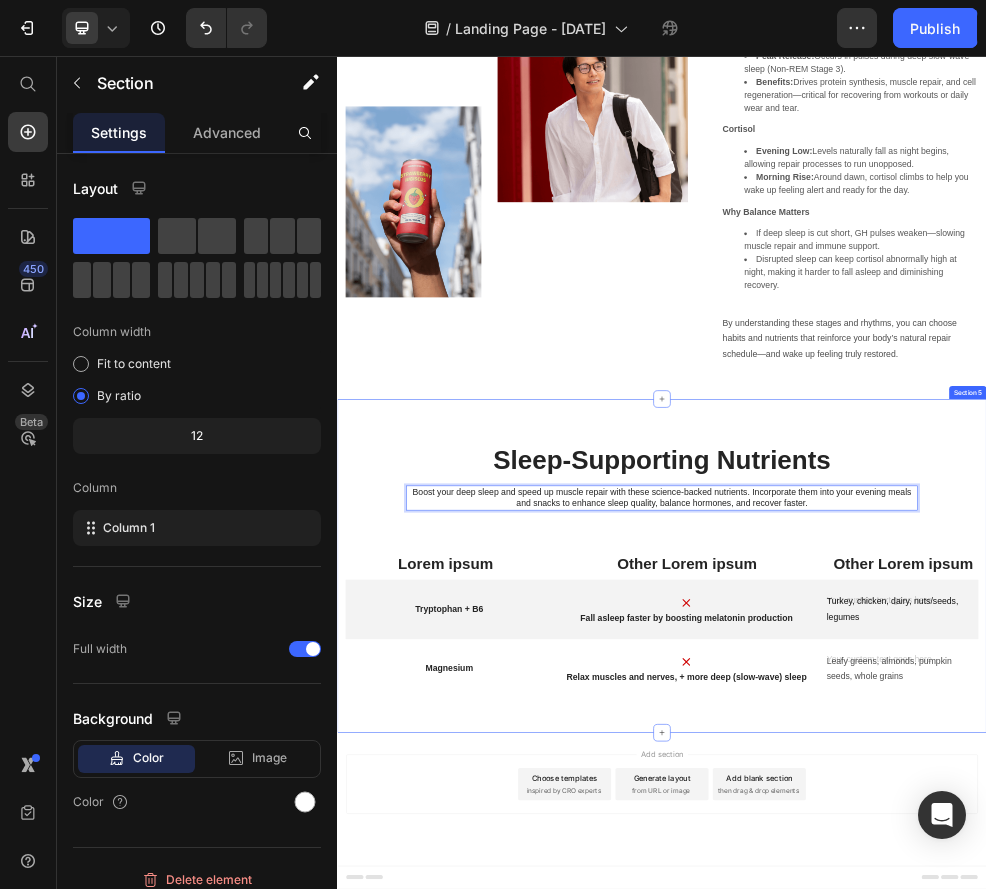 click on "Sleep-Supporting Nutrients  Heading Boost your deep sleep and speed up muscle repair with these science-backed nutrients. Incorporate them into your evening meals and snacks to enhance sleep quality, balance hormones, and recover faster. Text Block   16 Row Lorem ipsum Text Block Other Lorem ipsum Text Block Other Lorem ipsum Text Block Row Tryptophan + B6 Text Block Image Fall asleep faster by boosting melatonin production Text Block Turkey, chicken, dairy, nuts/seeds, legumes Text Block Row Magnesium Text Block Image Relax muscles and nerves, + more deep (slow-wave) sleep Text Block Leafy greens, almonds, pumpkin seeds, whole grains Text Block Row" at bounding box center (937, 1008) 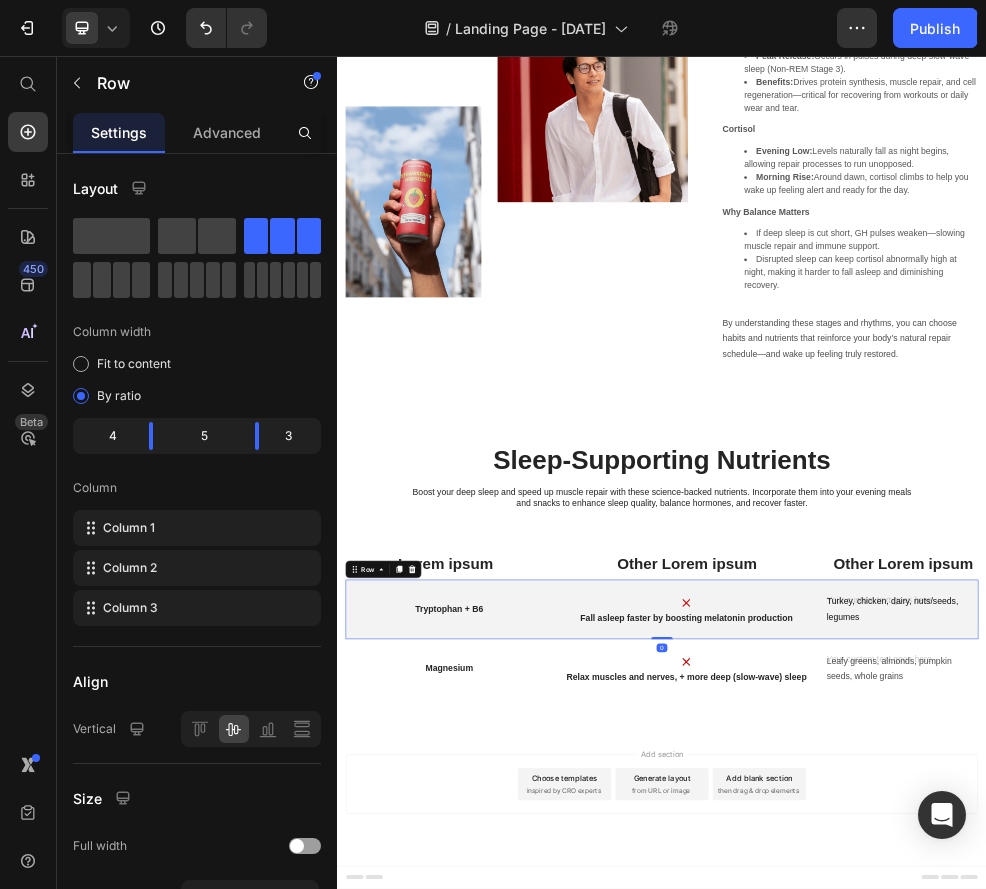 click on "Tryptophan + B6 Text Block" at bounding box center [543, 1080] 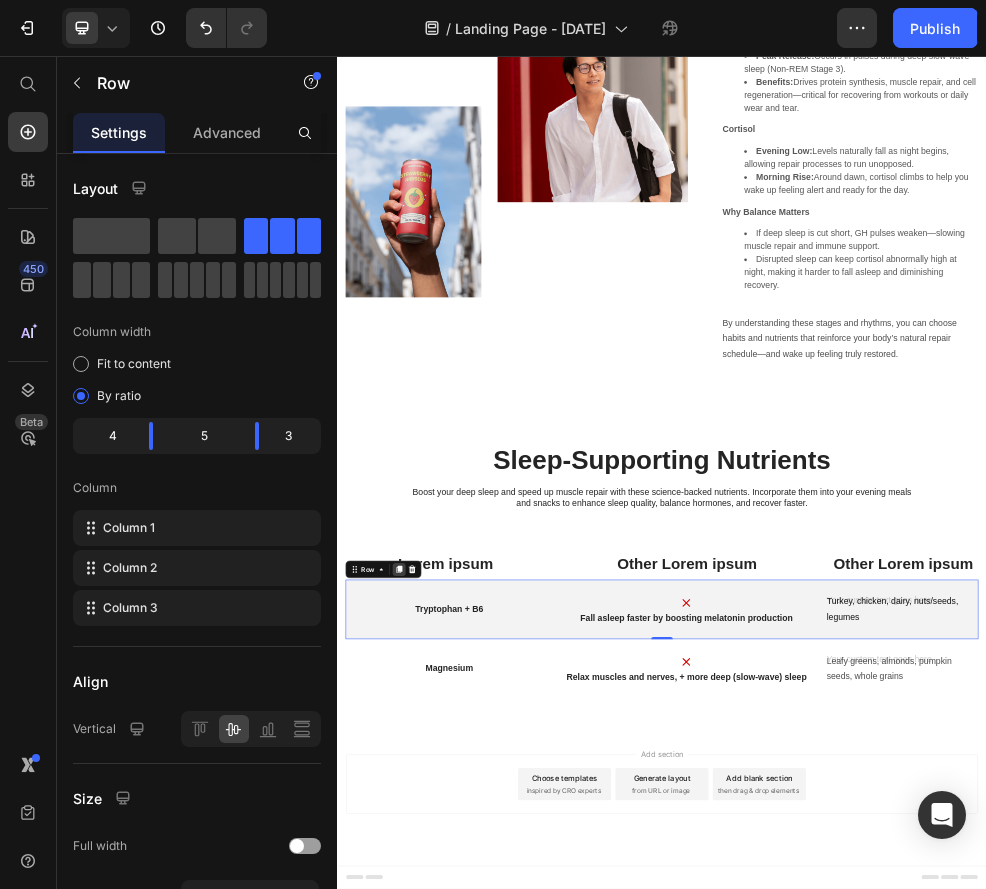 click at bounding box center [451, 1006] 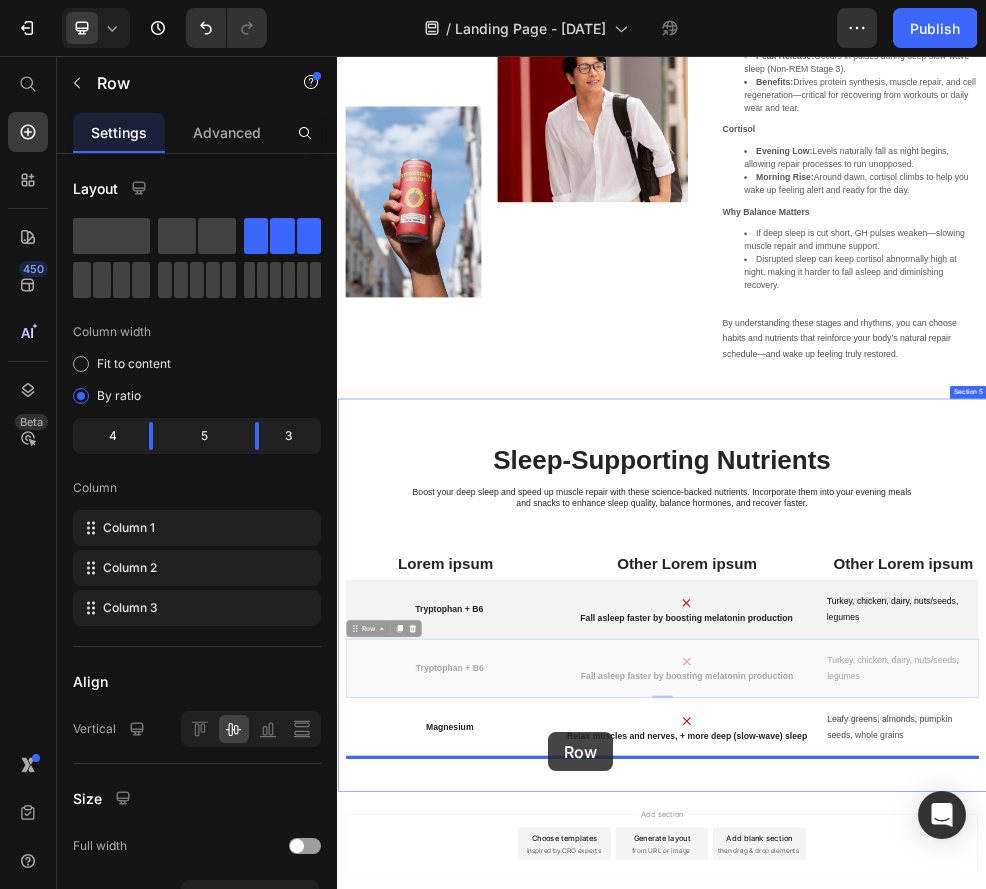 scroll, scrollTop: 2714, scrollLeft: 0, axis: vertical 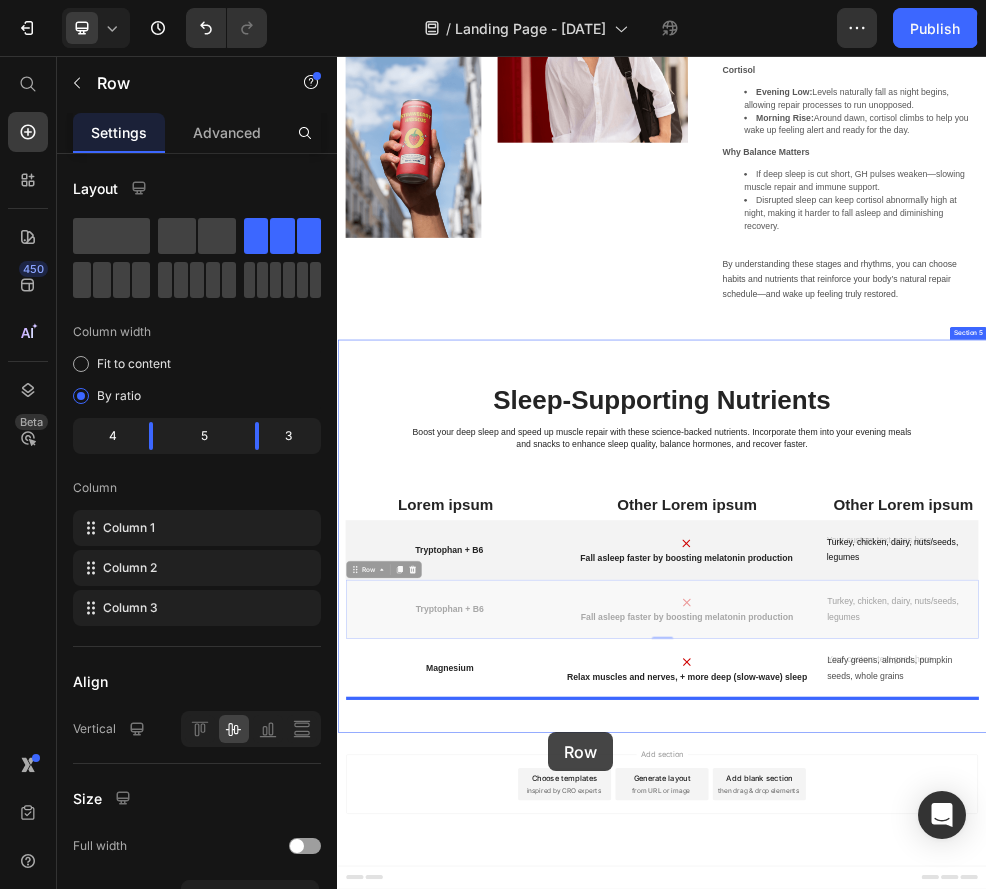 drag, startPoint x: 724, startPoint y: 1162, endPoint x: 725, endPoint y: 1309, distance: 147.0034 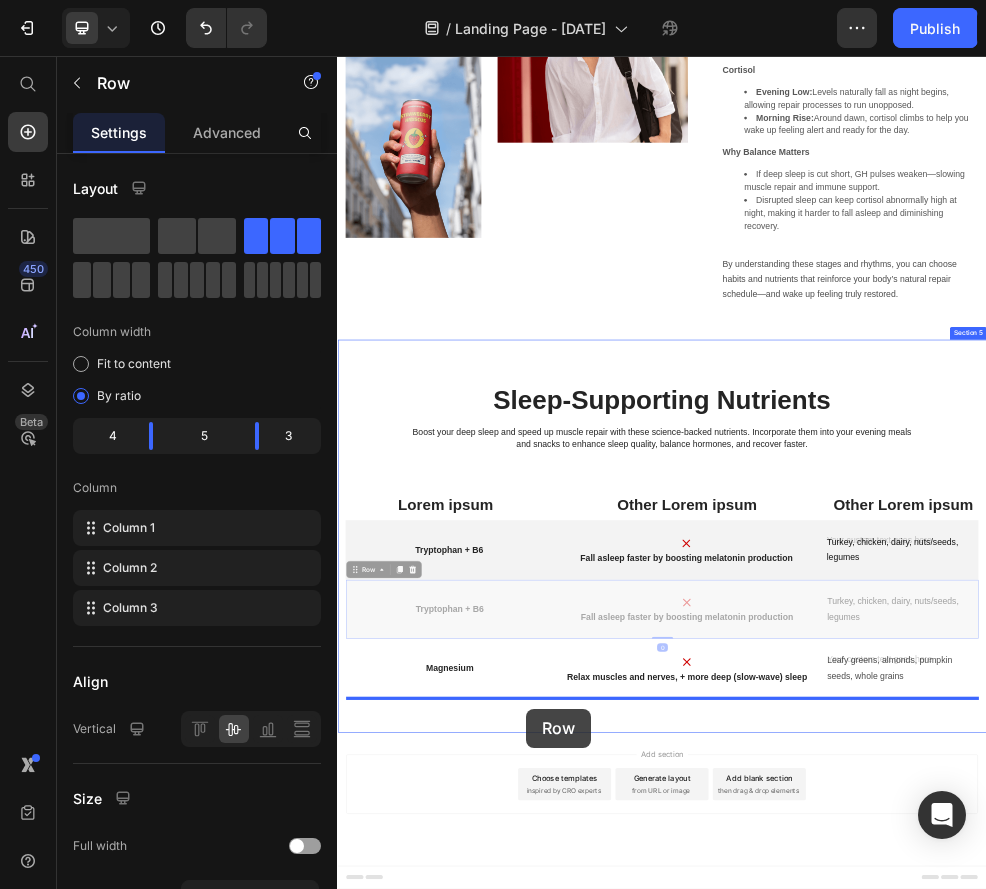 drag, startPoint x: 724, startPoint y: 1048, endPoint x: 686, endPoint y: 1263, distance: 218.33232 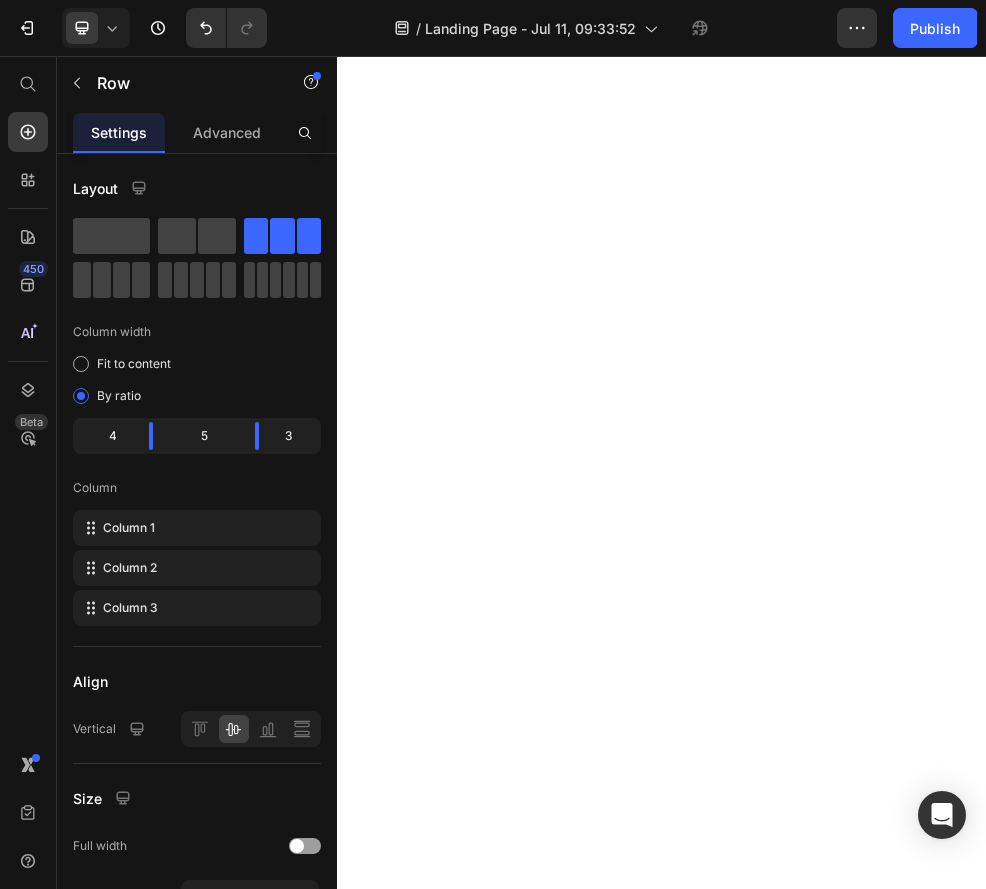 scroll, scrollTop: 0, scrollLeft: 0, axis: both 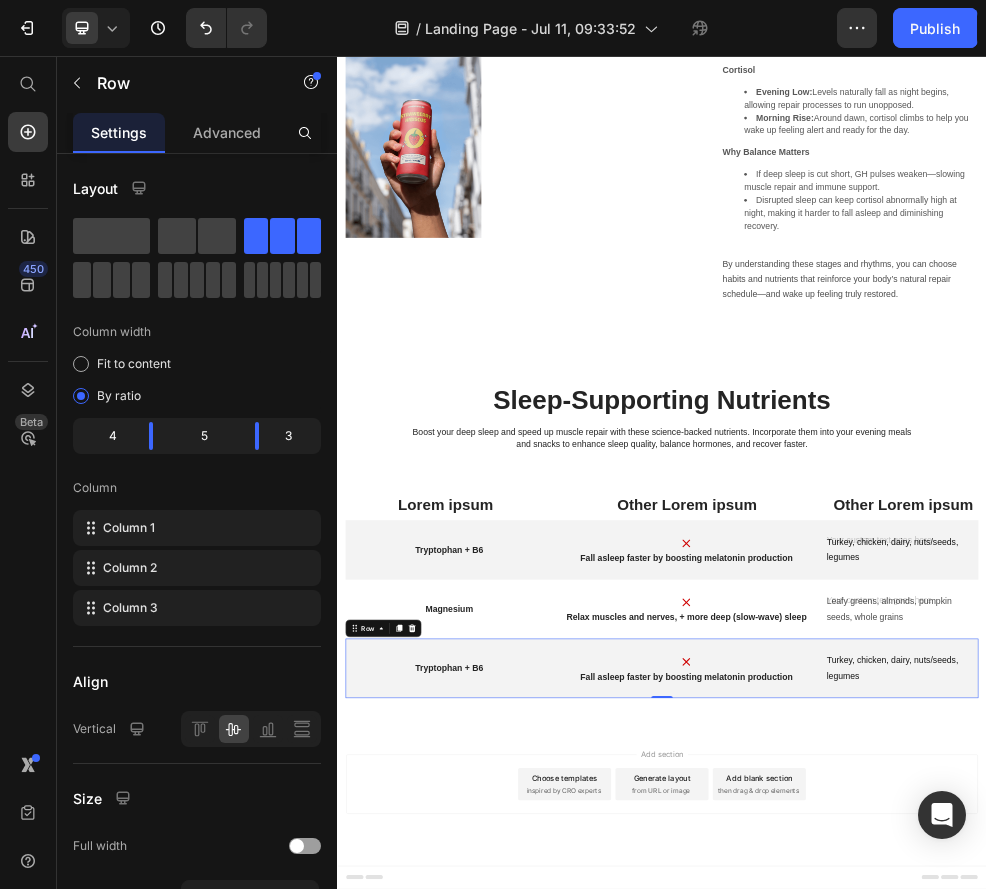 click on "Tryptophan + B6" at bounding box center (544, 1188) 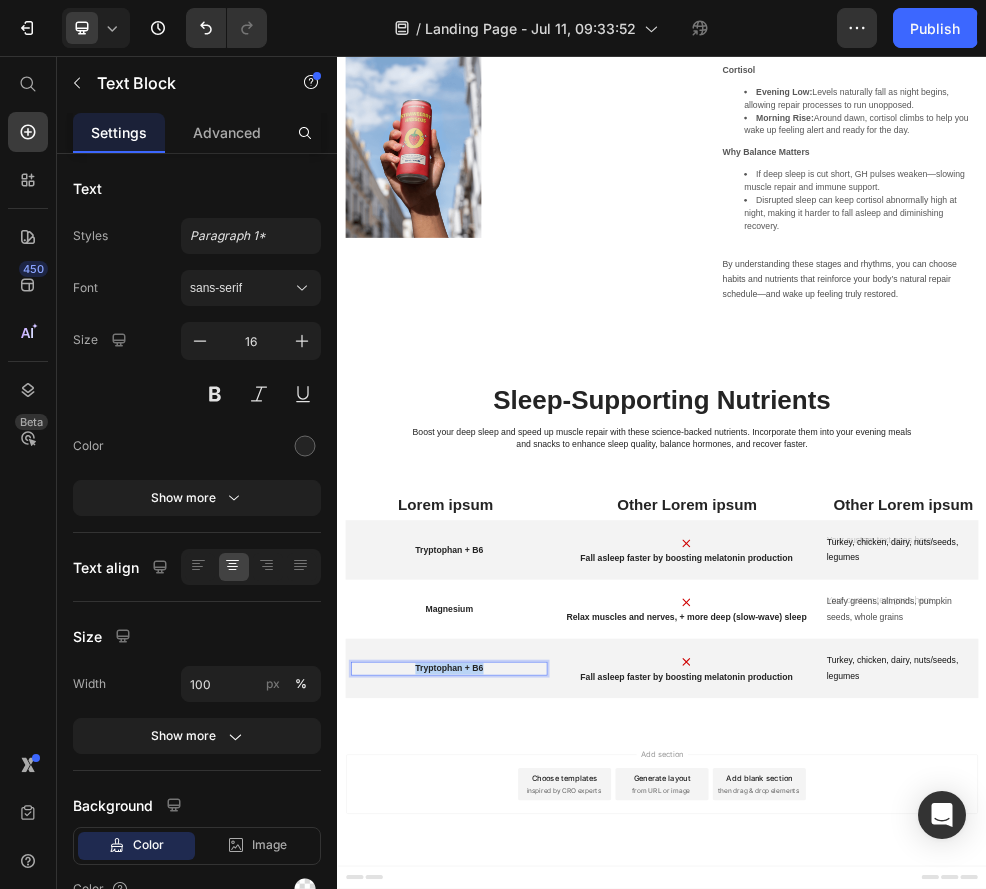 click on "Tryptophan + B6" at bounding box center (544, 1188) 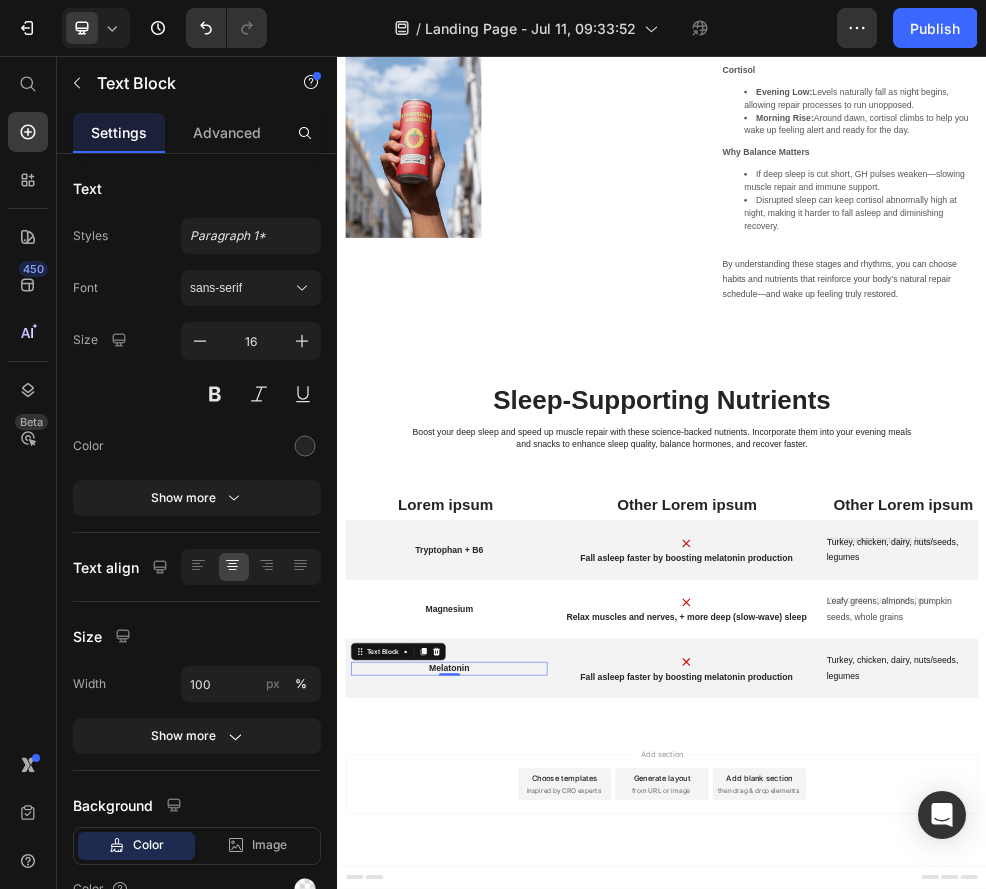 click on "Turkey, chicken, dairy, nuts/seeds, legumes" at bounding box center (1376, 970) 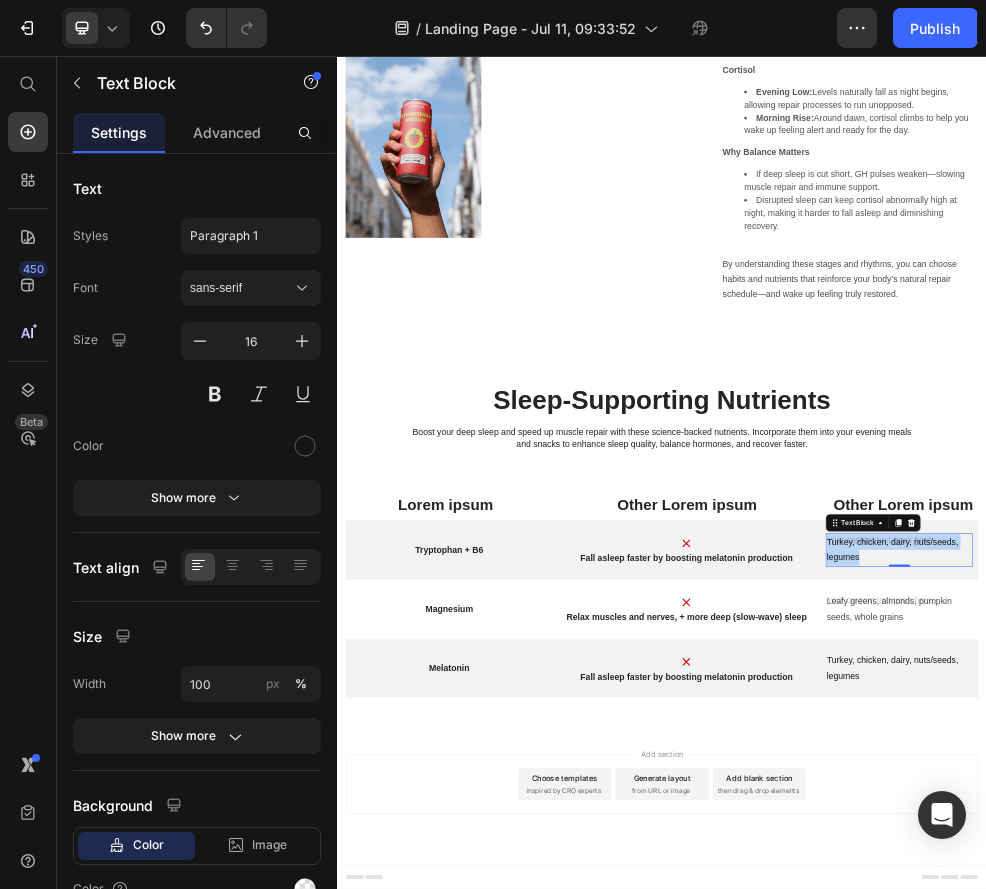 click on "Turkey, chicken, dairy, nuts/seeds, legumes" at bounding box center [1376, 970] 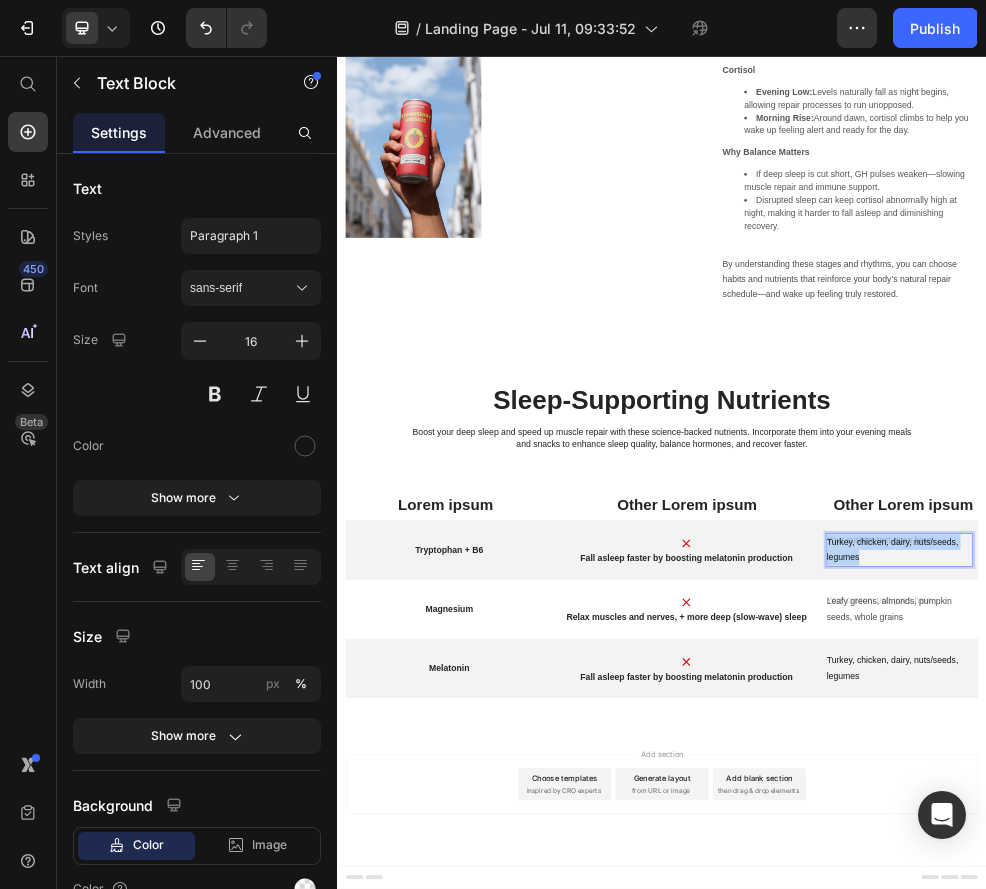click on "Turkey, chicken, dairy, nuts/seeds, legumes" at bounding box center [1376, 970] 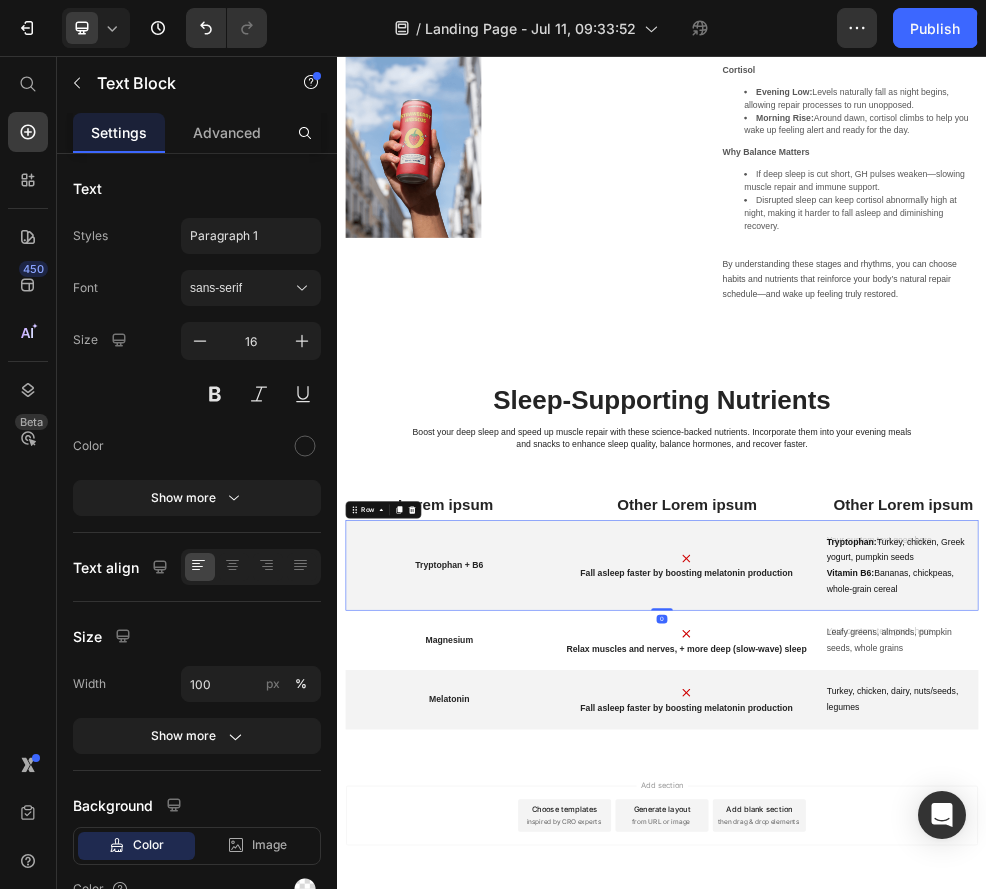 click on "Tryptophan + B6 Text Block Image Fall asleep faster by boosting melatonin production Text Block Tryptophan:  Turkey, chicken, Greek yogurt, pumpkin seeds Vitamin B6:  Bananas, chickpeas, whole-grain cereal Text Block Row   0" at bounding box center [937, 998] 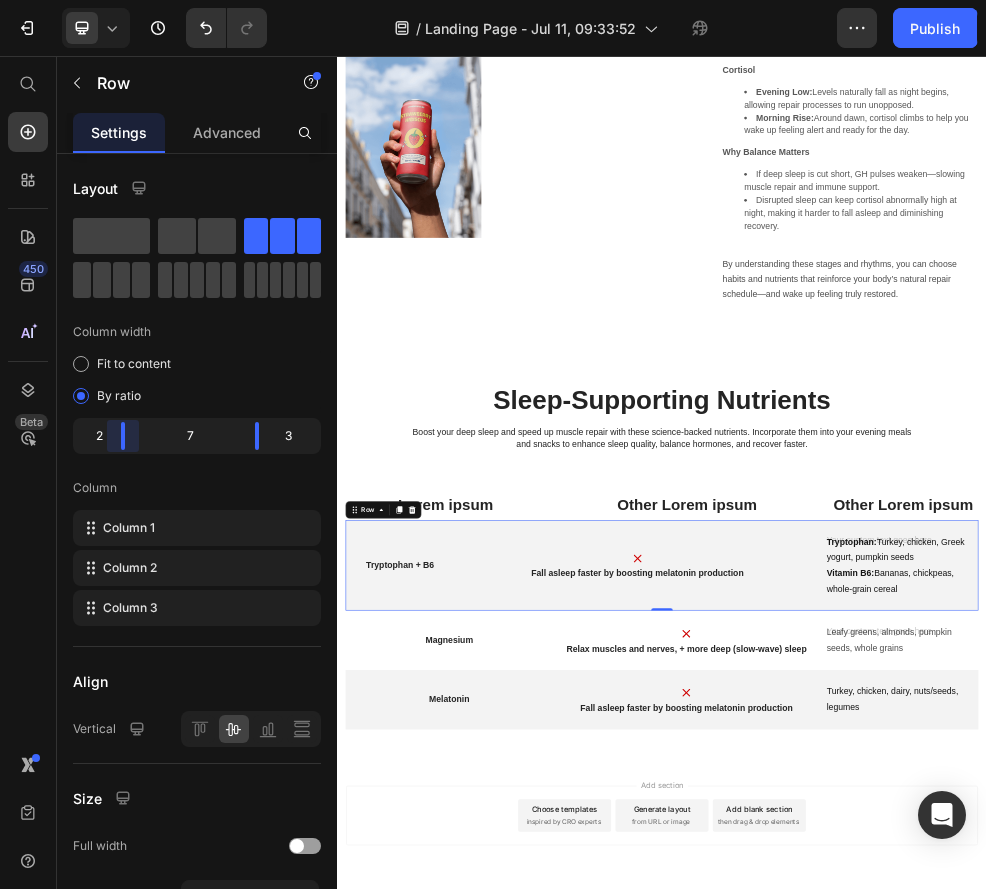 drag, startPoint x: 147, startPoint y: 439, endPoint x: 125, endPoint y: 442, distance: 22.203604 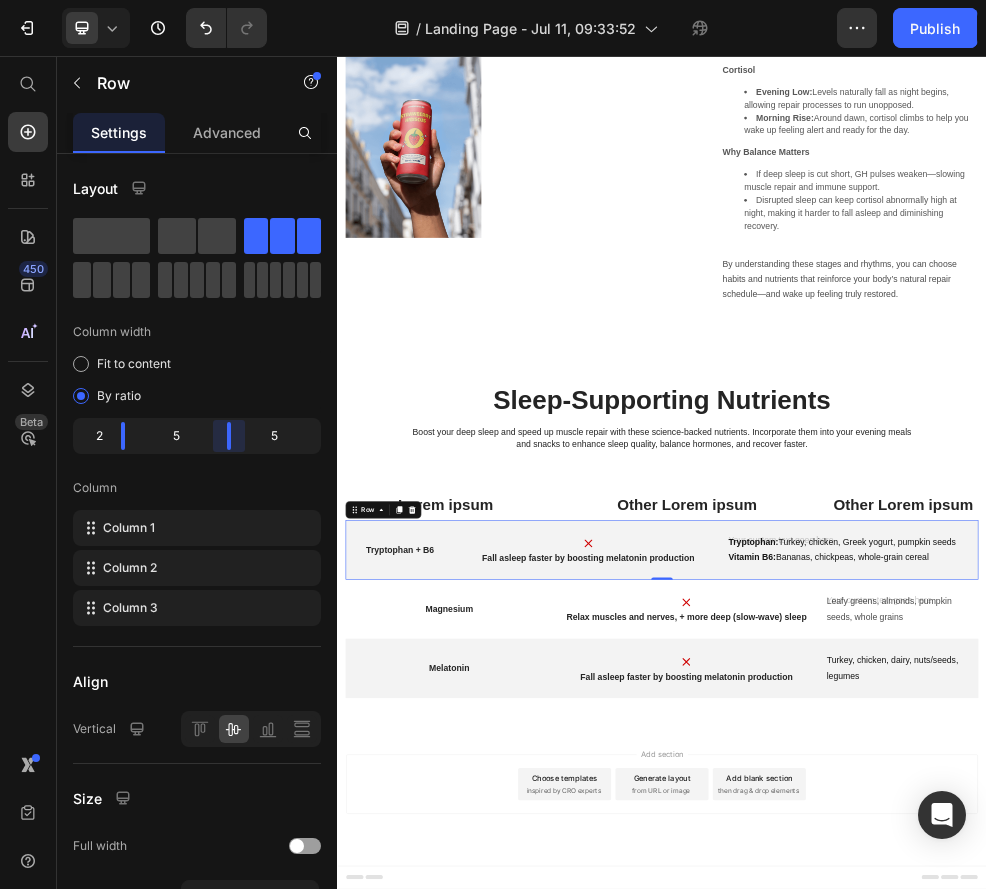 drag, startPoint x: 244, startPoint y: 441, endPoint x: 227, endPoint y: 441, distance: 17 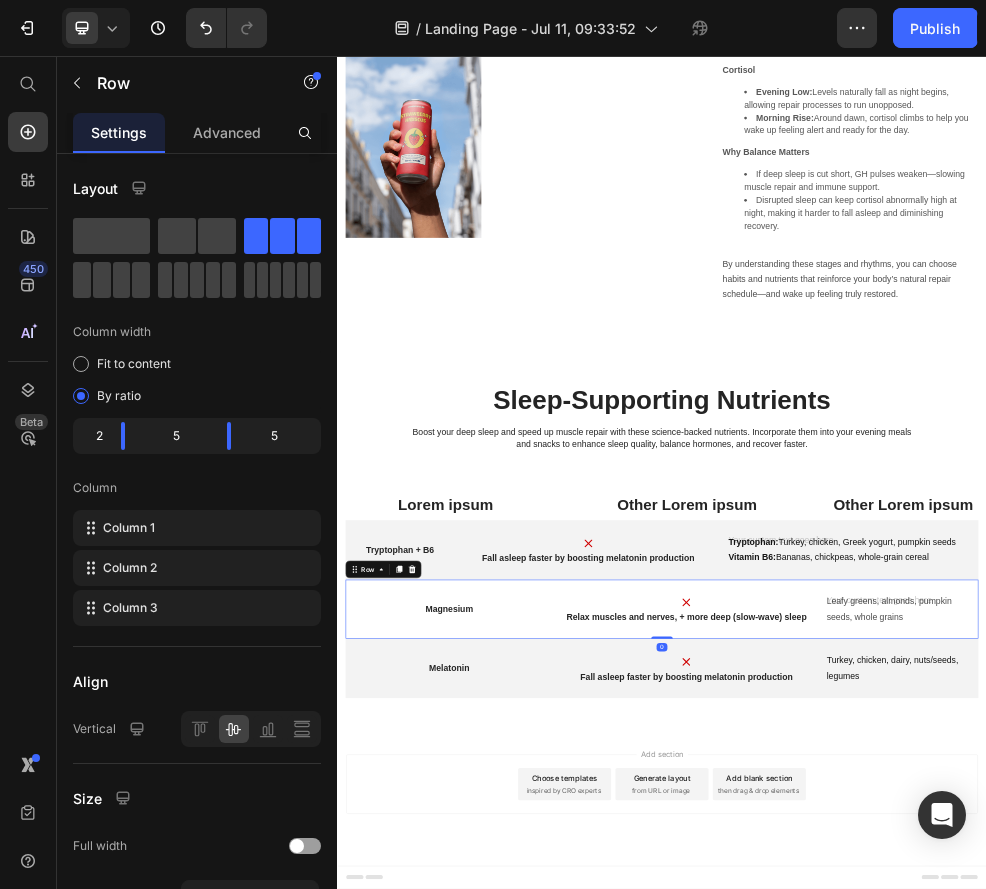 click on "Magnesium Text Block Image Relax muscles and nerves, + more deep (slow-wave) sleep Text Block Leafy greens, almonds, pumpkin seeds, whole grains Text Block Row   0" at bounding box center (937, 1080) 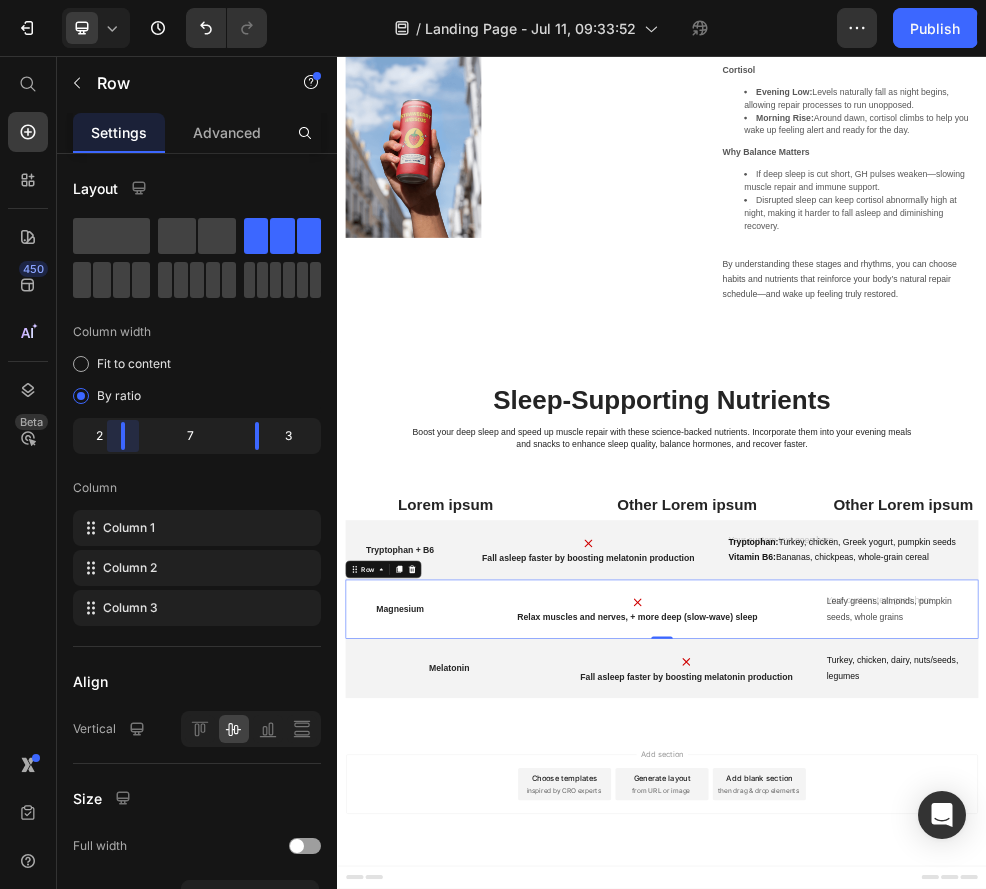drag, startPoint x: 150, startPoint y: 447, endPoint x: 124, endPoint y: 448, distance: 26.019224 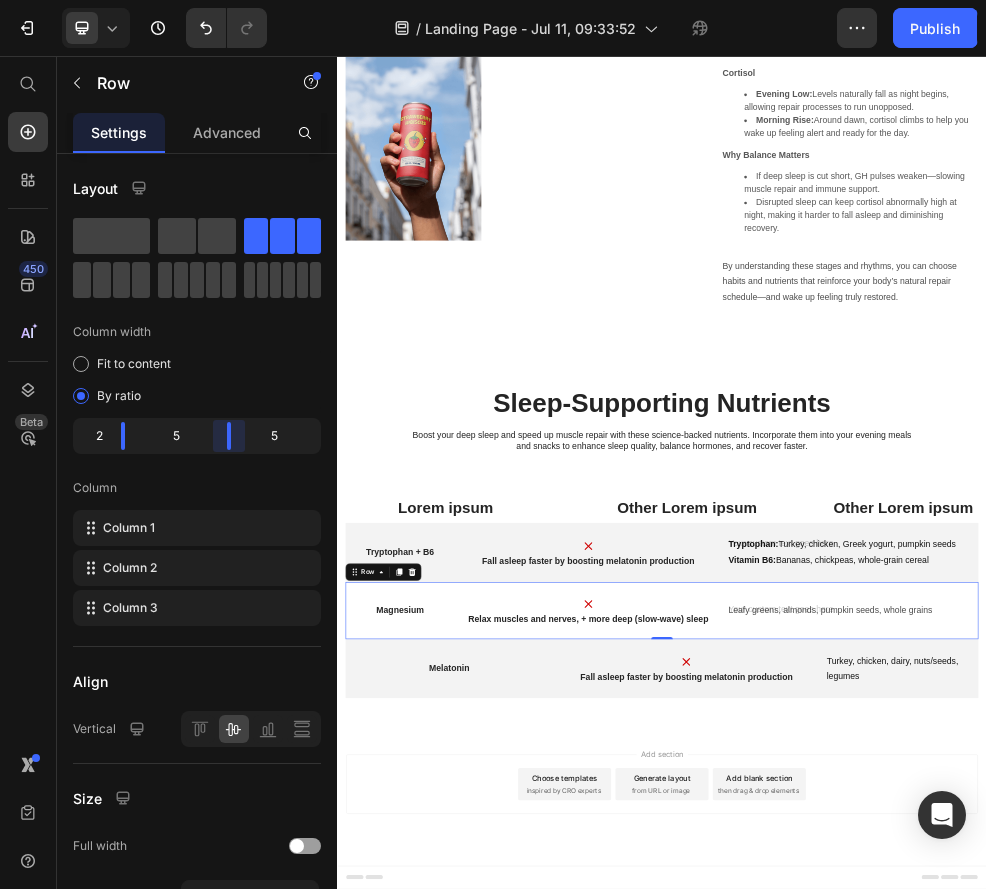 scroll, scrollTop: 2709, scrollLeft: 0, axis: vertical 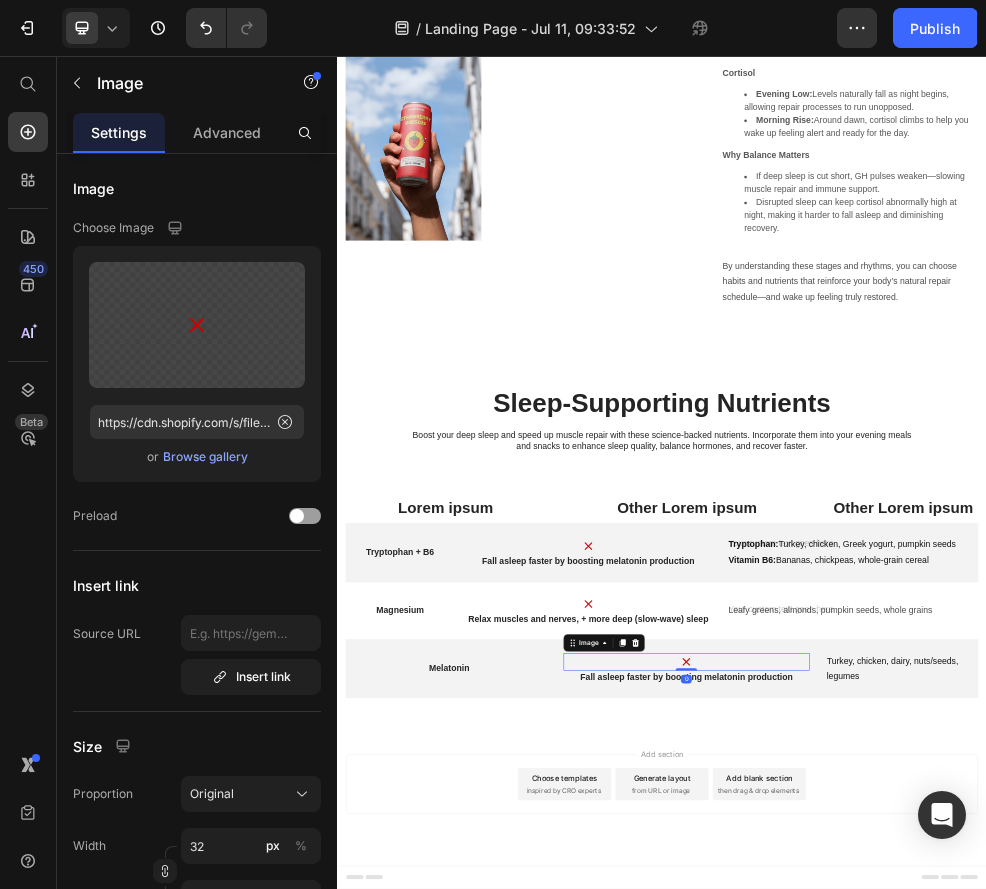 click at bounding box center (982, 1177) 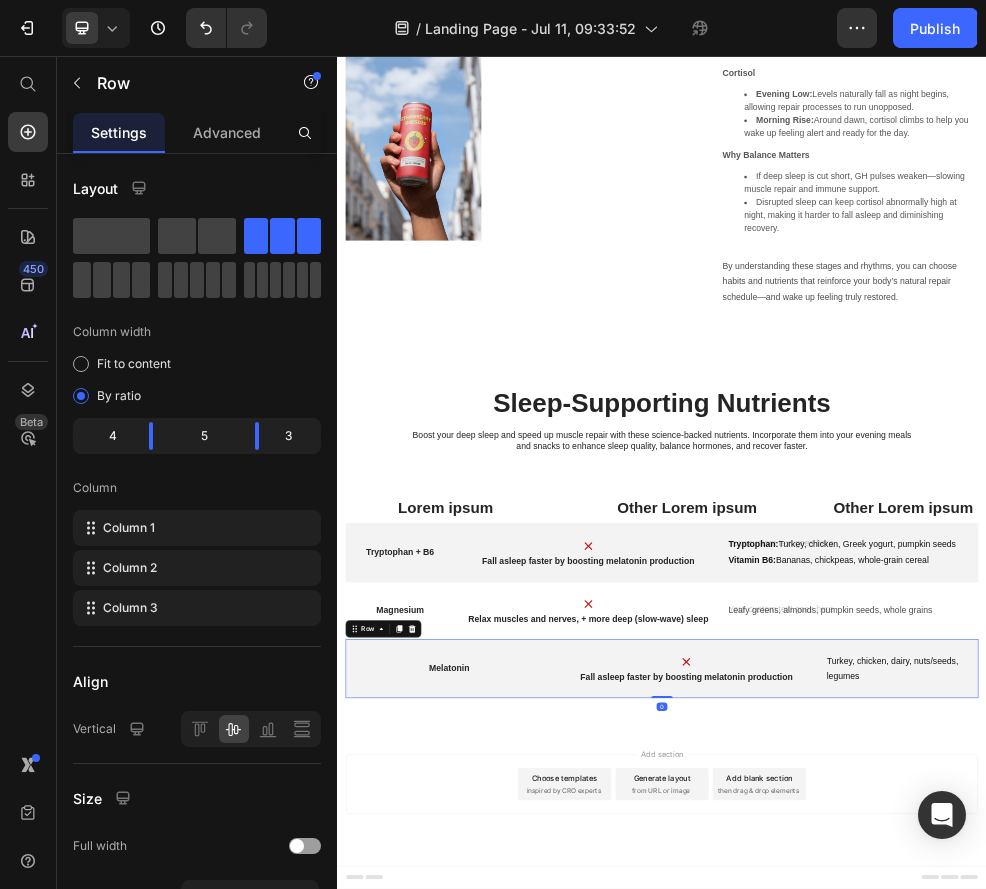 click on "Image Fall asleep faster by boosting melatonin production Text Block" at bounding box center (982, 1190) 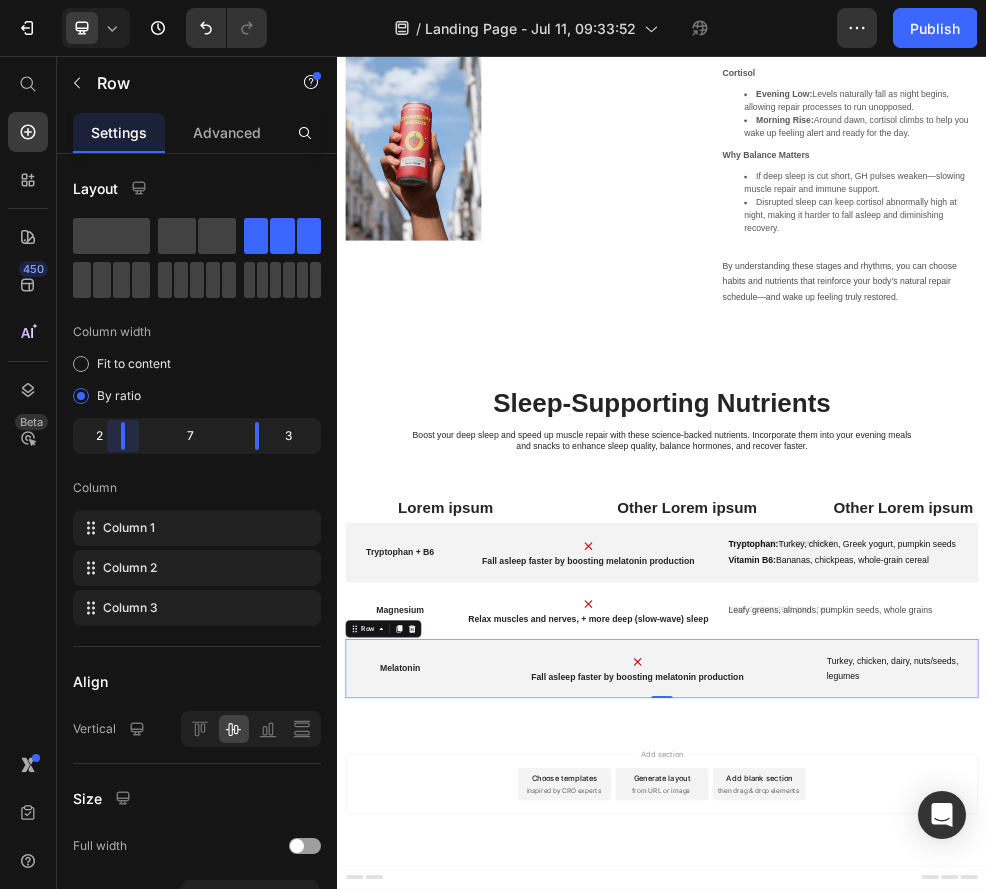drag, startPoint x: 143, startPoint y: 436, endPoint x: 115, endPoint y: 438, distance: 28.071337 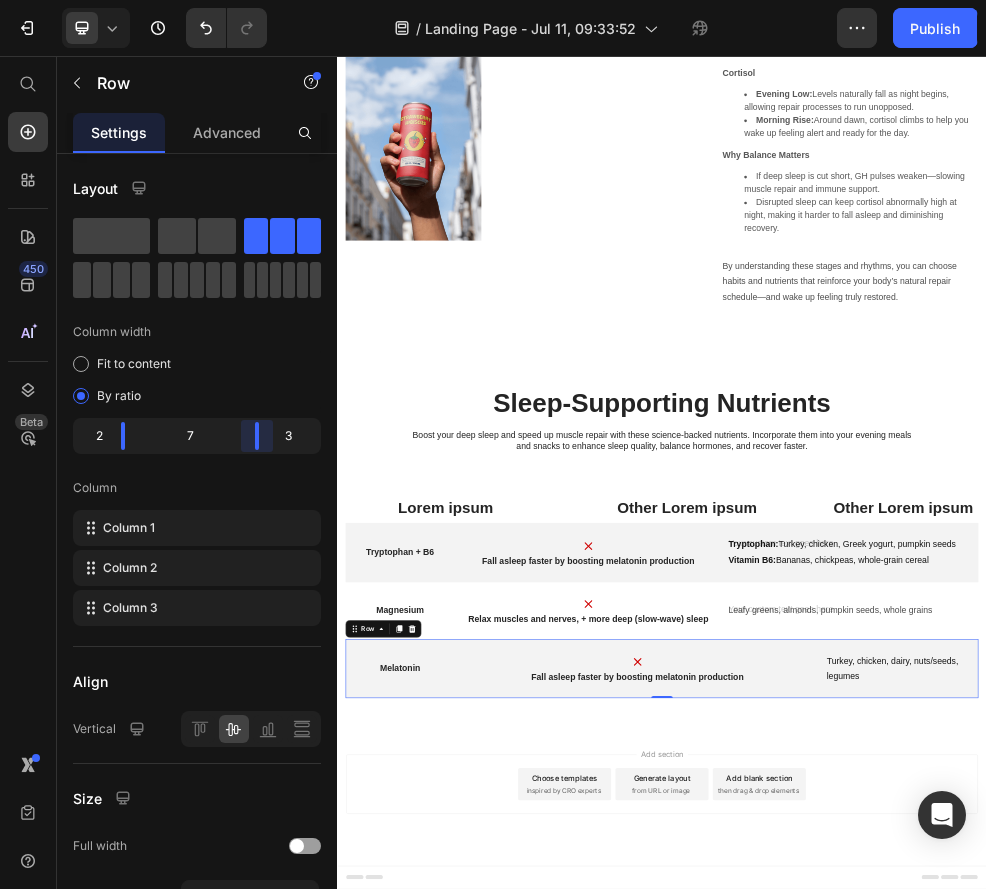 scroll, scrollTop: 2704, scrollLeft: 0, axis: vertical 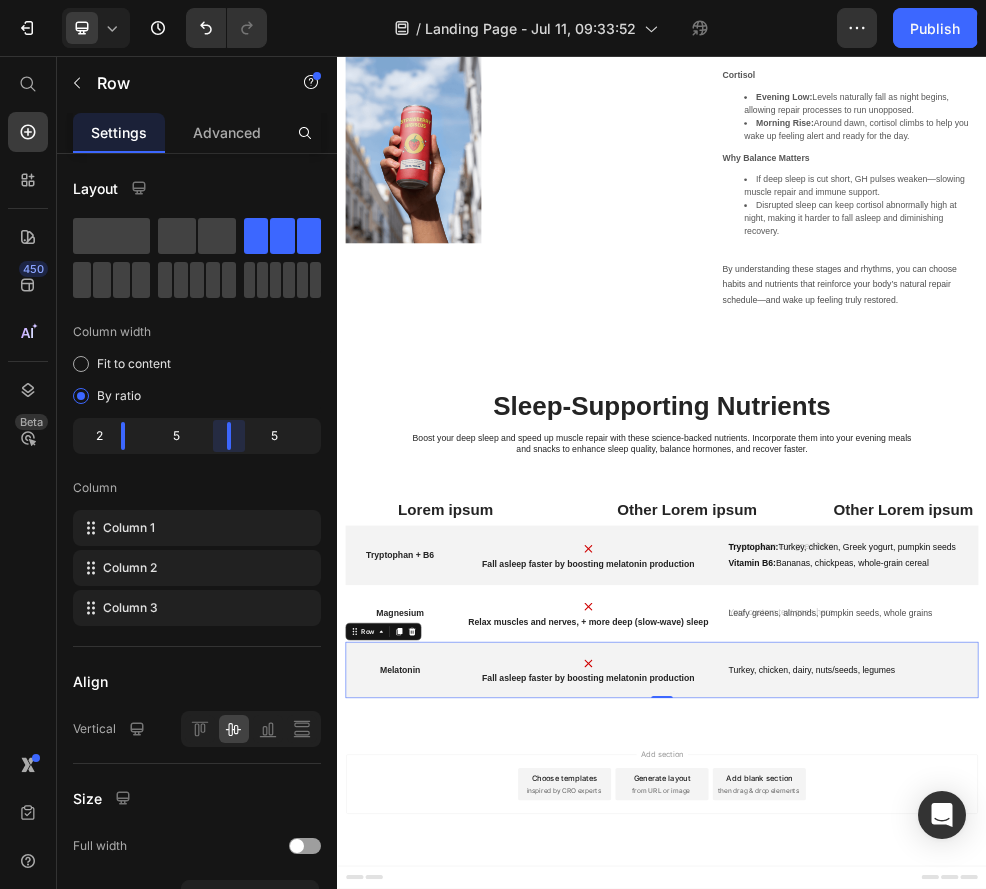drag, startPoint x: 261, startPoint y: 439, endPoint x: 228, endPoint y: 442, distance: 33.13608 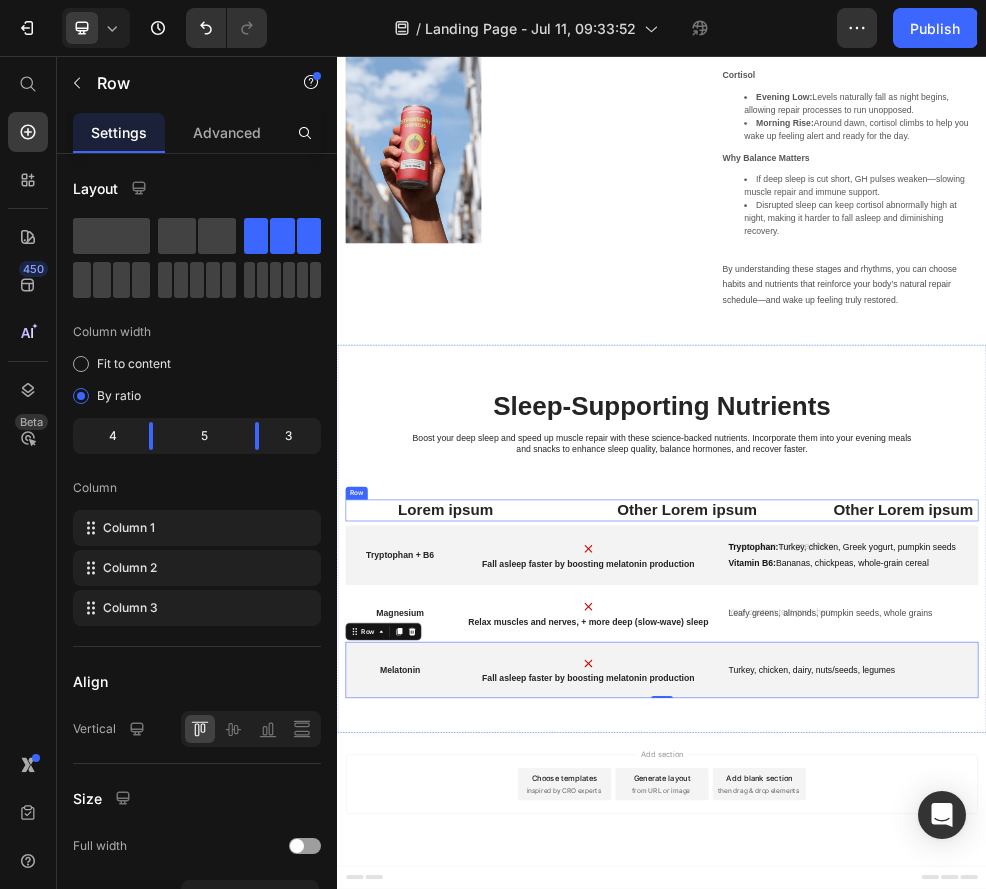 click on "Lorem ipsum Text Block Other Lorem ipsum Text Block Other Lorem ipsum Text Block Row" at bounding box center (937, 897) 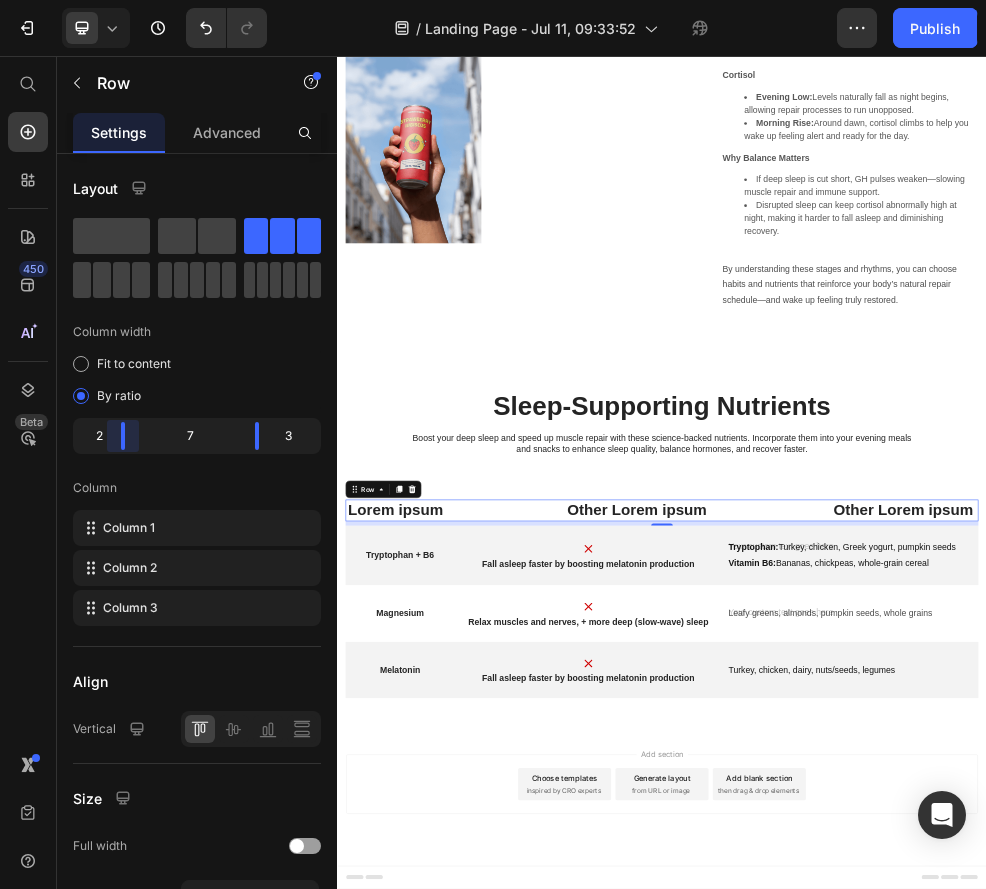 drag, startPoint x: 139, startPoint y: 437, endPoint x: 112, endPoint y: 437, distance: 27 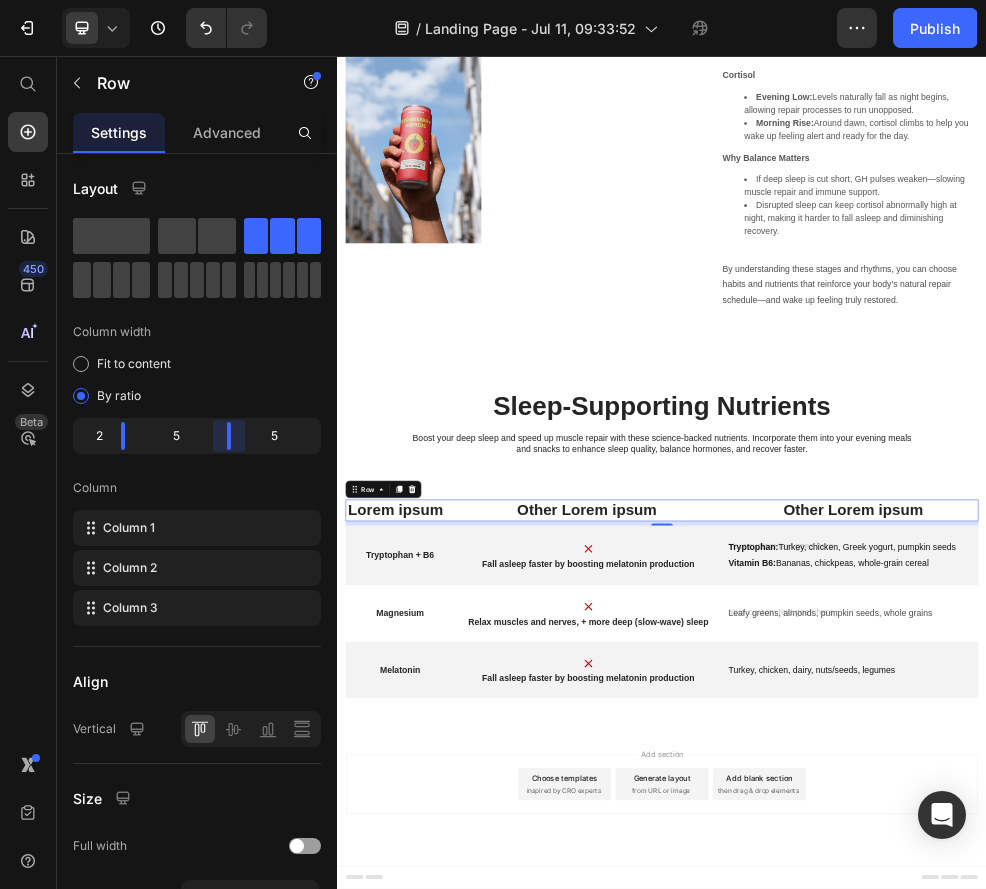 drag, startPoint x: 262, startPoint y: 445, endPoint x: 223, endPoint y: 448, distance: 39.115215 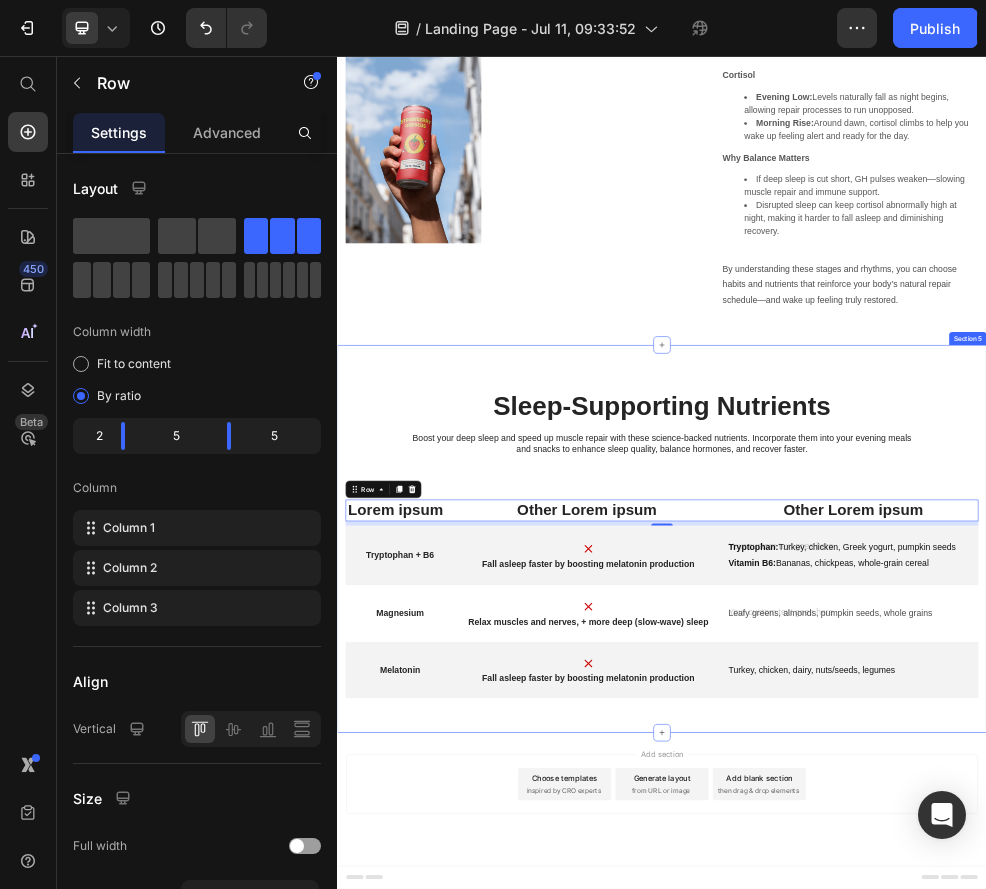click on "Sleep-Supporting Nutrients  Heading Boost your deep sleep and speed up muscle repair with these science-backed nutrients. Incorporate them into your evening meals and snacks to enhance sleep quality, balance hormones, and recover faster. Text Block Row Lorem ipsum Text Block Other Lorem ipsum Text Block Other Lorem ipsum Text Block Row   8 Tryptophan + B6 Text Block Image Fall asleep faster by boosting melatonin production Text Block Tryptophan:  Turkey, chicken, Greek yogurt, pumpkin seeds Vitamin B6:  Bananas, chickpeas, whole-grain cereal Text Block Row Magnesium Text Block Image Relax muscles and nerves, + more deep (slow-wave) sleep Text Block Leafy greens, almonds, pumpkin seeds, whole grains Text Block Row Melatonin     Text Block Image Fall asleep faster by boosting melatonin production Text Block Turkey, chicken, dairy, nuts/seeds, legumes Text Block Row" at bounding box center (937, 958) 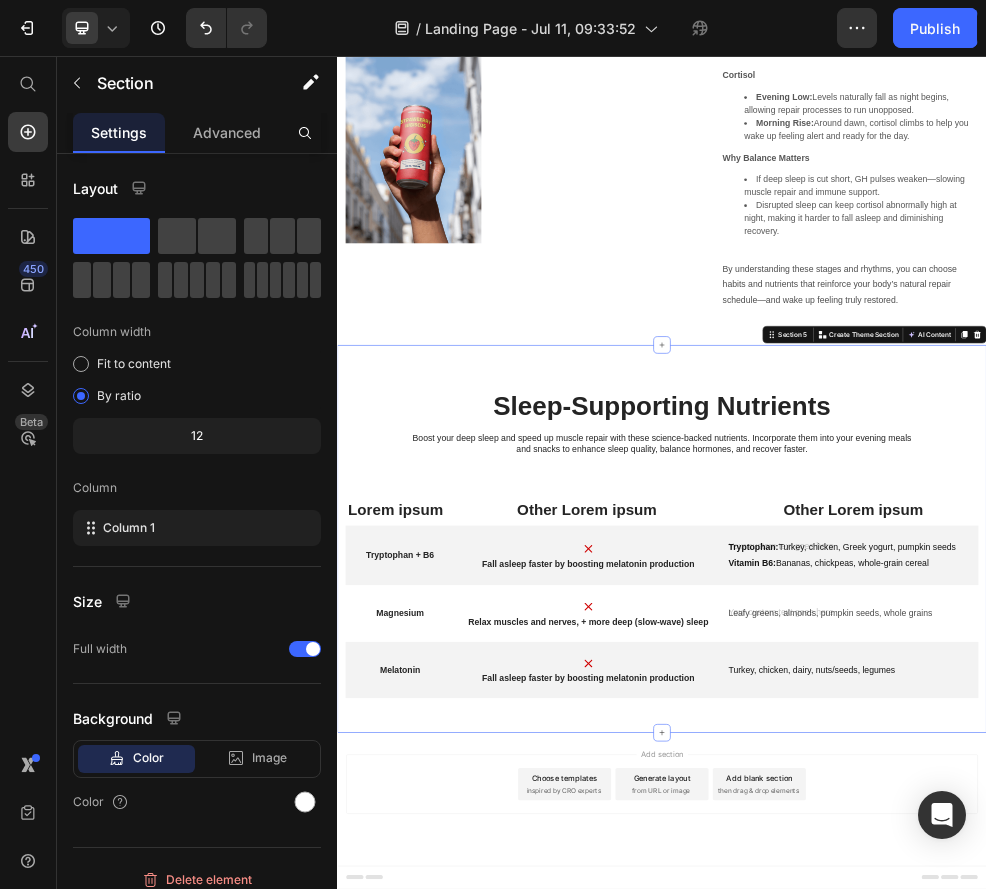 click on "Leafy greens, almonds, pumpkin seeds, whole grains" at bounding box center (1285, 1087) 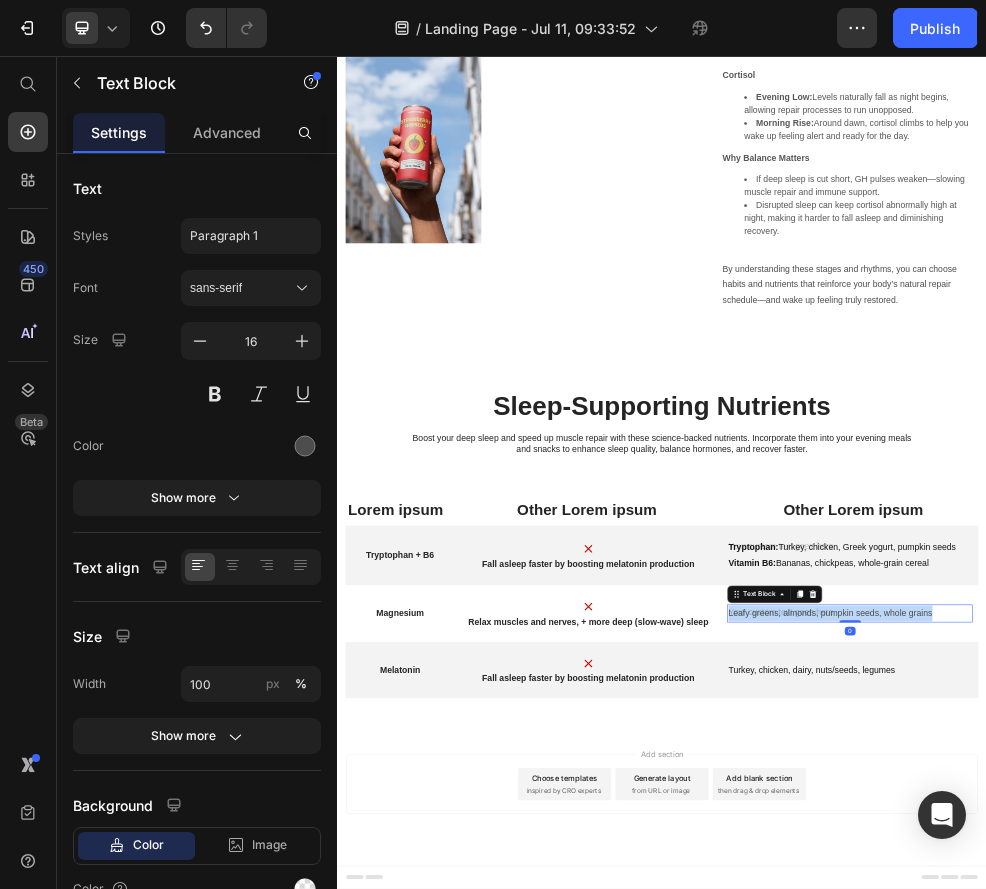 click on "Leafy greens, almonds, pumpkin seeds, whole grains" at bounding box center [1285, 1087] 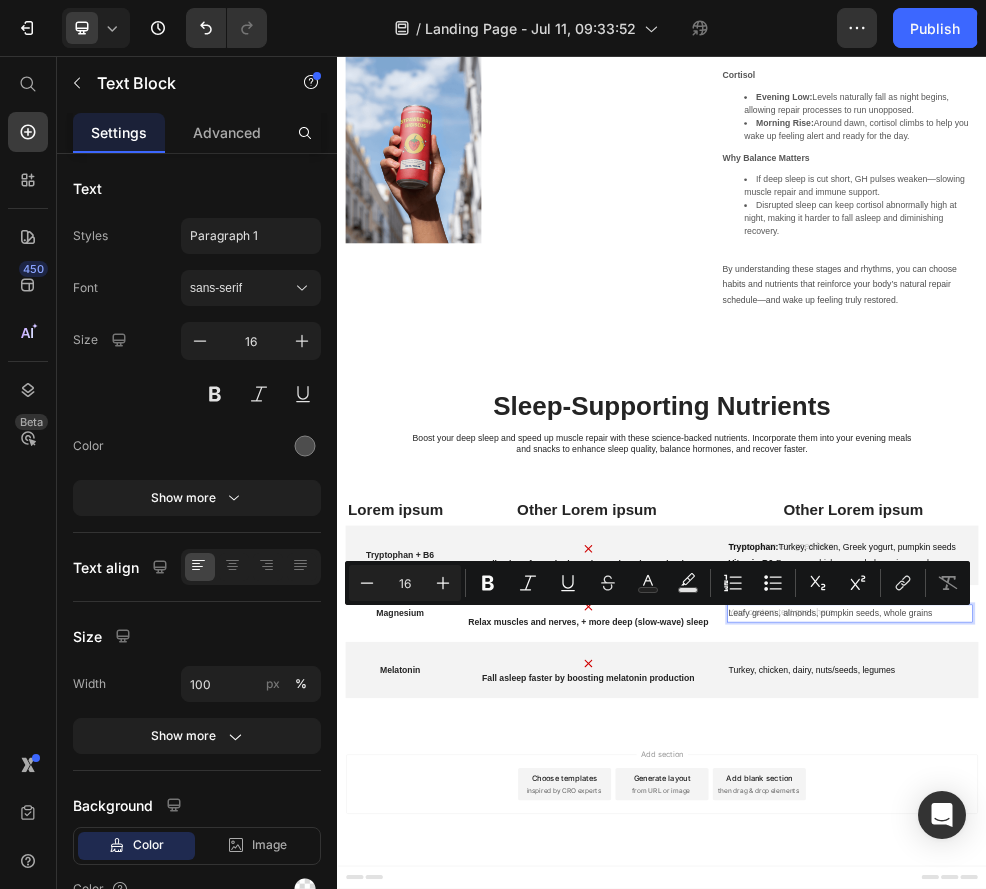 scroll, scrollTop: 2692, scrollLeft: 0, axis: vertical 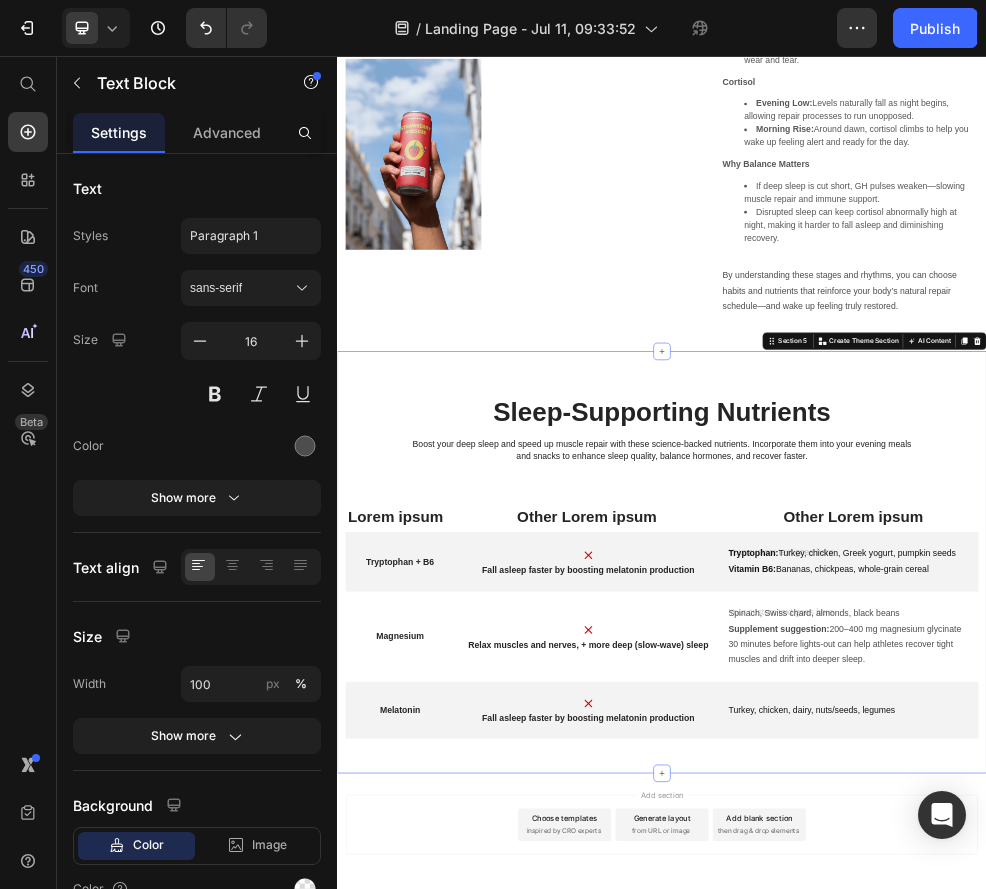 click on "Sleep-Supporting Nutrients  Heading Boost your deep sleep and speed up muscle repair with these science-backed nutrients. Incorporate them into your evening meals and snacks to enhance sleep quality, balance hormones, and recover faster. Text Block Row Lorem ipsum Text Block Other Lorem ipsum Text Block Other Lorem ipsum Text Block Row Tryptophan + B6 Text Block Image Fall asleep faster by boosting melatonin production Text Block Tryptophan:  Turkey, chicken, Greek yogurt, pumpkin seeds Vitamin B6:  Bananas, chickpeas, whole-grain cereal Text Block Row Magnesium Text Block Image Relax muscles and nerves, + more deep (slow-wave) sleep Text Block Spinach, Swiss chard, almonds, black beans Supplement suggestion:  200–400 mg magnesium glycinate 30 minutes before lights-out can help athletes recover tight muscles and drift into deeper sleep. Text Block Row Melatonin     Text Block Image Fall asleep faster by boosting melatonin production Text Block Turkey, chicken, dairy, nuts/seeds, legumes Text Block" at bounding box center (937, 993) 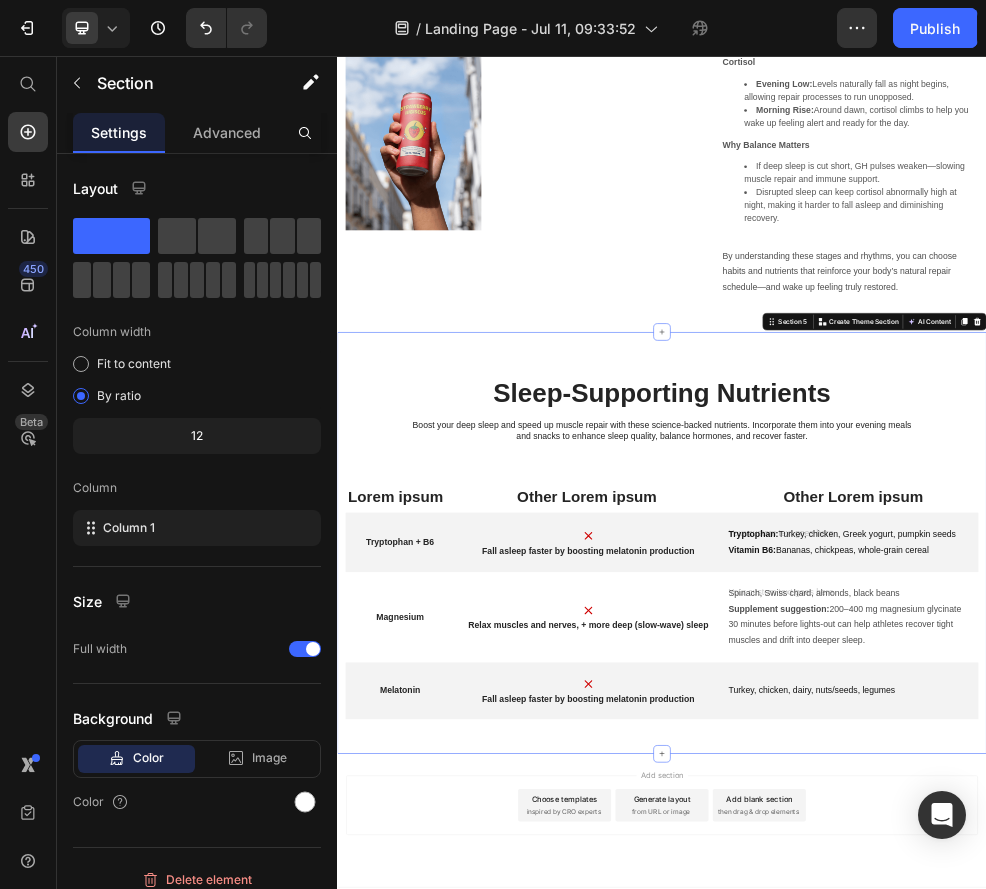 scroll, scrollTop: 2729, scrollLeft: 0, axis: vertical 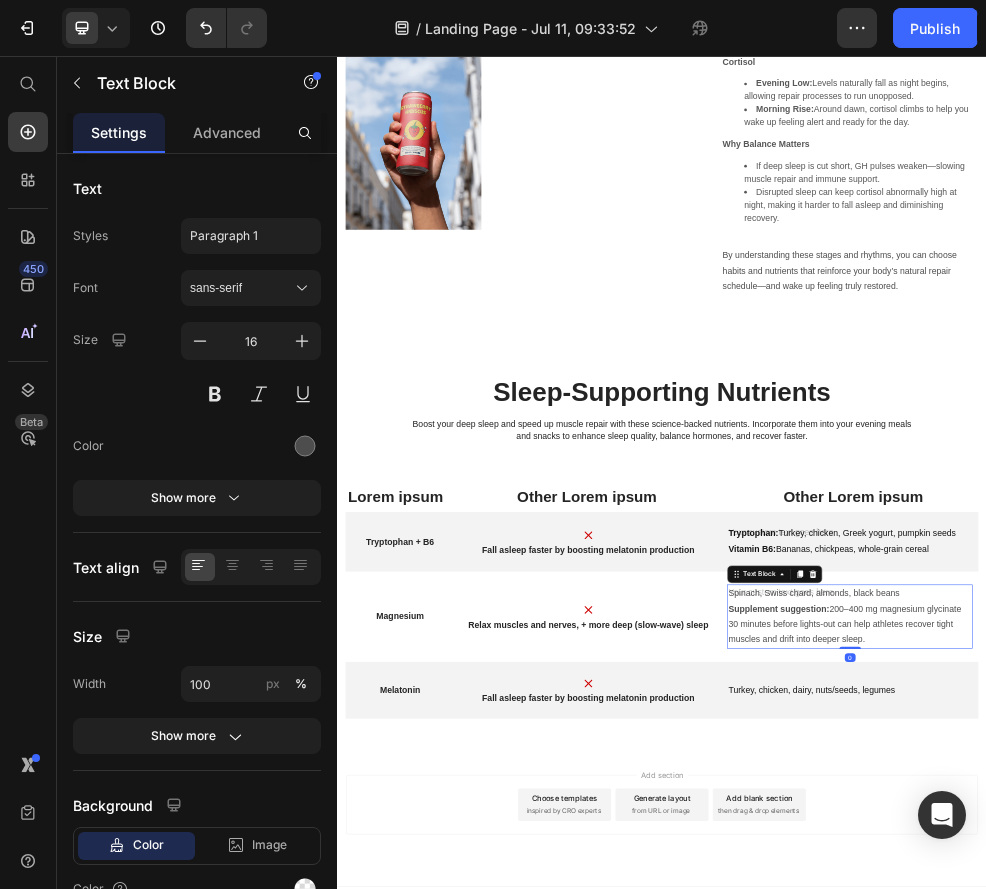 click on "Spinach, Swiss chard, almonds, black beans Supplement suggestion:  200–400 mg magnesium glycinate 30 minutes before lights-out can help athletes recover tight muscles and drift into deeper sleep." at bounding box center [1285, 1093] 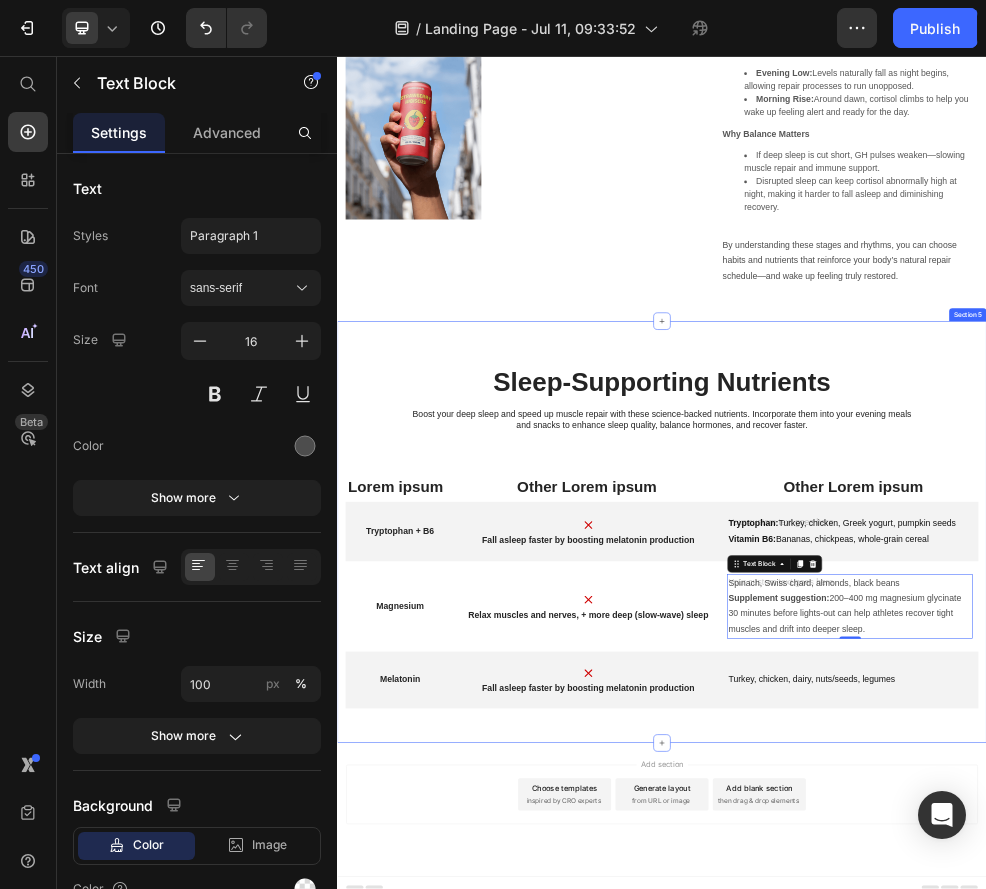 scroll, scrollTop: 2753, scrollLeft: 0, axis: vertical 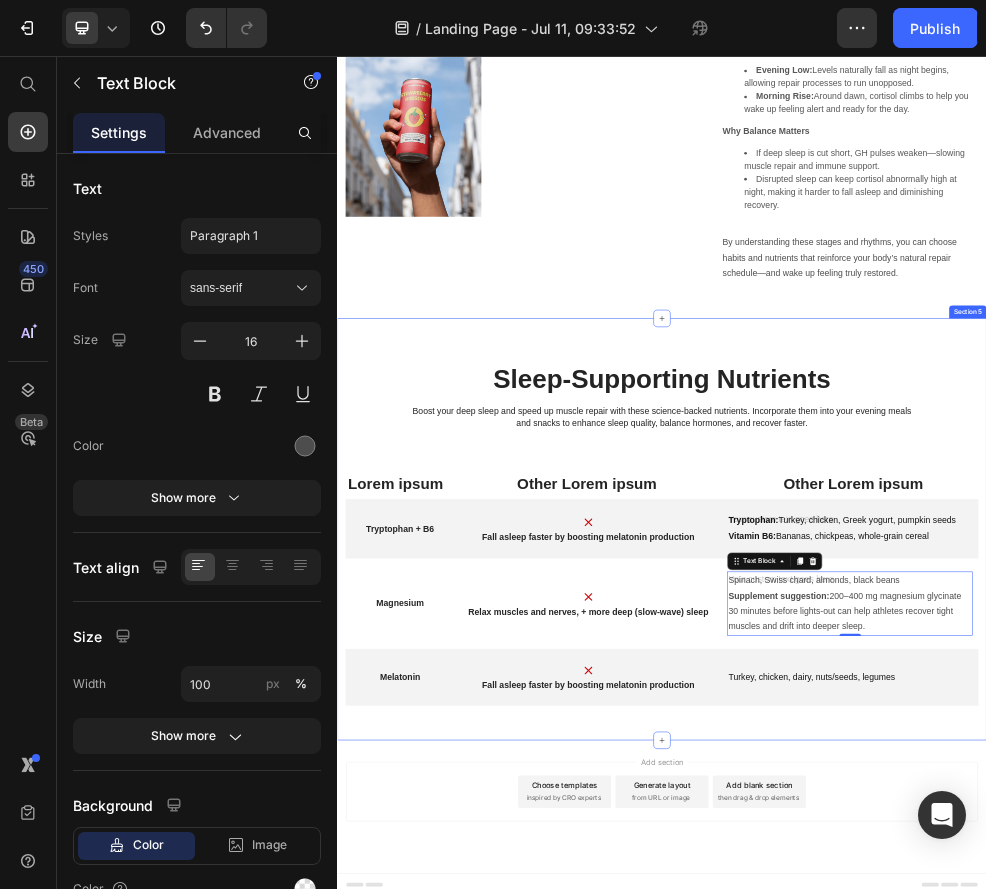 click on "Sleep-Supporting Nutrients  Heading Boost your deep sleep and speed up muscle repair with these science-backed nutrients. Incorporate them into your evening meals and snacks to enhance sleep quality, balance hormones, and recover faster. Text Block Row Lorem ipsum Text Block Other Lorem ipsum Text Block Other Lorem ipsum Text Block Row Tryptophan + B6 Text Block Image Fall asleep faster by boosting melatonin production Text Block Tryptophan:  Turkey, chicken, Greek yogurt, pumpkin seeds Vitamin B6:  Bananas, chickpeas, whole-grain cereal Text Block Row Magnesium Text Block Image Relax muscles and nerves, + more deep (slow-wave) sleep Text Block Spinach, Swiss chard, almonds, black beans Supplement suggestion:  200–400 mg magnesium glycinate 30 minutes before lights-out can help athletes recover tight muscles and drift into deeper sleep. Text Block   0 Row Melatonin     Text Block Image Fall asleep faster by boosting melatonin production Text Block Turkey, chicken, dairy, nuts/seeds, legumes Row" at bounding box center [937, 932] 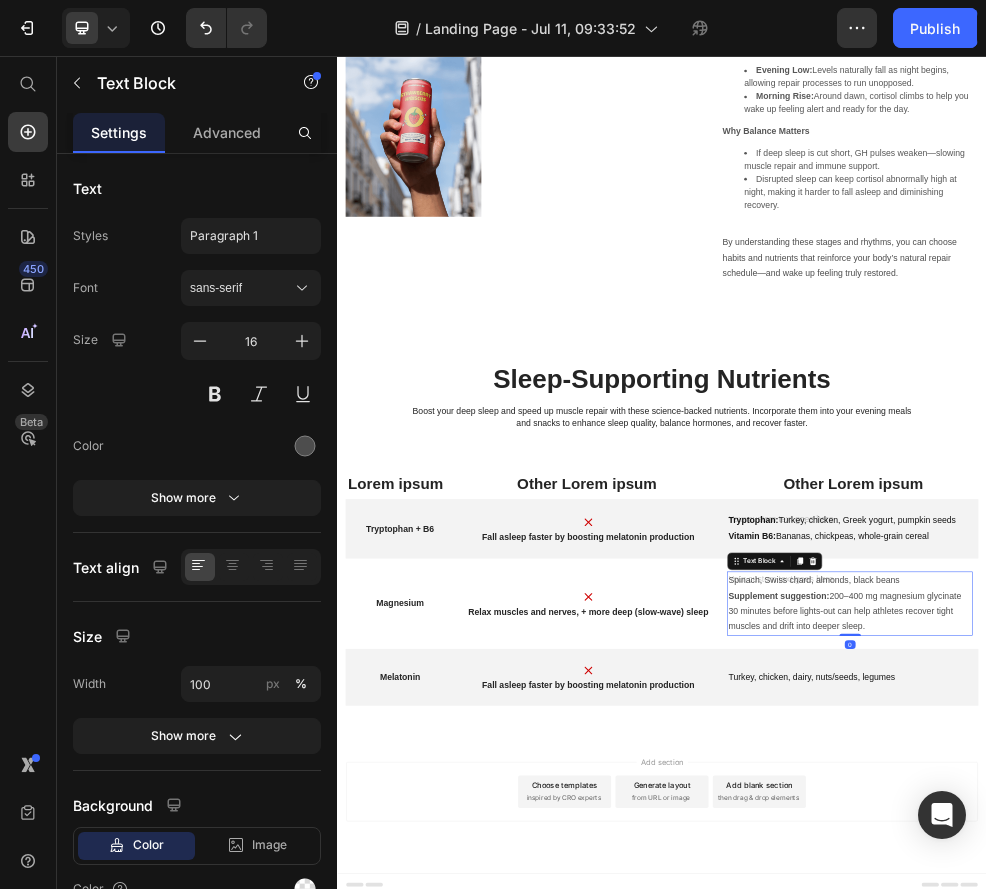 click on "Spinach, Swiss chard, almonds, black beans Supplement suggestion:  200–400 mg magnesium glycinate 30 minutes before lights-out can help athletes recover tight muscles and drift into deeper sleep." at bounding box center (1285, 1069) 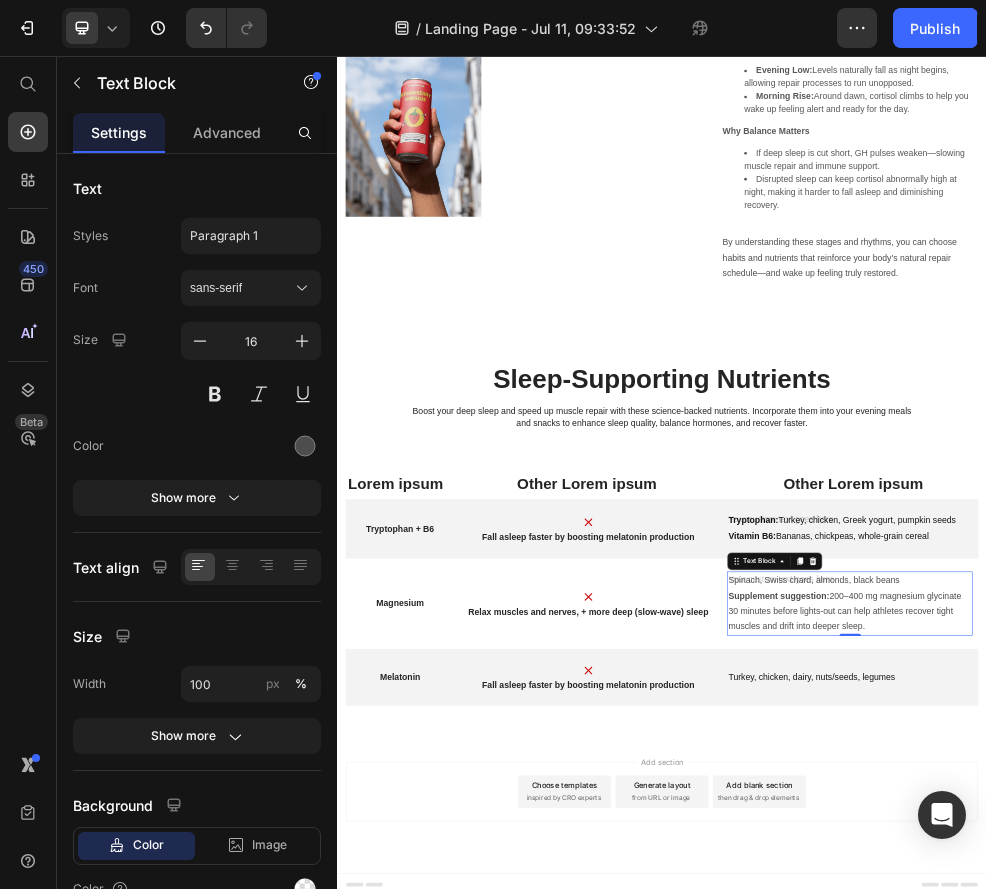 click on "Spinach, Swiss chard, almonds, black beans Supplement suggestion:  200–400 mg magnesium glycinate 30 minutes before lights-out can help athletes recover tight muscles and drift into deeper sleep." at bounding box center (1285, 1069) 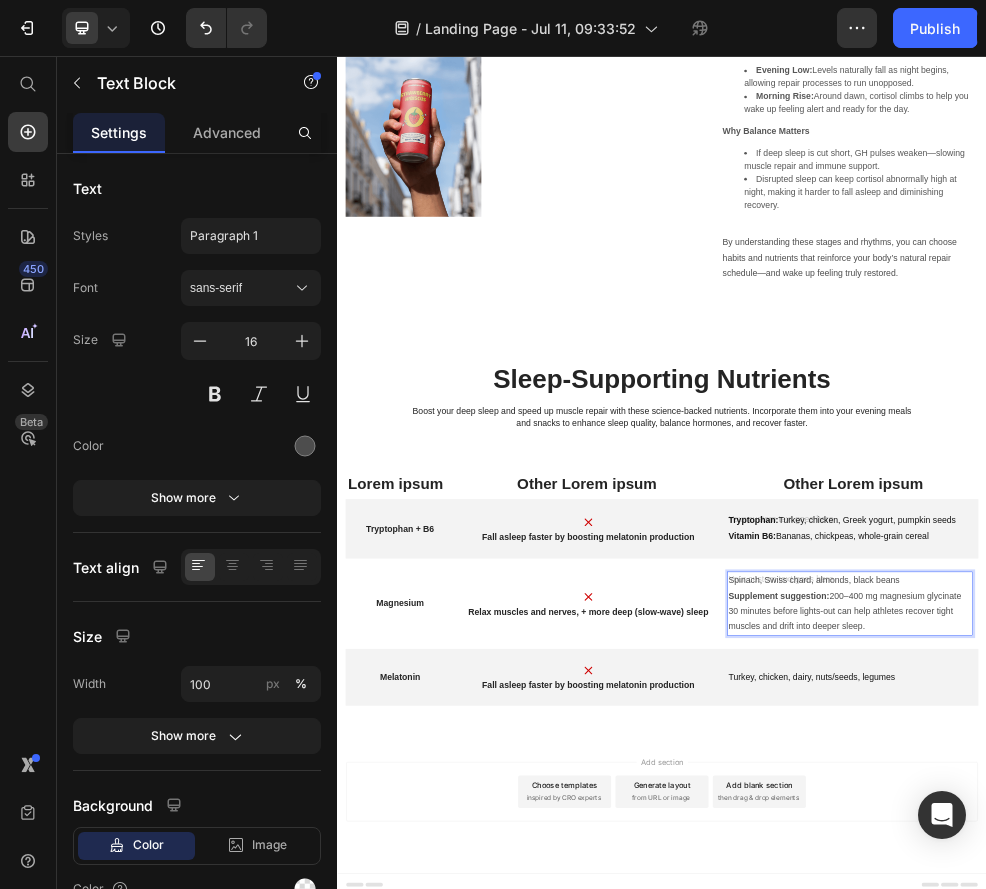 click on "Spinach, Swiss chard, almonds, black beans Supplement suggestion:  200–400 mg magnesium glycinate 30 minutes before lights-out can help athletes recover tight muscles and drift into deeper sleep." at bounding box center [1285, 1069] 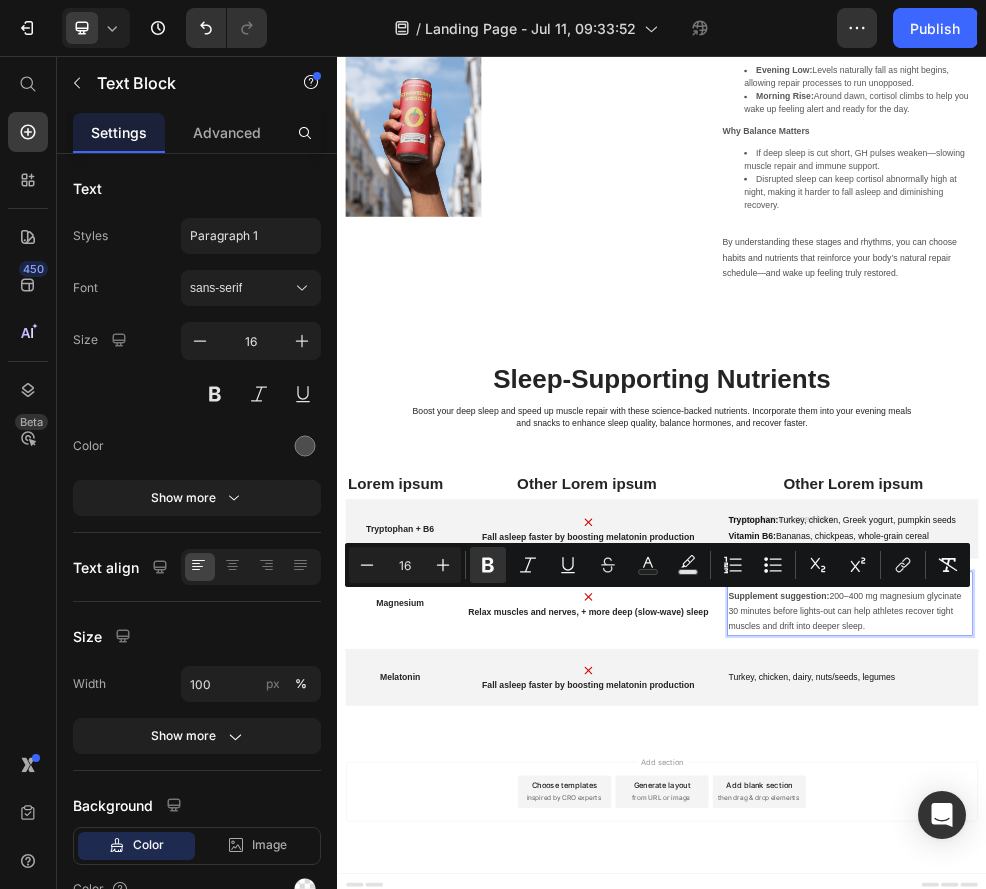 click on "Spinach, Swiss chard, almonds, black beans Supplement suggestion:  200–400 mg magnesium glycinate 30 minutes before lights-out can help athletes recover tight muscles and drift into deeper sleep." at bounding box center [1285, 1069] 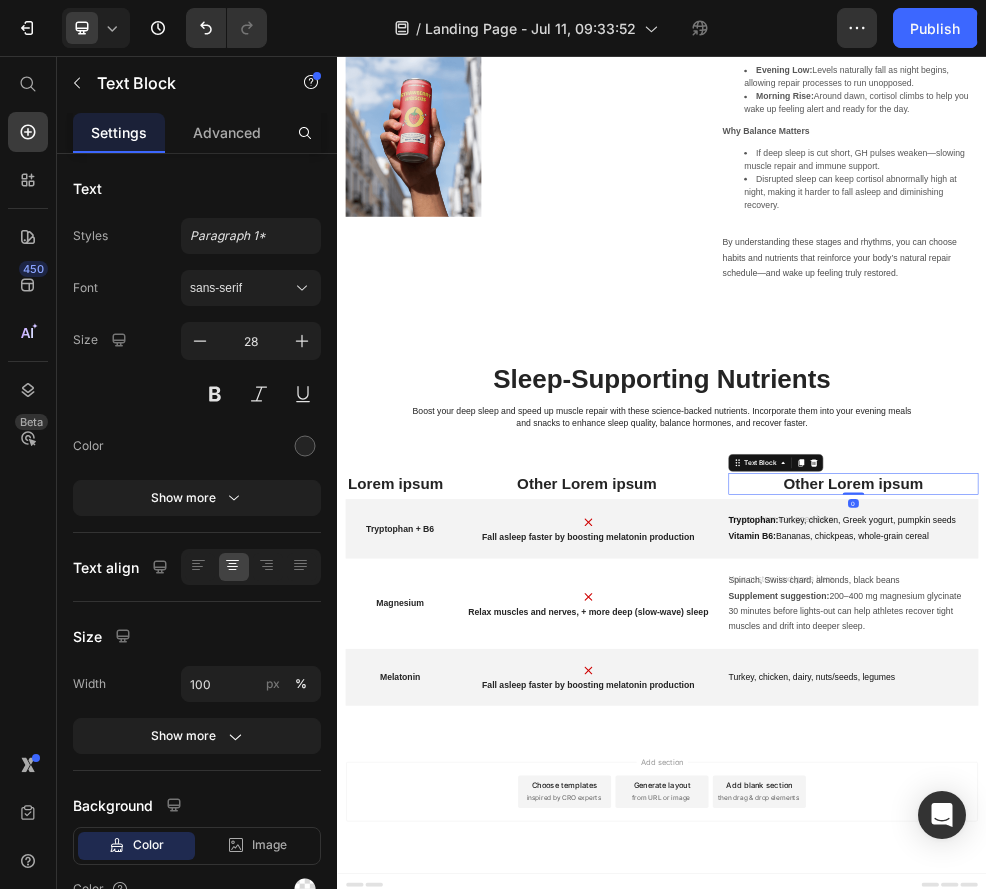 click on "Other Lorem ipsum" at bounding box center (1291, 848) 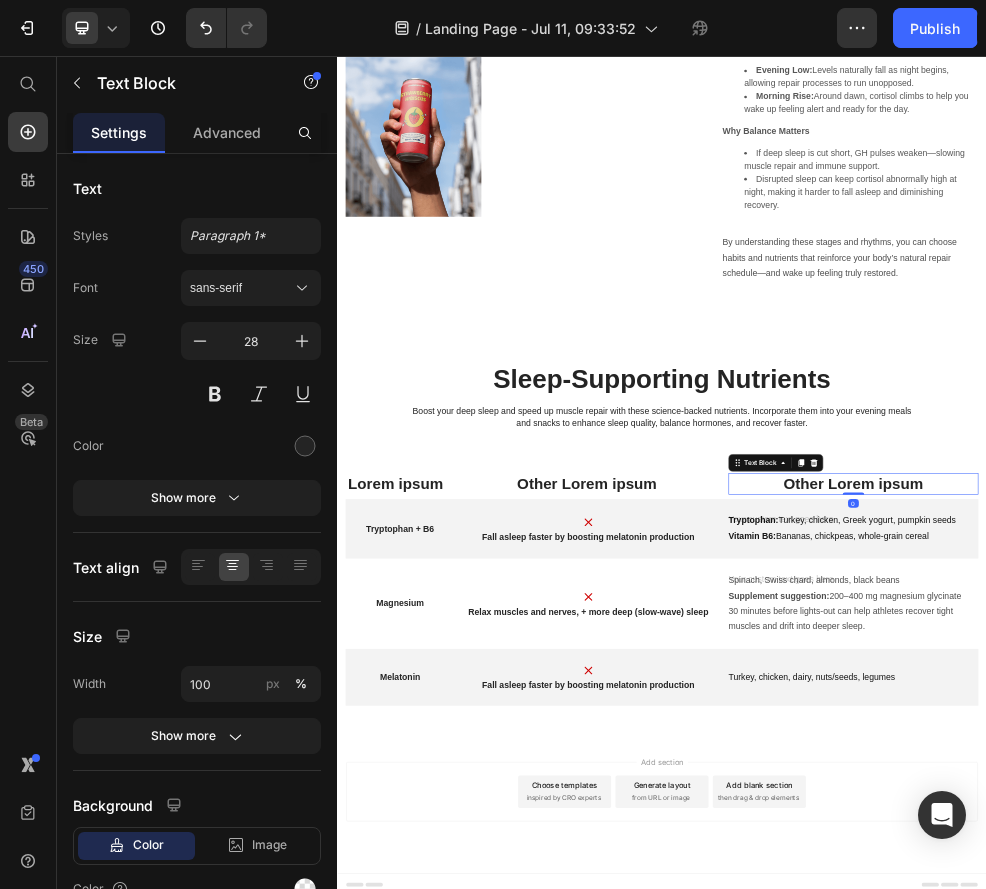 click on "Other Lorem ipsum" at bounding box center (1291, 848) 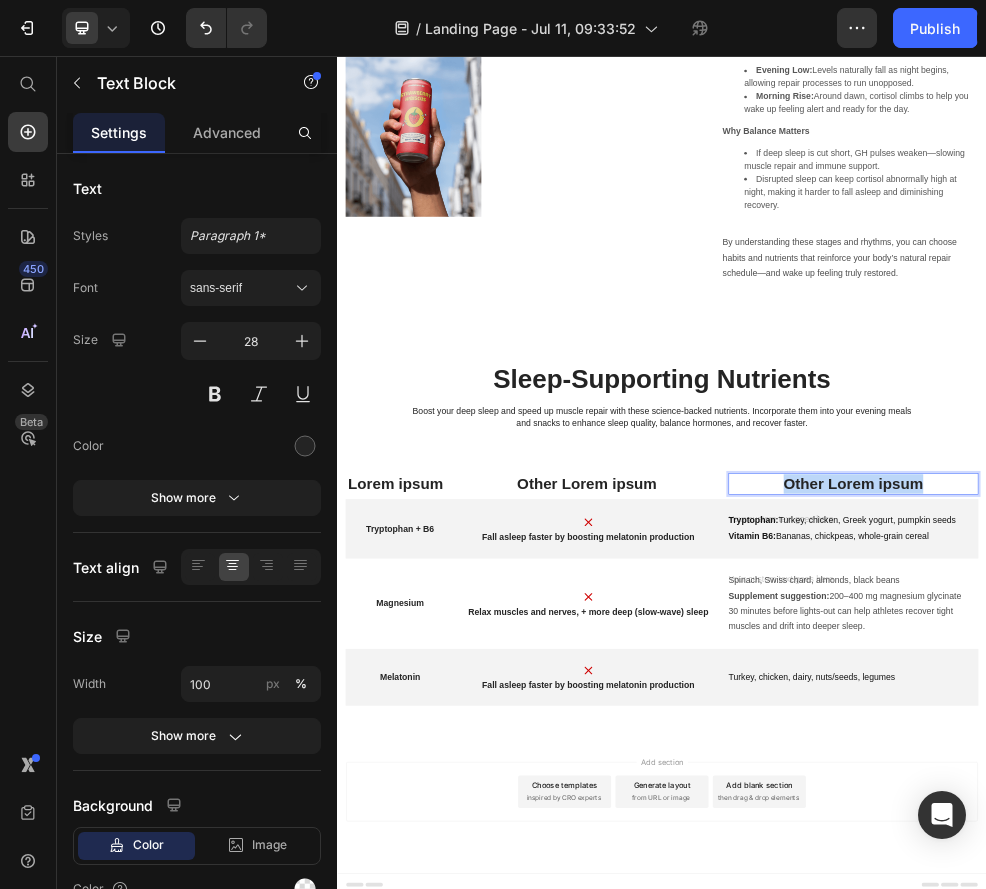 click on "Other Lorem ipsum" at bounding box center [1291, 848] 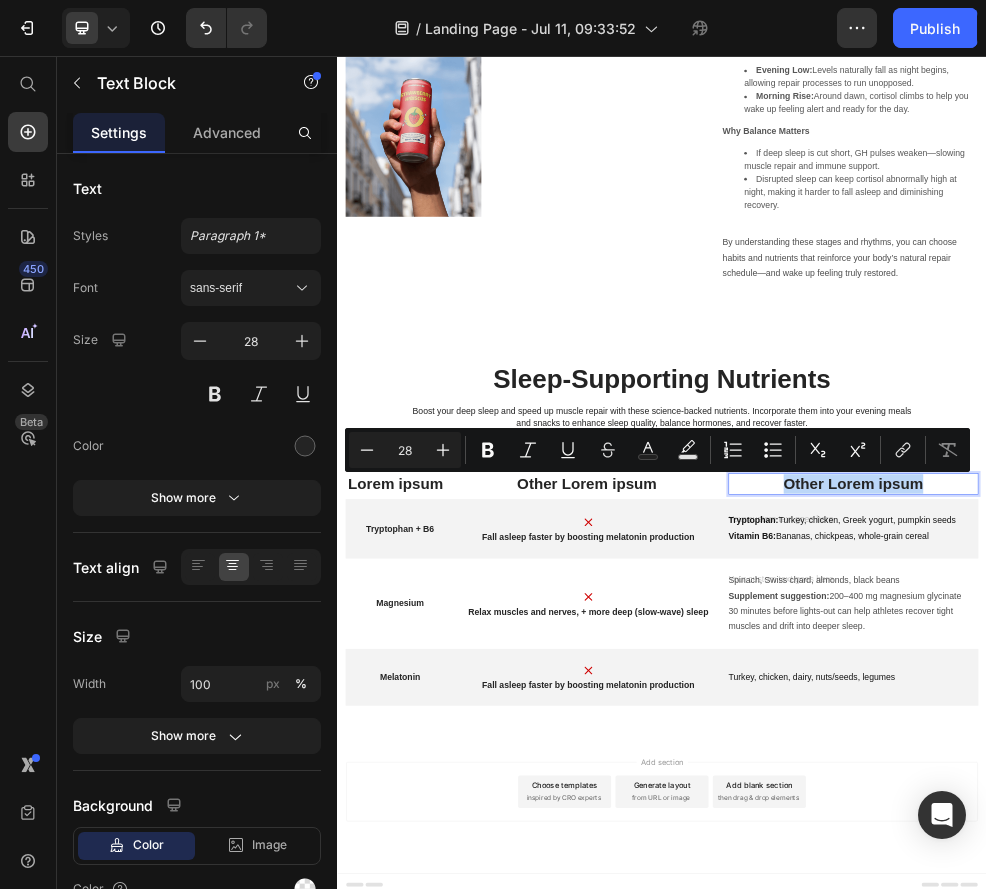 click on "Other Lorem ipsum" at bounding box center [1291, 848] 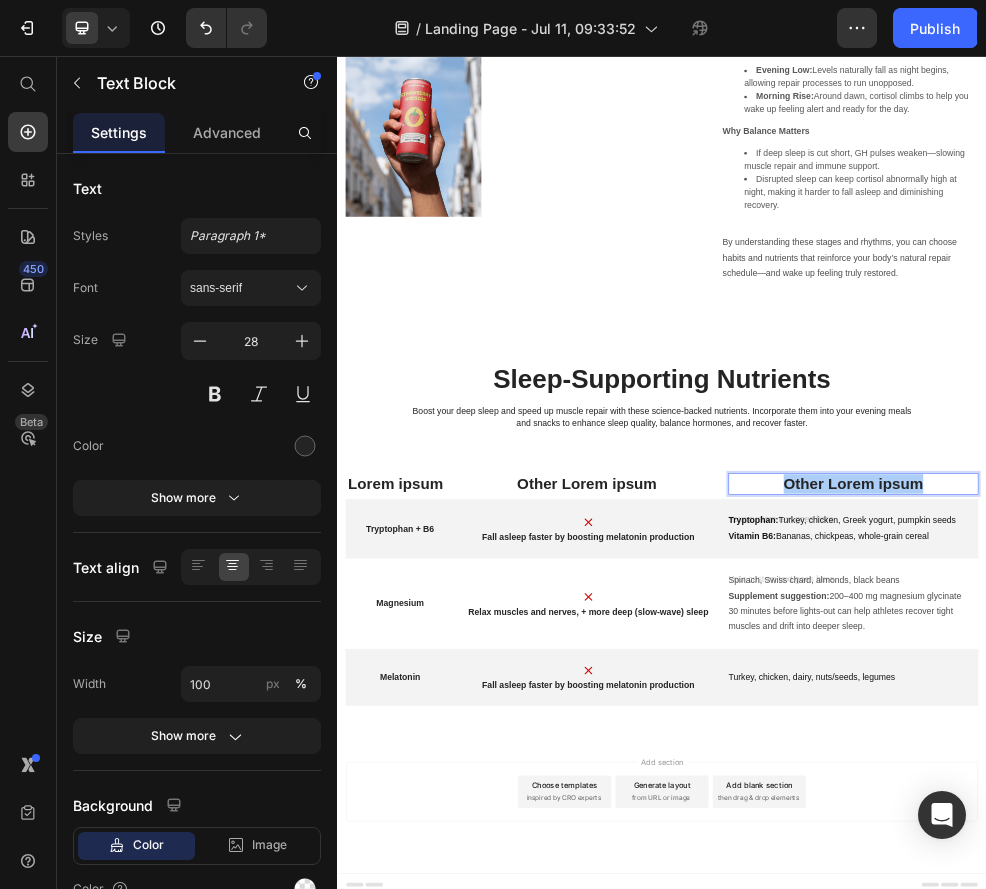 click on "Fall asleep faster by boosting melatonin production" at bounding box center (801, 1221) 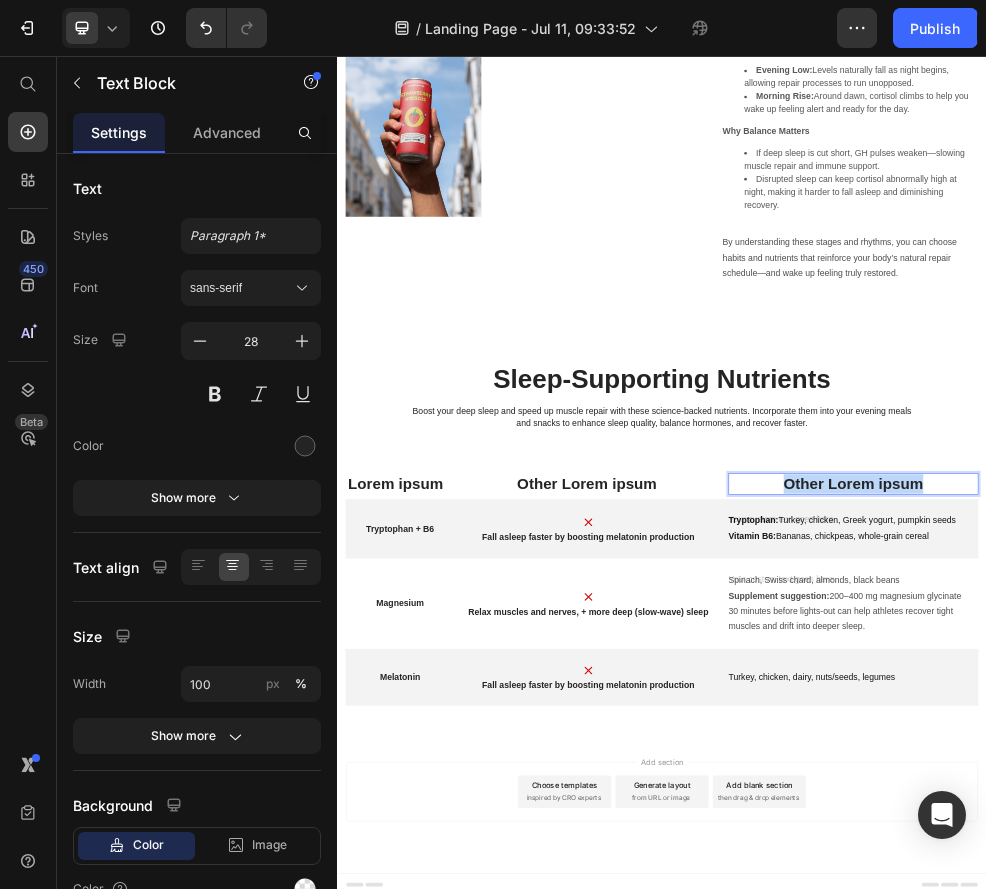 click on "Fall asleep faster by boosting melatonin production" at bounding box center (801, 1221) 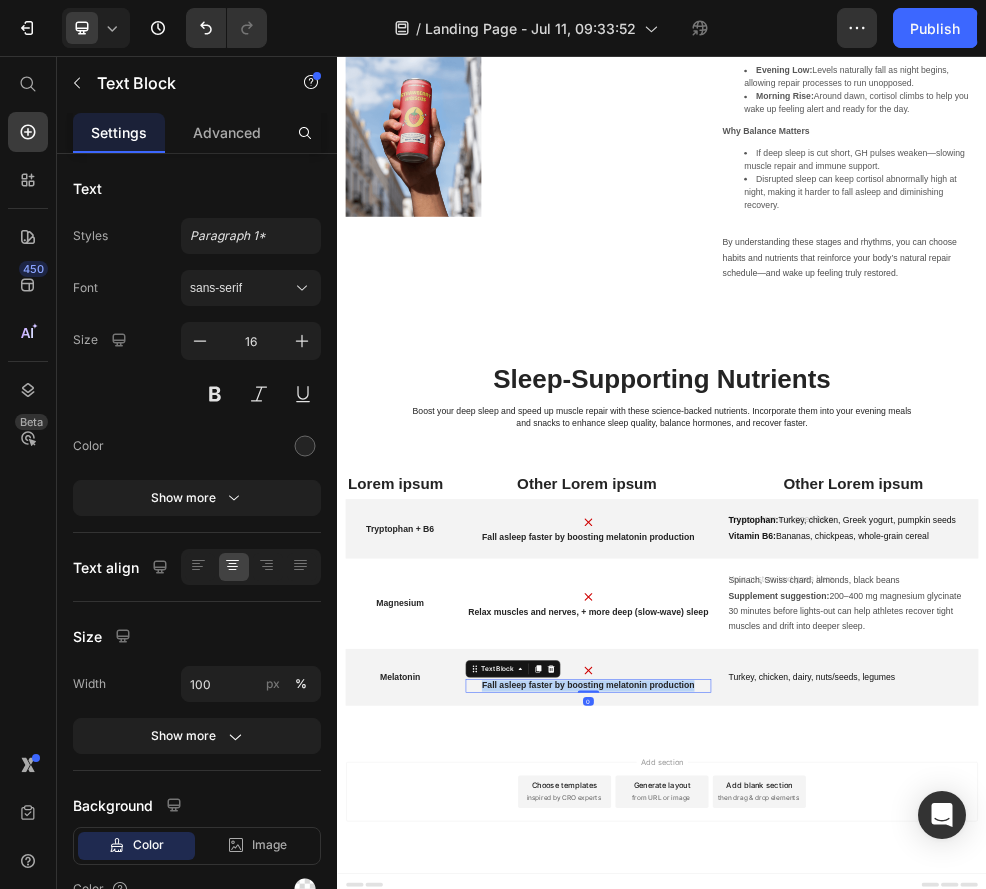 click on "Fall asleep faster by boosting melatonin production" at bounding box center (801, 1221) 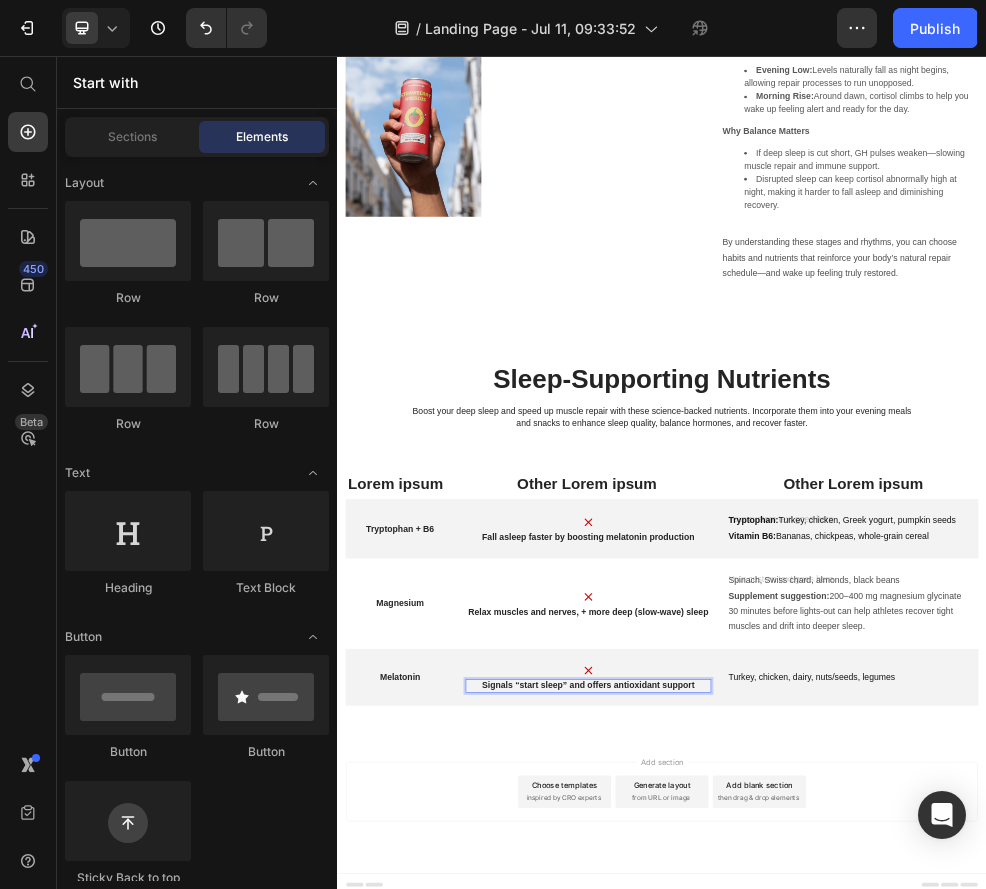 click on "Add section Choose templates inspired by CRO experts Generate layout from URL or image Add blank section then drag & drop elements" at bounding box center (937, 1445) 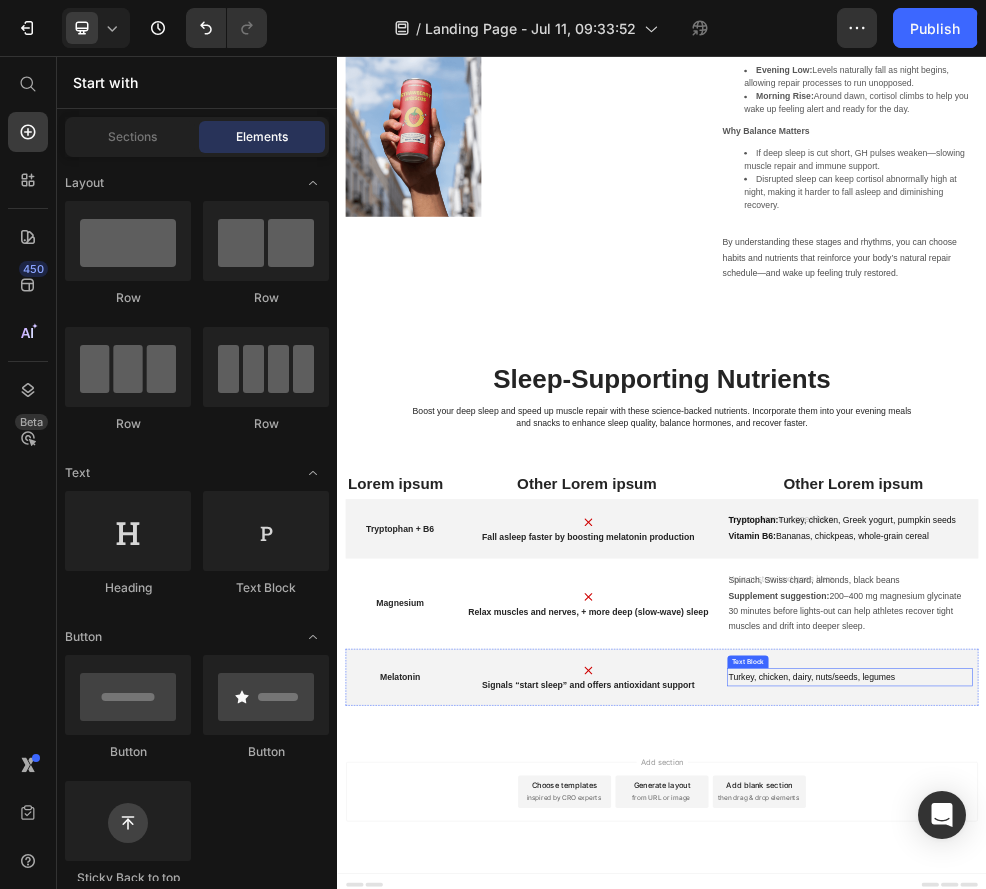 click on "Turkey, chicken, dairy, nuts/seeds, legumes" at bounding box center [1285, 1205] 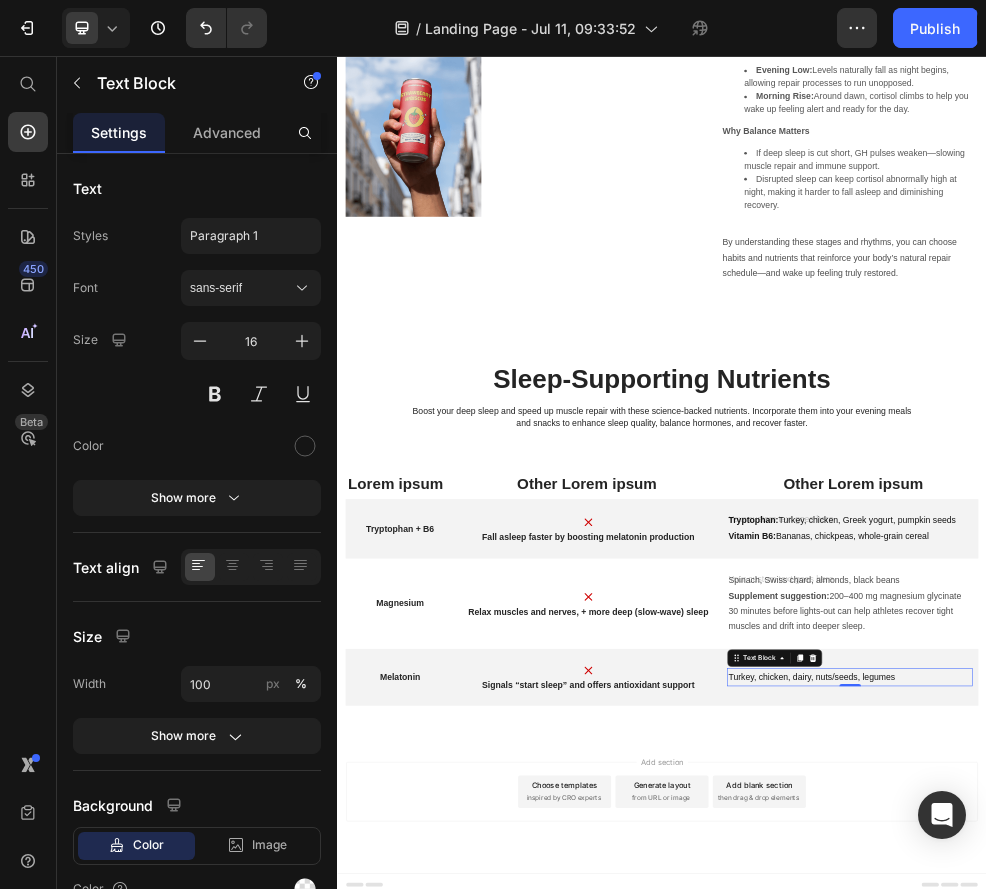 click on "Turkey, chicken, dairy, nuts/seeds, legumes" at bounding box center (1285, 1205) 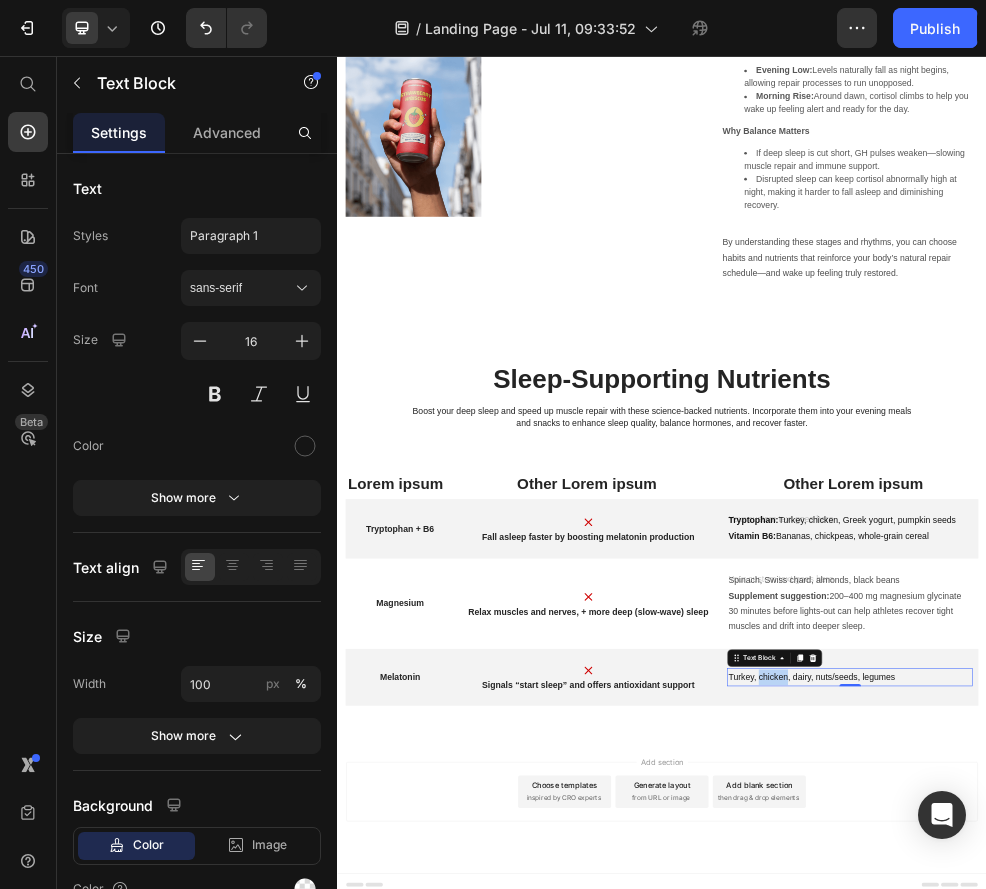 click on "Turkey, chicken, dairy, nuts/seeds, legumes" at bounding box center [1285, 1205] 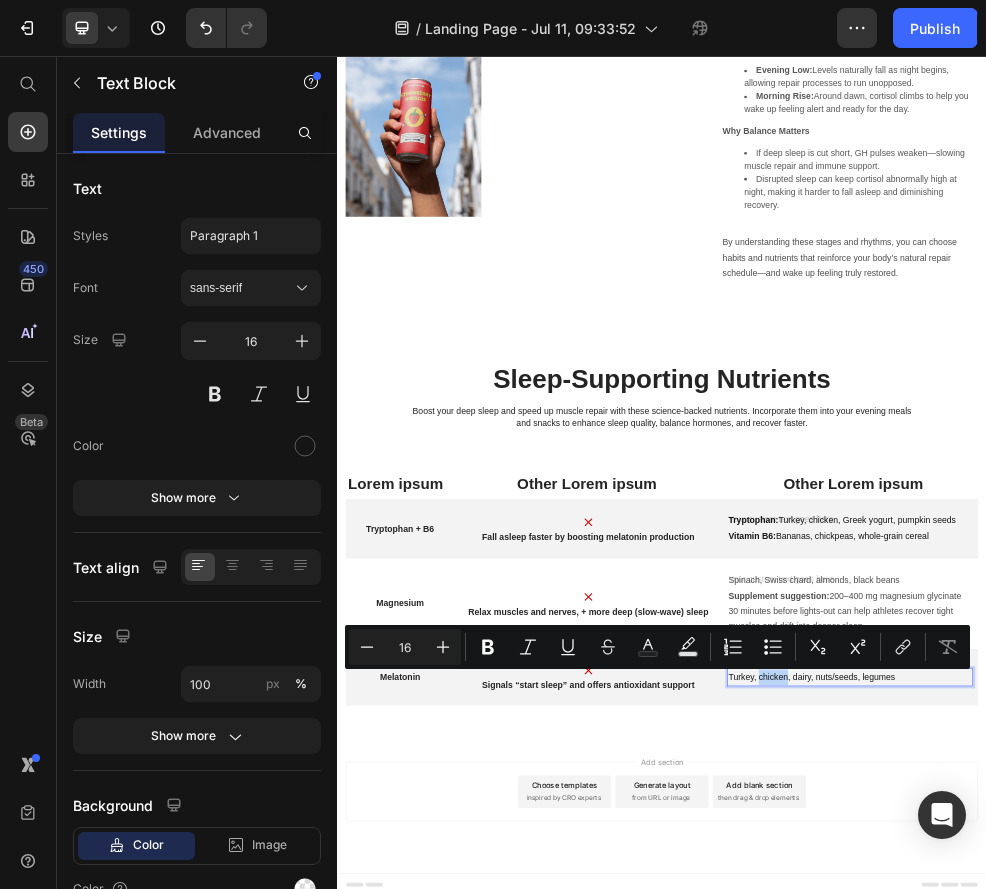 click on "Turkey, chicken, dairy, nuts/seeds, legumes" at bounding box center [1285, 1205] 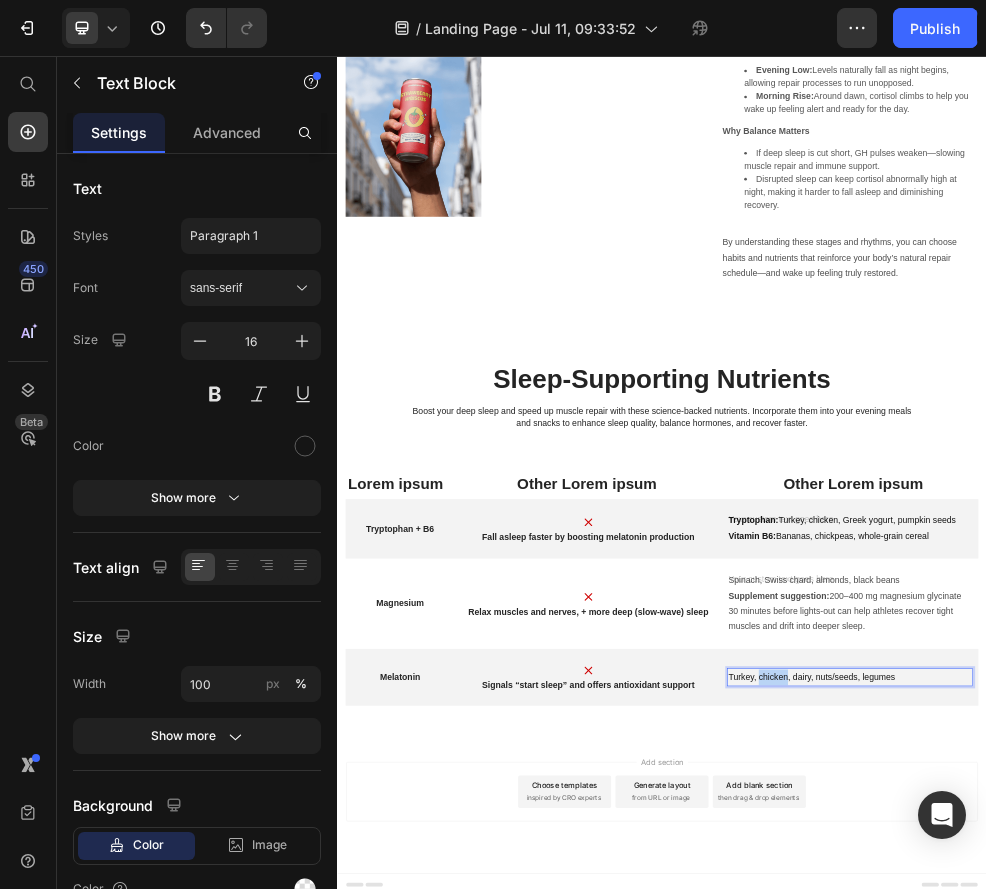 click on "Turkey, chicken, dairy, nuts/seeds, legumes" at bounding box center [1285, 1205] 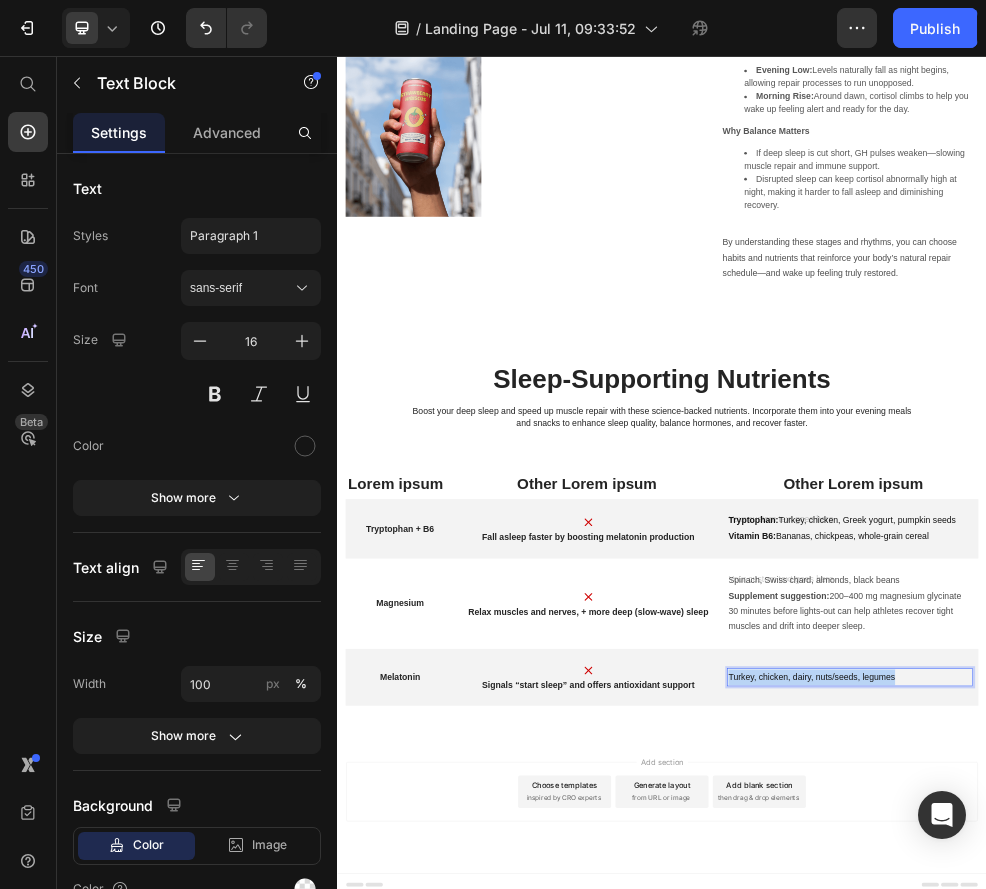 click on "Turkey, chicken, dairy, nuts/seeds, legumes" at bounding box center [1285, 1205] 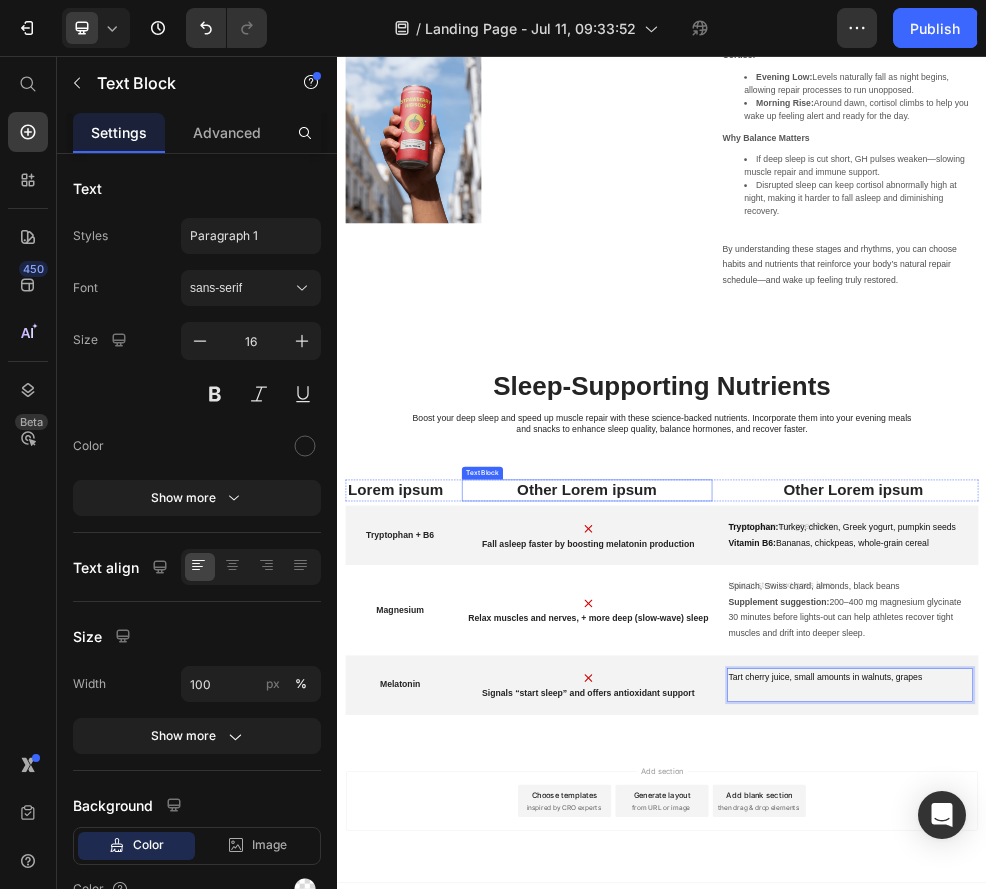 scroll, scrollTop: 2753, scrollLeft: 0, axis: vertical 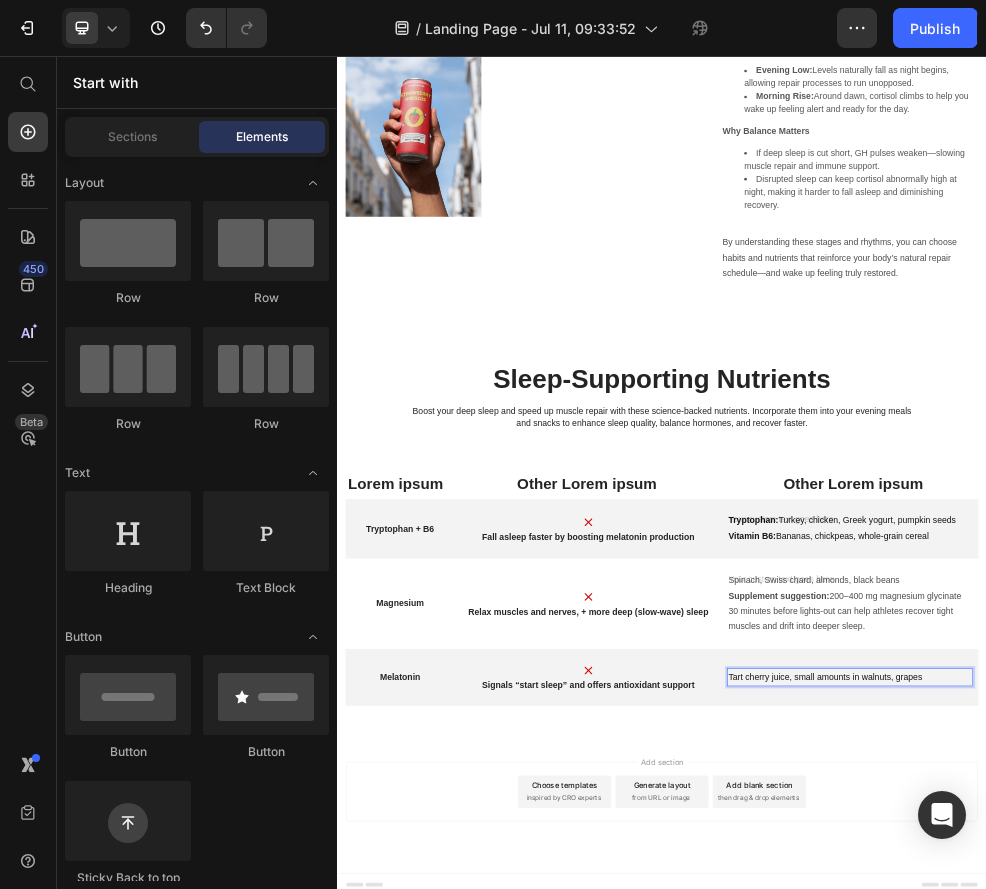 click on "Add section Choose templates inspired by CRO experts Generate layout from URL or image Add blank section then drag & drop elements" at bounding box center (937, 1445) 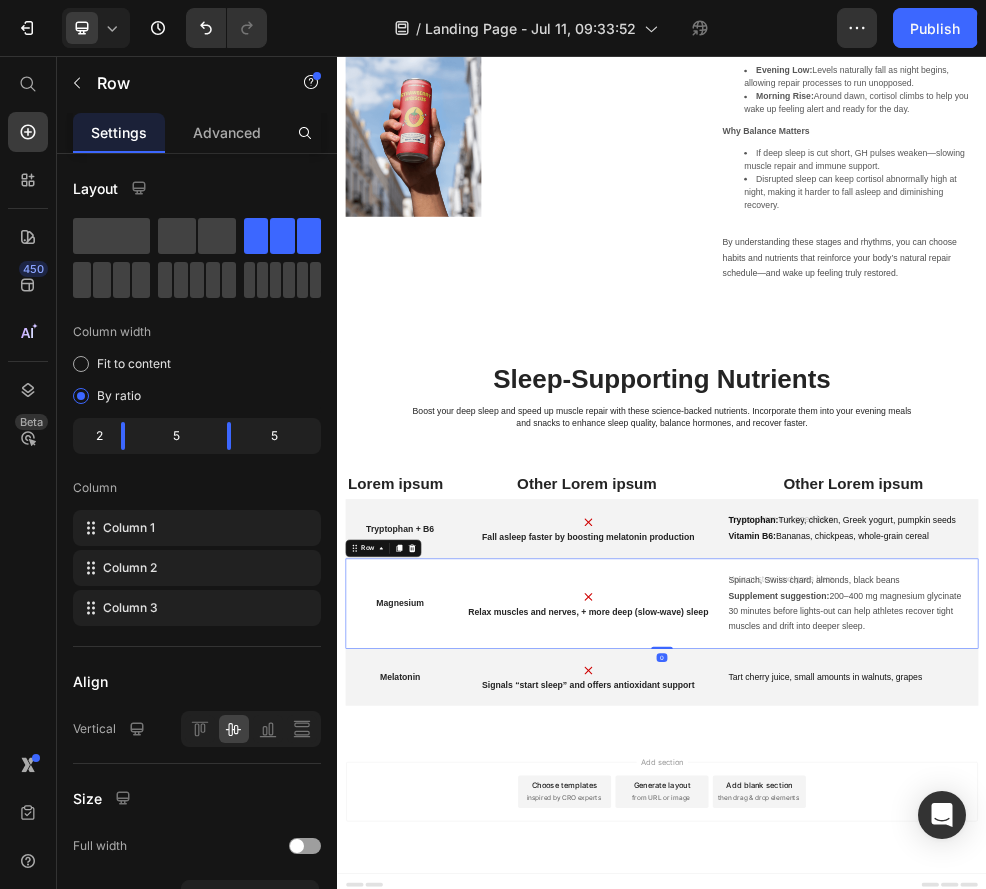 click on "Image Relax muscles and nerves, + more deep (slow-wave) sleep Text Block" at bounding box center (801, 1069) 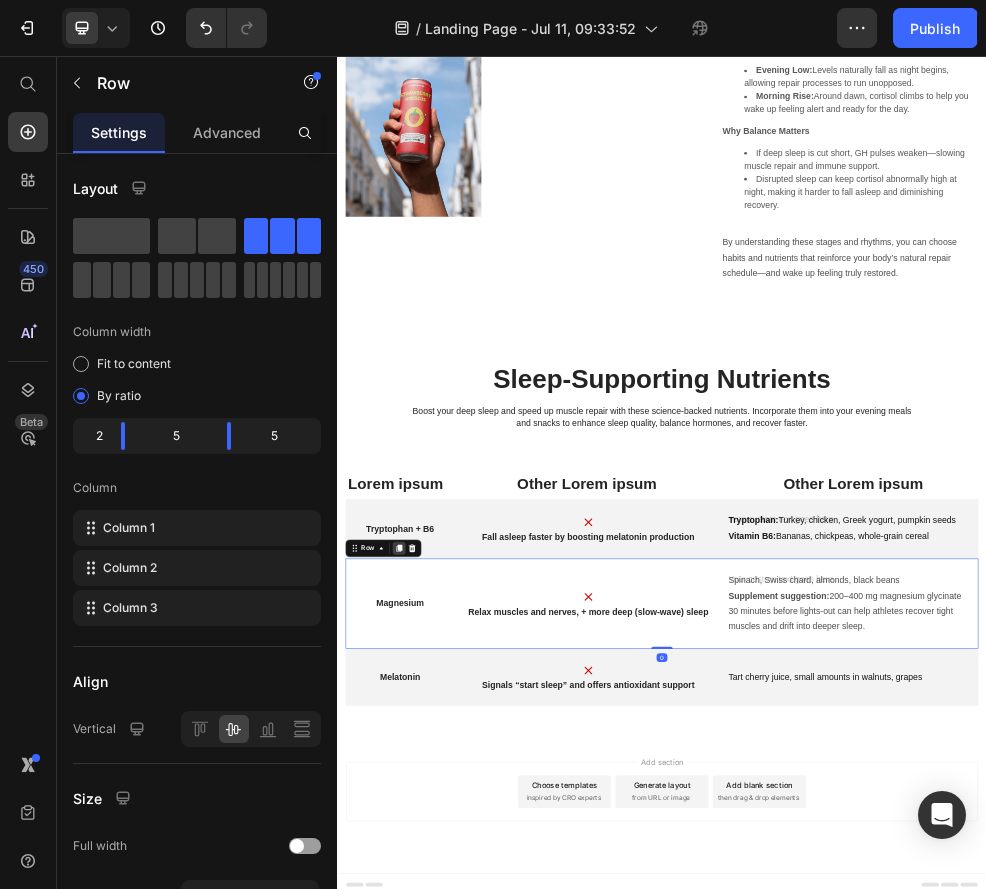 click 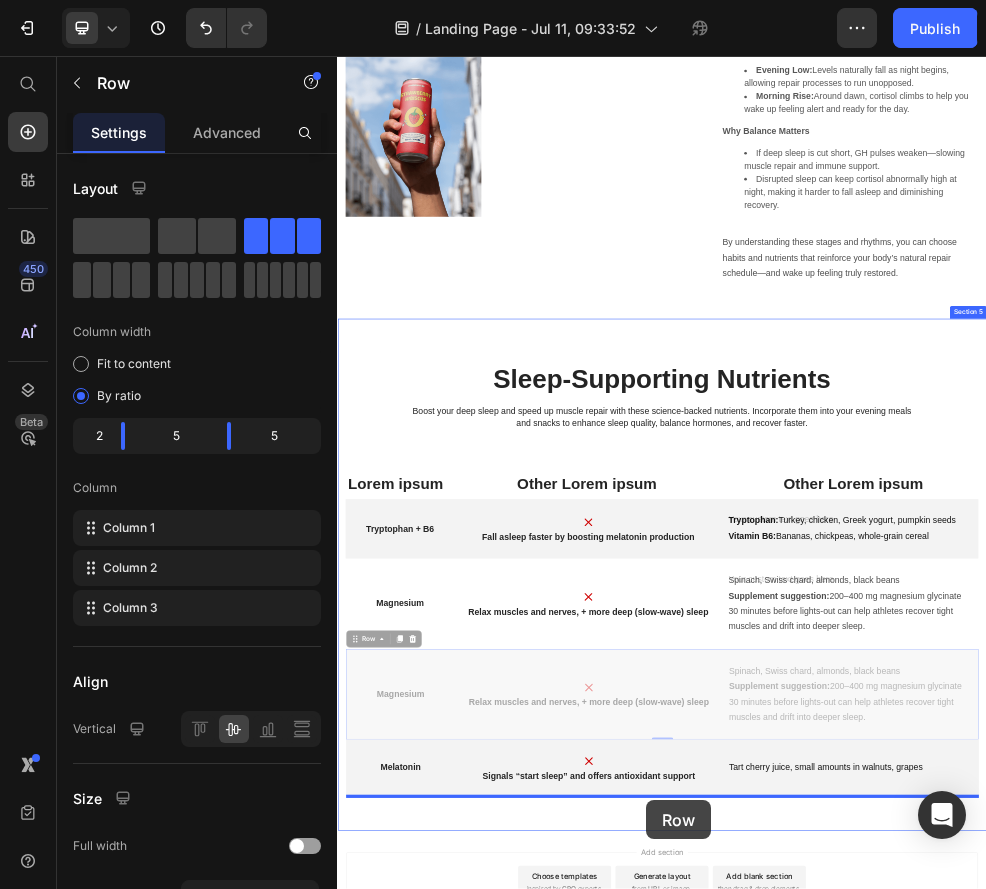 scroll, scrollTop: 2934, scrollLeft: 0, axis: vertical 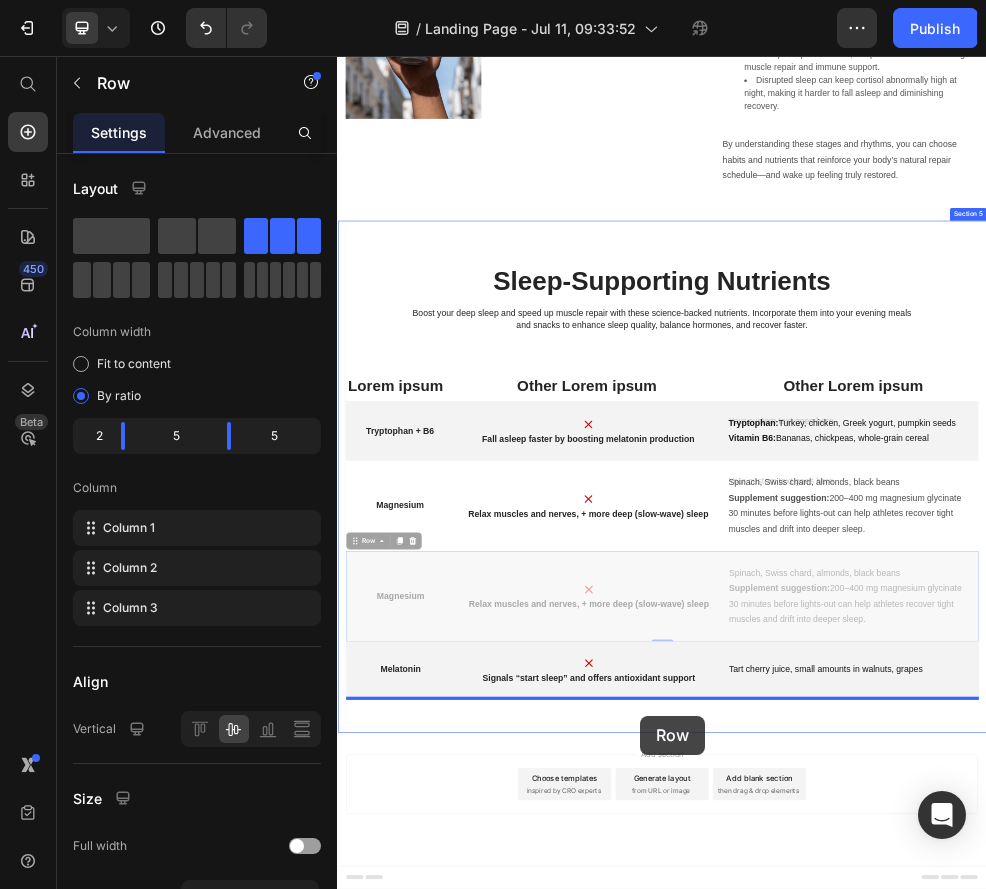 drag, startPoint x: 930, startPoint y: 1192, endPoint x: 896, endPoint y: 1277, distance: 91.5478 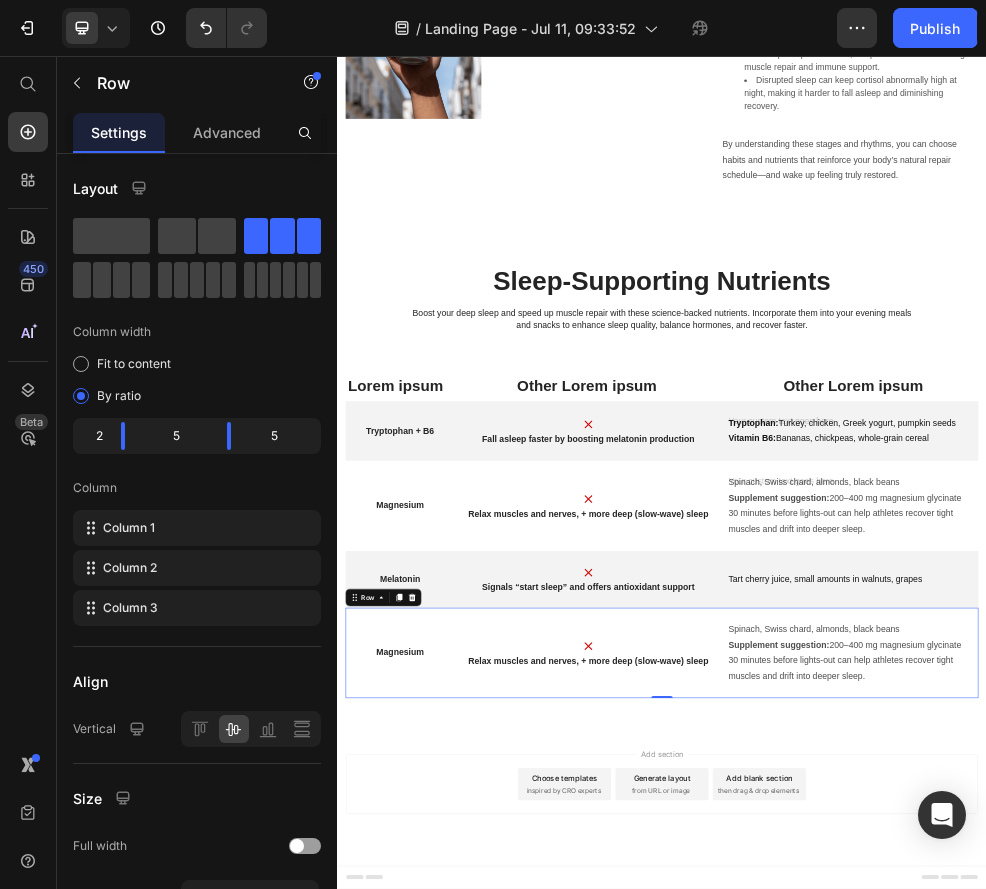 click on "Magnesium" at bounding box center [453, 1160] 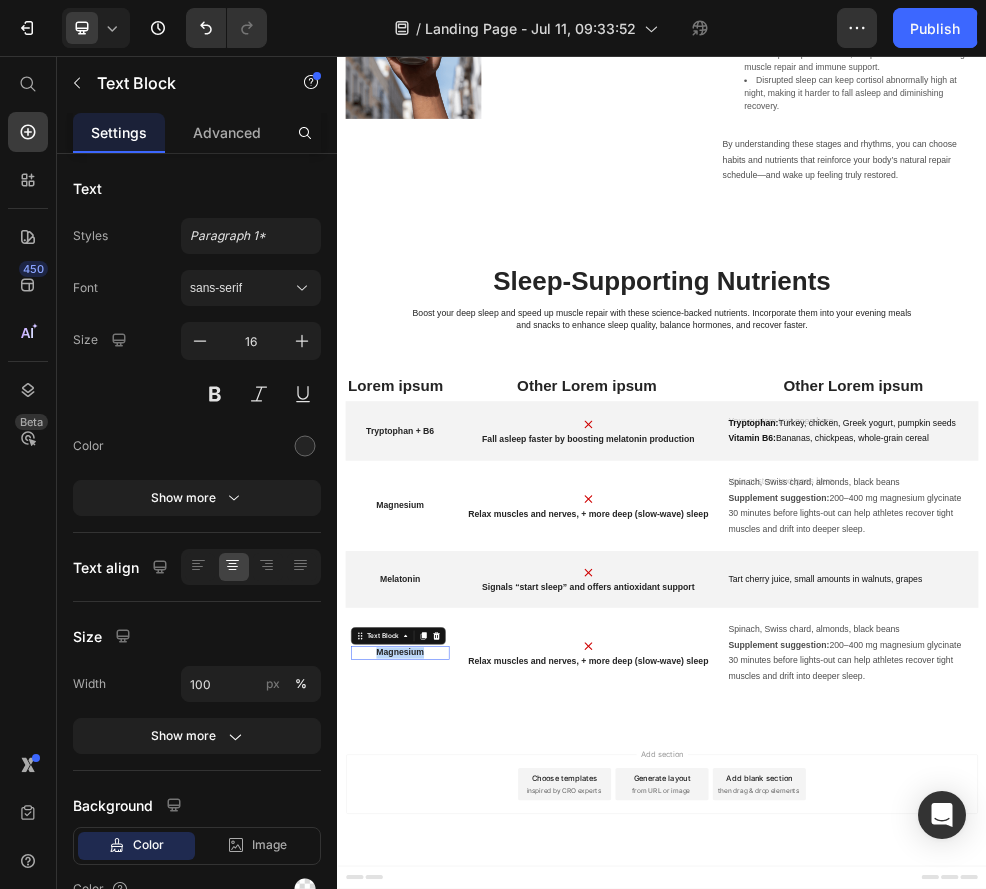 click on "Magnesium" at bounding box center (453, 1160) 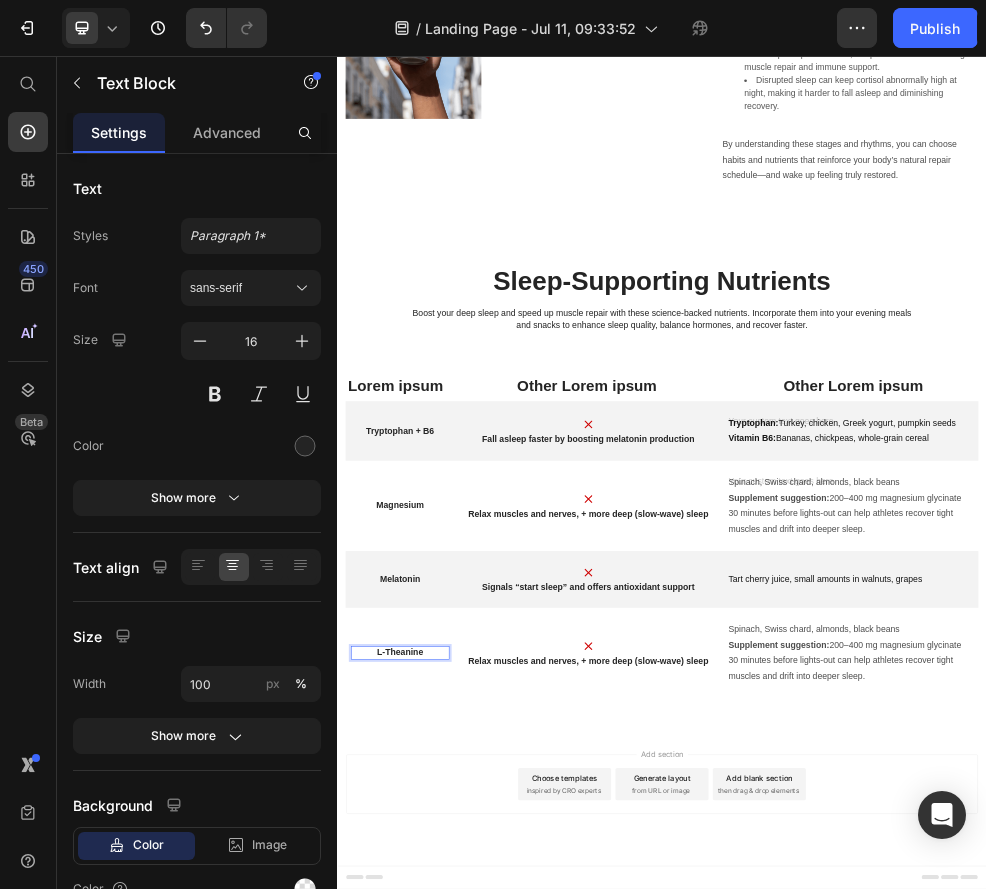 click on "Relax muscles and nerves, + more deep (slow-wave) sleep" at bounding box center (801, 1176) 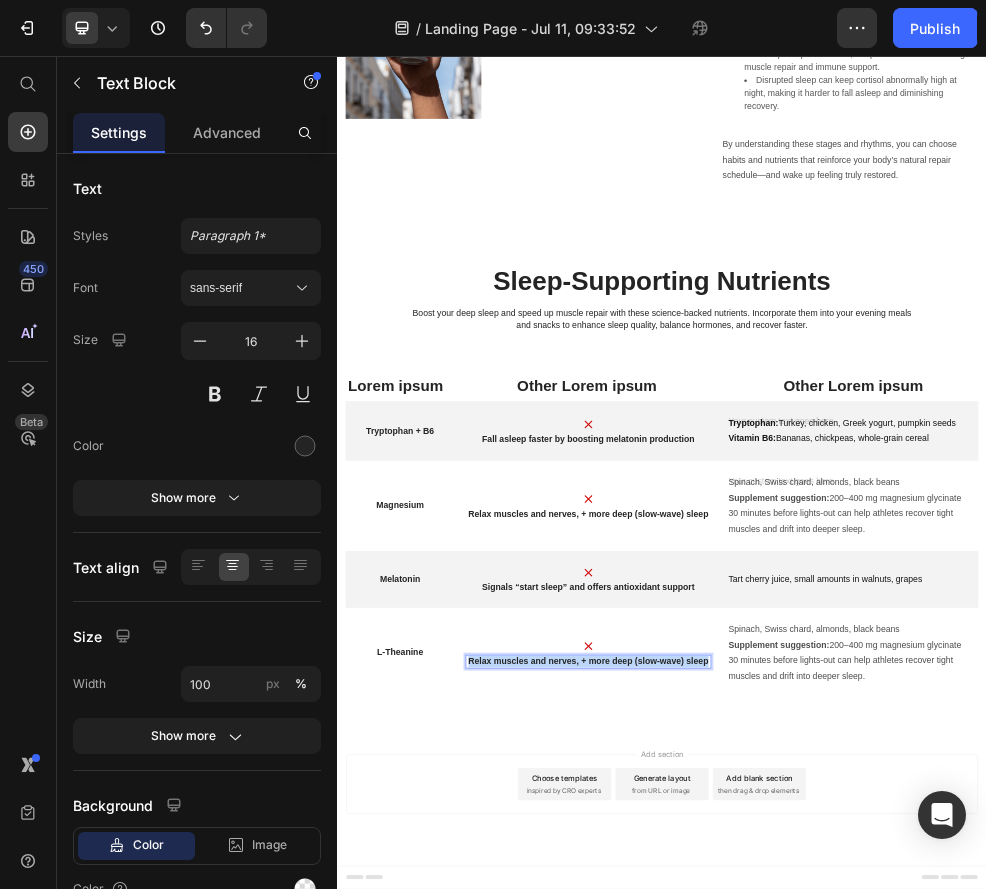 click on "Relax muscles and nerves, + more deep (slow-wave) sleep" at bounding box center (801, 1176) 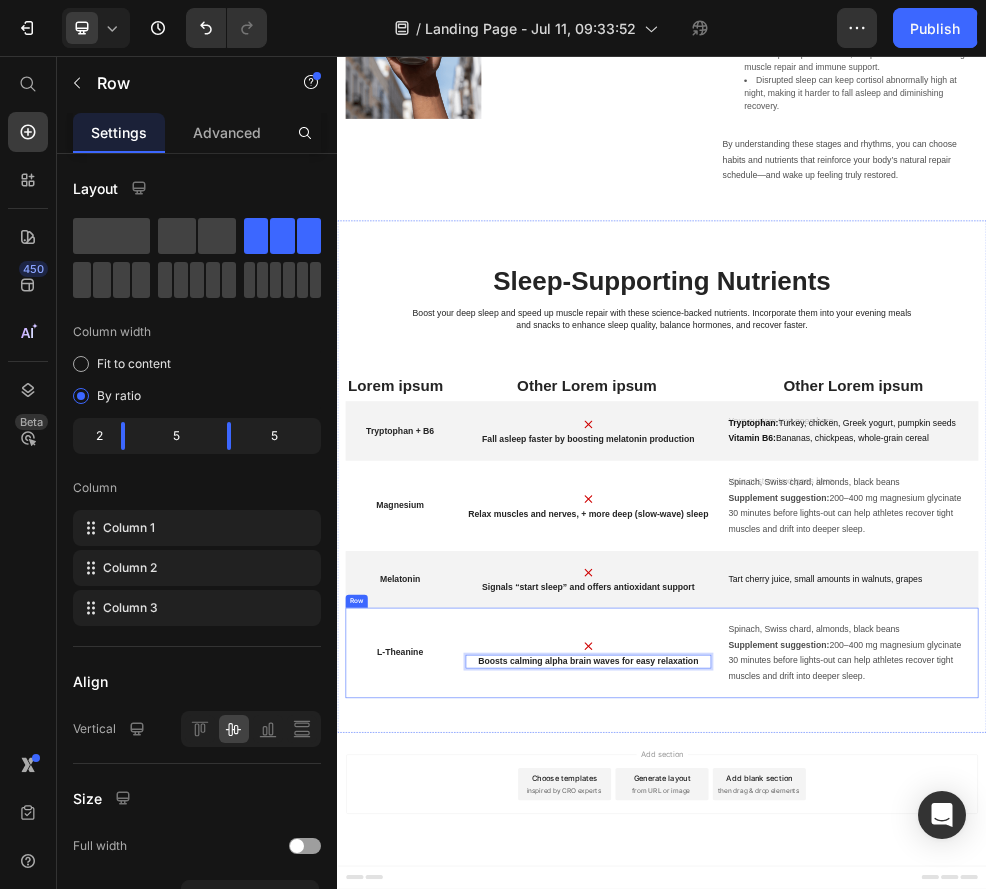 click on "L-Theanine     Text Block Image Boosts calming alpha brain waves for easy relaxation Text Block   0 Spinach, Swiss chard, almonds, black beans Supplement suggestion:  200–400 mg magnesium glycinate 30 minutes before lights-out can help athletes recover tight muscles and drift into deeper sleep. Text Block Row" at bounding box center [937, 1160] 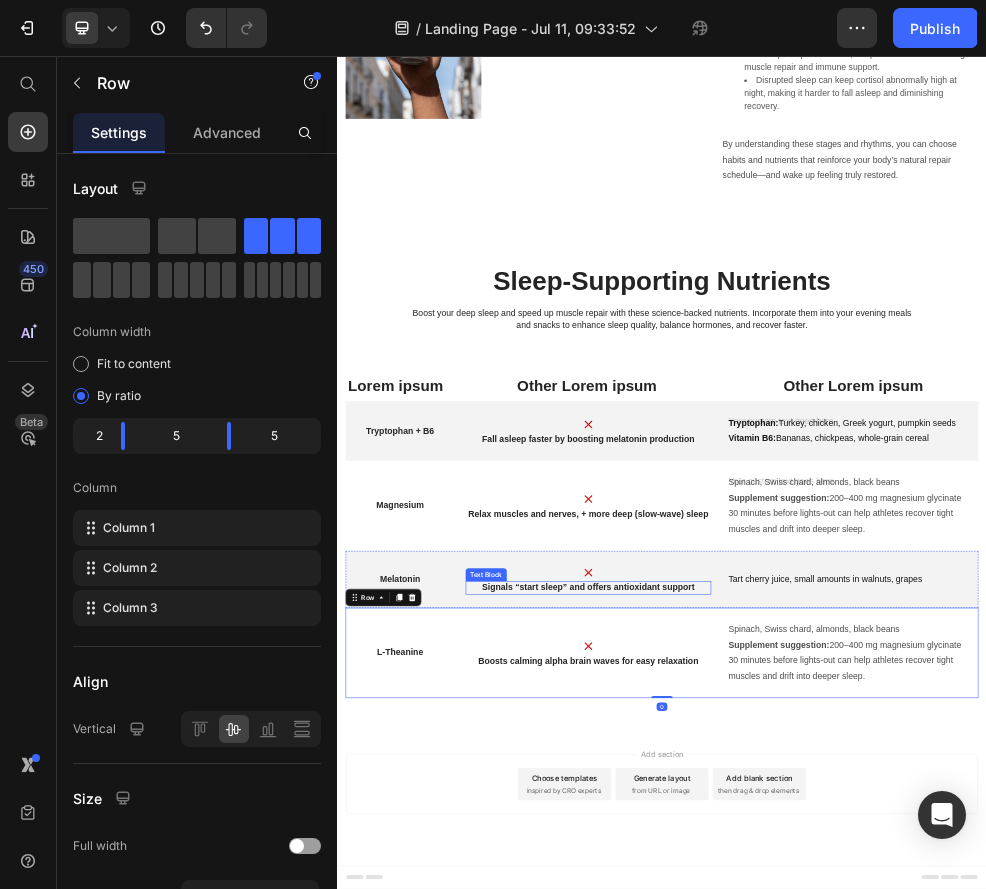 click on "Signals “start sleep” and offers antioxidant support" at bounding box center [801, 1040] 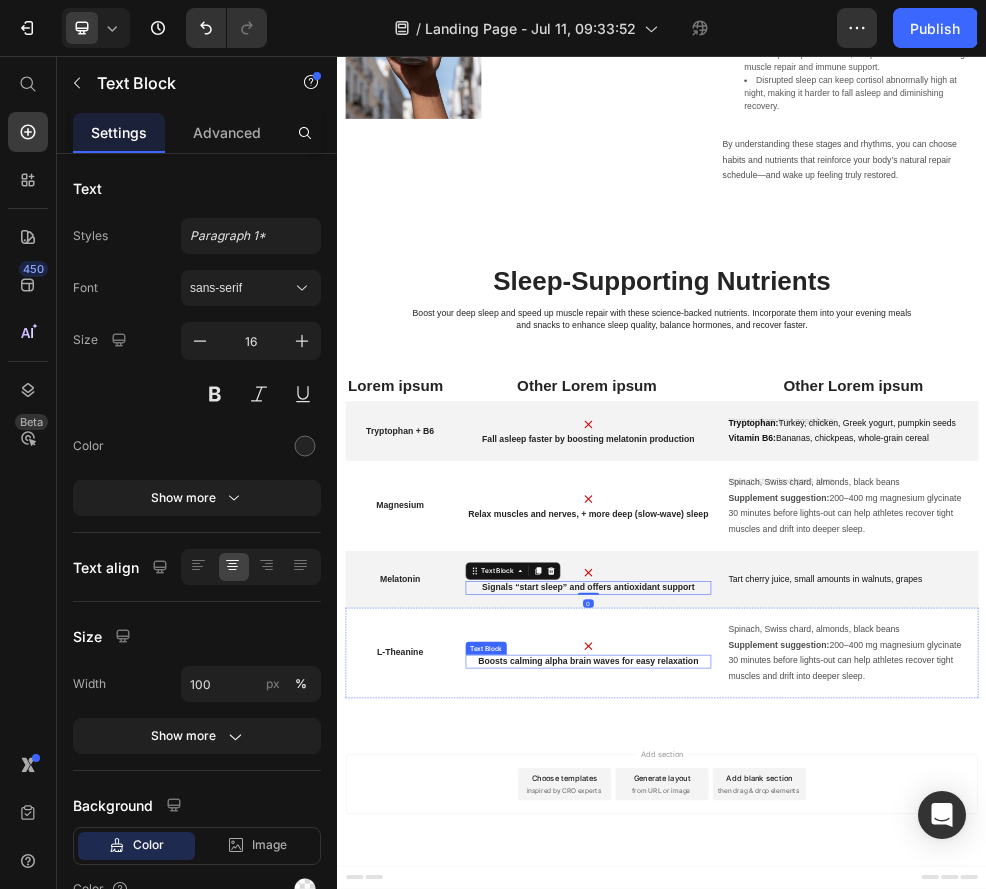 click on "Boosts calming alpha brain waves for easy relaxation" at bounding box center [801, 1176] 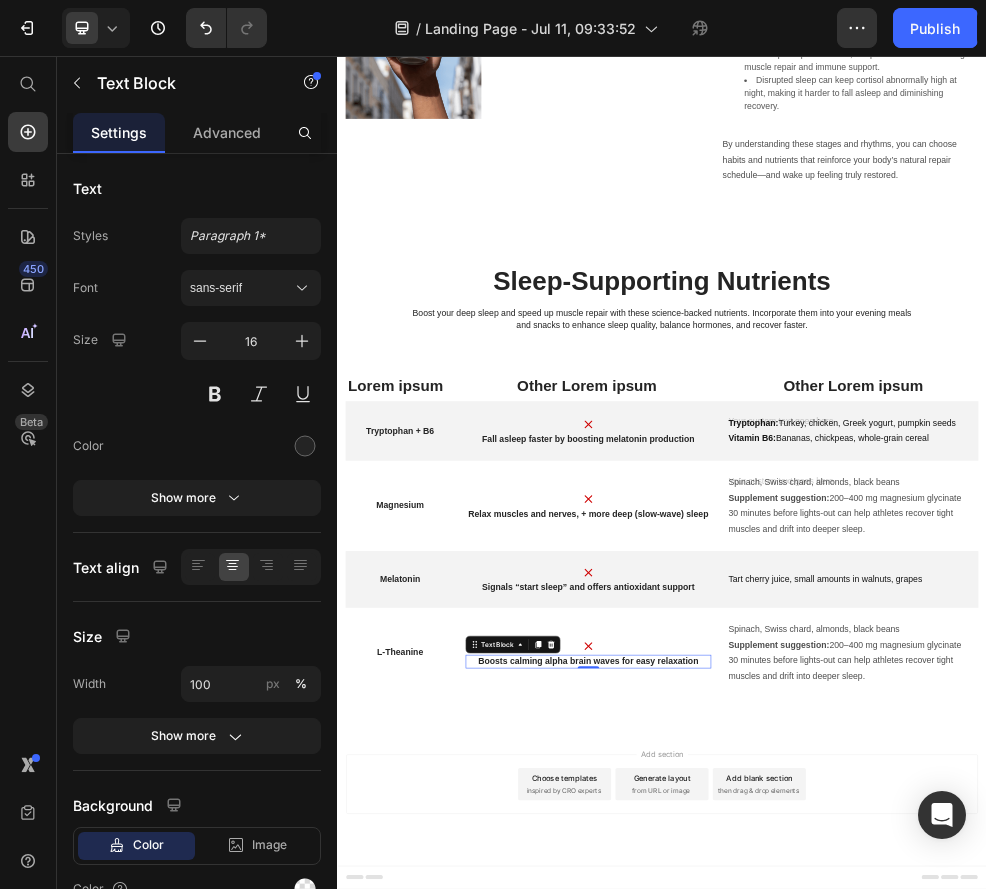 click on "Spinach, Swiss chard, almonds, black beans Supplement suggestion:  200–400 mg magnesium glycinate 30 minutes before lights-out can help athletes recover tight muscles and drift into deeper sleep." at bounding box center [1285, 1160] 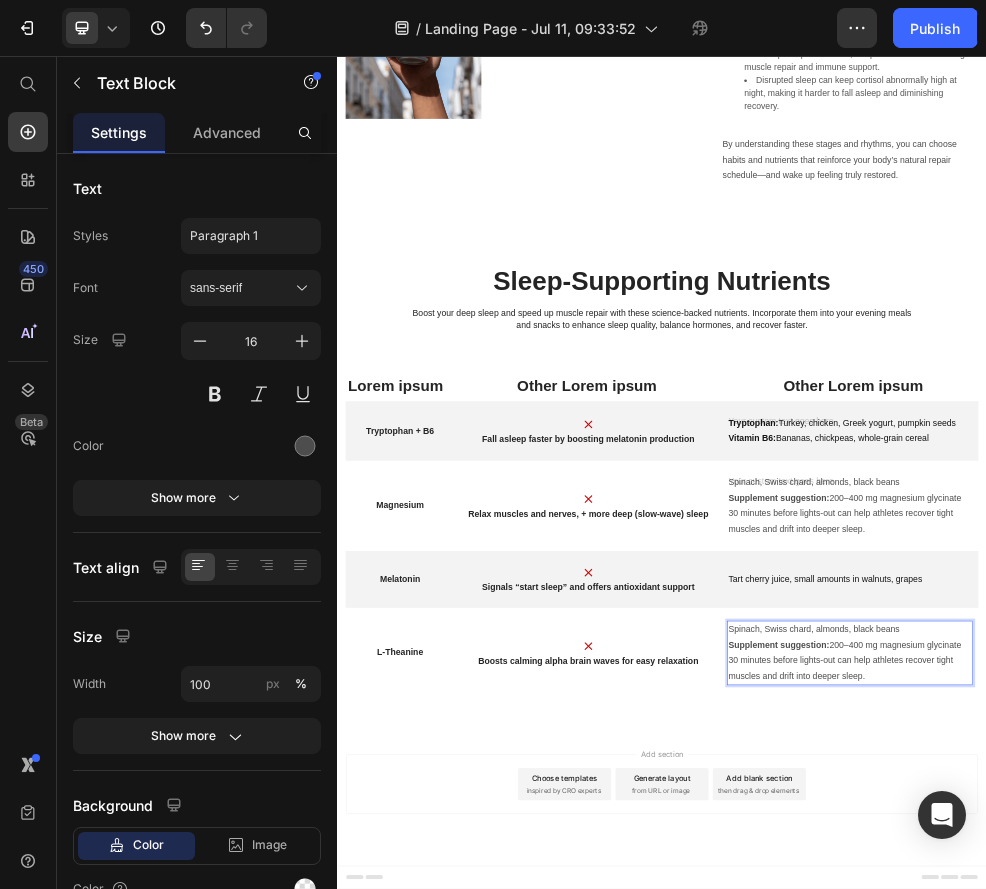 click on "Spinach, Swiss chard, almonds, black beans Supplement suggestion:  200–400 mg magnesium glycinate 30 minutes before lights-out can help athletes recover tight muscles and drift into deeper sleep." at bounding box center (1285, 1160) 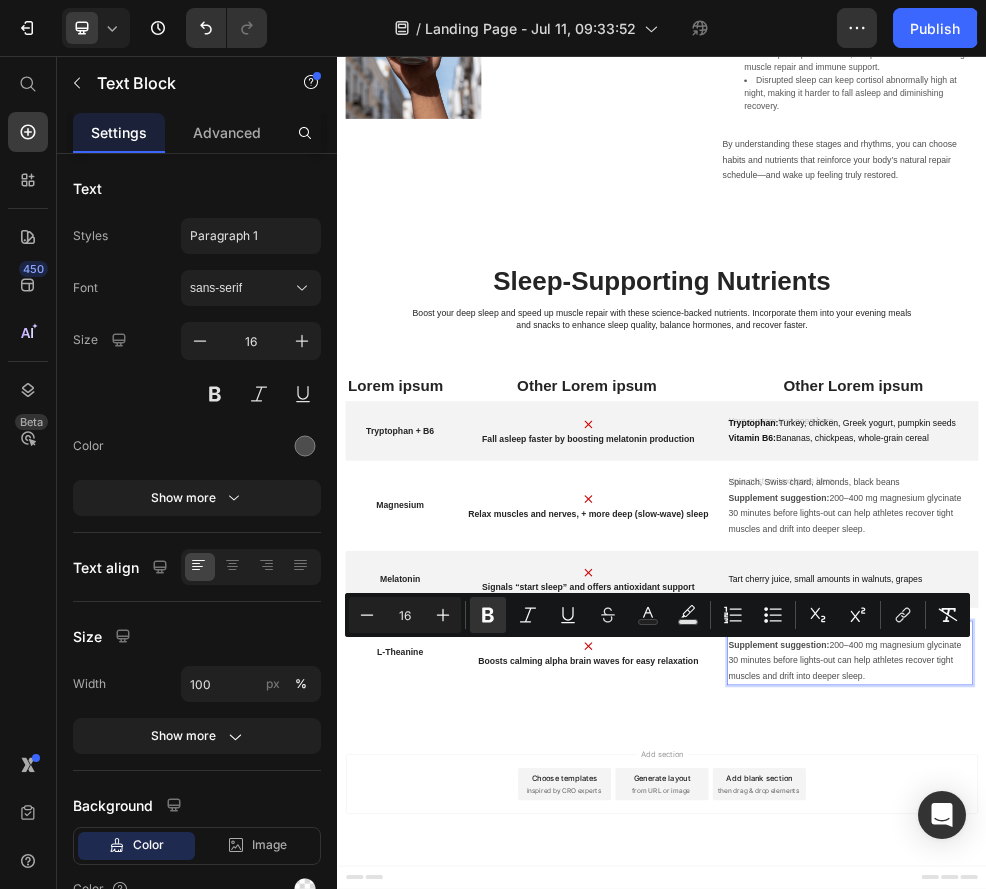 click on "Spinach, Swiss chard, almonds, black beans Supplement suggestion:  200–400 mg magnesium glycinate 30 minutes before lights-out can help athletes recover tight muscles and drift into deeper sleep." at bounding box center (1285, 1160) 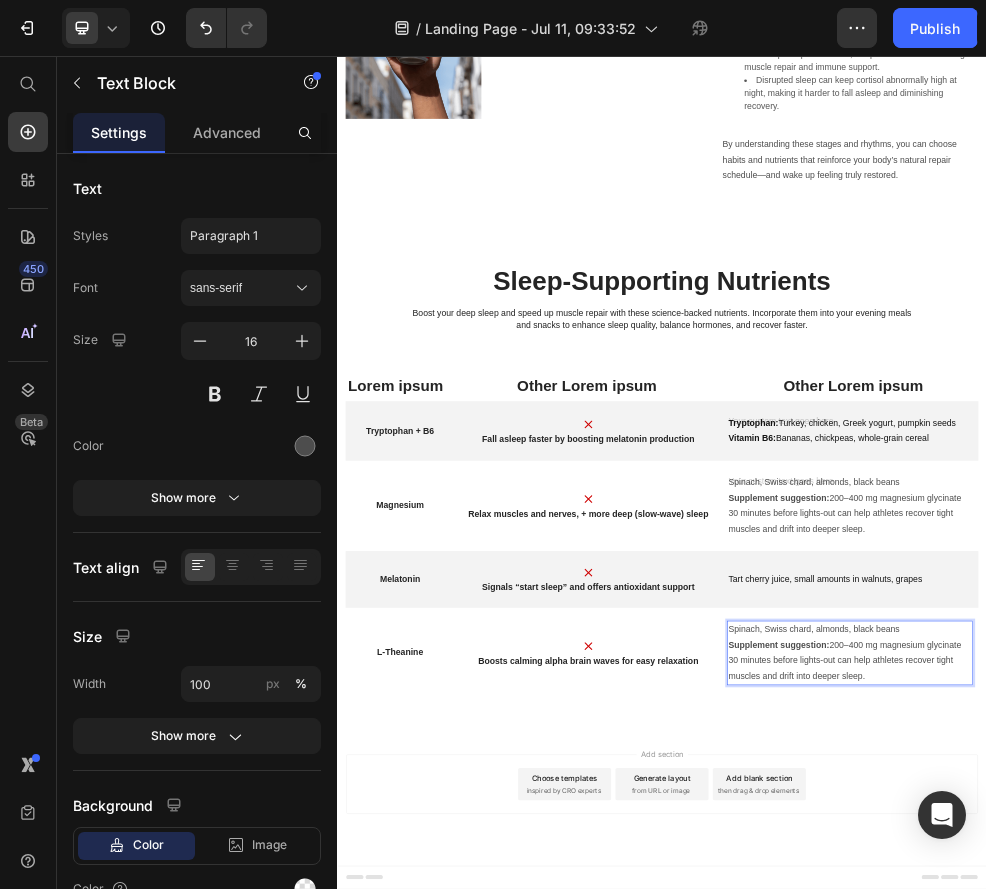 click on "Spinach, Swiss chard, almonds, black beans Supplement suggestion:  200–400 mg magnesium glycinate 30 minutes before lights-out can help athletes recover tight muscles and drift into deeper sleep." at bounding box center [1285, 1160] 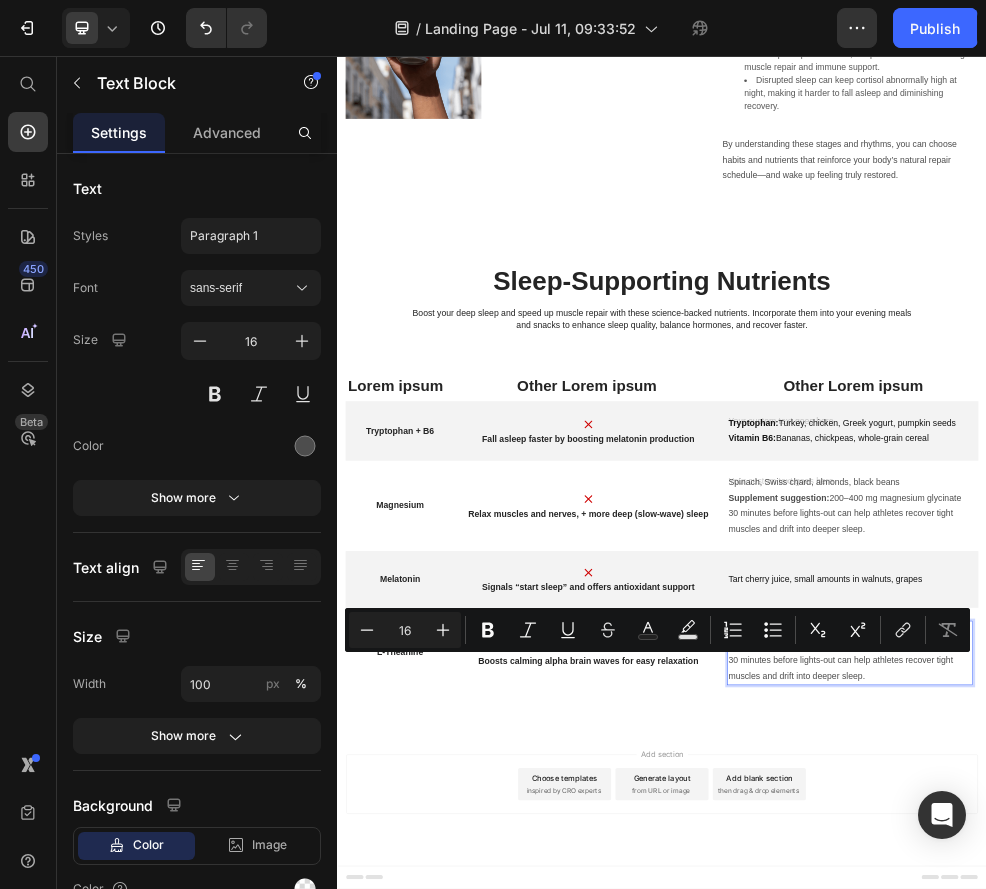 click on "Spinach, Swiss chard, almonds, black beans Supplement suggestion:  200–400 mg magnesium glycinate 30 minutes before lights-out can help athletes recover tight muscles and drift into deeper sleep." at bounding box center [1285, 1160] 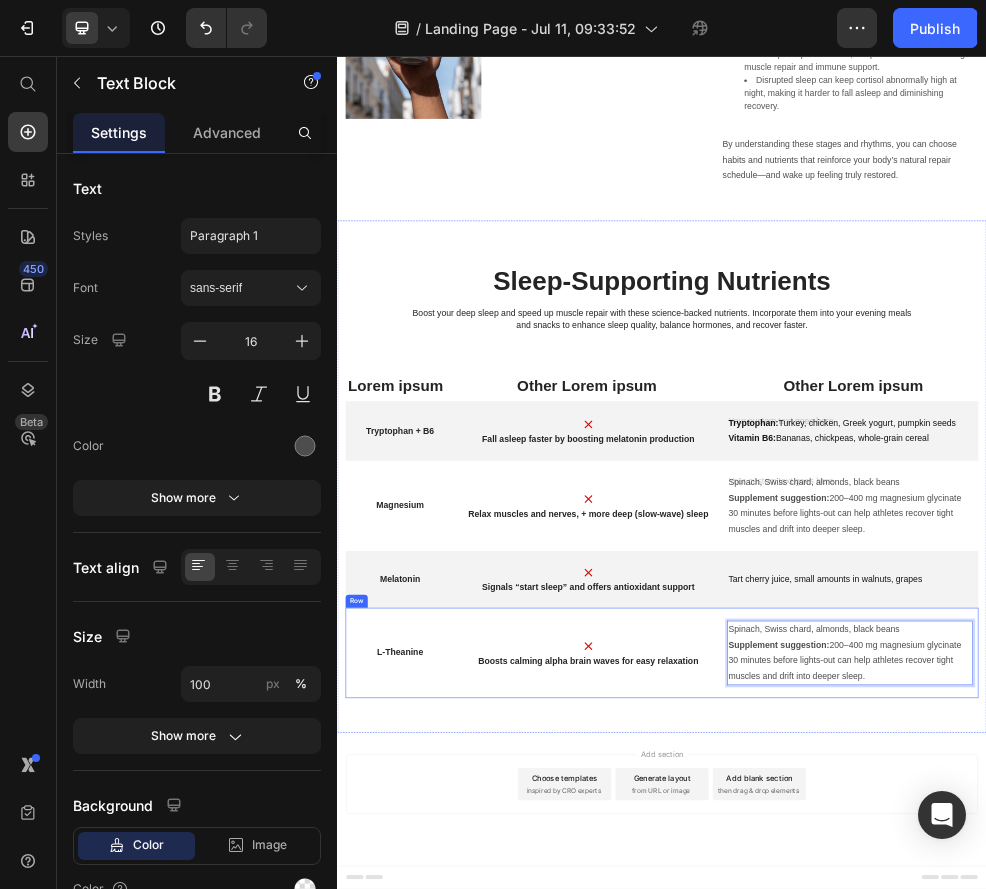 drag, startPoint x: 1328, startPoint y: 1194, endPoint x: 1017, endPoint y: 1116, distance: 320.6322 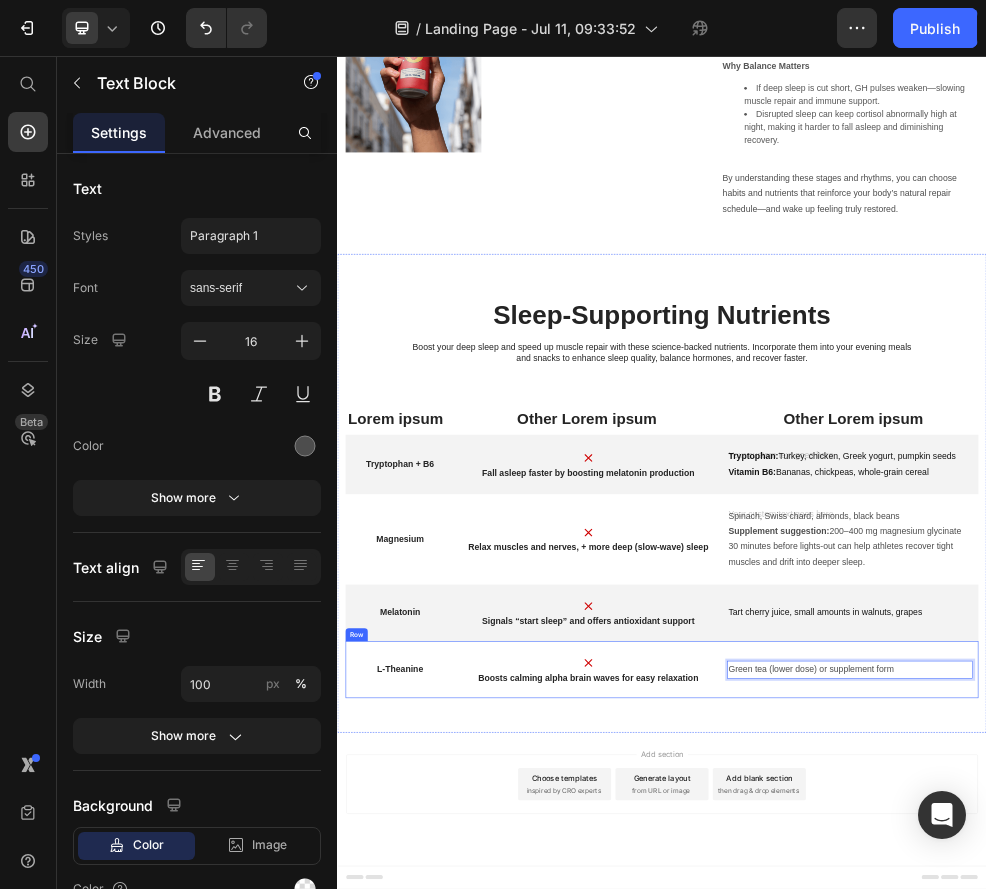 scroll, scrollTop: 2871, scrollLeft: 0, axis: vertical 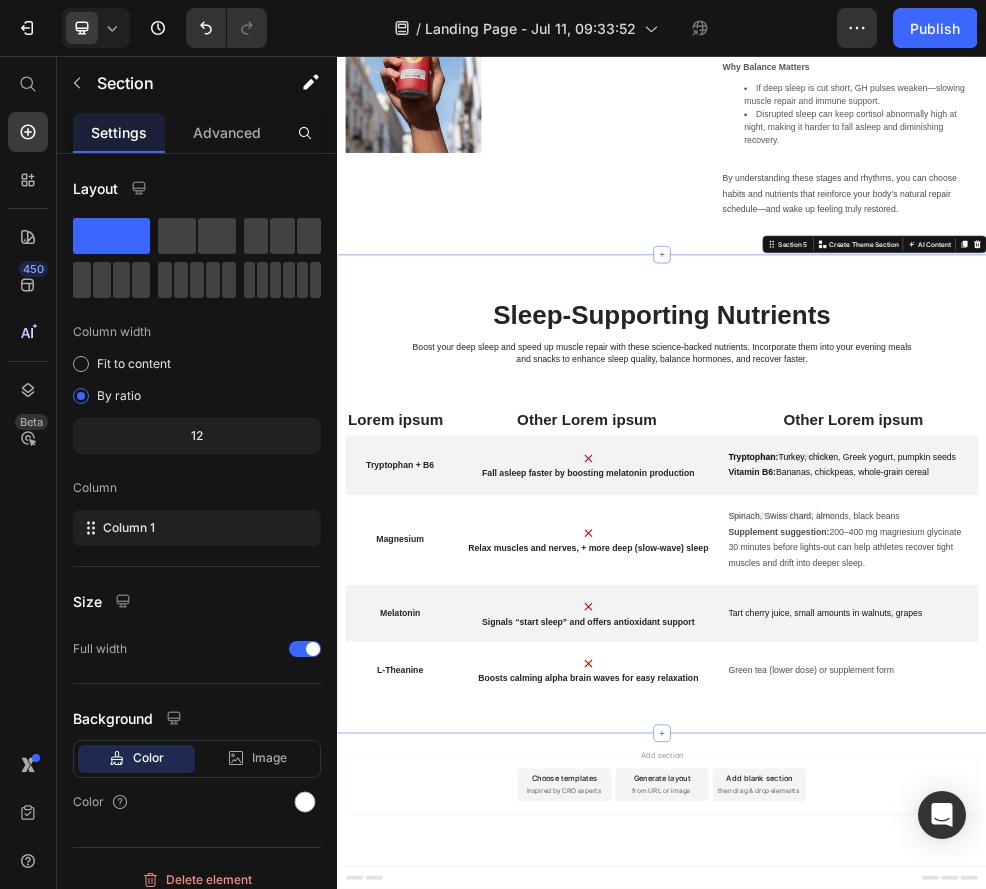 click on "Sleep-Supporting Nutrients  Heading Boost your deep sleep and speed up muscle repair with these science-backed nutrients. Incorporate them into your evening meals and snacks to enhance sleep quality, balance hormones, and recover faster. Text Block Row Lorem ipsum Text Block Other Lorem ipsum Text Block Other Lorem ipsum Text Block Row Tryptophan + B6 Text Block Image Fall asleep faster by boosting melatonin production Text Block Tryptophan:  Turkey, chicken, Greek yogurt, pumpkin seeds Vitamin B6:  Bananas, chickpeas, whole-grain cereal Text Block Row Magnesium Text Block Image Relax muscles and nerves, + more deep (slow-wave) sleep Text Block Spinach, Swiss chard, almonds, black beans Supplement suggestion:  200–400 mg magnesium glycinate 30 minutes before lights-out can help athletes recover tight muscles and drift into deeper sleep. Text Block Row Melatonin     Text Block Image Signals “start sleep” and offers antioxidant support     Text Block Text Block Row L-Theanine     Text Block" at bounding box center [937, 866] 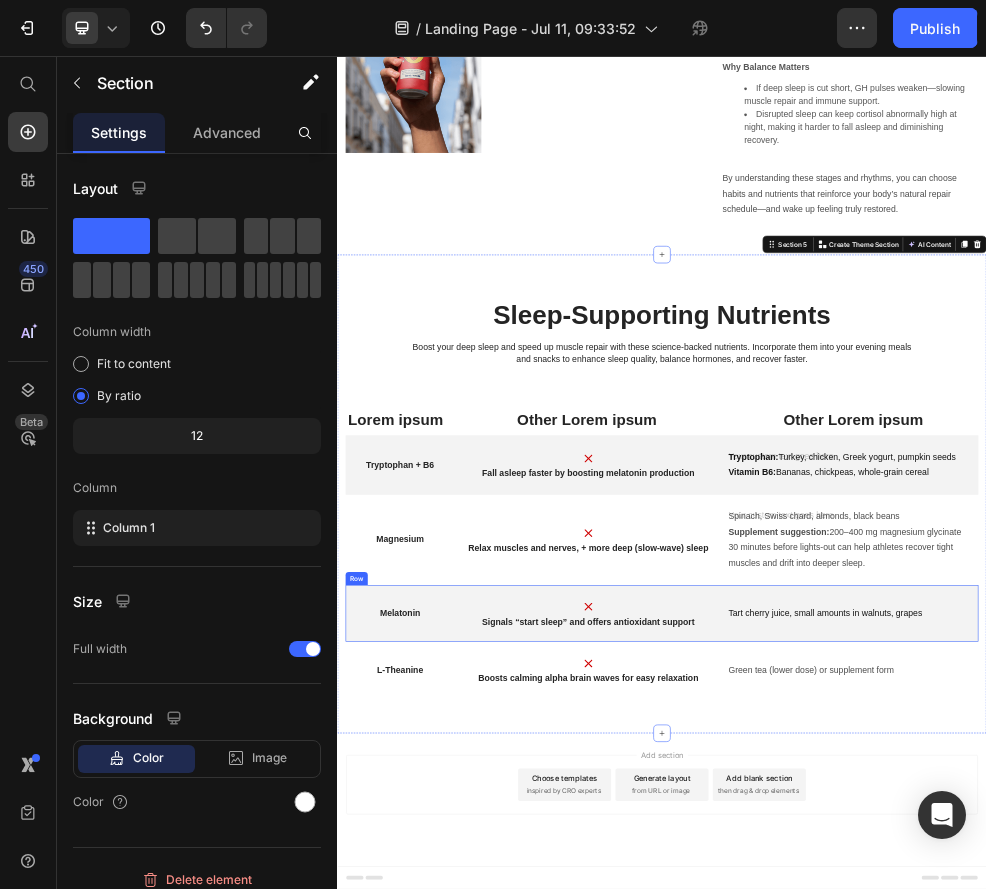 click on "Melatonin     Text Block Image Signals “start sleep” and offers antioxidant support     Text Block Tart cherry juice, small amounts in walnuts, grapes Text Block Row" at bounding box center [937, 1087] 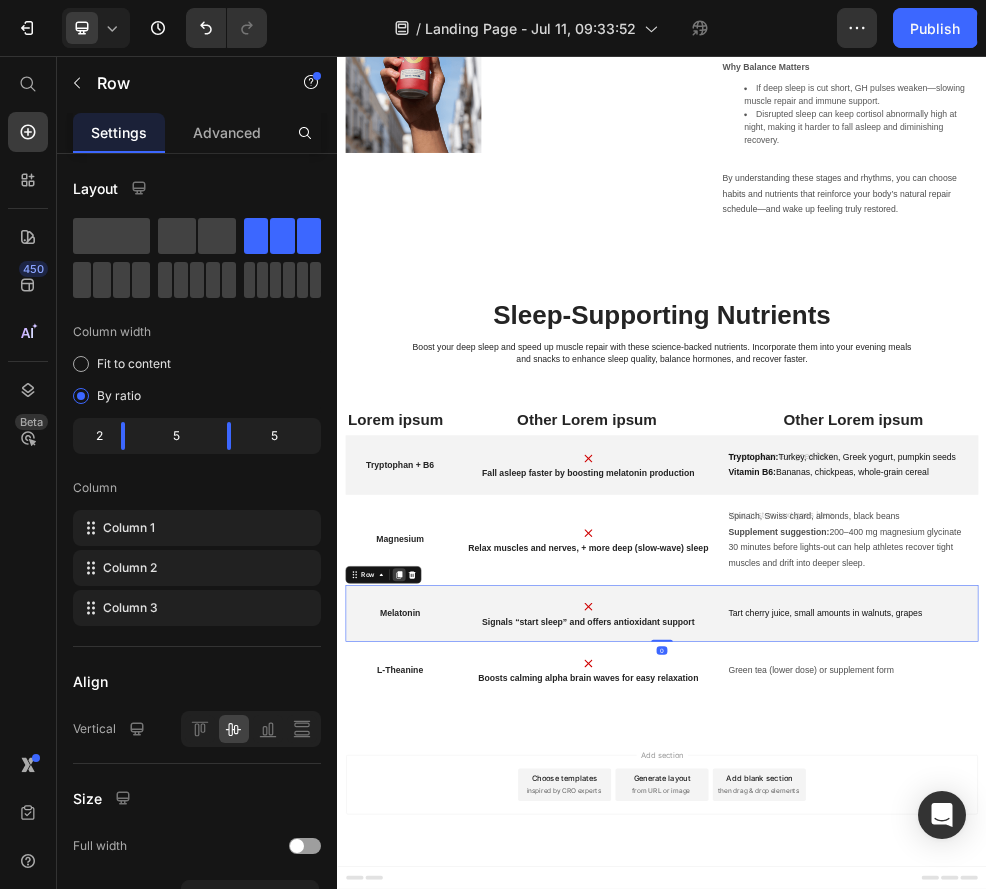 click 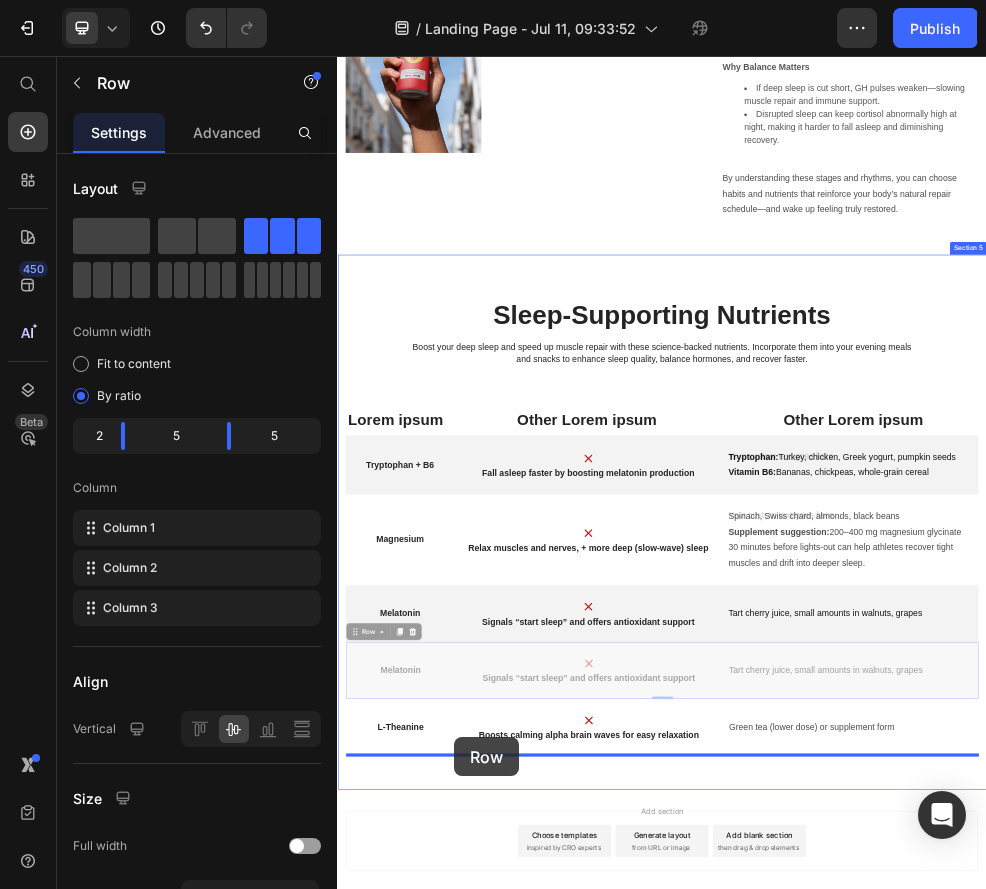 scroll, scrollTop: 2976, scrollLeft: 0, axis: vertical 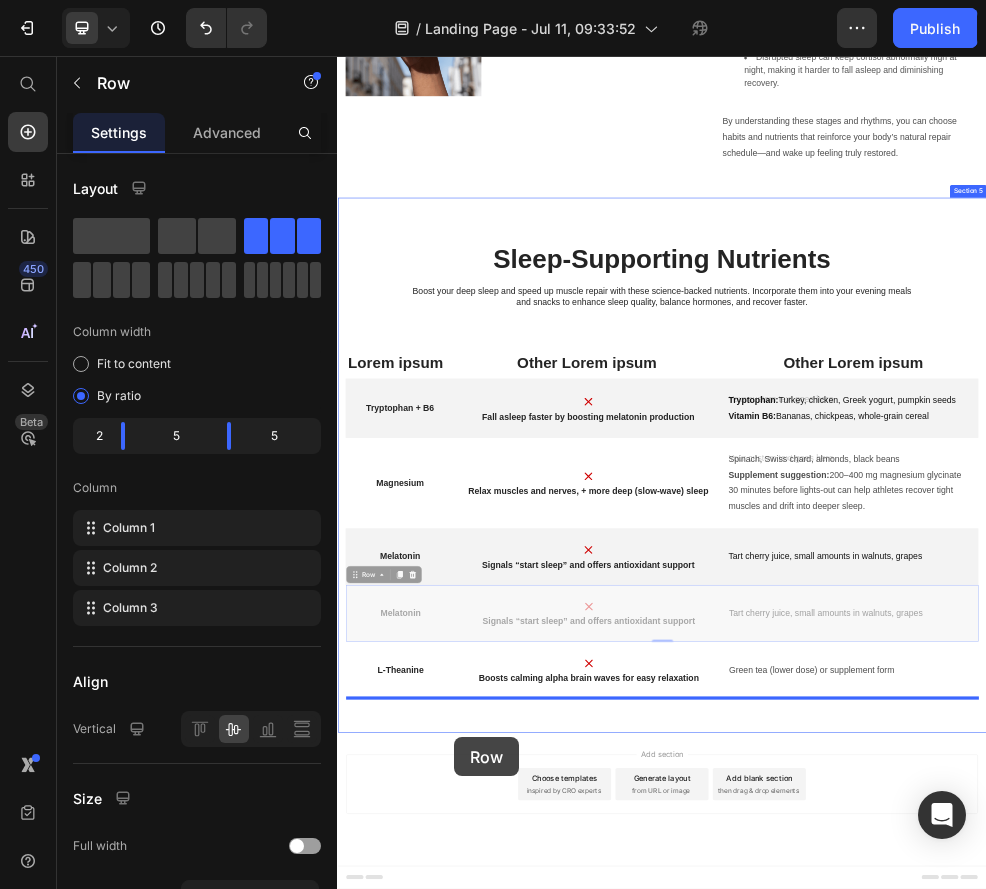 drag, startPoint x: 570, startPoint y: 1164, endPoint x: 553, endPoint y: 1316, distance: 152.94771 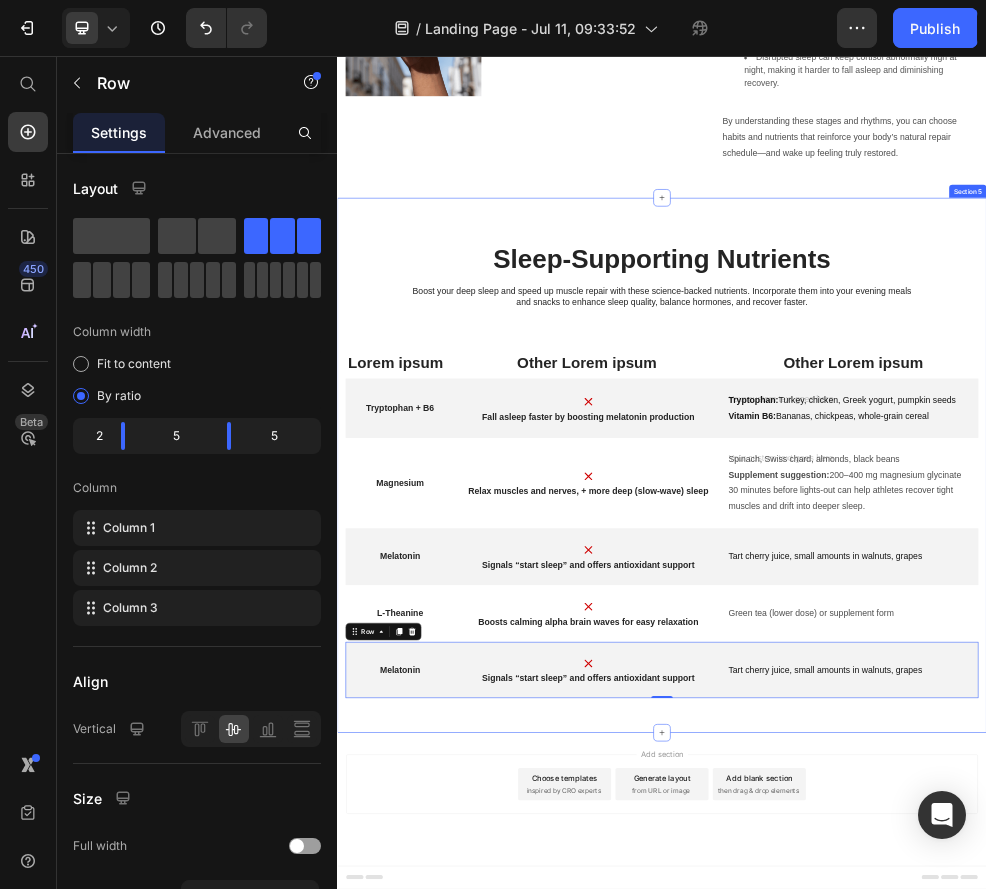click on "Sleep-Supporting Nutrients  Heading Boost your deep sleep and speed up muscle repair with these science-backed nutrients. Incorporate them into your evening meals and snacks to enhance sleep quality, balance hormones, and recover faster. Text Block Row Lorem ipsum Text Block Other Lorem ipsum Text Block Other Lorem ipsum Text Block Row Tryptophan + B6 Text Block Image Fall asleep faster by boosting melatonin production Text Block Tryptophan:  Turkey, chicken, Greek yogurt, pumpkin seeds Vitamin B6:  Bananas, chickpeas, whole-grain cereal Text Block Row Magnesium Text Block Image Relax muscles and nerves, + more deep (slow-wave) sleep Text Block Spinach, Swiss chard, almonds, black beans Supplement suggestion:  200–400 mg magnesium glycinate 30 minutes before lights-out can help athletes recover tight muscles and drift into deeper sleep. Text Block Row Melatonin     Text Block Image Signals “start sleep” and offers antioxidant support     Text Block Text Block Row L-Theanine     Text Block" at bounding box center [937, 814] 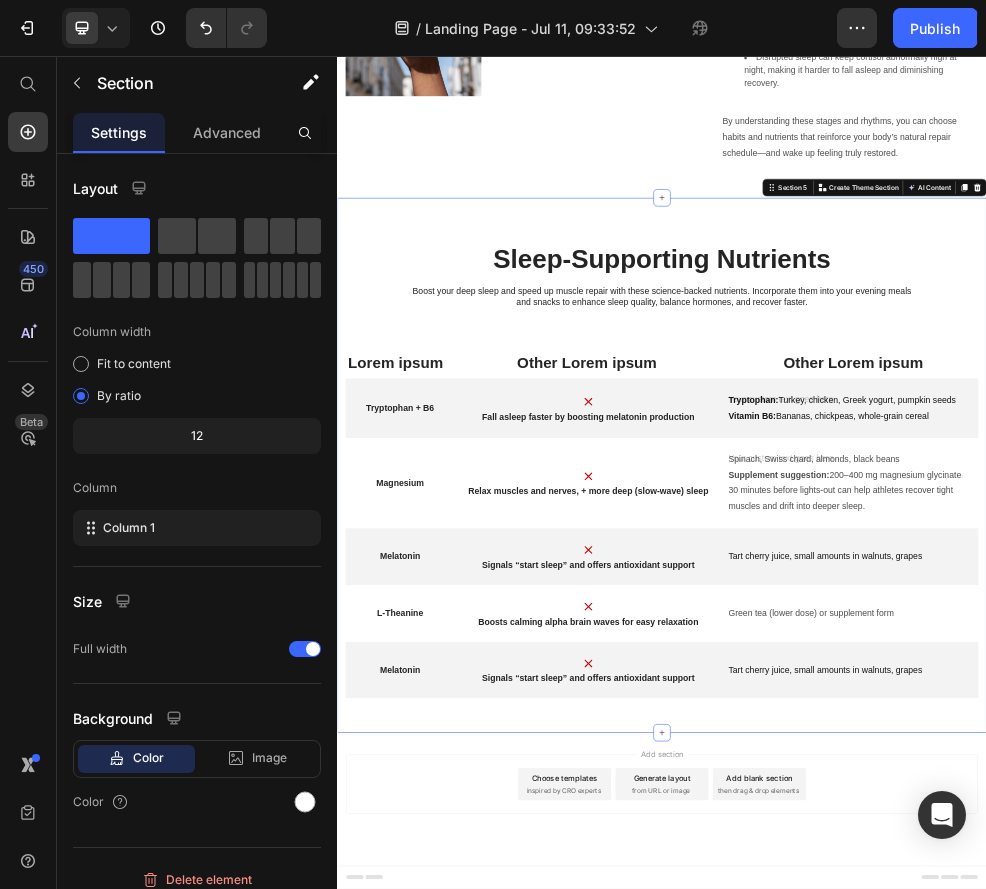 click on "Melatonin" at bounding box center [452, 1191] 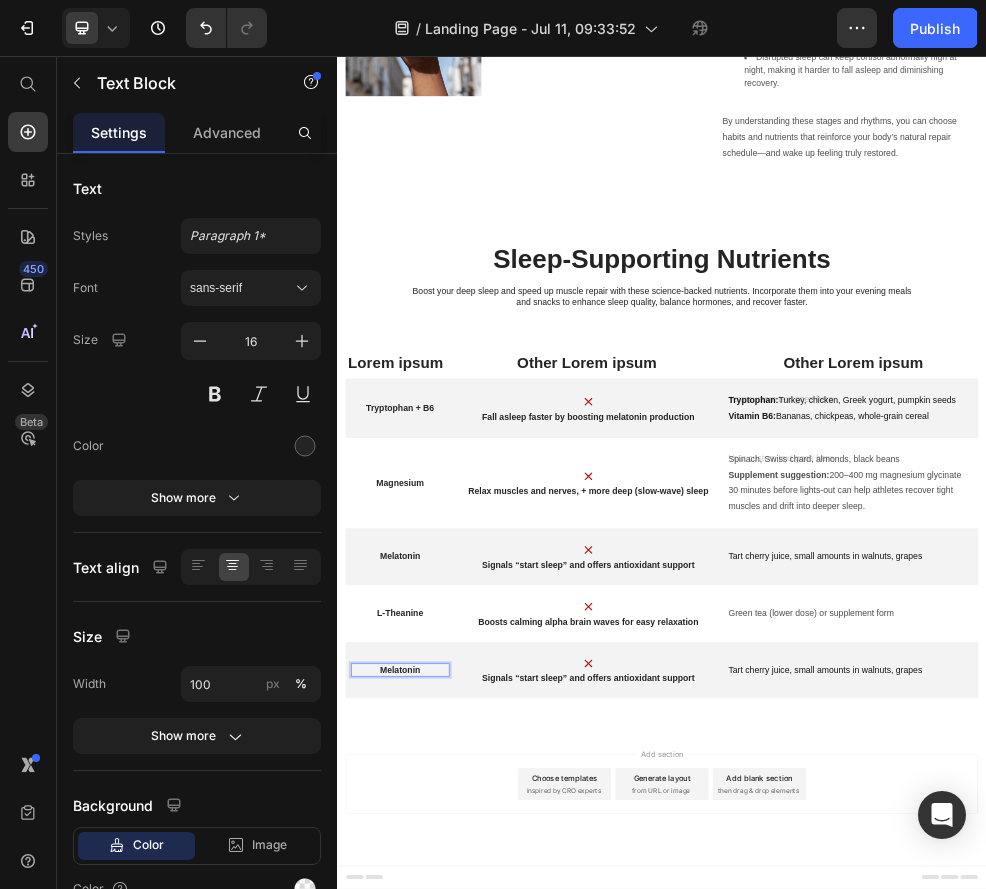 click on "Melatonin" at bounding box center (452, 1191) 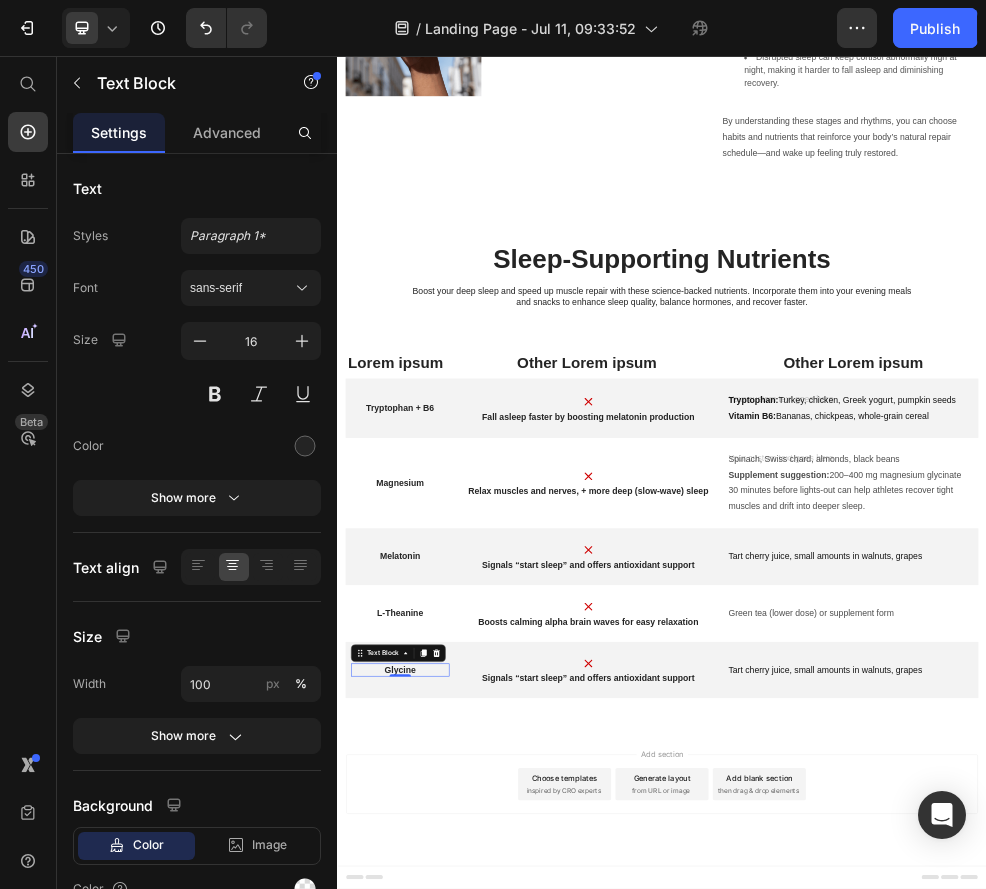 click on "Signals “start sleep” and offers antioxidant support" at bounding box center [801, 1208] 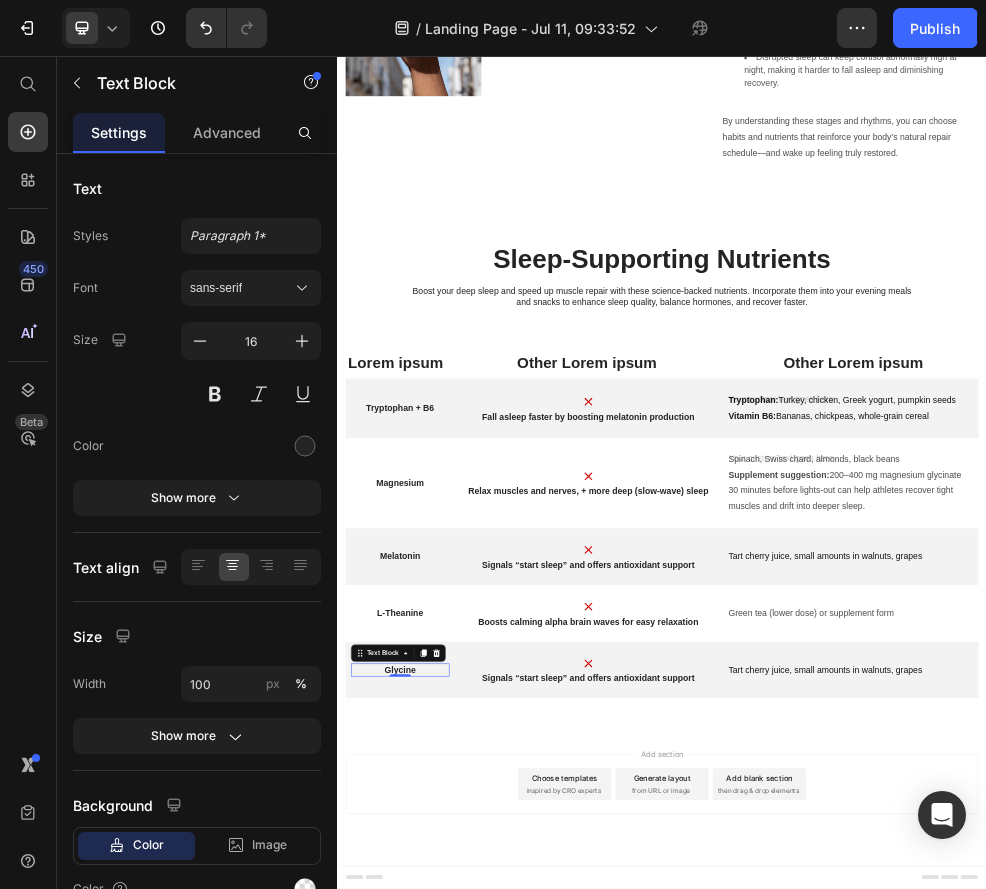 click on "Signals “start sleep” and offers antioxidant support" at bounding box center [801, 1208] 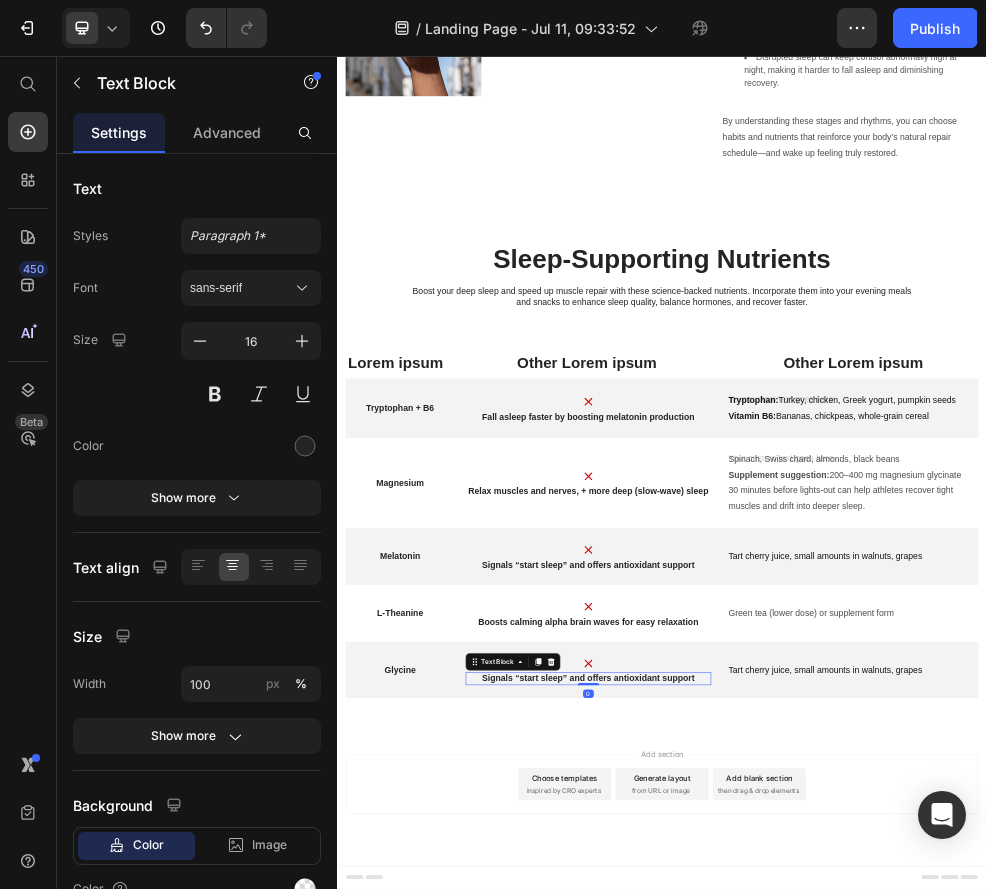 click on "Signals “start sleep” and offers antioxidant support" at bounding box center [801, 1208] 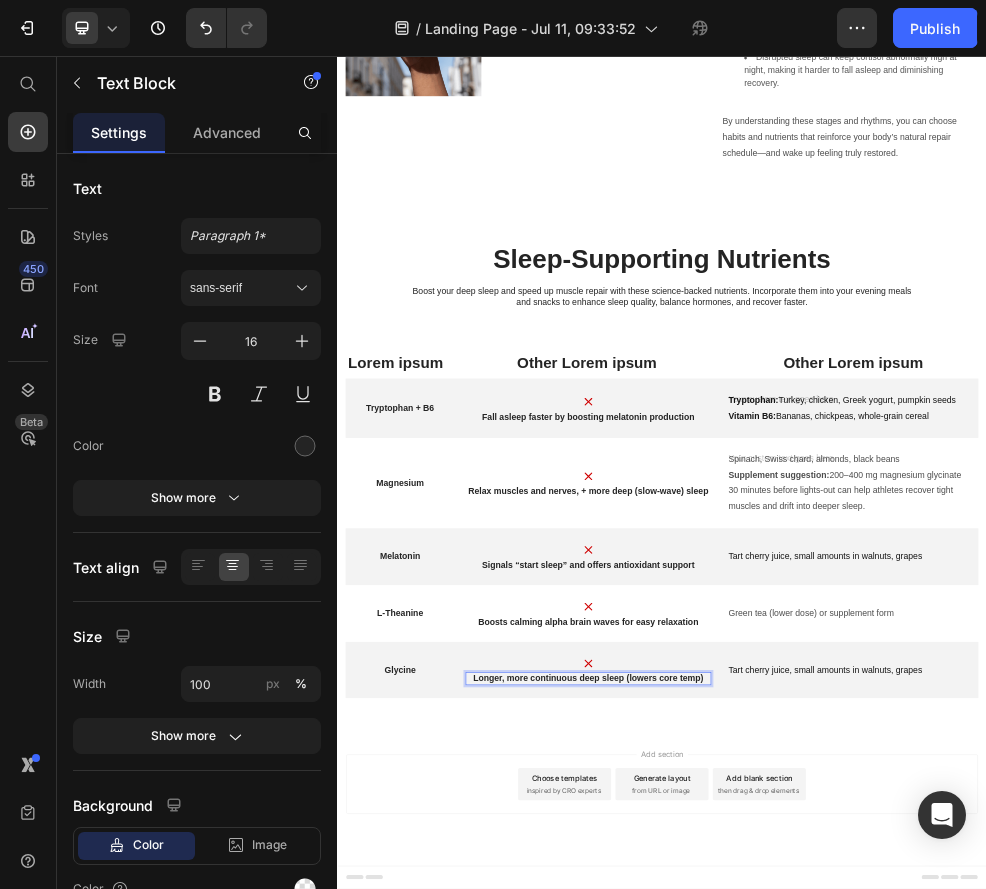 click on "Tart cherry juice, small amounts in walnuts, grapes" at bounding box center (1285, 1192) 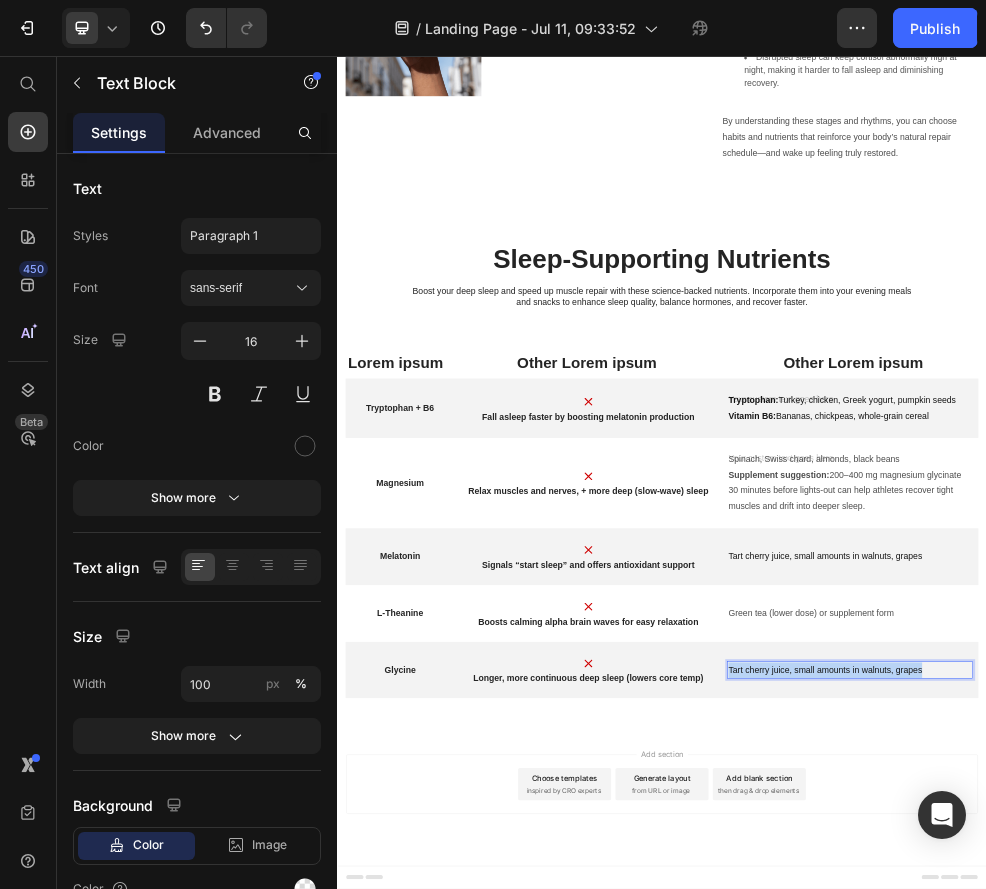 click on "Tart cherry juice, small amounts in walnuts, grapes" at bounding box center [1285, 1192] 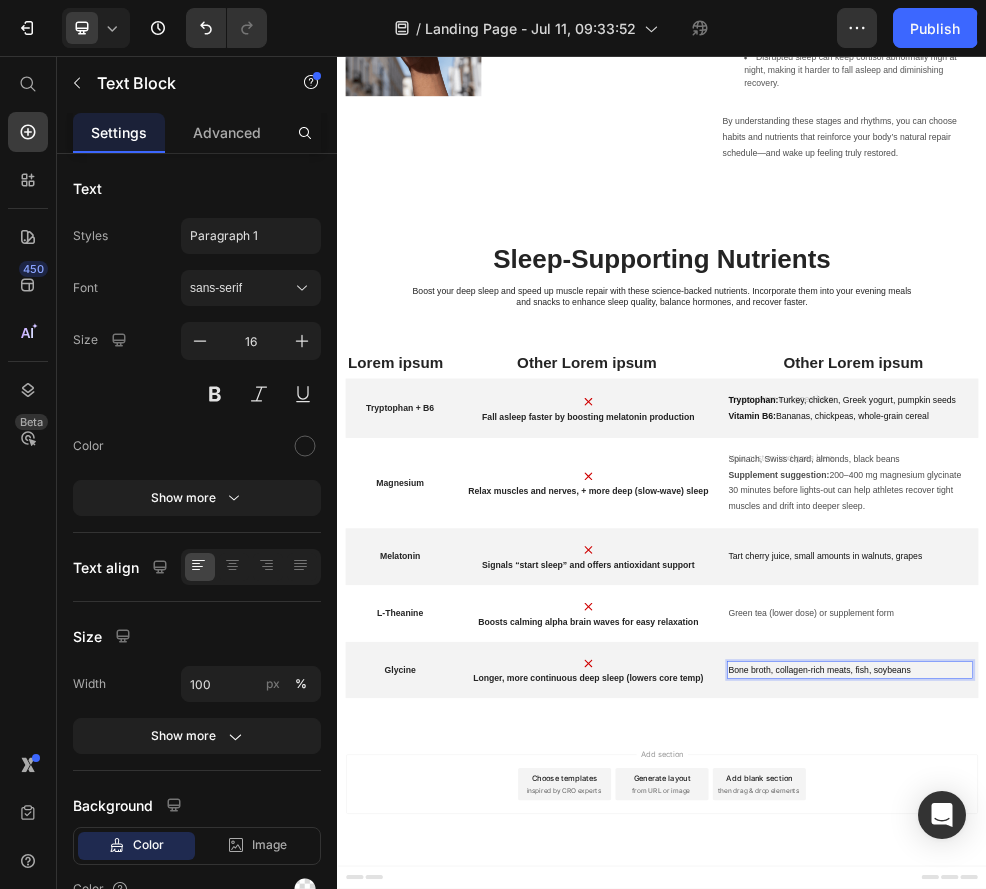 click on "Longer, more continuous deep sleep (lowers core temp)" at bounding box center [801, 1208] 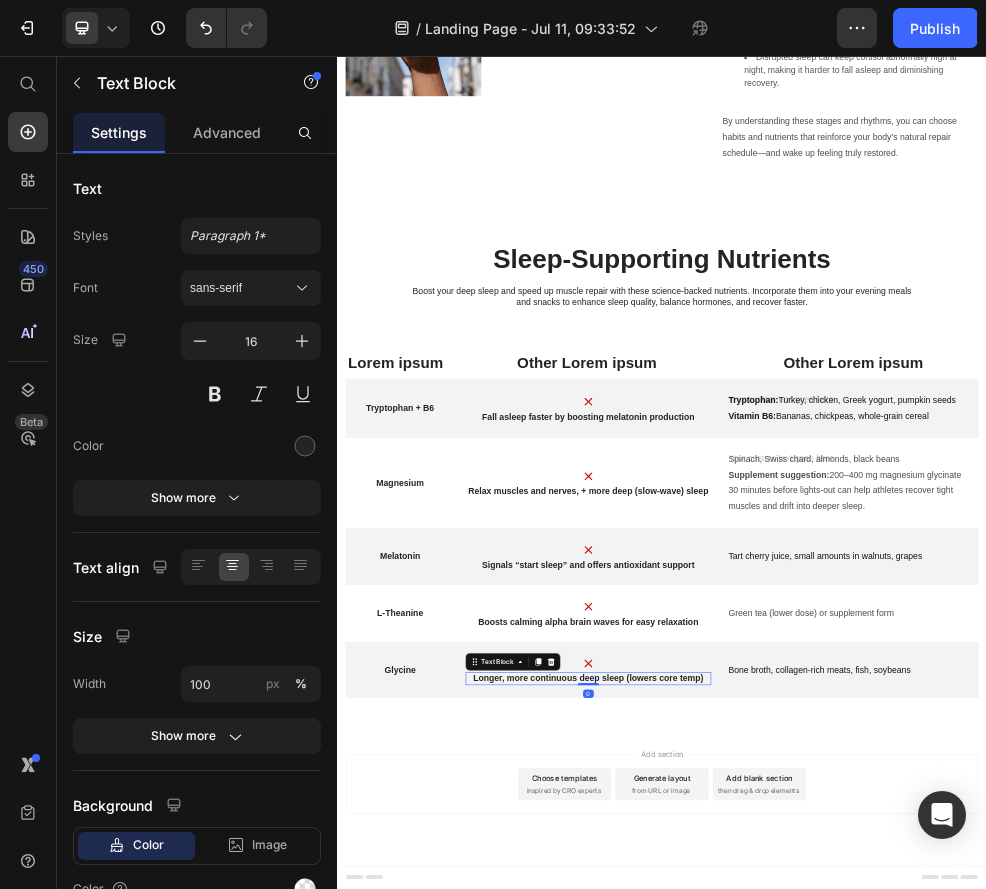 click on "Longer, more continuous deep sleep (lowers core temp)" at bounding box center (801, 1208) 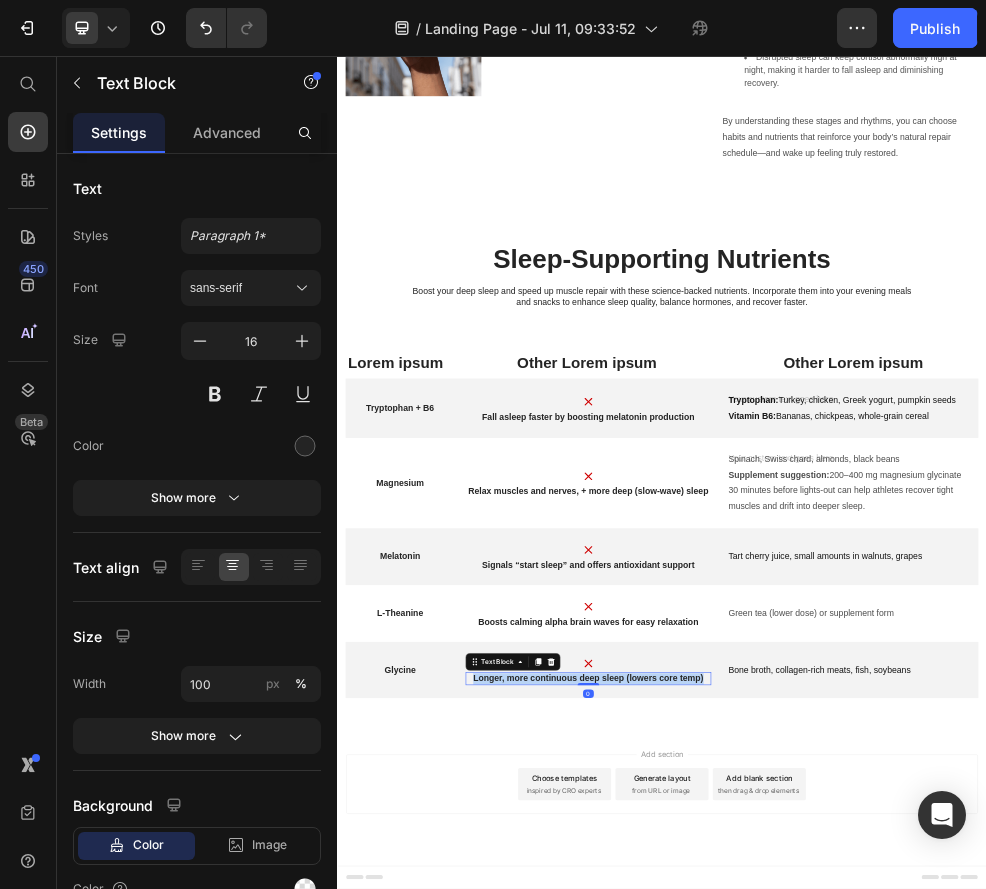 click on "Longer, more continuous deep sleep (lowers core temp)" at bounding box center [801, 1208] 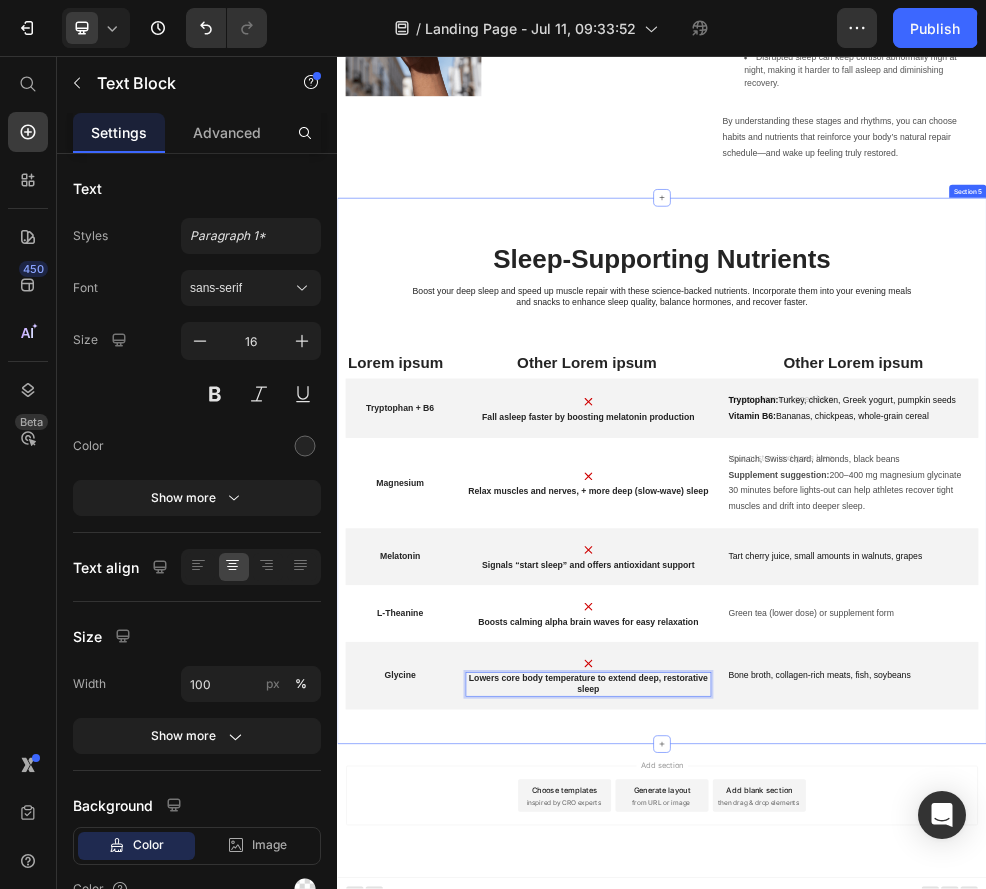 click on "Sleep-Supporting Nutrients  Heading Boost your deep sleep and speed up muscle repair with these science-backed nutrients. Incorporate them into your evening meals and snacks to enhance sleep quality, balance hormones, and recover faster. Text Block Row Lorem ipsum Text Block Other Lorem ipsum Text Block Other Lorem ipsum Text Block Row Tryptophan + B6 Text Block Image Fall asleep faster by boosting melatonin production Text Block Tryptophan:  Turkey, chicken, Greek yogurt, pumpkin seeds Vitamin B6:  Bananas, chickpeas, whole-grain cereal Text Block Row Magnesium Text Block Image Relax muscles and nerves, + more deep (slow-wave) sleep Text Block Spinach, Swiss chard, almonds, black beans Supplement suggestion:  200–400 mg magnesium glycinate 30 minutes before lights-out can help athletes recover tight muscles and drift into deeper sleep. Text Block Row Melatonin     Text Block Image Signals “start sleep” and offers antioxidant support     Text Block Text Block Row L-Theanine     Text Block" at bounding box center (937, 824) 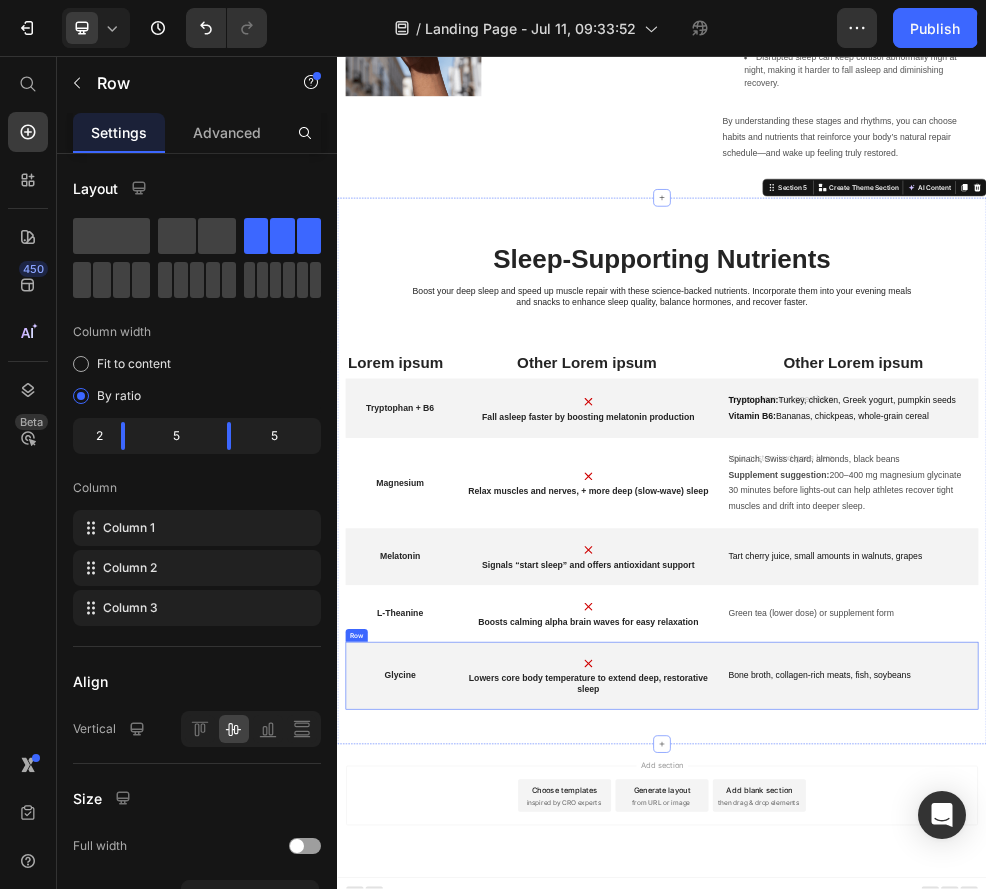 click on "Bone broth, collagen-rich meats, fish, soybeans Text Block" at bounding box center [1285, 1203] 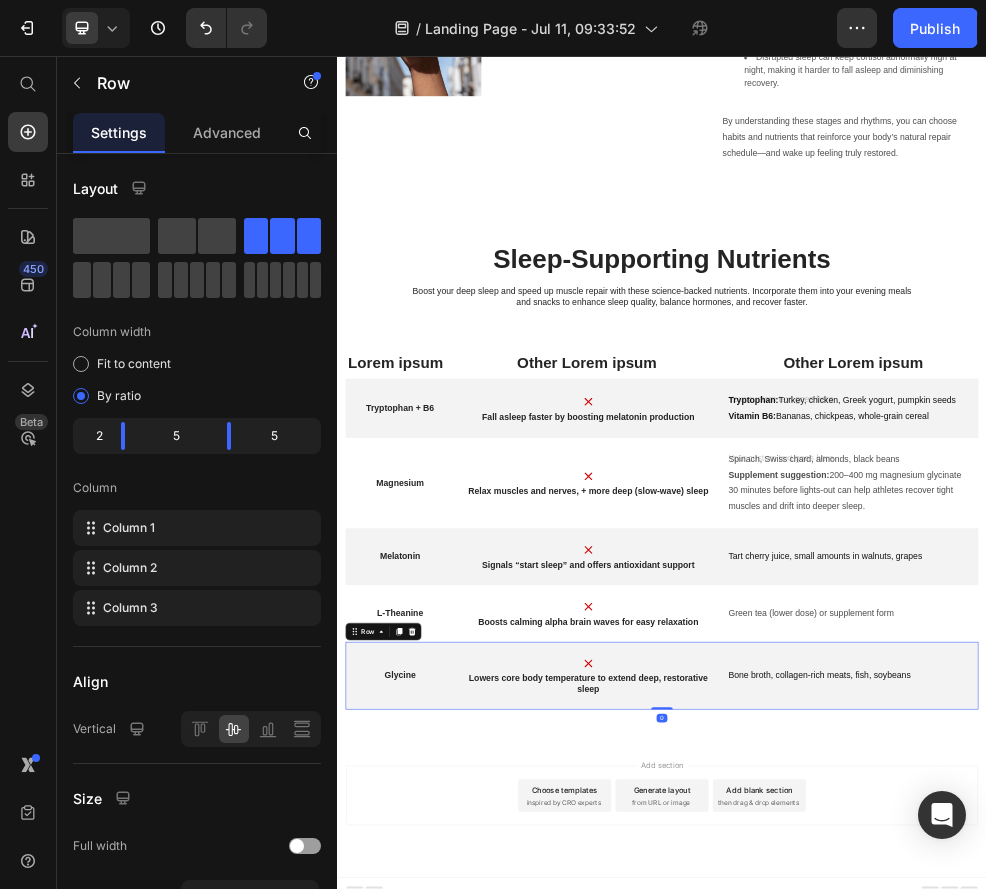 scroll, scrollTop: 2997, scrollLeft: 0, axis: vertical 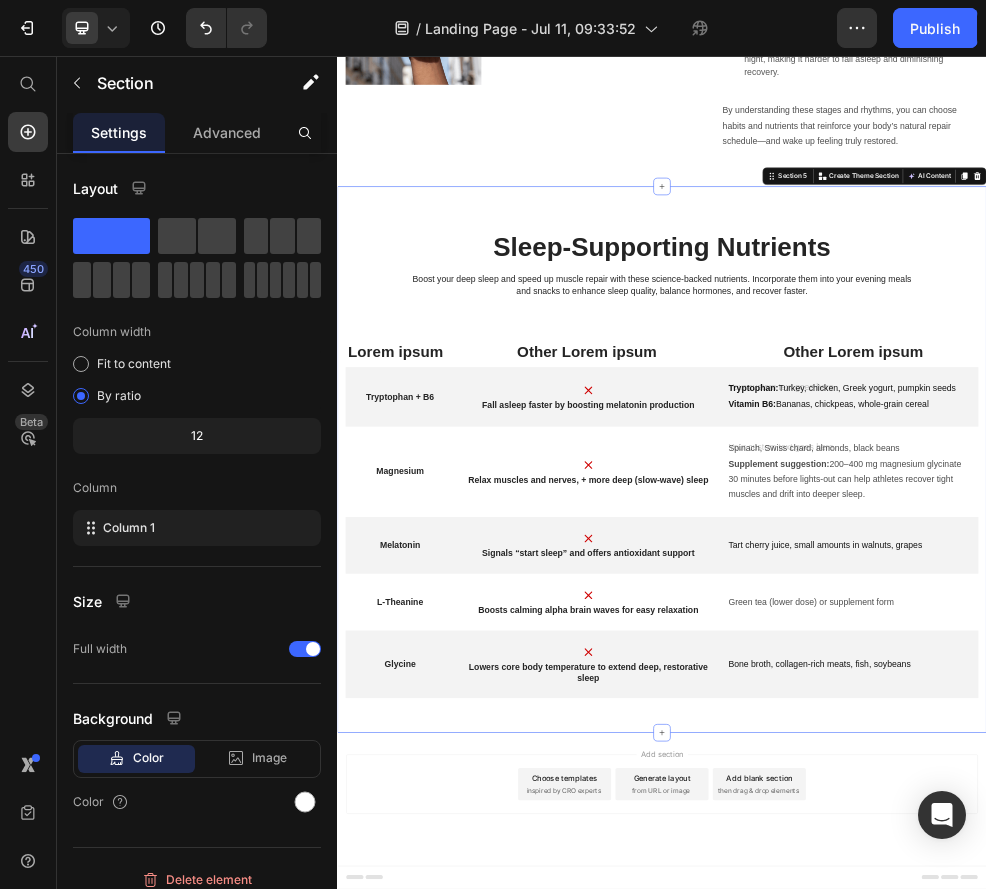 click on "Sleep-Supporting Nutrients  Heading Boost your deep sleep and speed up muscle repair with these science-backed nutrients. Incorporate them into your evening meals and snacks to enhance sleep quality, balance hormones, and recover faster. Text Block Row Lorem ipsum Text Block Other Lorem ipsum Text Block Other Lorem ipsum Text Block Row Tryptophan + B6 Text Block Image Fall asleep faster by boosting melatonin production Text Block Tryptophan:  Turkey, chicken, Greek yogurt, pumpkin seeds Vitamin B6:  Bananas, chickpeas, whole-grain cereal Text Block Row Magnesium Text Block Image Relax muscles and nerves, + more deep (slow-wave) sleep Text Block Spinach, Swiss chard, almonds, black beans Supplement suggestion:  200–400 mg magnesium glycinate 30 minutes before lights-out can help athletes recover tight muscles and drift into deeper sleep. Text Block Row Melatonin     Text Block Image Signals “start sleep” and offers antioxidant support     Text Block Text Block Row L-Theanine     Text Block" at bounding box center (937, 803) 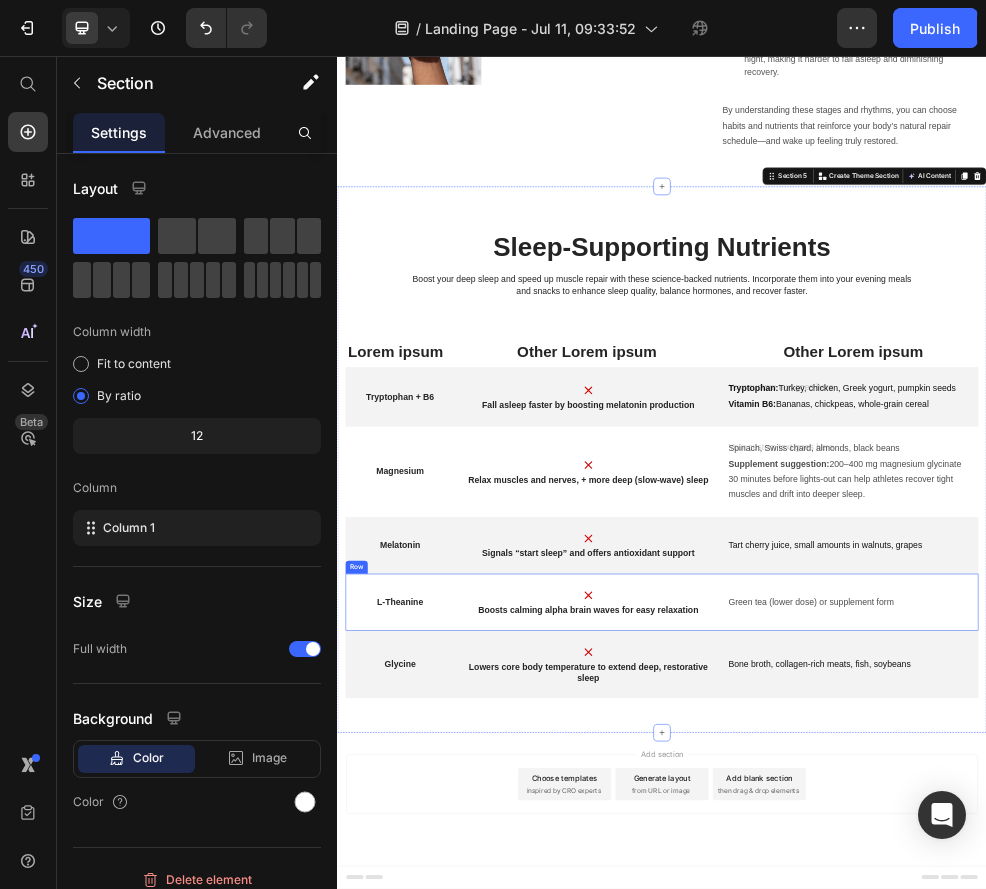 click on "L-Theanine     Text Block Image Boosts calming alpha brain waves for easy relaxation Text Block Green tea (lower dose) or supplement form Text Block Row" at bounding box center [937, 1066] 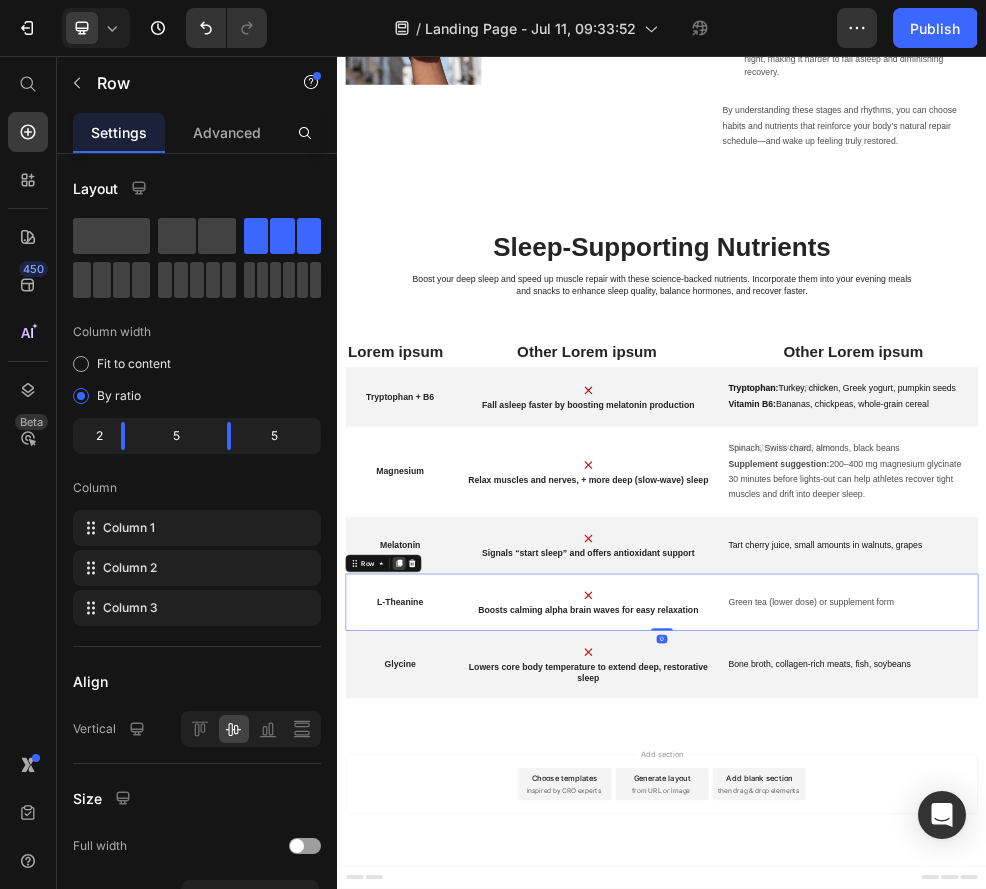 click at bounding box center (451, 995) 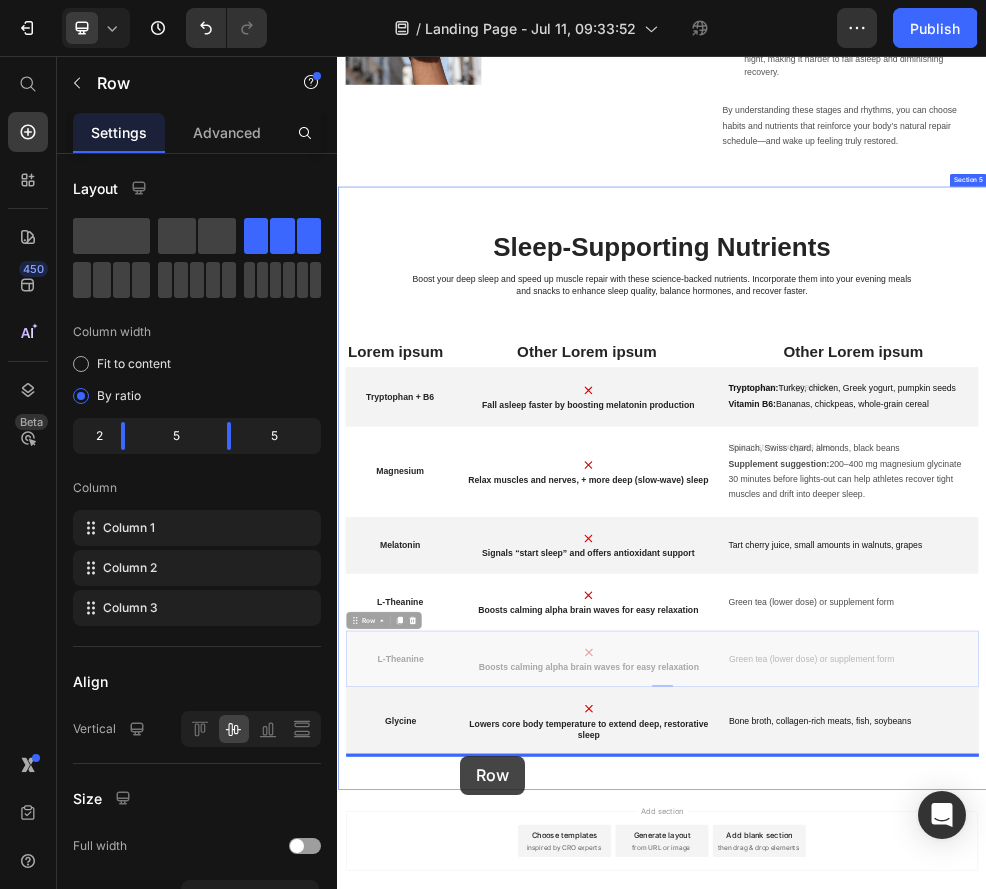 scroll, scrollTop: 3102, scrollLeft: 0, axis: vertical 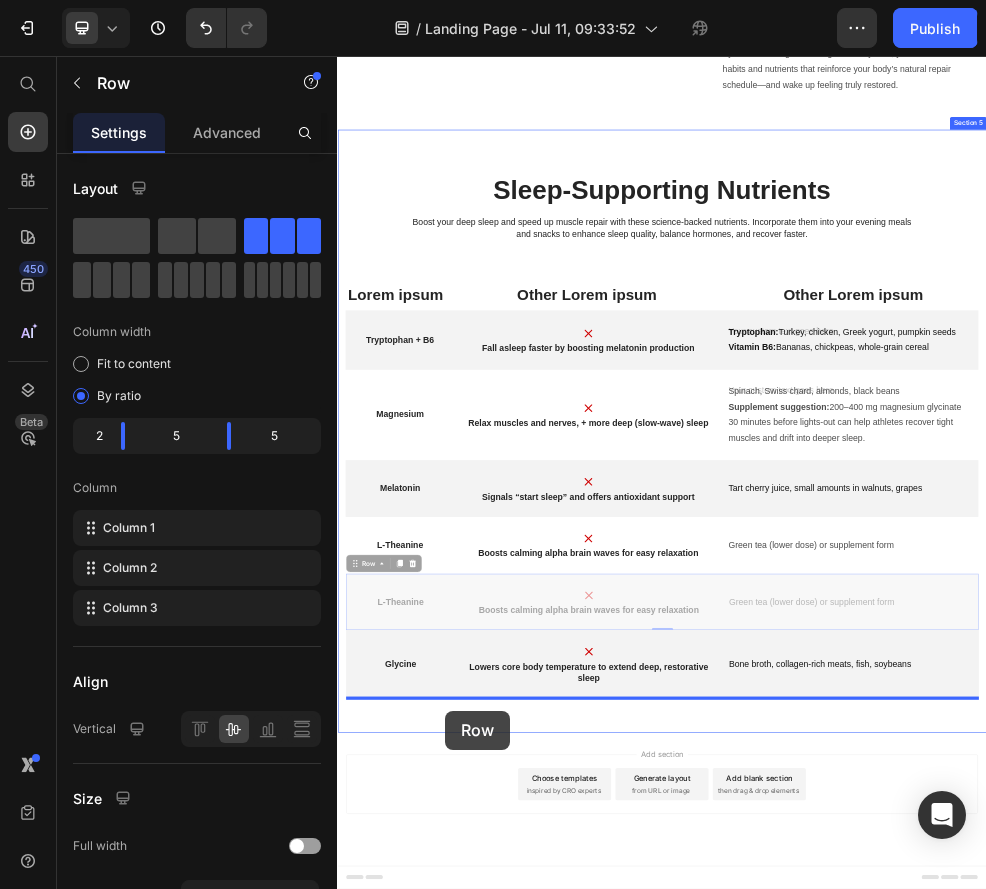drag, startPoint x: 540, startPoint y: 1156, endPoint x: 535, endPoint y: 1267, distance: 111.11256 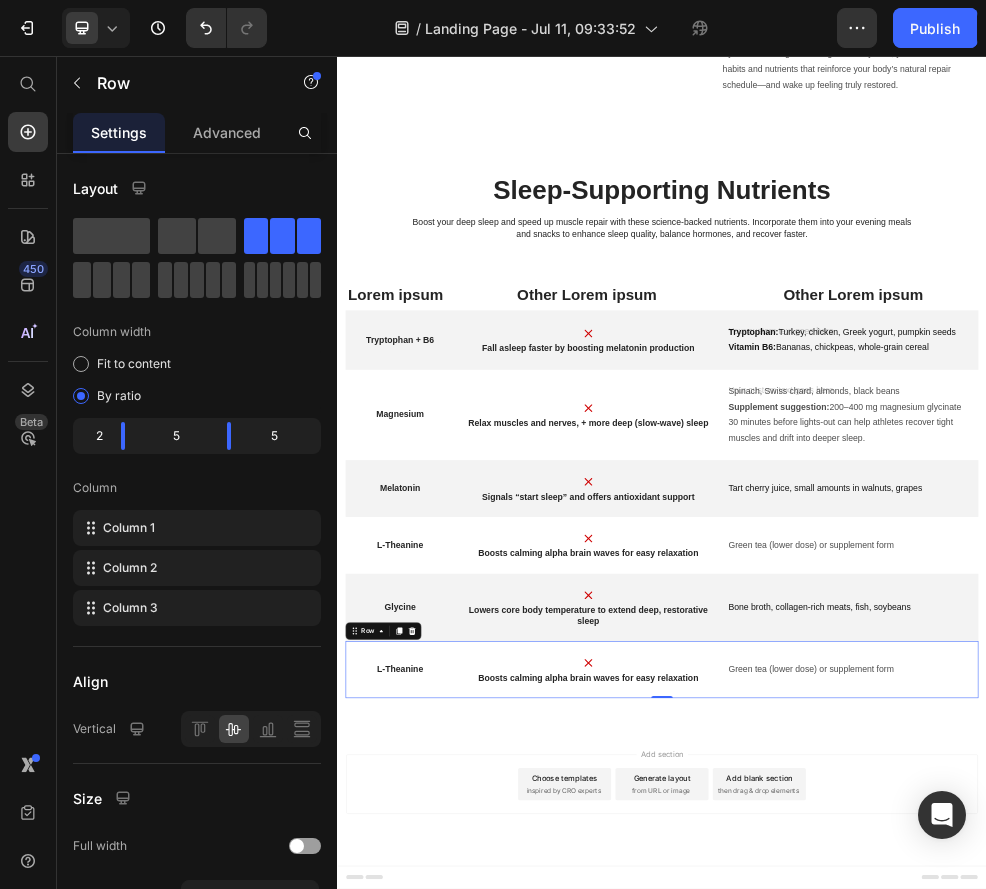 click on "L-Theanine" at bounding box center [453, 1191] 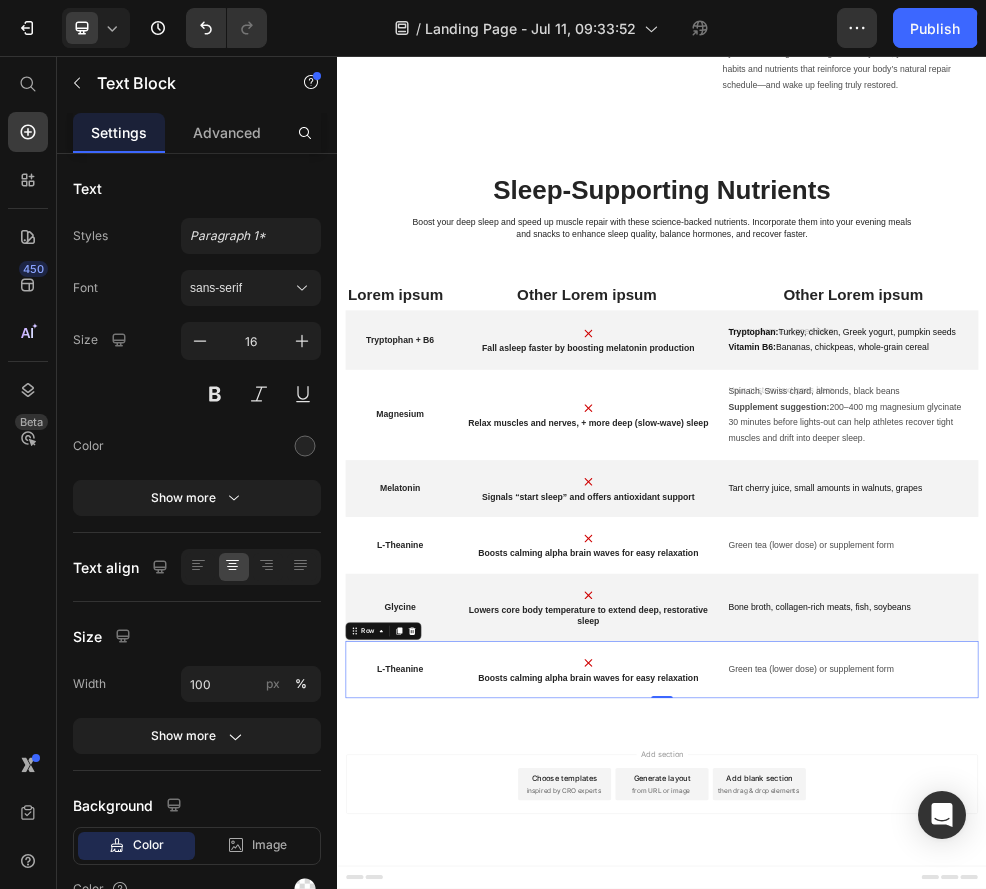 click on "L-Theanine" at bounding box center (453, 1191) 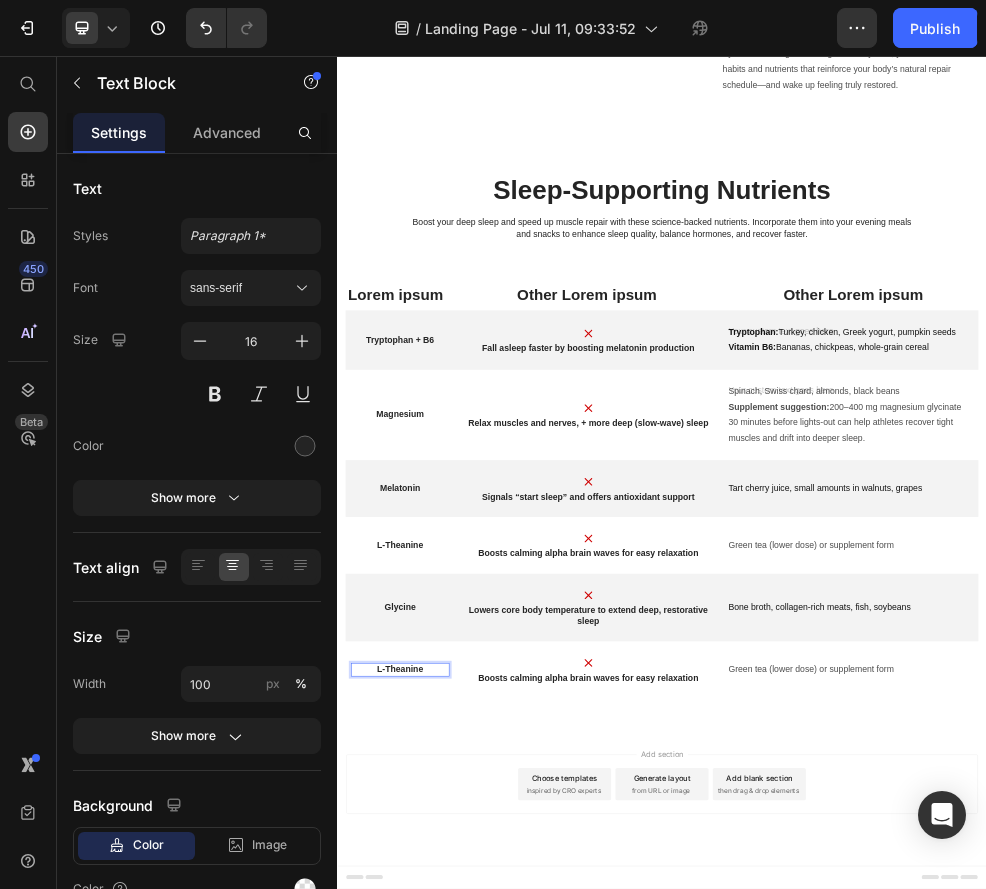 click on "L-Theanine" at bounding box center [453, 1191] 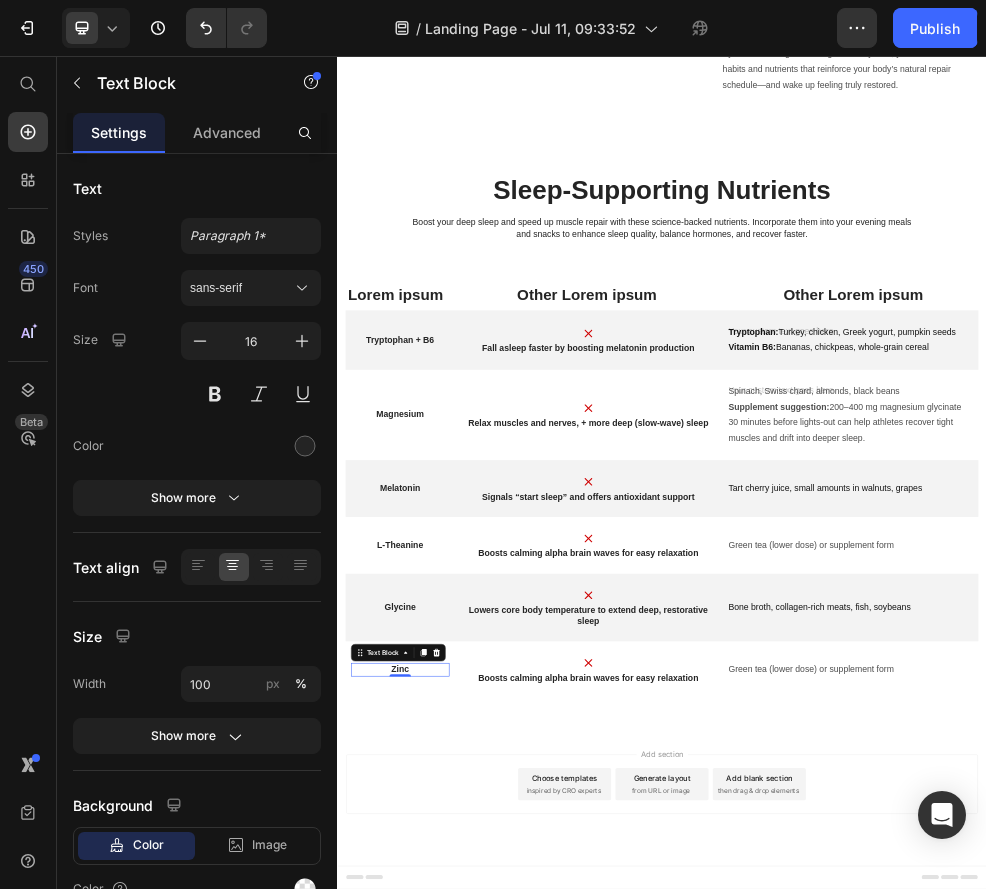 click on "Boosts calming alpha brain waves for easy relaxation" at bounding box center (801, 1207) 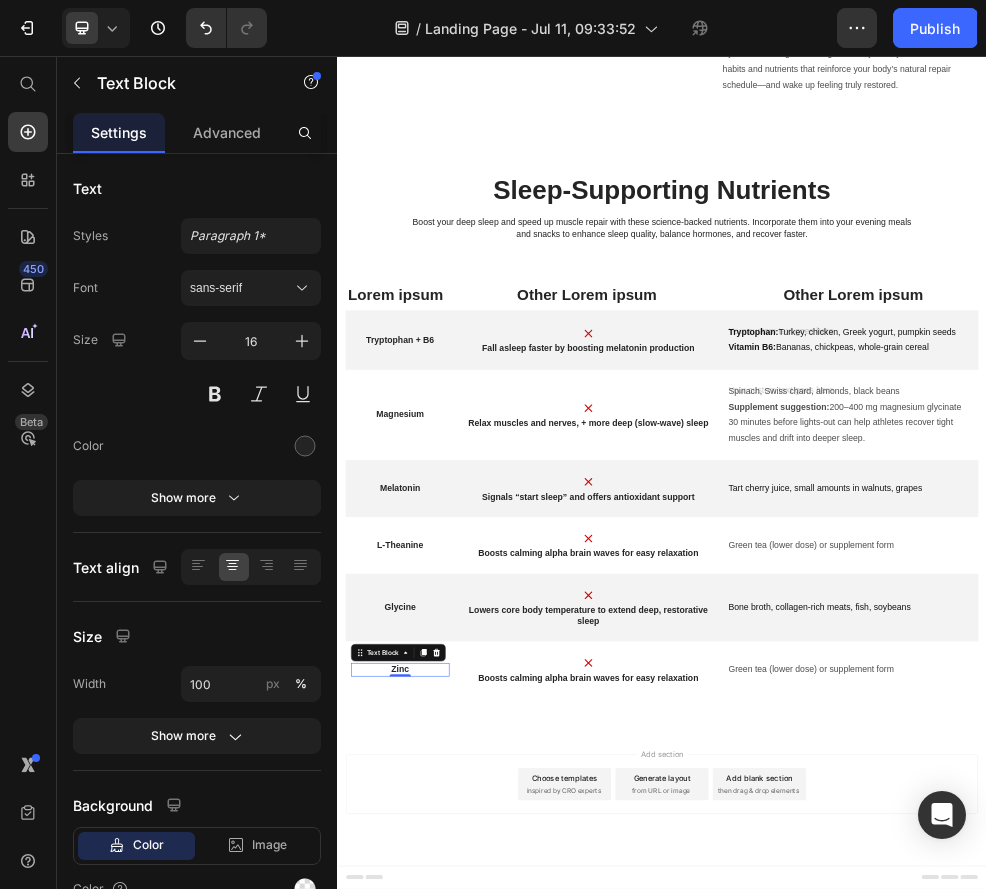 click on "Boosts calming alpha brain waves for easy relaxation" at bounding box center [801, 1207] 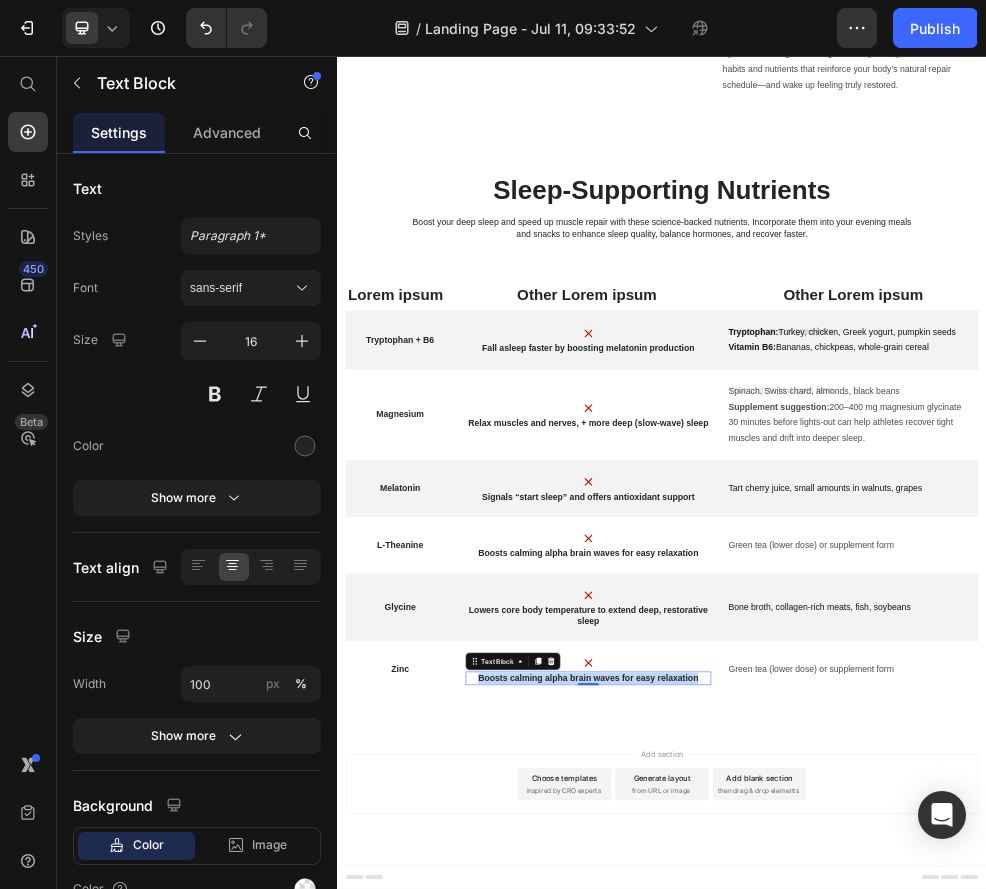 click on "Boosts calming alpha brain waves for easy relaxation" at bounding box center (801, 1207) 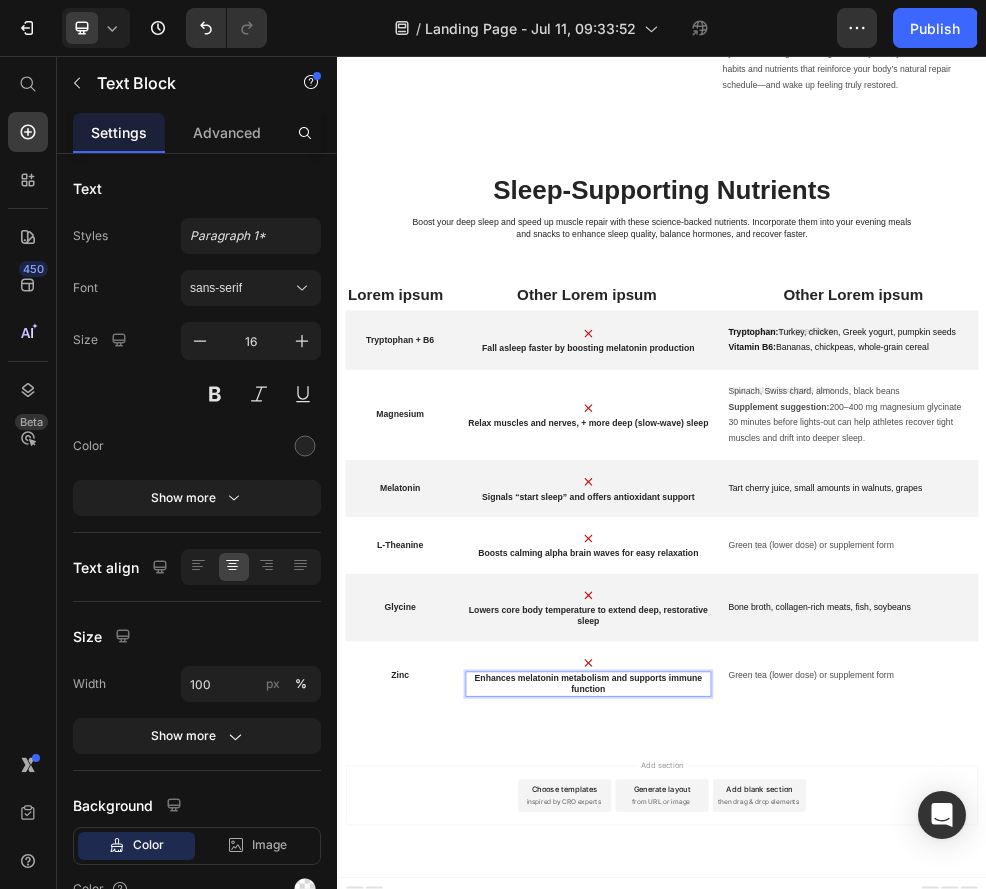 click on "Green tea (lower dose) or supplement form" at bounding box center (1285, 1202) 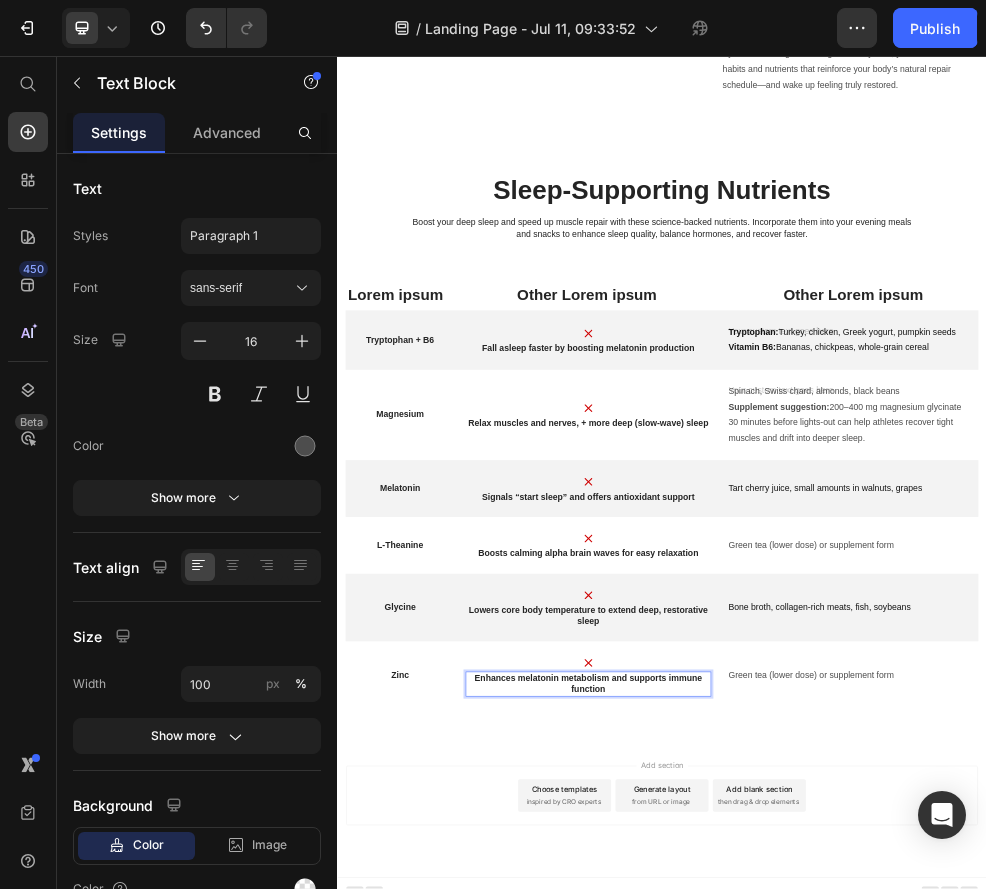 click on "Green tea (lower dose) or supplement form" at bounding box center [1285, 1202] 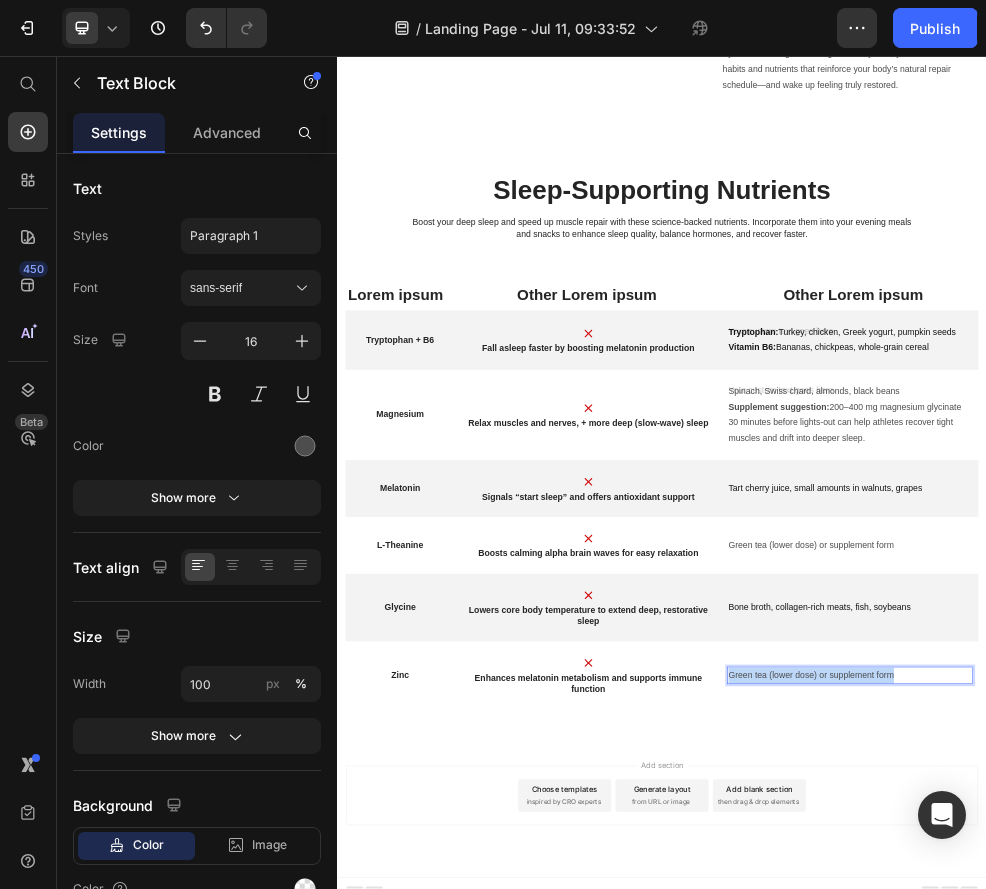 click on "Green tea (lower dose) or supplement form" at bounding box center (1285, 1202) 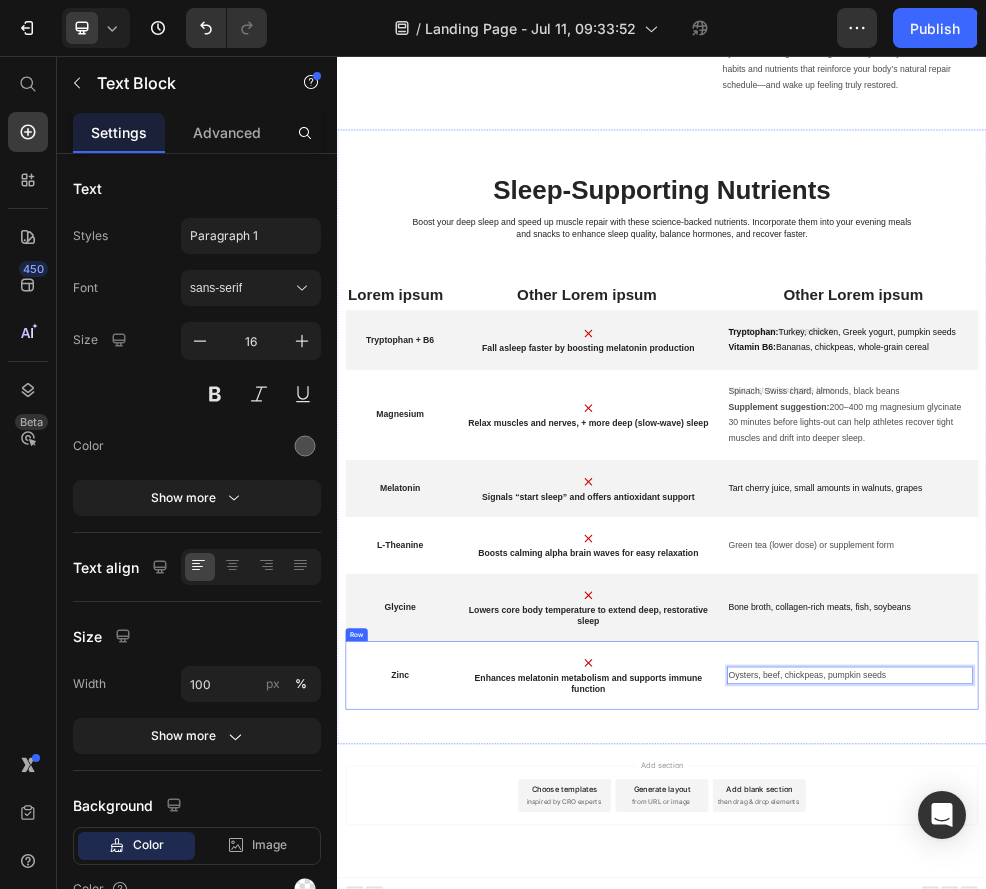 click on "Zinc Text Block Image Enhances melatonin metabolism and supports immune function Text Block Oysters, beef, chickpeas, pumpkin seeds Text Block   0 Row" at bounding box center [937, 1202] 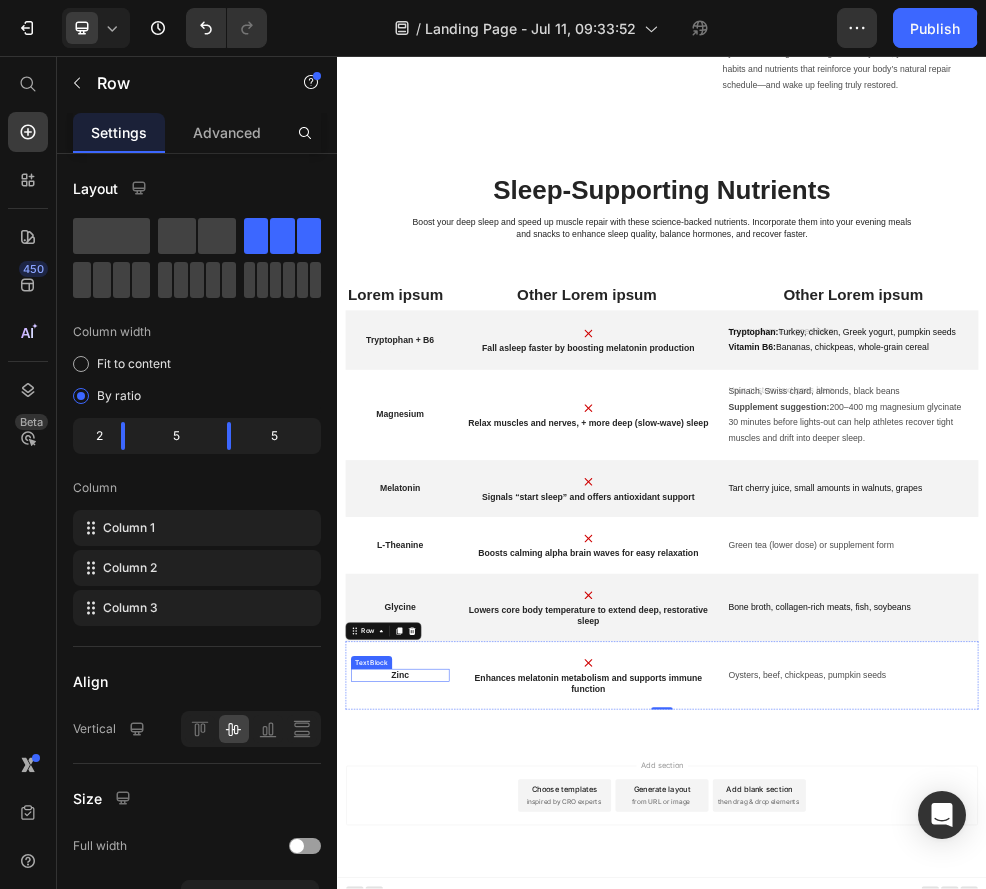 click on "Zinc" at bounding box center (453, 1202) 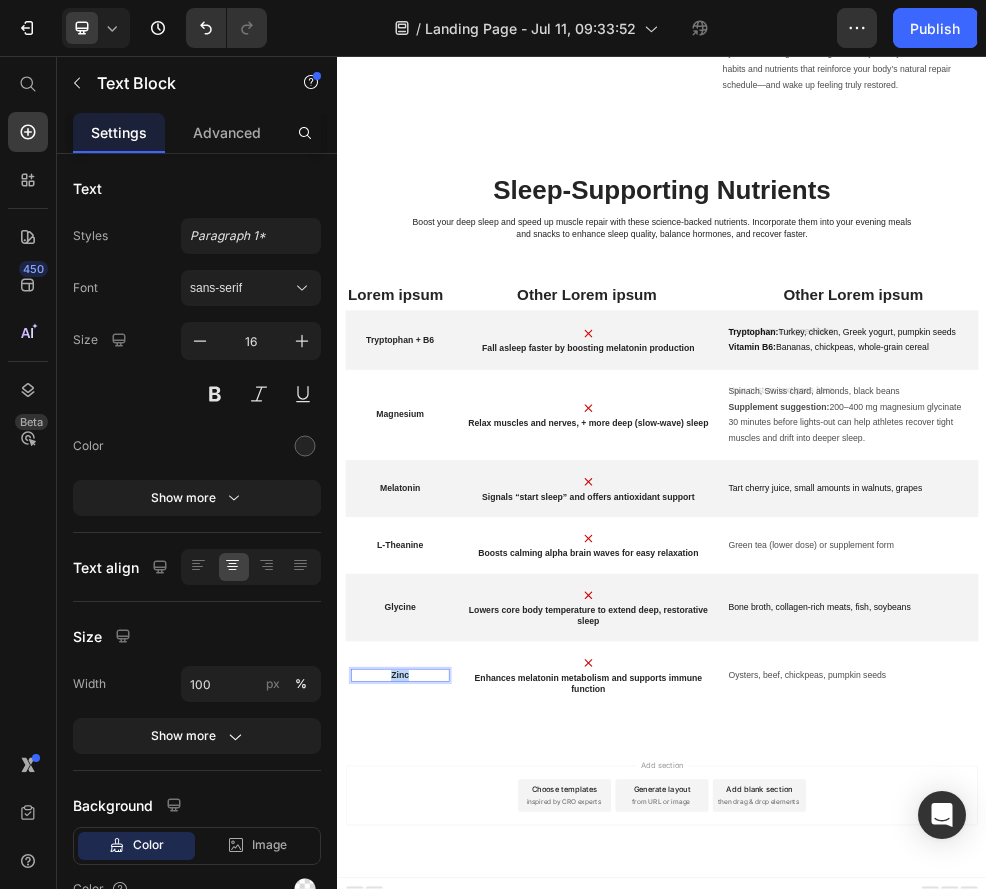click on "Zinc" at bounding box center (453, 1202) 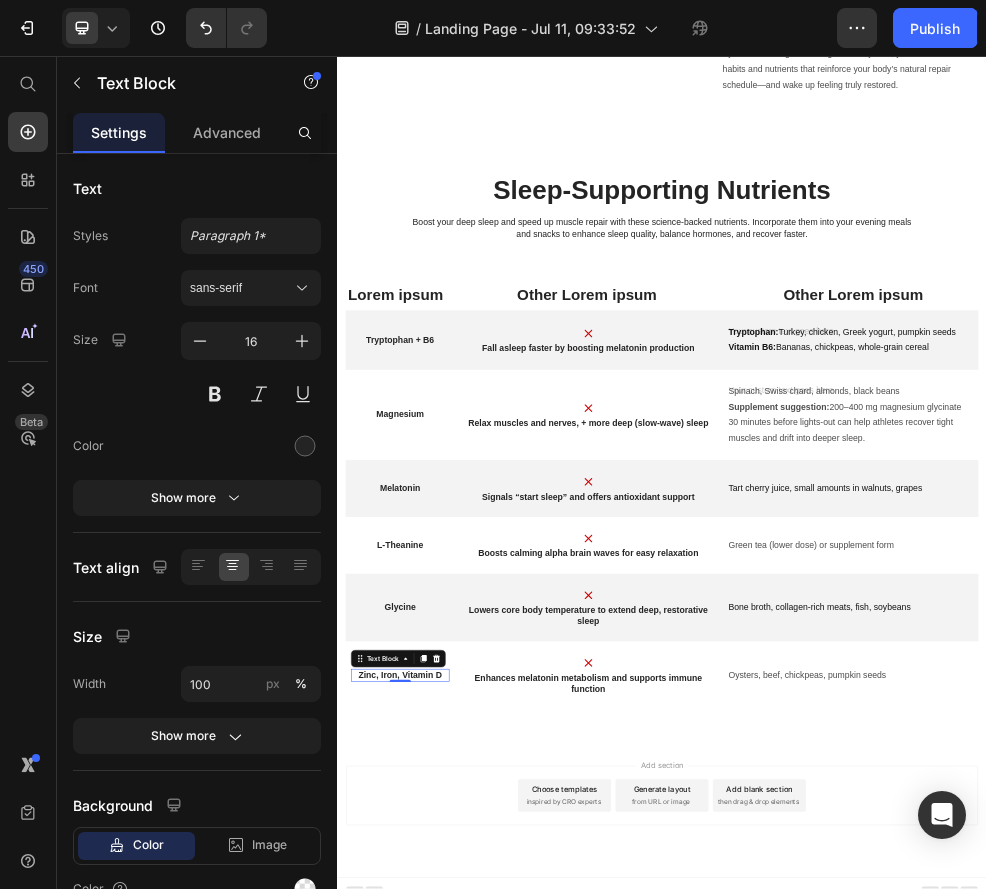 click on "Enhances melatonin metabolism and supports immune function" at bounding box center (801, 1218) 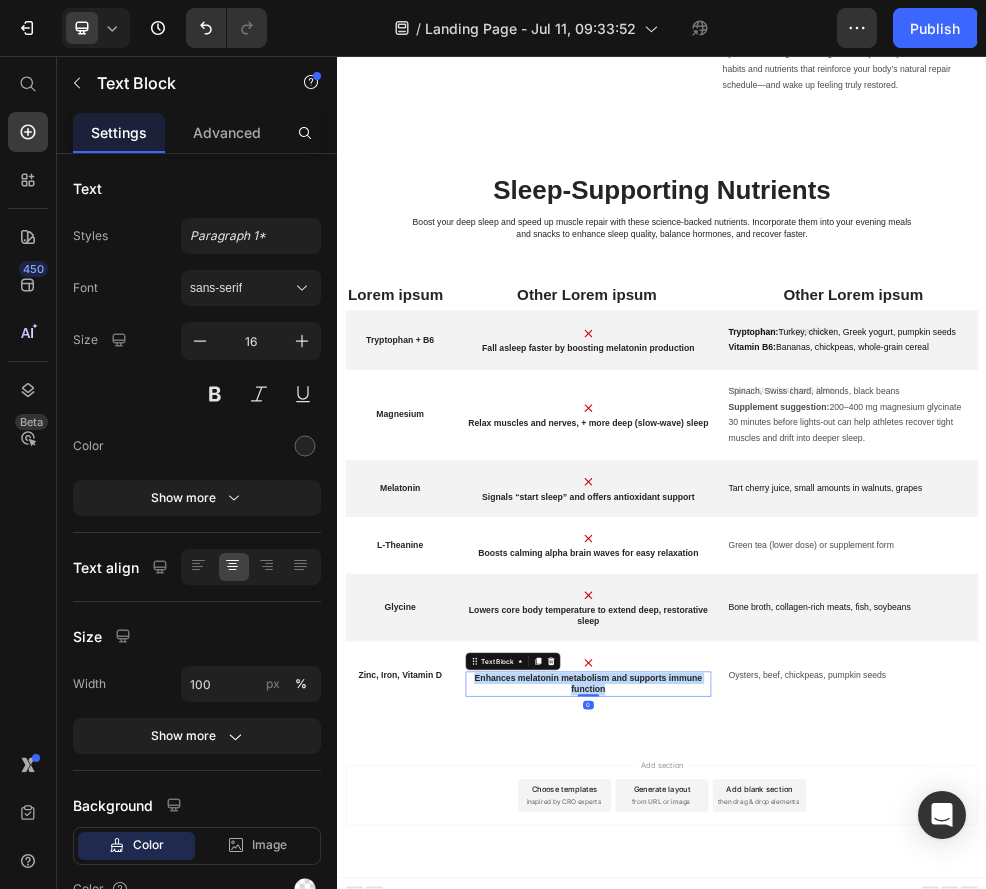 click on "Enhances melatonin metabolism and supports immune function" at bounding box center [801, 1218] 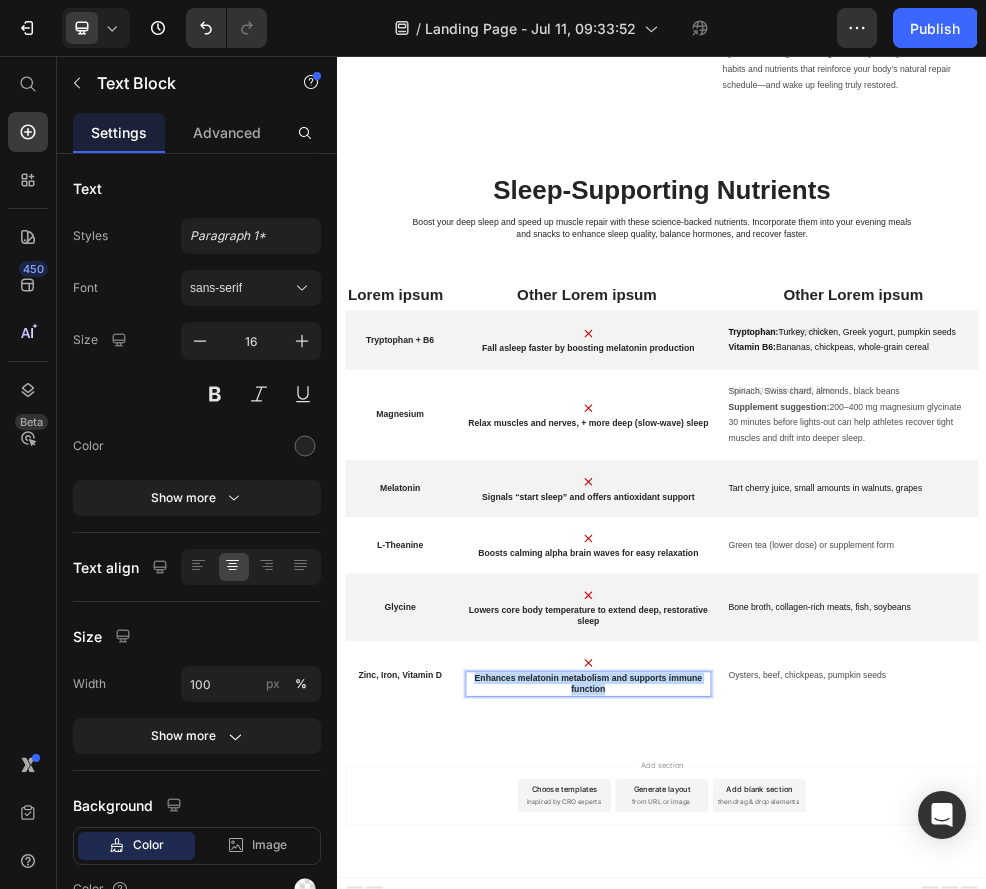 click on "Enhances melatonin metabolism and supports immune function" at bounding box center (801, 1218) 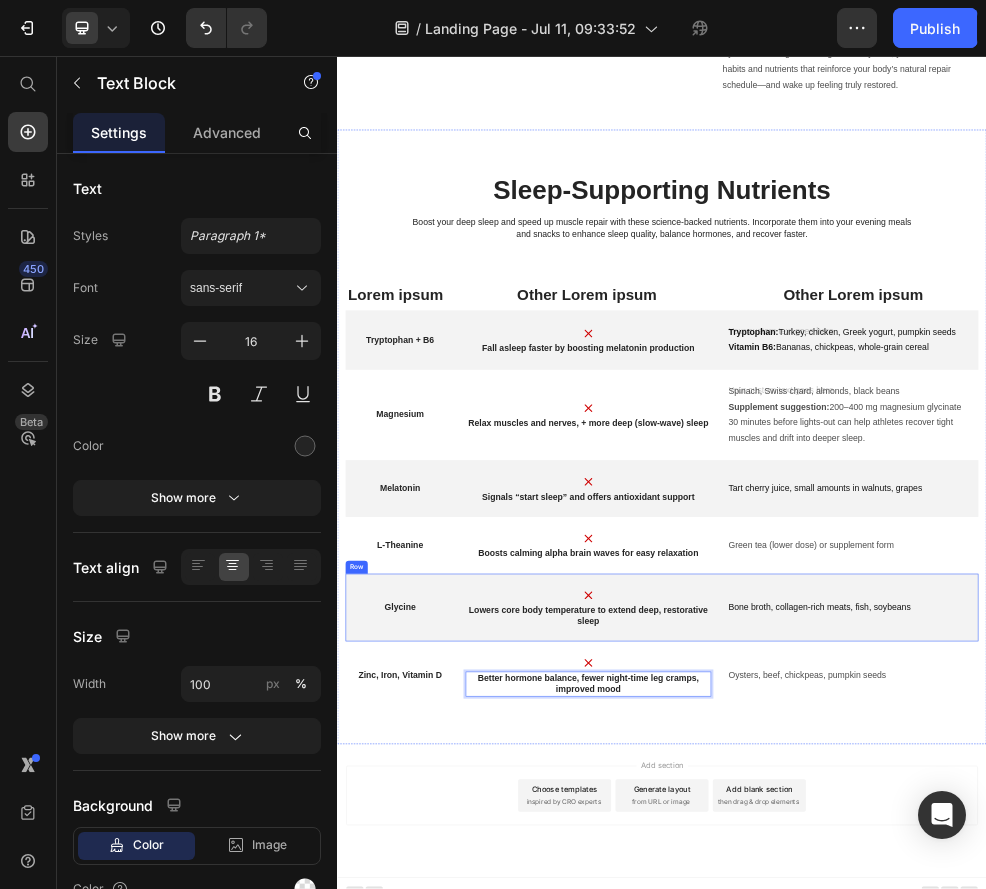click on "Glycine Text Block Image Lowers core body temperature to extend deep, restorative sleep Text Block Bone broth, collagen-rich meats, fish, soybeans Text Block Row" at bounding box center (937, 1077) 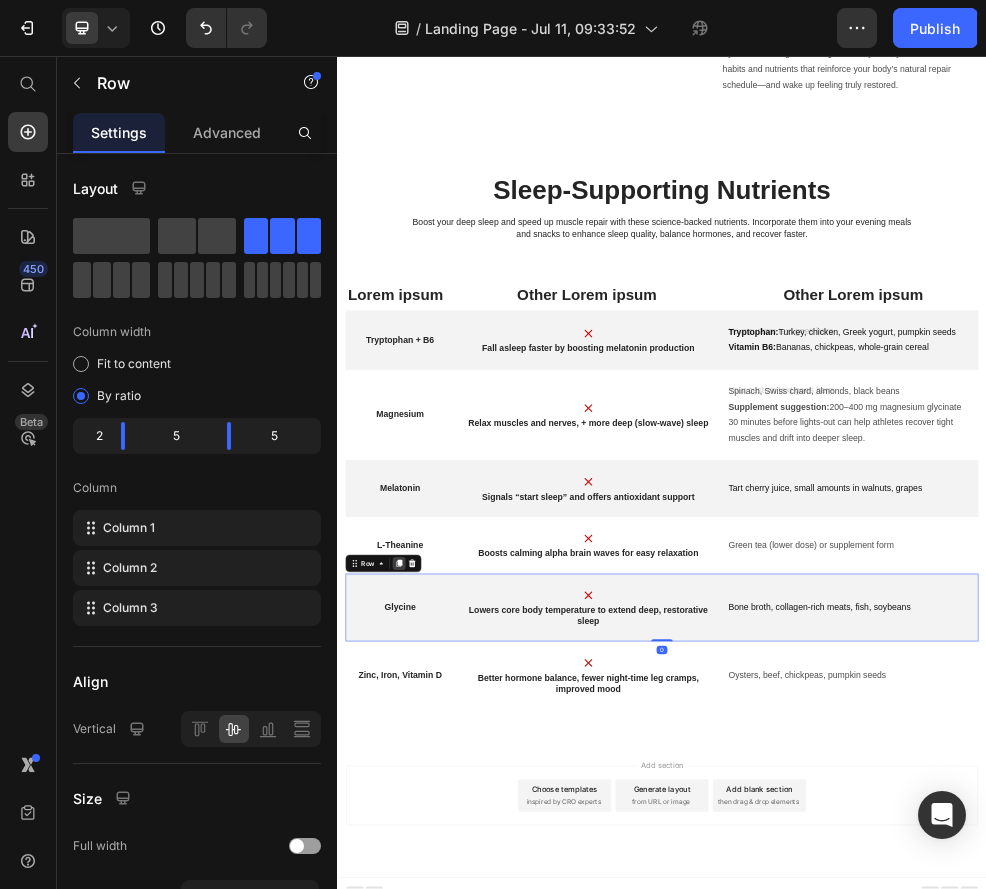 click 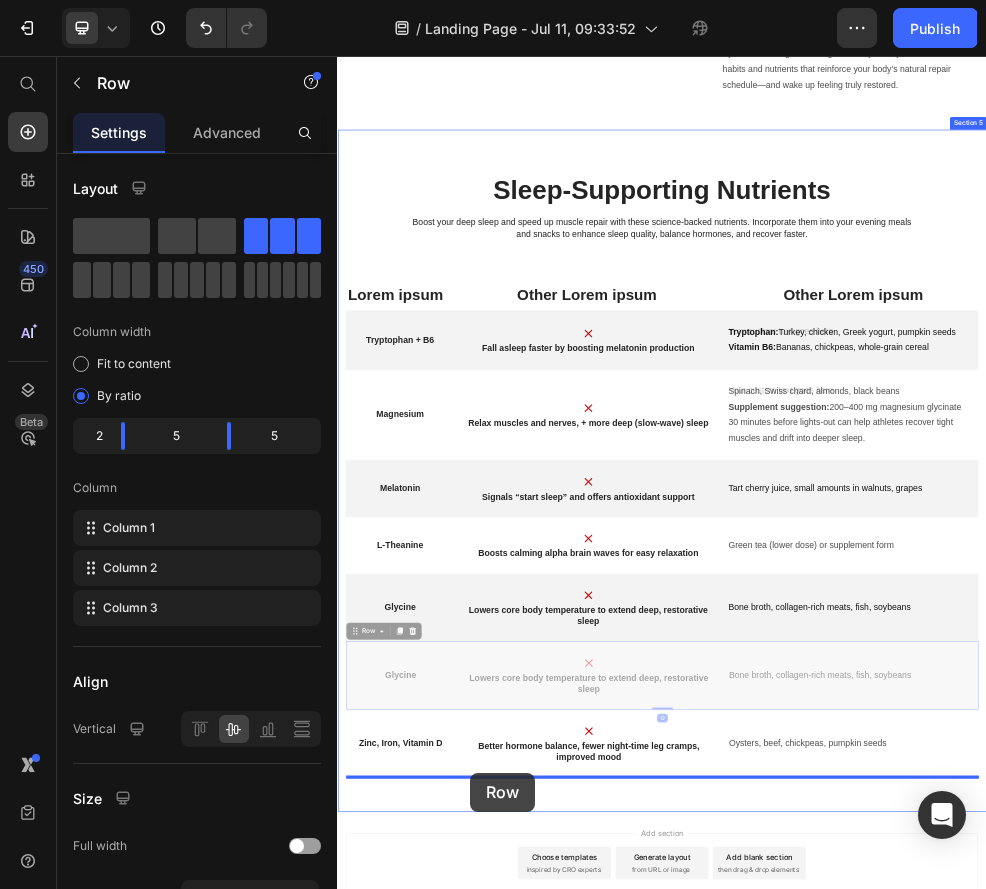 scroll, scrollTop: 3248, scrollLeft: 0, axis: vertical 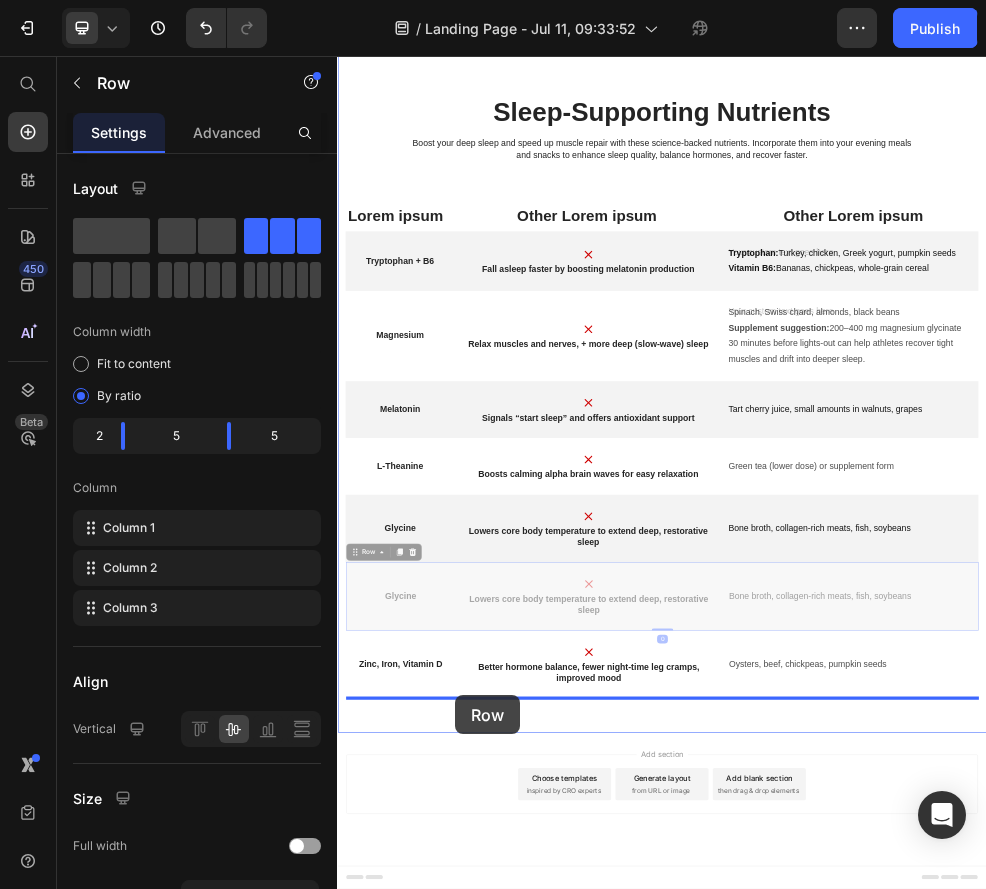 drag, startPoint x: 561, startPoint y: 1174, endPoint x: 556, endPoint y: 1239, distance: 65.192024 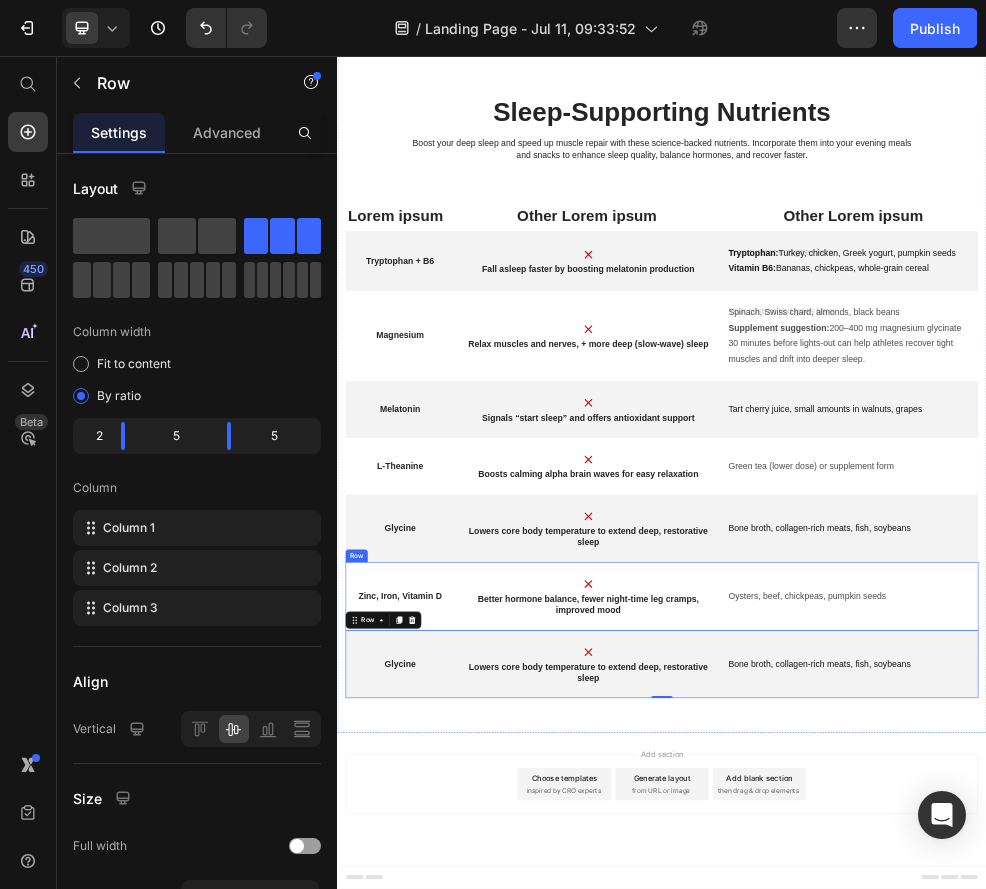 click on "Zinc, Iron, Vitamin D Text Block Image Better hormone balance, fewer night-time leg cramps, improved mood Text Block Oysters, beef, chickpeas, pumpkin seeds Text Block Row" at bounding box center [937, 1056] 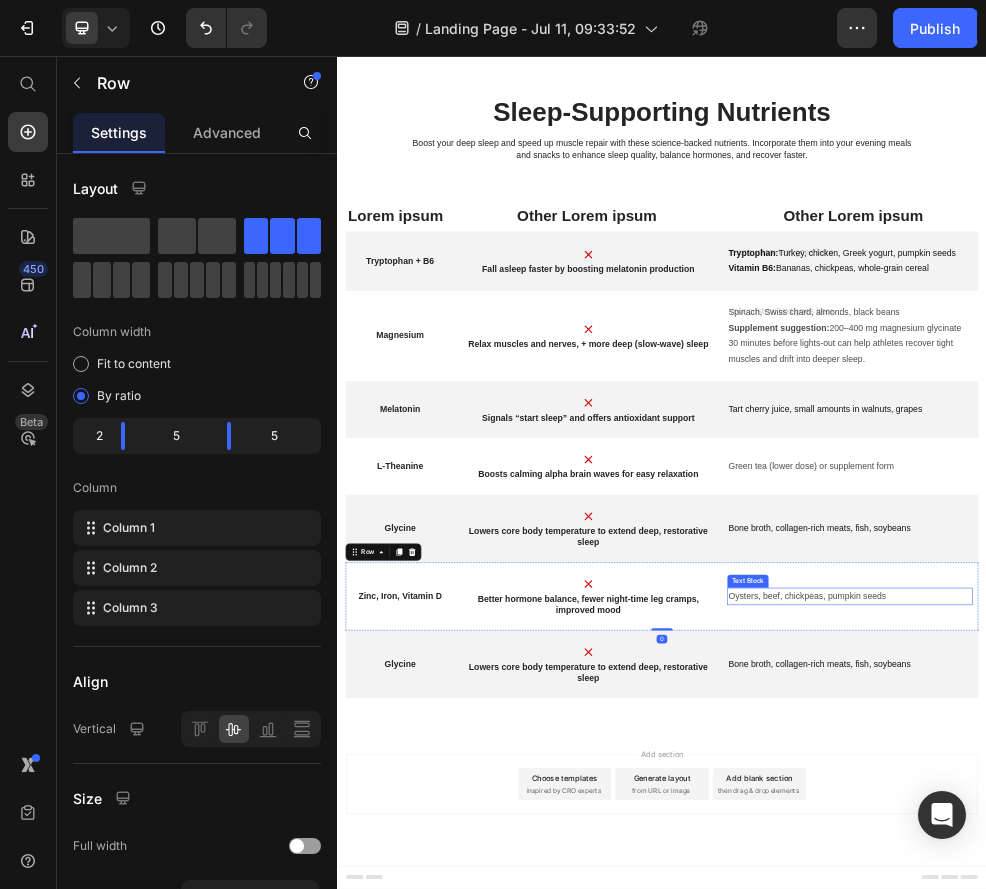 click on "Oysters, beef, chickpeas, pumpkin seeds" at bounding box center [1285, 1056] 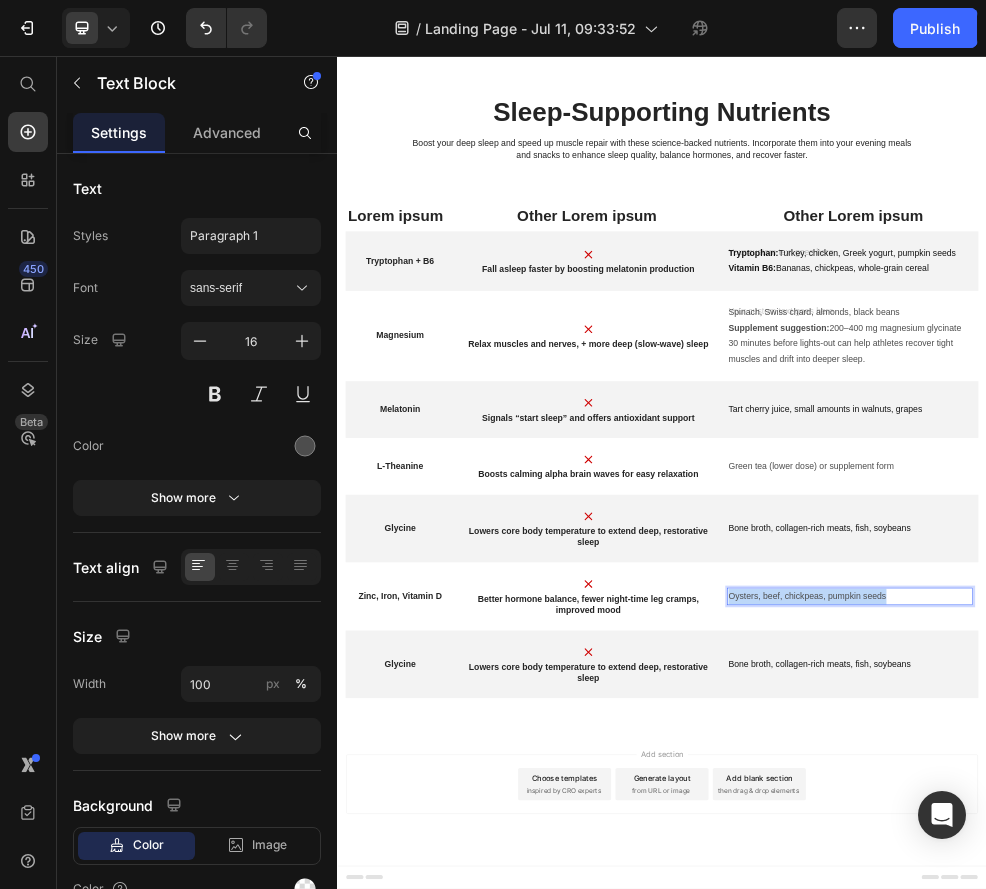 click on "Oysters, beef, chickpeas, pumpkin seeds" at bounding box center [1285, 1056] 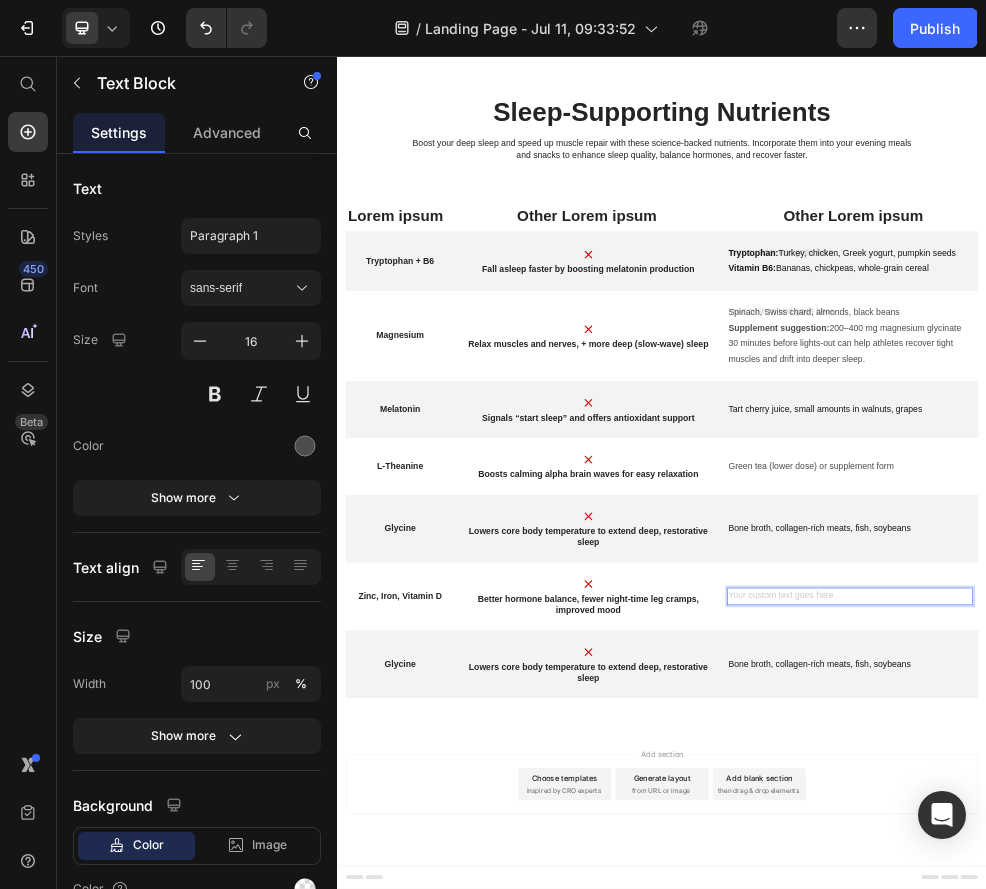 scroll, scrollTop: 3234, scrollLeft: 0, axis: vertical 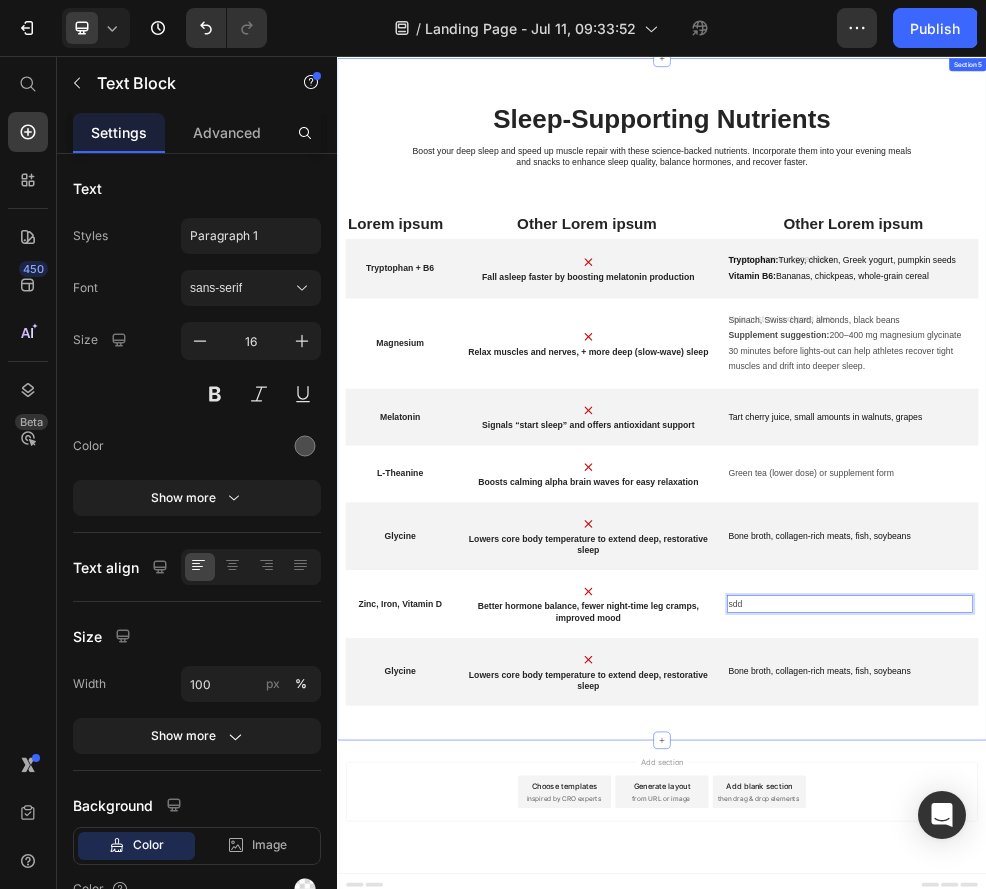 click on "Sleep-Supporting Nutrients  Heading Boost your deep sleep and speed up muscle repair with these science-backed nutrients. Incorporate them into your evening meals and snacks to enhance sleep quality, balance hormones, and recover faster. Text Block Row Lorem ipsum Text Block Other Lorem ipsum Text Block Other Lorem ipsum Text Block Row Tryptophan + B6 Text Block Image Fall asleep faster by boosting melatonin production Text Block Tryptophan:  Turkey, chicken, Greek yogurt, pumpkin seeds Vitamin B6:  Bananas, chickpeas, whole-grain cereal Text Block Row Magnesium Text Block Image Relax muscles and nerves, + more deep (slow-wave) sleep Text Block Spinach, Swiss chard, almonds, black beans Supplement suggestion:  200–400 mg magnesium glycinate 30 minutes before lights-out can help athletes recover tight muscles and drift into deeper sleep. Text Block Row Melatonin     Text Block Image Signals “start sleep” and offers antioxidant support     Text Block Text Block Row L-Theanine     Text Block" at bounding box center (937, 692) 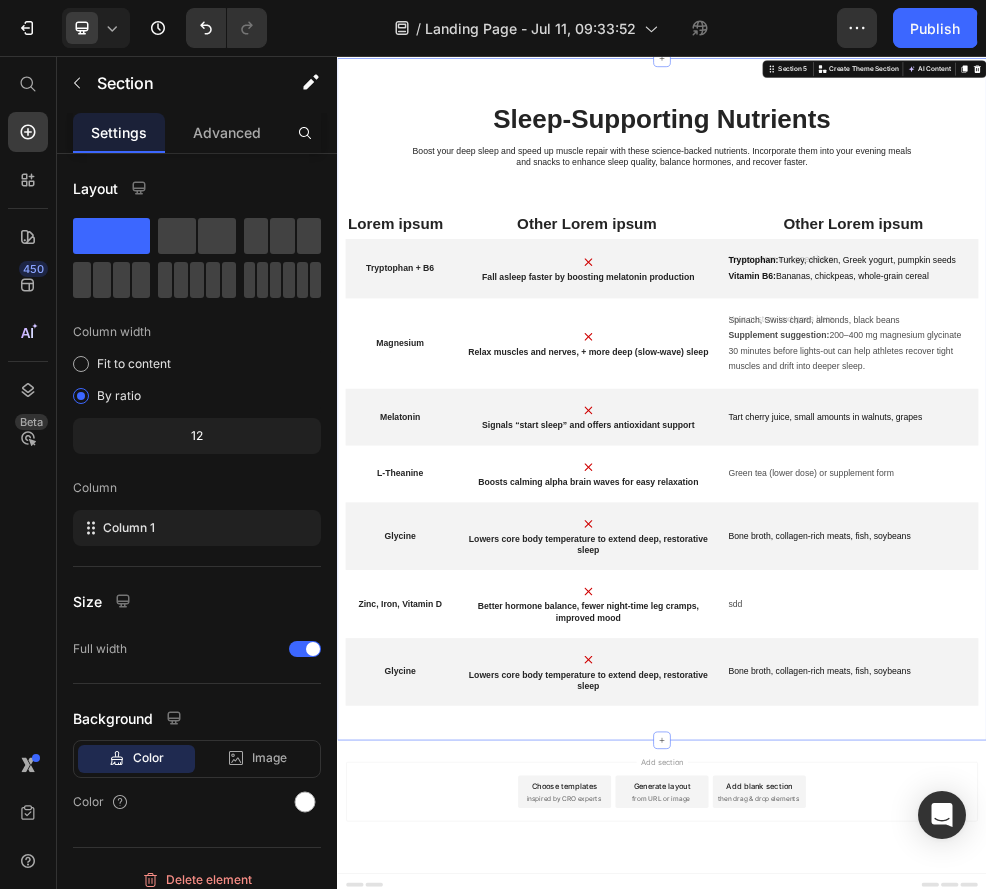 click on "Glycine" at bounding box center (453, 1194) 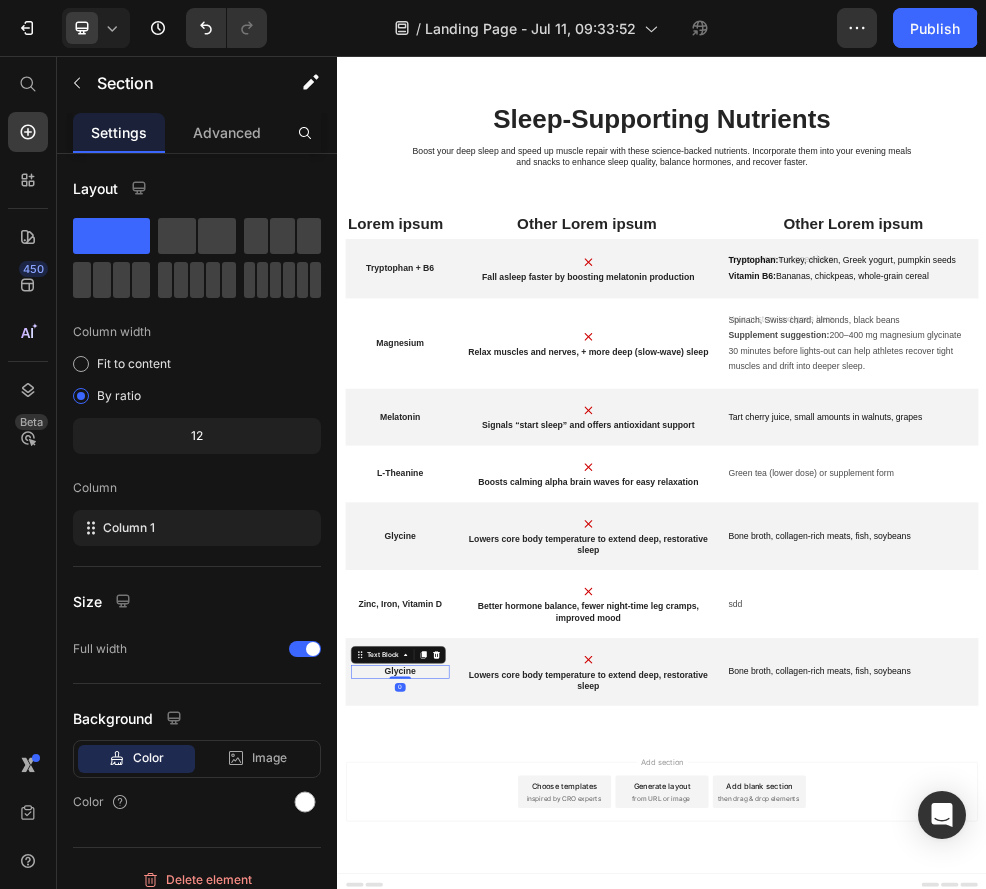 click on "Glycine" at bounding box center [453, 1194] 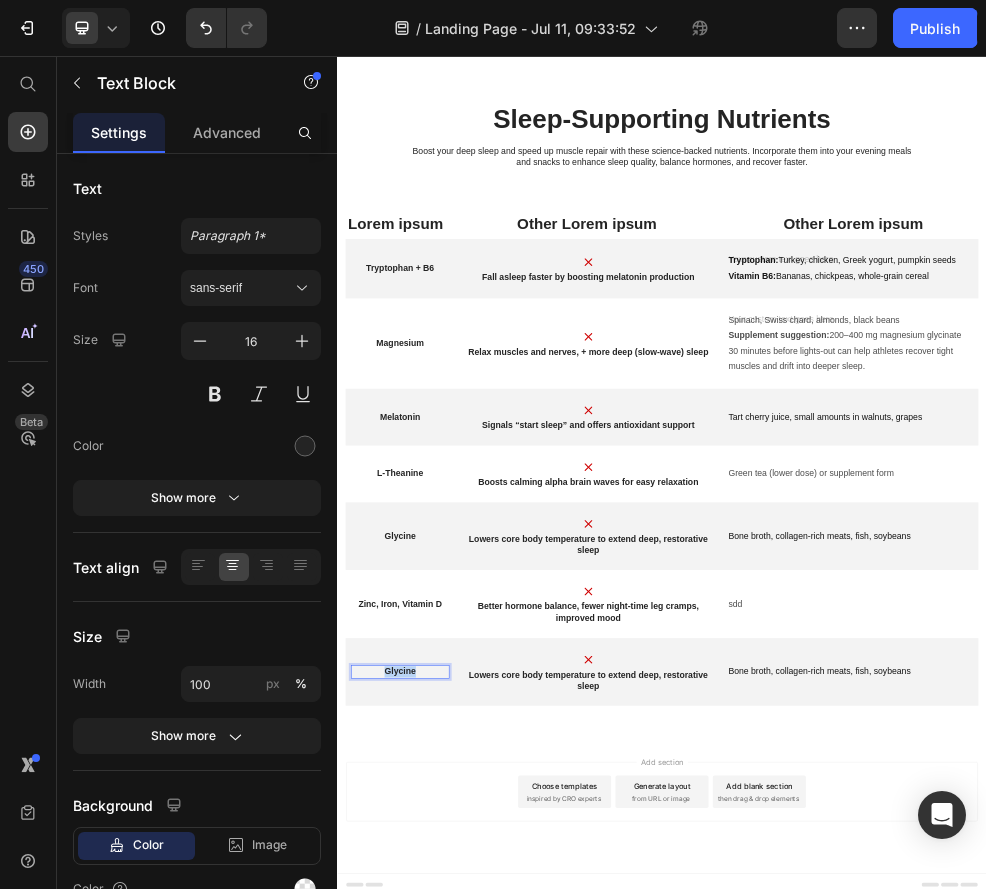 click on "Glycine" at bounding box center [453, 1194] 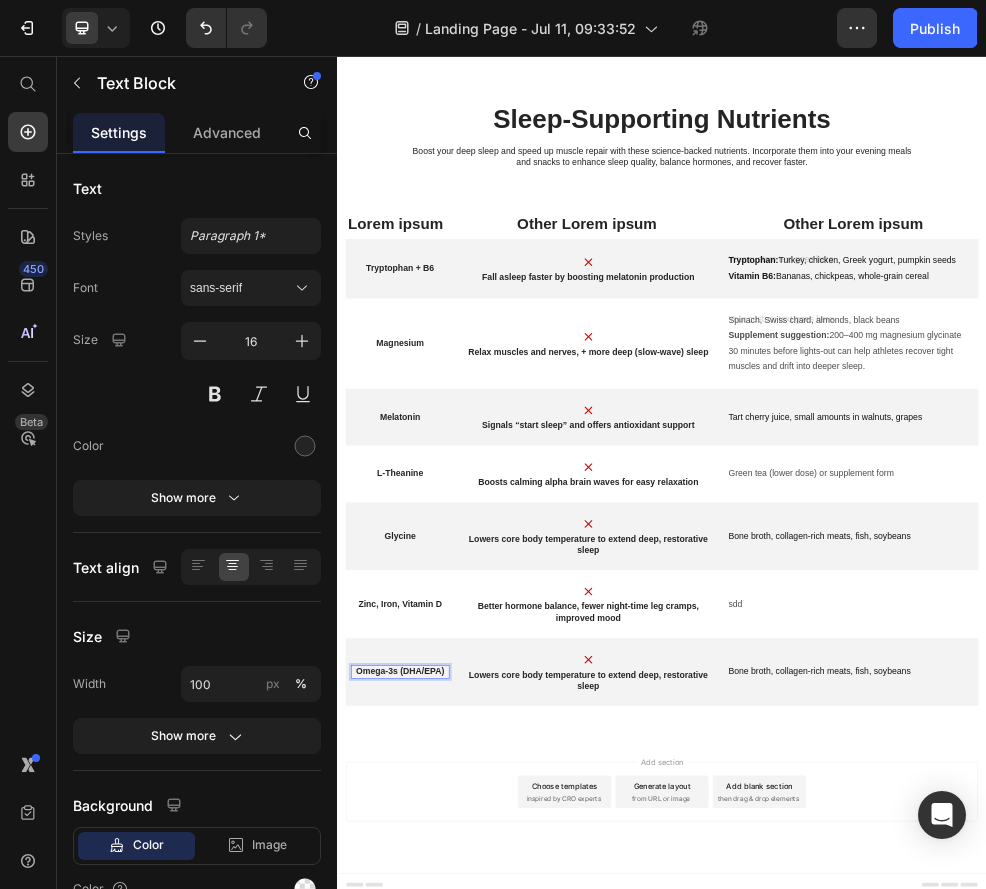 click on "Green tea (lower dose) or supplement form Text Block" at bounding box center (1285, 829) 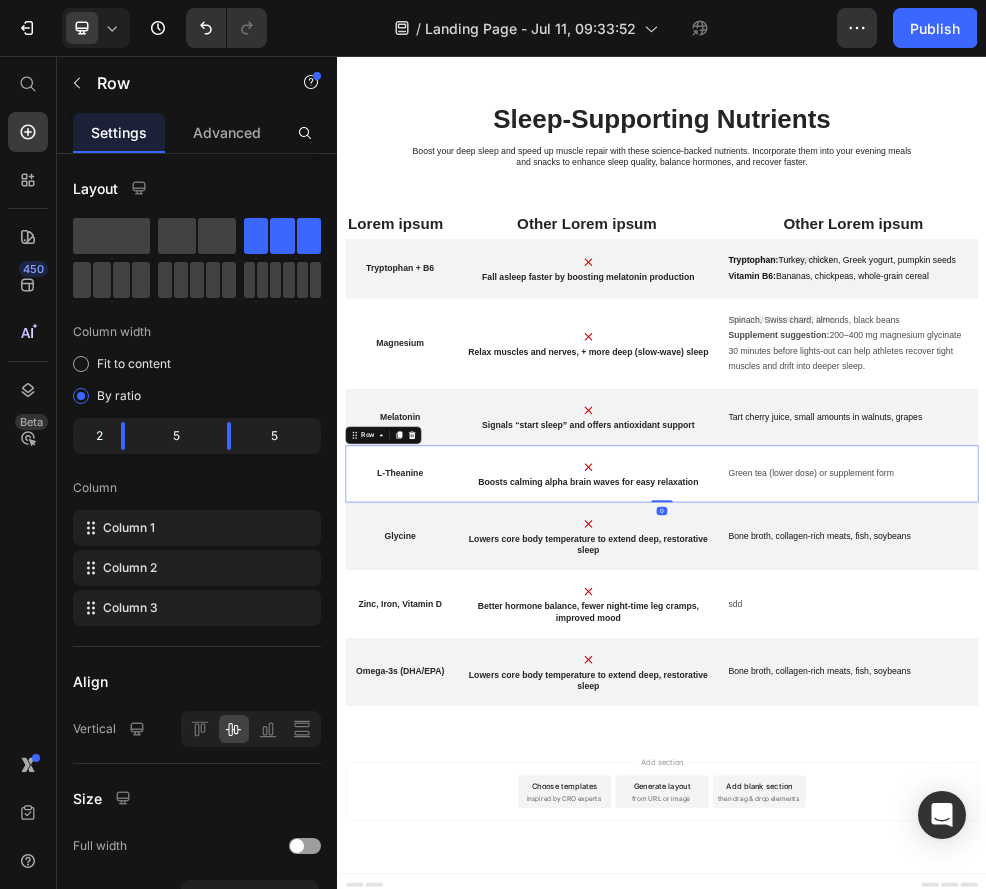 click on "Green tea (lower dose) or supplement form Text Block" at bounding box center (1285, 829) 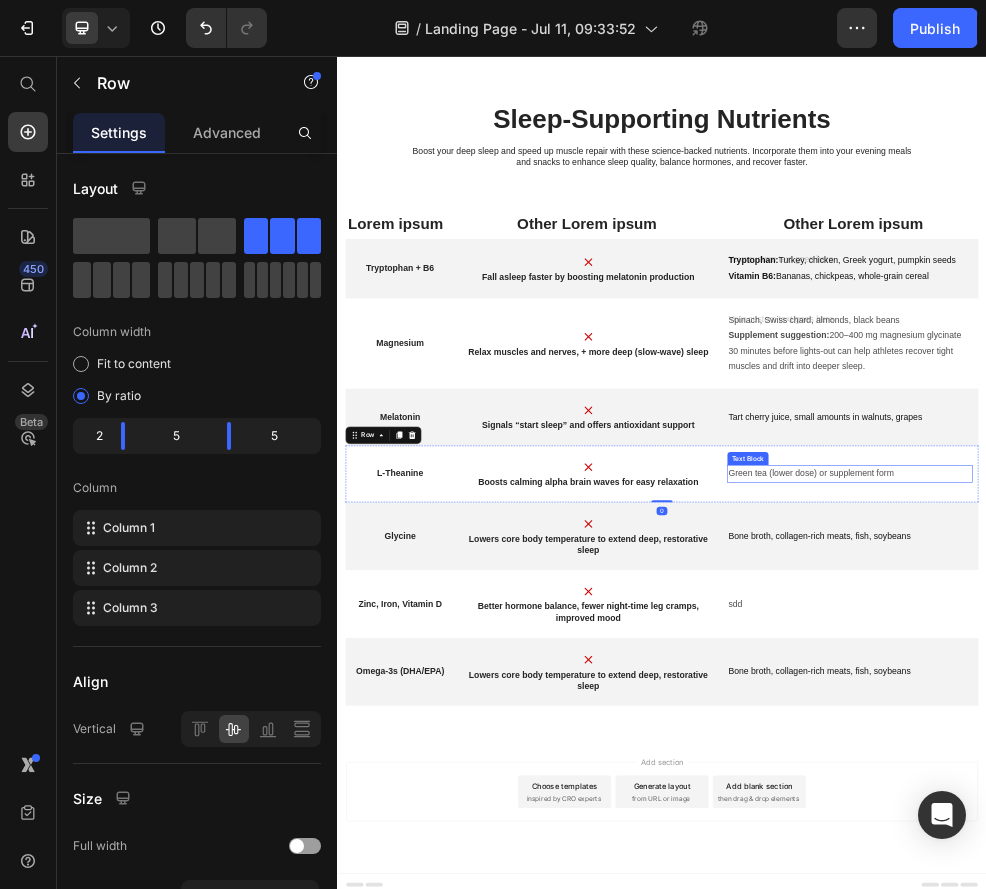 click on "Green tea (lower dose) or supplement form" at bounding box center [1285, 829] 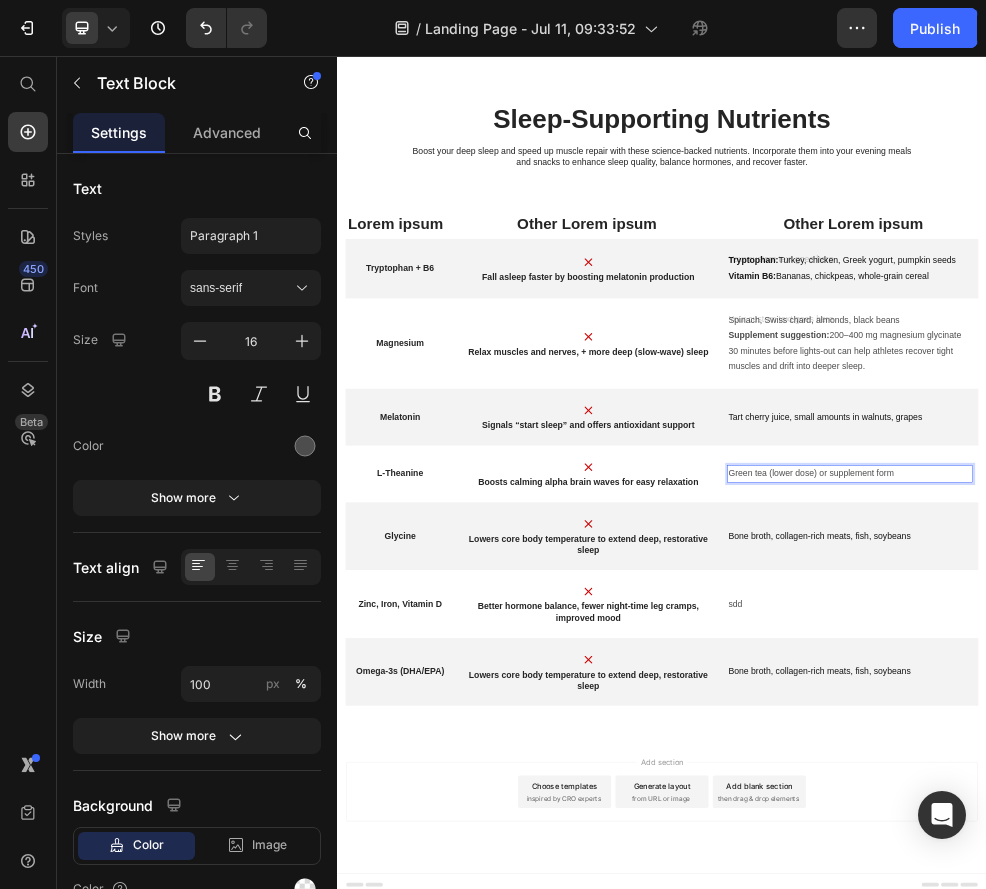 scroll, scrollTop: 3222, scrollLeft: 0, axis: vertical 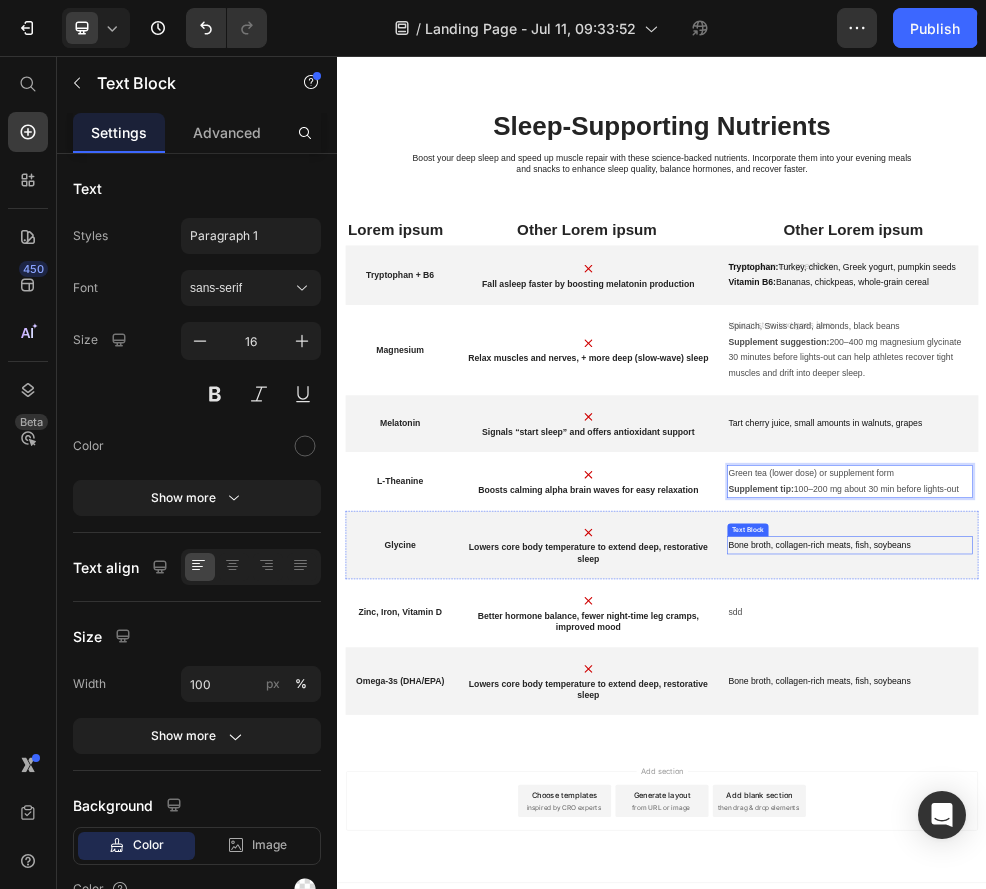 click on "Bone broth, collagen-rich meats, fish, soybeans" at bounding box center (1285, 961) 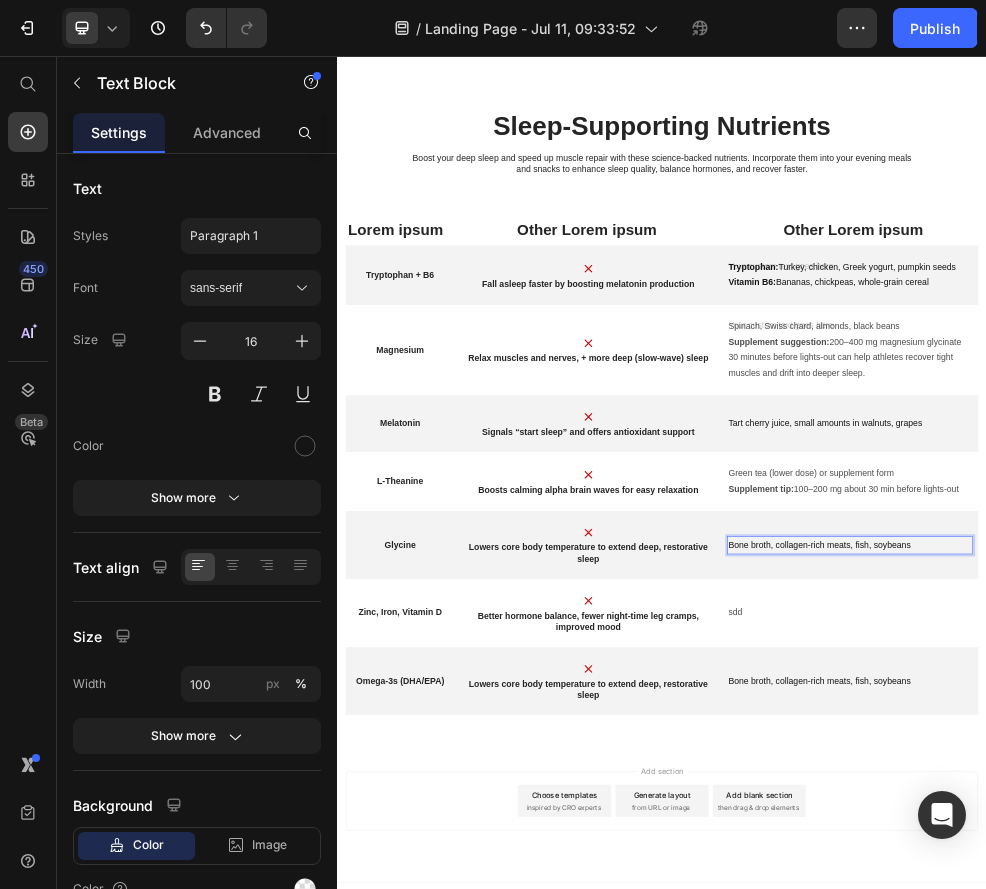 click on "Bone broth, collagen-rich meats, fish, soybeans" at bounding box center (1285, 961) 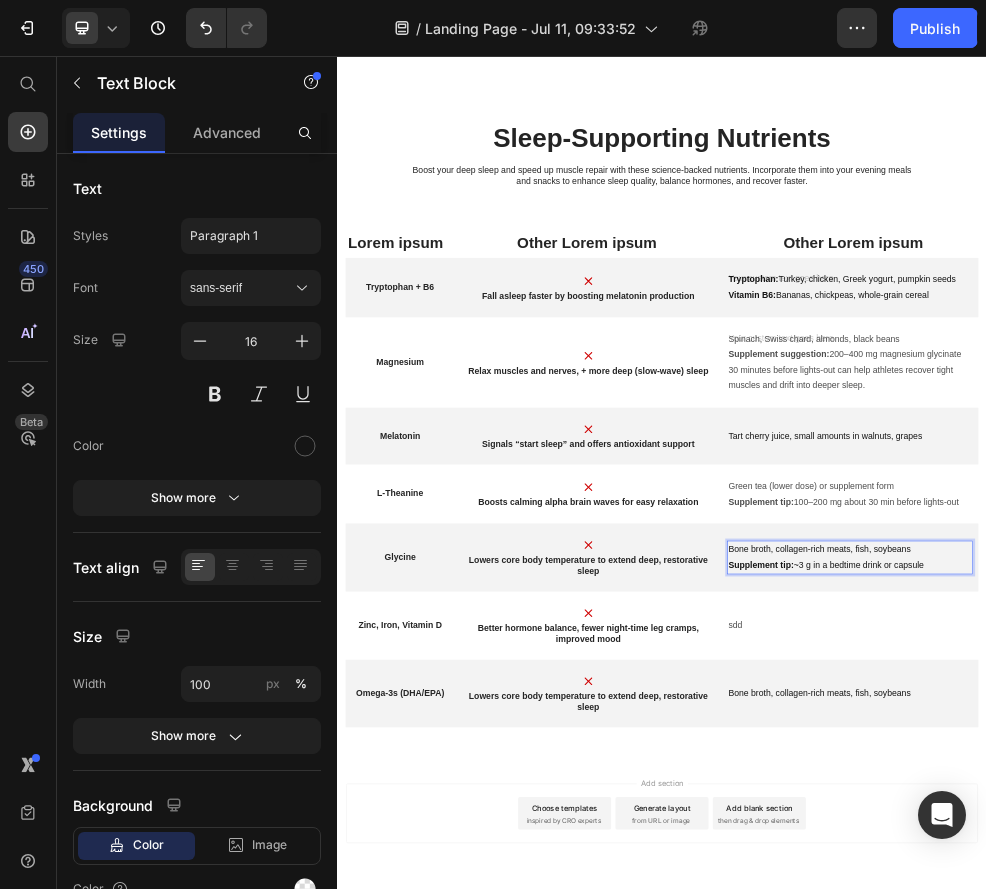 scroll, scrollTop: 3207, scrollLeft: 0, axis: vertical 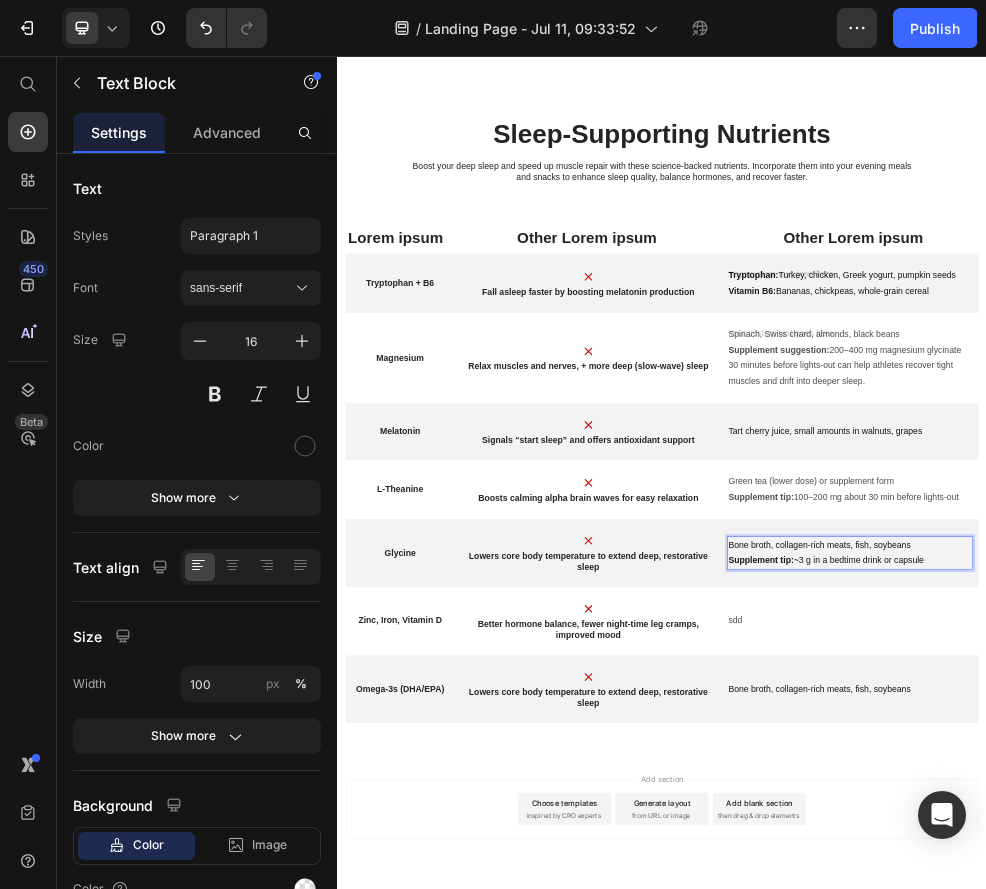 click on "Tart cherry juice, small amounts in walnuts, grapes" at bounding box center (1285, 751) 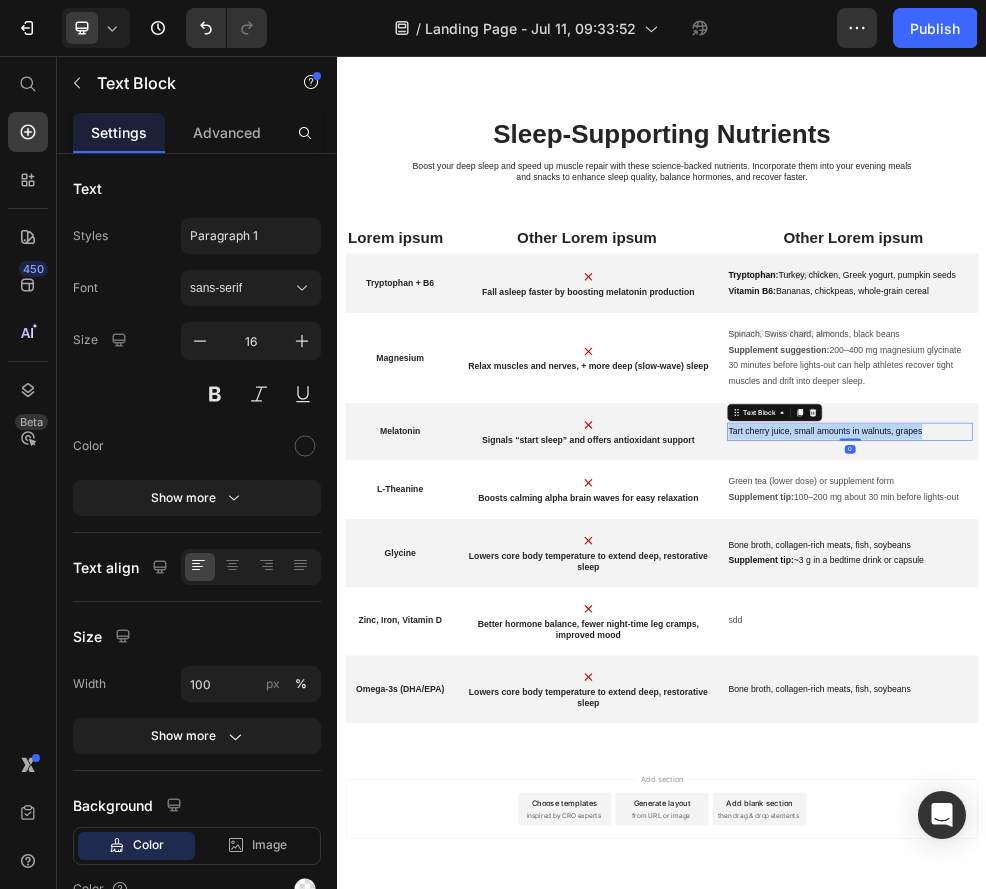 click on "Tart cherry juice, small amounts in walnuts, grapes" at bounding box center (1285, 751) 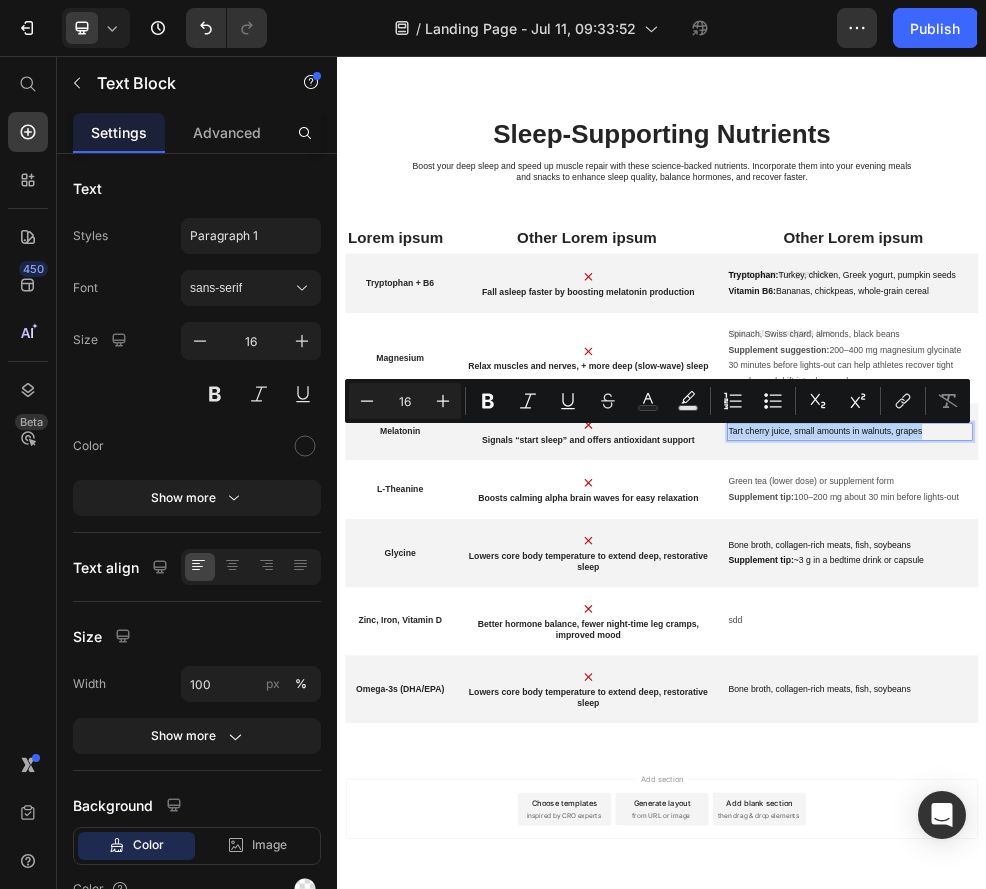 click on "Tart cherry juice, small amounts in walnuts, grapes" at bounding box center [1285, 751] 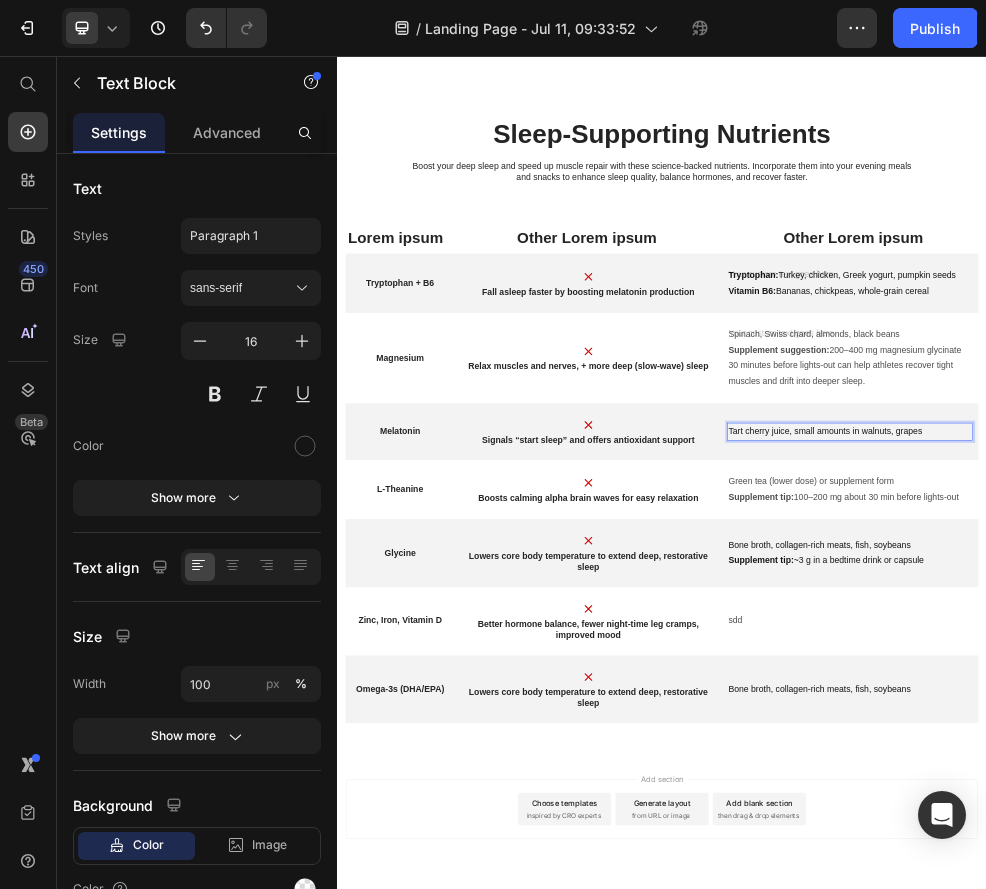 click on "Tart cherry juice, small amounts in walnuts, grapes" at bounding box center [1285, 751] 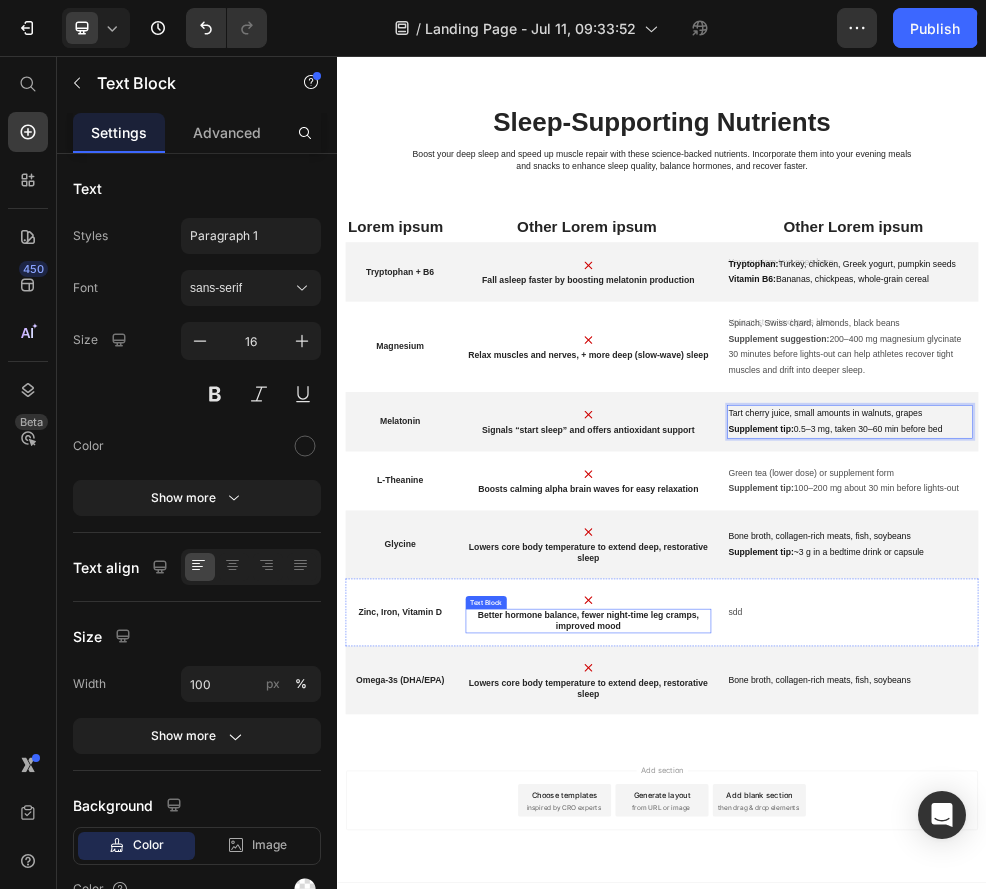 scroll, scrollTop: 3235, scrollLeft: 0, axis: vertical 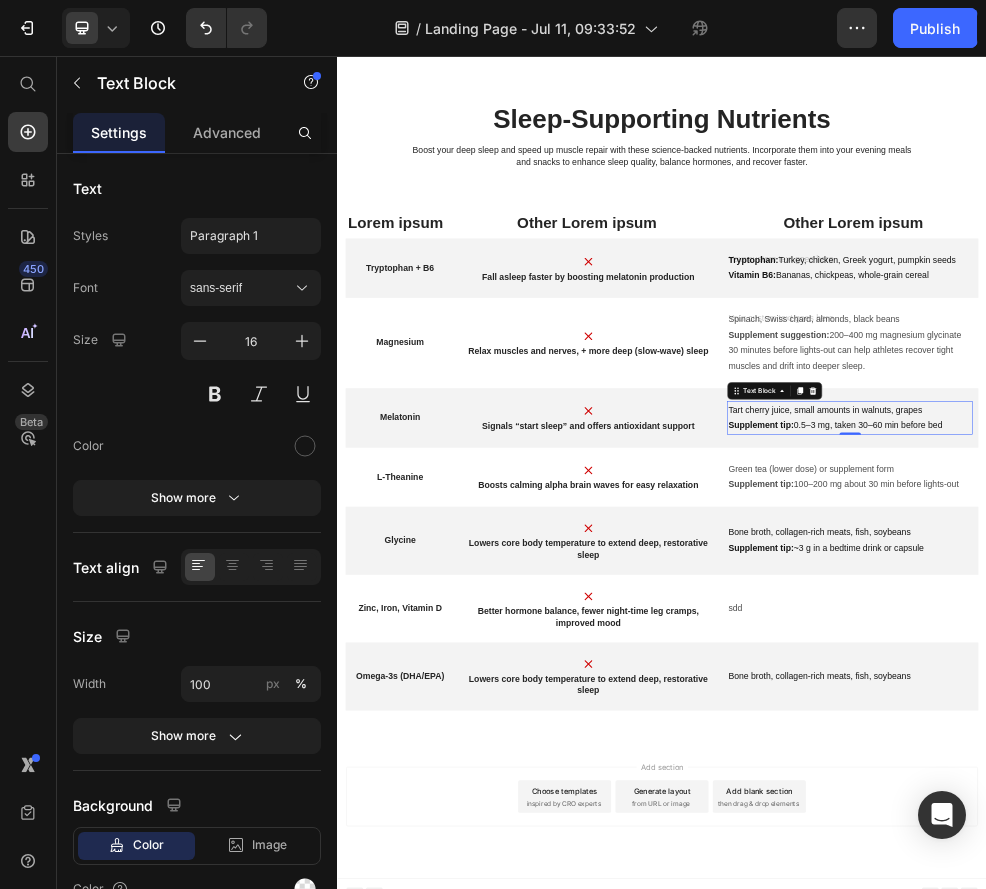 click on "Lowers core body temperature to extend deep, restorative sleep" at bounding box center [801, 1220] 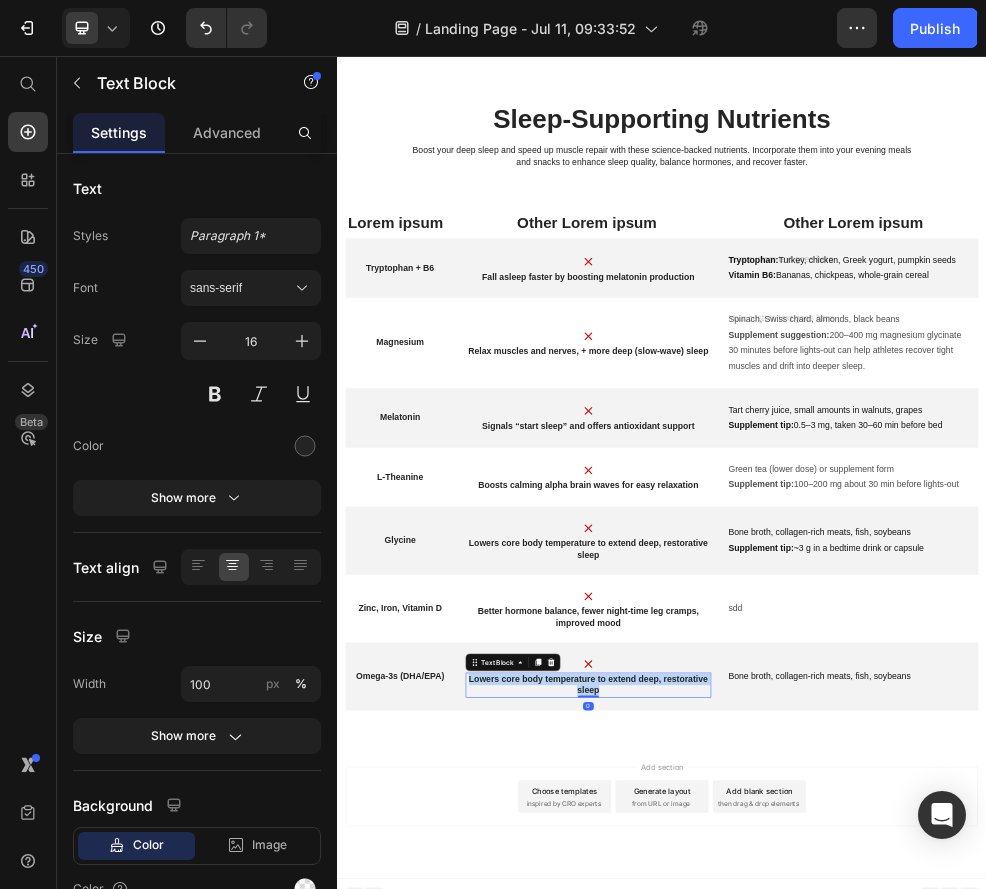 click on "Lowers core body temperature to extend deep, restorative sleep" at bounding box center [801, 1220] 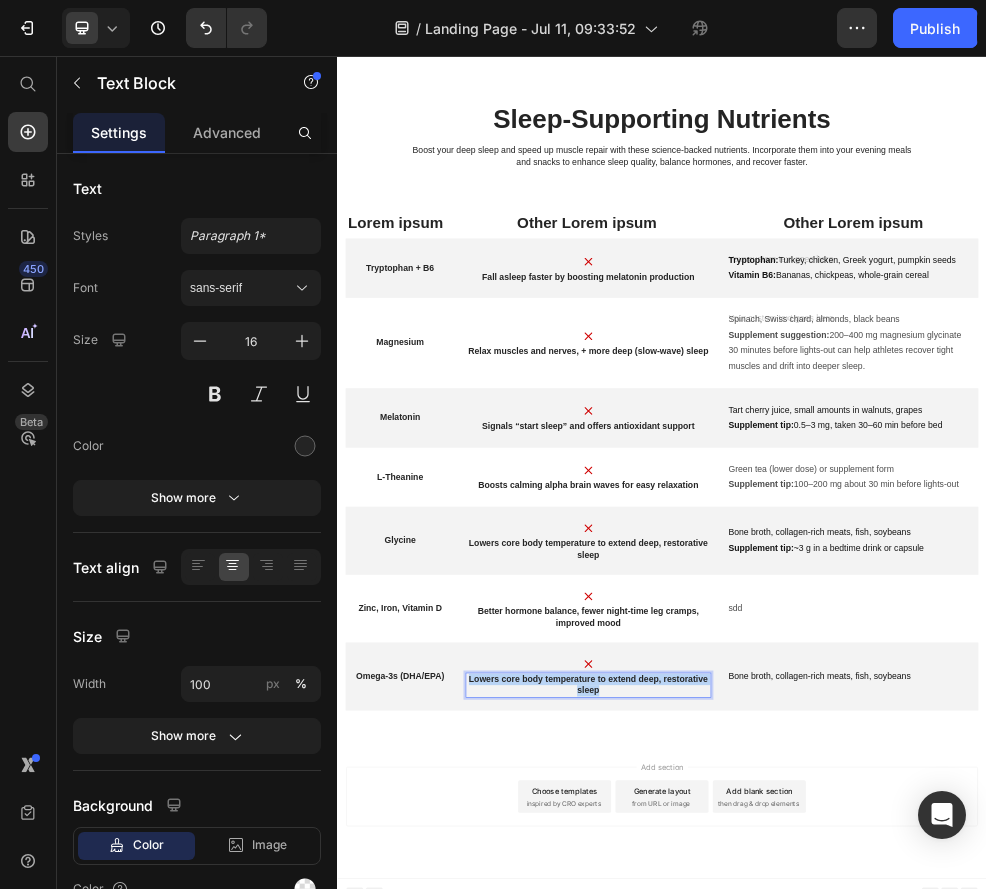 click on "Lowers core body temperature to extend deep, restorative sleep" at bounding box center [801, 1220] 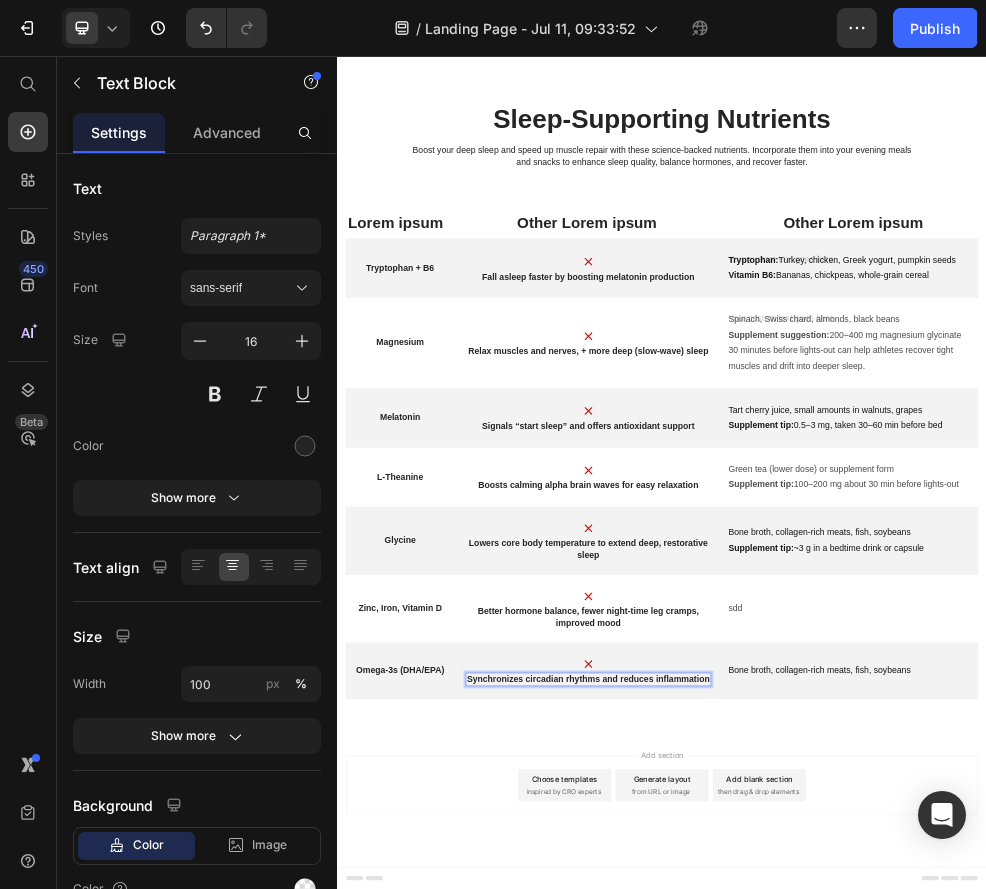 click on "Synchronizes circadian rhythms and reduces inflammation" at bounding box center [801, 1209] 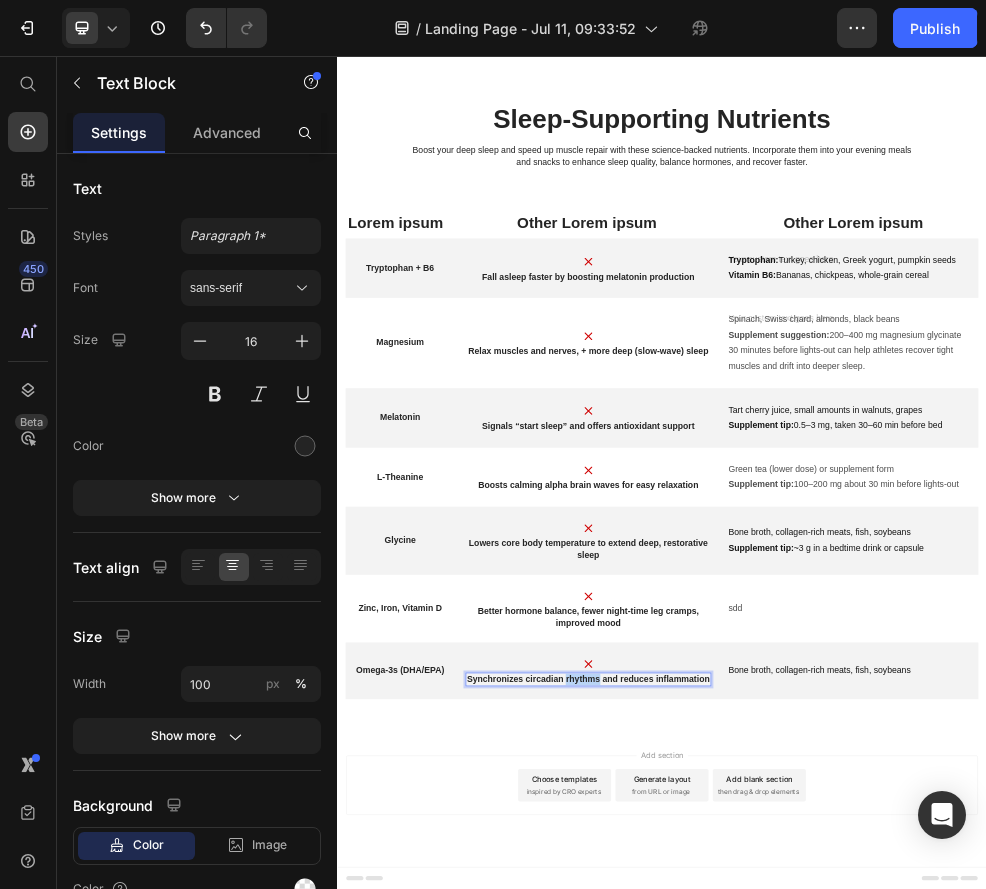 click on "Synchronizes circadian rhythms and reduces inflammation" at bounding box center [801, 1209] 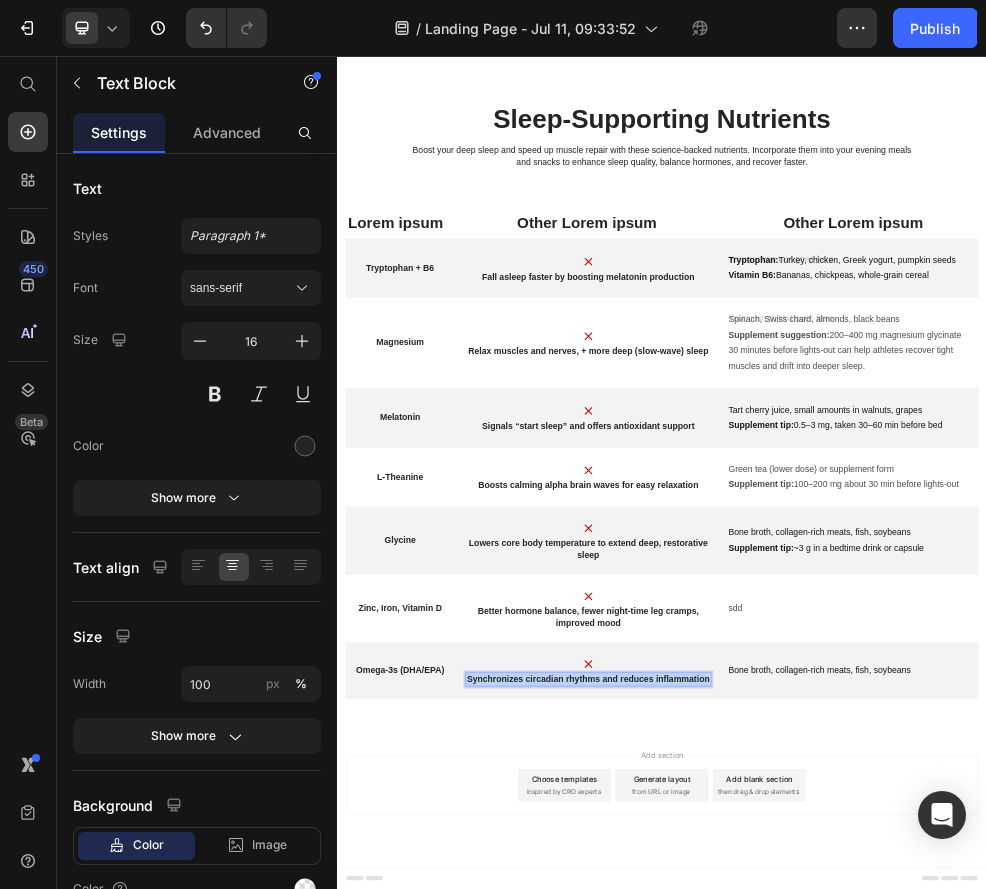 click on "Synchronizes circadian rhythms and reduces inflammation" at bounding box center (801, 1209) 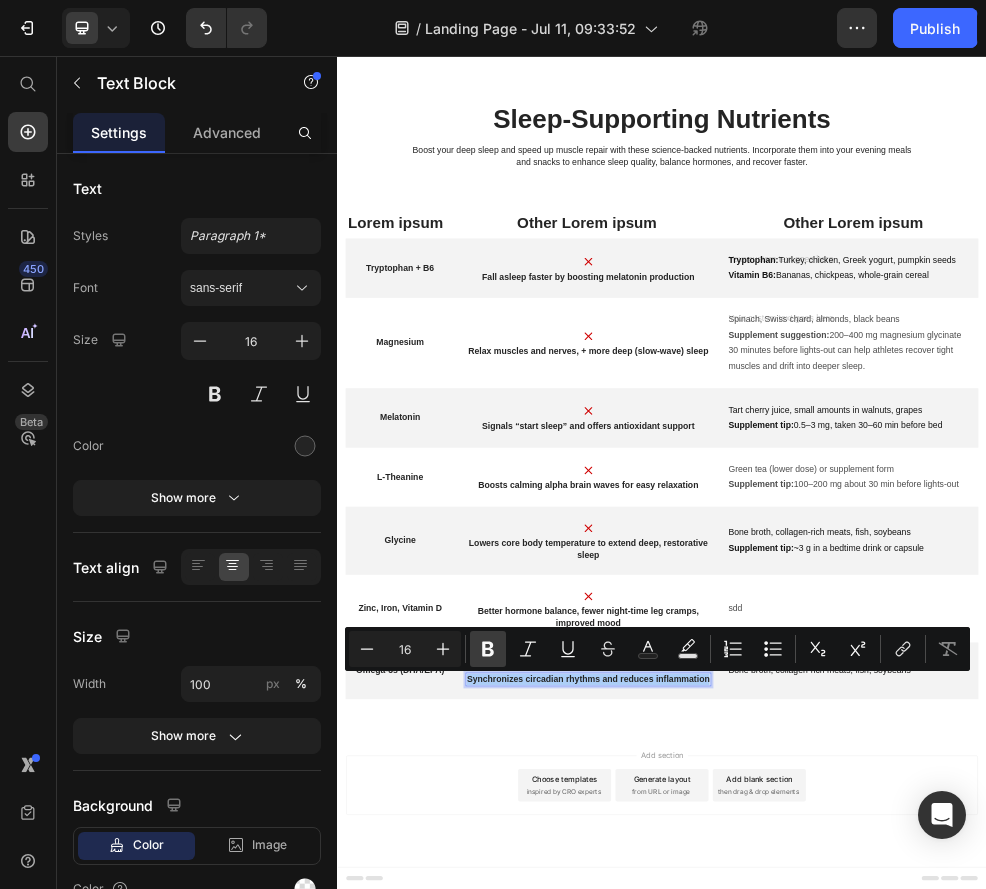 click 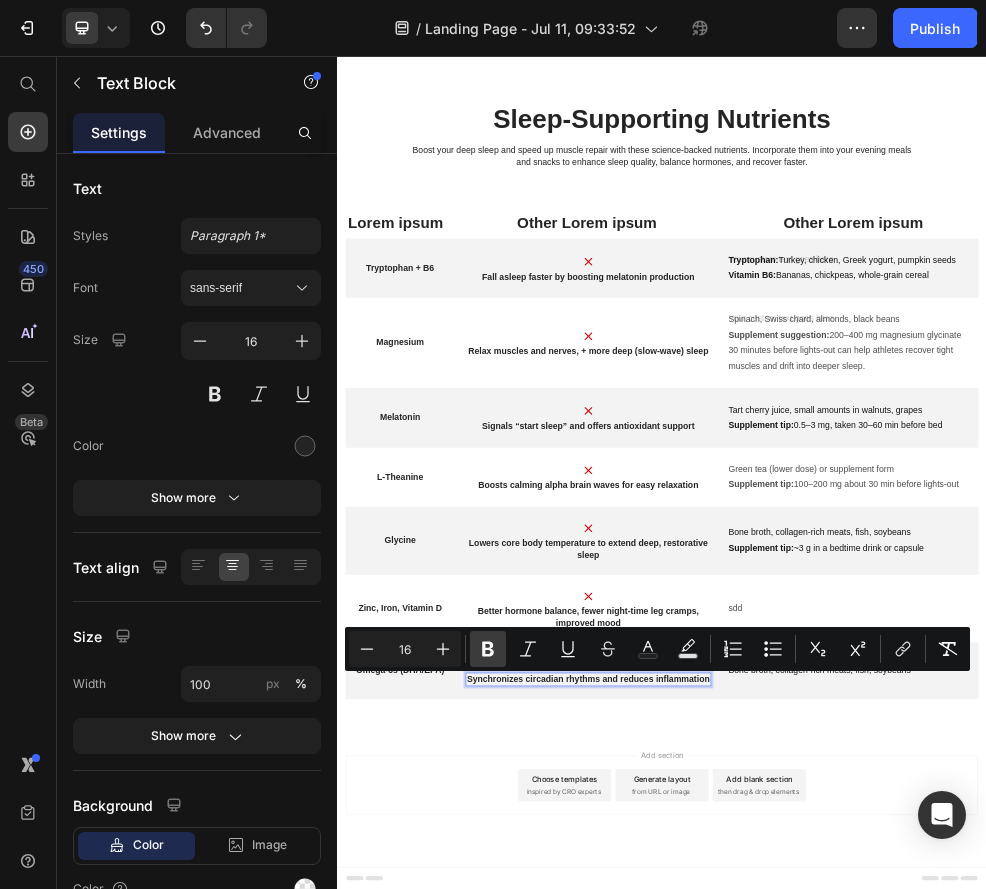 click 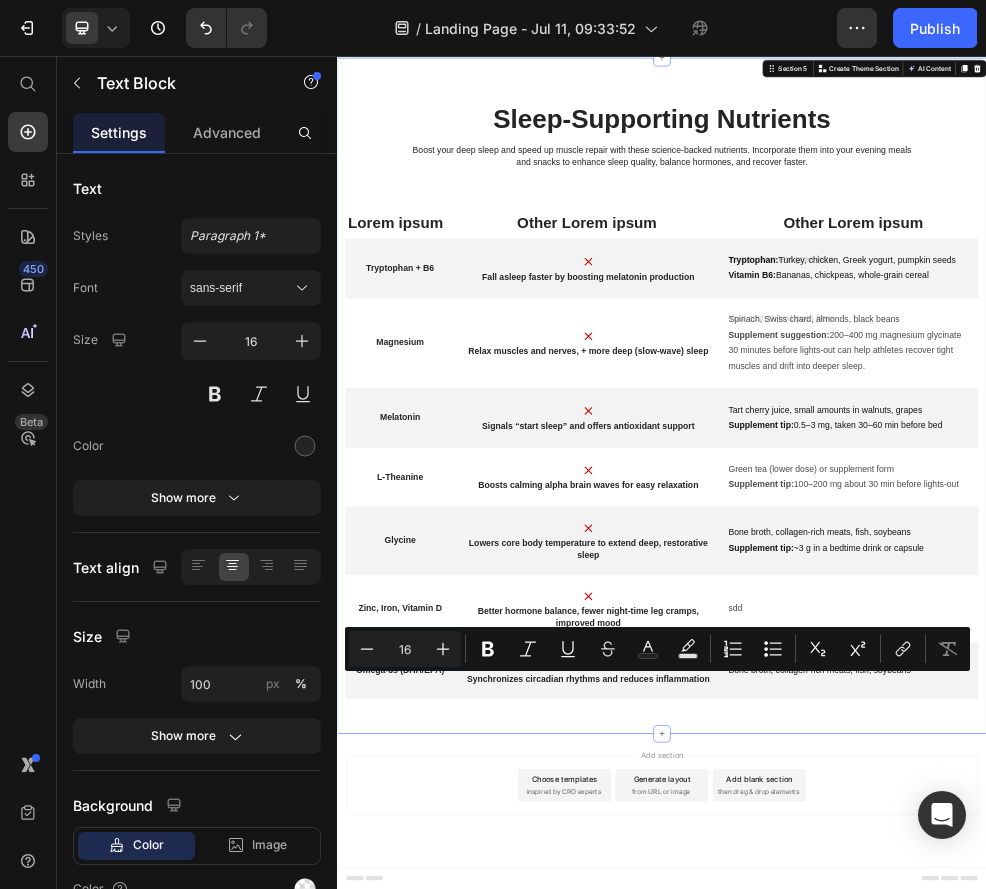 click on "Sleep-Supporting Nutrients  Heading Boost your deep sleep and speed up muscle repair with these science-backed nutrients. Incorporate them into your evening meals and snacks to enhance sleep quality, balance hormones, and recover faster. Text Block Row Lorem ipsum Text Block Other Lorem ipsum Text Block Other Lorem ipsum Text Block Row Tryptophan + B6 Text Block Image Fall asleep faster by boosting melatonin production Text Block Tryptophan:  Turkey, chicken, Greek yogurt, pumpkin seeds Vitamin B6:  Bananas, chickpeas, whole-grain cereal Text Block Row Magnesium Text Block Image Relax muscles and nerves, + more deep (slow-wave) sleep Text Block Spinach, Swiss chard, almonds, black beans Supplement suggestion:  200–400 mg magnesium glycinate 30 minutes before lights-out can help athletes recover tight muscles and drift into deeper sleep. Text Block Row Melatonin     Text Block Image Signals “start sleep” and offers antioxidant support     Text Block Supplement tip: Text Block Row Text Block" at bounding box center (937, 685) 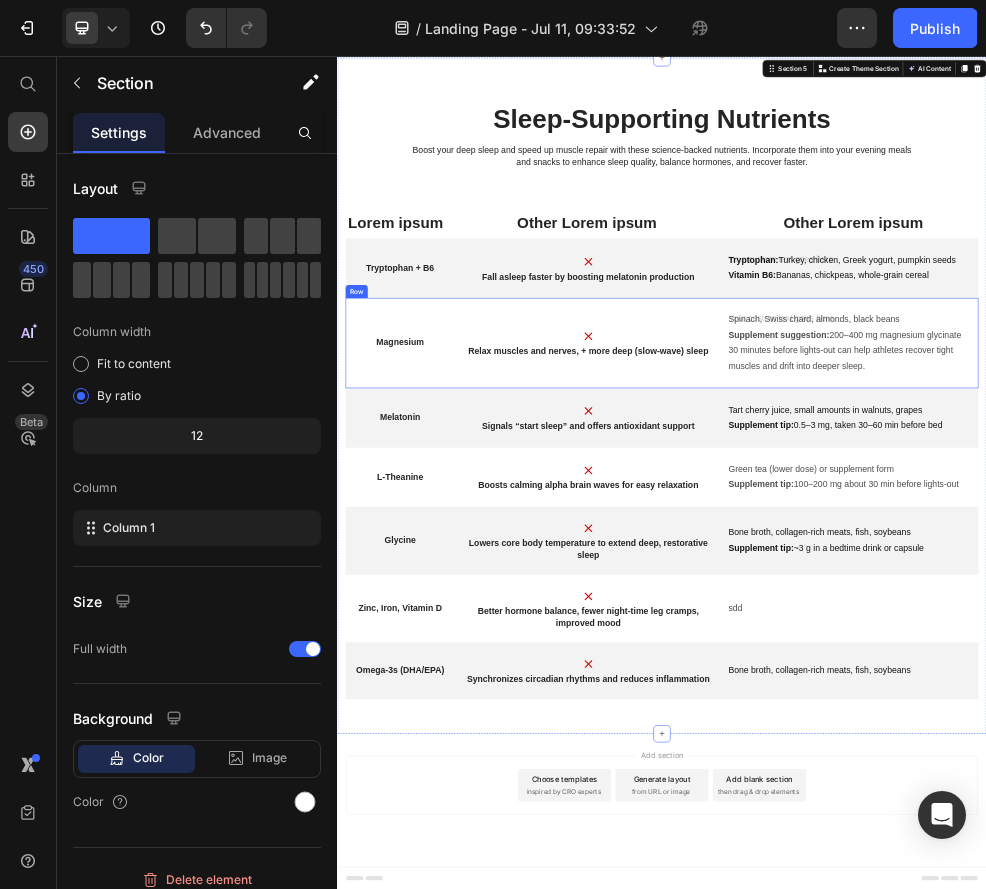 click on "Image Relax muscles and nerves, + more deep (slow-wave) sleep Text Block" at bounding box center [801, 587] 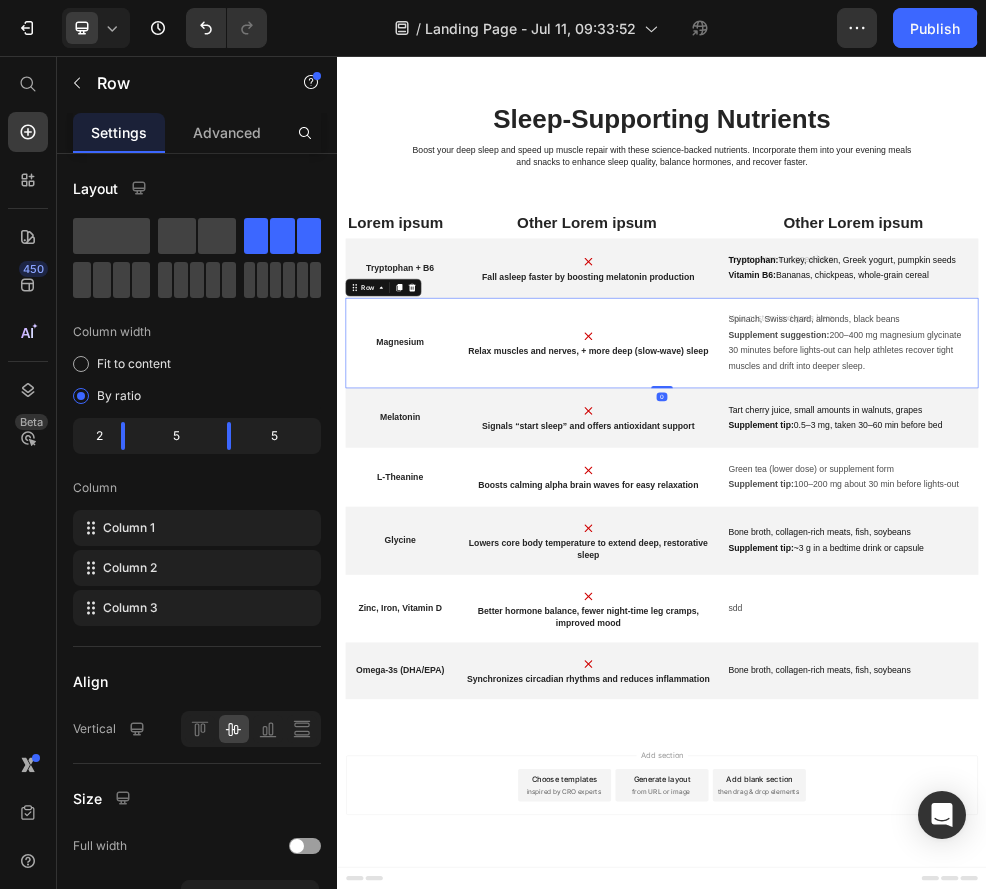 click on "Image Relax muscles and nerves, + more deep (slow-wave) sleep Text Block" at bounding box center [801, 587] 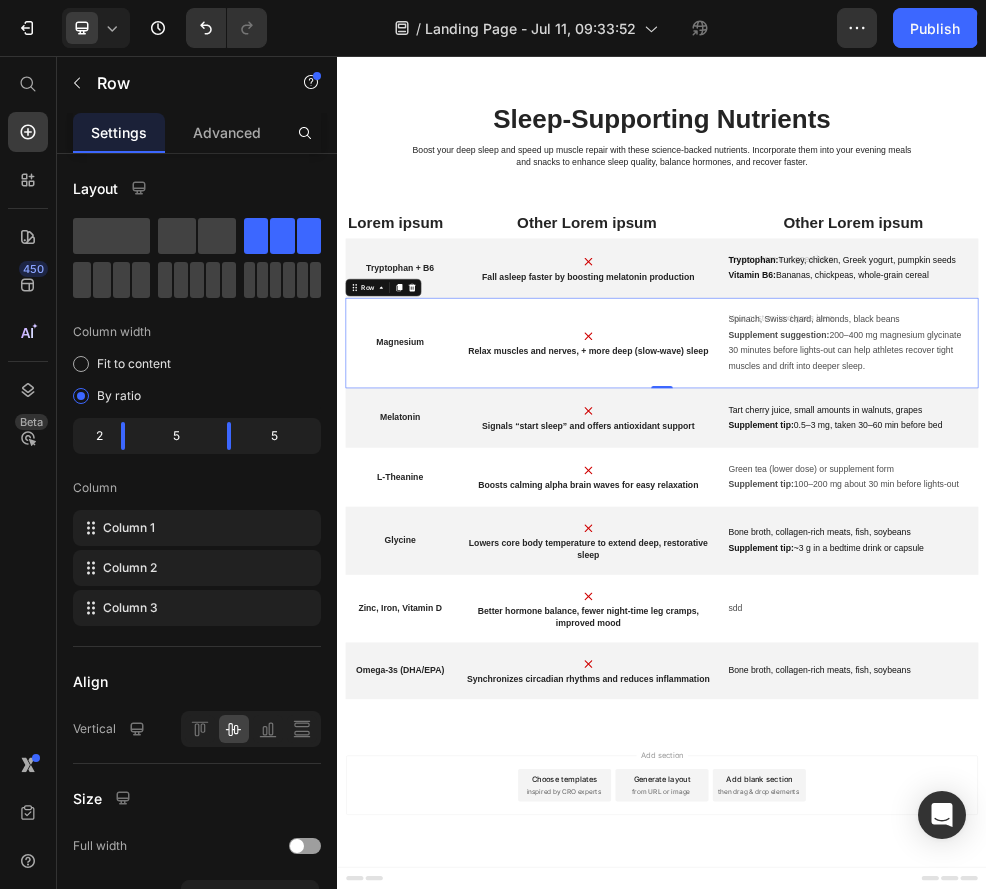 click on "Bone broth, collagen-rich meats, fish, soybeans" at bounding box center (1285, 1193) 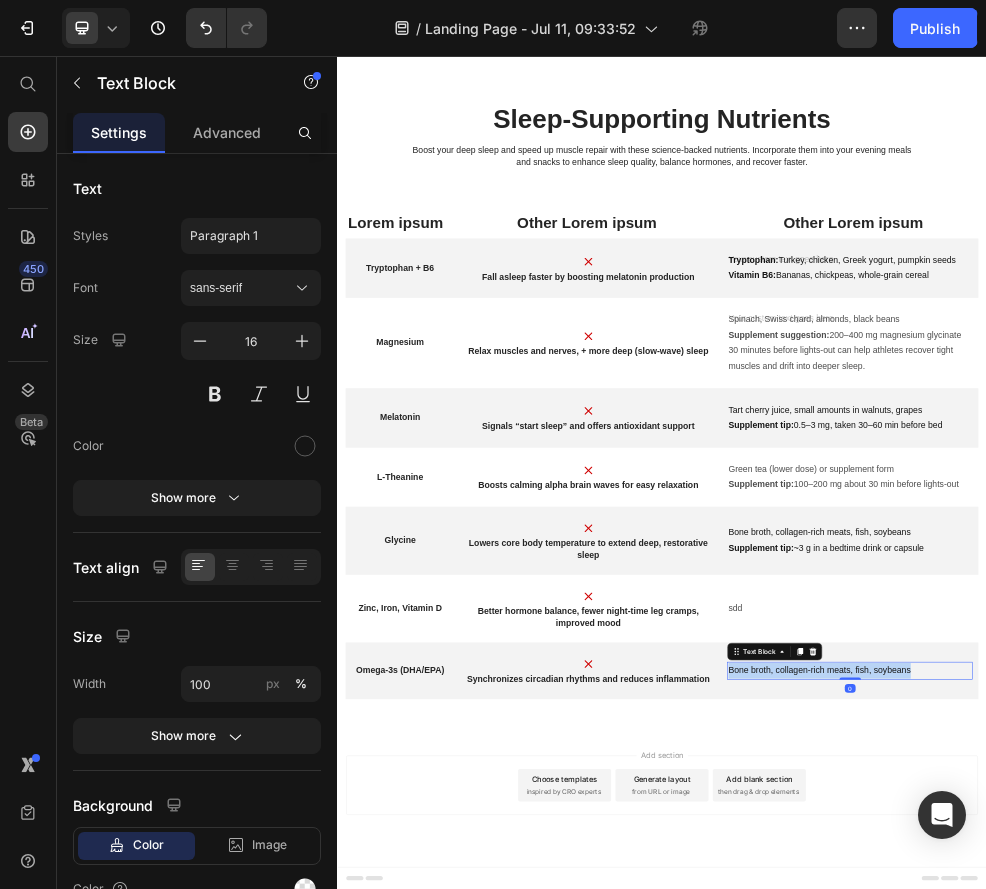 click on "Bone broth, collagen-rich meats, fish, soybeans" at bounding box center (1285, 1193) 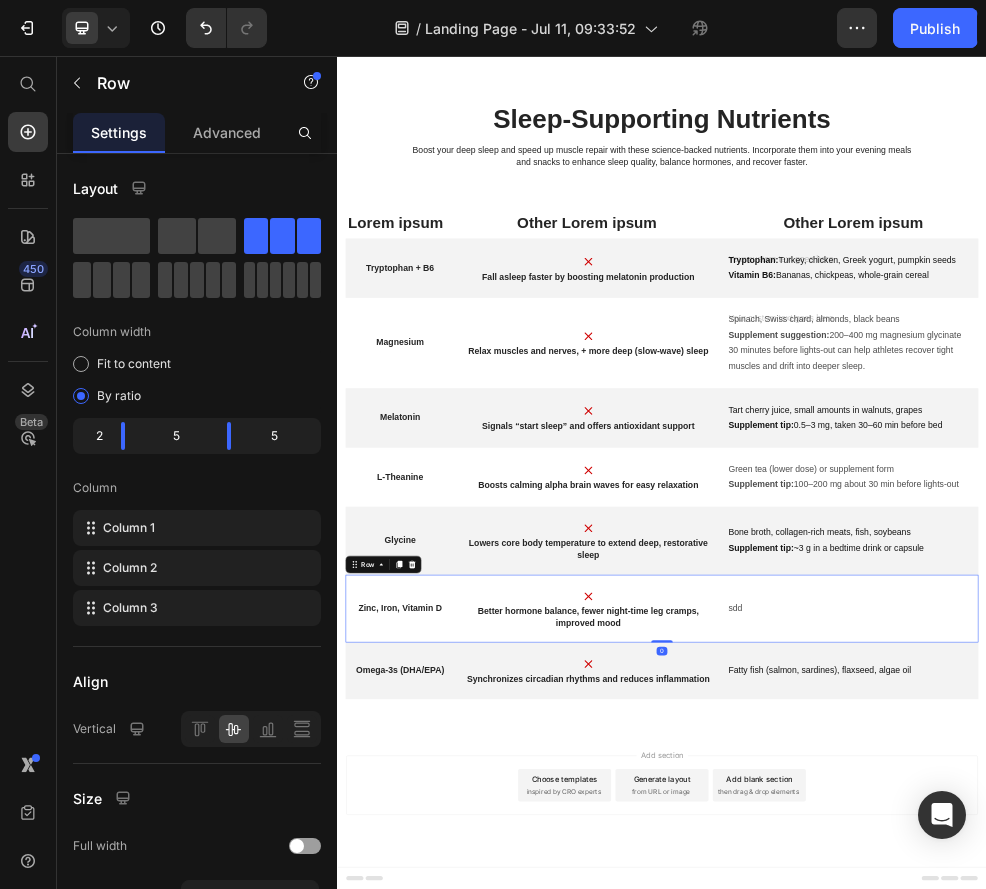 click on "Zinc, Iron, Vitamin D Text Block Image Better hormone balance, fewer night-time leg cramps, improved mood Text Block sdd Text Block Row   0" at bounding box center (937, 1079) 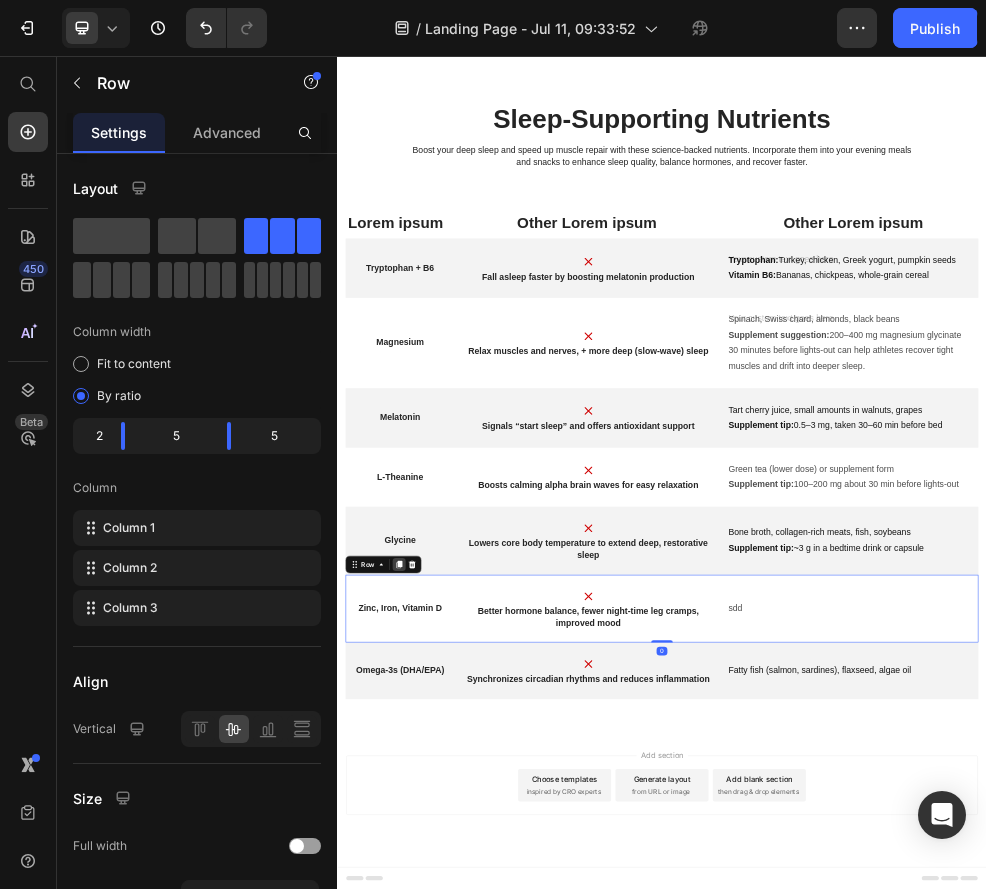 click 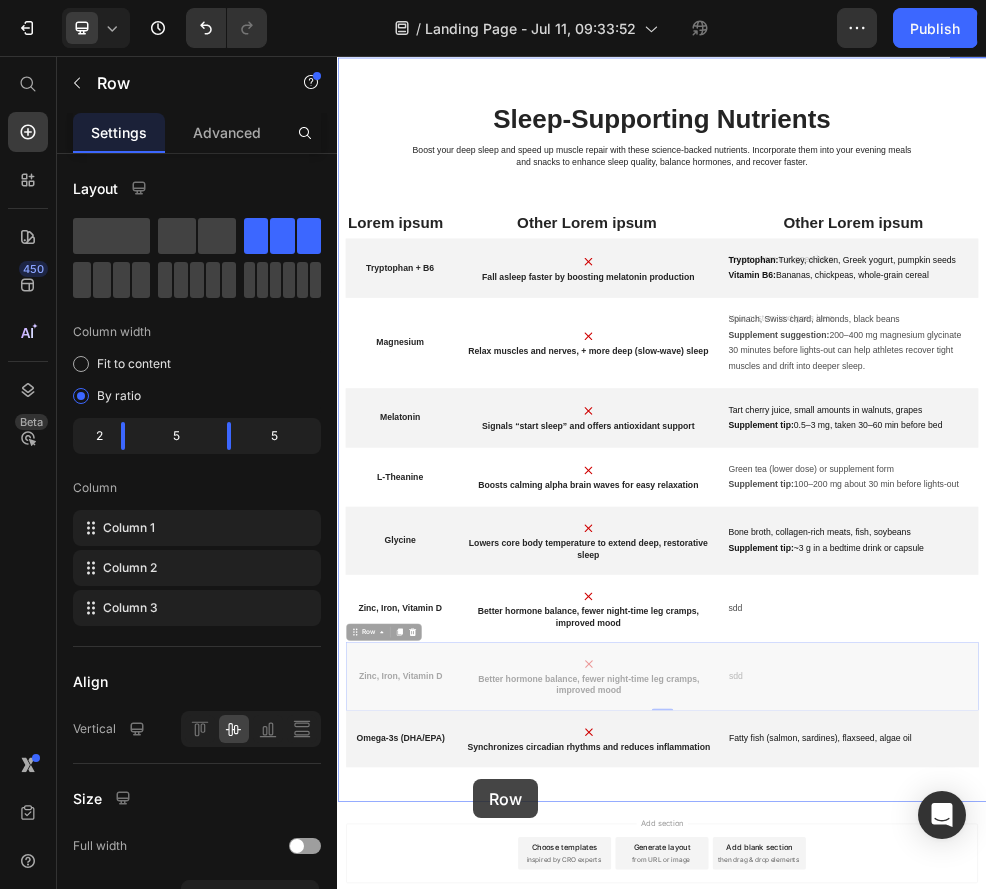 scroll, scrollTop: 3363, scrollLeft: 0, axis: vertical 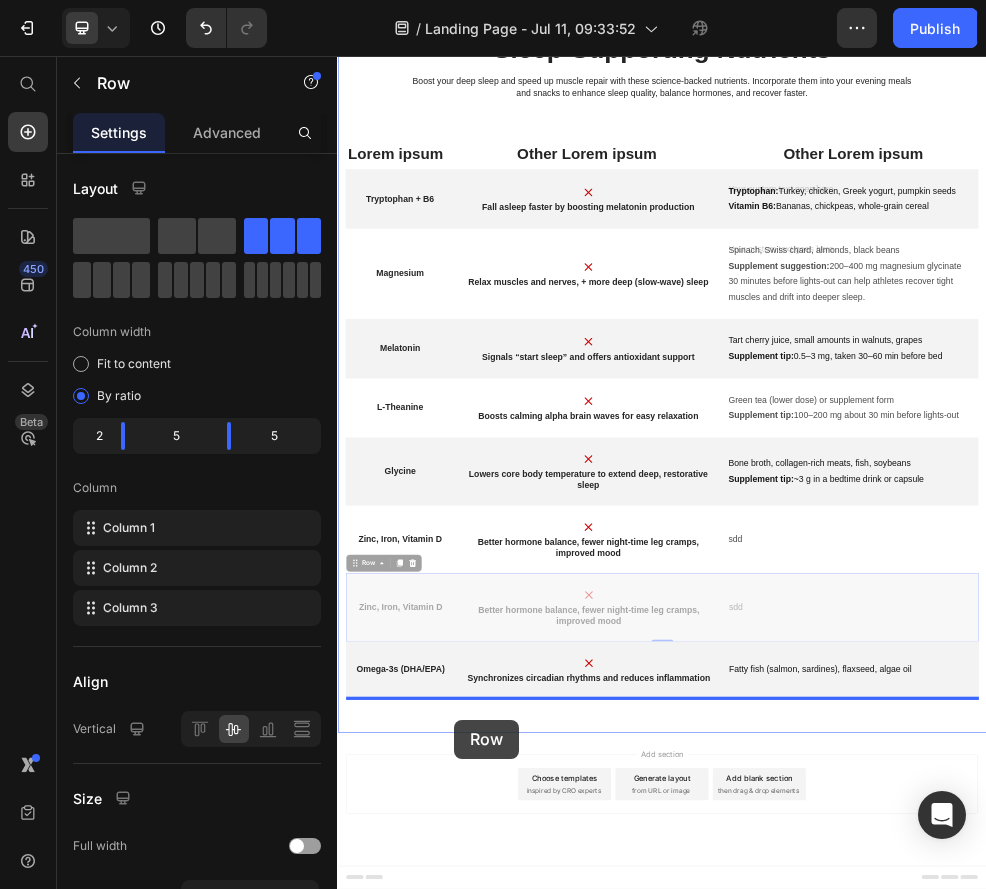 drag, startPoint x: 561, startPoint y: 1172, endPoint x: 553, endPoint y: 1283, distance: 111.28792 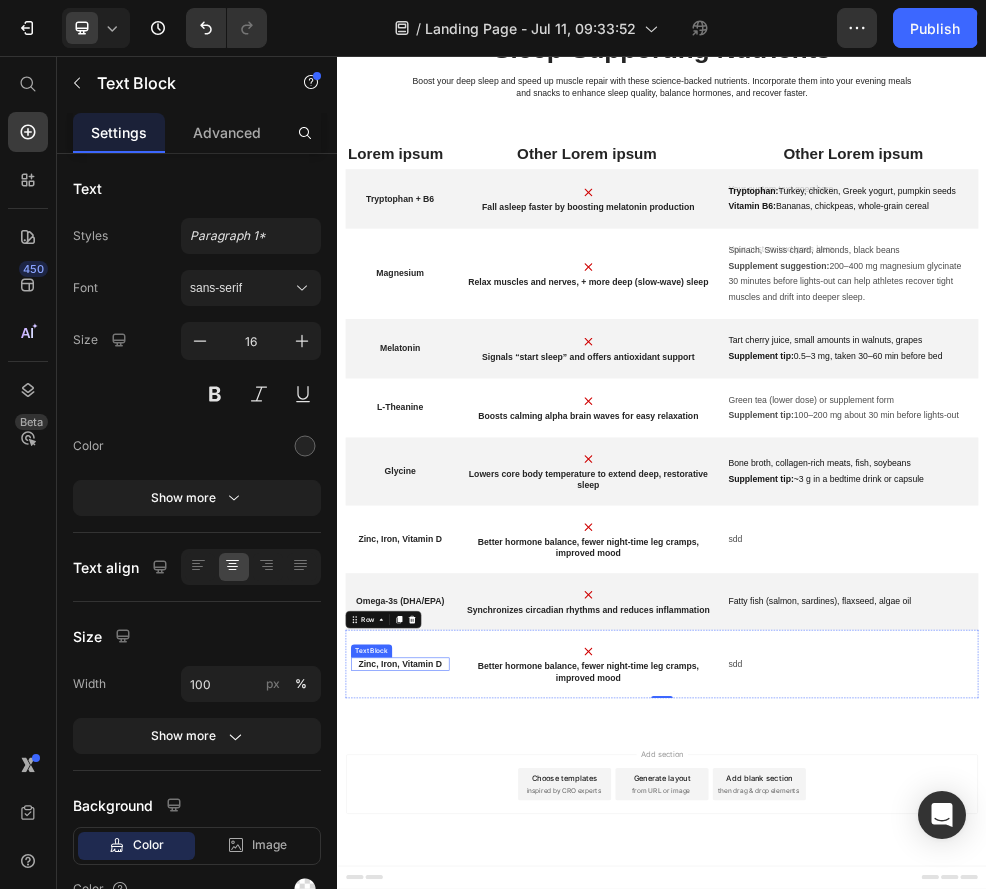 click on "Zinc, Iron, Vitamin D" at bounding box center (453, 1180) 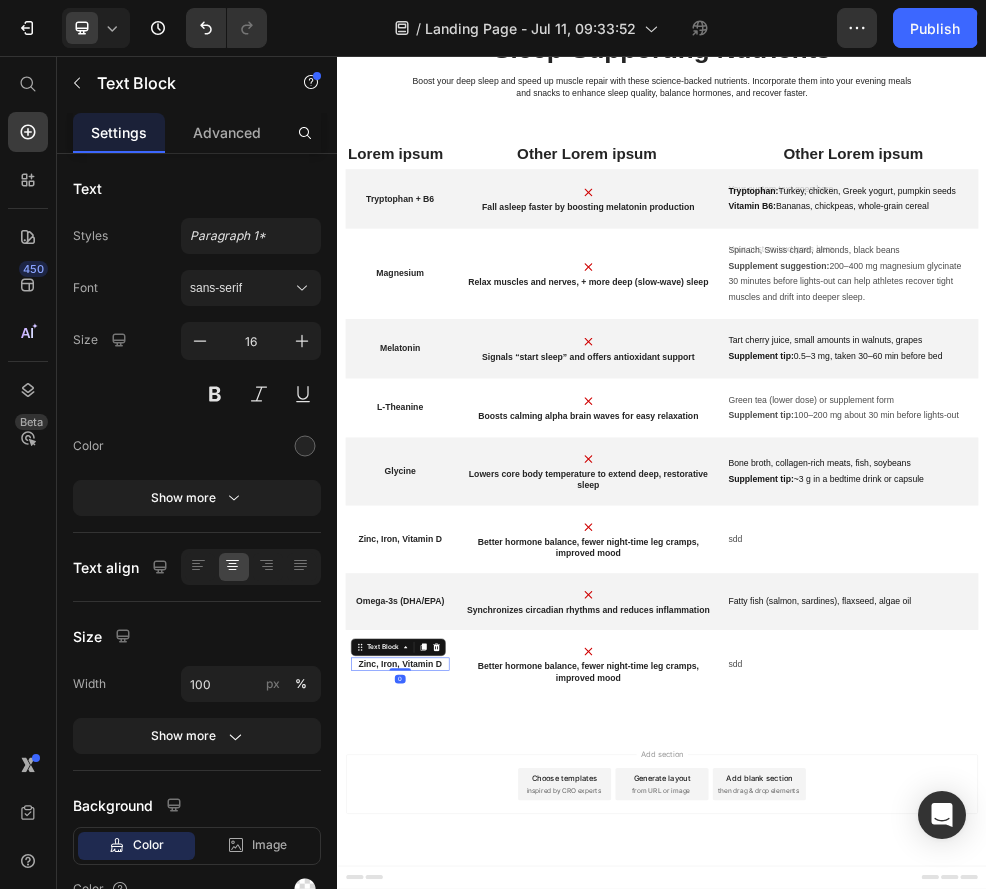 click on "Zinc, Iron, Vitamin D" at bounding box center [453, 1180] 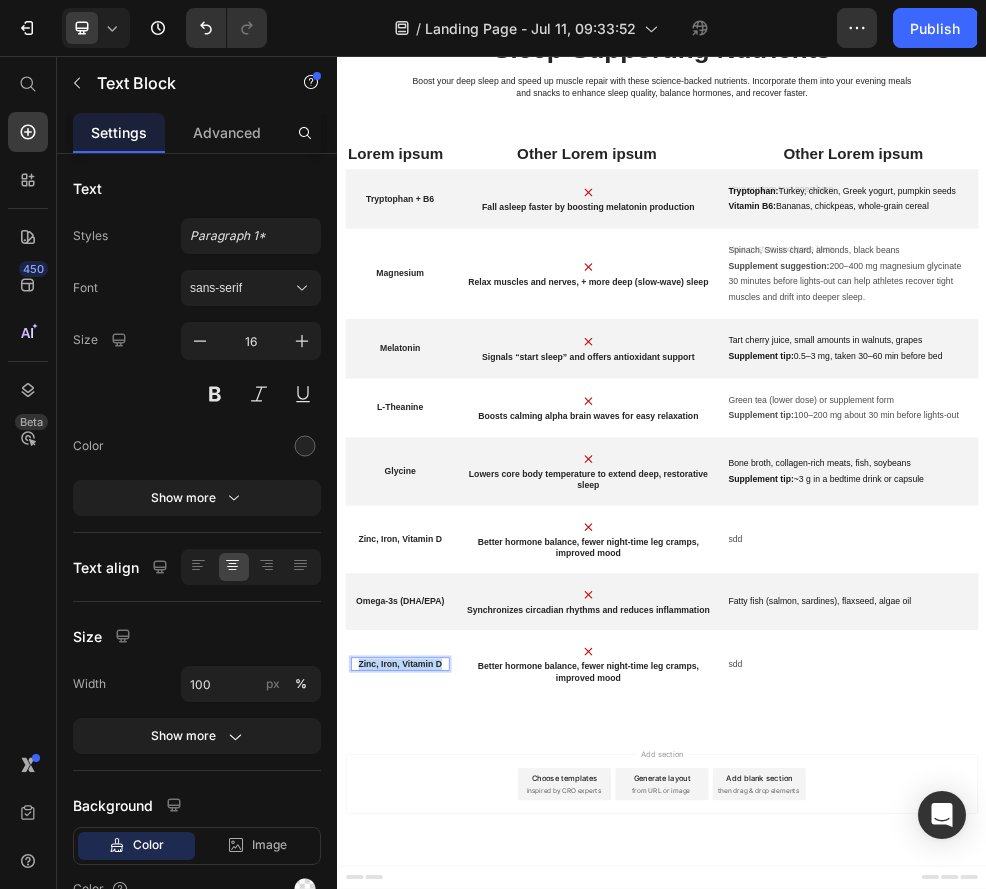 click on "Zinc, Iron, Vitamin D" at bounding box center (453, 1180) 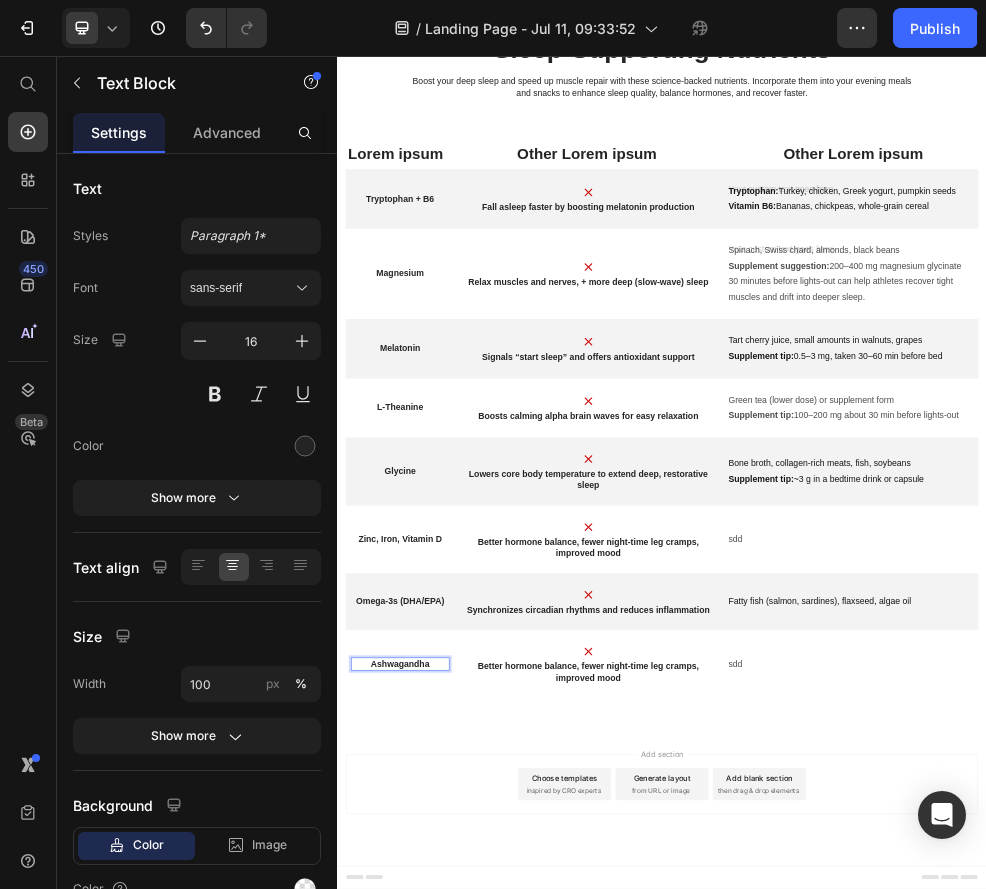 click on "Better hormone balance, fewer night-time leg cramps, improved mood" at bounding box center (801, 1197) 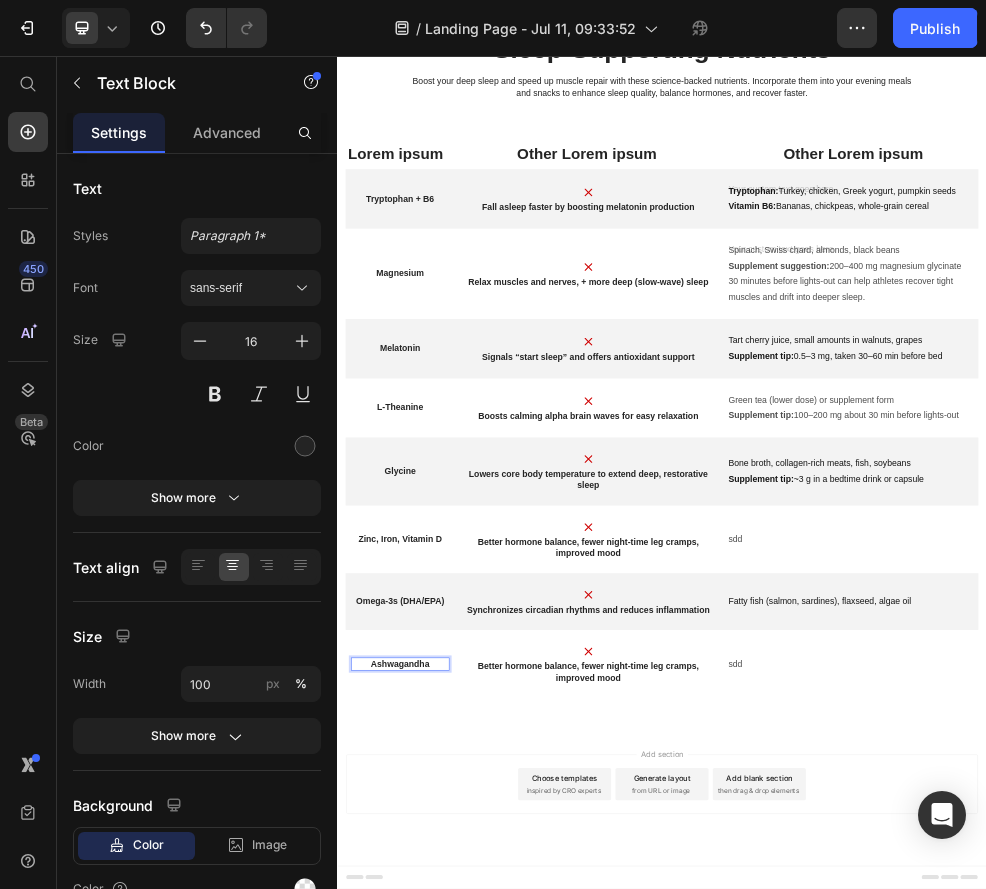 click on "Better hormone balance, fewer night-time leg cramps, improved mood" at bounding box center [801, 1197] 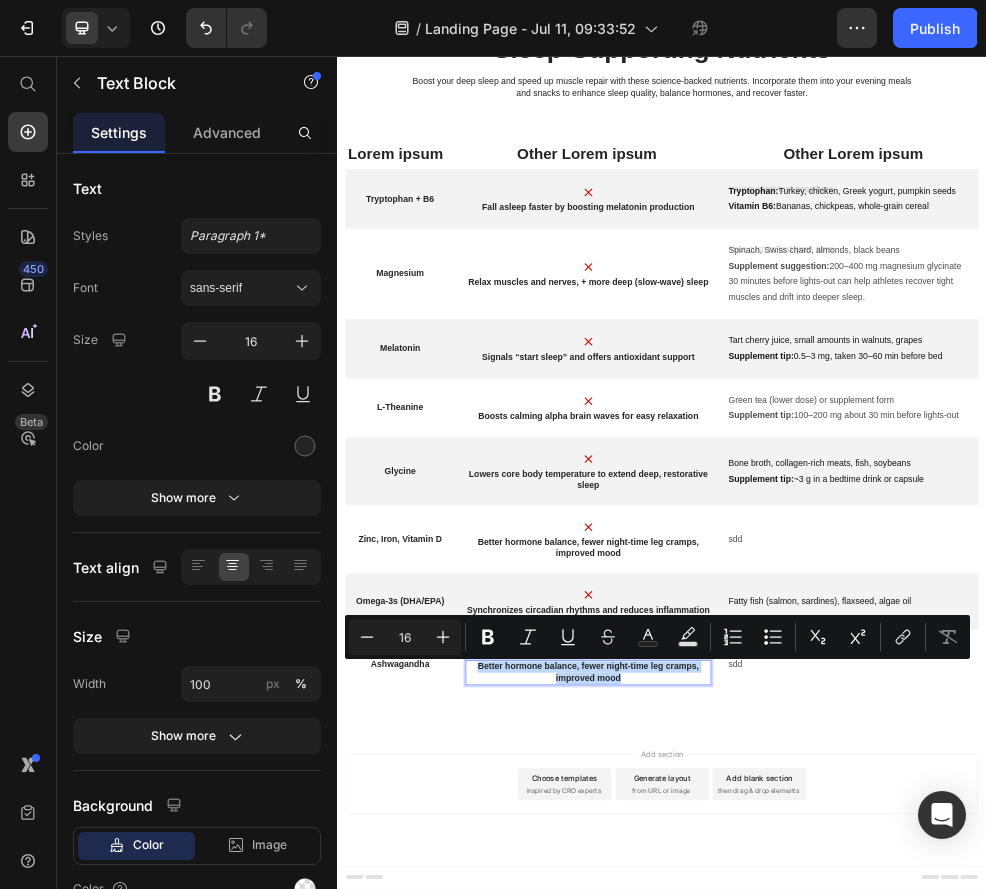 click on "Better hormone balance, fewer night-time leg cramps, improved mood" at bounding box center (801, 1197) 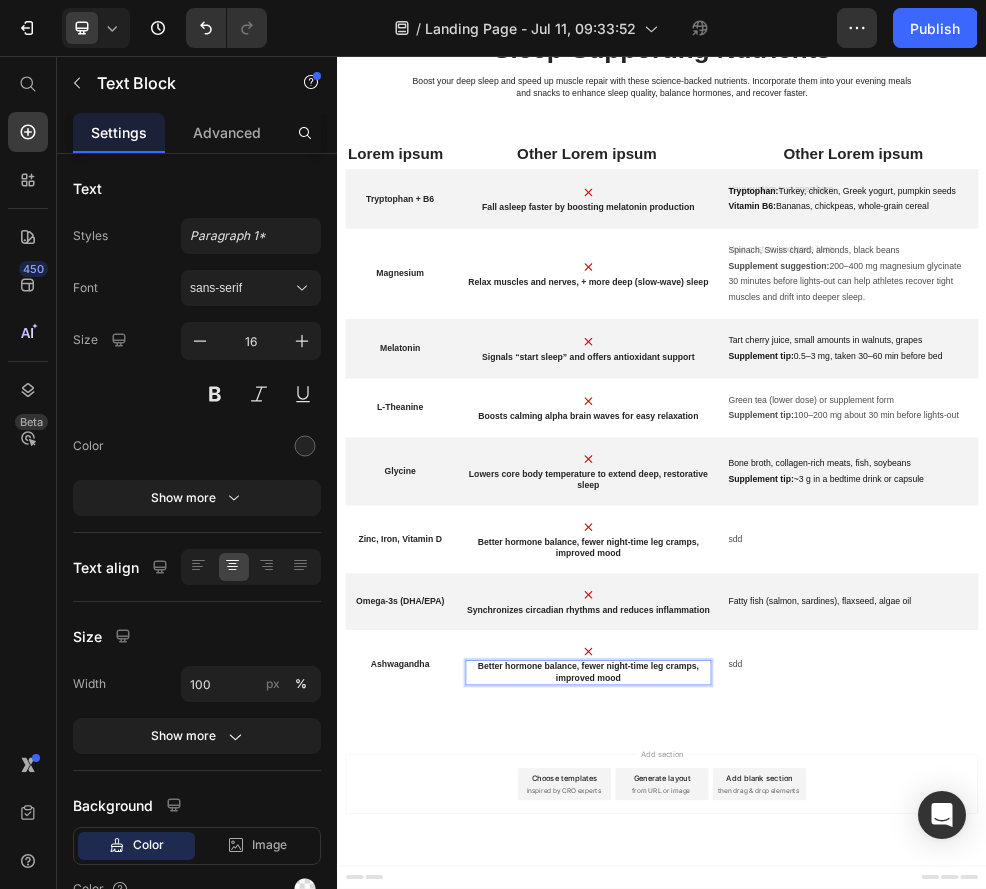 scroll, scrollTop: 3342, scrollLeft: 0, axis: vertical 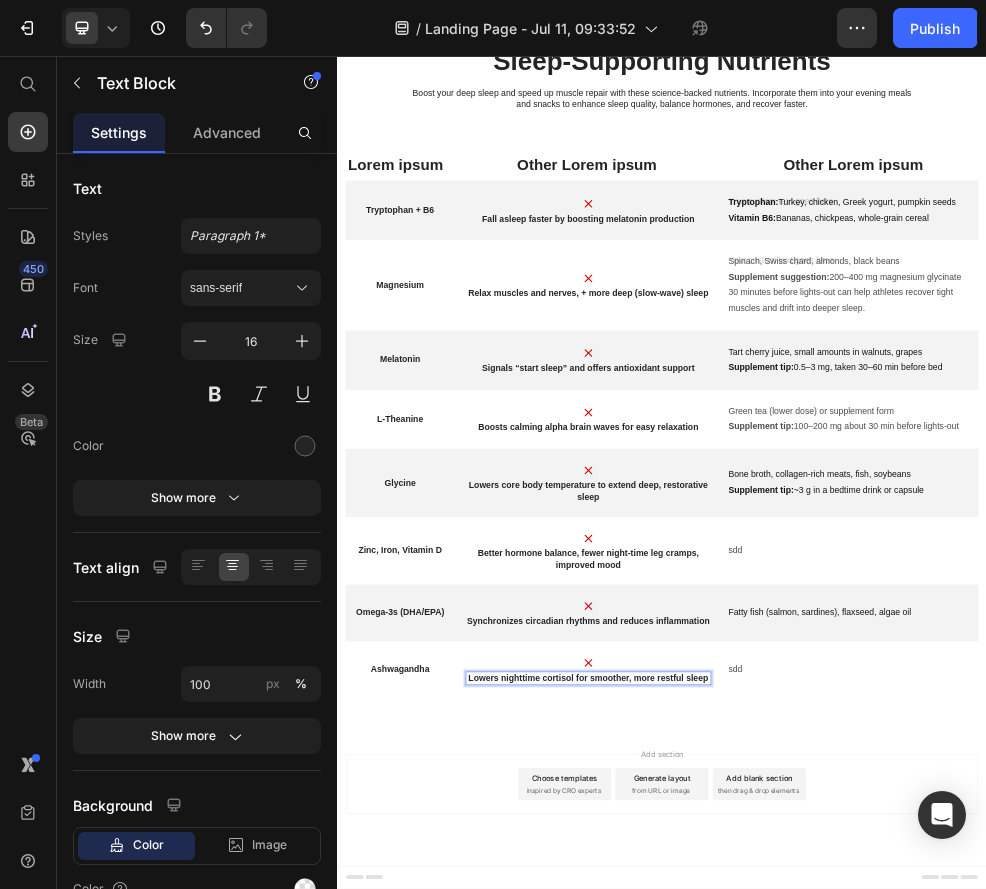 click on "sdd" at bounding box center (1285, 1191) 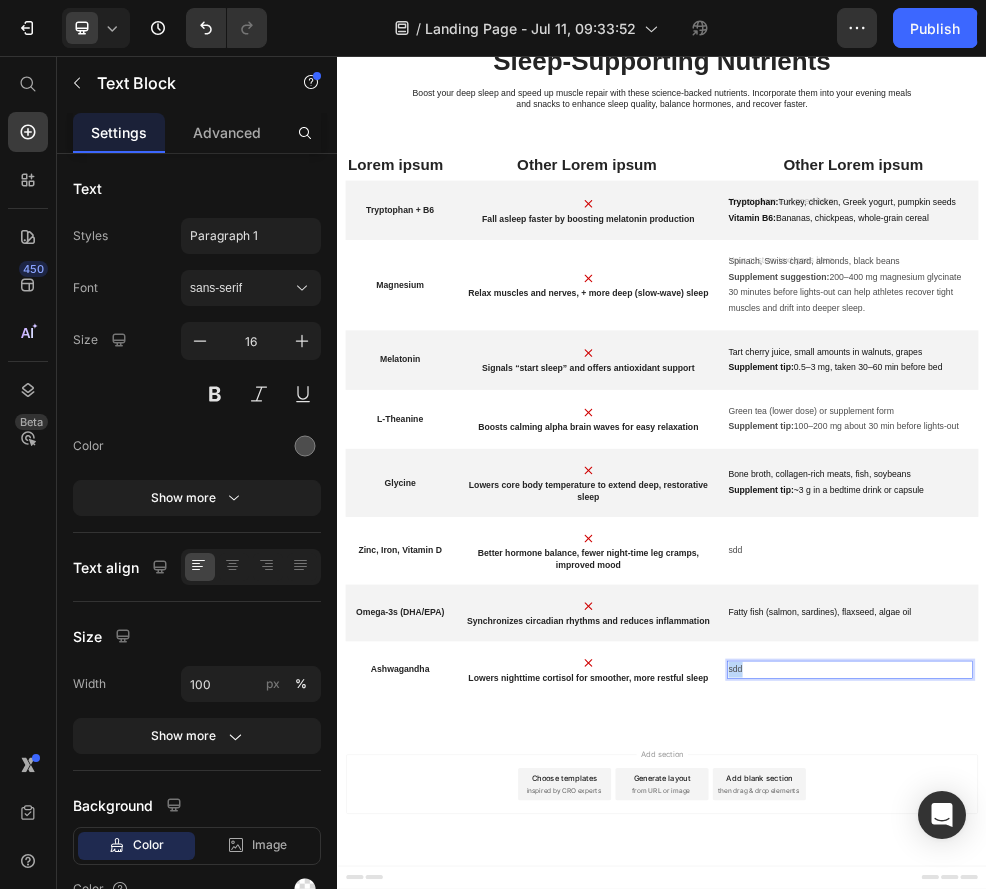 click on "sdd" at bounding box center (1285, 1191) 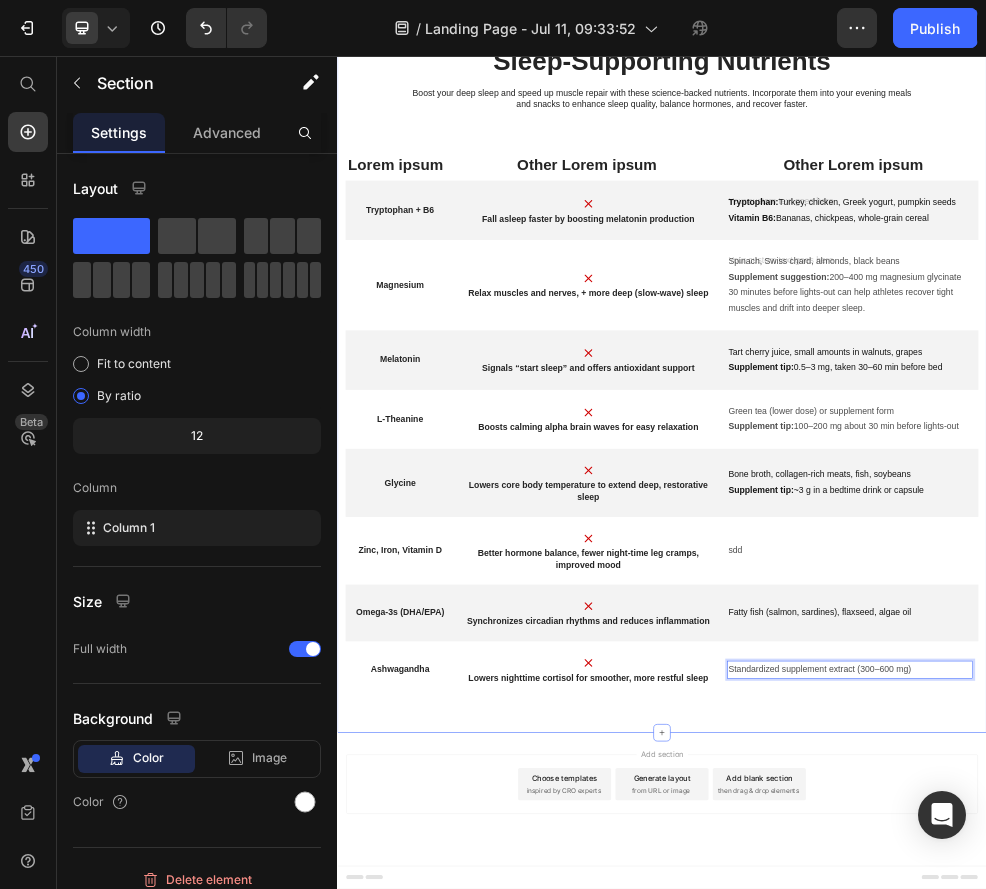 click on "Sleep-Supporting Nutrients  Heading Boost your deep sleep and speed up muscle repair with these science-backed nutrients. Incorporate them into your evening meals and snacks to enhance sleep quality, balance hormones, and recover faster. Text Block Row Lorem ipsum Text Block Other Lorem ipsum Text Block Other Lorem ipsum Text Block Row Tryptophan + B6 Text Block Image Fall asleep faster by boosting melatonin production Text Block Tryptophan:  Turkey, chicken, Greek yogurt, pumpkin seeds Vitamin B6:  Bananas, chickpeas, whole-grain cereal Text Block Row Magnesium Text Block Image Relax muscles and nerves, + more deep (slow-wave) sleep Text Block Spinach, Swiss chard, almonds, black beans Supplement suggestion:  200–400 mg magnesium glycinate 30 minutes before lights-out can help athletes recover tight muscles and drift into deeper sleep. Text Block Row Melatonin     Text Block Image Signals “start sleep” and offers antioxidant support     Text Block Supplement tip: Text Block Row Text Block" at bounding box center [937, 630] 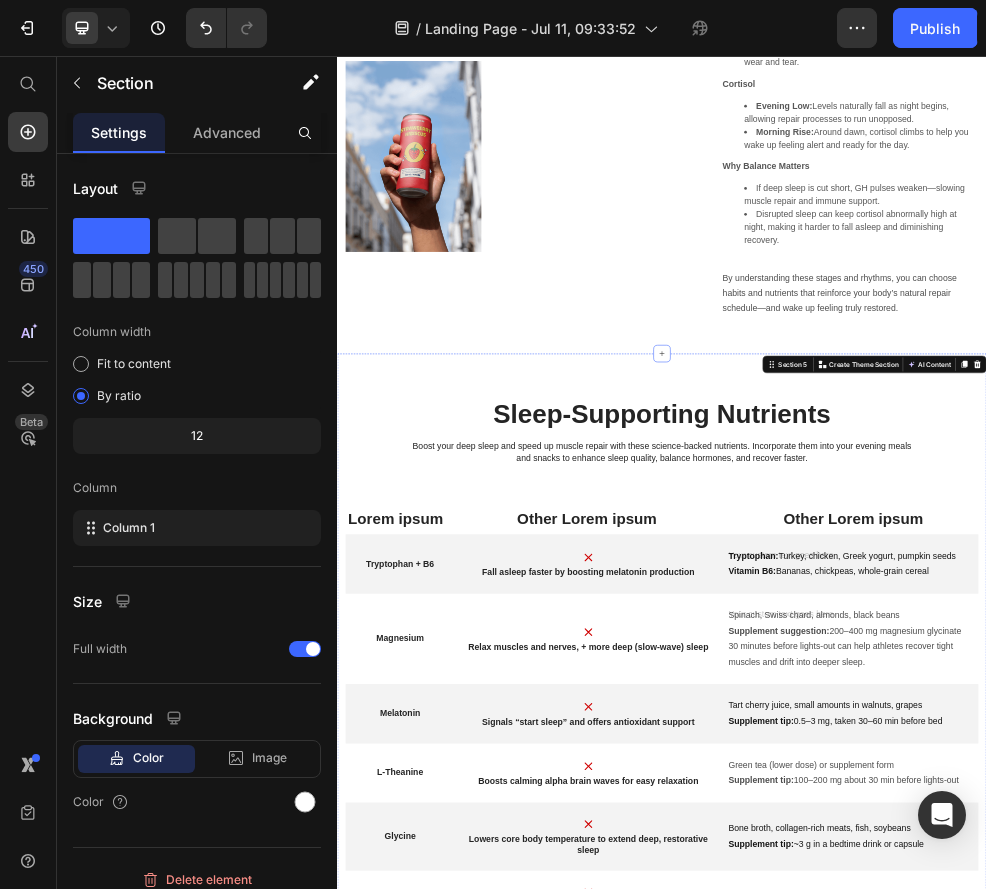 scroll, scrollTop: 2690, scrollLeft: 0, axis: vertical 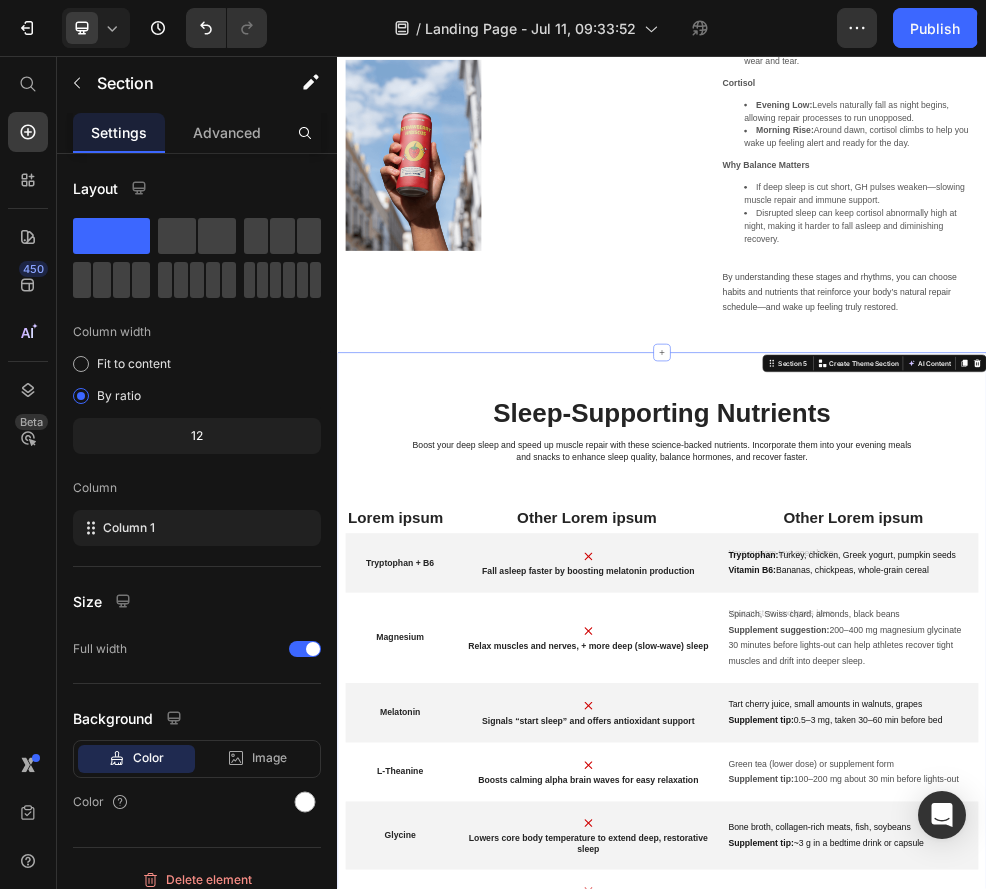 click on "Boost your deep sleep and speed up muscle repair with these science-backed nutrients. Incorporate them into your evening meals and snacks to enhance sleep quality, balance hormones, and recover faster." at bounding box center [937, 788] 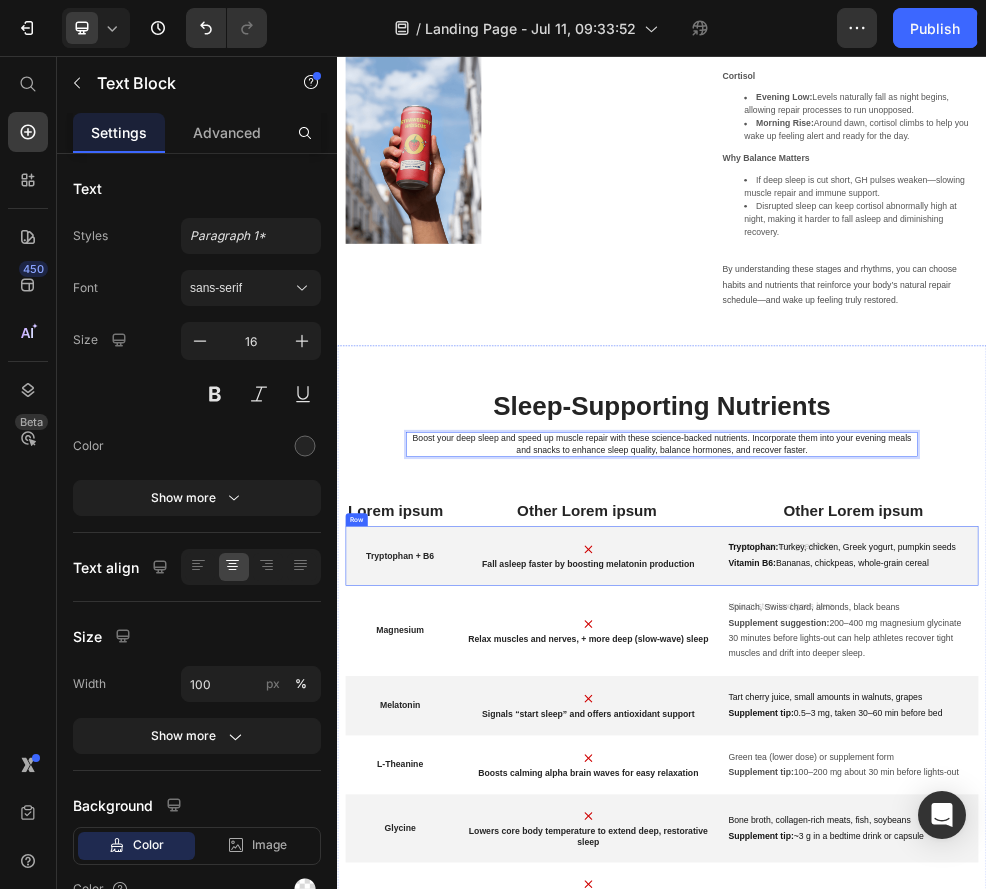 scroll, scrollTop: 2704, scrollLeft: 0, axis: vertical 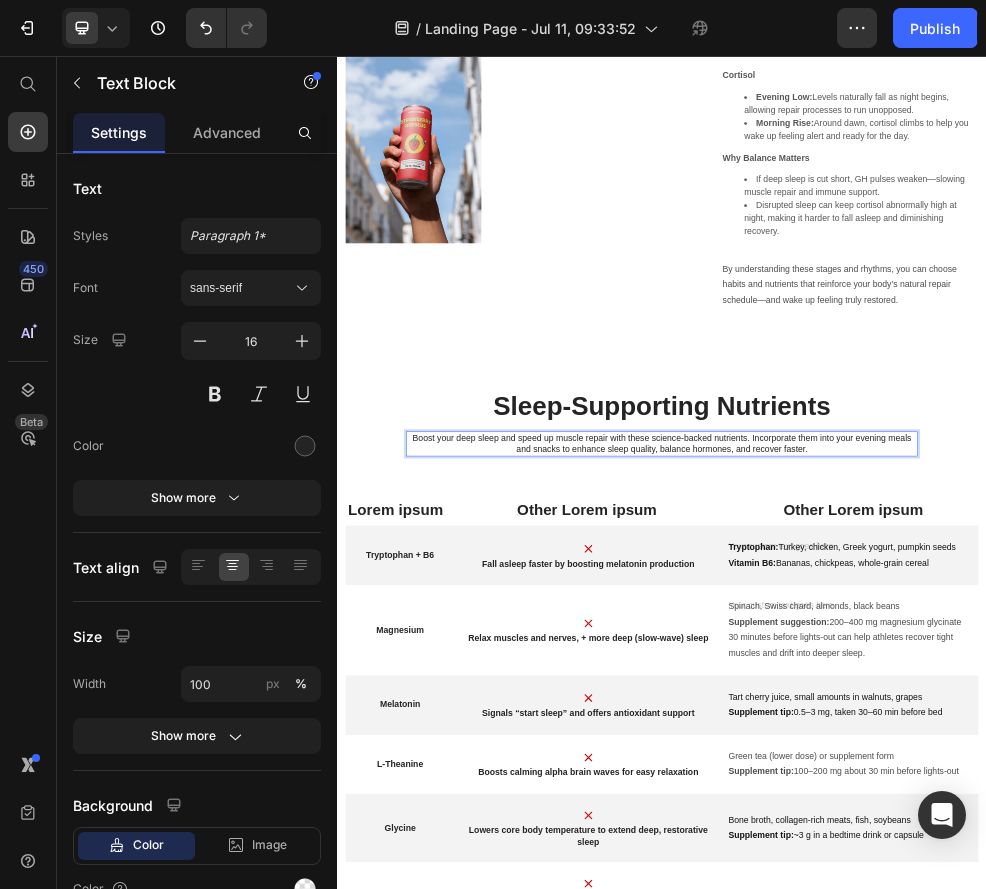 click on "Boost your deep sleep and speed up muscle repair with these science-backed nutrients. Incorporate them into your evening meals and snacks to enhance sleep quality, balance hormones, and recover faster." at bounding box center [937, 774] 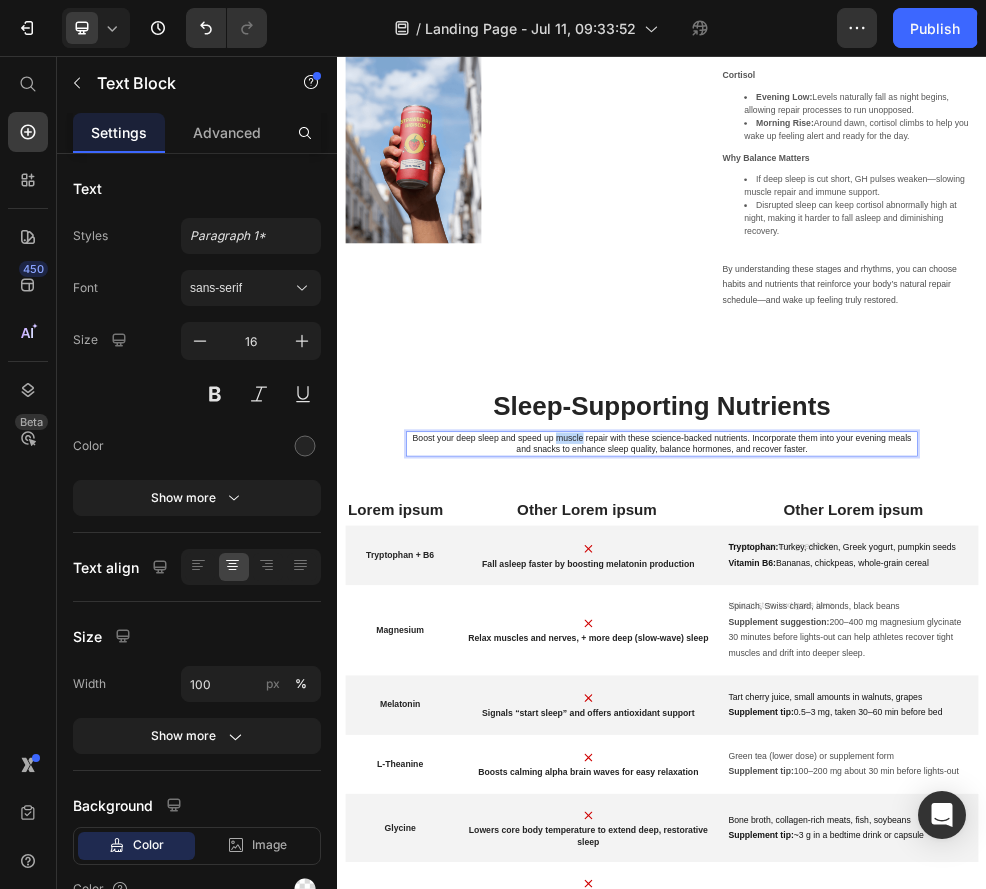 click on "Boost your deep sleep and speed up muscle repair with these science-backed nutrients. Incorporate them into your evening meals and snacks to enhance sleep quality, balance hormones, and recover faster." at bounding box center [937, 774] 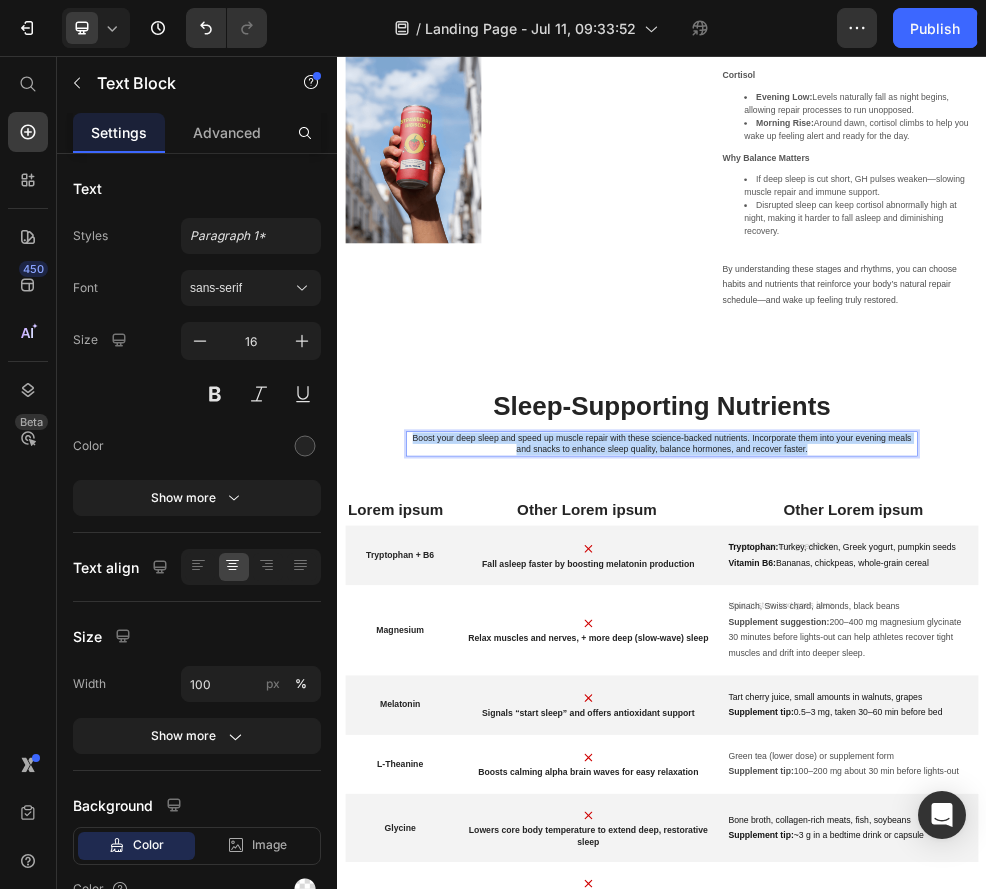click on "Boost your deep sleep and speed up muscle repair with these science-backed nutrients. Incorporate them into your evening meals and snacks to enhance sleep quality, balance hormones, and recover faster." at bounding box center [937, 774] 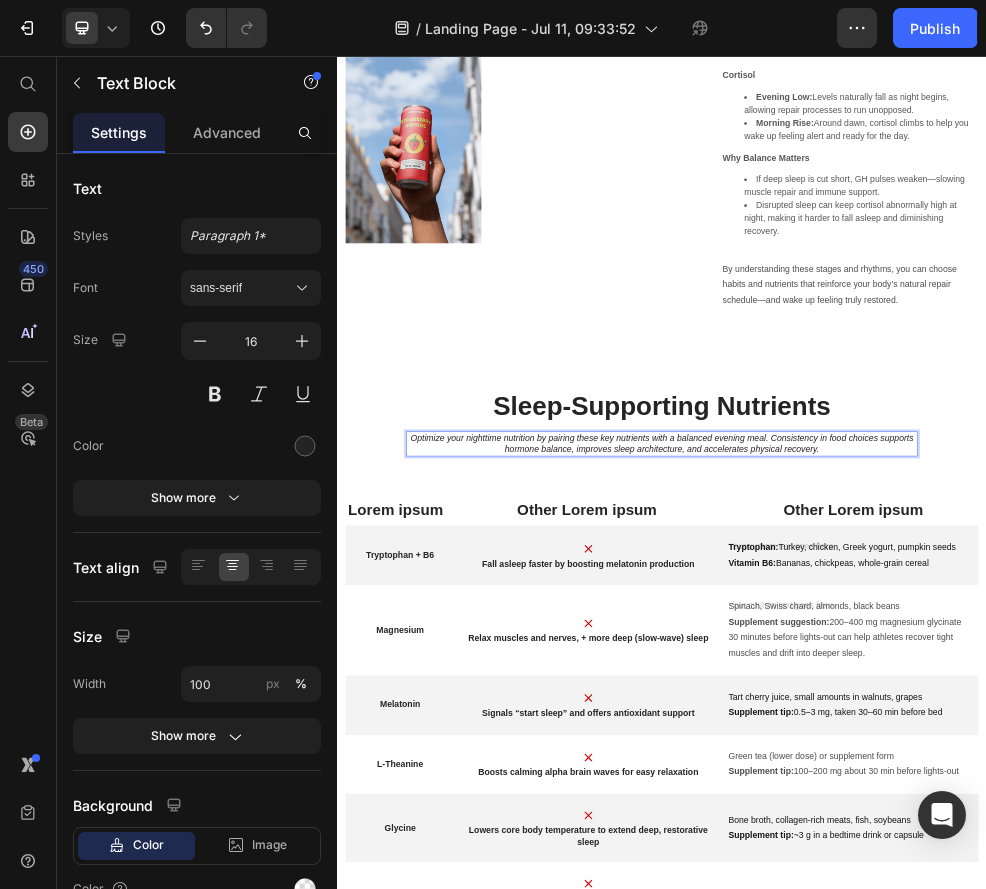 click on "Optimize your nighttime nutrition by pairing these key nutrients with a balanced evening meal. Consistency in food choices supports hormone balance, improves sleep architecture, and accelerates physical recovery." at bounding box center [937, 773] 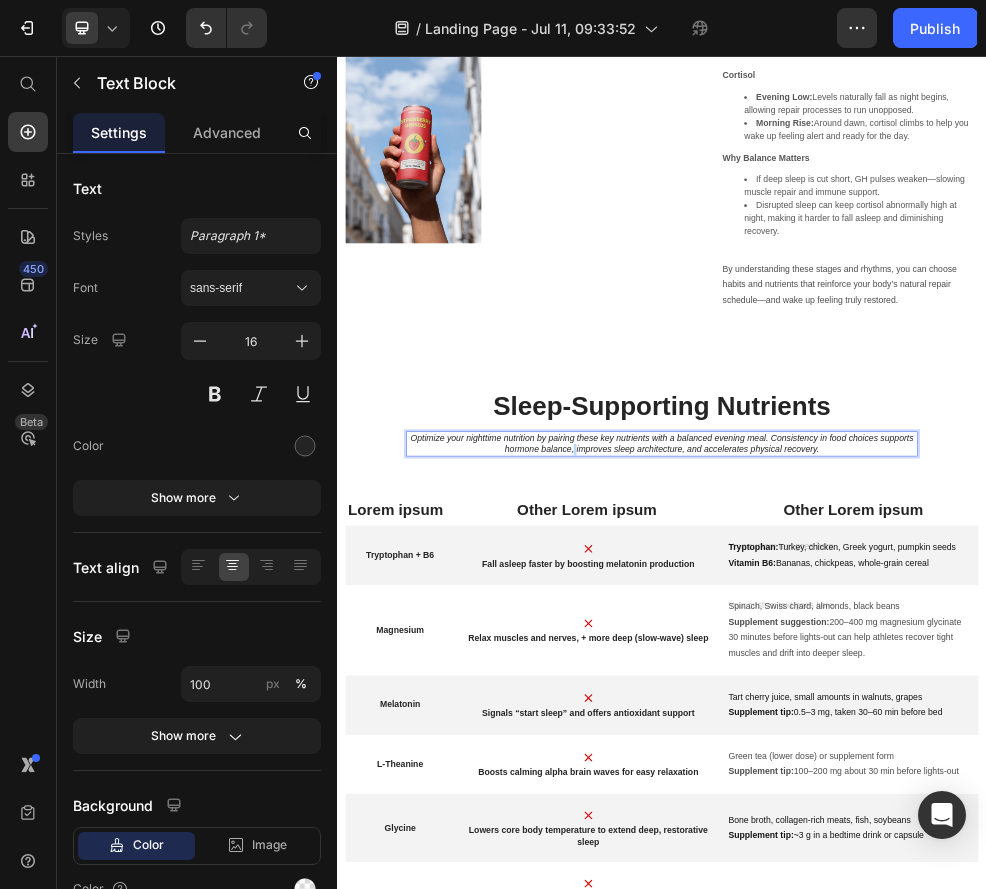 click on "Optimize your nighttime nutrition by pairing these key nutrients with a balanced evening meal. Consistency in food choices supports hormone balance, improves sleep architecture, and accelerates physical recovery." at bounding box center (937, 773) 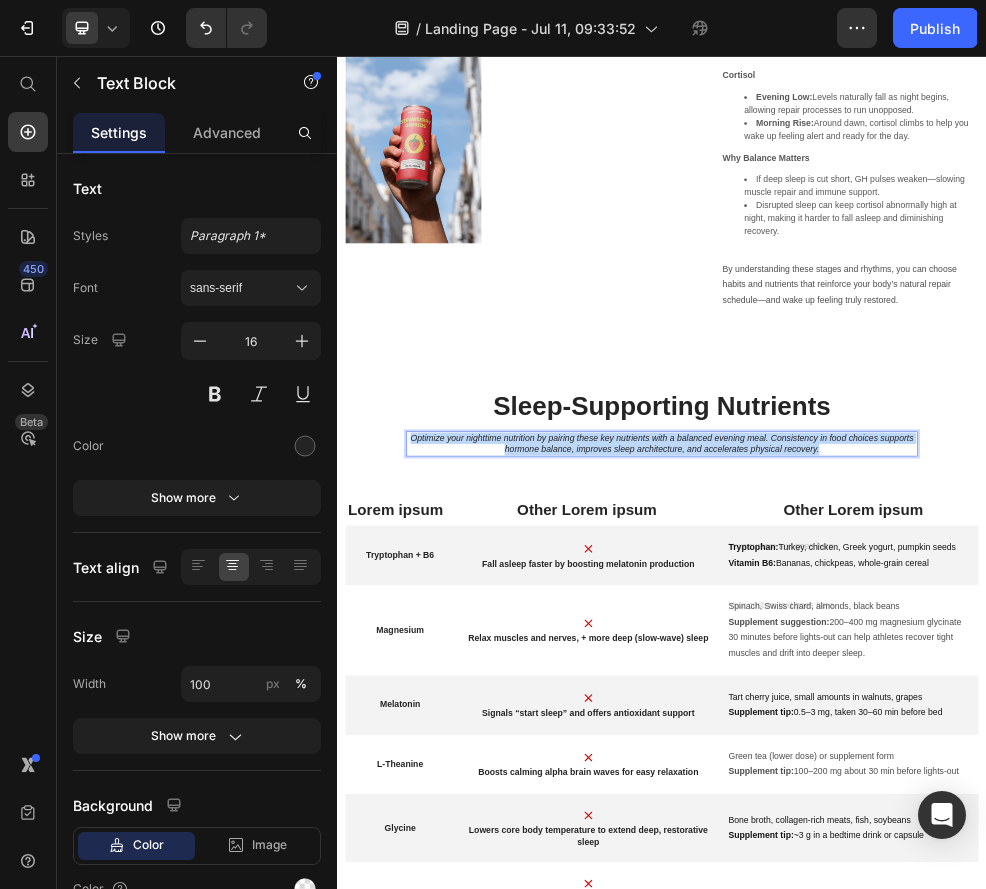 click on "Optimize your nighttime nutrition by pairing these key nutrients with a balanced evening meal. Consistency in food choices supports hormone balance, improves sleep architecture, and accelerates physical recovery." at bounding box center (937, 773) 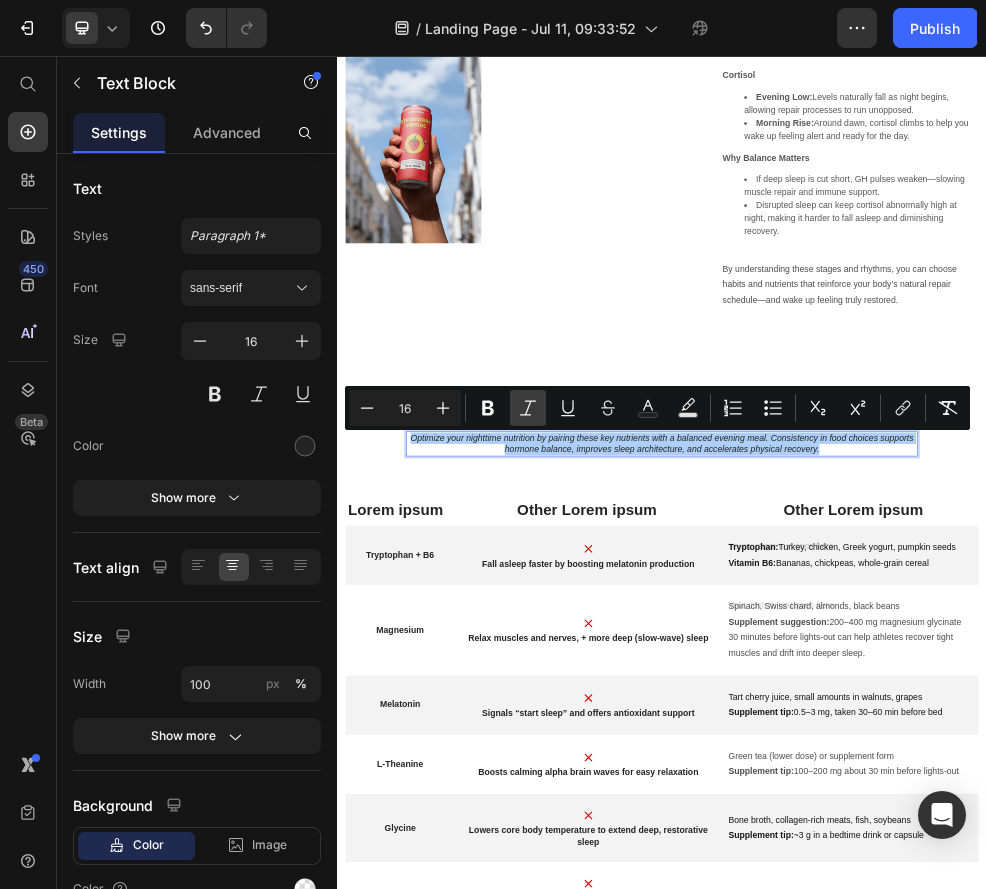 click 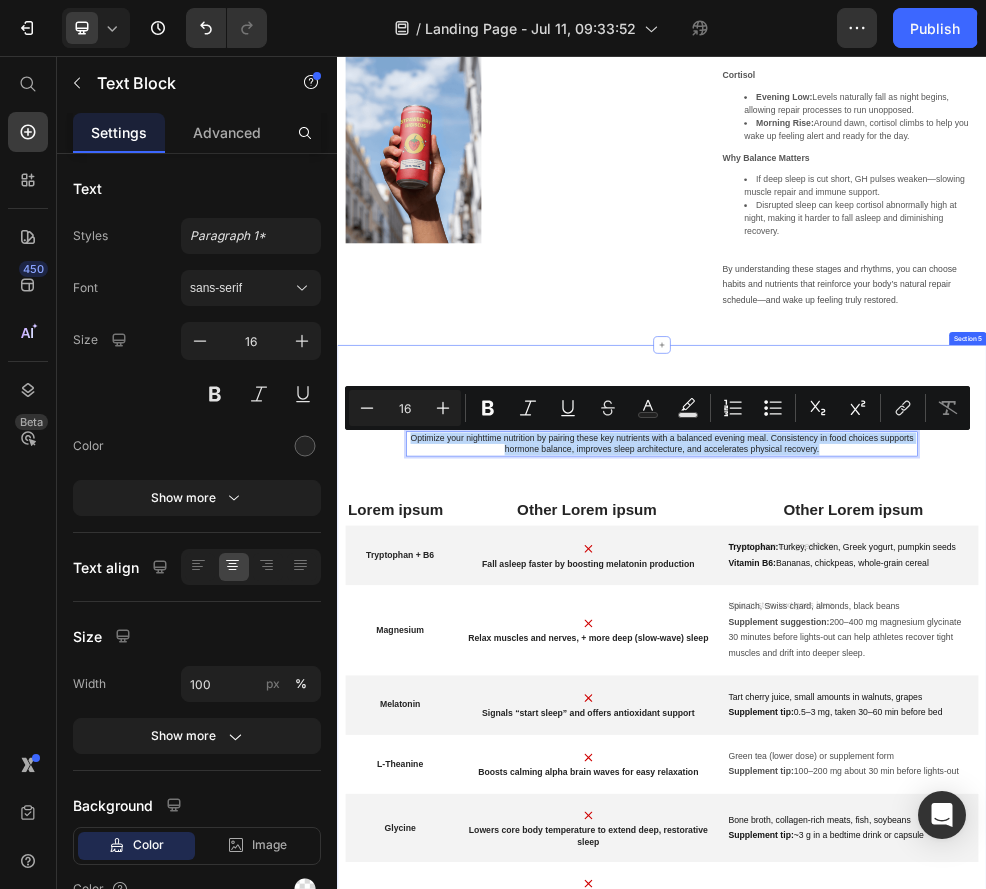 click on "Sleep-Supporting Nutrients  Heading Optimize your nighttime nutrition by pairing these key nutrients with a balanced evening meal. Consistency in food choices supports hormone balance, improves sleep architecture, and accelerates physical recovery. Text Block   16 Row Lorem ipsum Text Block Other Lorem ipsum Text Block Other Lorem ipsum Text Block Row Tryptophan + B6 Text Block Image Fall asleep faster by boosting melatonin production Text Block Tryptophan:  Turkey, chicken, Greek yogurt, pumpkin seeds Vitamin B6:  Bananas, chickpeas, whole-grain cereal Text Block Row Magnesium Text Block Image Relax muscles and nerves, + more deep (slow-wave) sleep Text Block Spinach, Swiss chard, almonds, black beans Supplement suggestion:  200–400 mg magnesium glycinate 30 minutes before lights-out can help athletes recover tight muscles and drift into deeper sleep. Text Block Row Melatonin     Text Block Image Signals “start sleep” and offers antioxidant support     Text Block Supplement tip: Text Block" at bounding box center (937, 1276) 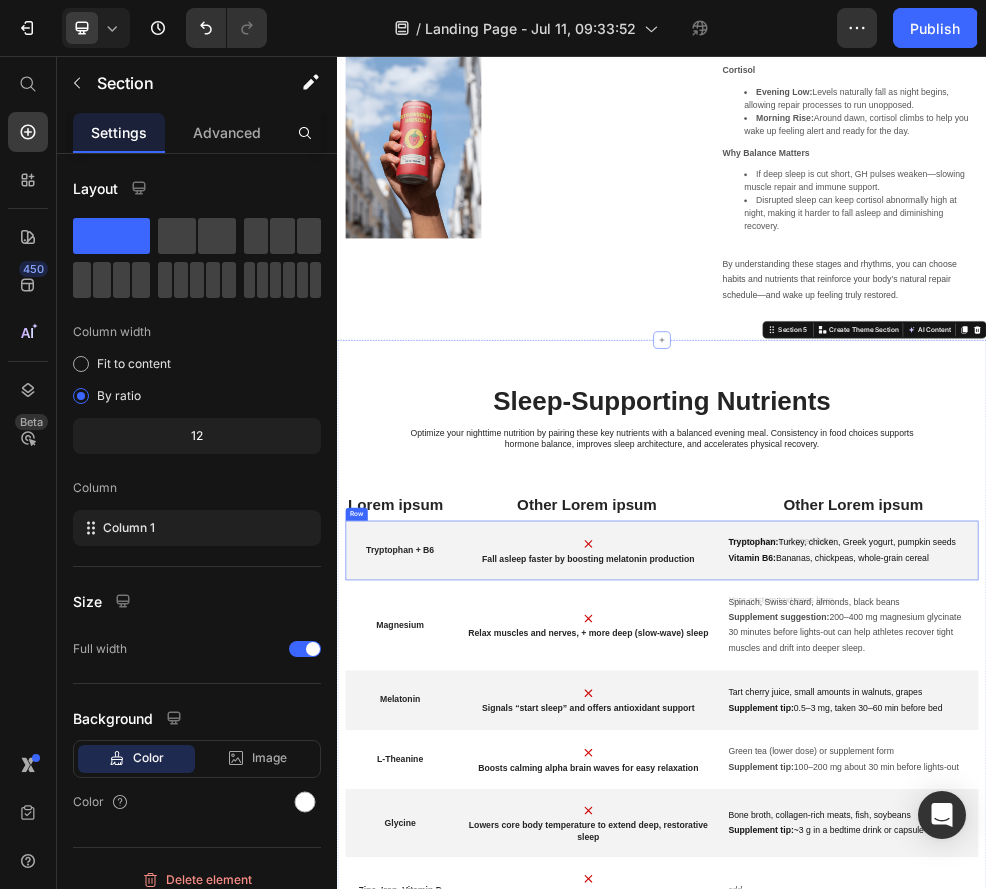 scroll, scrollTop: 2716, scrollLeft: 0, axis: vertical 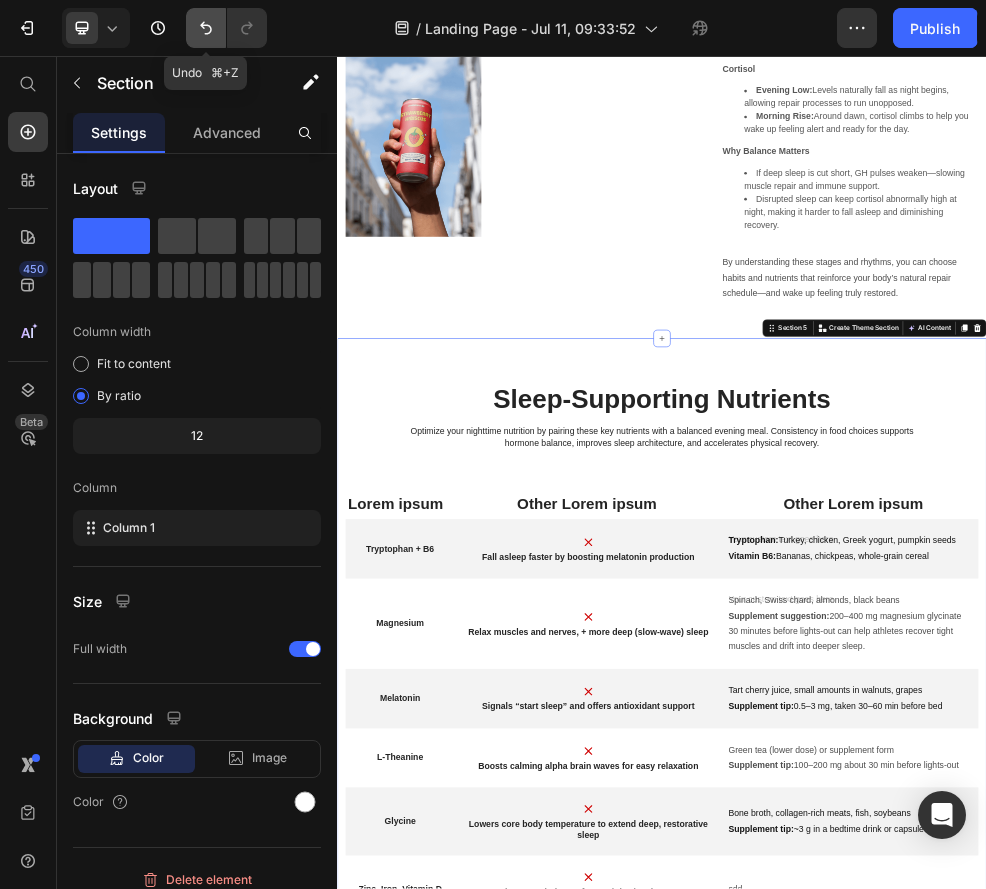 click 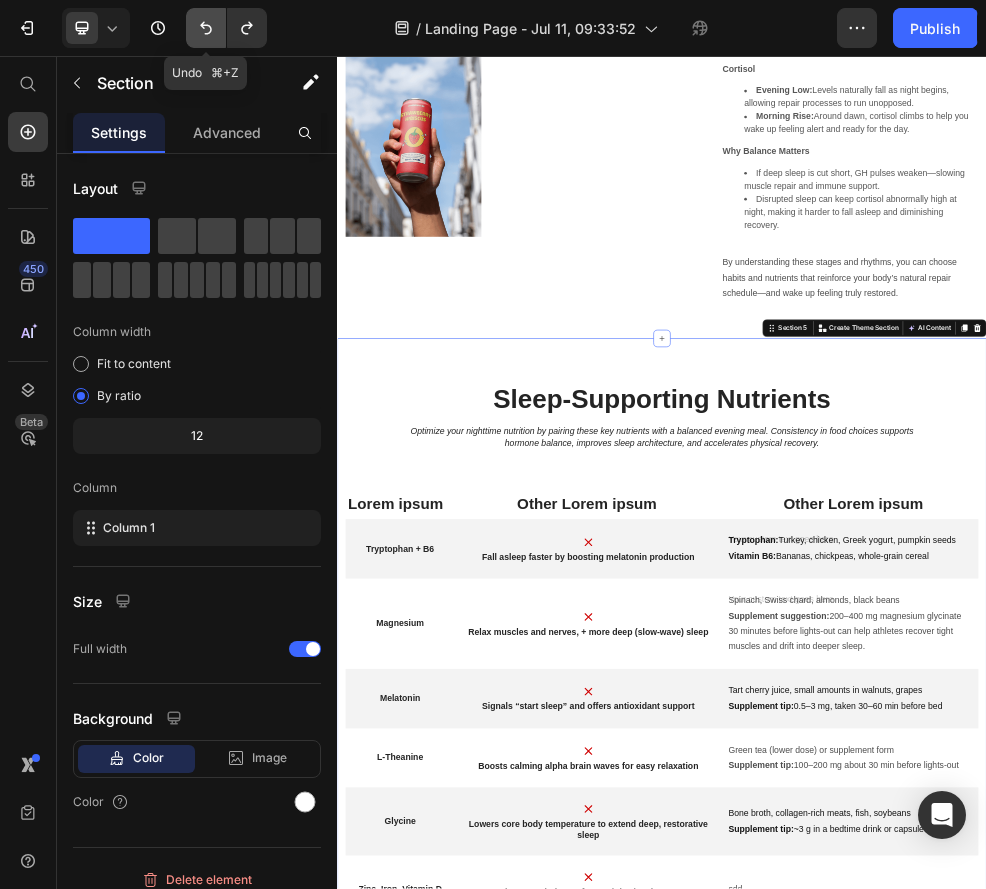 click 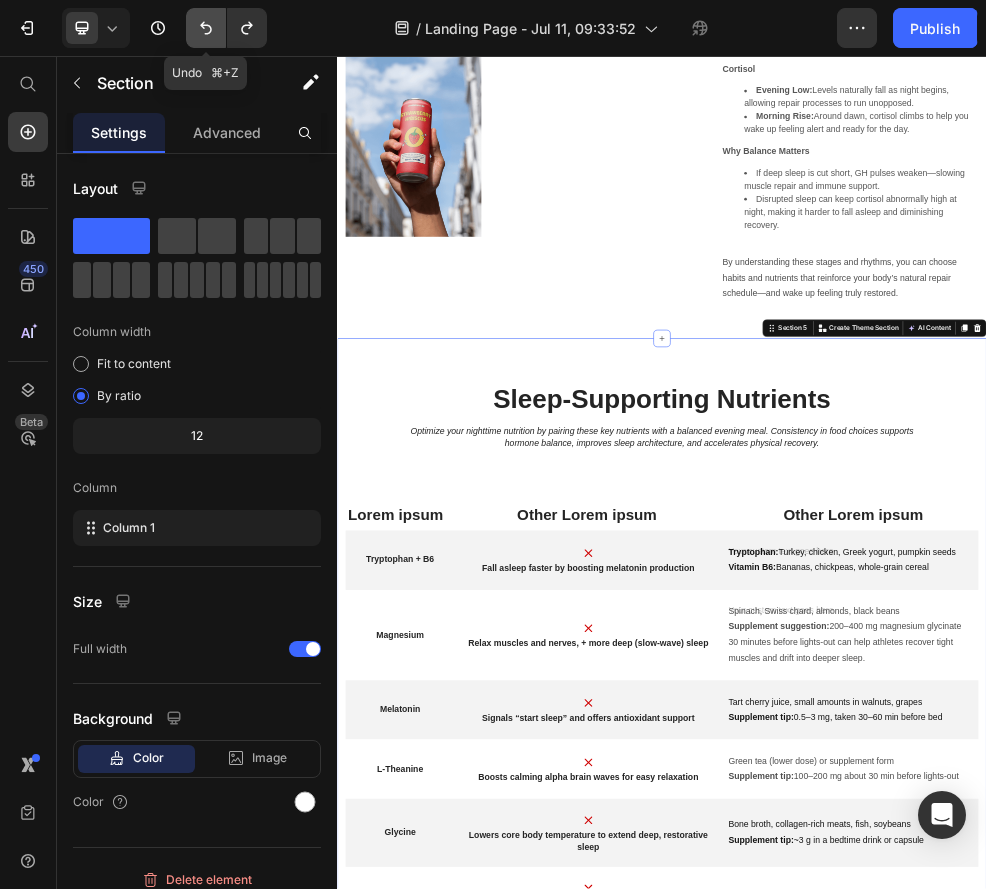 click 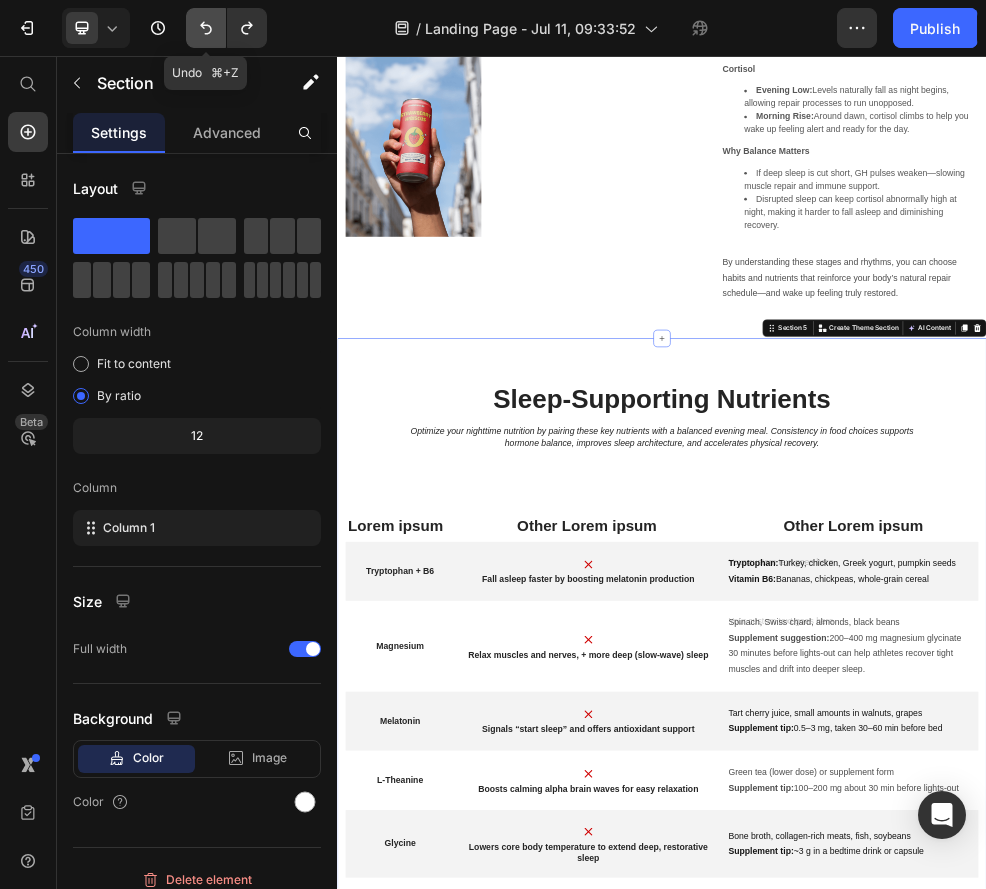 click 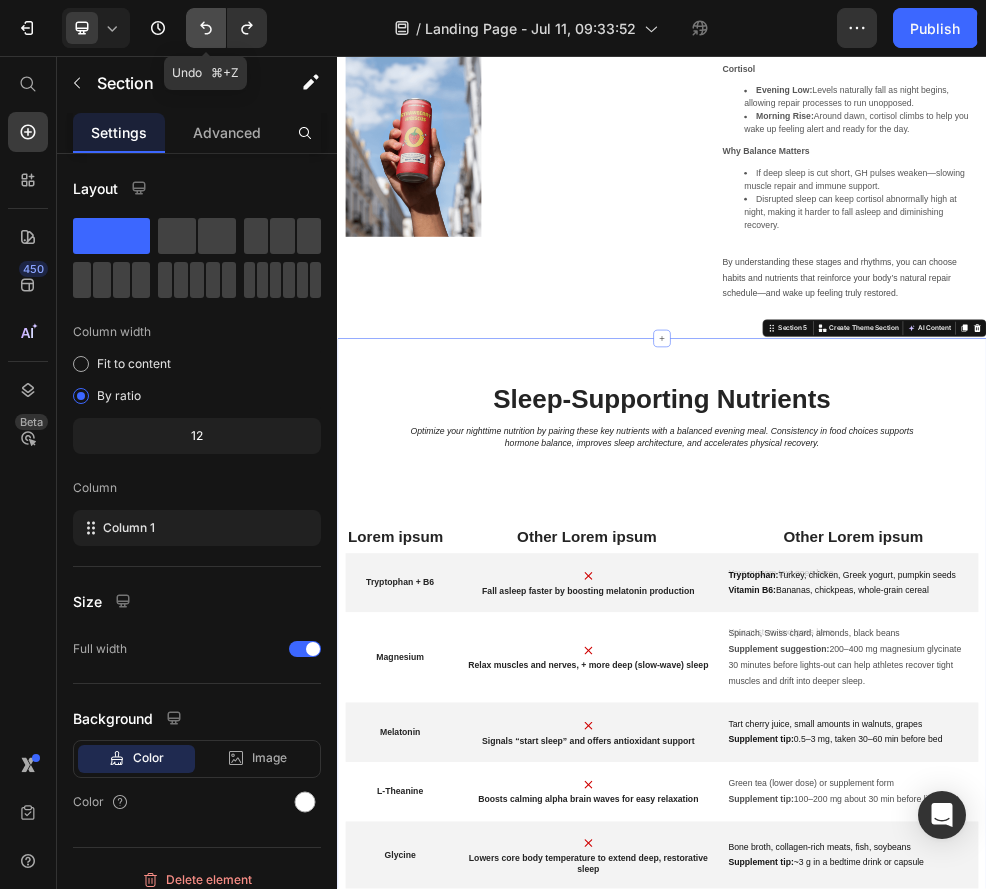 click 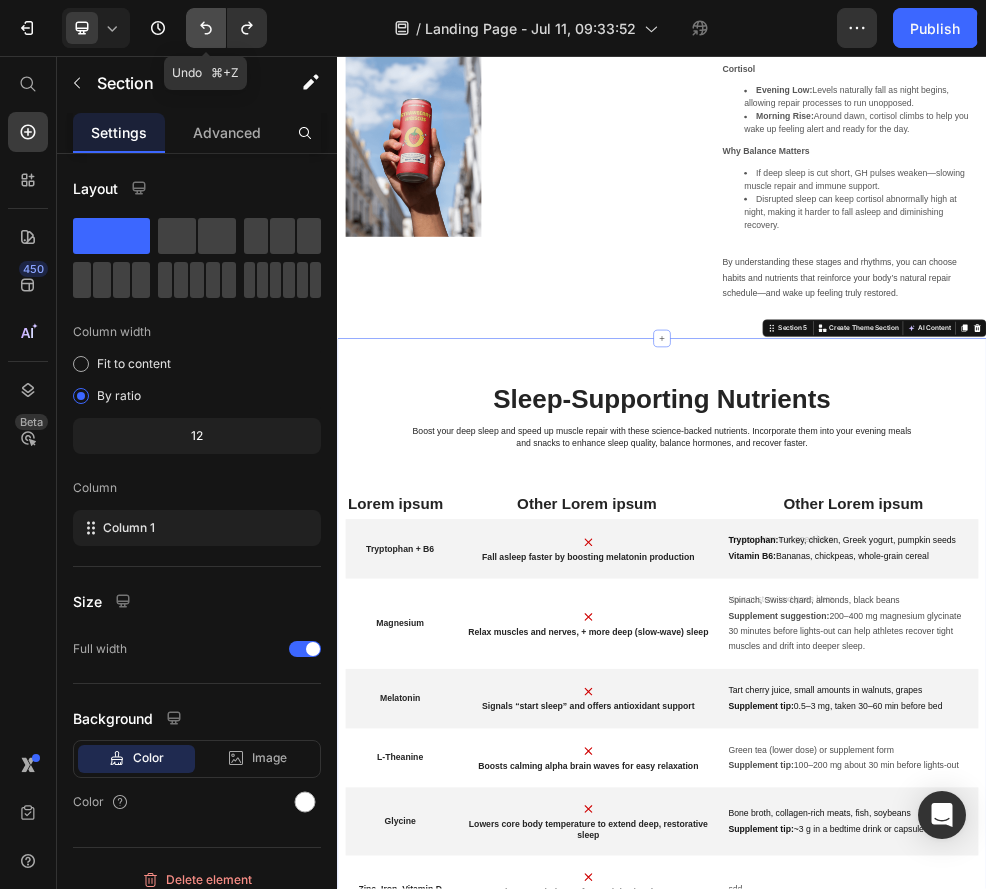 click 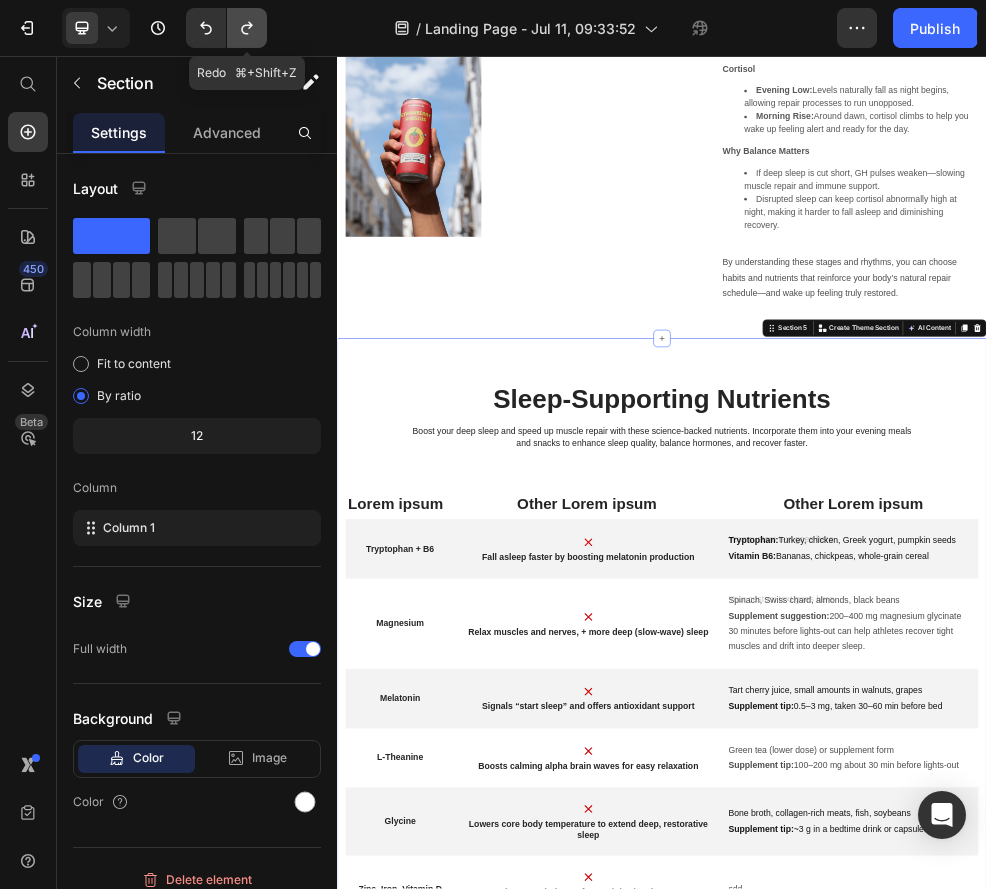click 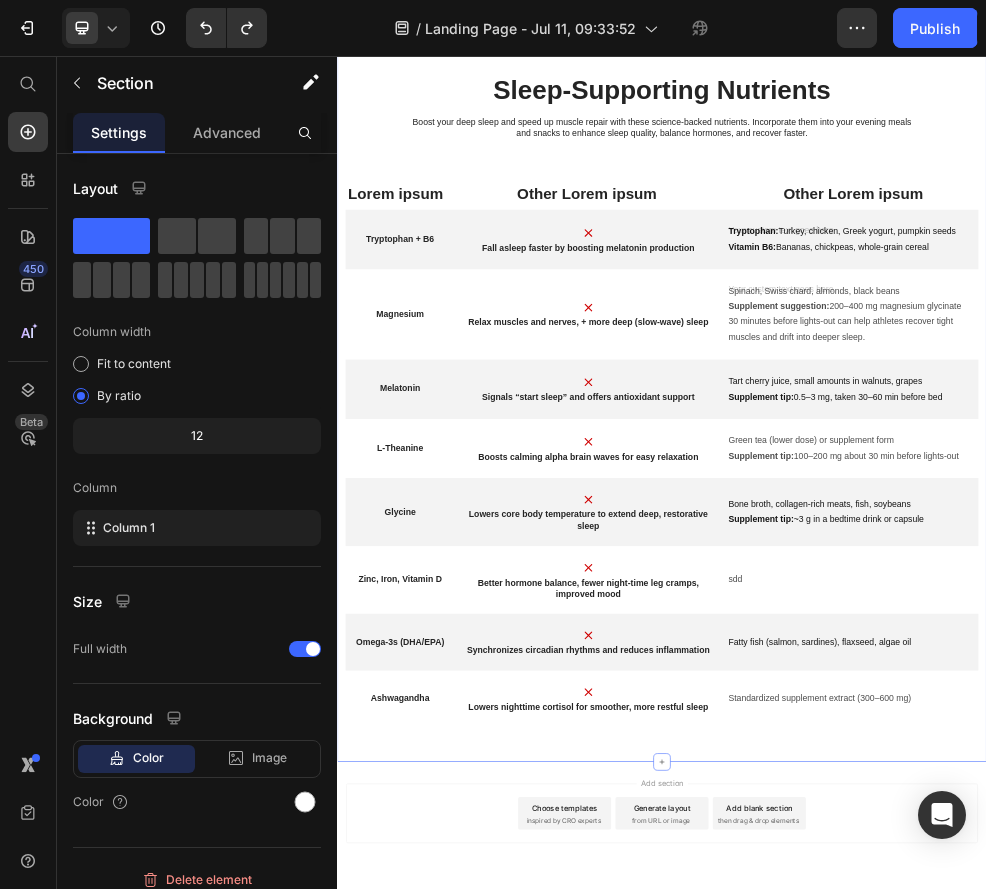 scroll, scrollTop: 3342, scrollLeft: 0, axis: vertical 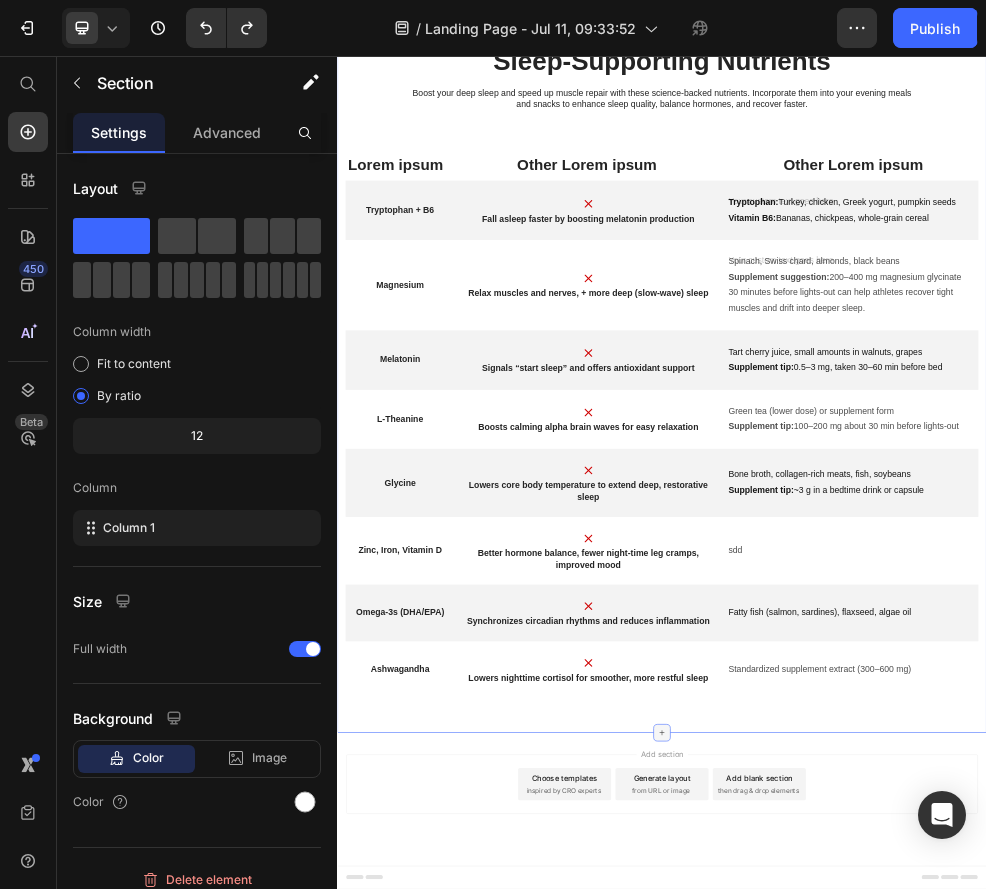 click 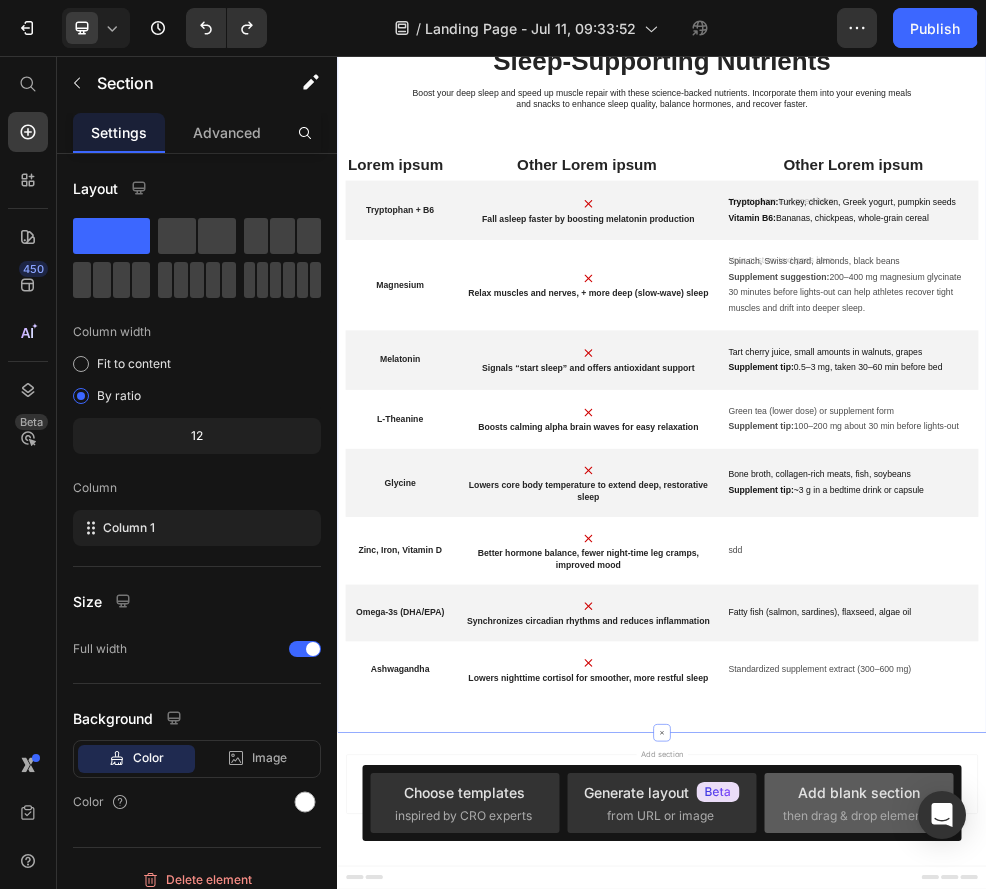 click on "then drag & drop elements" at bounding box center [857, 816] 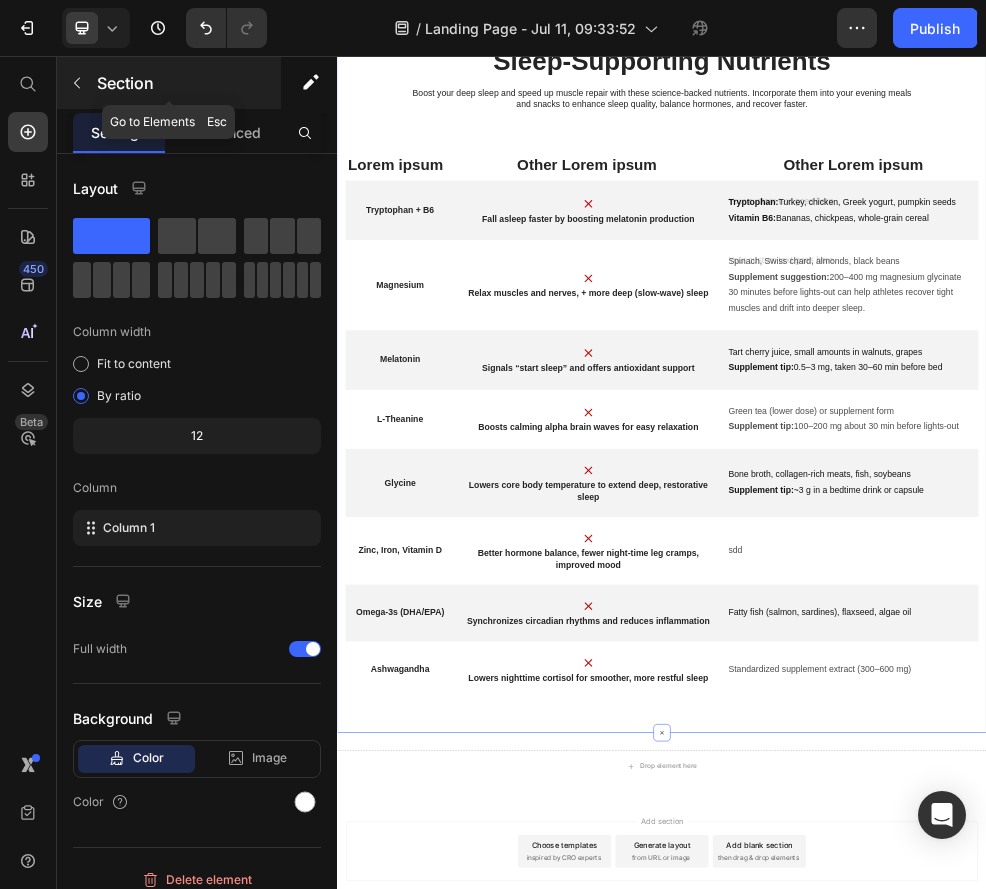 click at bounding box center [77, 83] 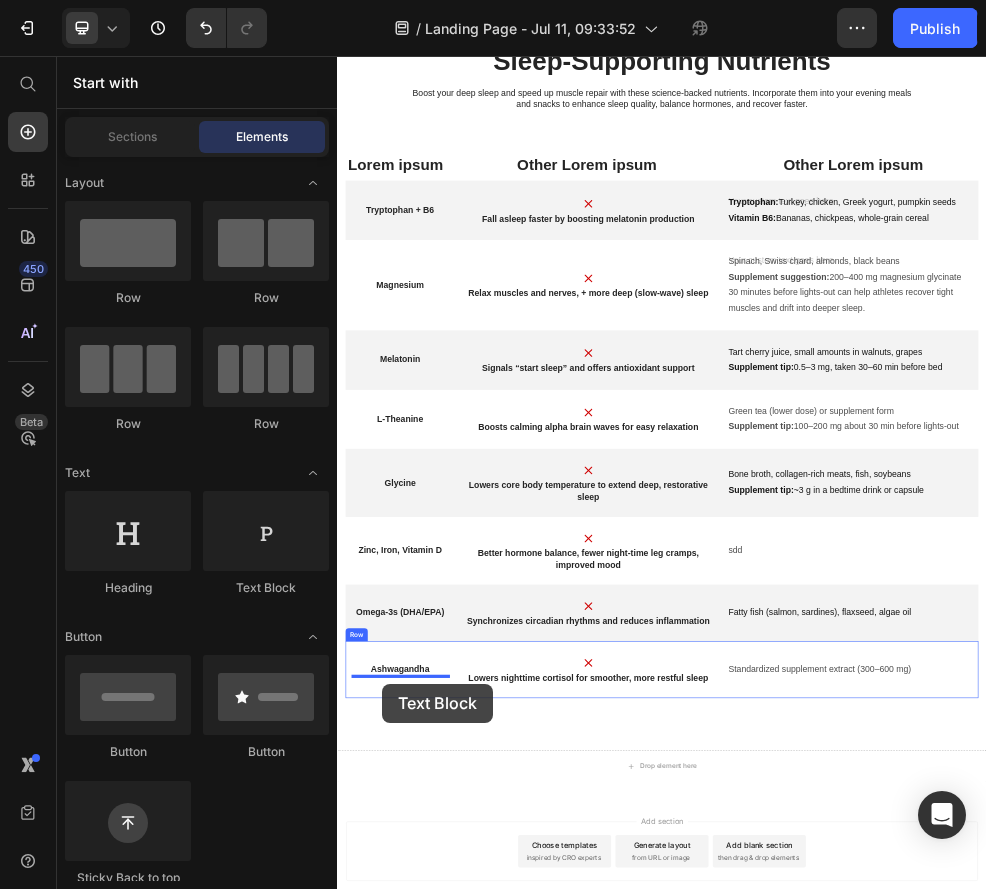 scroll, scrollTop: 3466, scrollLeft: 0, axis: vertical 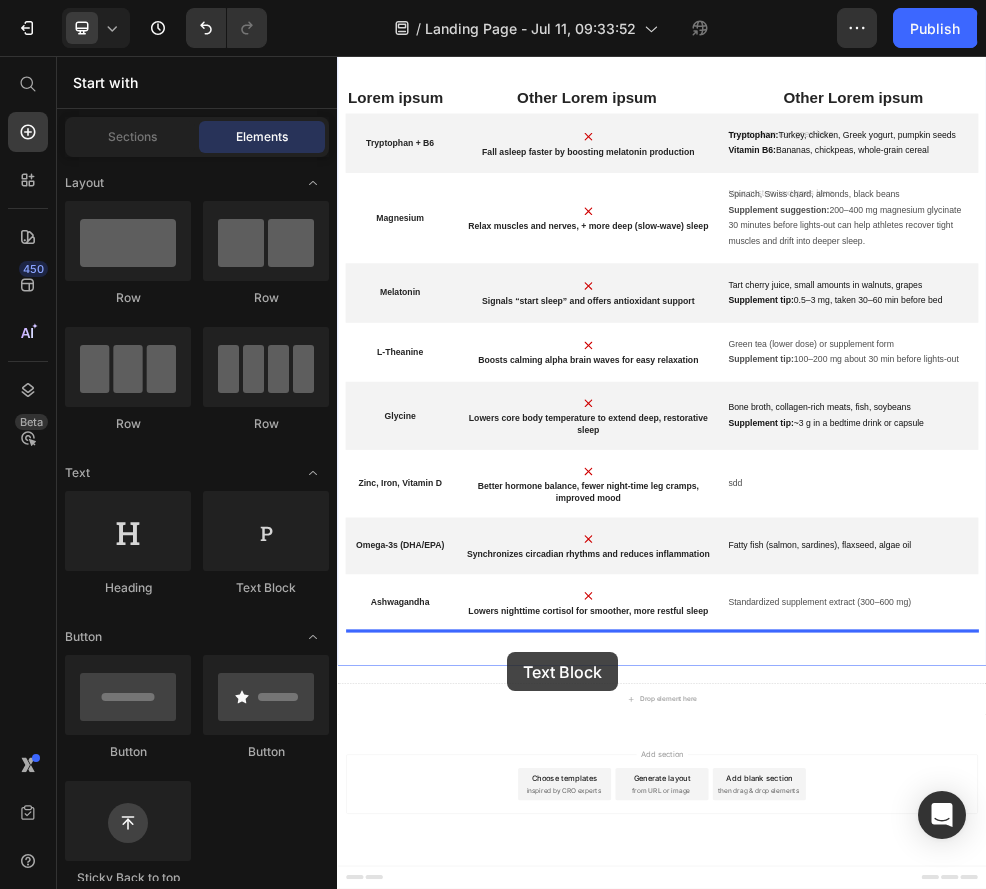 drag, startPoint x: 597, startPoint y: 337, endPoint x: 651, endPoint y: 1158, distance: 822.774 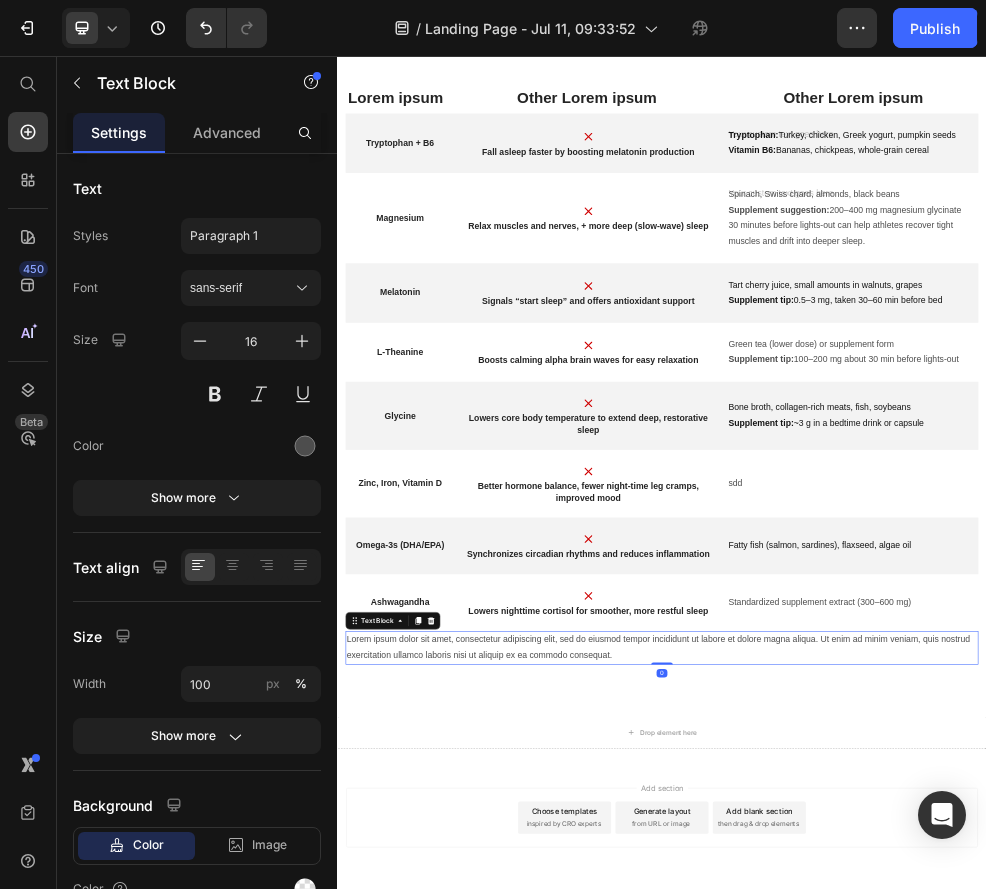 click on "Lorem ipsum dolor sit amet, consectetur adipiscing elit, sed do eiusmod tempor incididunt ut labore et dolore magna aliqua. Ut enim ad minim veniam, quis nostrud exercitation ullamco laboris nisi ut aliquip ex ea commodo consequat." at bounding box center [937, 1151] 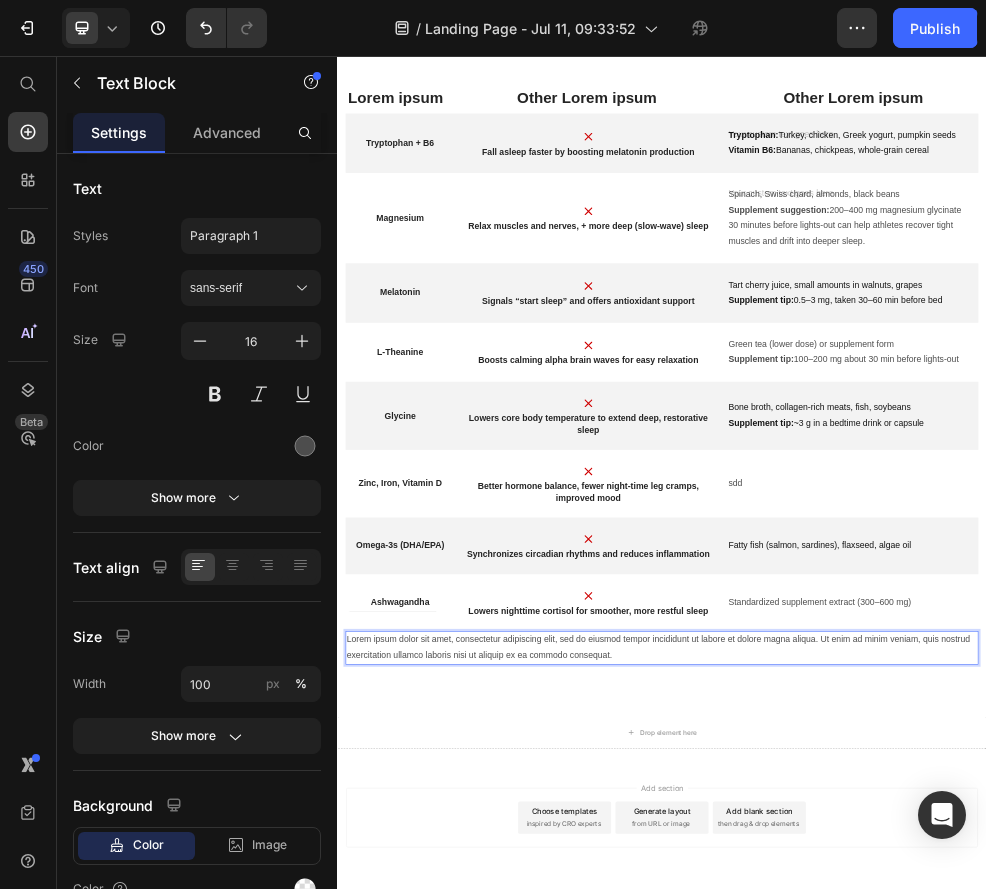 click on "Lorem ipsum dolor sit amet, consectetur adipiscing elit, sed do eiusmod tempor incididunt ut labore et dolore magna aliqua. Ut enim ad minim veniam, quis nostrud exercitation ullamco laboris nisi ut aliquip ex ea commodo consequat." at bounding box center [937, 1151] 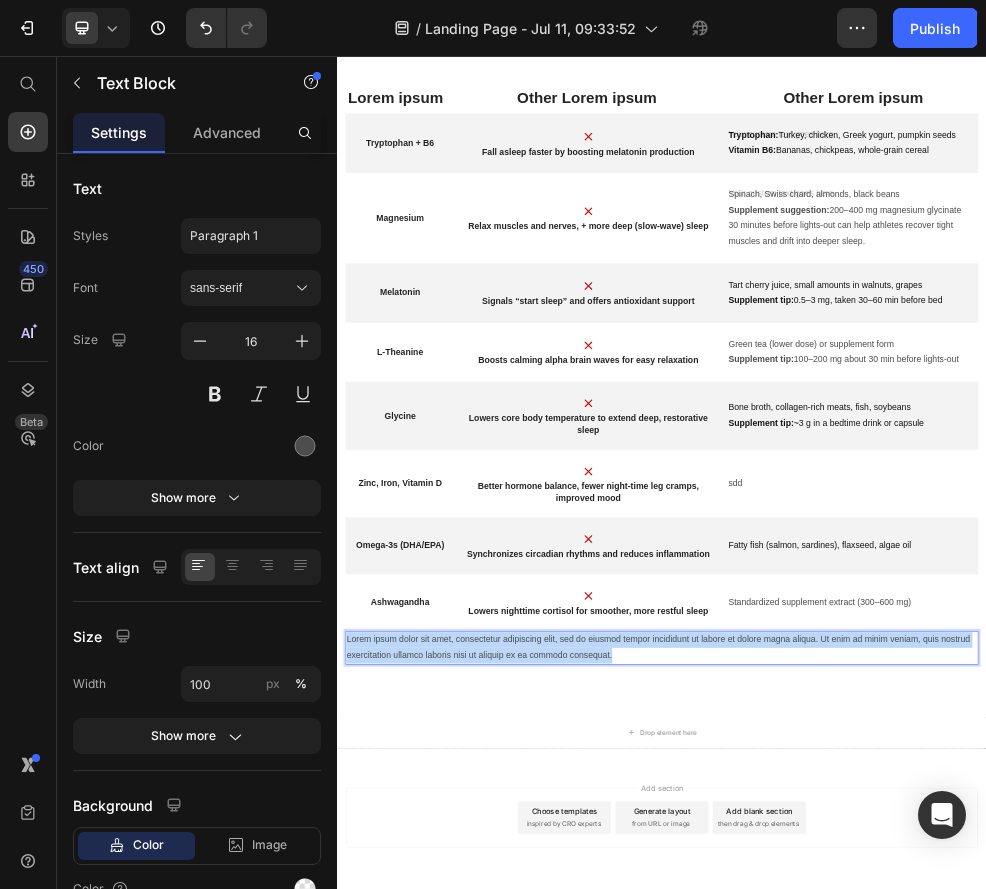 click on "Lorem ipsum dolor sit amet, consectetur adipiscing elit, sed do eiusmod tempor incididunt ut labore et dolore magna aliqua. Ut enim ad minim veniam, quis nostrud exercitation ullamco laboris nisi ut aliquip ex ea commodo consequat." at bounding box center (937, 1151) 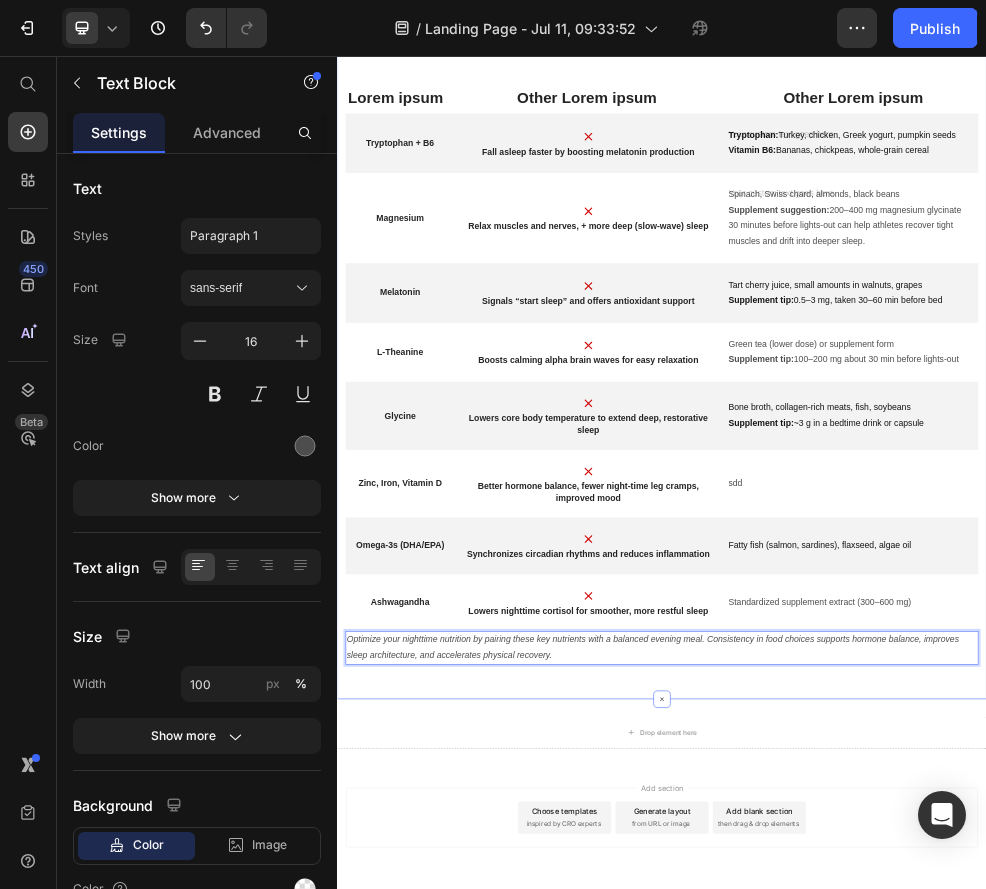 click on "Sleep-Supporting Nutrients  Heading Boost your deep sleep and speed up muscle repair with these science-backed nutrients. Incorporate them into your evening meals and snacks to enhance sleep quality, balance hormones, and recover faster. Text Block Row Lorem ipsum Text Block Other Lorem ipsum Text Block Other Lorem ipsum Text Block Row Tryptophan + B6 Text Block Image Fall asleep faster by boosting melatonin production Text Block Tryptophan:  Turkey, chicken, Greek yogurt, pumpkin seeds Vitamin B6:  Bananas, chickpeas, whole-grain cereal Text Block Row Magnesium Text Block Image Relax muscles and nerves, + more deep (slow-wave) sleep Text Block Spinach, Swiss chard, almonds, black beans Supplement suggestion:  200–400 mg magnesium glycinate 30 minutes before lights-out can help athletes recover tight muscles and drift into deeper sleep. Text Block Row Melatonin     Text Block Image Signals “start sleep” and offers antioxidant support     Text Block Supplement tip: Text Block Row Text Block" at bounding box center [937, 537] 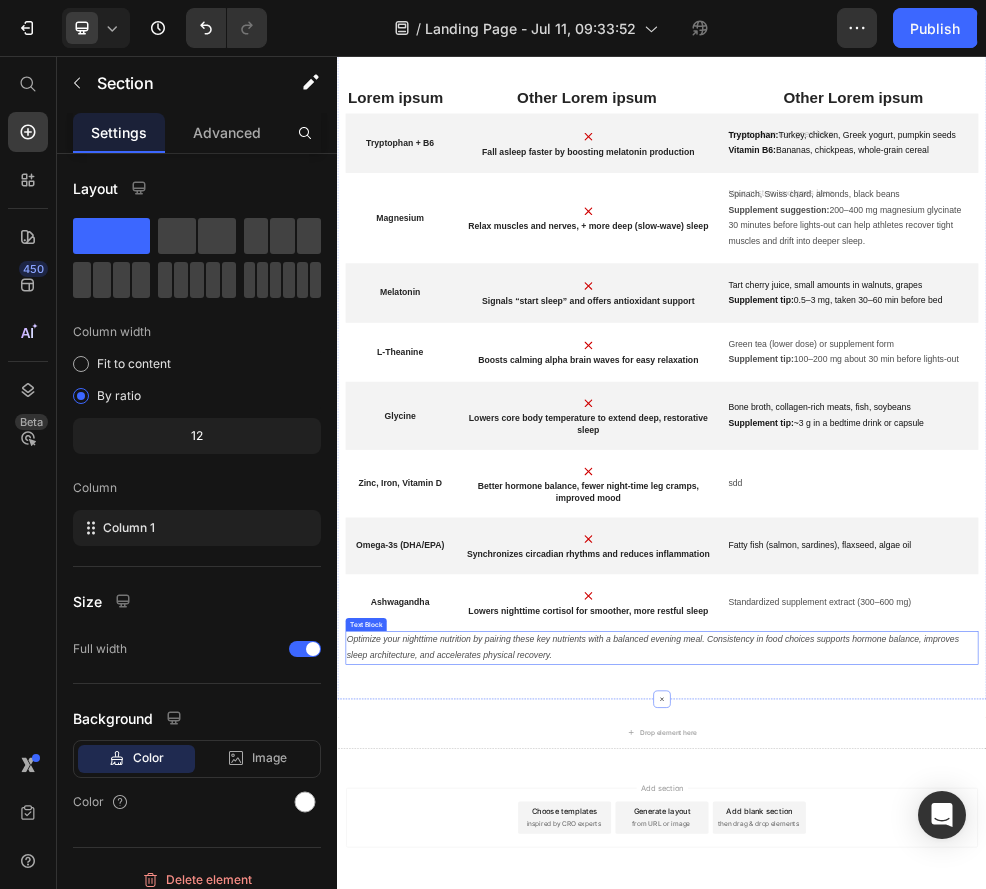 click on "Optimize your nighttime nutrition by pairing these key nutrients with a balanced evening meal. Consistency in food choices supports hormone balance, improves sleep architecture, and accelerates physical recovery." at bounding box center (937, 1151) 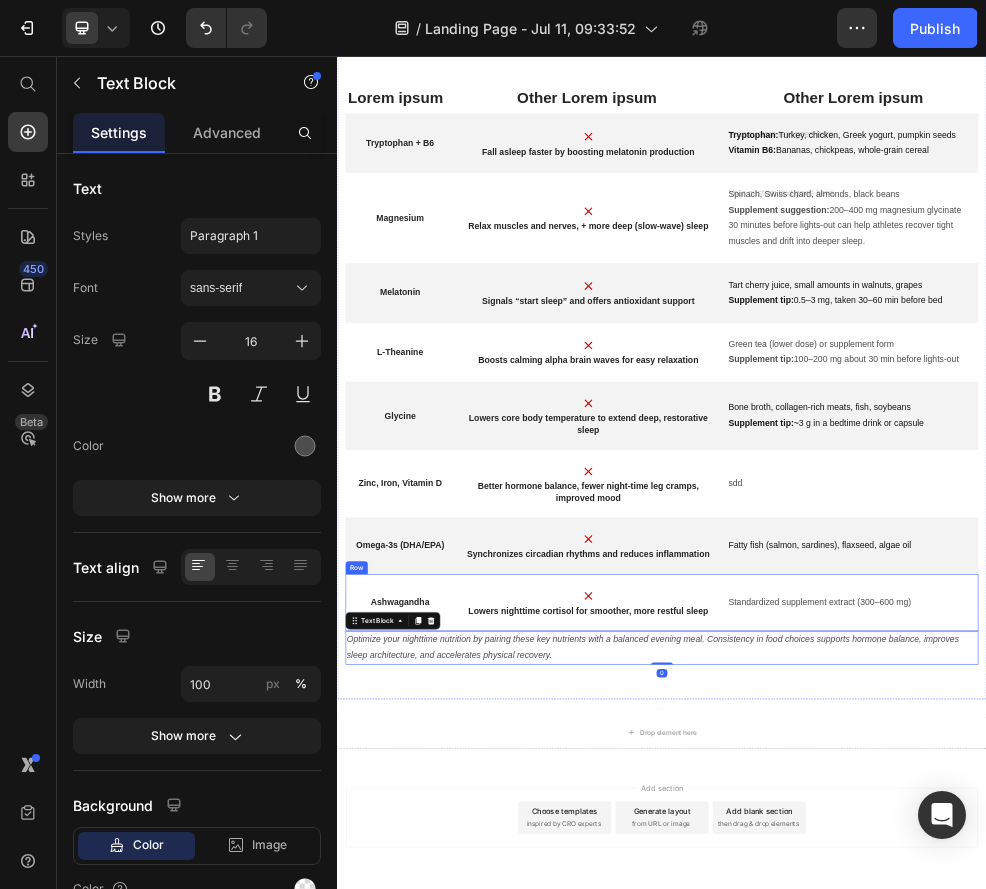 click on "Ashwagandha Text Block Image Lowers nighttime cortisol for smoother, more restful sleep Text Block Standardized supplement extract (300–600 mg) Text Block Row" at bounding box center [937, 1067] 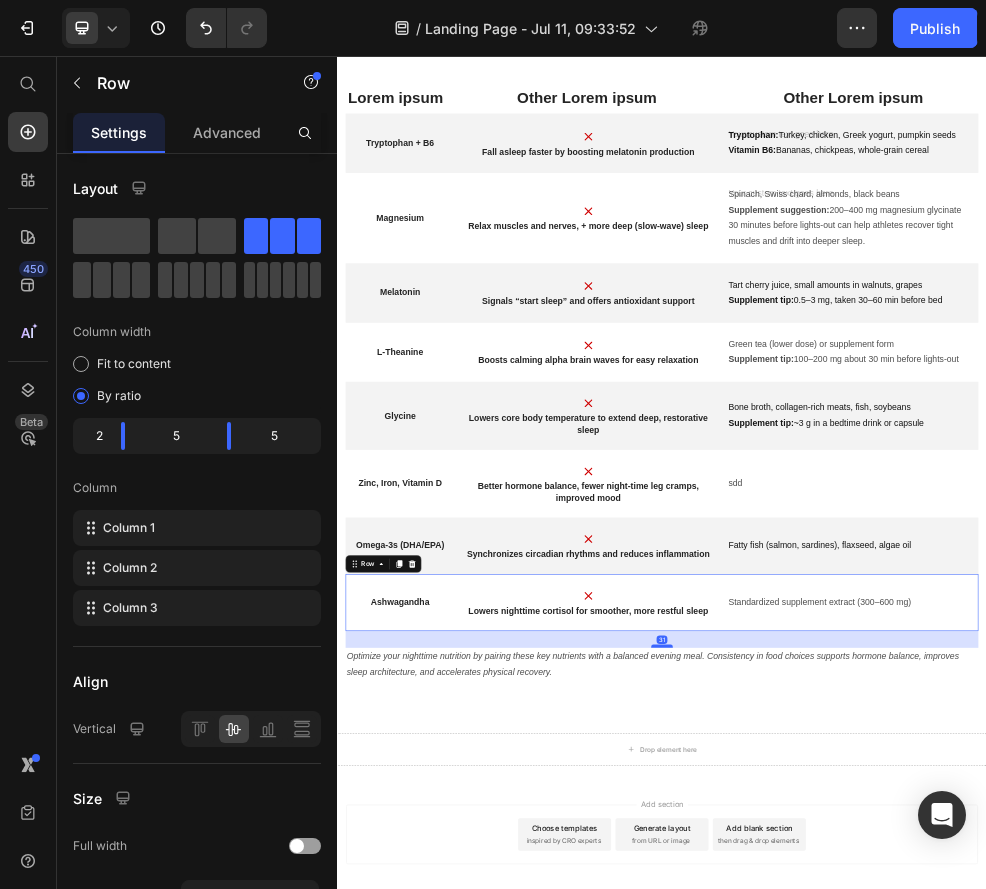 drag, startPoint x: 935, startPoint y: 1117, endPoint x: 939, endPoint y: 1148, distance: 31.257 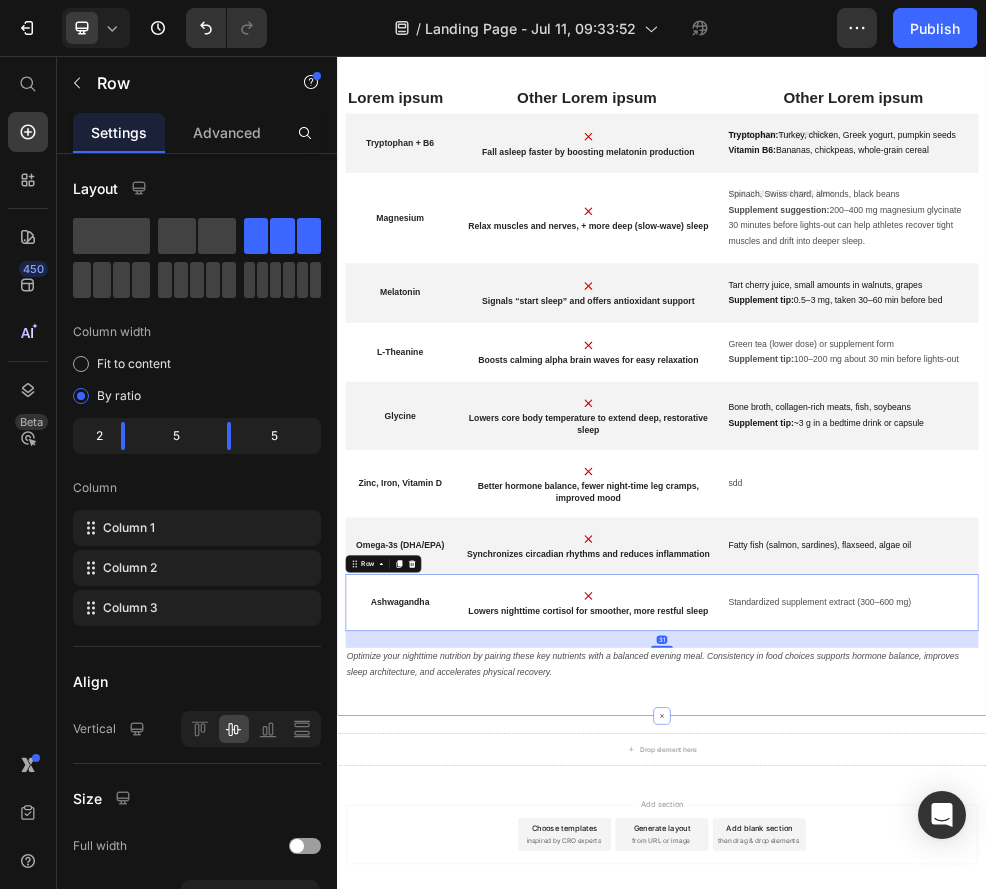 click on "Sleep-Supporting Nutrients  Heading Boost your deep sleep and speed up muscle repair with these science-backed nutrients. Incorporate them into your evening meals and snacks to enhance sleep quality, balance hormones, and recover faster. Text Block Row Lorem ipsum Text Block Other Lorem ipsum Text Block Other Lorem ipsum Text Block Row Tryptophan + B6 Text Block Image Fall asleep faster by boosting melatonin production Text Block Tryptophan:  Turkey, chicken, Greek yogurt, pumpkin seeds Vitamin B6:  Bananas, chickpeas, whole-grain cereal Text Block Row Magnesium Text Block Image Relax muscles and nerves, + more deep (slow-wave) sleep Text Block Spinach, Swiss chard, almonds, black beans Supplement suggestion:  200–400 mg magnesium glycinate 30 minutes before lights-out can help athletes recover tight muscles and drift into deeper sleep. Text Block Row Melatonin     Text Block Image Signals “start sleep” and offers antioxidant support     Text Block Supplement tip: Text Block Row Text Block" at bounding box center (937, 553) 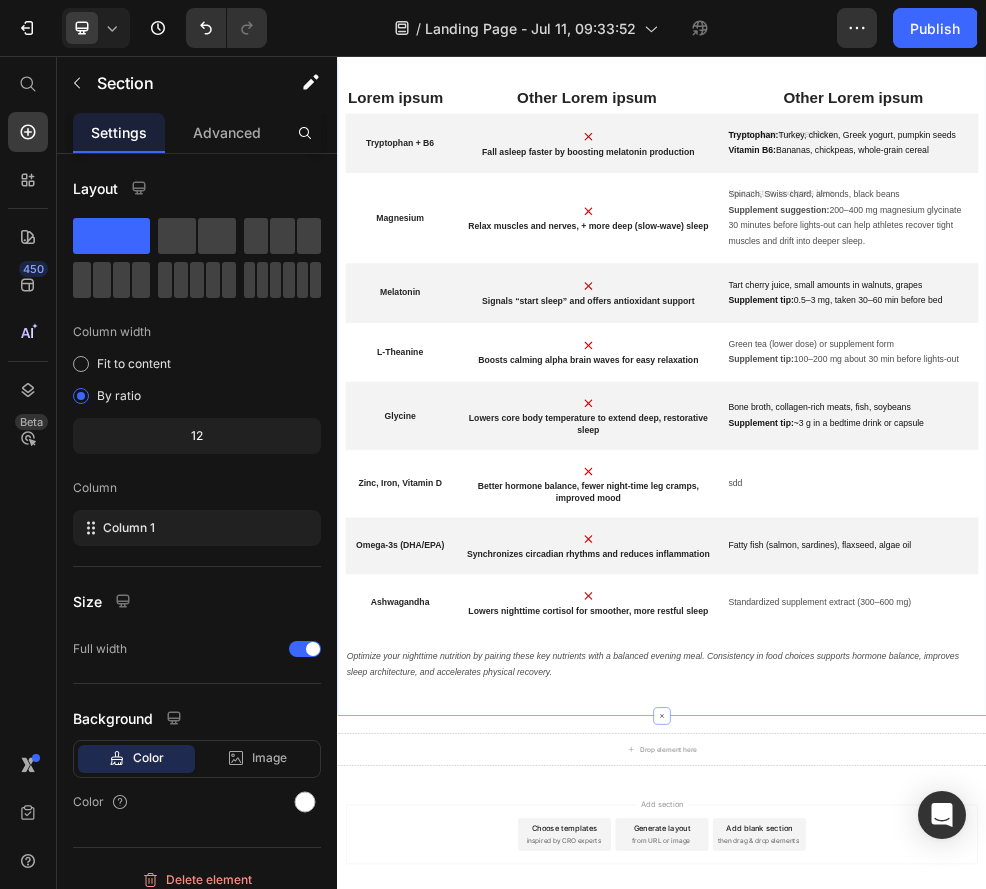 click on "Sleep-Supporting Nutrients  Heading Boost your deep sleep and speed up muscle repair with these science-backed nutrients. Incorporate them into your evening meals and snacks to enhance sleep quality, balance hormones, and recover faster. Text Block Row Lorem ipsum Text Block Other Lorem ipsum Text Block Other Lorem ipsum Text Block Row Tryptophan + B6 Text Block Image Fall asleep faster by boosting melatonin production Text Block Tryptophan:  Turkey, chicken, Greek yogurt, pumpkin seeds Vitamin B6:  Bananas, chickpeas, whole-grain cereal Text Block Row Magnesium Text Block Image Relax muscles and nerves, + more deep (slow-wave) sleep Text Block Spinach, Swiss chard, almonds, black beans Supplement suggestion:  200–400 mg magnesium glycinate 30 minutes before lights-out can help athletes recover tight muscles and drift into deeper sleep. Text Block Row Melatonin     Text Block Image Signals “start sleep” and offers antioxidant support     Text Block Supplement tip: Text Block Row Text Block" at bounding box center [937, 553] 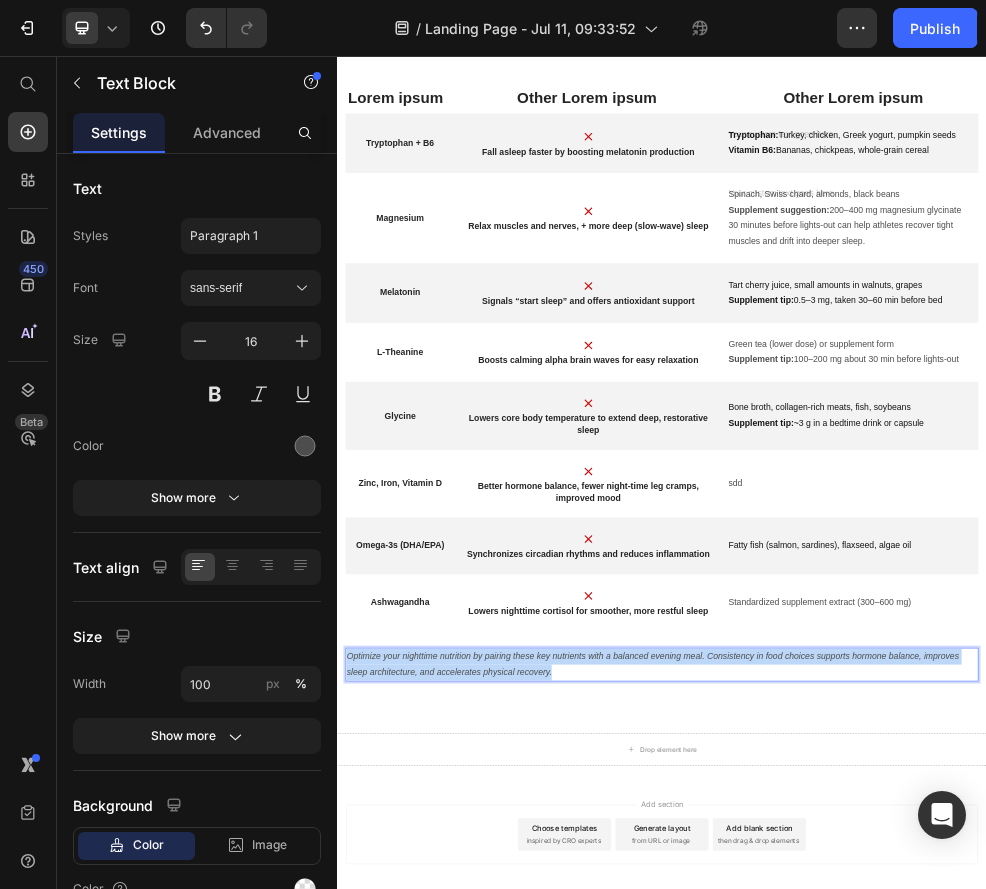 click on "Optimize your nighttime nutrition by pairing these key nutrients with a balanced evening meal. Consistency in food choices supports hormone balance, improves sleep architecture, and accelerates physical recovery." at bounding box center (937, 1182) 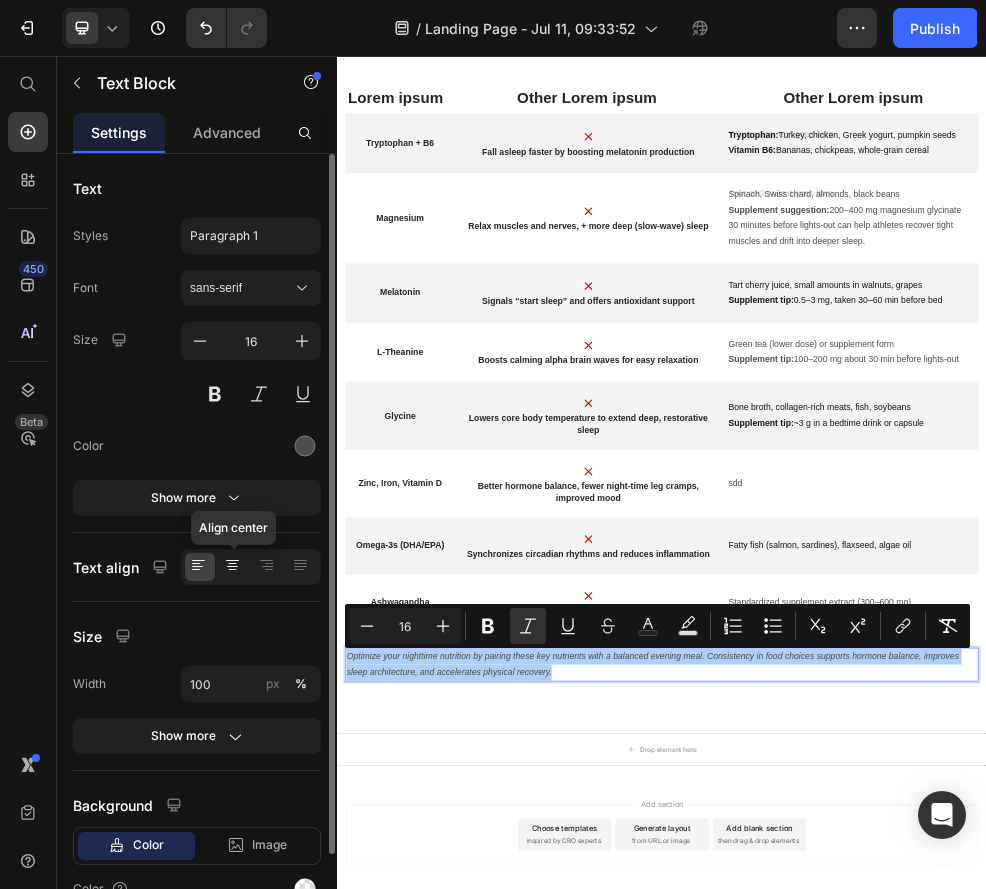 click 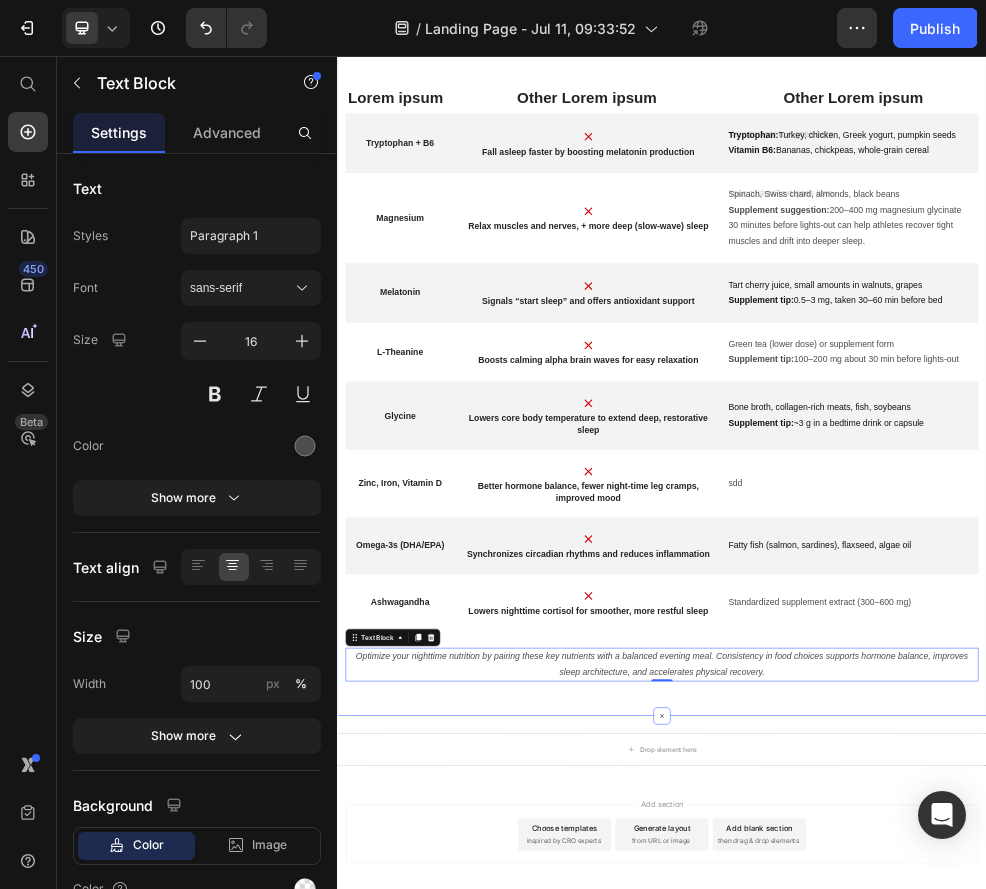 click on "Sleep-Supporting Nutrients  Heading Boost your deep sleep and speed up muscle repair with these science-backed nutrients. Incorporate them into your evening meals and snacks to enhance sleep quality, balance hormones, and recover faster. Text Block Row Lorem ipsum Text Block Other Lorem ipsum Text Block Other Lorem ipsum Text Block Row Tryptophan + B6 Text Block Image Fall asleep faster by boosting melatonin production Text Block Tryptophan:  Turkey, chicken, Greek yogurt, pumpkin seeds Vitamin B6:  Bananas, chickpeas, whole-grain cereal Text Block Row Magnesium Text Block Image Relax muscles and nerves, + more deep (slow-wave) sleep Text Block Spinach, Swiss chard, almonds, black beans Supplement suggestion:  200–400 mg magnesium glycinate 30 minutes before lights-out can help athletes recover tight muscles and drift into deeper sleep. Text Block Row Melatonin     Text Block Image Signals “start sleep” and offers antioxidant support     Text Block Supplement tip: Text Block Row Text Block" at bounding box center (937, 553) 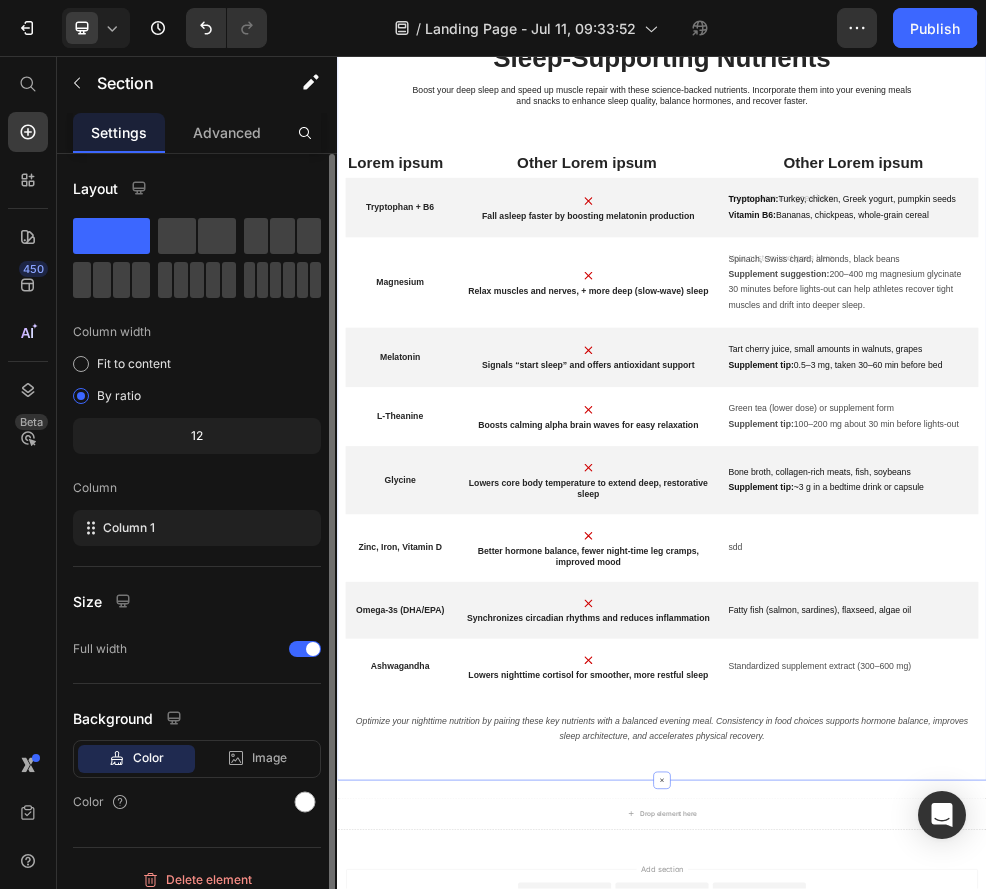 scroll, scrollTop: 3357, scrollLeft: 0, axis: vertical 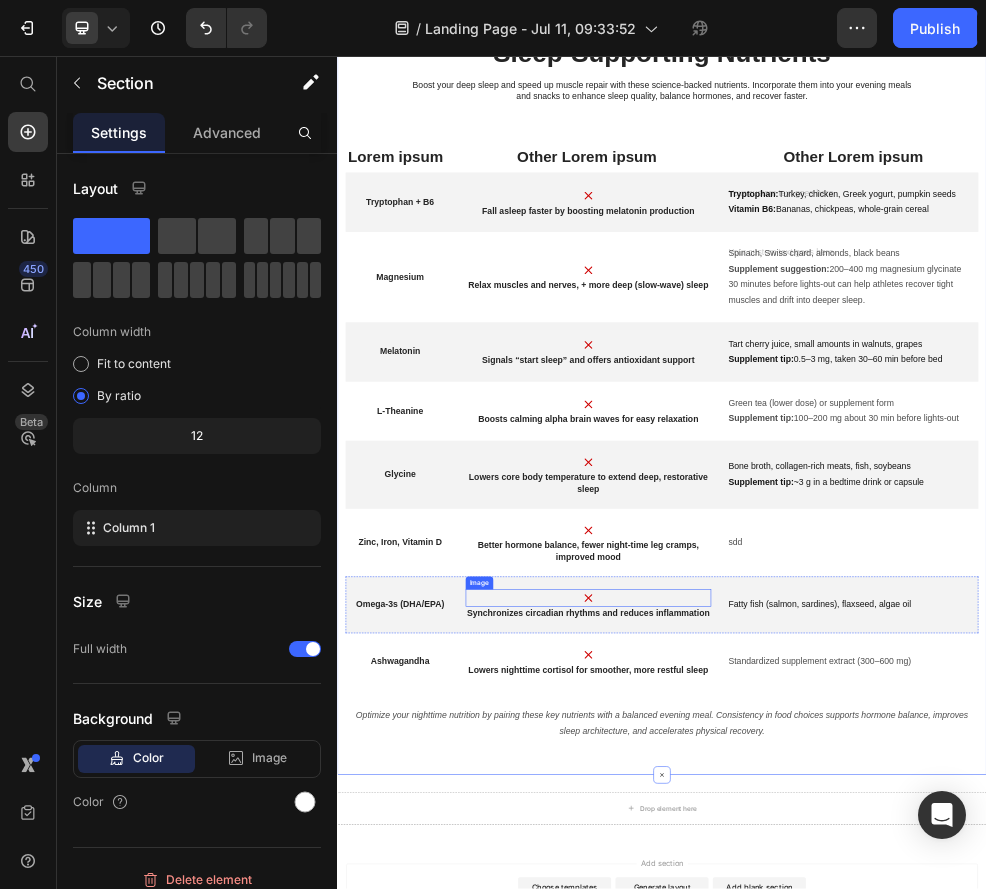 click at bounding box center (801, 1059) 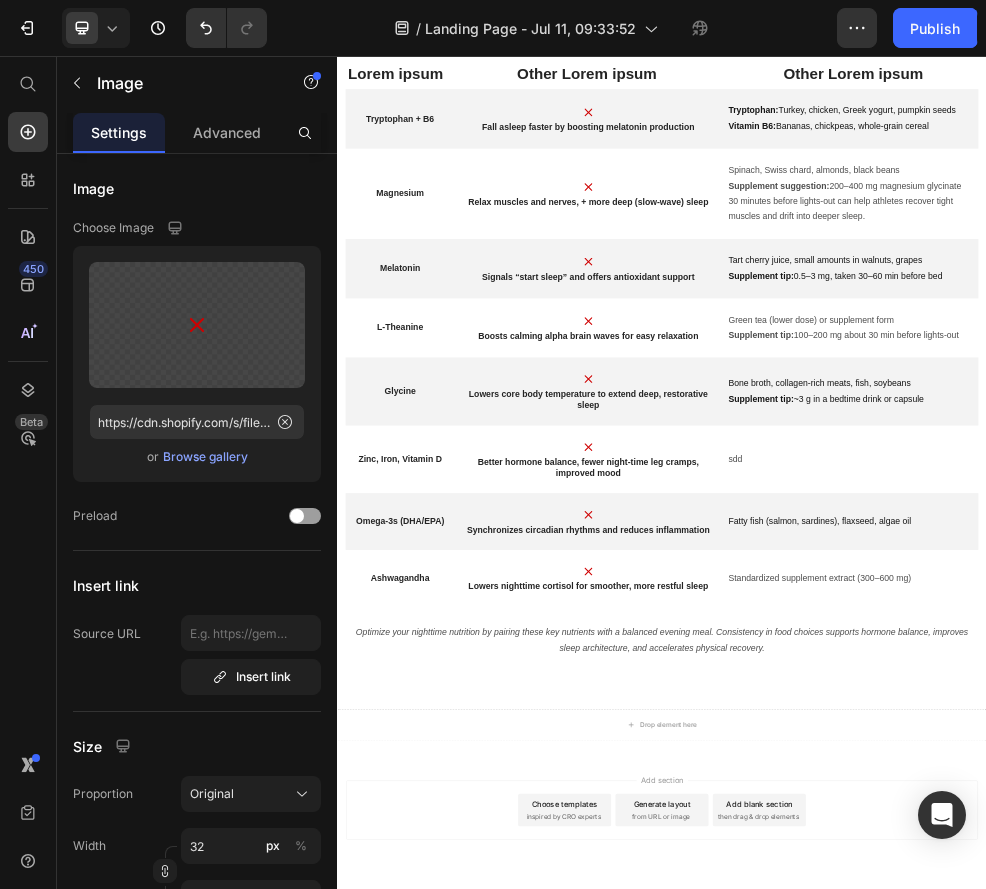 scroll, scrollTop: 3558, scrollLeft: 0, axis: vertical 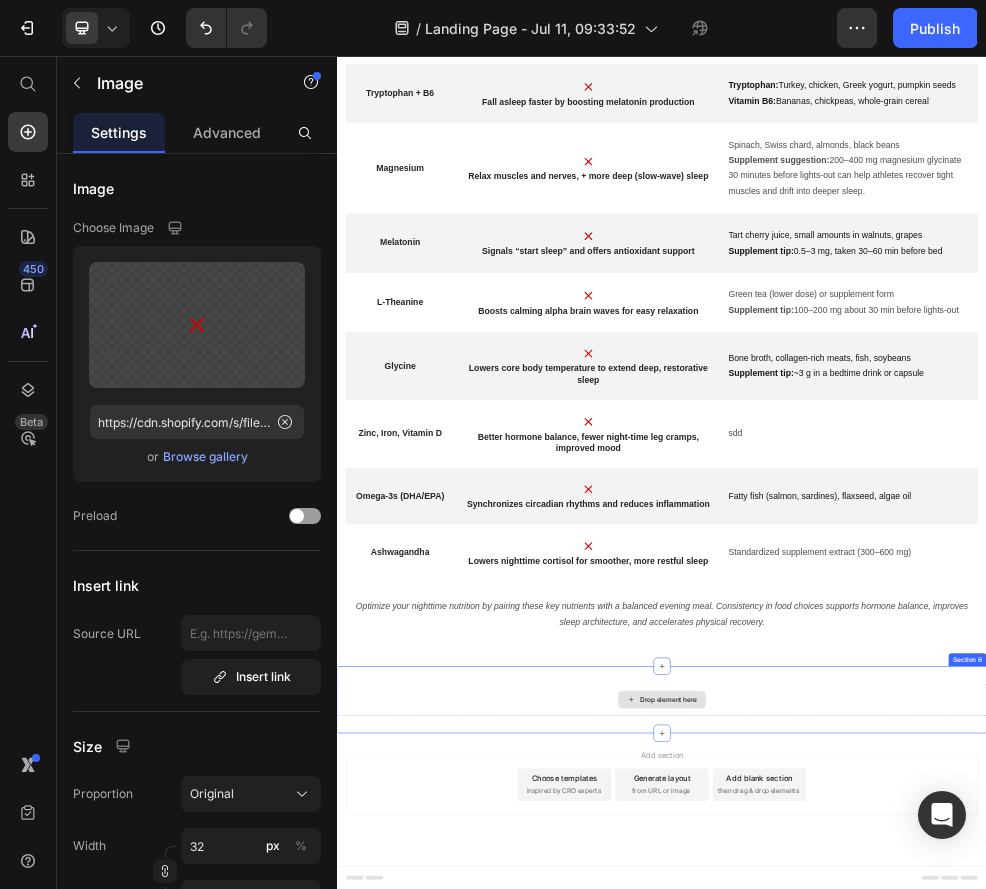 click on "Drop element here" at bounding box center (937, 1247) 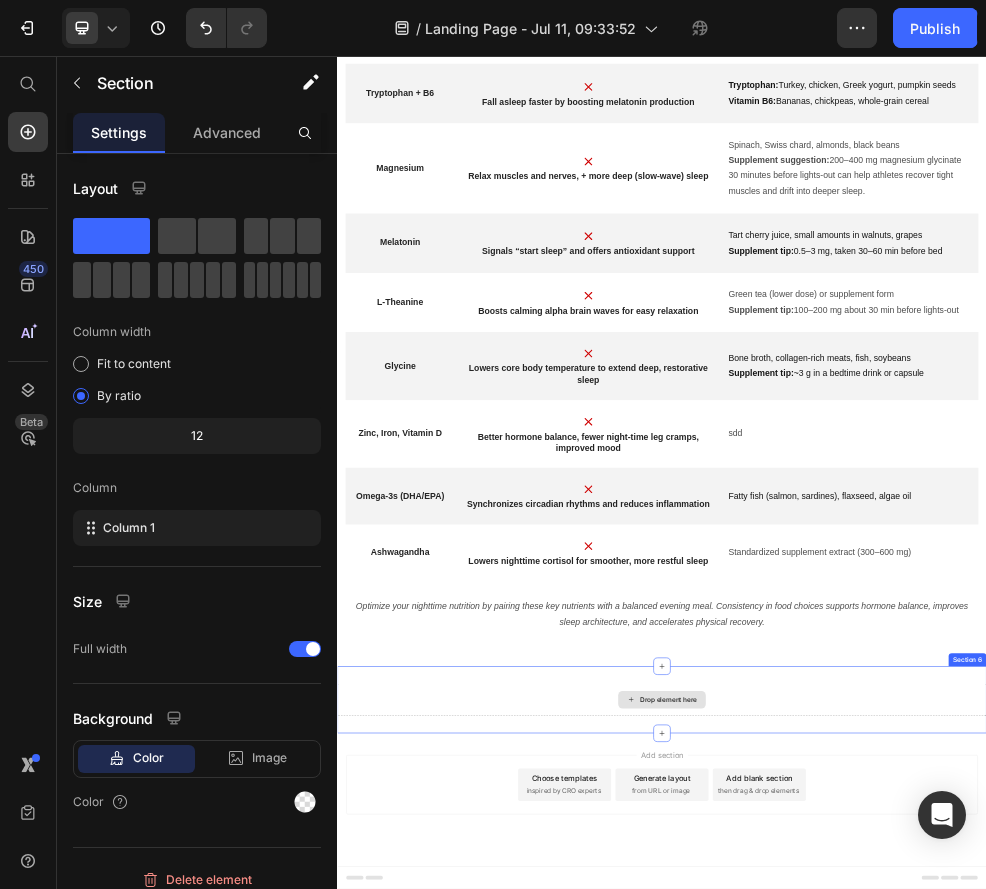 click on "Drop element here" at bounding box center [937, 1247] 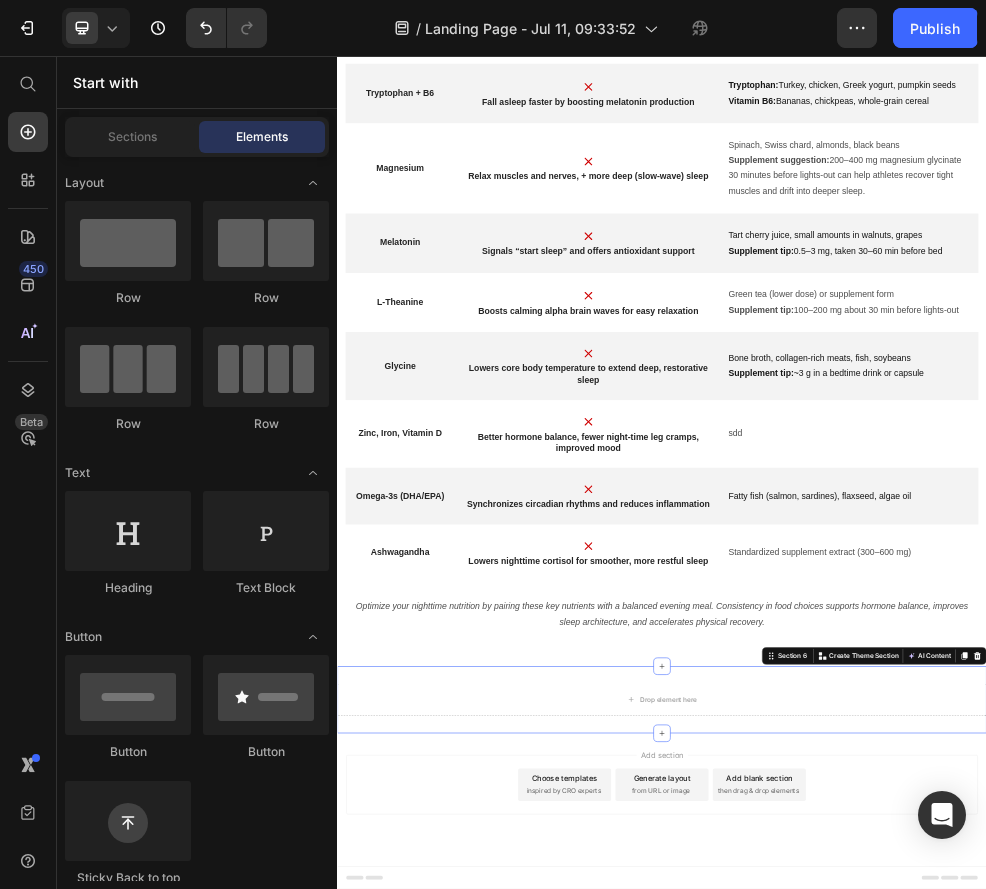 click on "Choose templates" at bounding box center (757, 1392) 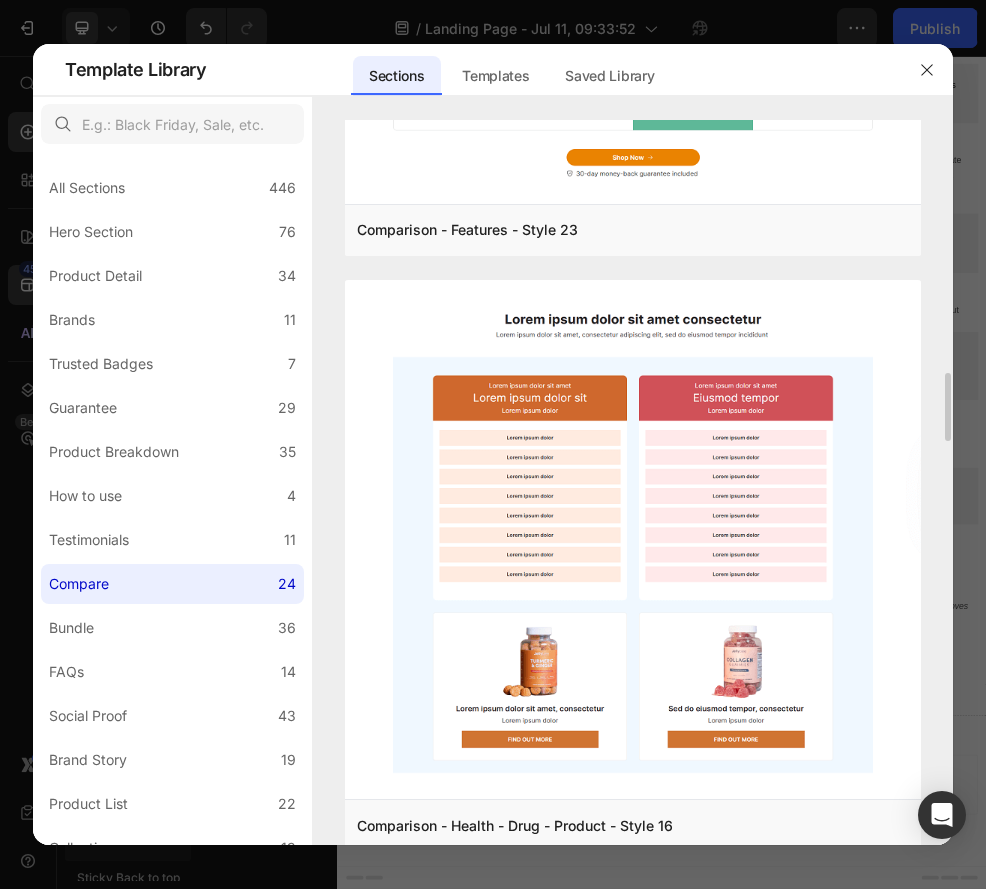 scroll, scrollTop: 948, scrollLeft: 0, axis: vertical 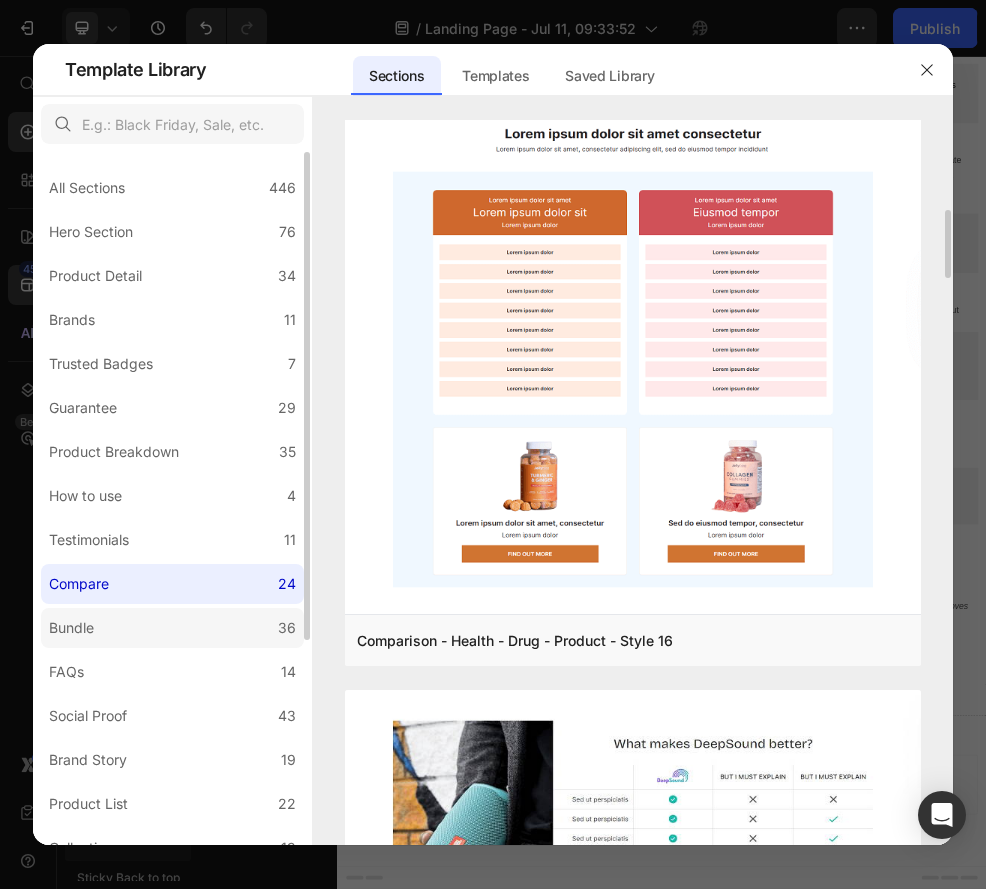 click on "Bundle 36" 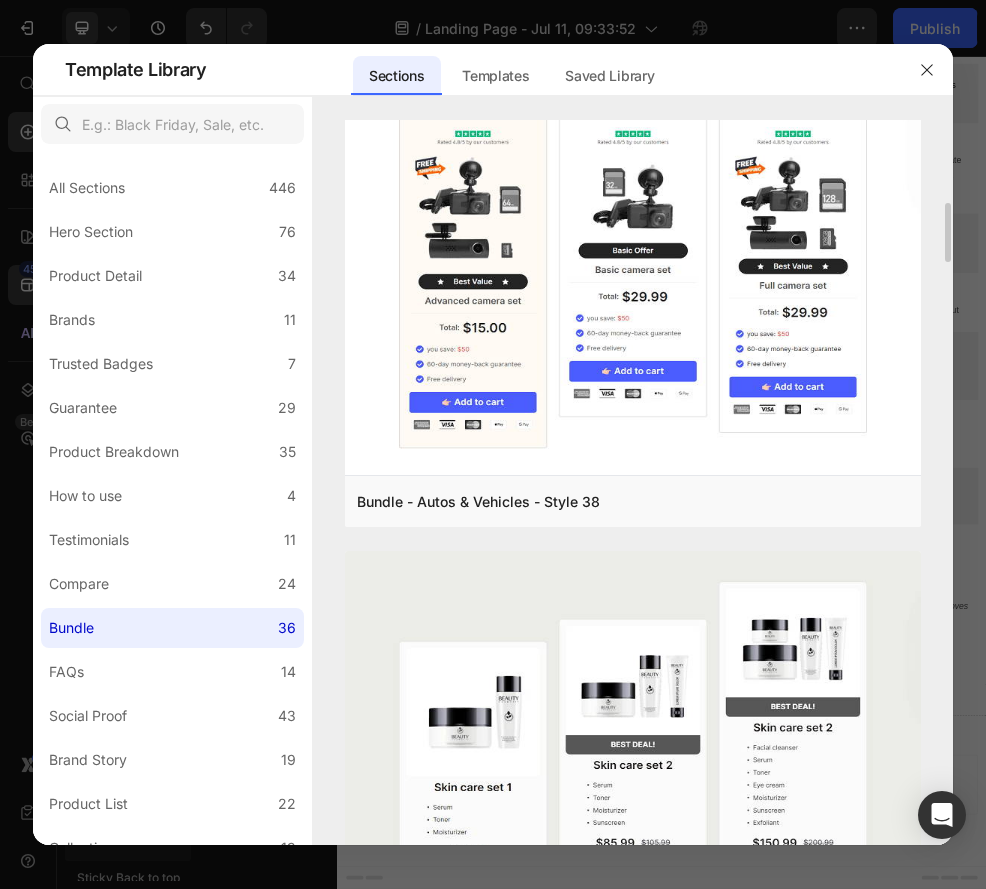 scroll, scrollTop: 686, scrollLeft: 0, axis: vertical 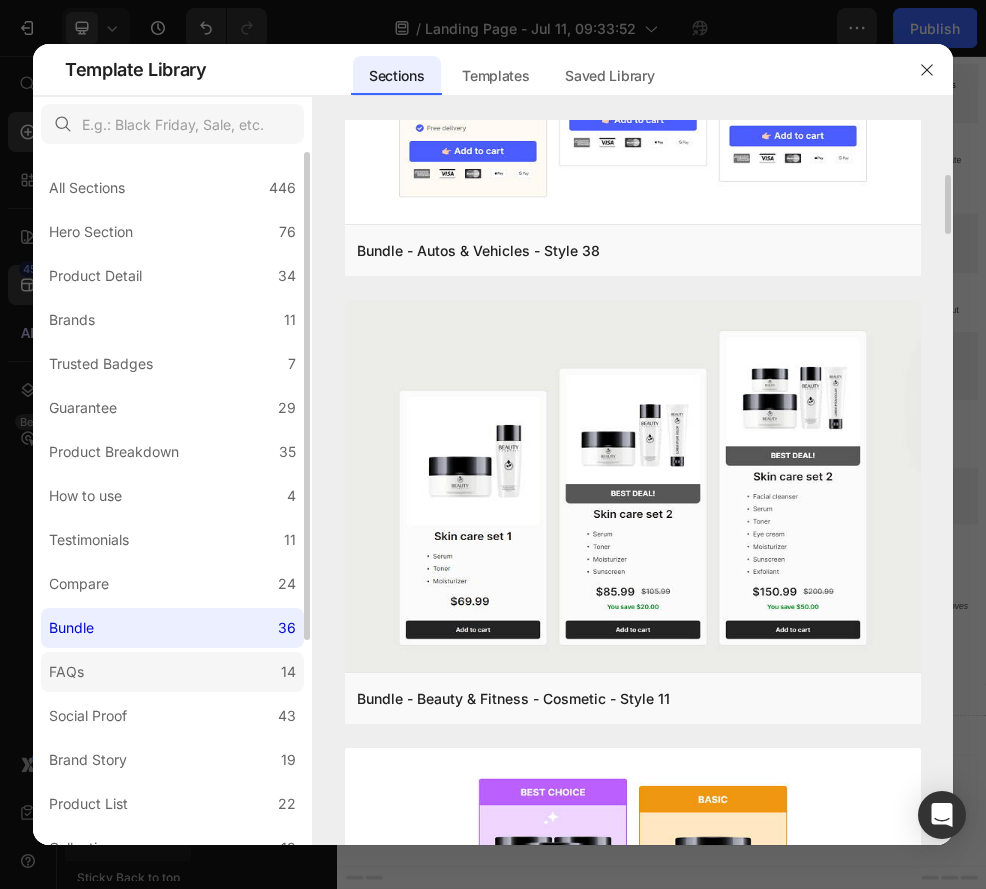 click on "FAQs 14" 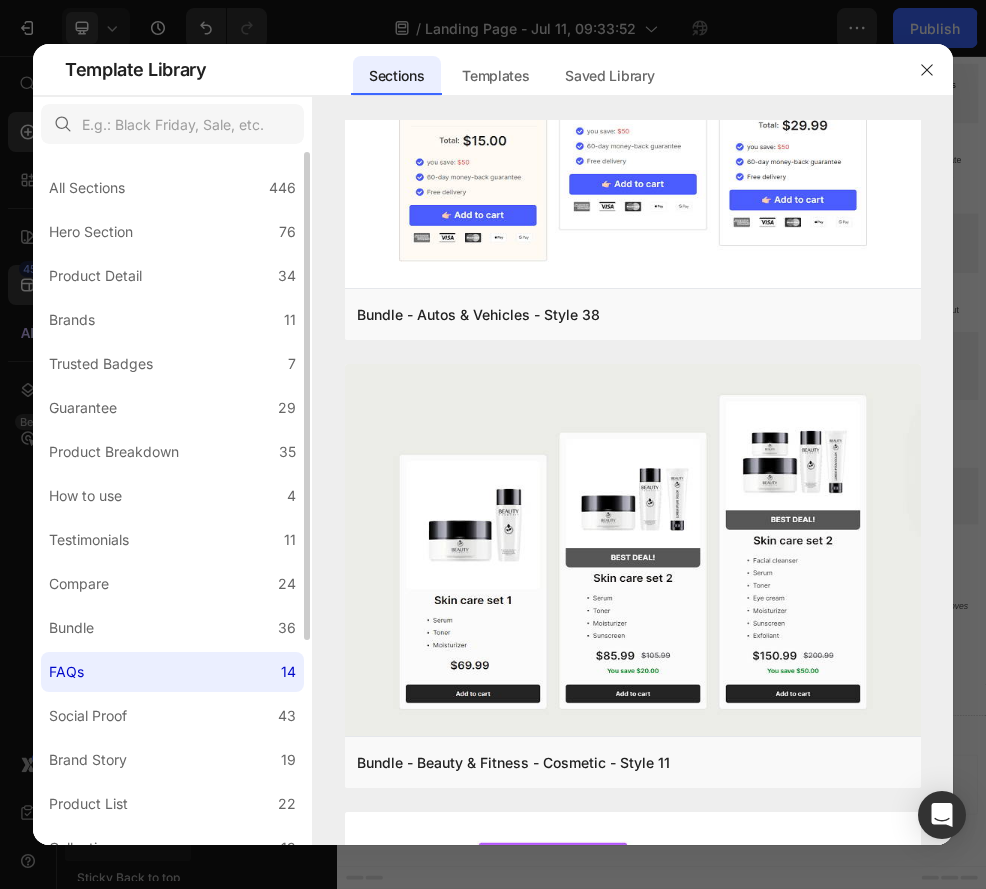 scroll, scrollTop: 0, scrollLeft: 0, axis: both 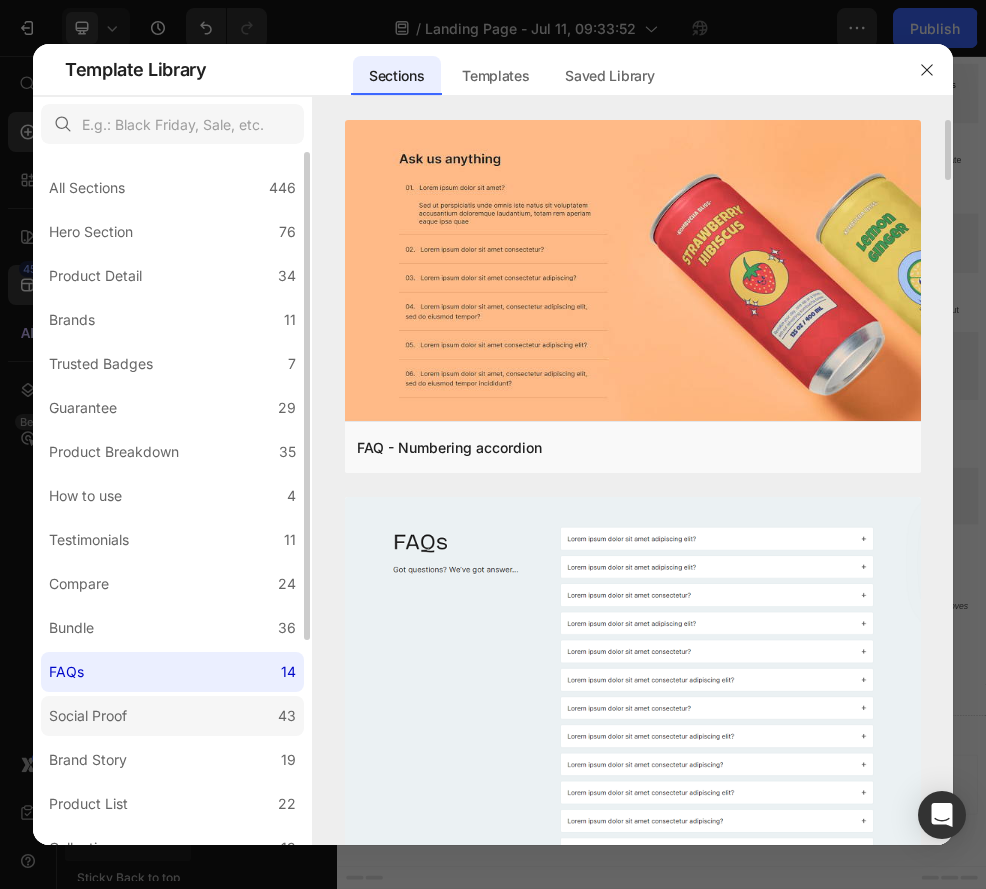 click on "Social Proof 43" 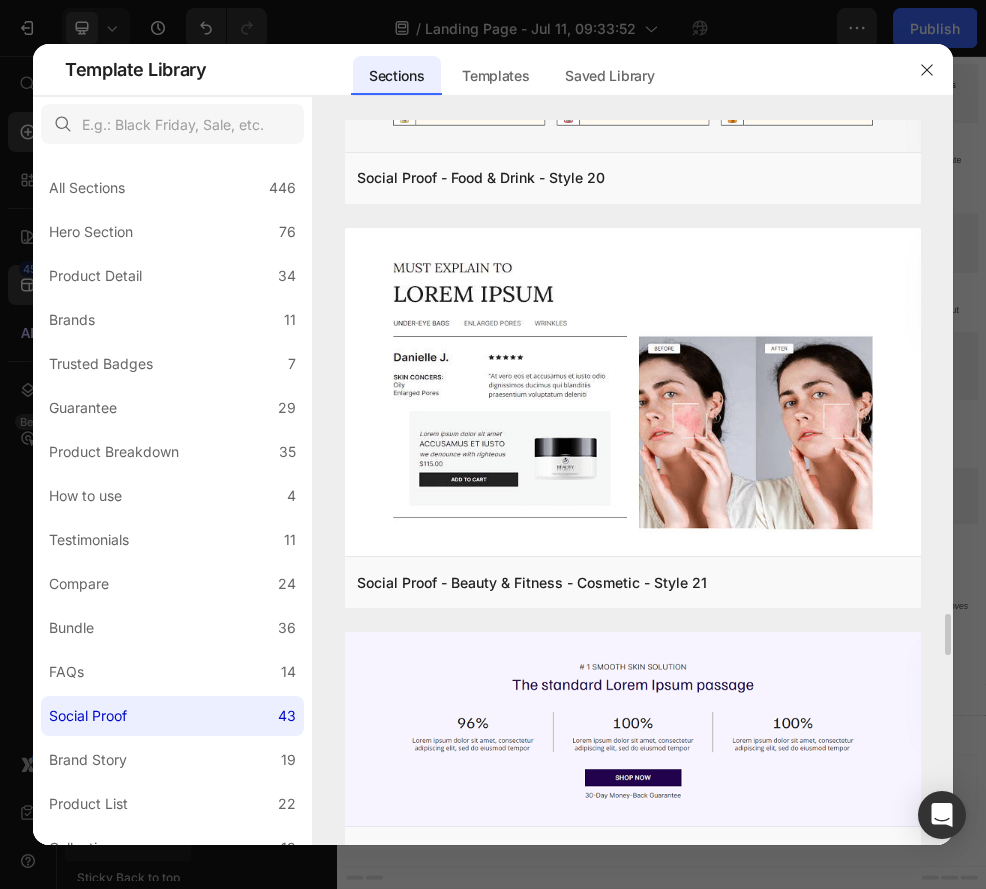 scroll, scrollTop: 8684, scrollLeft: 0, axis: vertical 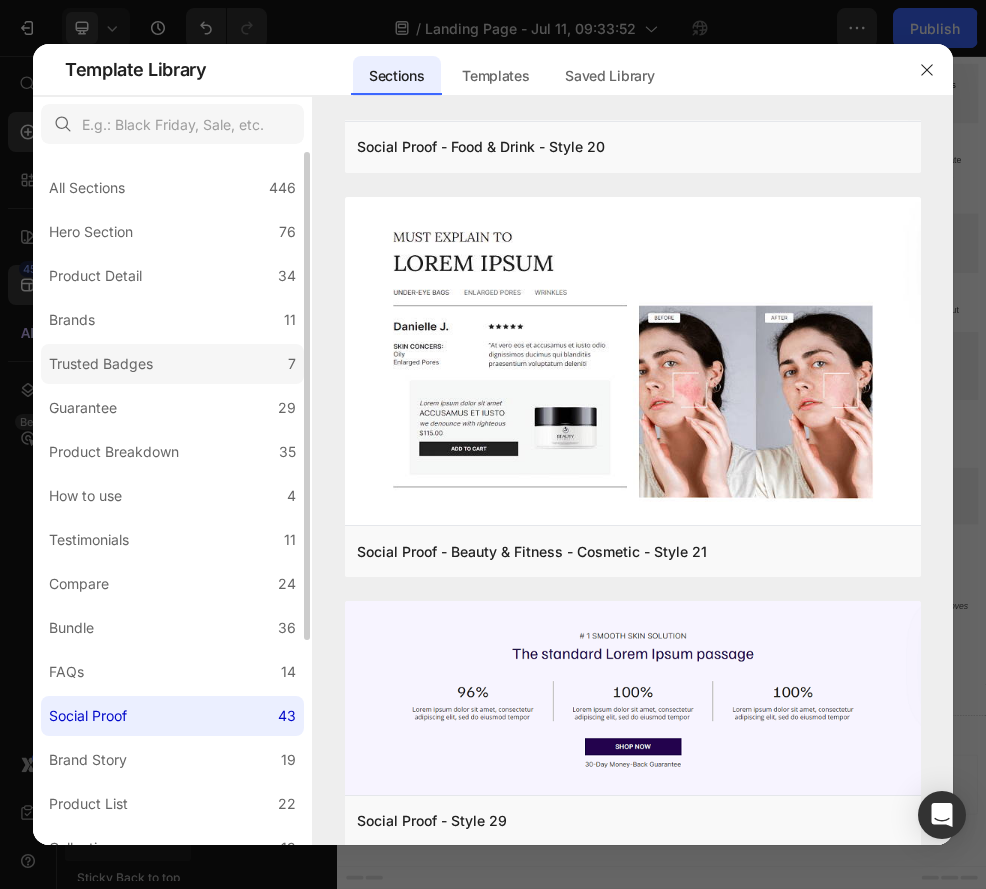 click on "Trusted Badges" at bounding box center (101, 364) 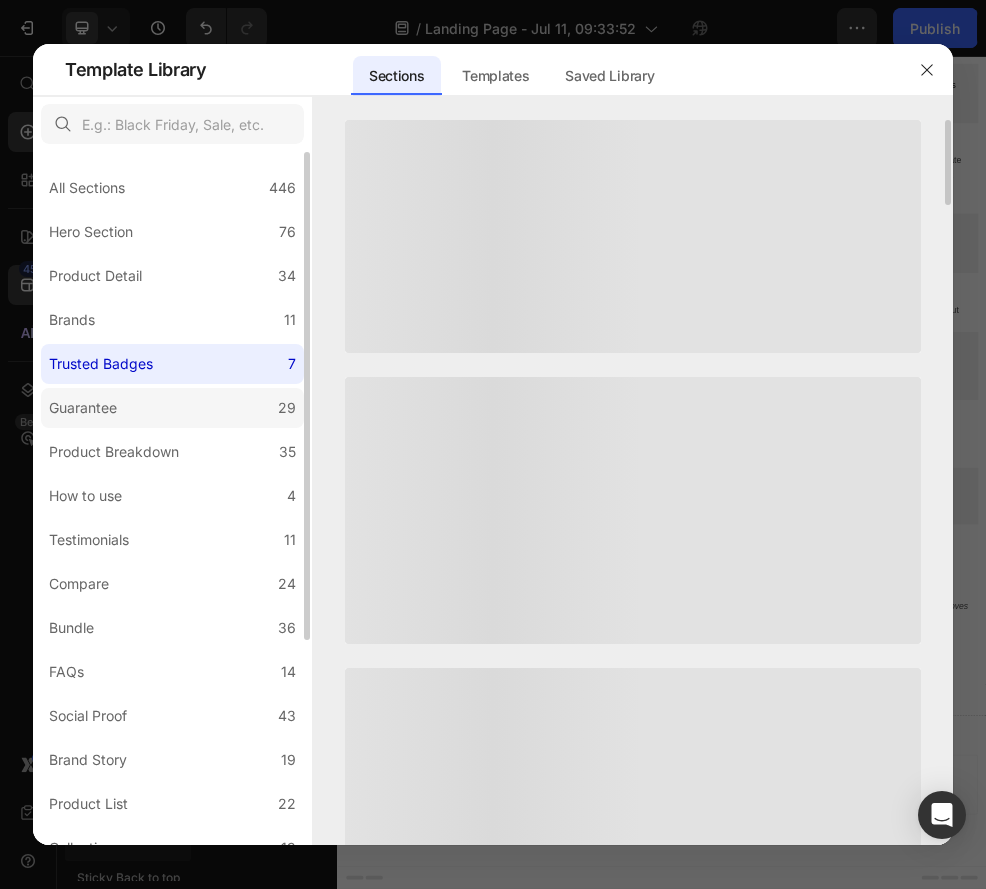 click on "Guarantee 29" 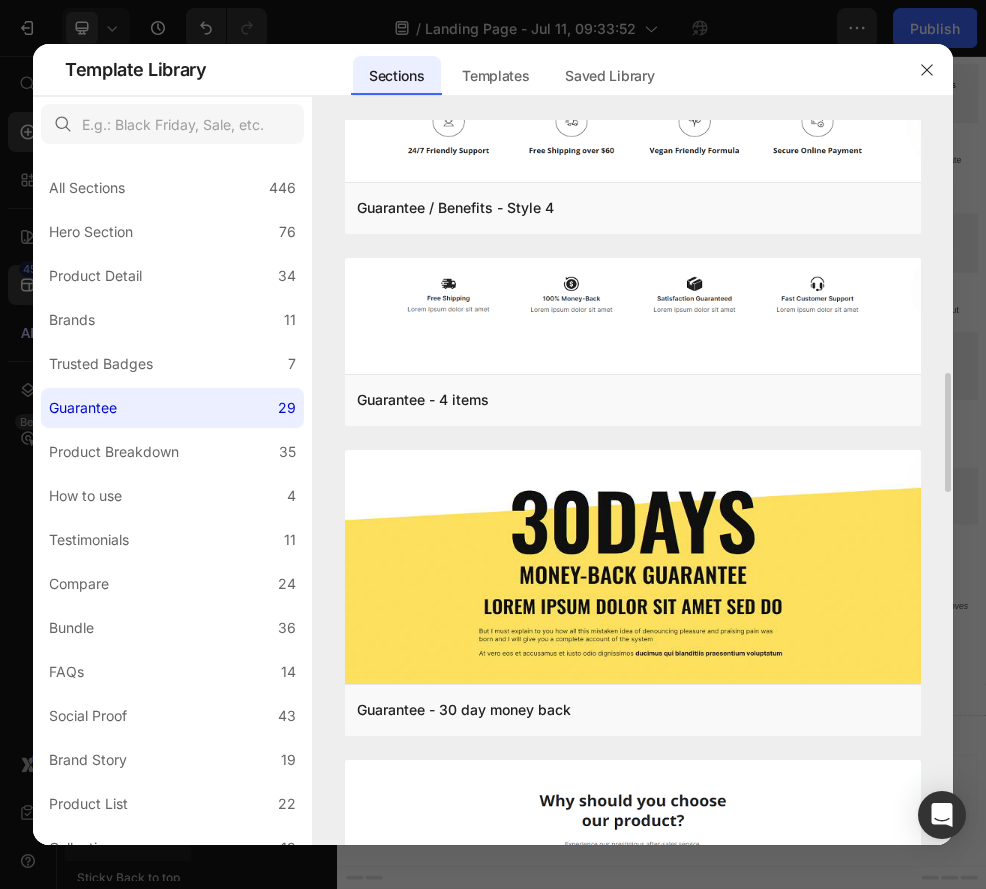 scroll, scrollTop: 1488, scrollLeft: 0, axis: vertical 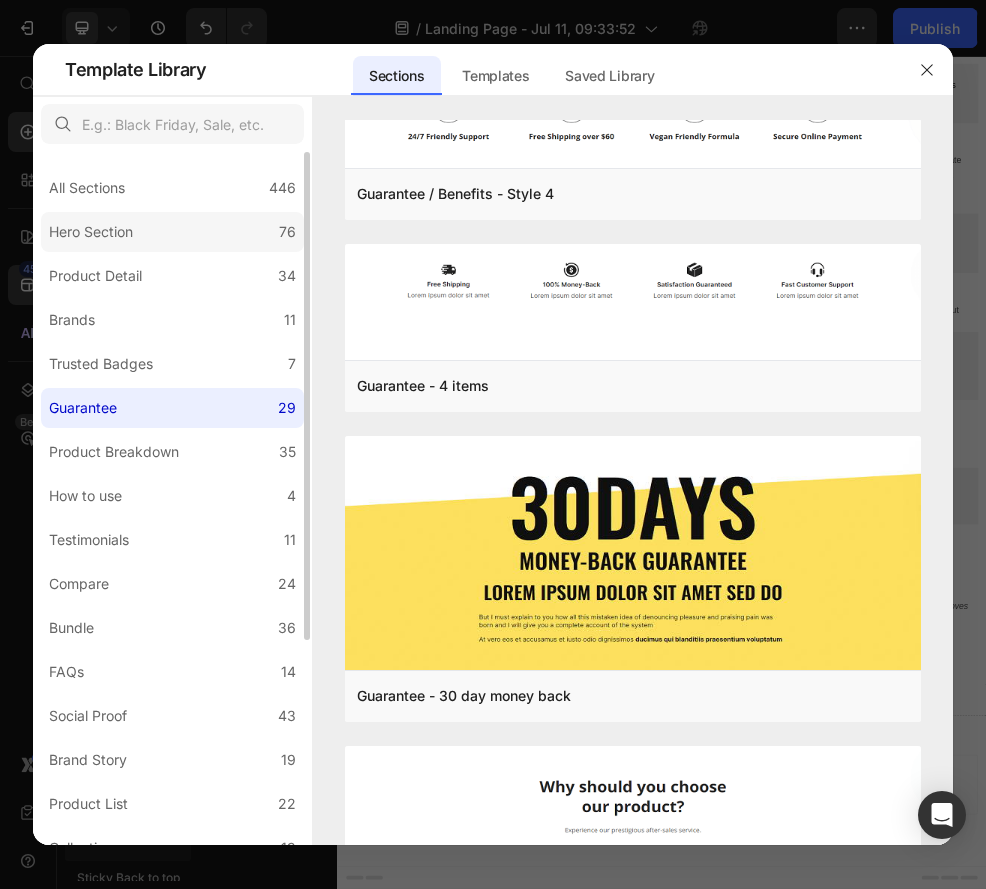 click on "Hero Section 76" 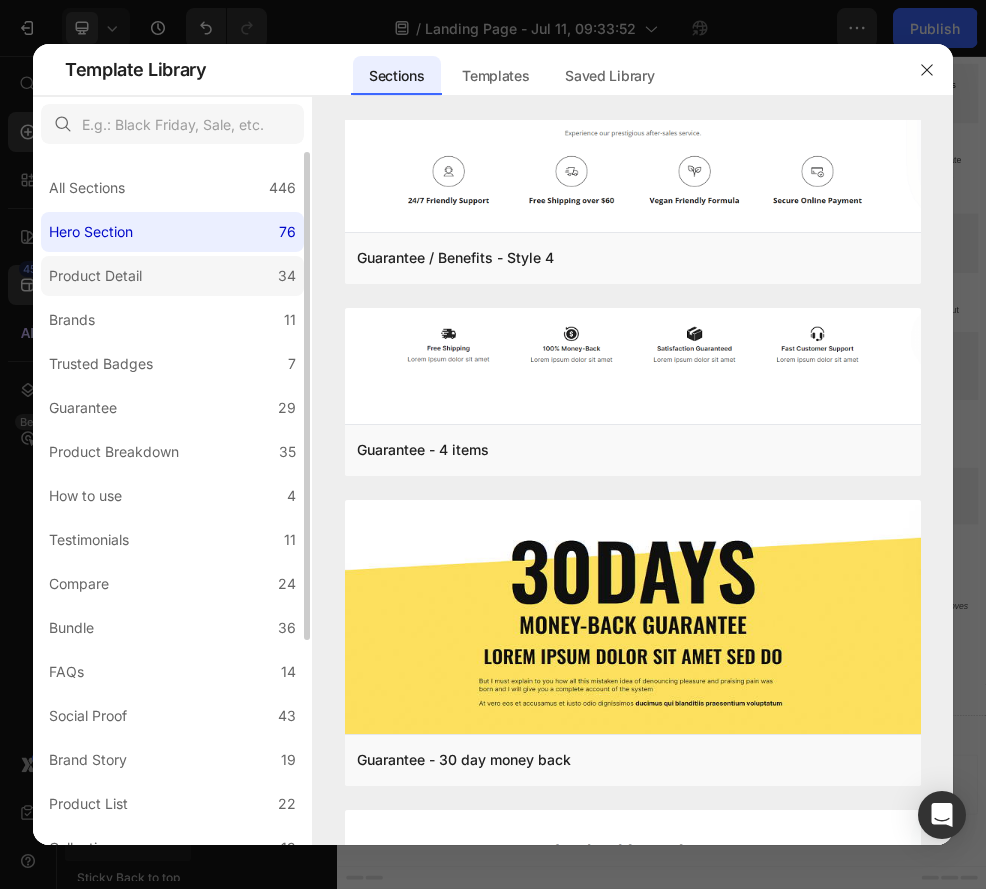 scroll, scrollTop: 0, scrollLeft: 0, axis: both 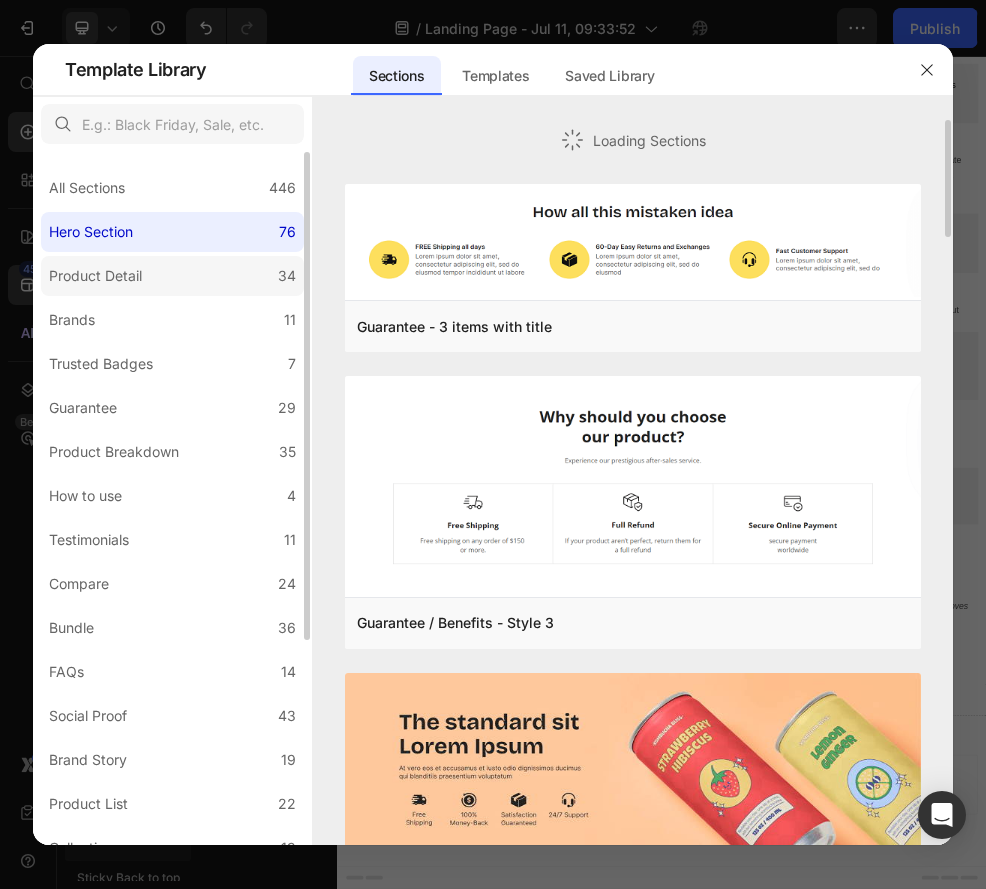 click on "Product Detail" at bounding box center (95, 276) 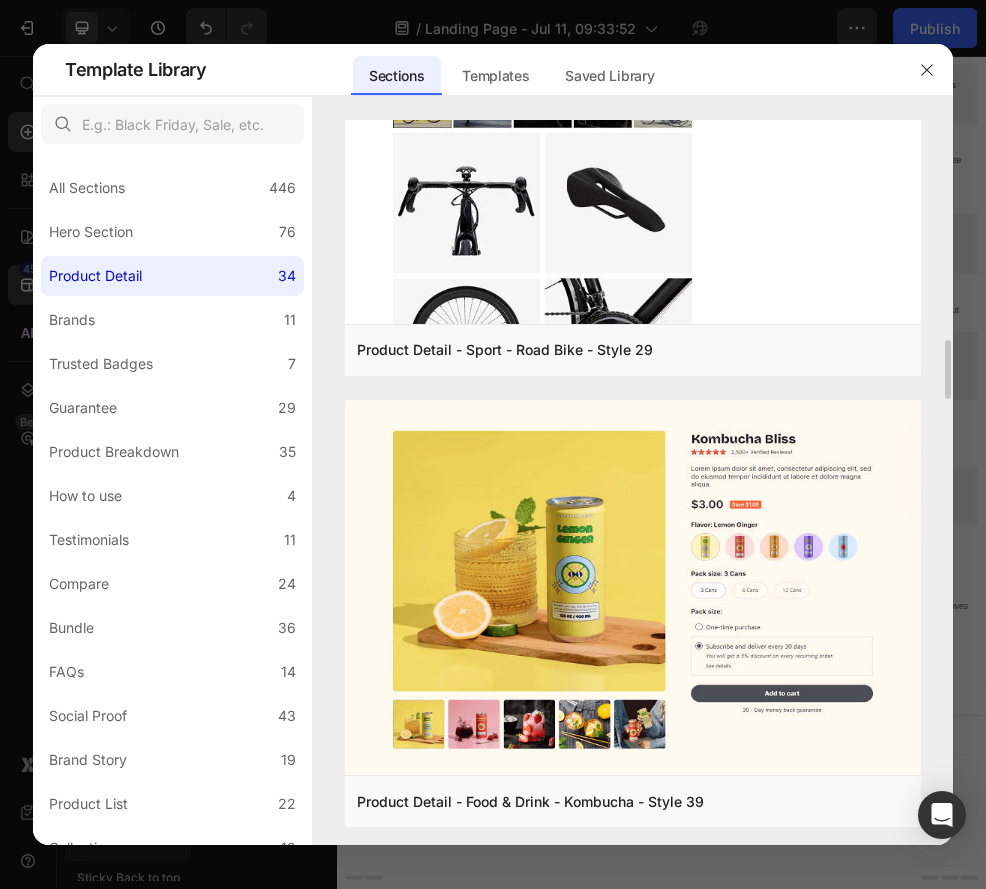 scroll, scrollTop: 2768, scrollLeft: 0, axis: vertical 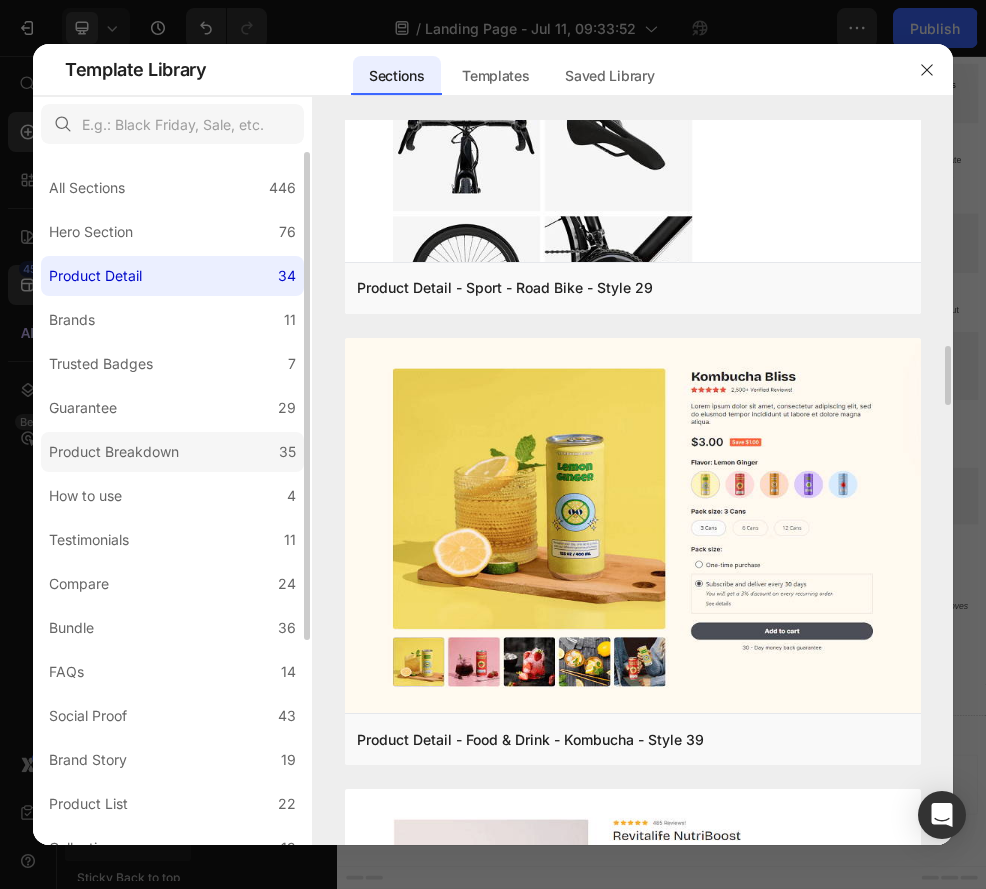 click on "Product Breakdown" at bounding box center (114, 452) 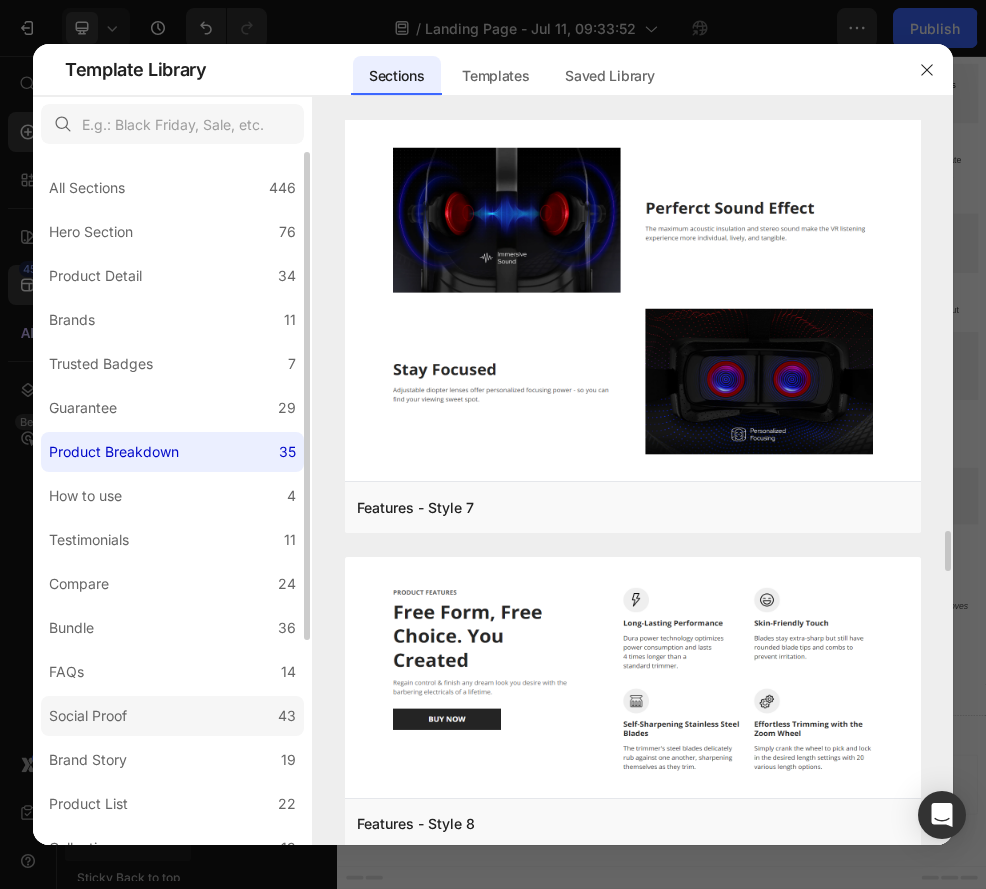 scroll, scrollTop: 7338, scrollLeft: 0, axis: vertical 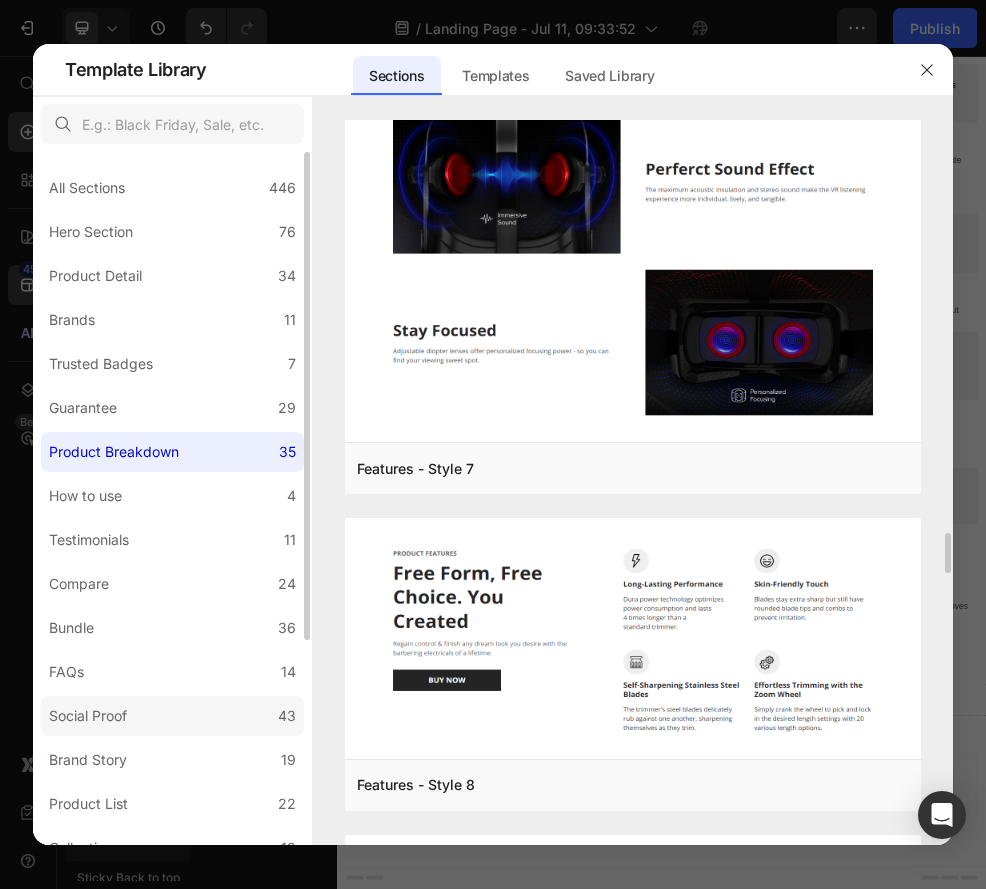 click on "Social Proof" at bounding box center [88, 716] 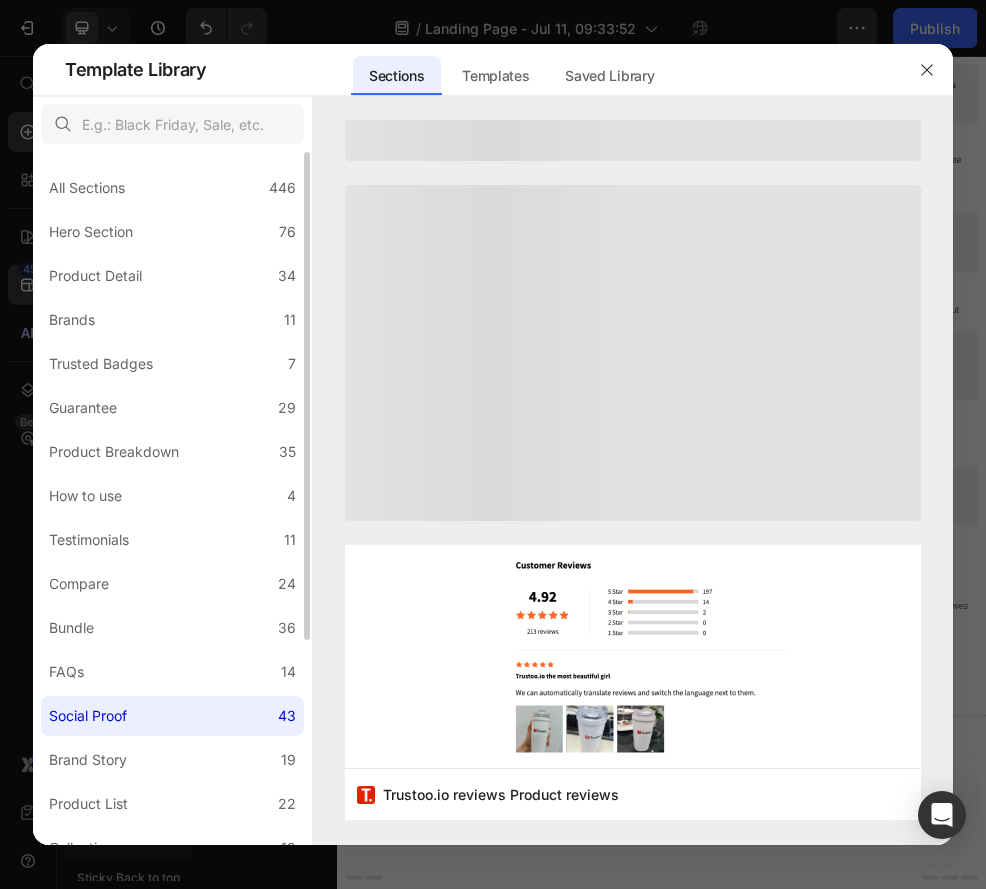 scroll, scrollTop: 0, scrollLeft: 0, axis: both 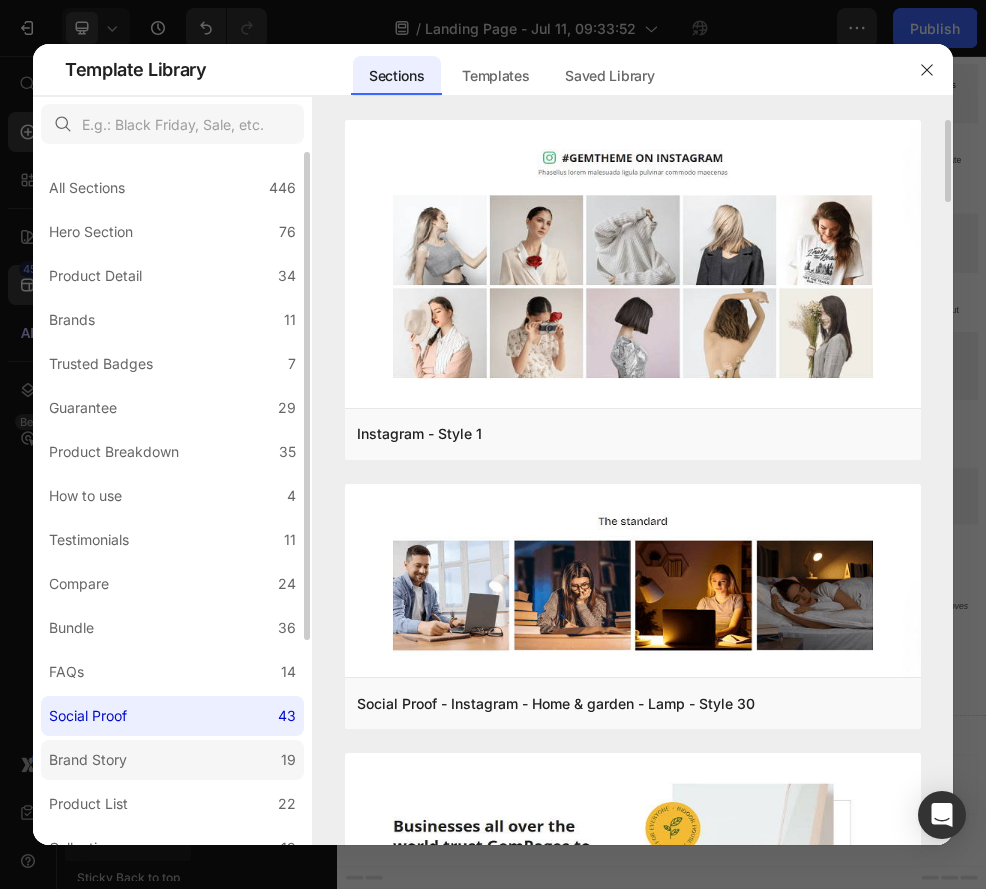 click on "Brand Story" at bounding box center (88, 760) 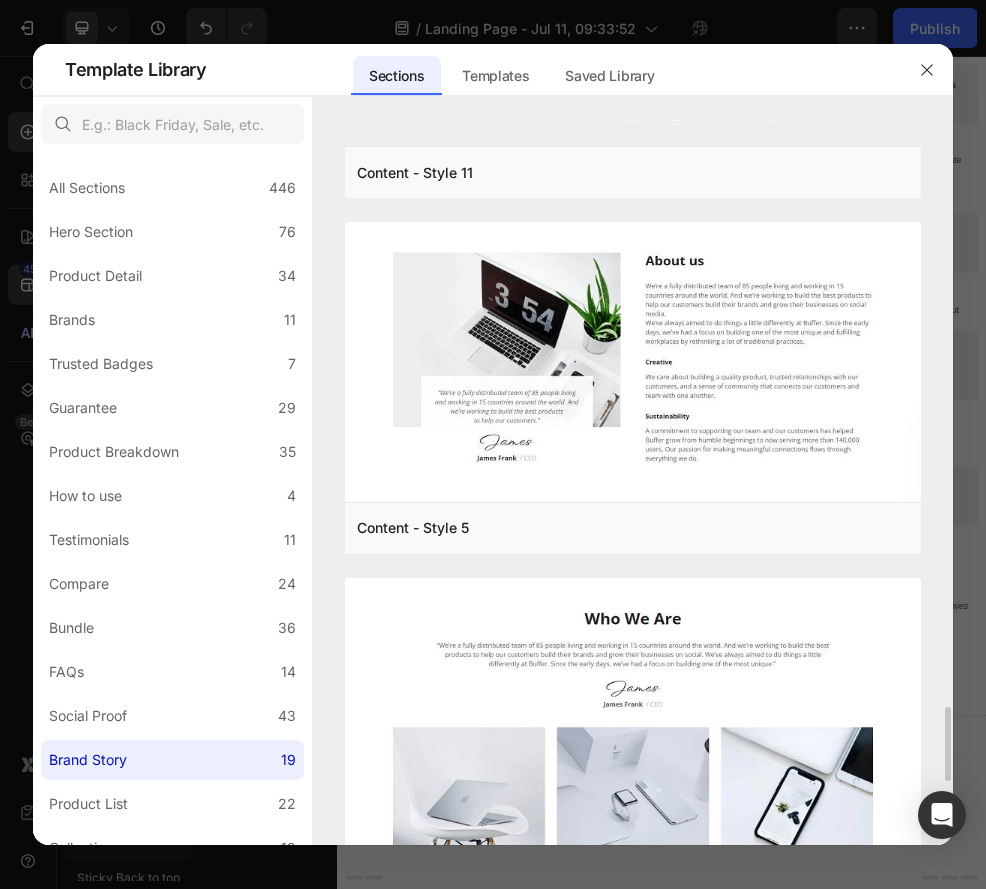 scroll, scrollTop: 5735, scrollLeft: 0, axis: vertical 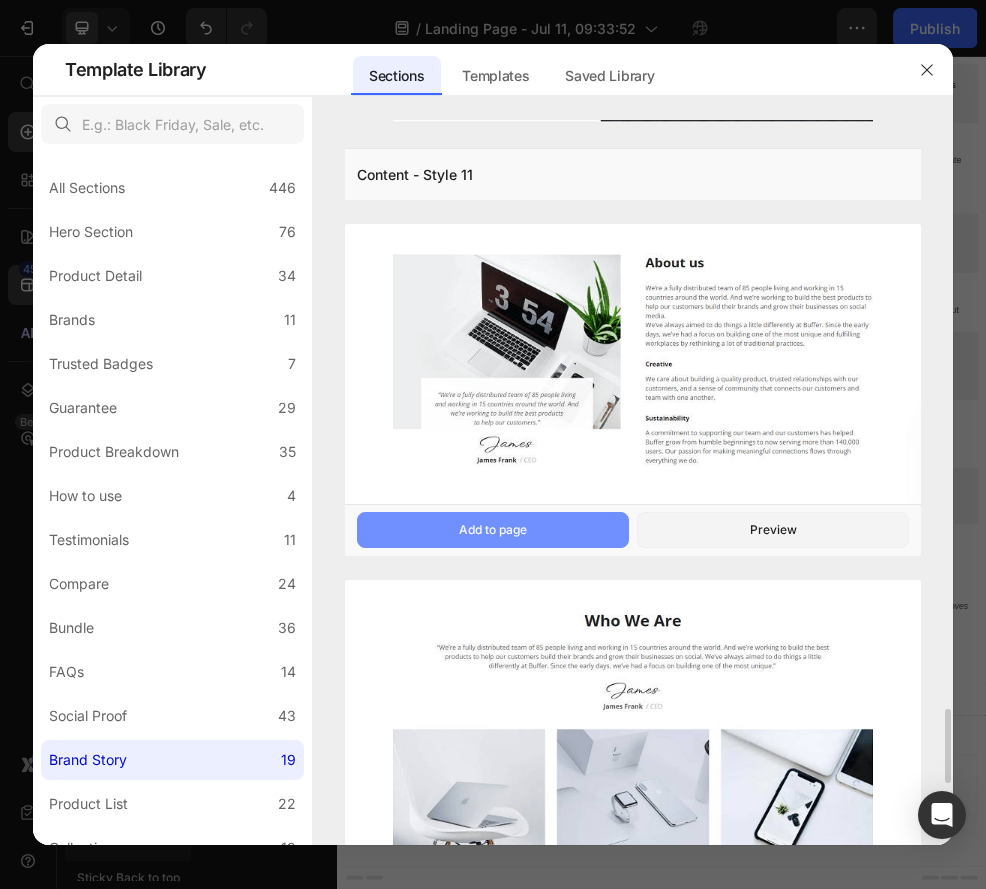 click on "Add to page" at bounding box center (493, 530) 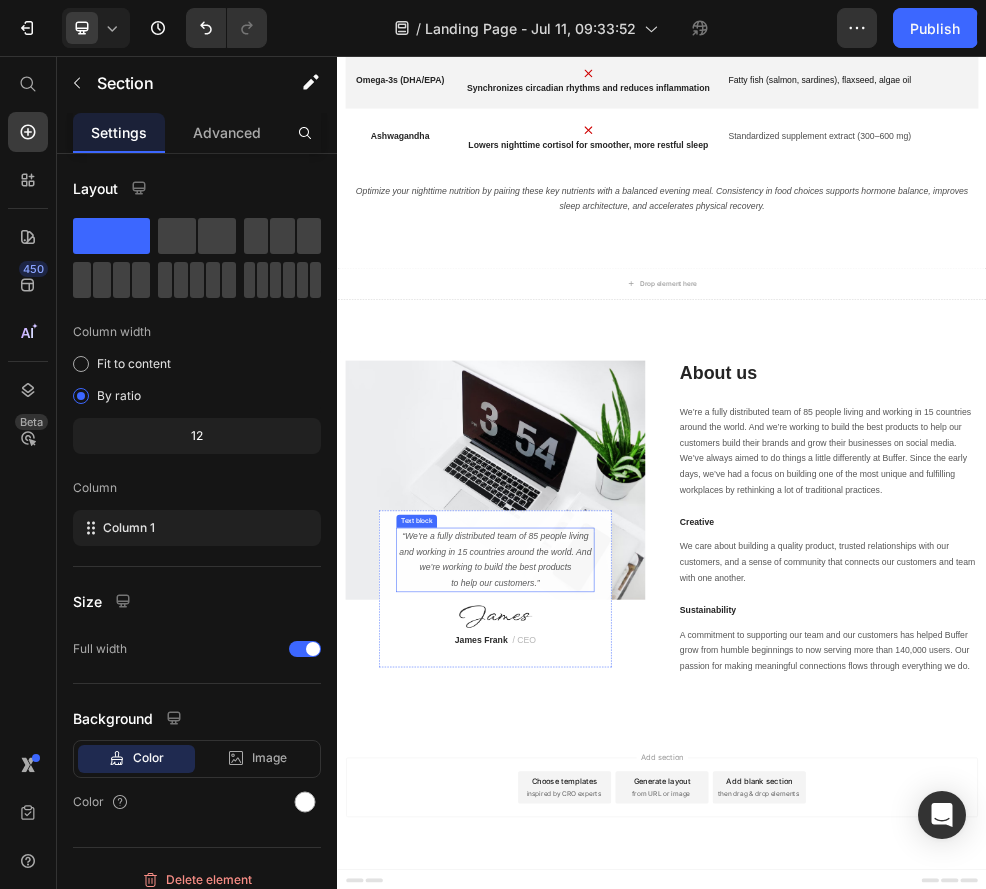 scroll, scrollTop: 4324, scrollLeft: 0, axis: vertical 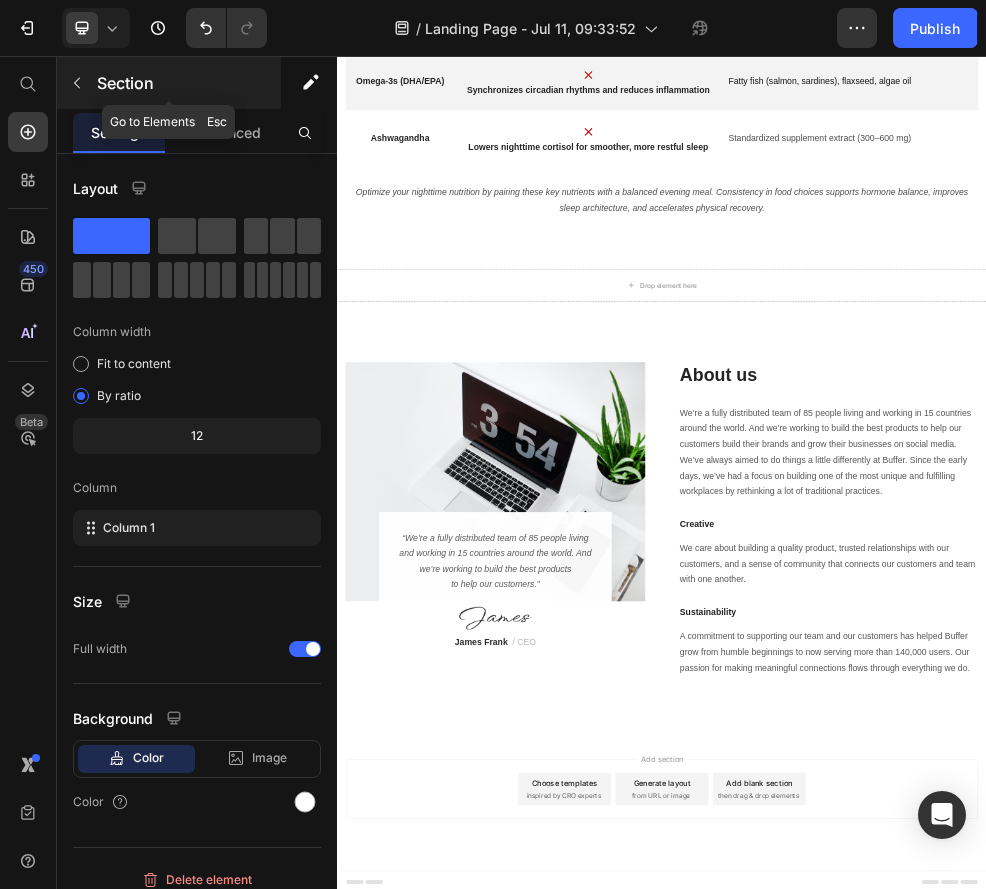 click at bounding box center (77, 83) 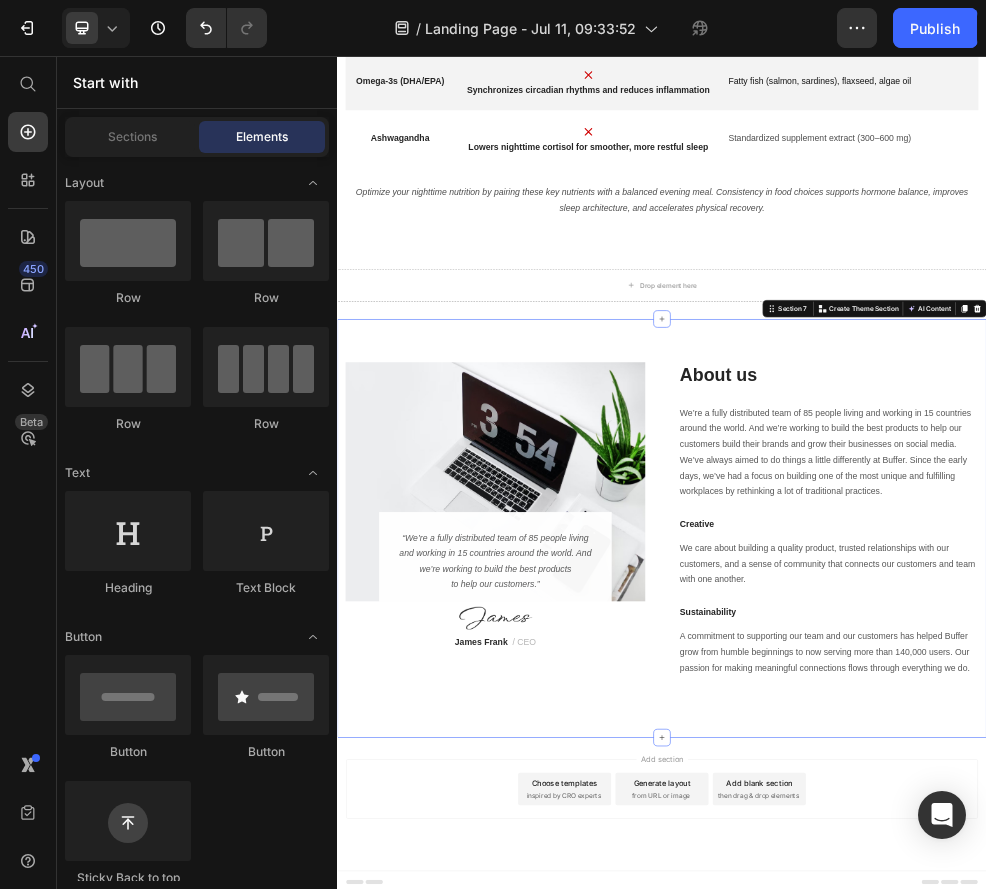 click on "Image “We’re a fully distributed team of 85 people living and working in 15 countries around the world. And we’re working to build the best products to help our customers.” Text block Image James Frank    / CEO Text block Row Row About us Heading Row We’re a fully distributed team of 85 people living and working in 15 countries around the world. And we’re working to build the best products to help our customers build their brands and grow their businesses on social media. We’ve always aimed to do things a little differently at Buffer. Since the early days, we’ve had a focus on building one of the most unique and fulfilling workplaces by rethinking a lot of traditional practices. Text block Creative Heading We care about building a quality product, trusted relationships with our customers, and a sense of community that connects our customers and team with one another. Text block Sustainability Heading Text block Row Section 7   Create Theme Section AI Content Write with GemAI Tone and Voice" at bounding box center (937, 930) 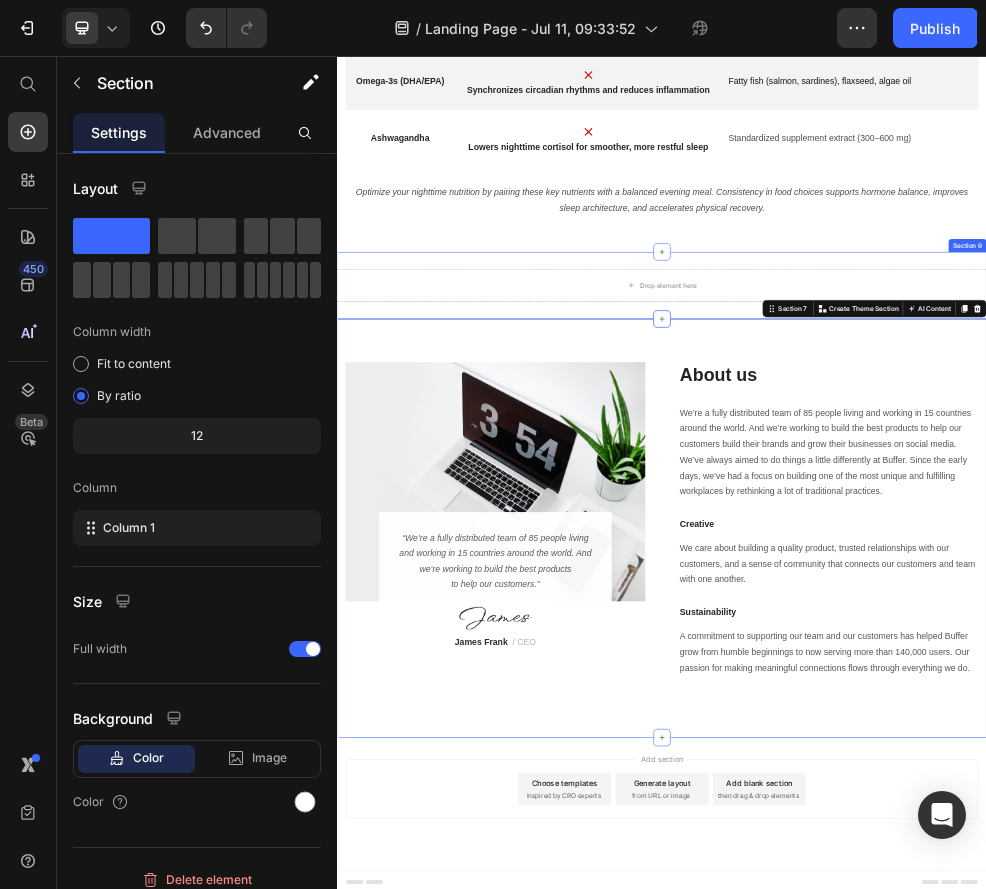 click on "Drop element here Section 6" at bounding box center (937, 481) 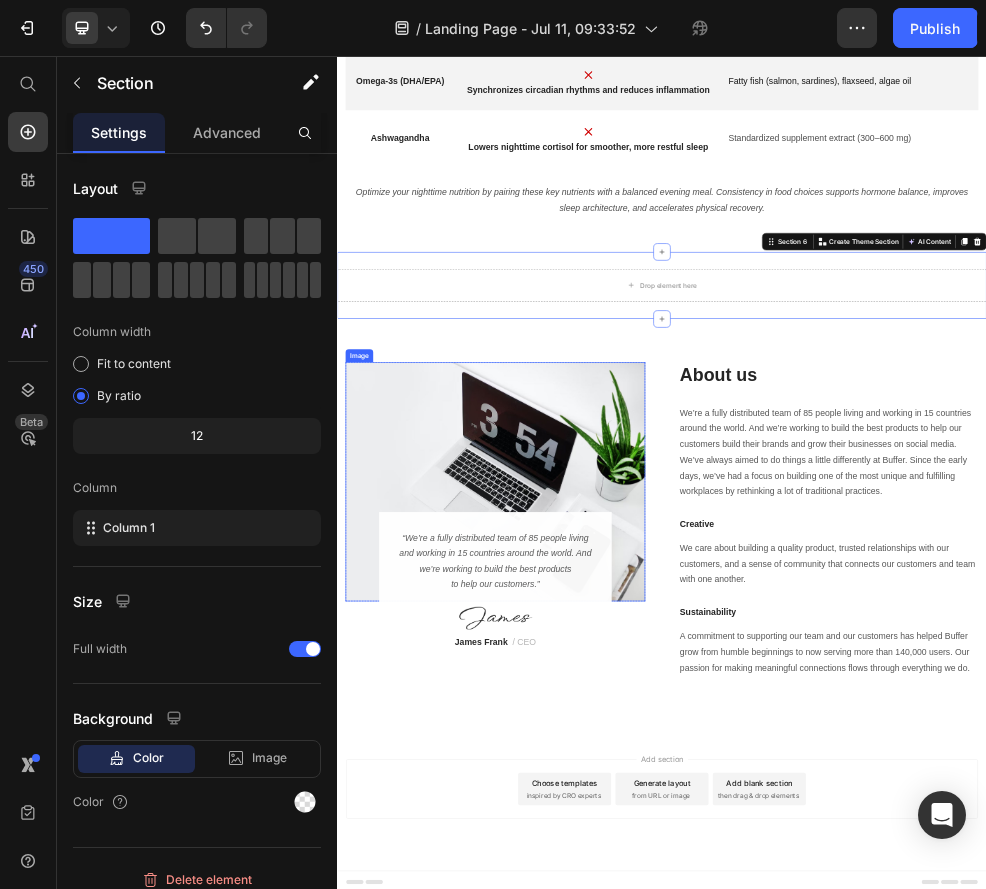 click at bounding box center [629, 844] 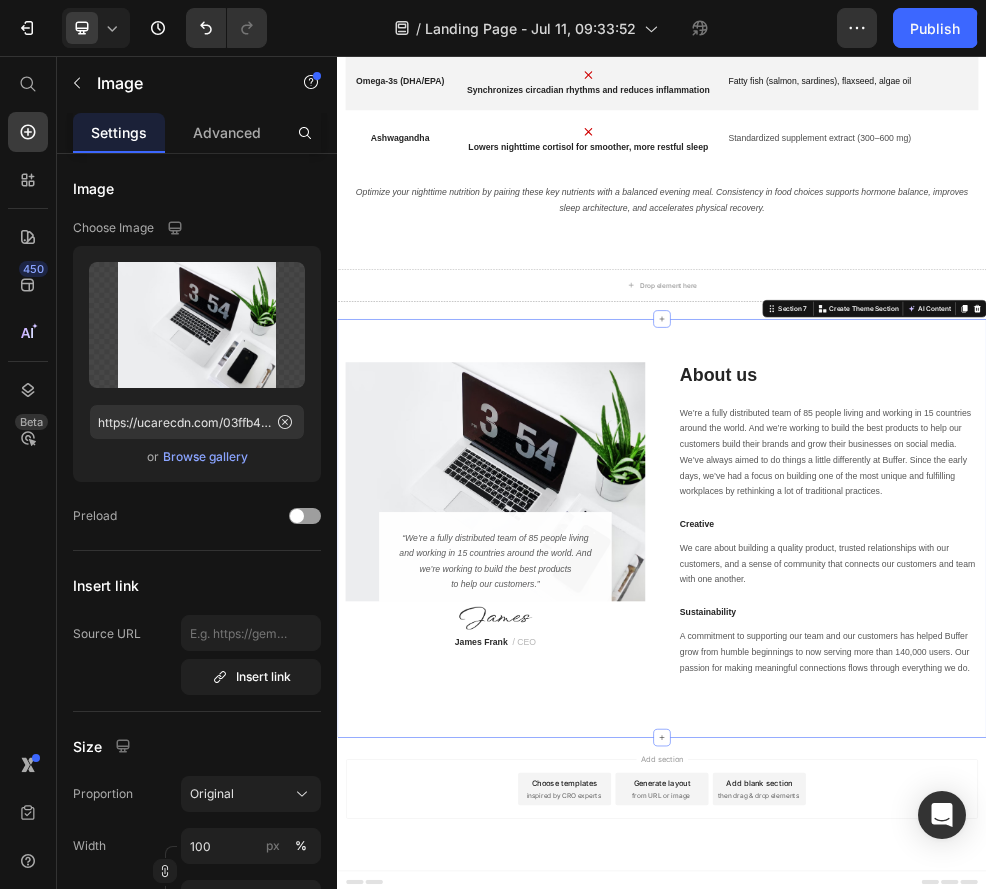 click on "Image “We’re a fully distributed team of 85 people living and working in 15 countries around the world. And we’re working to build the best products to help our customers.” Text block Image James Frank    / CEO Text block Row Row About us Heading Row We’re a fully distributed team of 85 people living and working in 15 countries around the world. And we’re working to build the best products to help our customers build their brands and grow their businesses on social media. We’ve always aimed to do things a little differently at Buffer. Since the early days, we’ve had a focus on building one of the most unique and fulfilling workplaces by rethinking a lot of traditional practices. Text block Creative Heading We care about building a quality product, trusted relationships with our customers, and a sense of community that connects our customers and team with one another. Text block Sustainability Heading Text block Row Section 7   Create Theme Section AI Content Write with GemAI Tone and Voice" at bounding box center (937, 930) 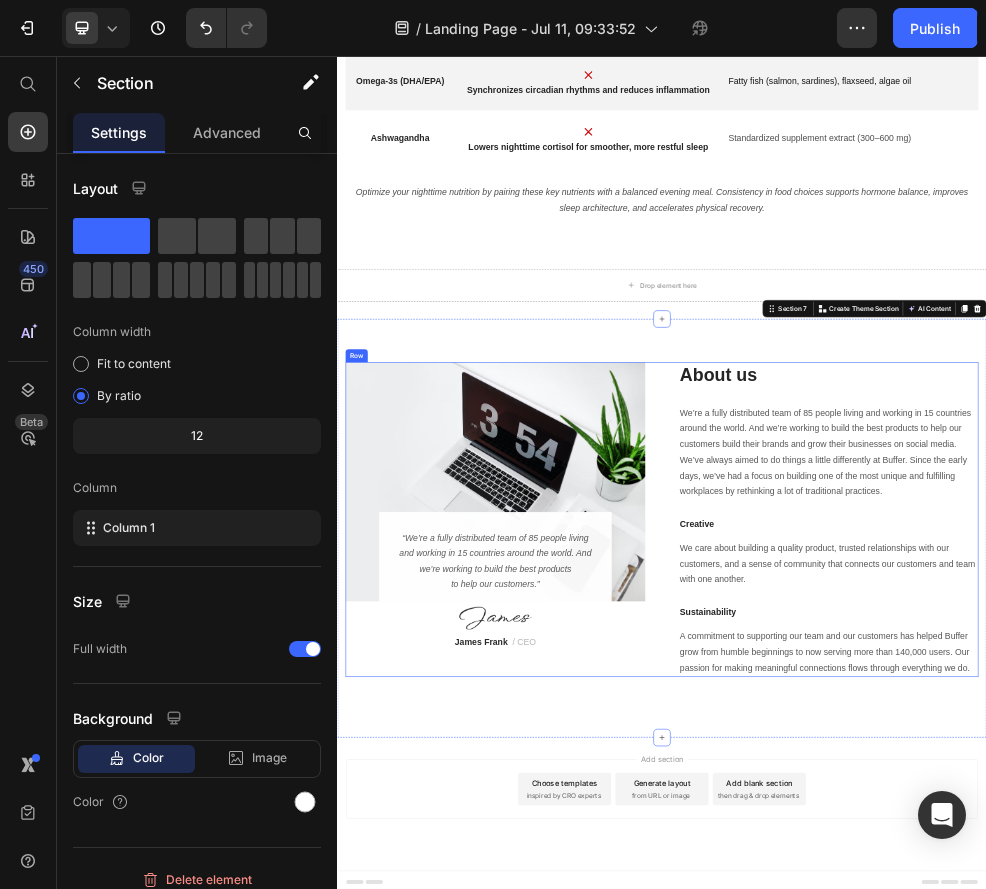 click on "Image “We’re a fully distributed team of 85 people living and working in 15 countries around the world. And we’re working to build the best products to help our customers.” Text block Image James Frank    / CEO Text block Row Row About us Heading Row We’re a fully distributed team of 85 people living and working in 15 countries around the world. And we’re working to build the best products to help our customers build their brands and grow their businesses on social media. We’ve always aimed to do things a little differently at Buffer. Since the early days, we’ve had a focus on building one of the most unique and fulfilling workplaces by rethinking a lot of traditional practices. Text block Creative Heading We care about building a quality product, trusted relationships with our customers, and a sense of community that connects our customers and team with one another. Text block Sustainability Heading Text block Row" at bounding box center (937, 914) 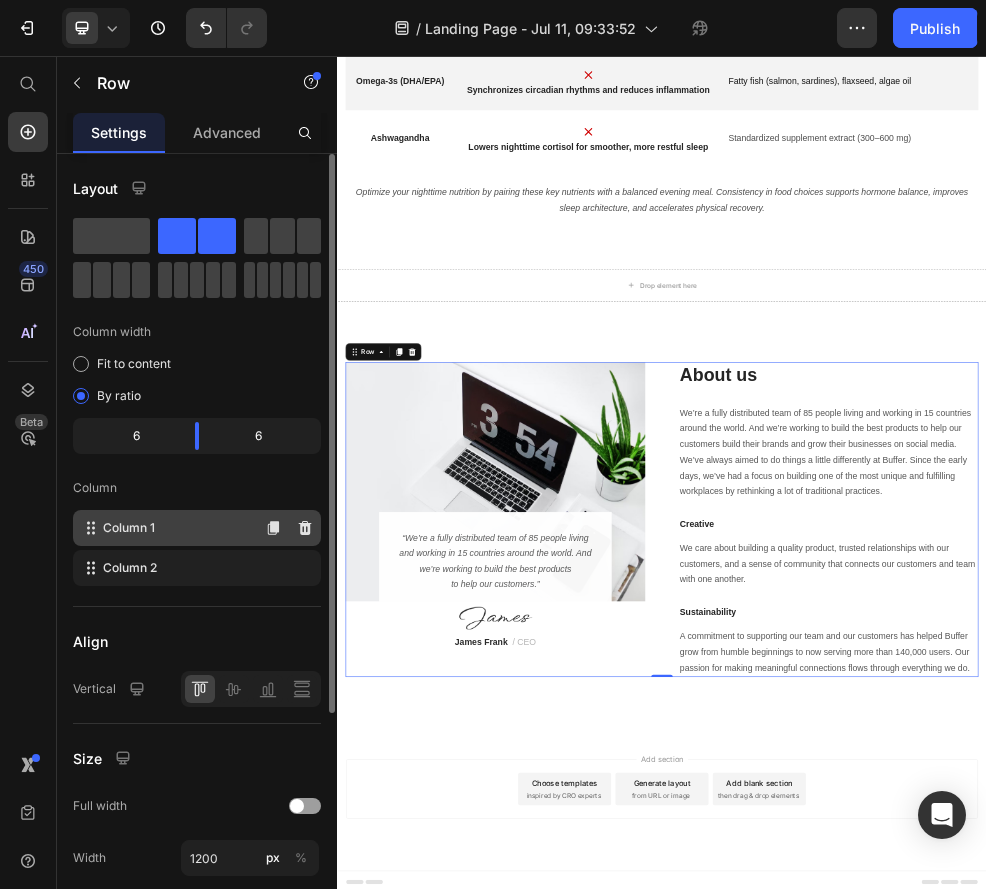 type 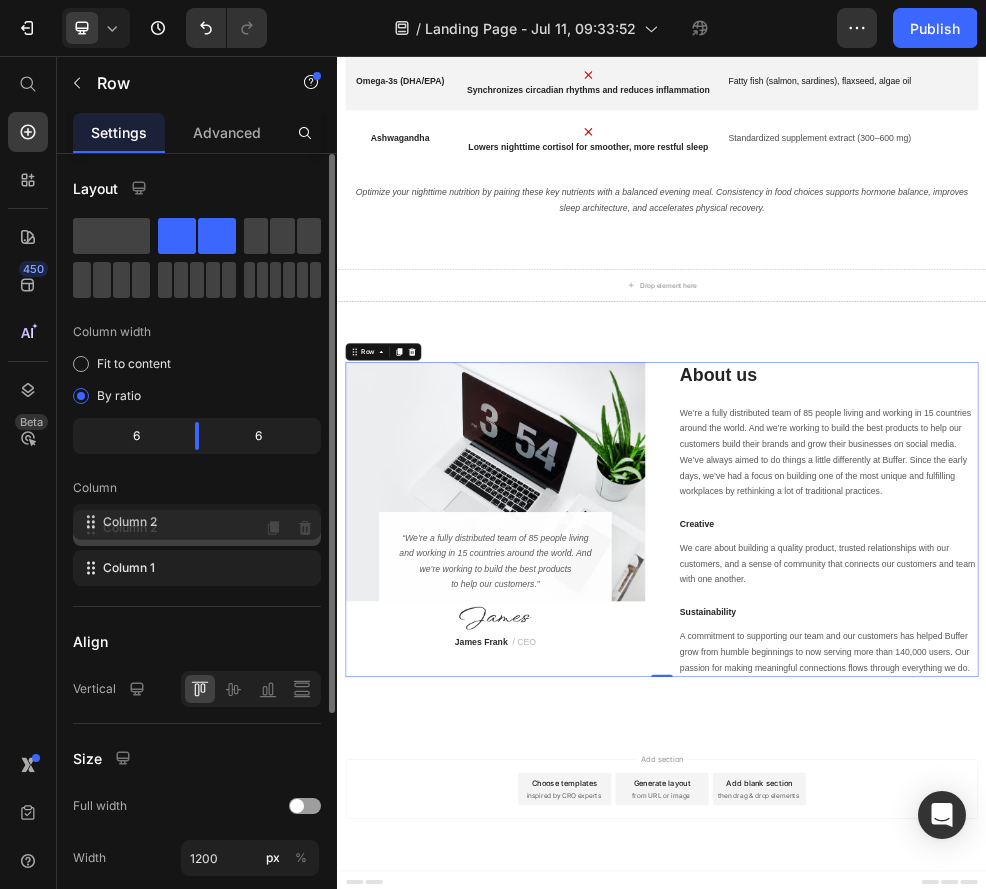 drag, startPoint x: 168, startPoint y: 580, endPoint x: 166, endPoint y: 523, distance: 57.035076 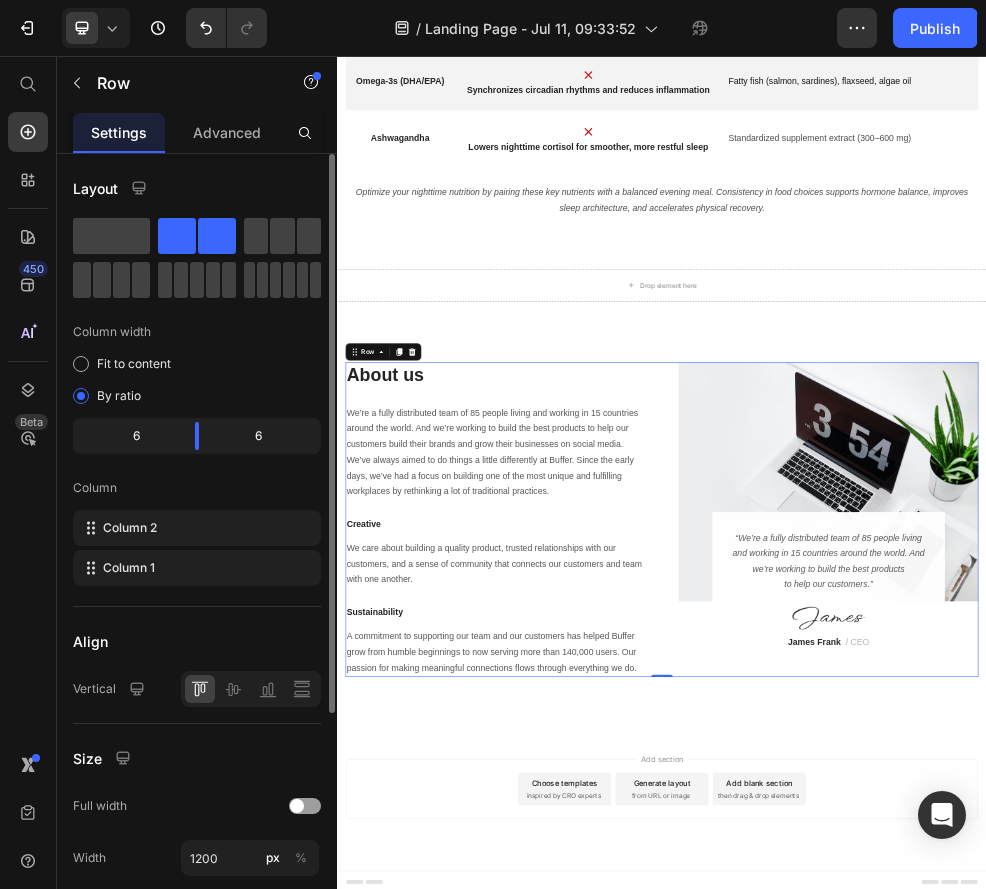 click on "About us" at bounding box center [629, 646] 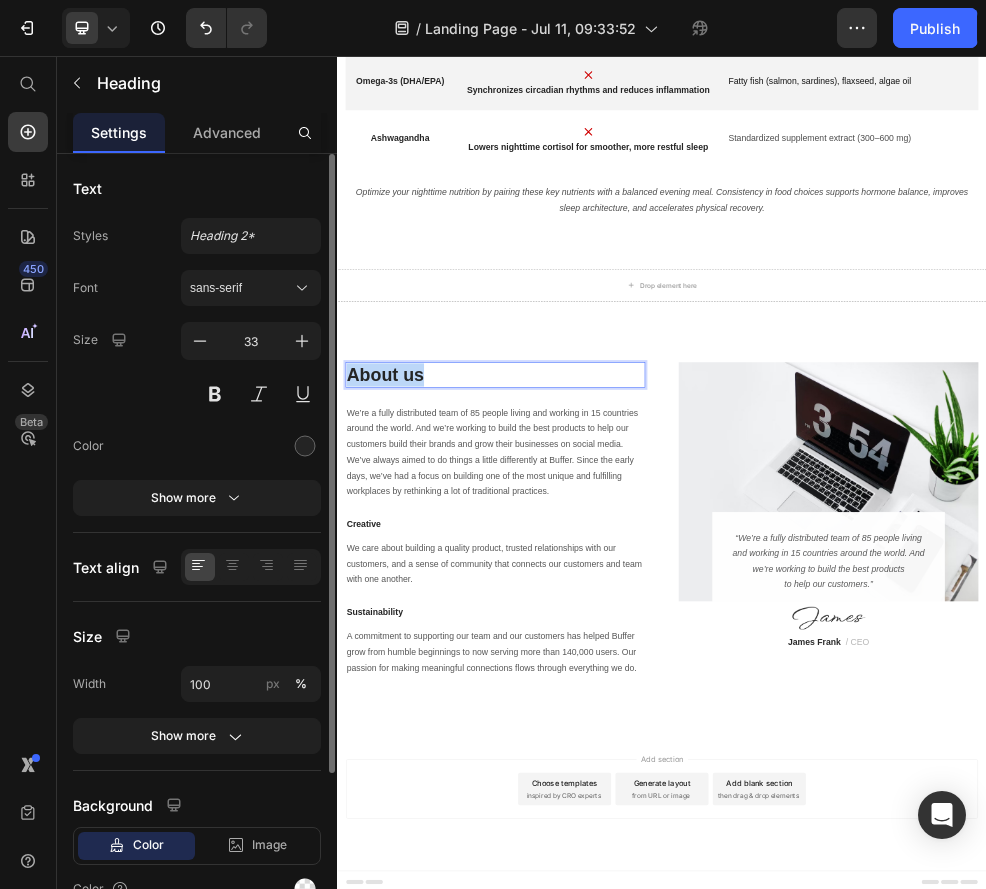click on "About us" at bounding box center [629, 646] 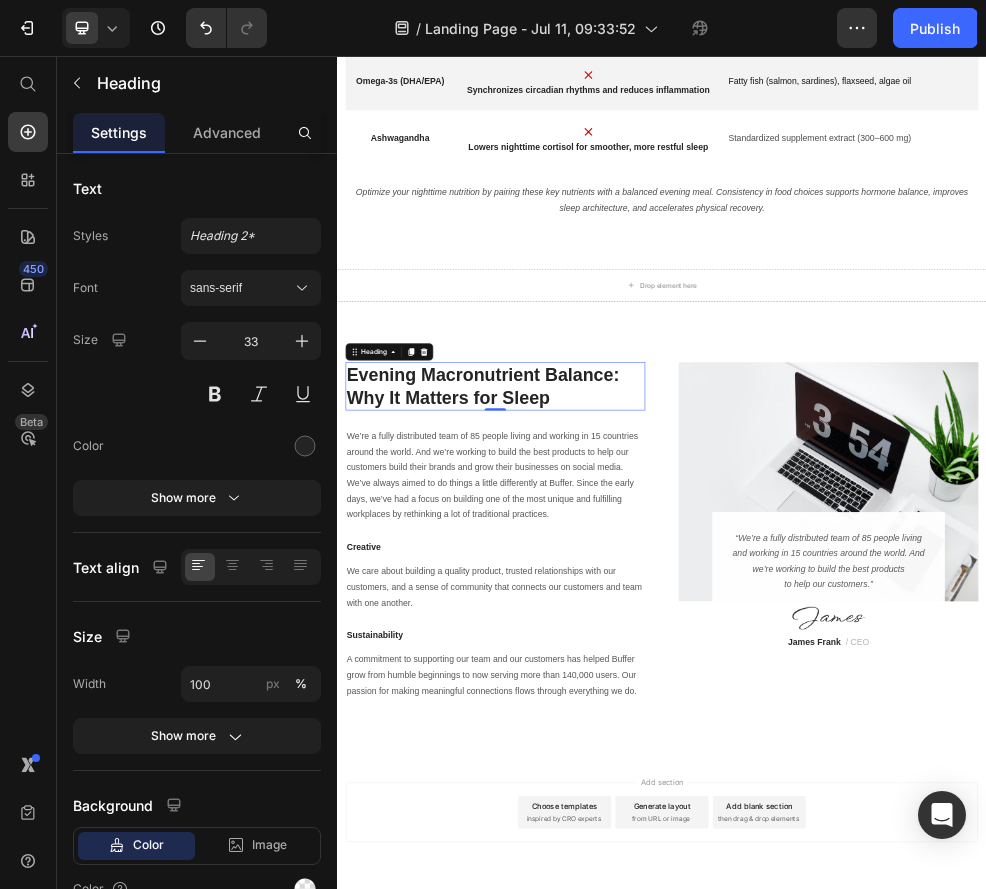 click on "We’re a fully distributed team of 85 people living and working in 15 countries around the world. And we’re working to build the best products to help our customers build their brands and grow their businesses on social media. We’ve always aimed to do things a little differently at Buffer. Since the early days, we’ve had a focus on building one of the most unique and fulfilling workplaces by rethinking a lot of traditional practices." at bounding box center [629, 832] 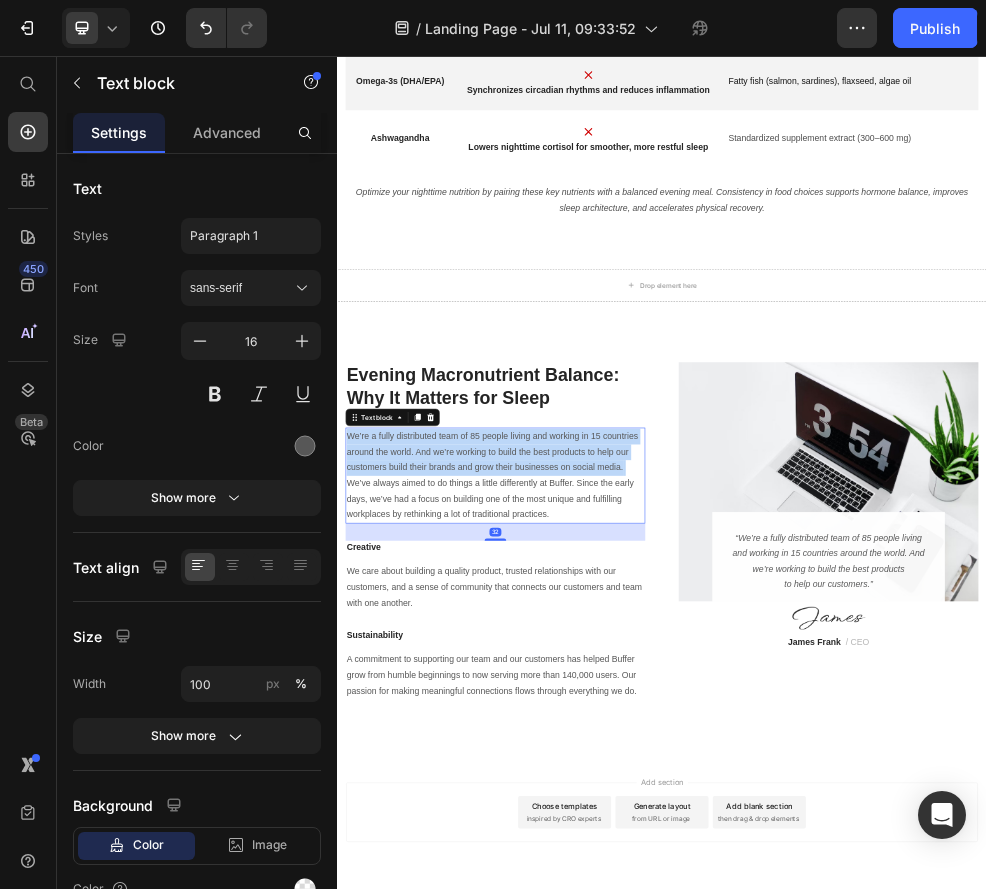 click on "We’re a fully distributed team of 85 people living and working in 15 countries around the world. And we’re working to build the best products to help our customers build their brands and grow their businesses on social media. We’ve always aimed to do things a little differently at Buffer. Since the early days, we’ve had a focus on building one of the most unique and fulfilling workplaces by rethinking a lot of traditional practices." at bounding box center (629, 832) 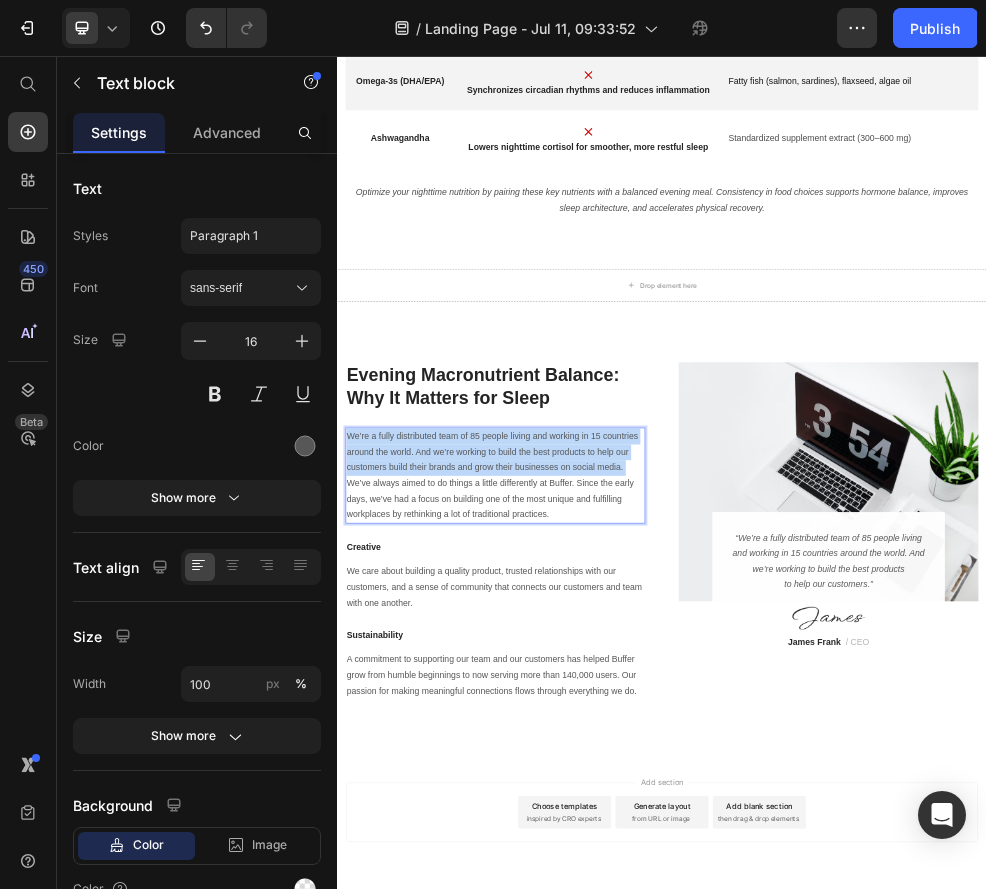 click on "We’re a fully distributed team of 85 people living and working in 15 countries around the world. And we’re working to build the best products to help our customers build their brands and grow their businesses on social media. We’ve always aimed to do things a little differently at Buffer. Since the early days, we’ve had a focus on building one of the most unique and fulfilling workplaces by rethinking a lot of traditional practices." at bounding box center (629, 832) 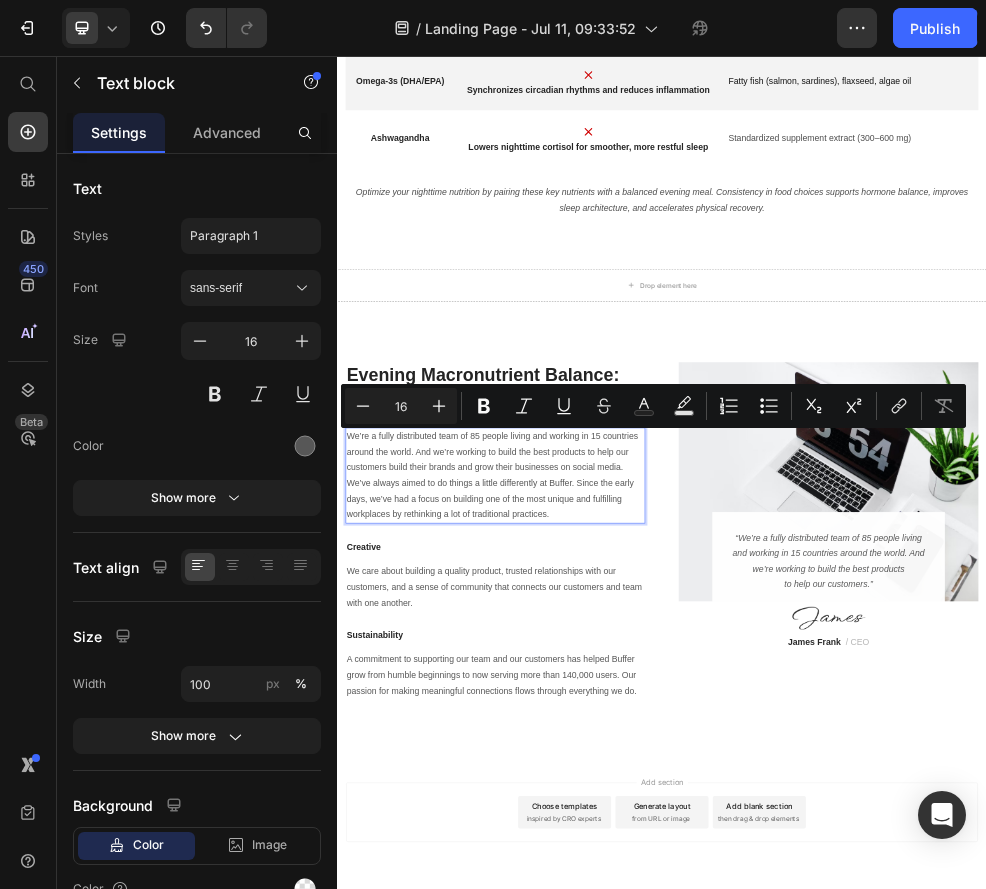 click on "We’re a fully distributed team of 85 people living and working in 15 countries around the world. And we’re working to build the best products to help our customers build their brands and grow their businesses on social media. We’ve always aimed to do things a little differently at Buffer. Since the early days, we’ve had a focus on building one of the most unique and fulfilling workplaces by rethinking a lot of traditional practices." at bounding box center (629, 832) 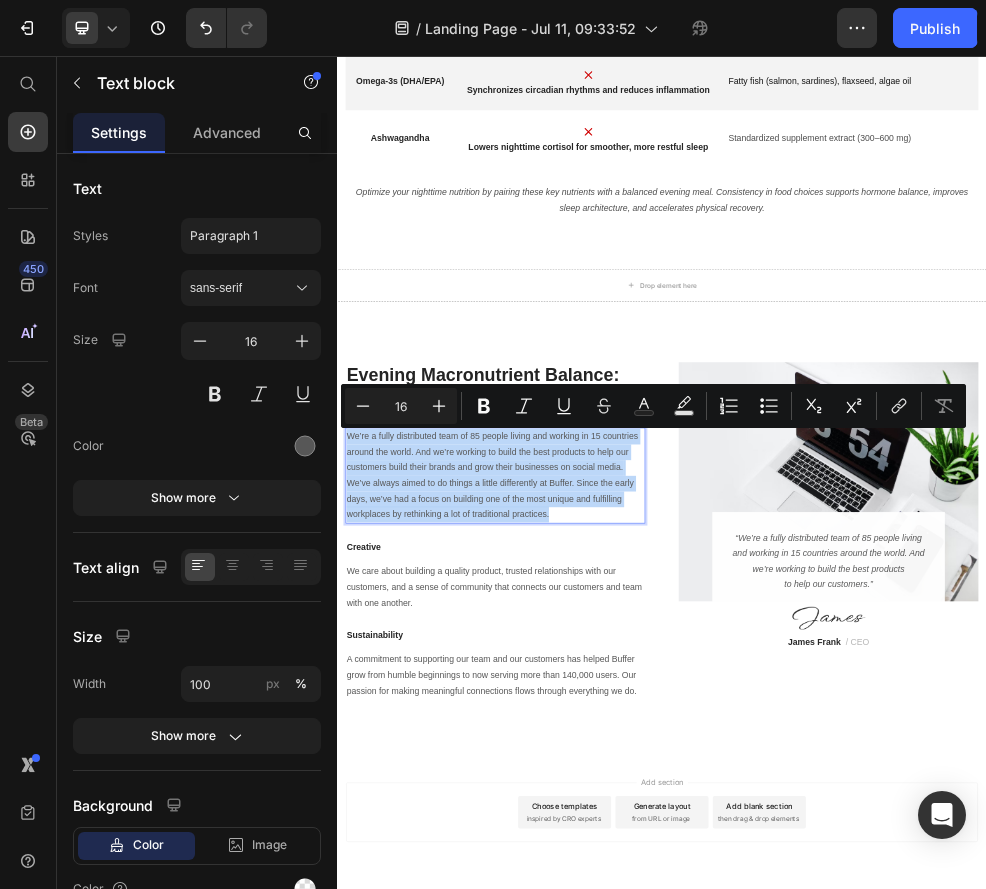drag, startPoint x: 738, startPoint y: 902, endPoint x: 298, endPoint y: 749, distance: 465.84225 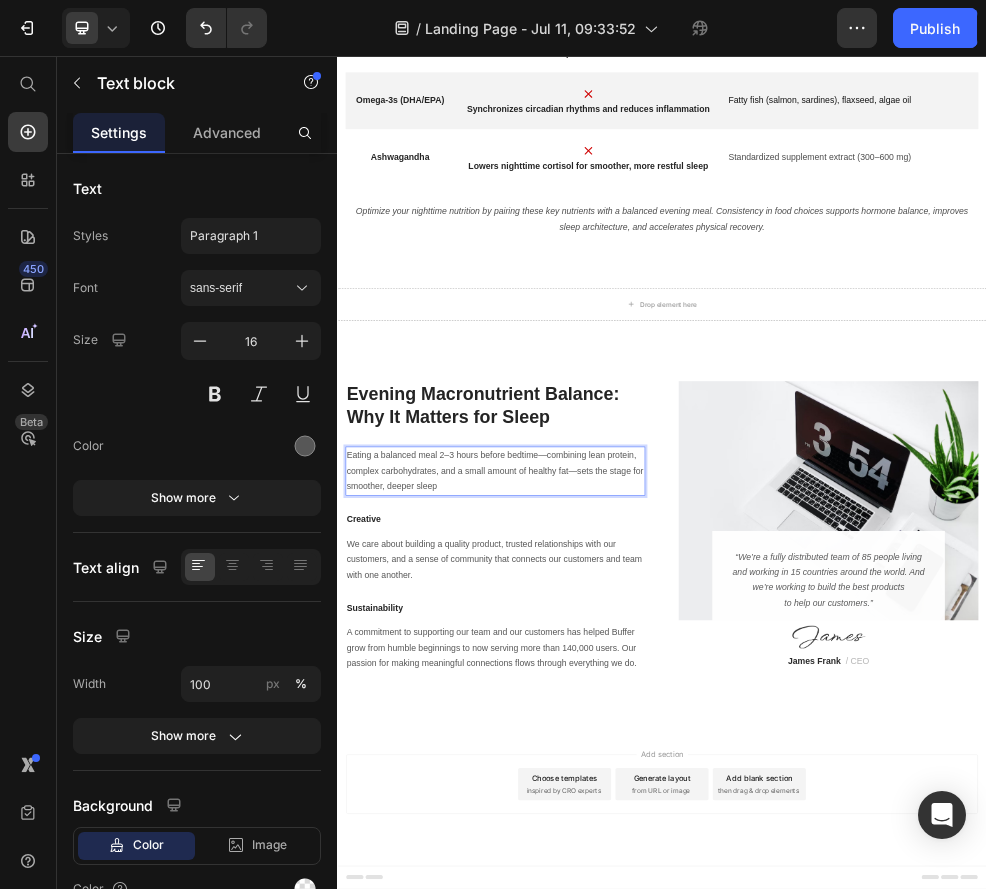 scroll, scrollTop: 4318, scrollLeft: 0, axis: vertical 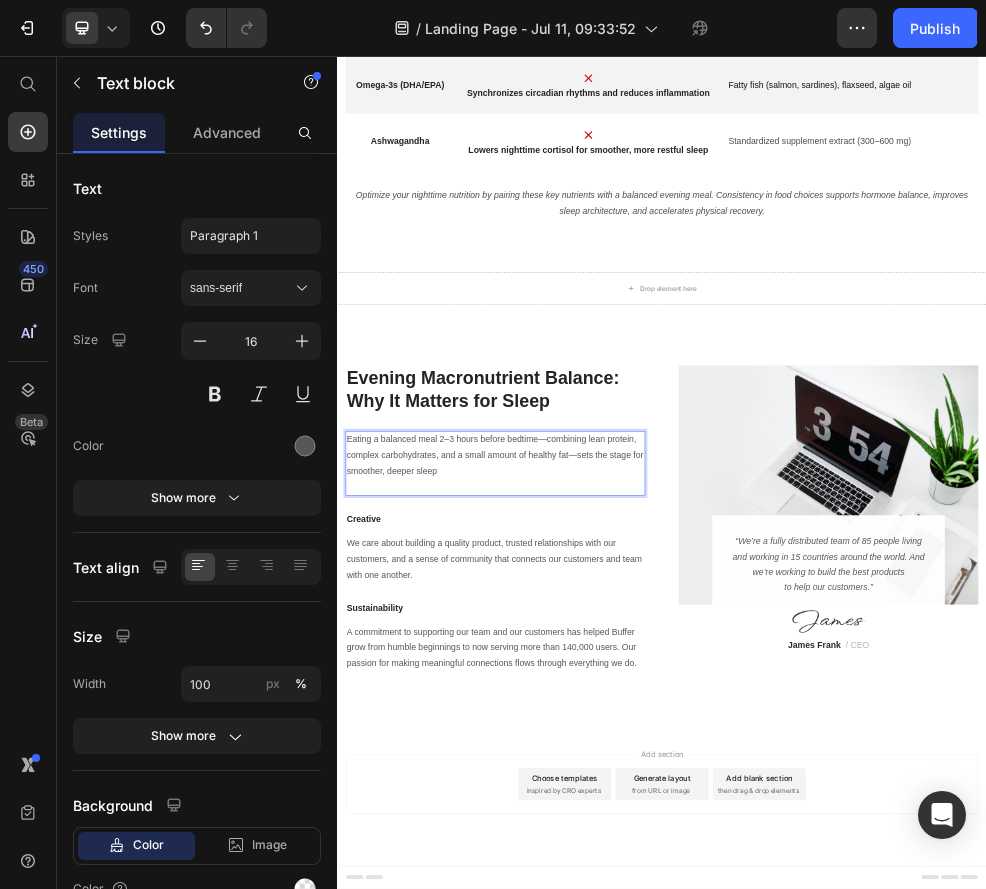 click on "Eating a balanced meal 2–3 hours before bedtime—combining lean protein, complex carbohydrates, and a small amount of healthy fat—sets the stage for smoother, deeper sleep" at bounding box center [629, 795] 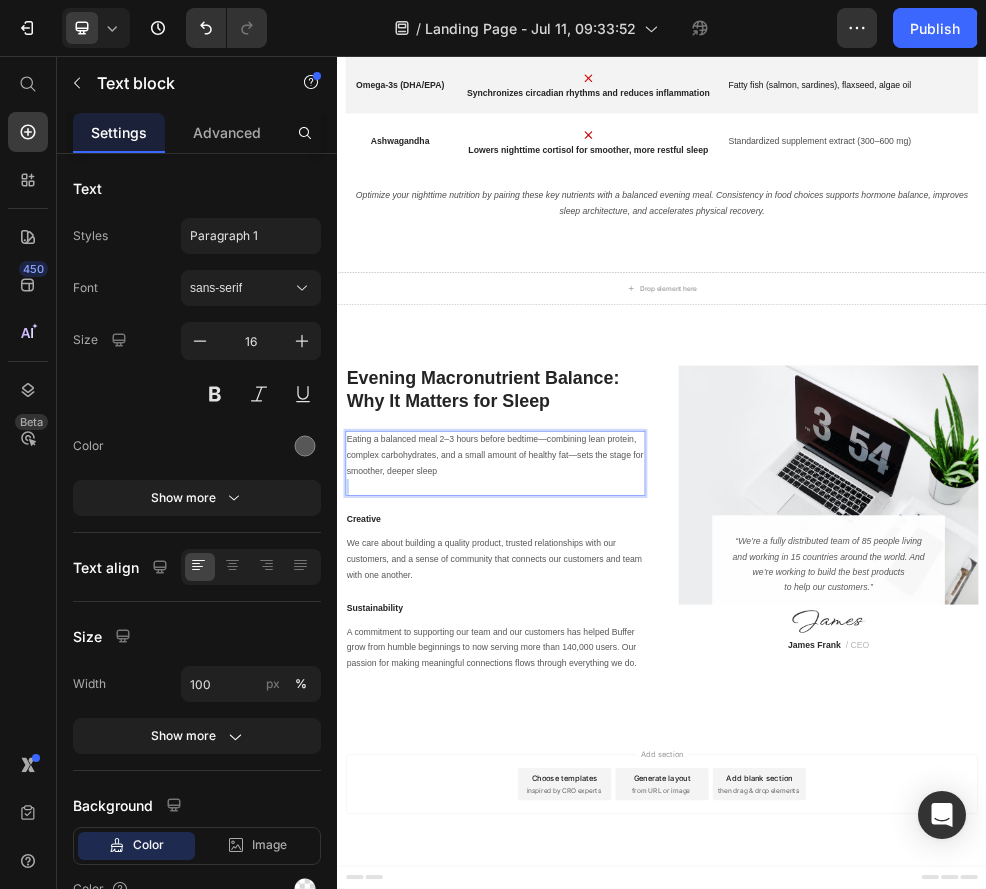 click on "Eating a balanced meal 2–3 hours before bedtime—combining lean protein, complex carbohydrates, and a small amount of healthy fat—sets the stage for smoother, deeper sleep" at bounding box center [629, 795] 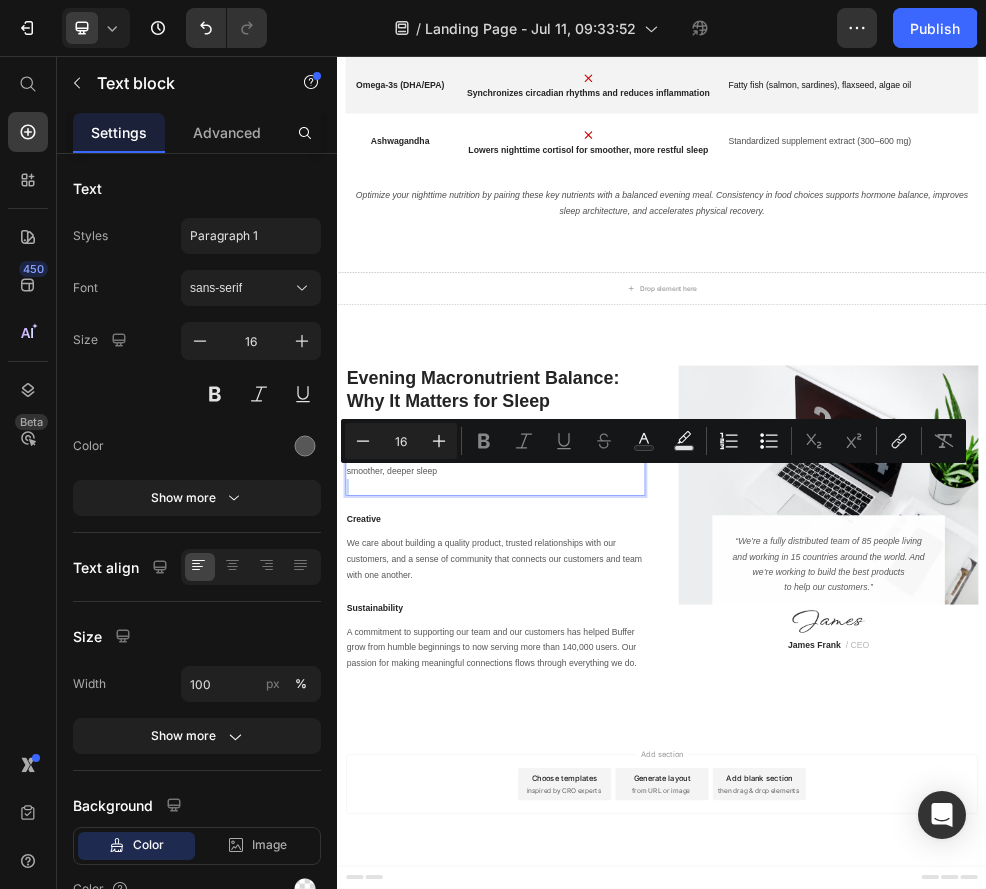 click on "Eating a balanced meal 2–3 hours before bedtime—combining lean protein, complex carbohydrates, and a small amount of healthy fat—sets the stage for smoother, deeper sleep" at bounding box center [629, 795] 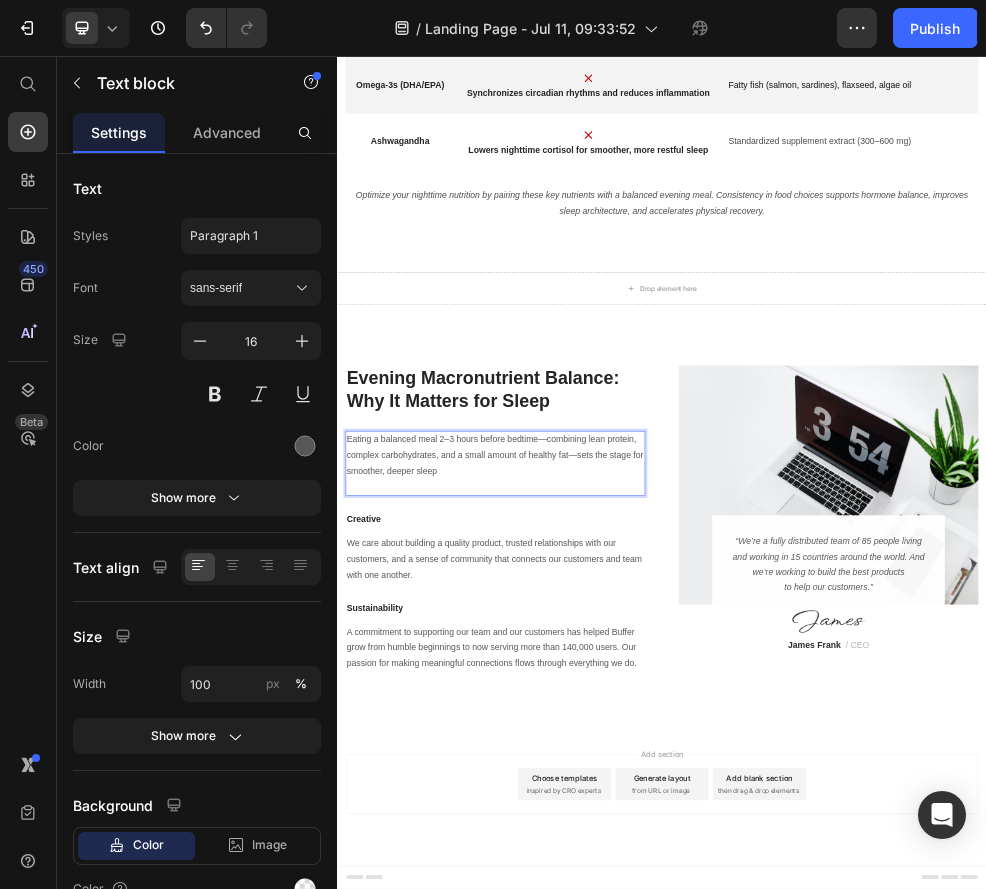 click on "Eating a balanced meal 2–3 hours before bedtime—combining lean protein, complex carbohydrates, and a small amount of healthy fat—sets the stage for smoother, deeper sleep" at bounding box center (629, 795) 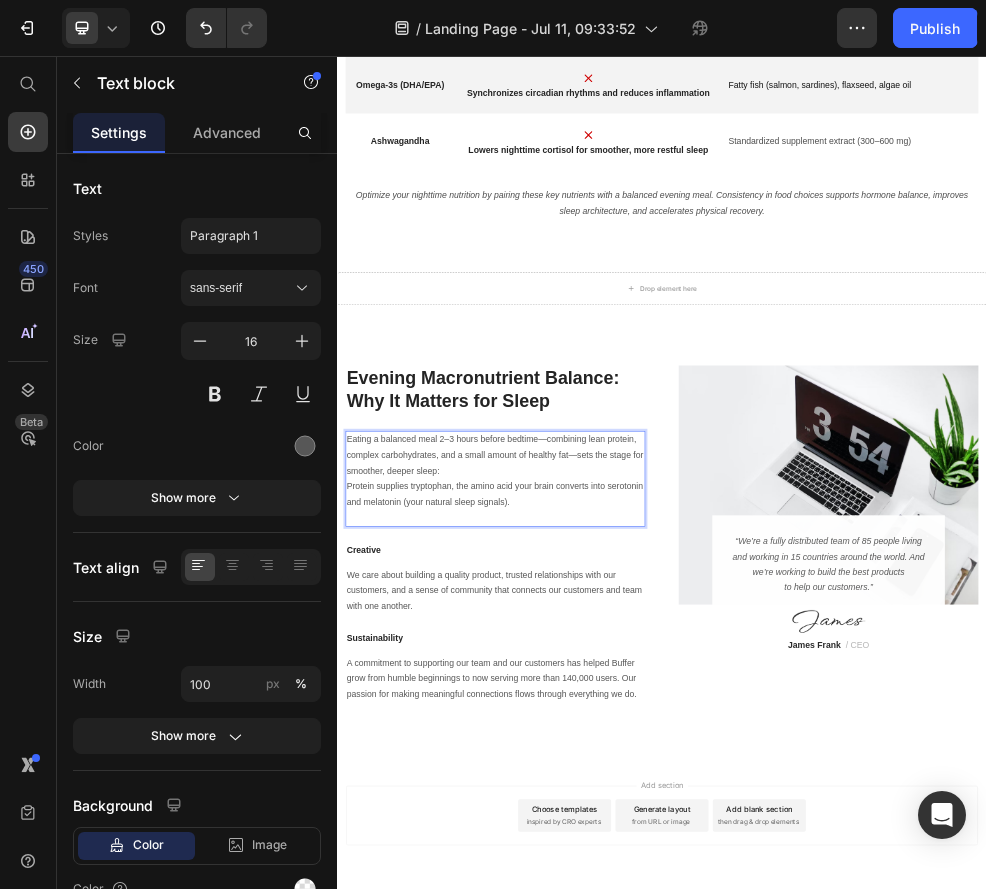 click on "Protein supplies tryptophan, the amino acid your brain converts into serotonin and melatonin (your natural sleep signals)." at bounding box center [629, 868] 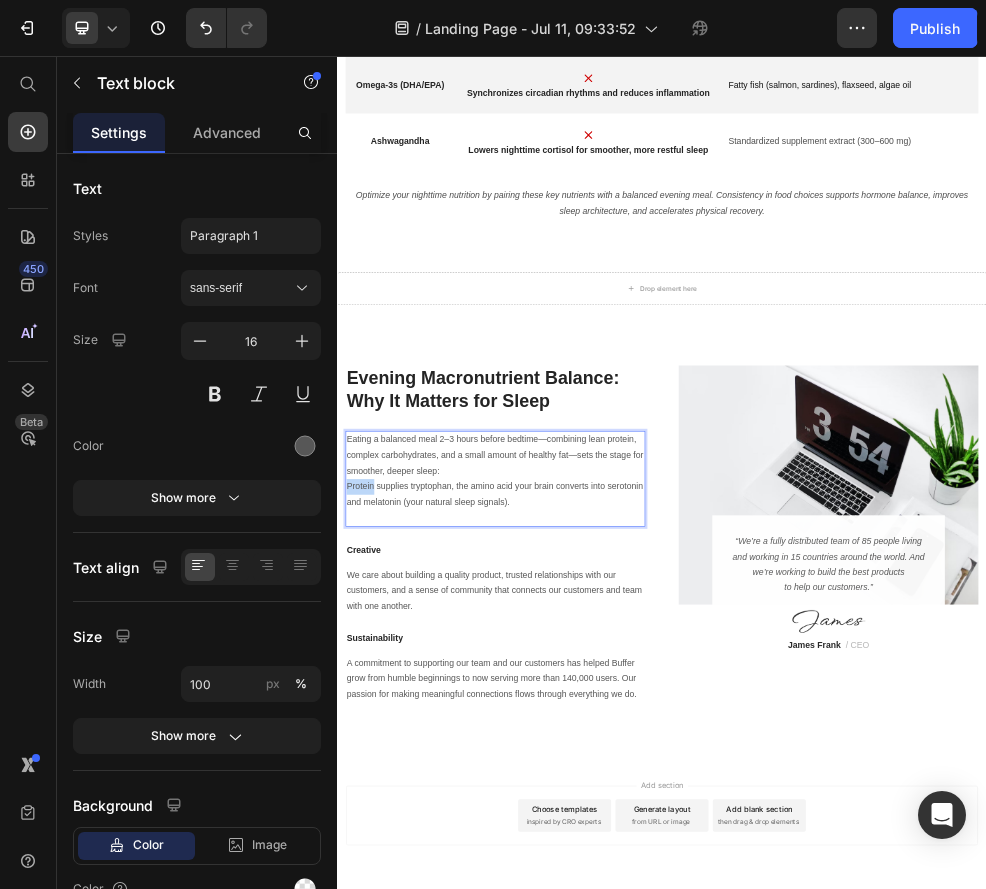 click on "Protein supplies tryptophan, the amino acid your brain converts into serotonin and melatonin (your natural sleep signals)." at bounding box center (629, 868) 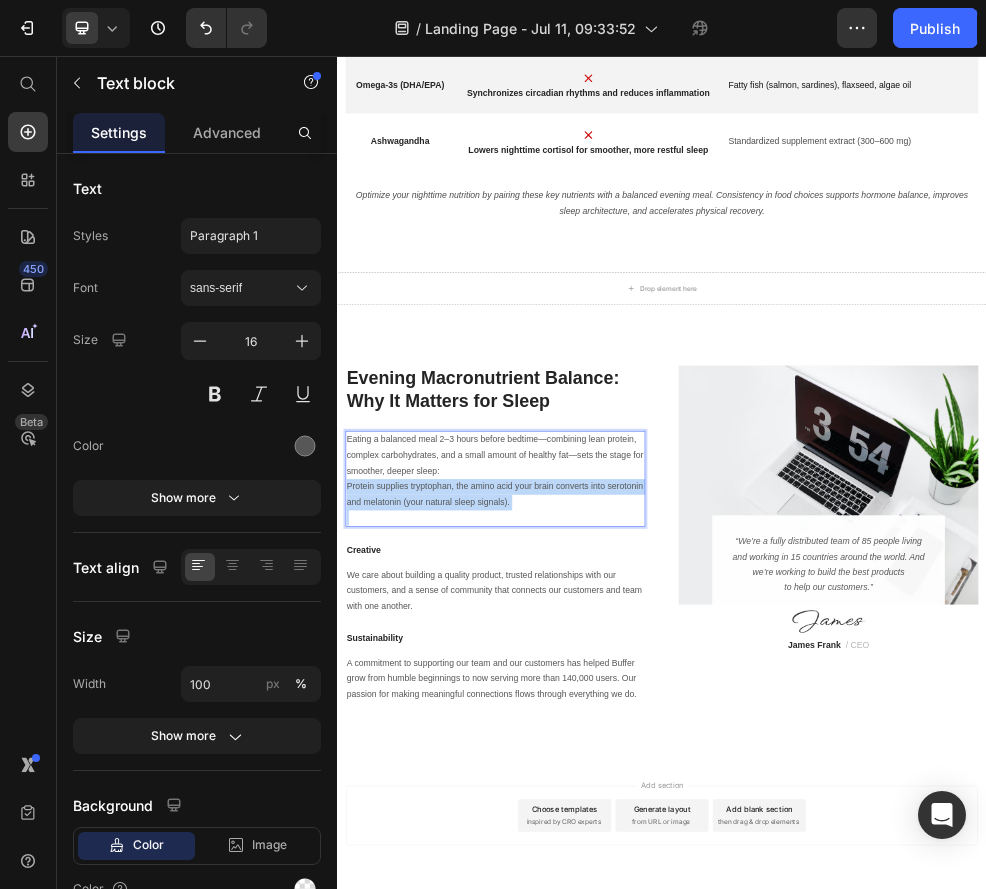 click on "Protein supplies tryptophan, the amino acid your brain converts into serotonin and melatonin (your natural sleep signals)." at bounding box center (629, 868) 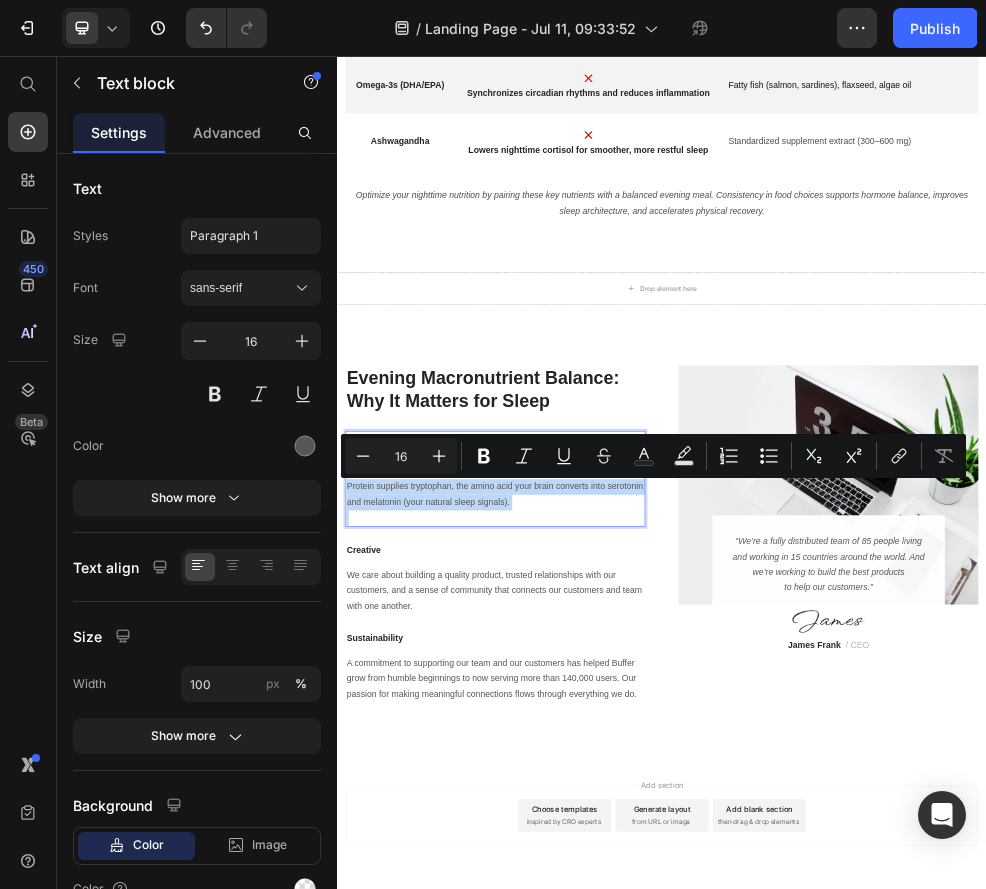click on "Protein supplies tryptophan, the amino acid your brain converts into serotonin and melatonin (your natural sleep signals)." at bounding box center (629, 868) 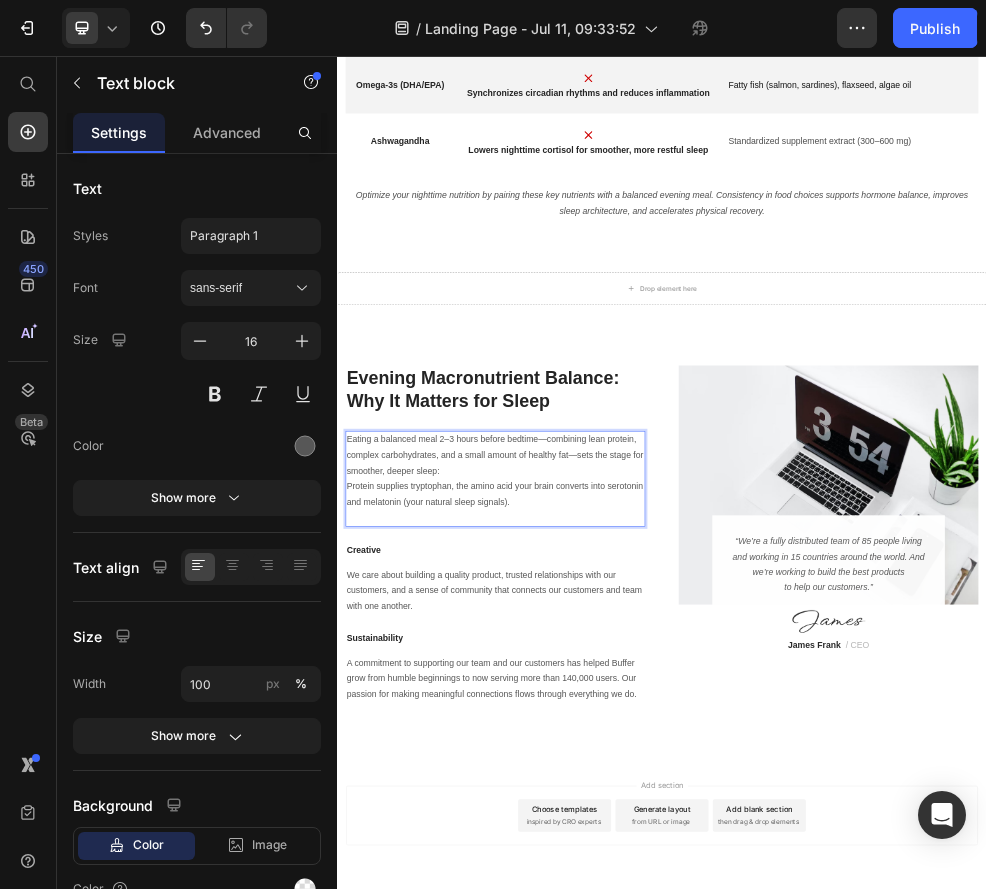 click on "Protein supplies tryptophan, the amino acid your brain converts into serotonin and melatonin (your natural sleep signals)." at bounding box center (629, 868) 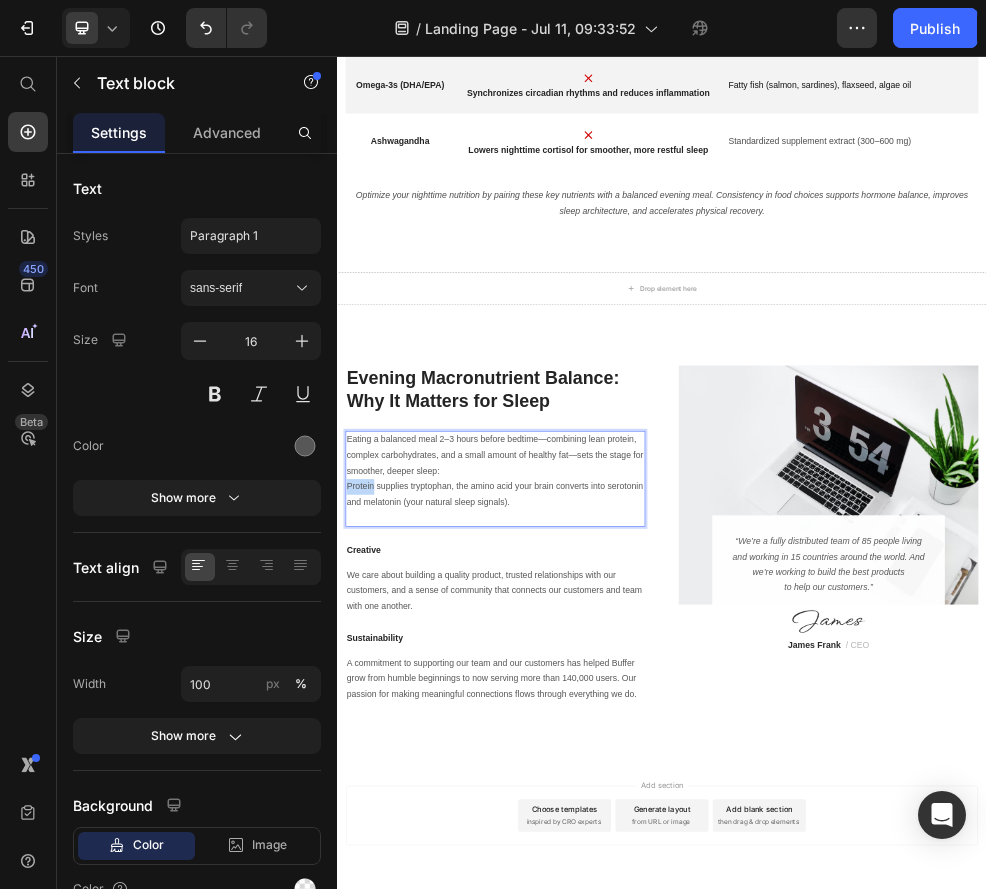 click on "Protein supplies tryptophan, the amino acid your brain converts into serotonin and melatonin (your natural sleep signals)." at bounding box center [629, 868] 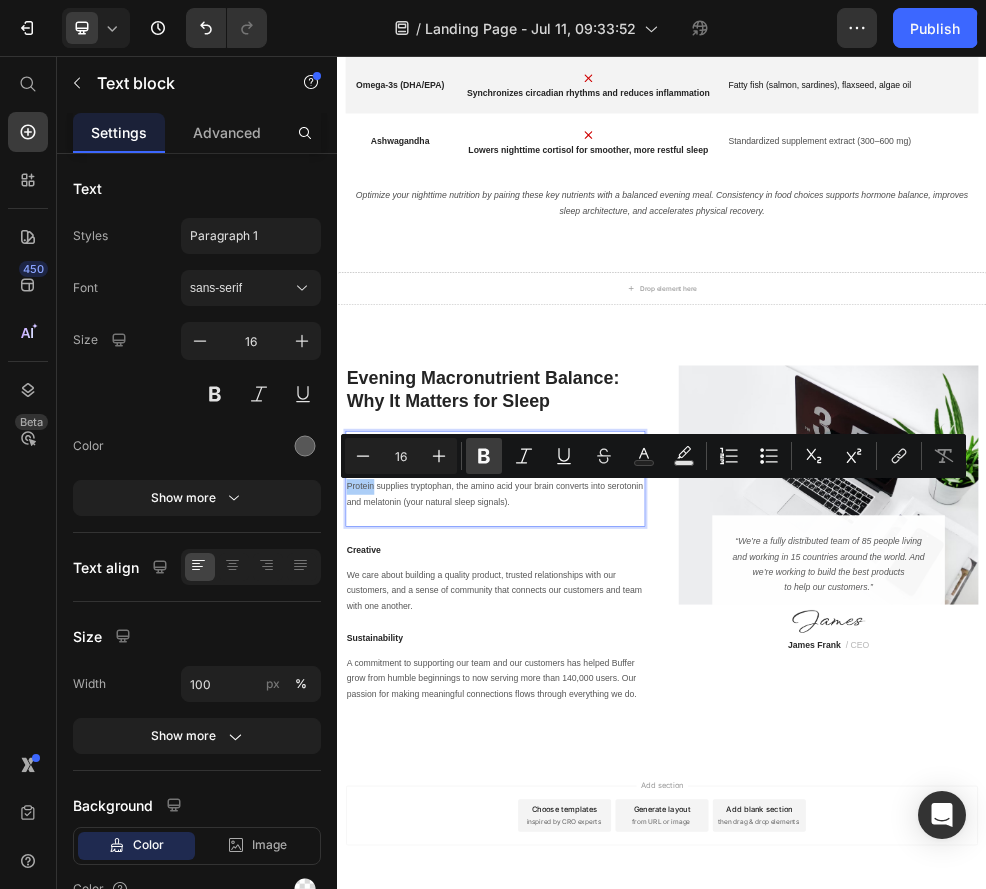 click 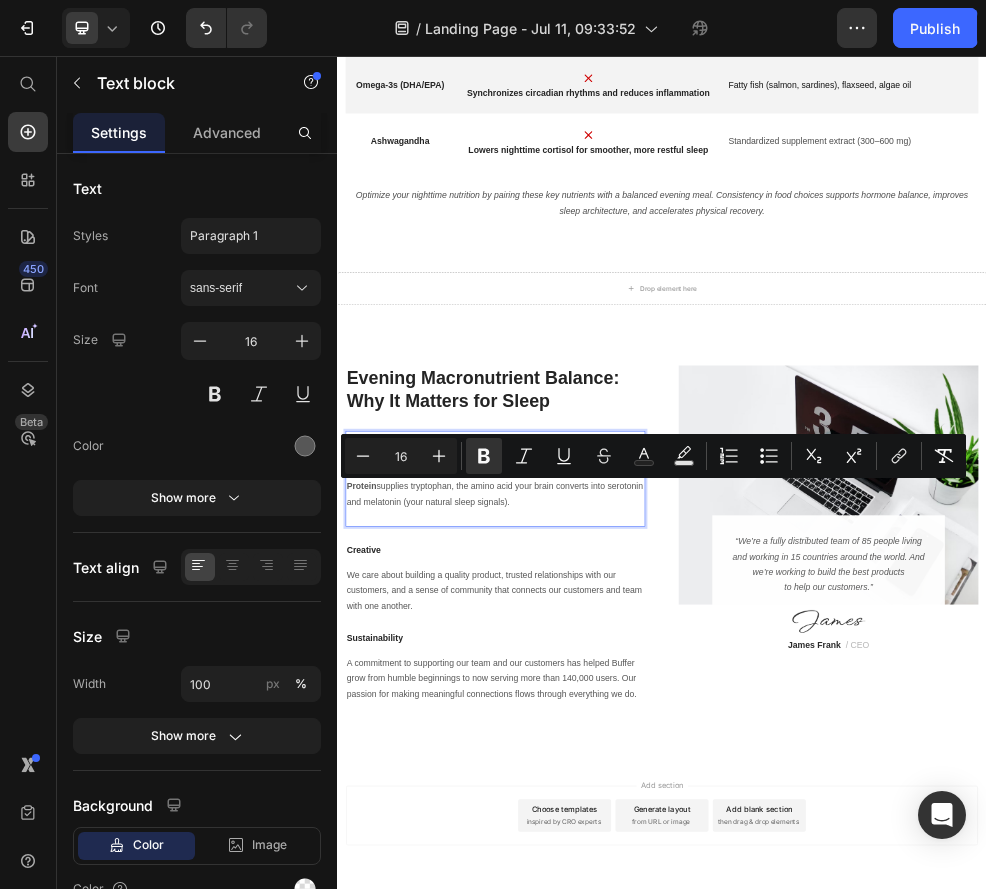 click on "Protein  supplies tryptophan, the amino acid your brain converts into serotonin and melatonin (your natural sleep signals)." at bounding box center (629, 868) 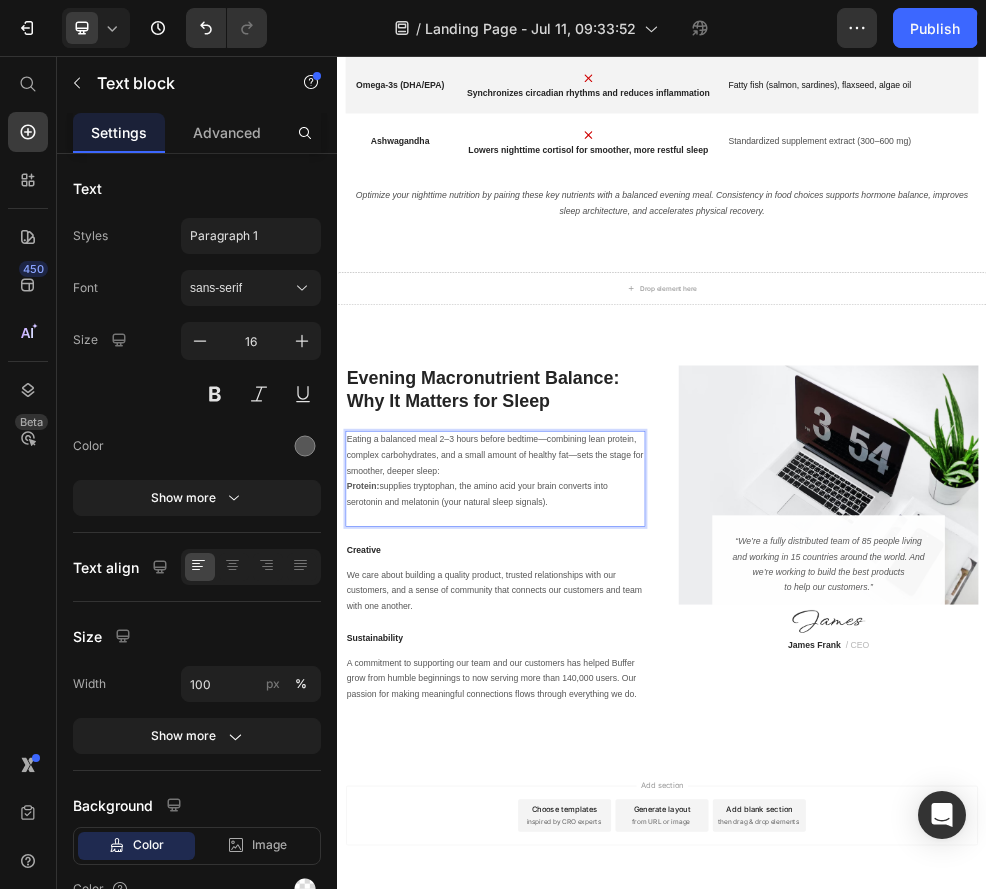 click at bounding box center (629, 910) 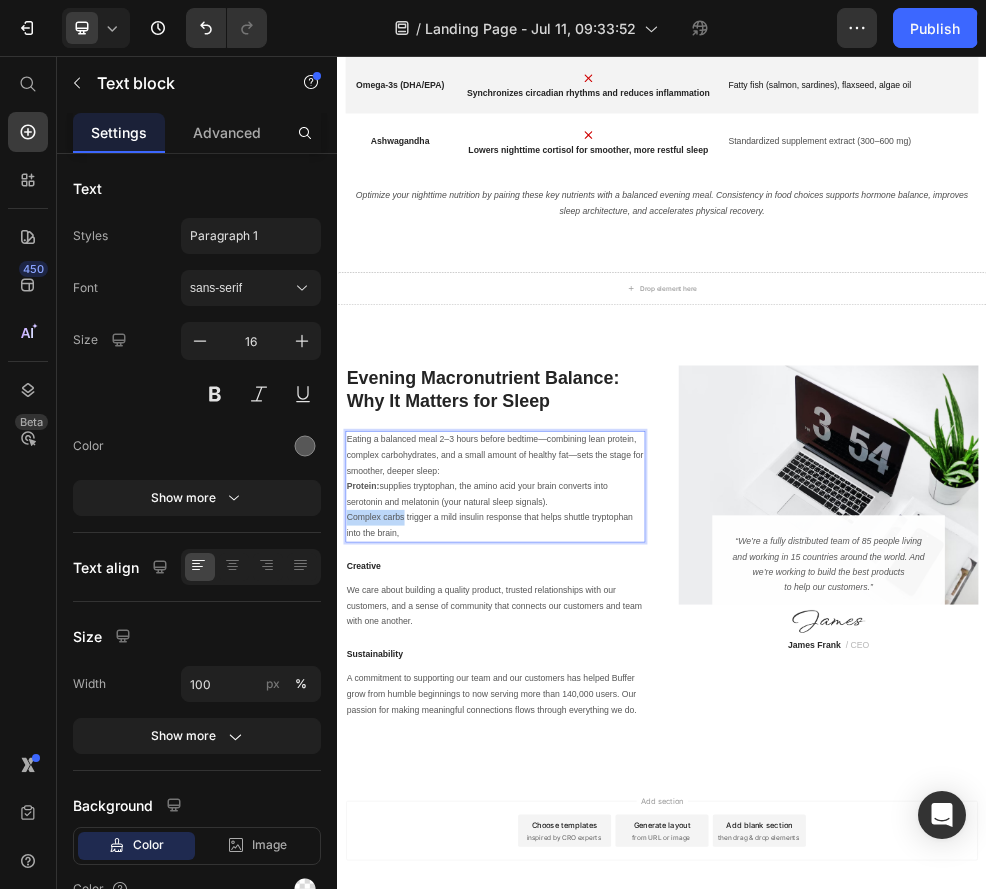 drag, startPoint x: 459, startPoint y: 911, endPoint x: 310, endPoint y: 915, distance: 149.05368 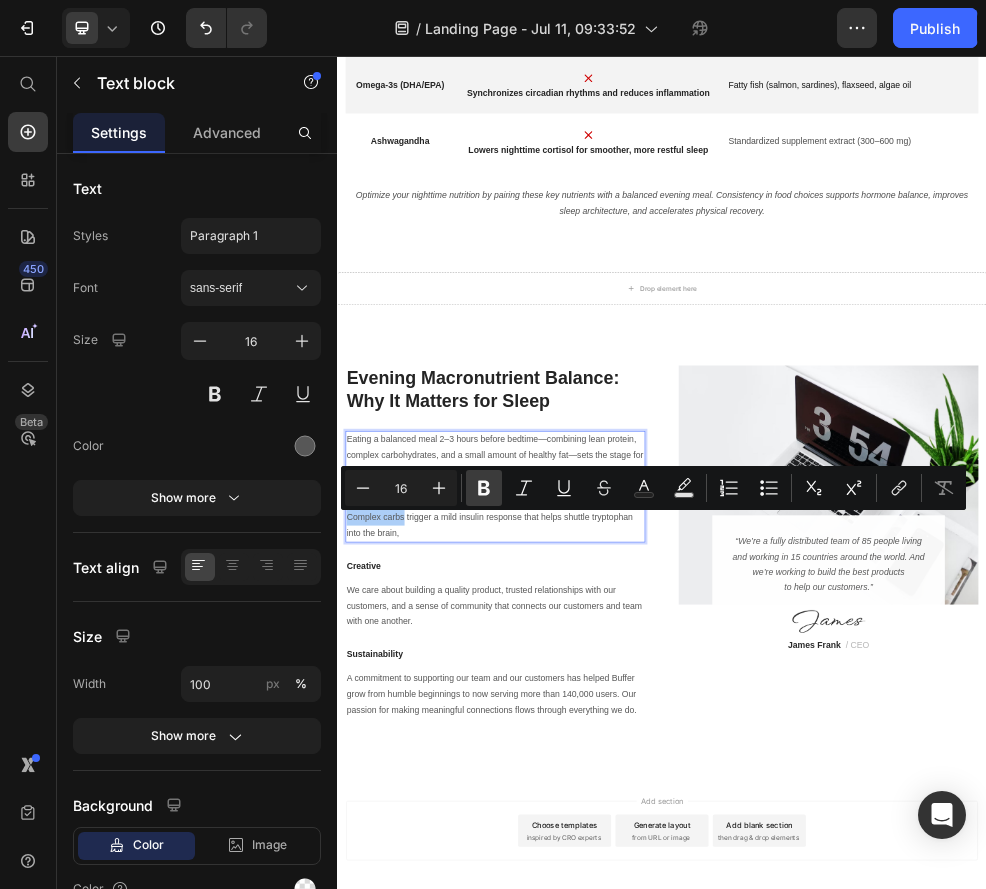 click 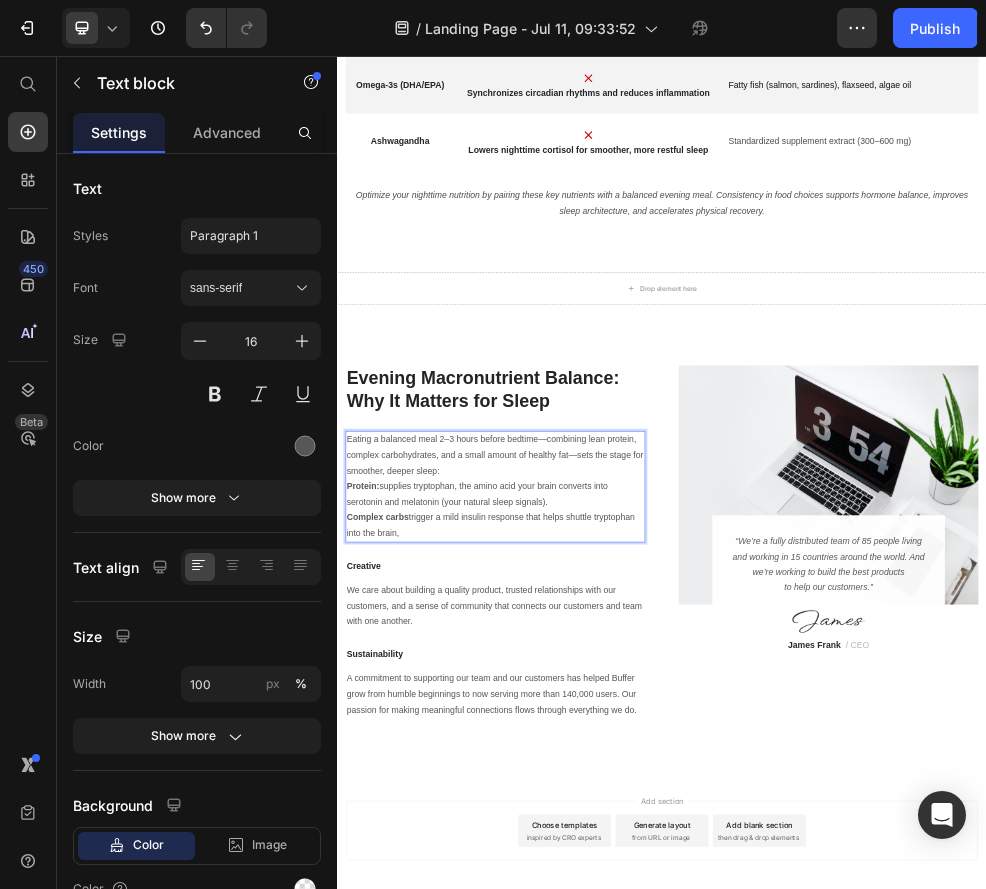click on "Complex carbs  trigger a mild insulin response that helps shuttle tryptophan into the brain," at bounding box center [629, 925] 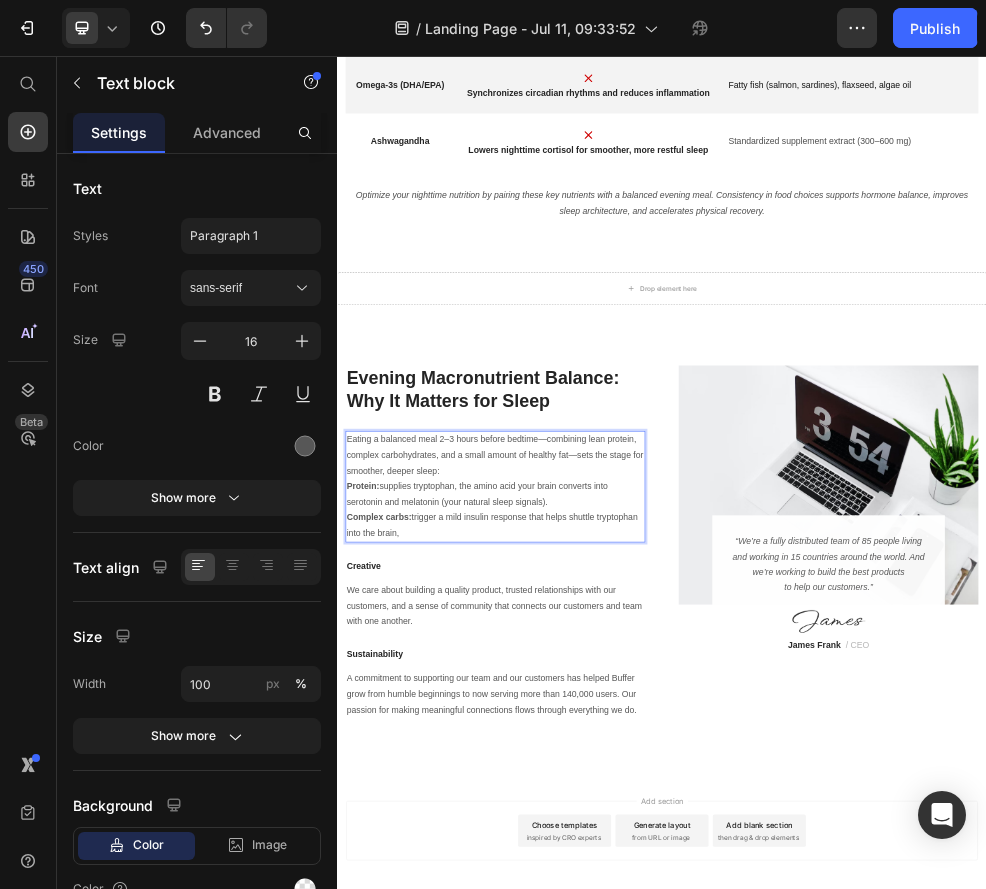 click on "Complex carbs:  trigger a mild insulin response that helps shuttle tryptophan into the brain," at bounding box center [629, 925] 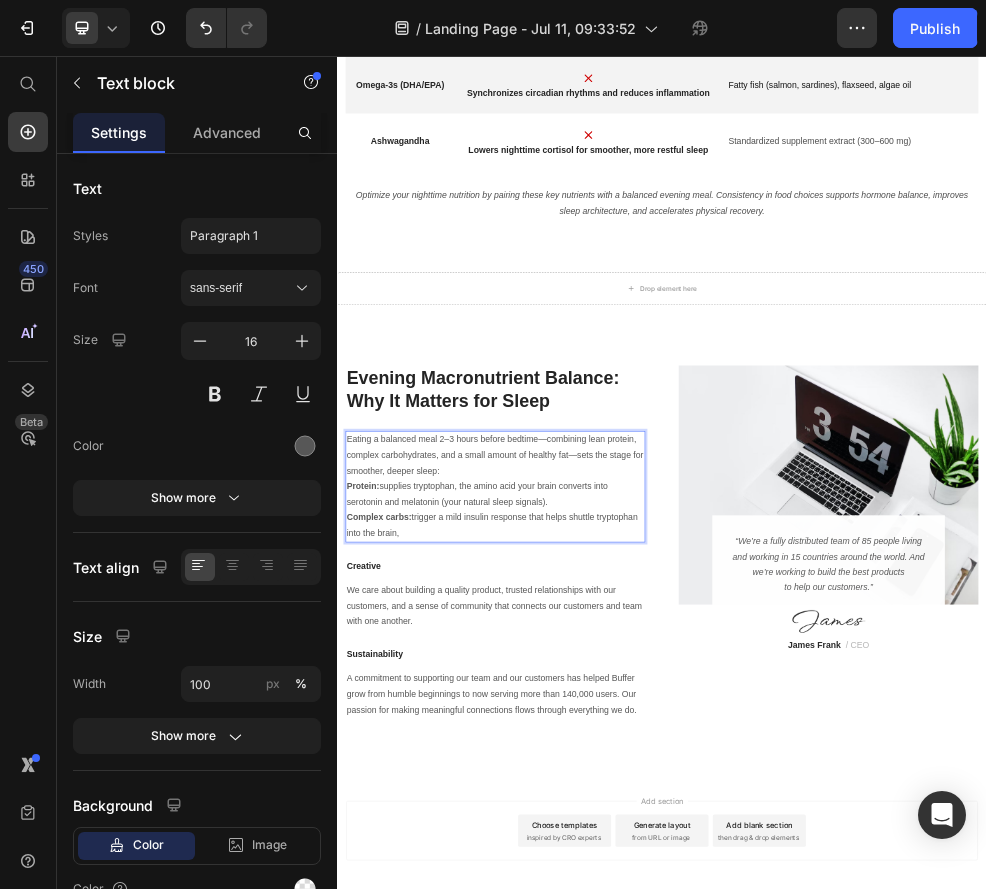 click on "Complex carbs:  trigger a mild insulin response that helps shuttle tryptophan into the brain," at bounding box center [629, 925] 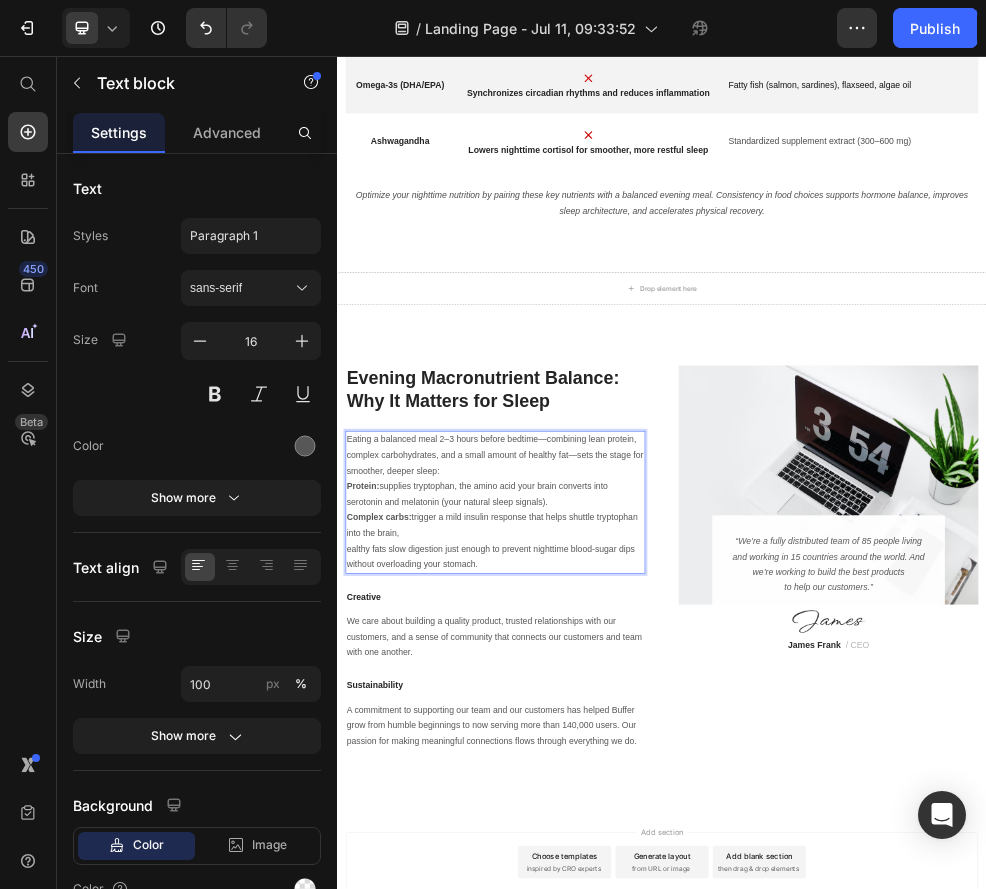 click on "ealthy fats slow digestion just enough to prevent nighttime blood-sugar dips without overloading your stomach." at bounding box center (629, 983) 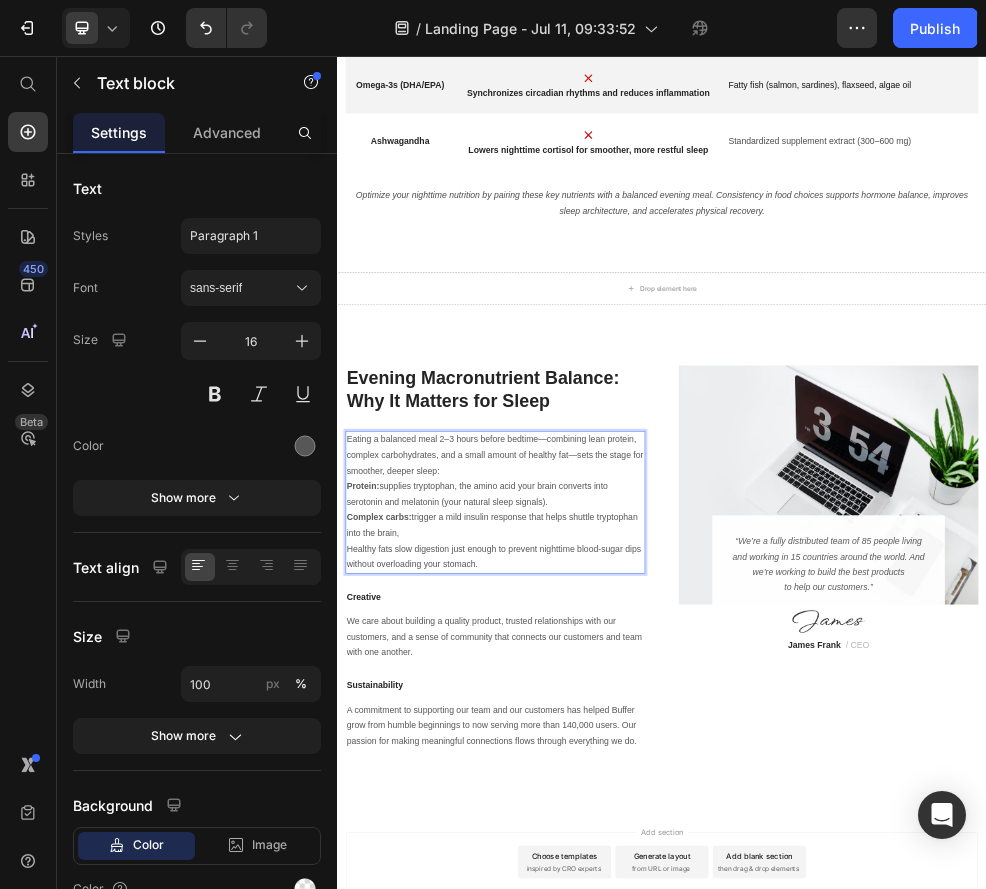 click on "Healthy fats slow digestion just enough to prevent nighttime blood-sugar dips without overloading your stomach." at bounding box center [629, 983] 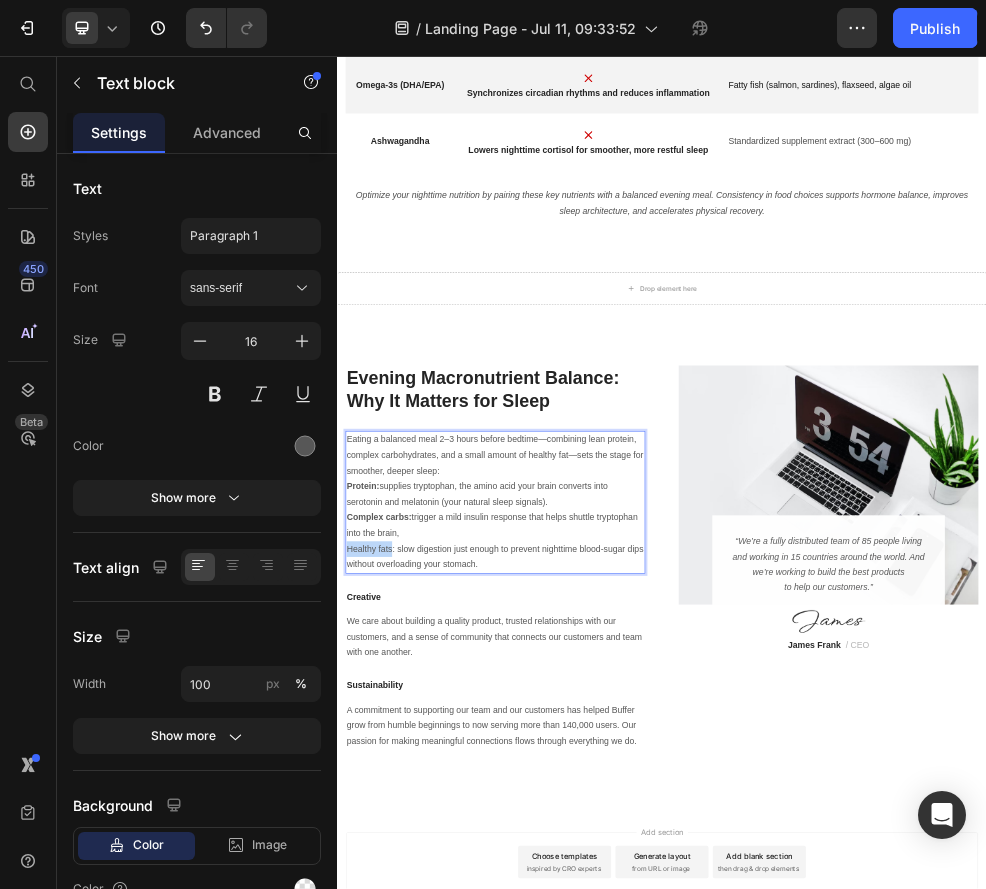 drag, startPoint x: 439, startPoint y: 971, endPoint x: 334, endPoint y: 972, distance: 105.00476 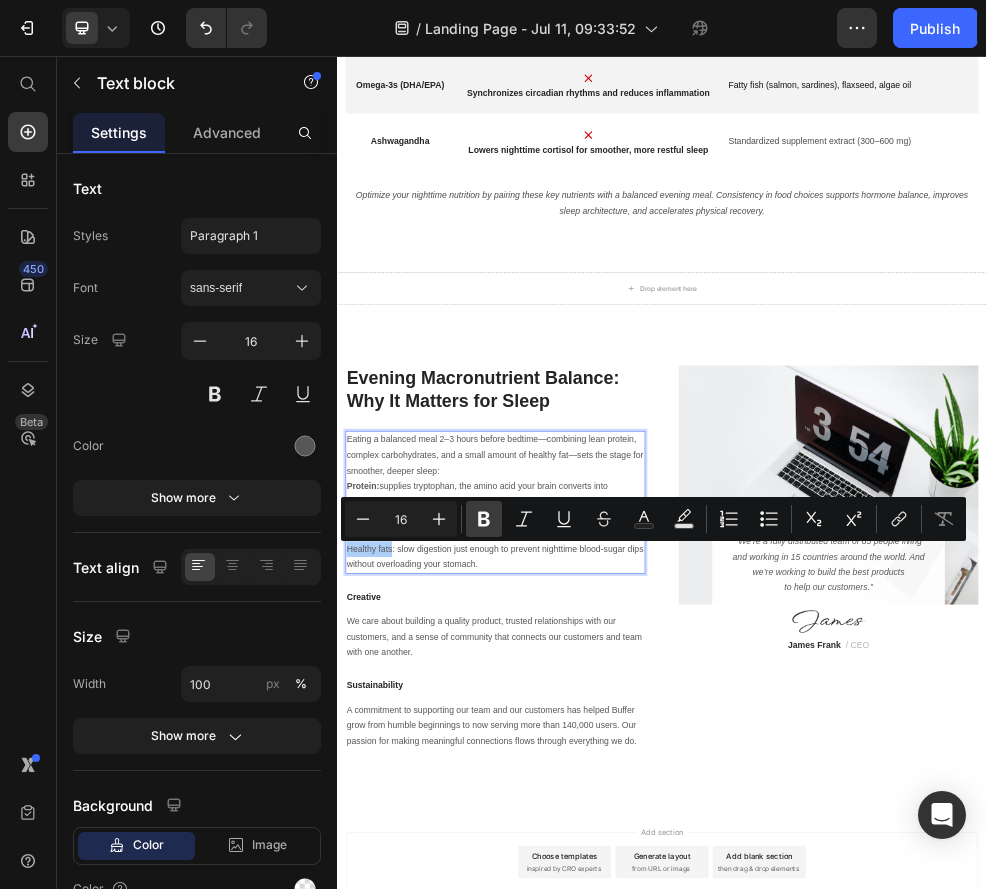 click 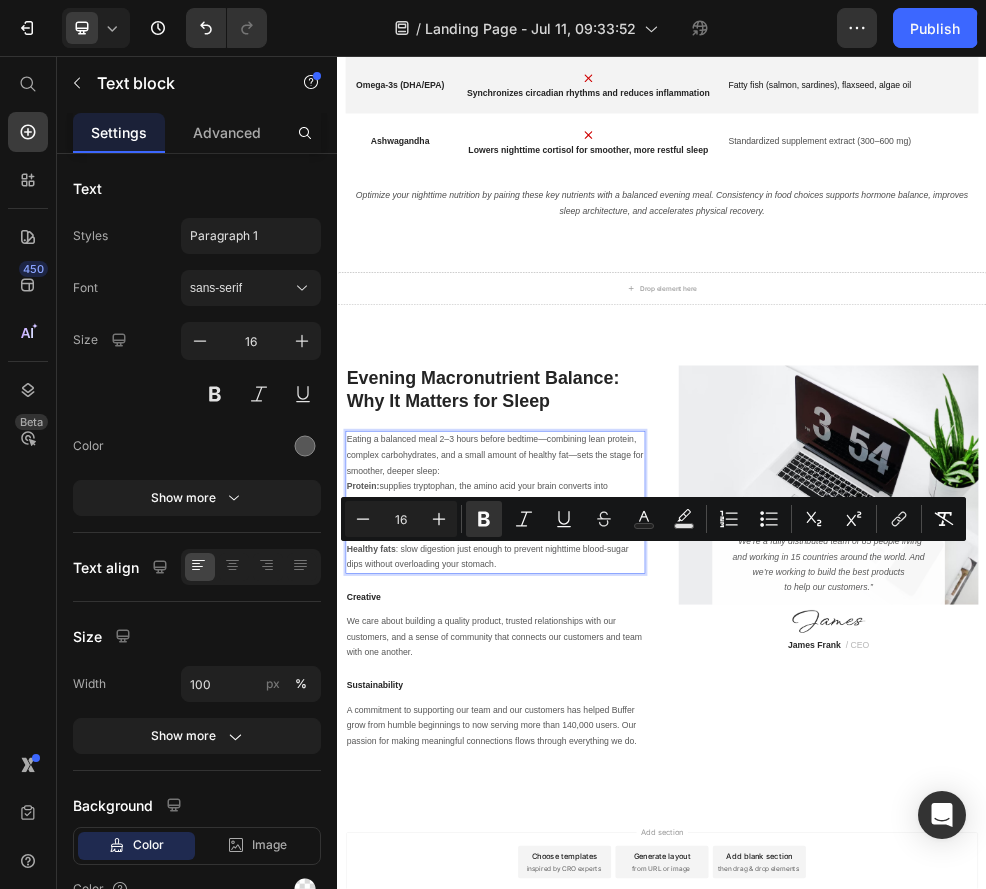 click on "Healthy fats : slow digestion just enough to prevent nighttime blood-sugar dips without overloading your stomach." at bounding box center (629, 983) 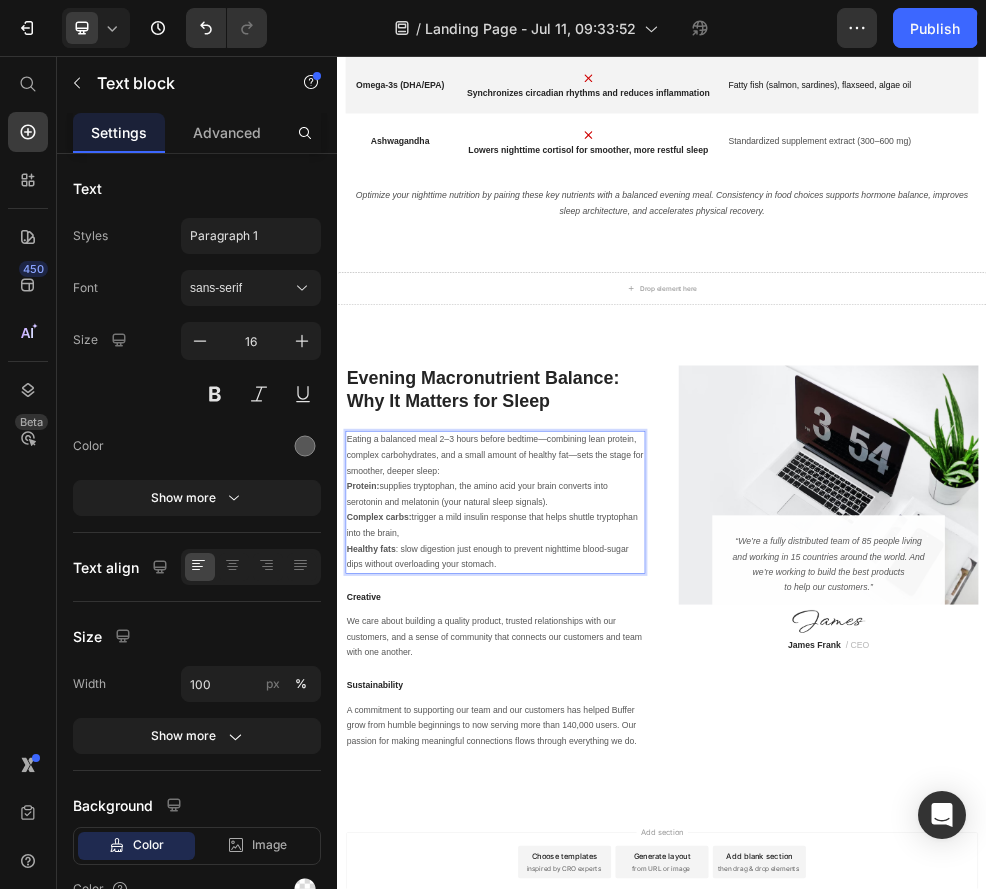 click on "Healthy fats" at bounding box center [399, 967] 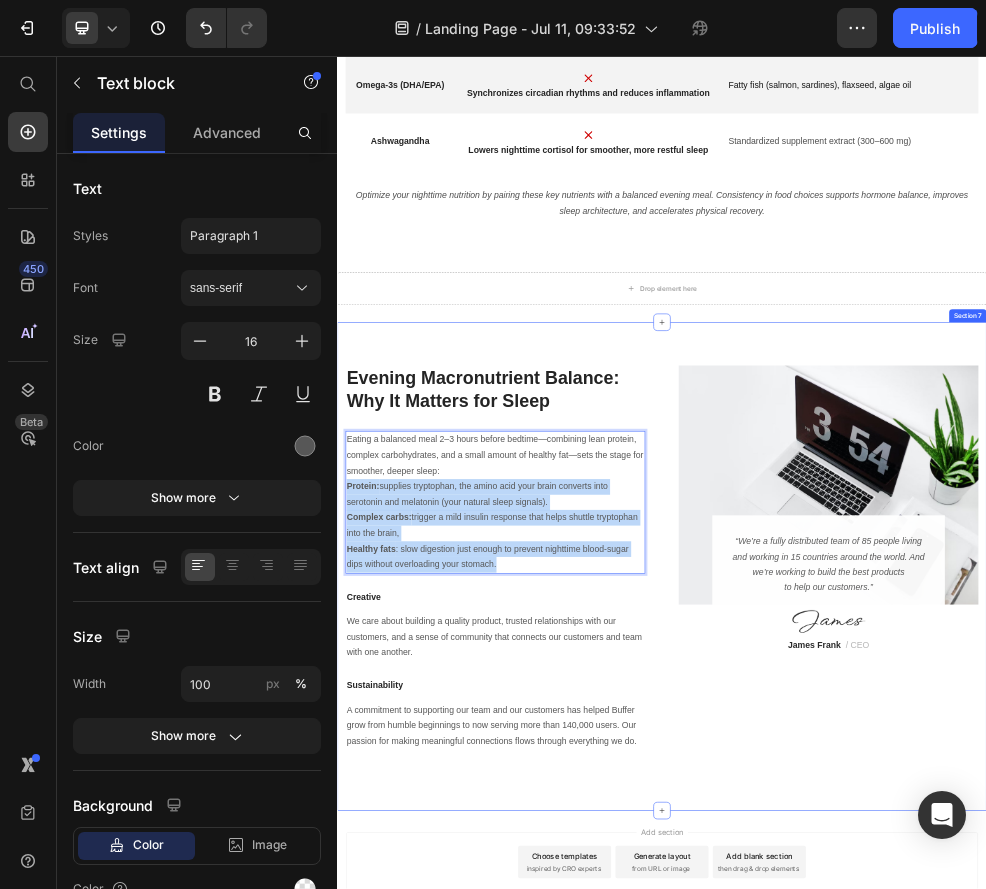 drag, startPoint x: 659, startPoint y: 990, endPoint x: 344, endPoint y: 855, distance: 342.70978 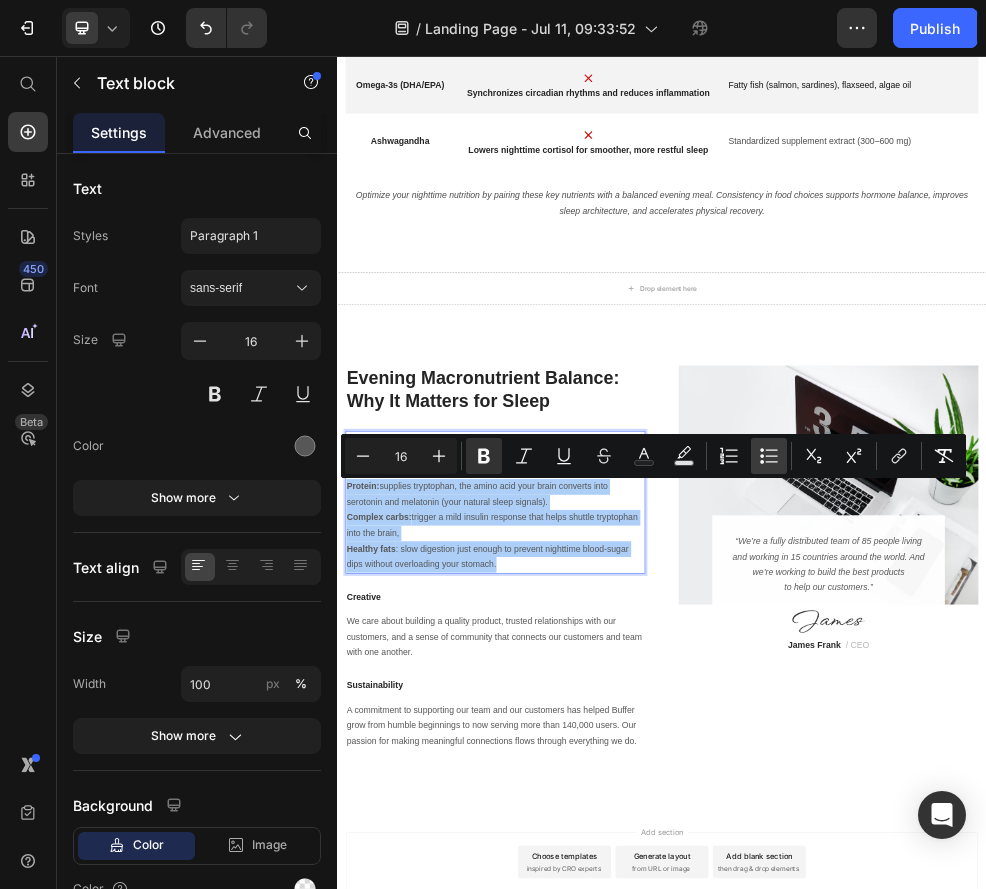 click 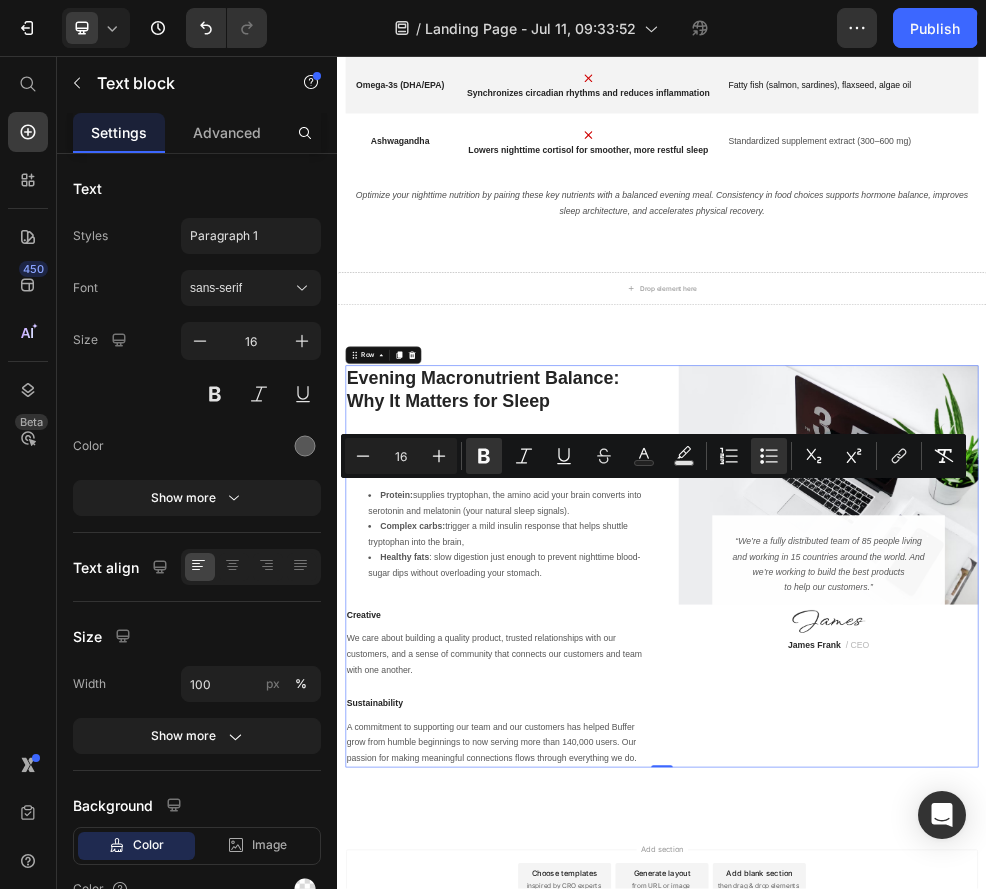 click on "Evening Macronutrient Balance: Why It Matters for Sleep Heading Row Eating a balanced meal 2–3 hours before bedtime—combining lean protein, complex carbohydrates, and a small amount of healthy fat—sets the stage for smoother, deeper sleep: Protein:  supplies tryptophan, the amino acid your brain converts into serotonin and melatonin (your natural sleep signals). Complex carbs:  trigger a mild insulin response that helps shuttle tryptophan into the brain, Healthy fats : slow digestion just enough to prevent nighttime blood-sugar dips without overloading your stomach. Text block Creative Heading We care about building a quality product, trusted relationships with our customers, and a sense of community that connects our customers and team with one another. Text block Sustainability Heading A commitment to supporting our team and our customers has helped Buffer grow from humble beginnings to now serving more than 140,000 users. Our passion for making meaningful connections flows through everything we do." at bounding box center [629, 1000] 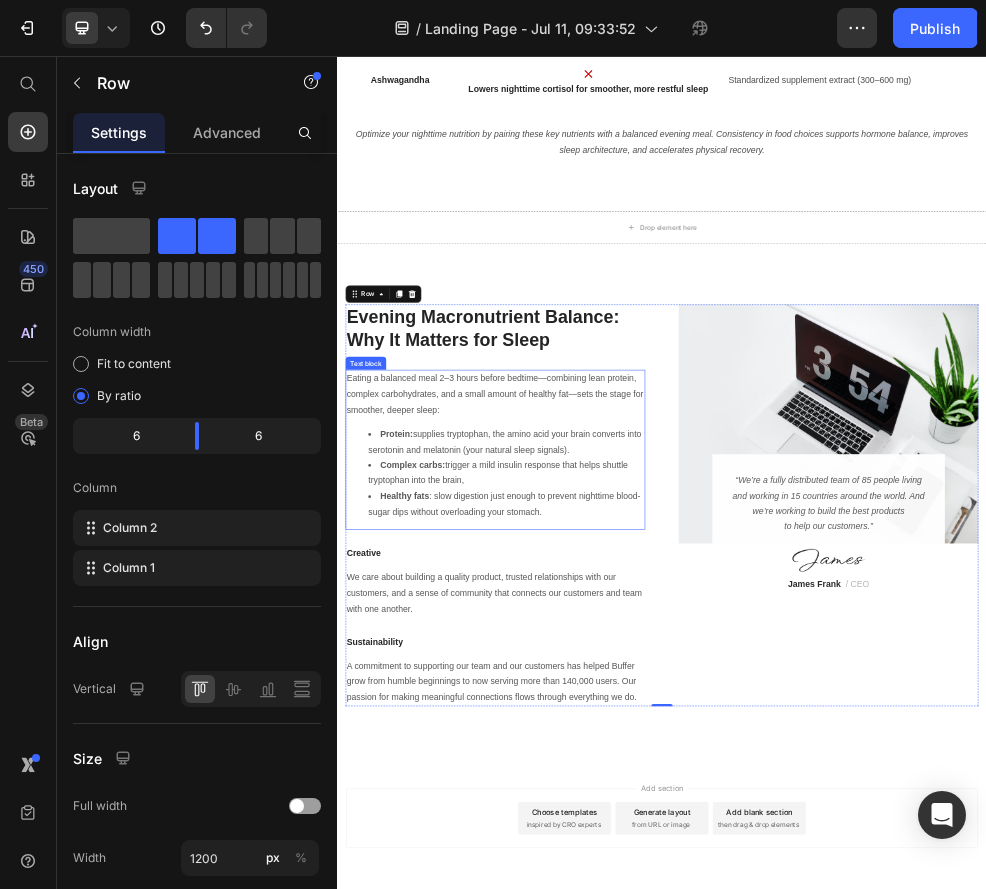 scroll, scrollTop: 4434, scrollLeft: 0, axis: vertical 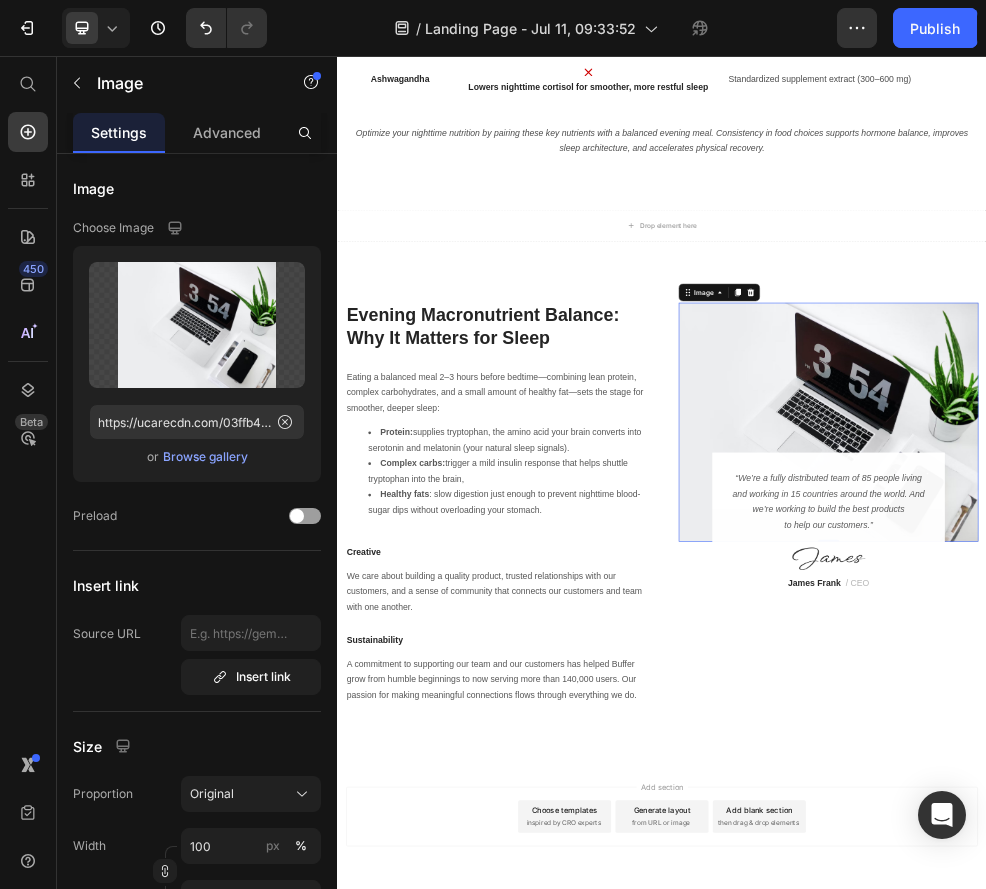click at bounding box center (1245, 734) 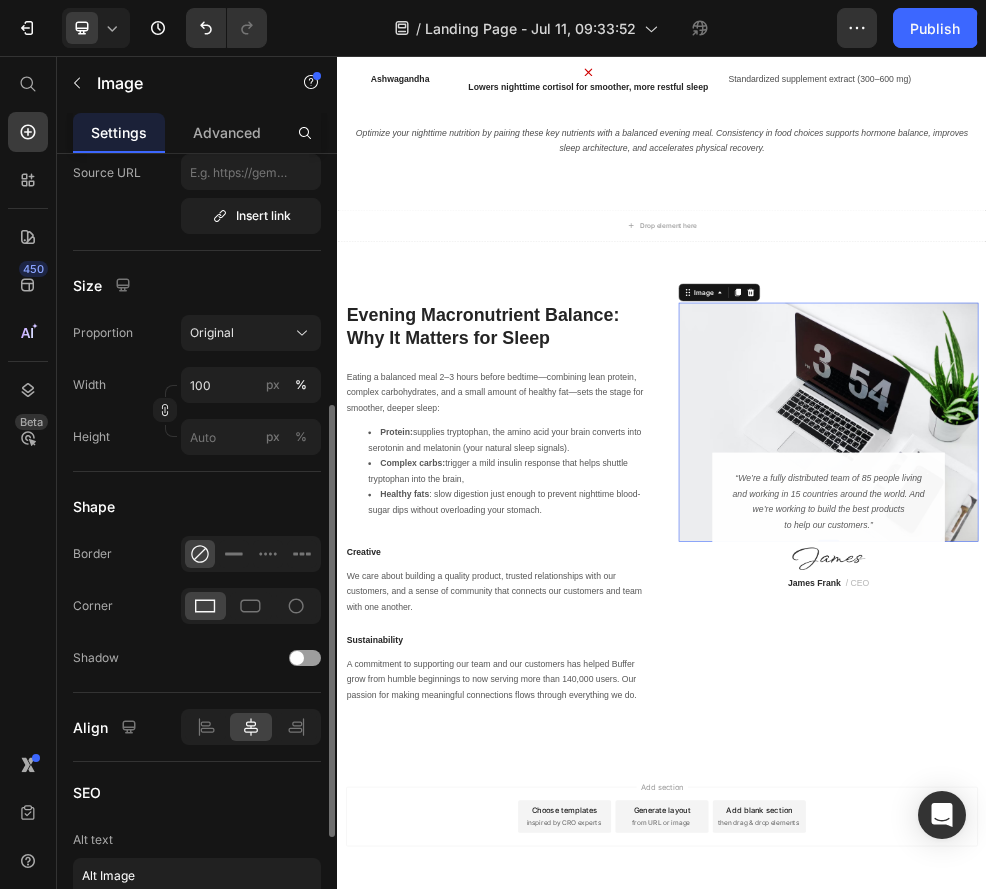 scroll, scrollTop: 460, scrollLeft: 0, axis: vertical 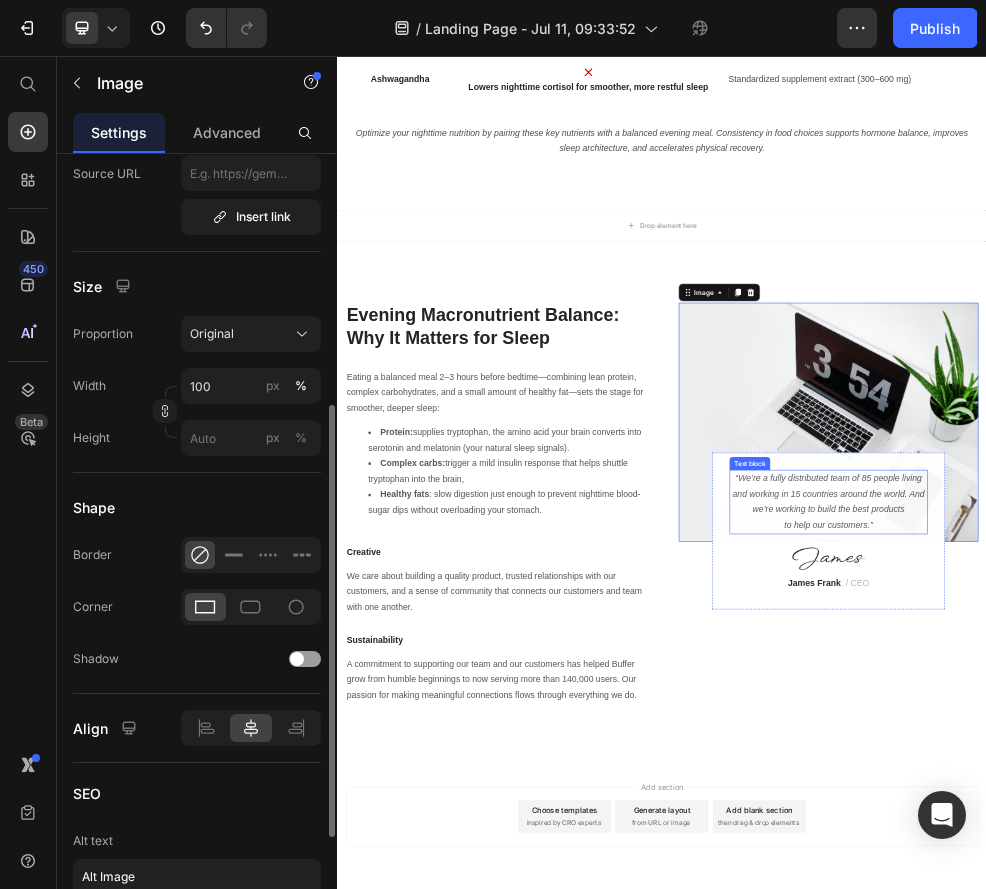 click on "“We’re a fully distributed team of 85 people living and working in 15 countries around the world. And we’re working to build the best products to help our customers.”" at bounding box center (1245, 881) 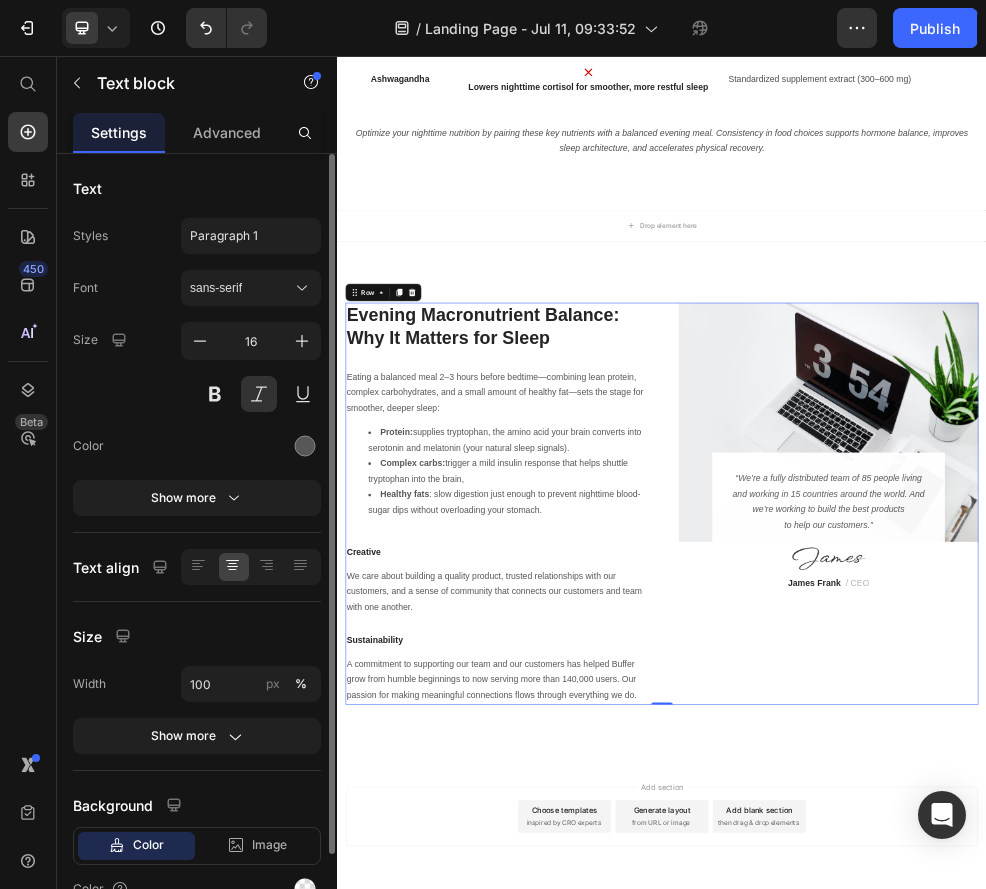 click on "Image “We’re a fully distributed team of 85 people living and working in 15 countries around the world. And we’re working to build the best products to help our customers.” Text block Image James Frank    / CEO Text block Row Row" at bounding box center (1245, 884) 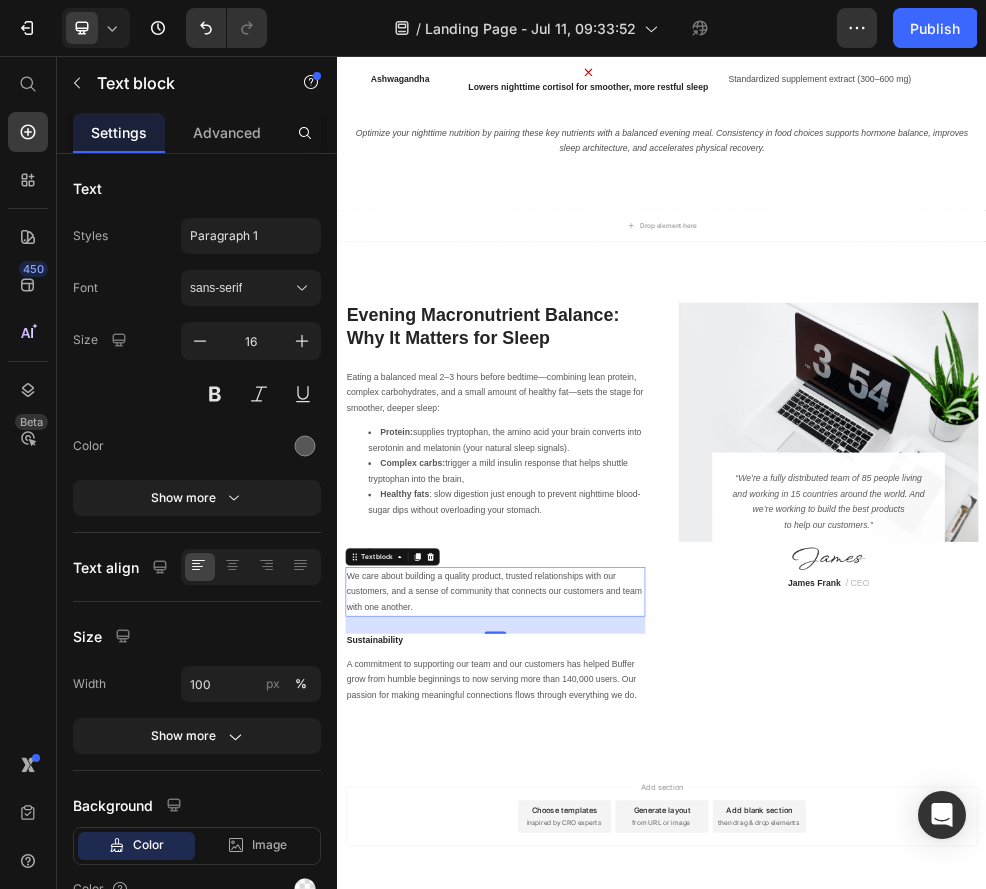 click on "We care about building a quality product, trusted relationships with our customers, and a sense of community that connects our customers and team with one another." at bounding box center [629, 1047] 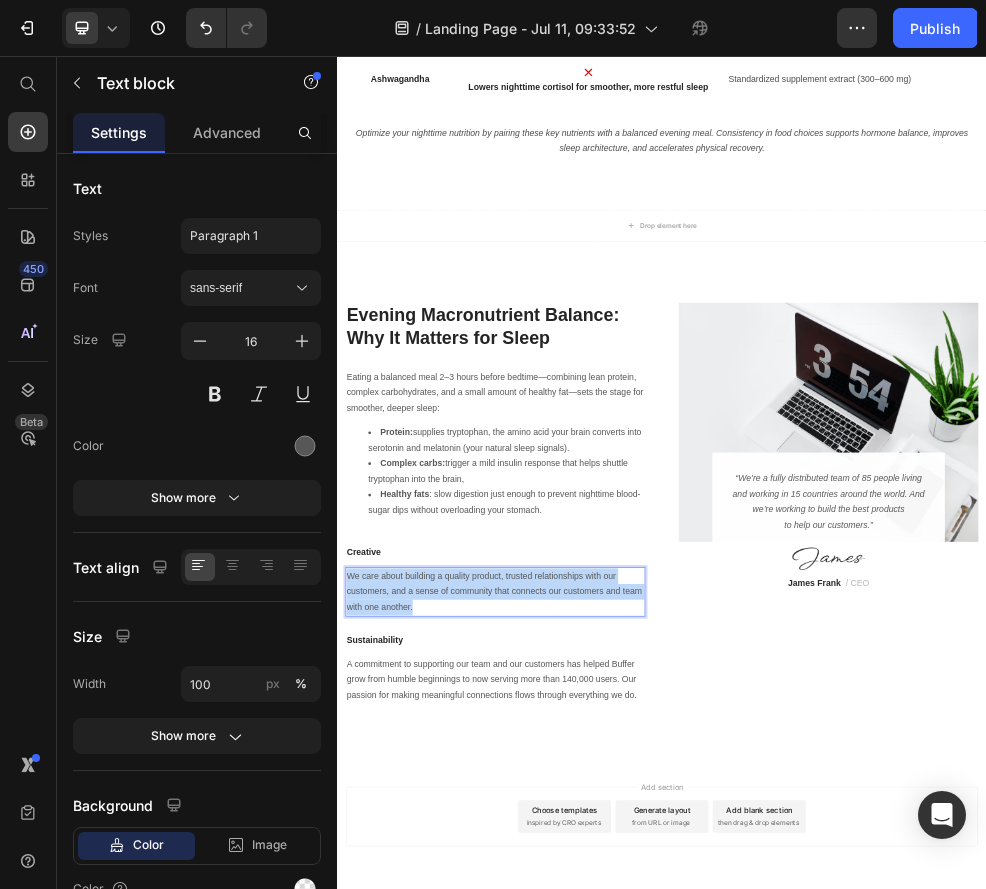 click on "We care about building a quality product, trusted relationships with our customers, and a sense of community that connects our customers and team with one another." at bounding box center [629, 1047] 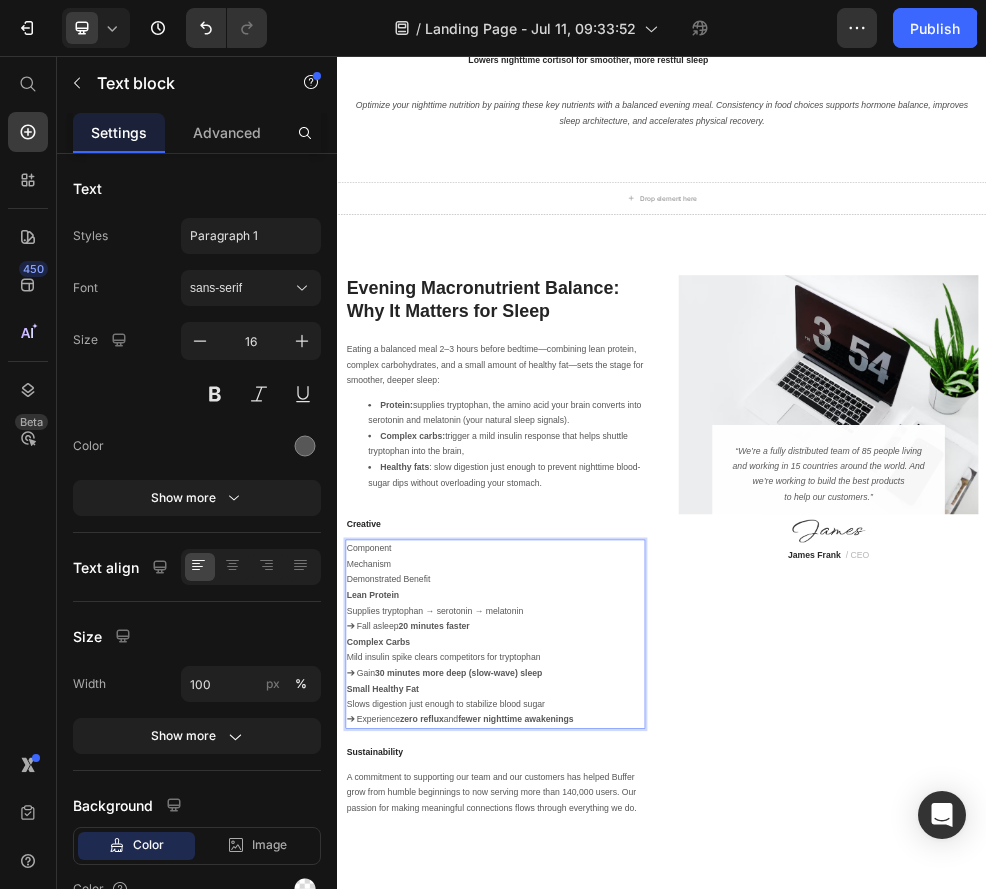 scroll, scrollTop: 4486, scrollLeft: 0, axis: vertical 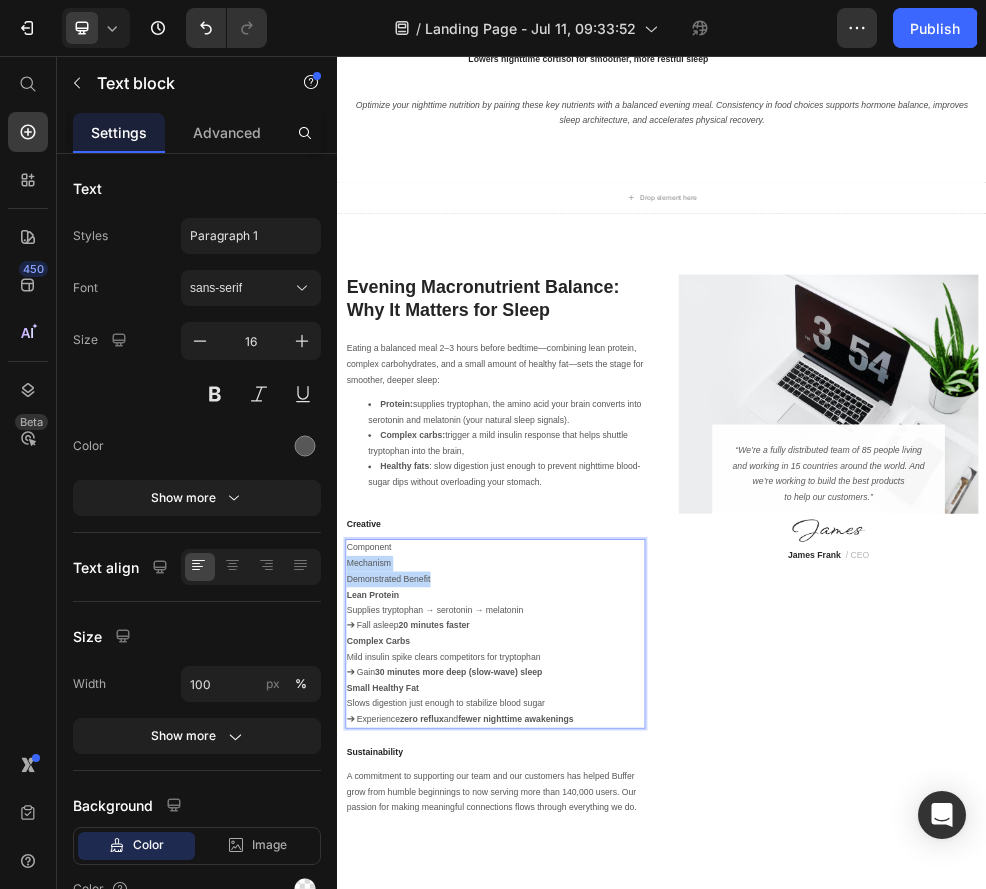 drag, startPoint x: 512, startPoint y: 1025, endPoint x: 291, endPoint y: 979, distance: 225.73657 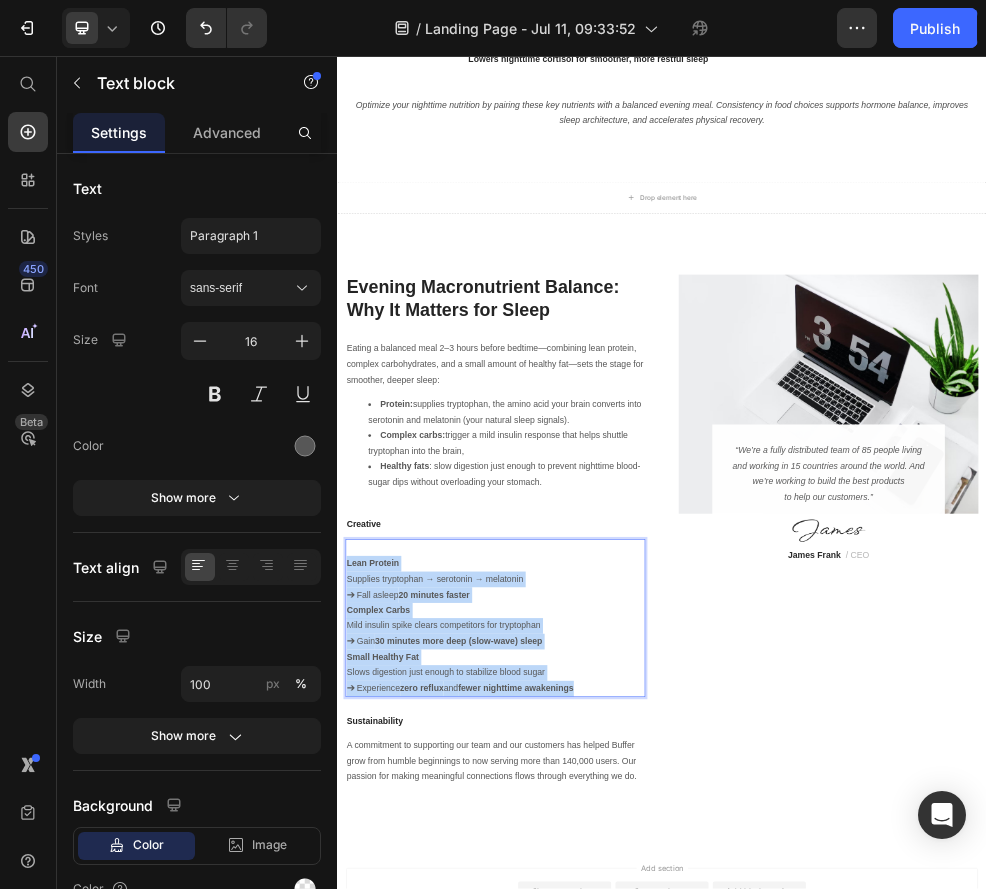 drag, startPoint x: 842, startPoint y: 1242, endPoint x: 318, endPoint y: 988, distance: 582.31604 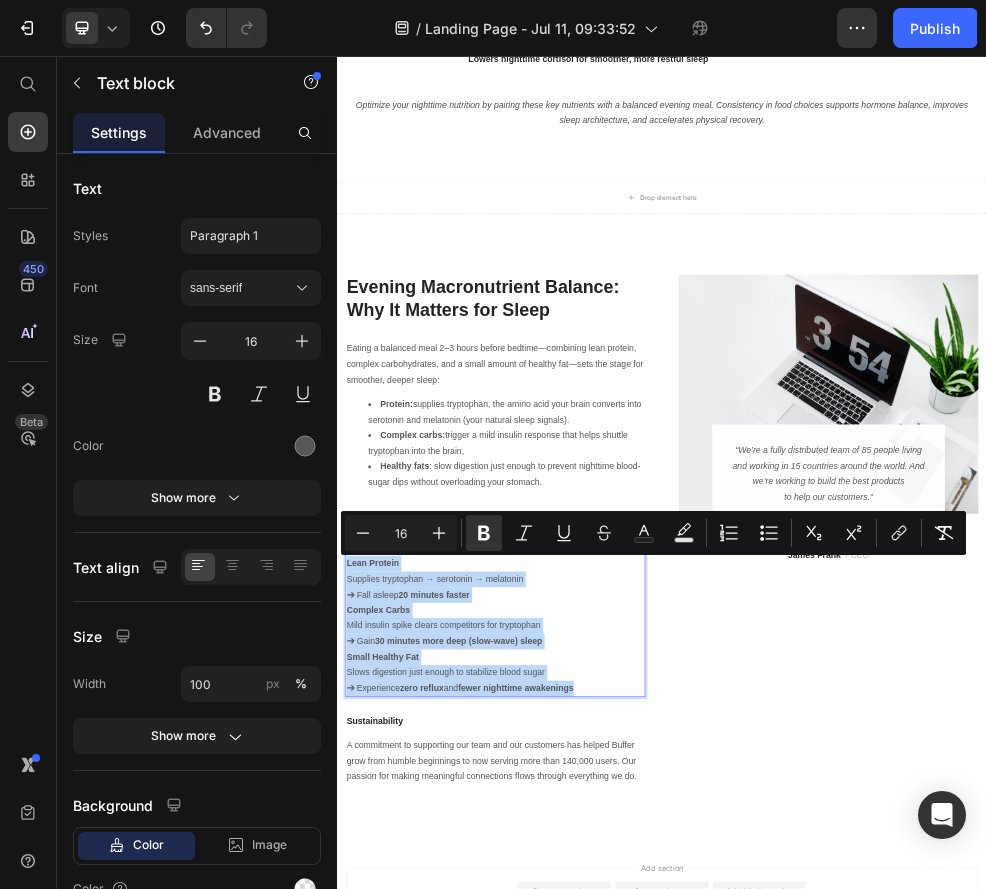 copy on "Lean Protein Supplies tryptophan → serotonin → melatonin ➔ Fall asleep  20 minutes faster Complex Carbs Mild insulin spike clears competitors for tryptophan ➔ Gain  30 minutes more deep (slow-wave) sleep Small Healthy Fat Slows digestion just enough to stabilize blood sugar ➔ Experience  zero reflux  and  fewer nighttime awakenings" 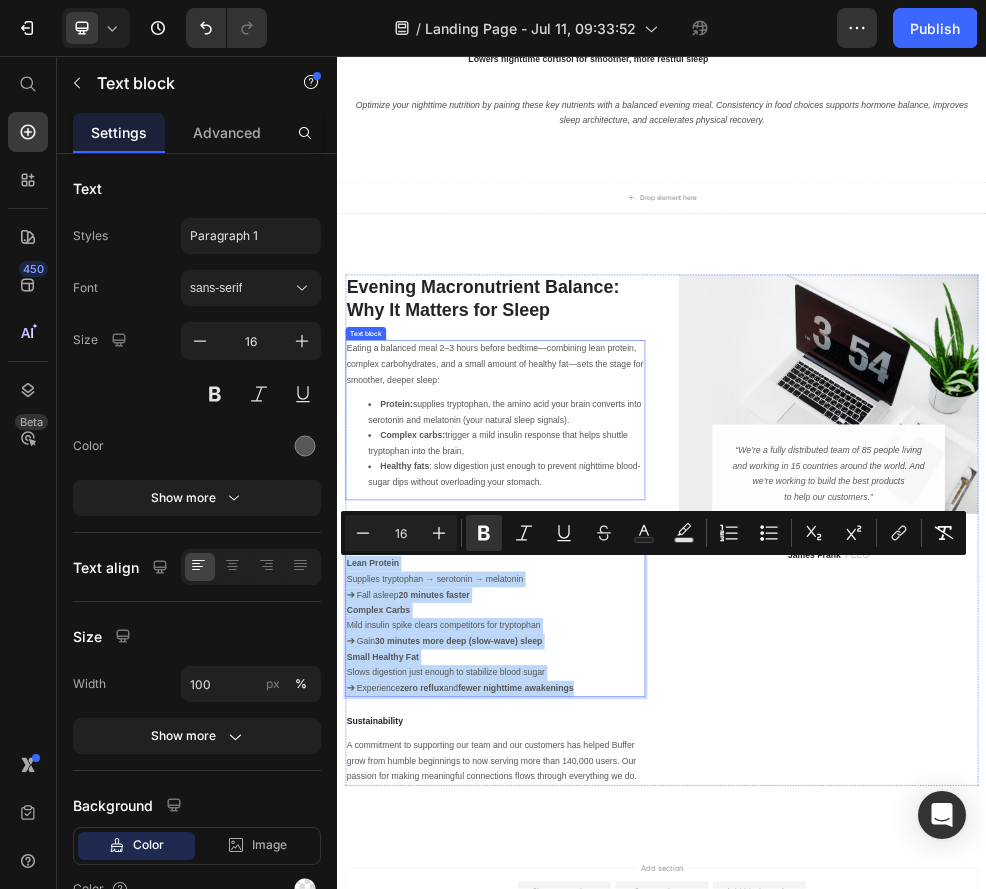 click on "Complex carbs:  trigger a mild insulin response that helps shuttle tryptophan into the brain," at bounding box center [649, 773] 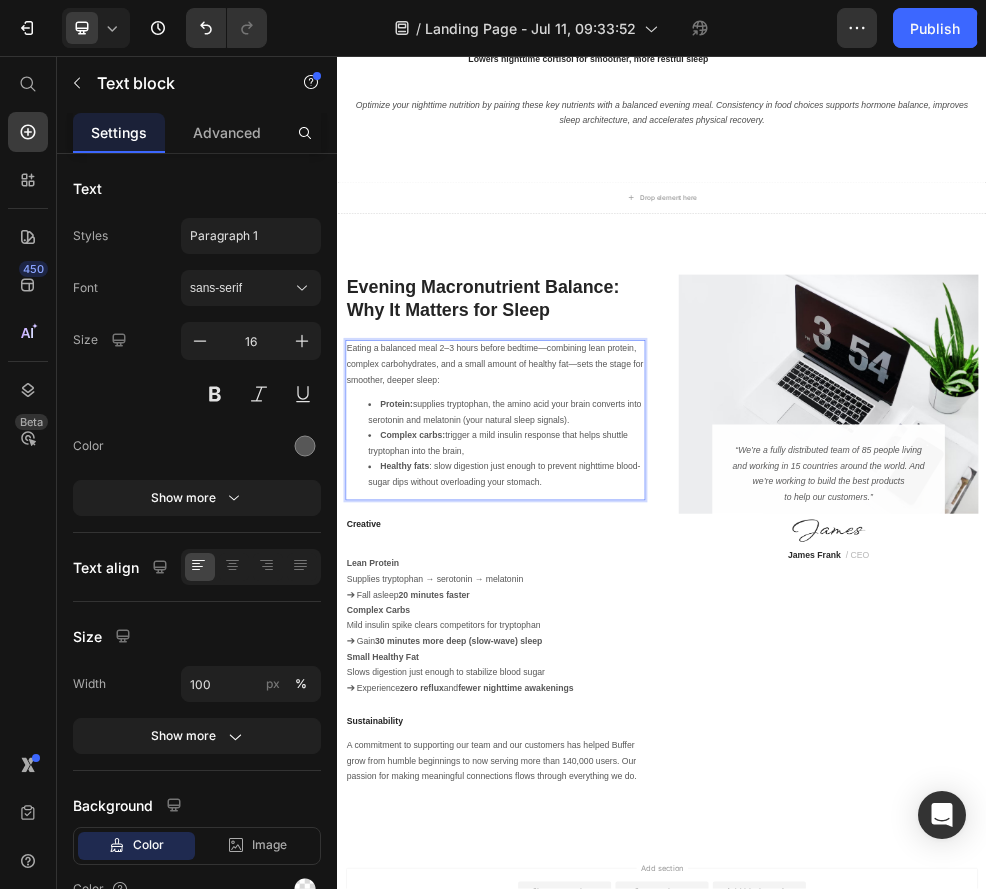 click on "Healthy fats : slow digestion just enough to prevent nighttime blood-sugar dips without overloading your stomach." at bounding box center (649, 831) 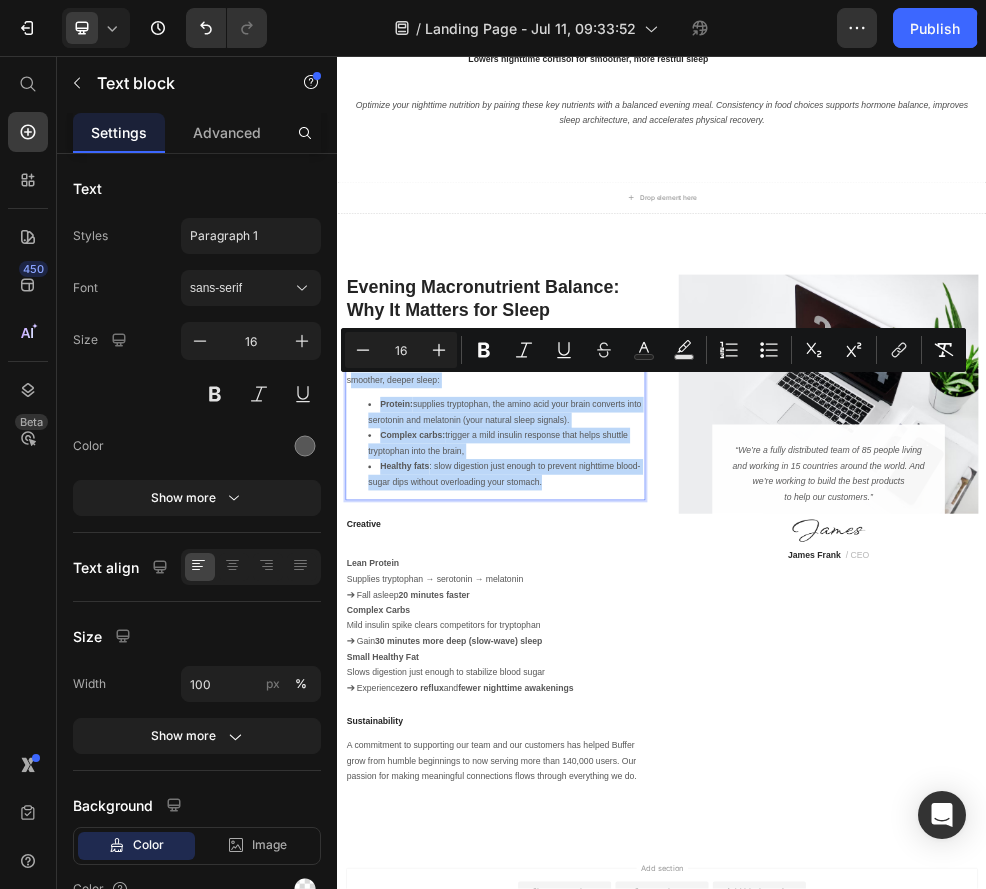 drag, startPoint x: 743, startPoint y: 848, endPoint x: 360, endPoint y: 657, distance: 427.98364 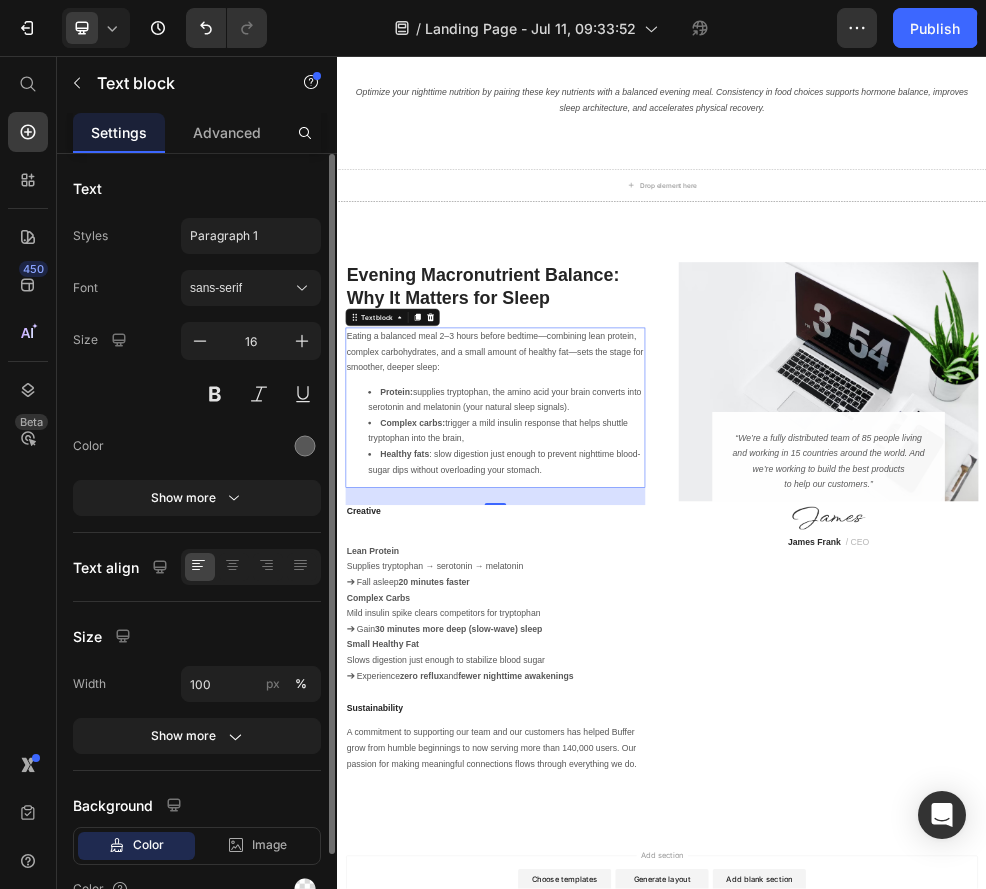 scroll, scrollTop: 4513, scrollLeft: 0, axis: vertical 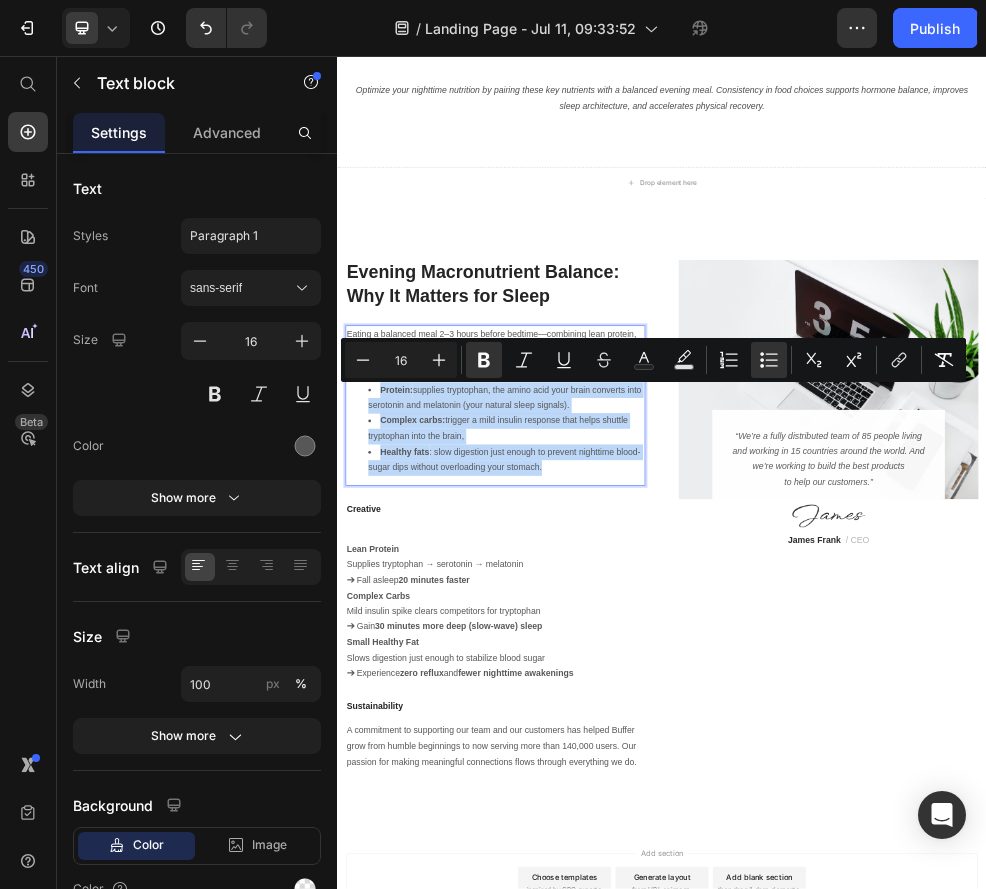 drag, startPoint x: 713, startPoint y: 824, endPoint x: 403, endPoint y: 653, distance: 354.0353 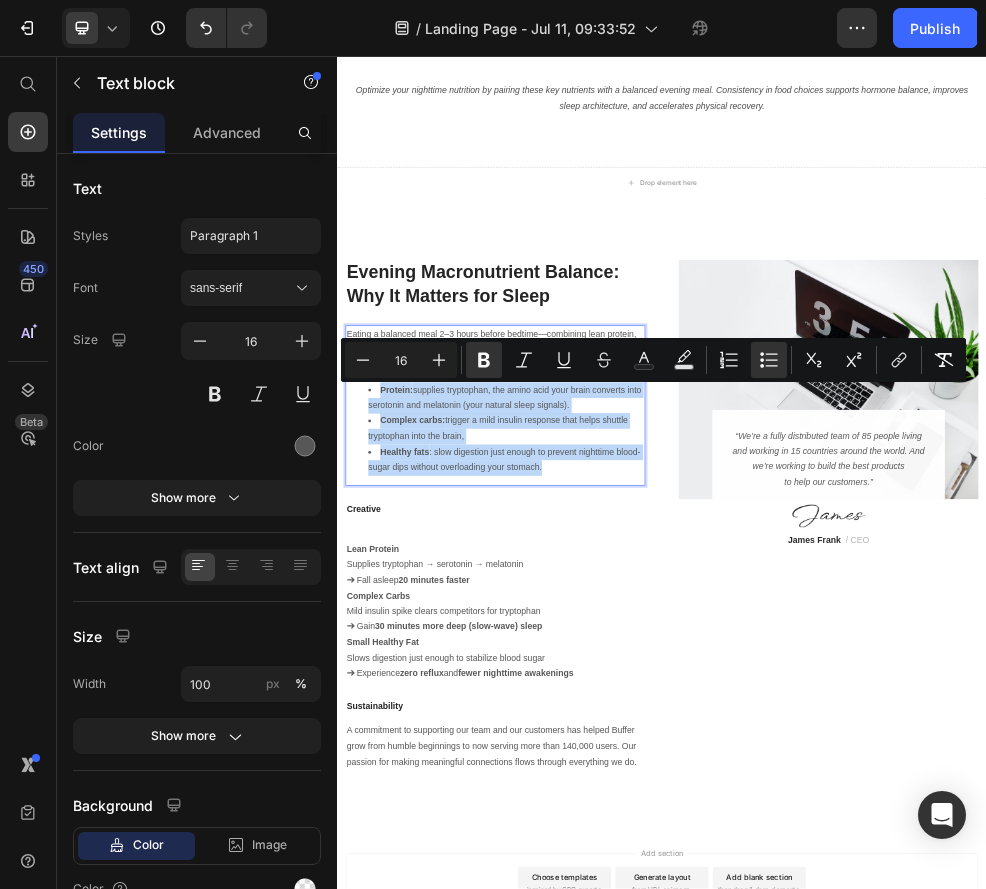 click on "Eating a balanced meal 2–3 hours before bedtime—combining lean protein, complex carbohydrates, and a small amount of healthy fat—sets the stage for smoother, deeper sleep: Protein:  supplies tryptophan, the amino acid your brain converts into serotonin and melatonin (your natural sleep signals). Complex carbs:  trigger a mild insulin response that helps shuttle tryptophan into the brain, Healthy fats : slow digestion just enough to prevent nighttime blood-sugar dips without overloading your stomach." at bounding box center [629, 702] 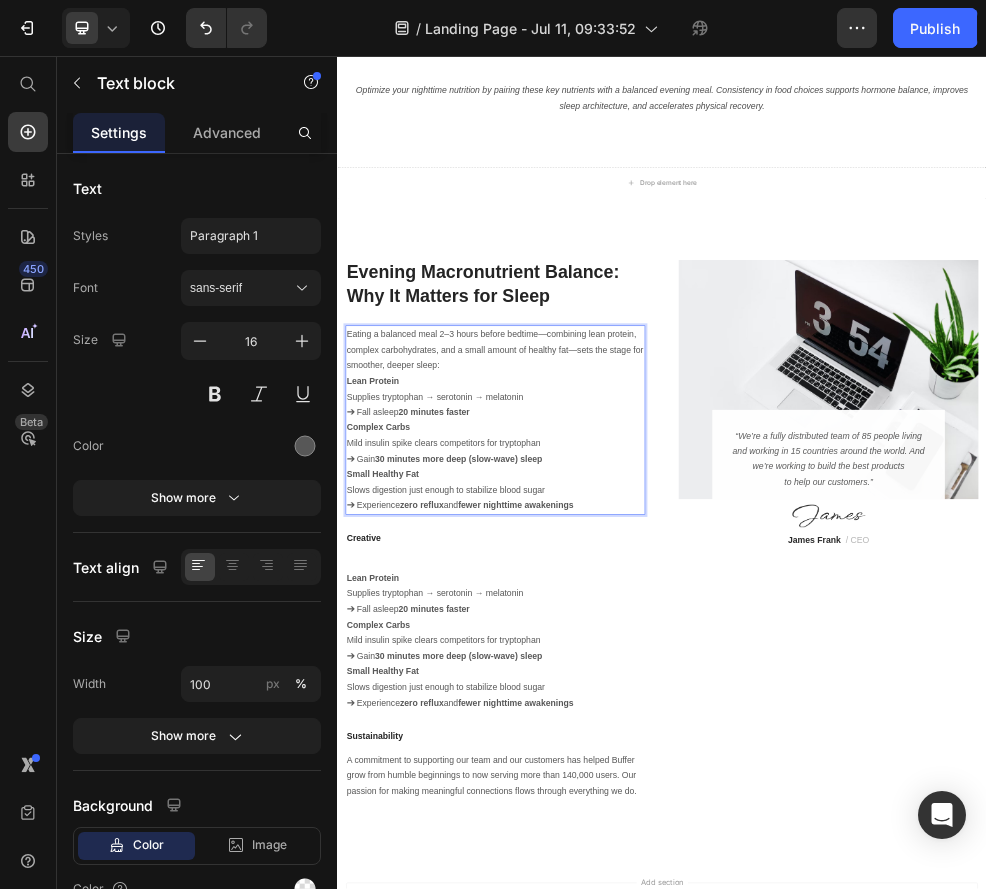 click on "Small Healthy Fat" at bounding box center [420, 830] 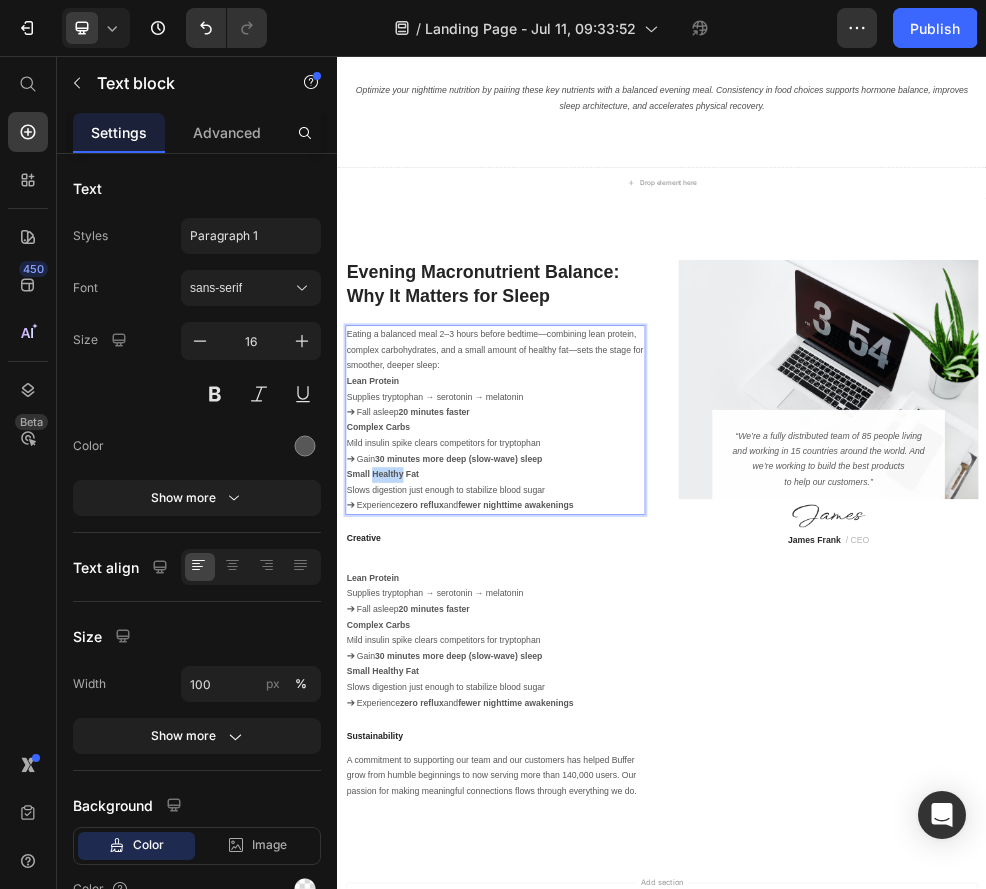 click on "Small Healthy Fat" at bounding box center [420, 830] 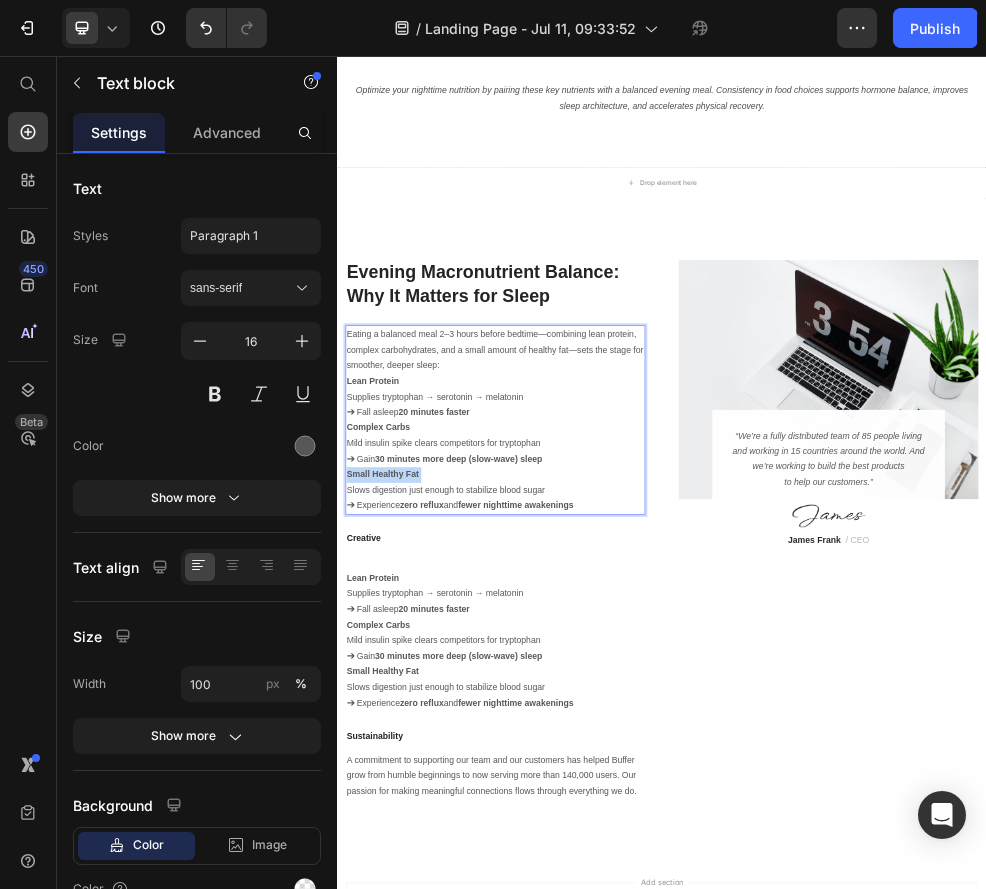 click on "Small Healthy Fat" at bounding box center (420, 830) 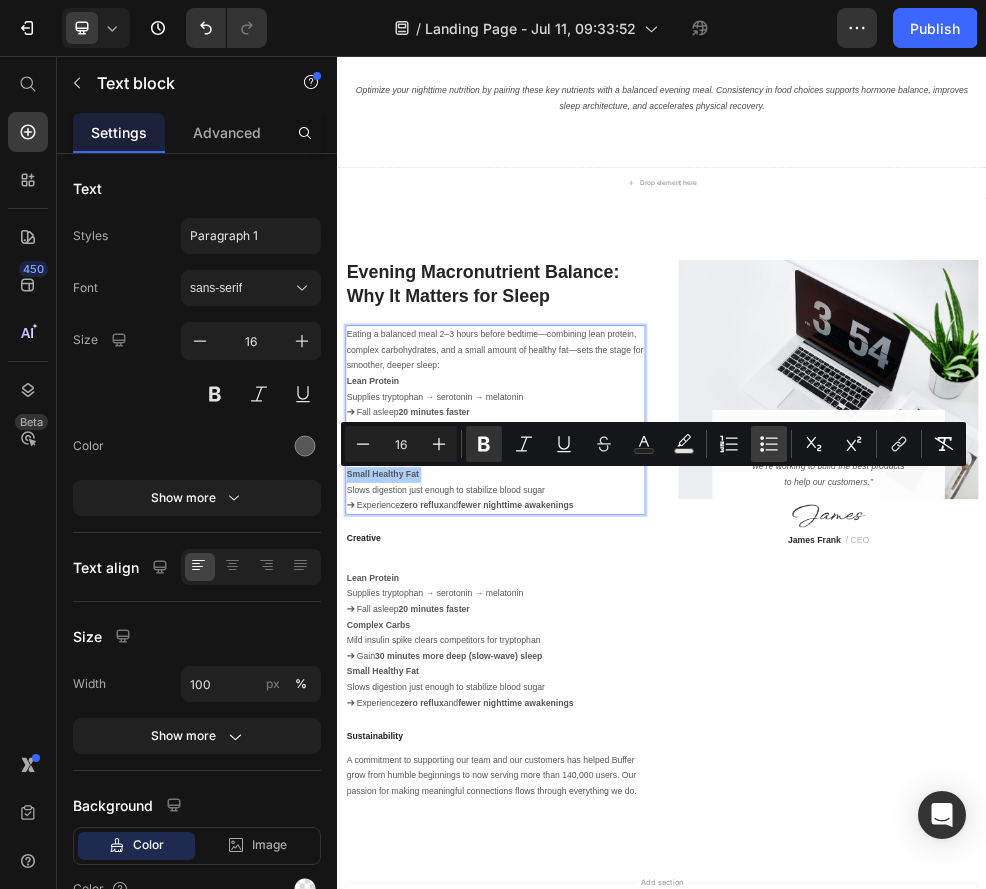 click 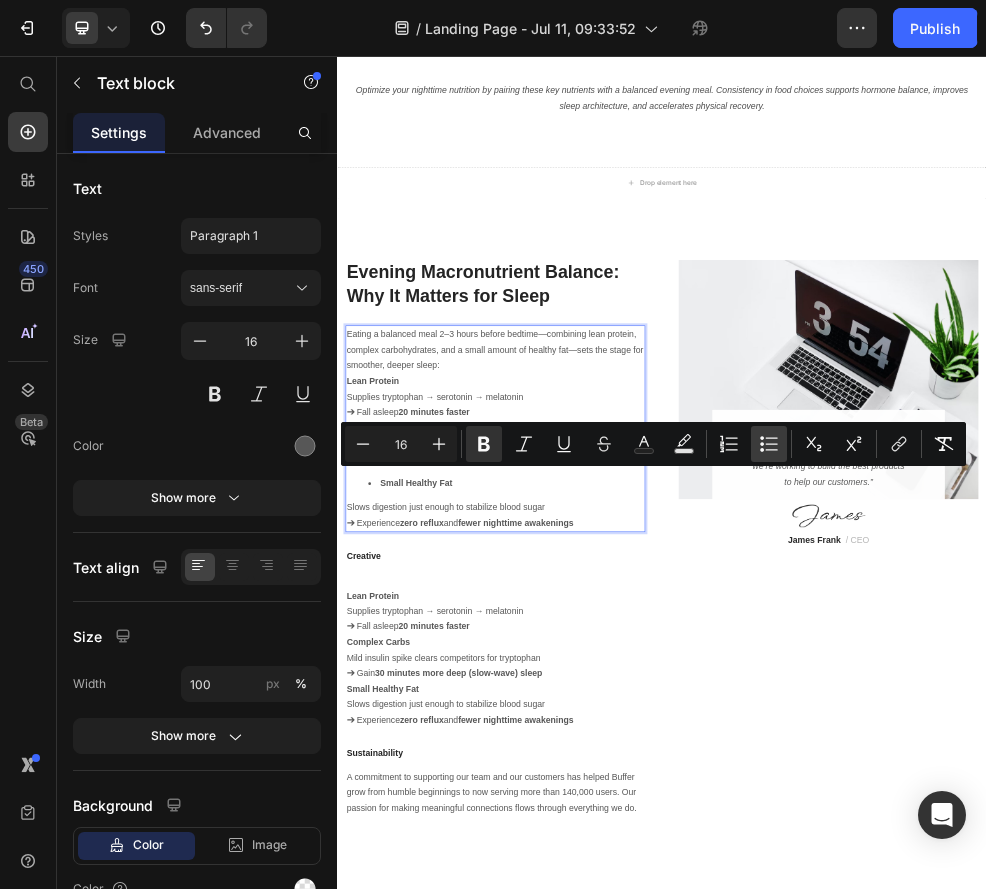 click 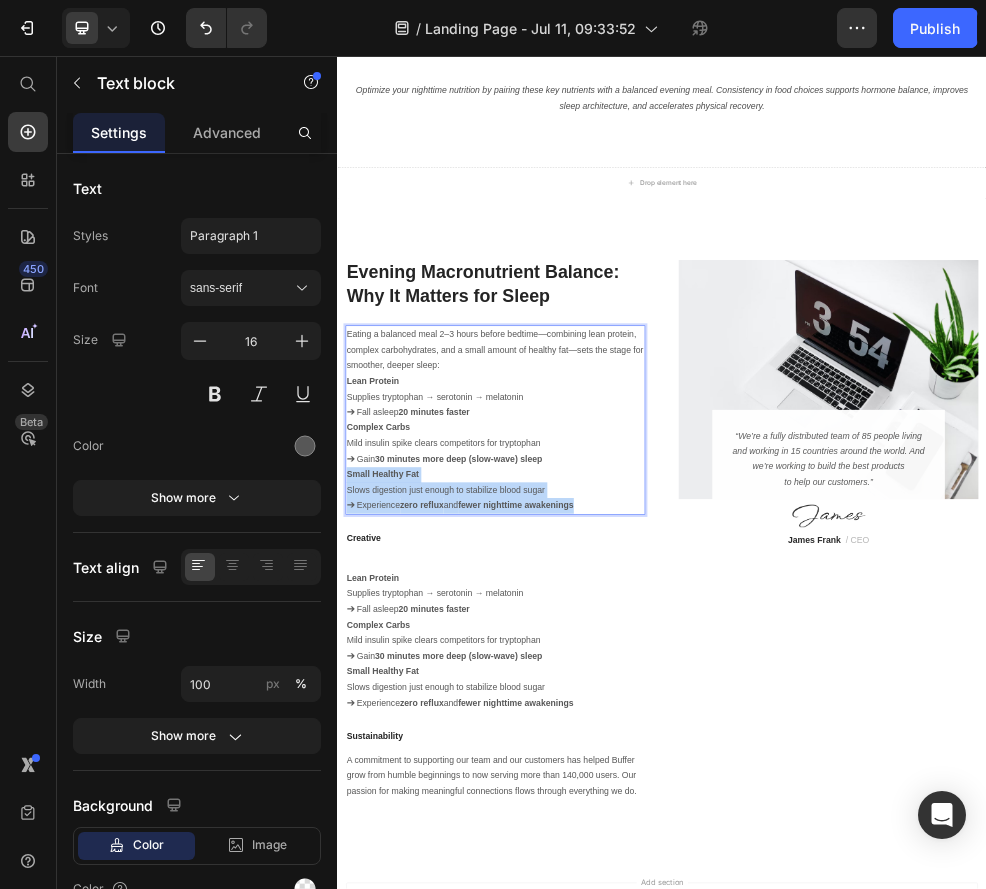 drag, startPoint x: 820, startPoint y: 899, endPoint x: 329, endPoint y: 838, distance: 494.7747 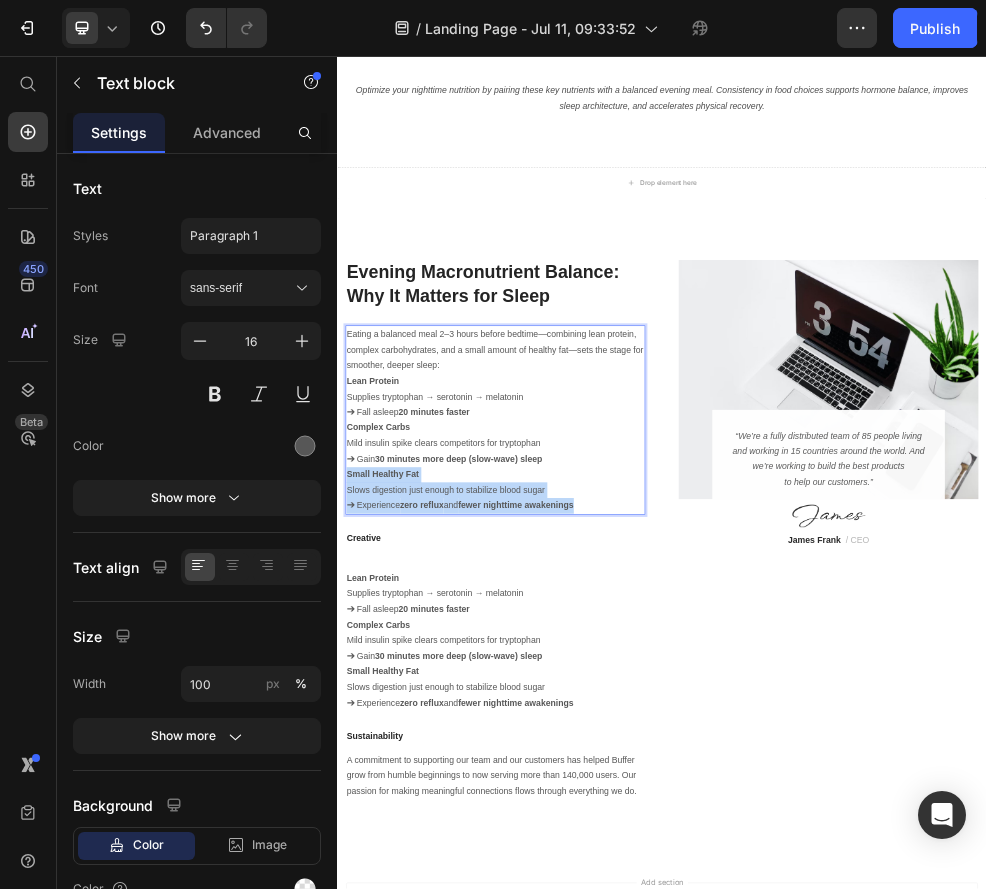click on "Header  Sleep-Supporting Nutrients  Heading Boost your deep sleep and speed up muscle repair with these science-backed nutrients. Incorporate them into your evening meals and snacks to enhance sleep quality, balance hormones, and recover faster. Text Block Row Lorem ipsum Text Block Other Lorem ipsum Text Block Other Lorem ipsum Text Block Row Tryptophan + B6 Text Block Image Fall asleep faster by boosting melatonin production Text Block Tryptophan:  Turkey, chicken, Greek yogurt, pumpkin seeds Vitamin B6:  Bananas, chickpeas, whole-grain cereal Text Block Row Magnesium Text Block Image Relax muscles and nerves, + more deep (slow-wave) sleep Text Block Spinach, Swiss chard, almonds, black beans Supplement suggestion:  200–400 mg magnesium glycinate 30 minutes before lights-out can help athletes recover tight muscles and drift into deeper sleep. Text Block Row Melatonin     Text Block Image Signals “start sleep” and offers antioxidant support     Text Block Supplement tip: Text Block Row Image" at bounding box center [937, -1312] 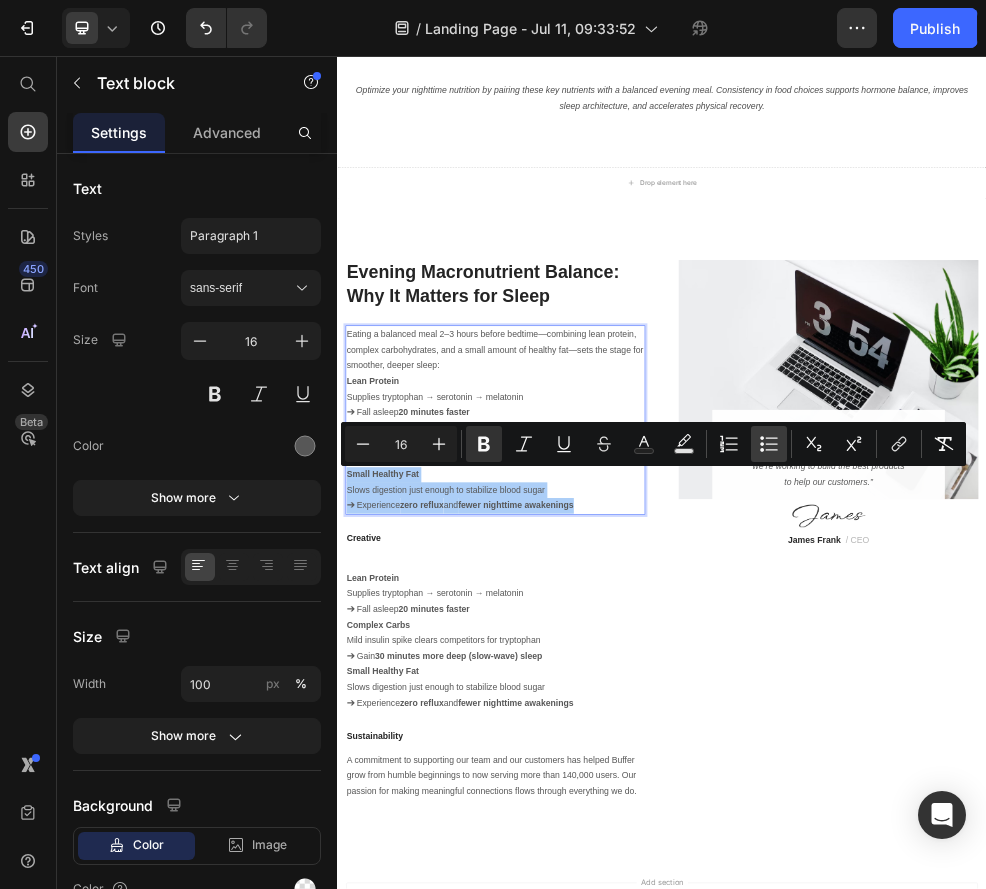 click 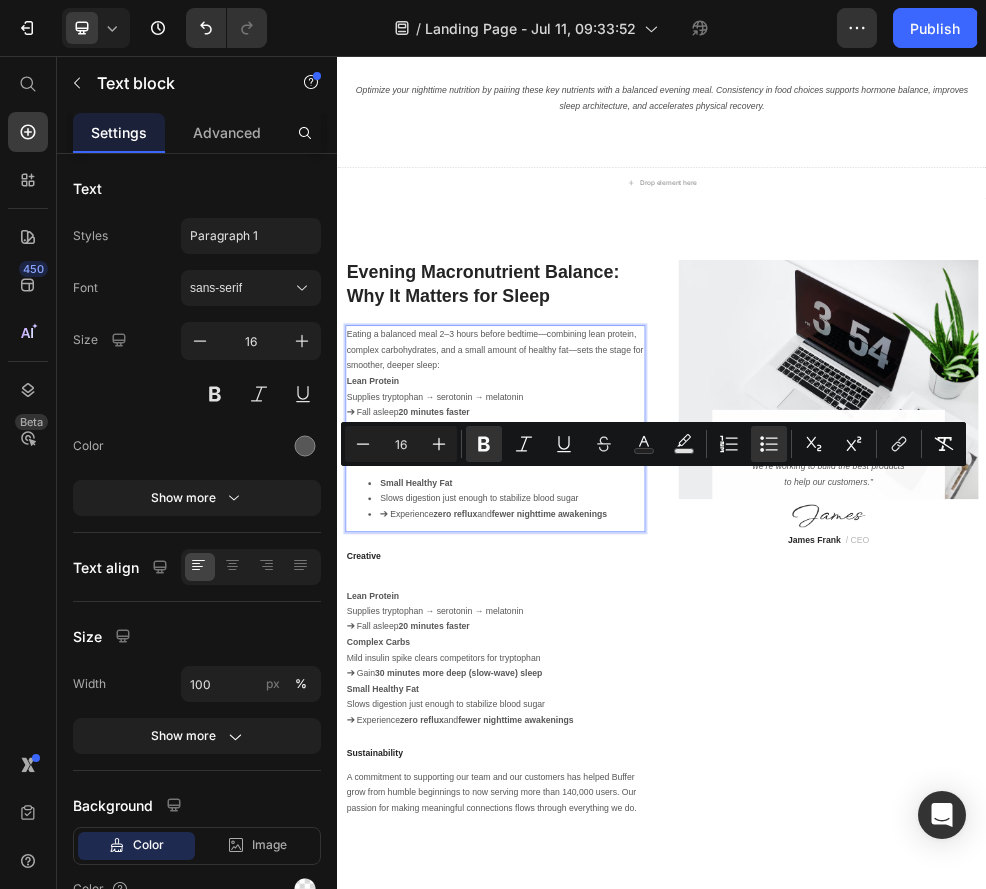 click on "Slows digestion just enough to stabilize blood sugar" at bounding box center (649, 875) 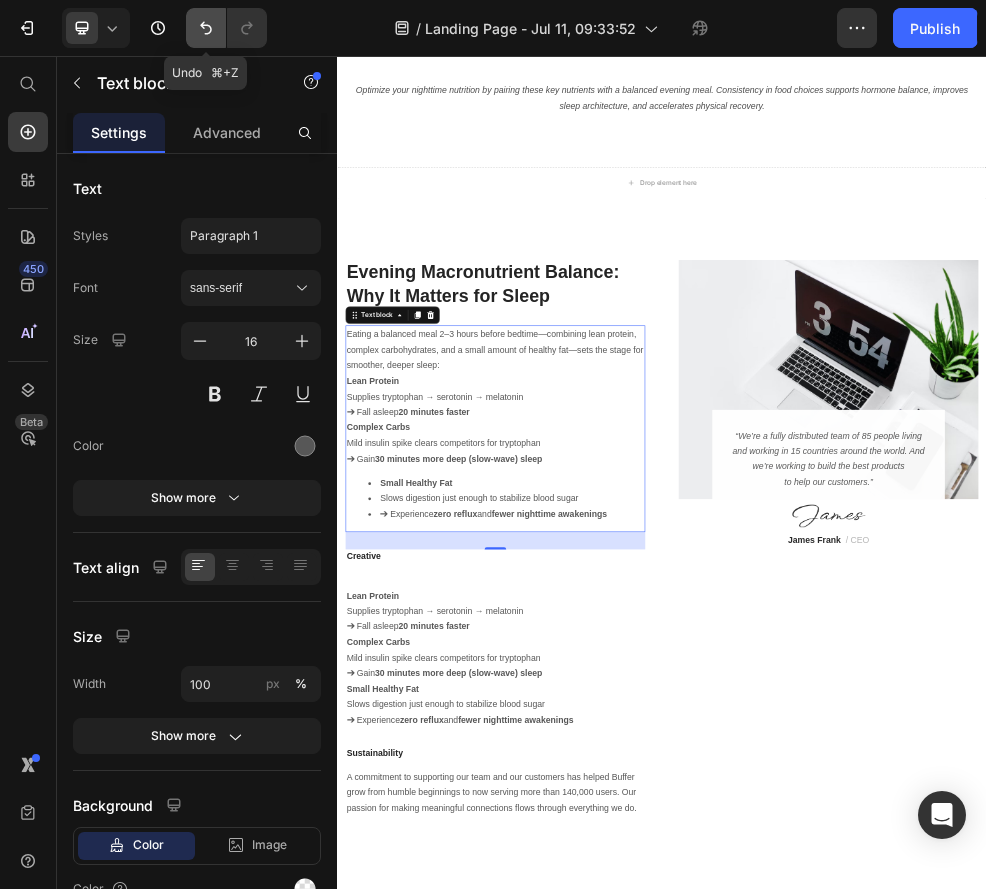 click 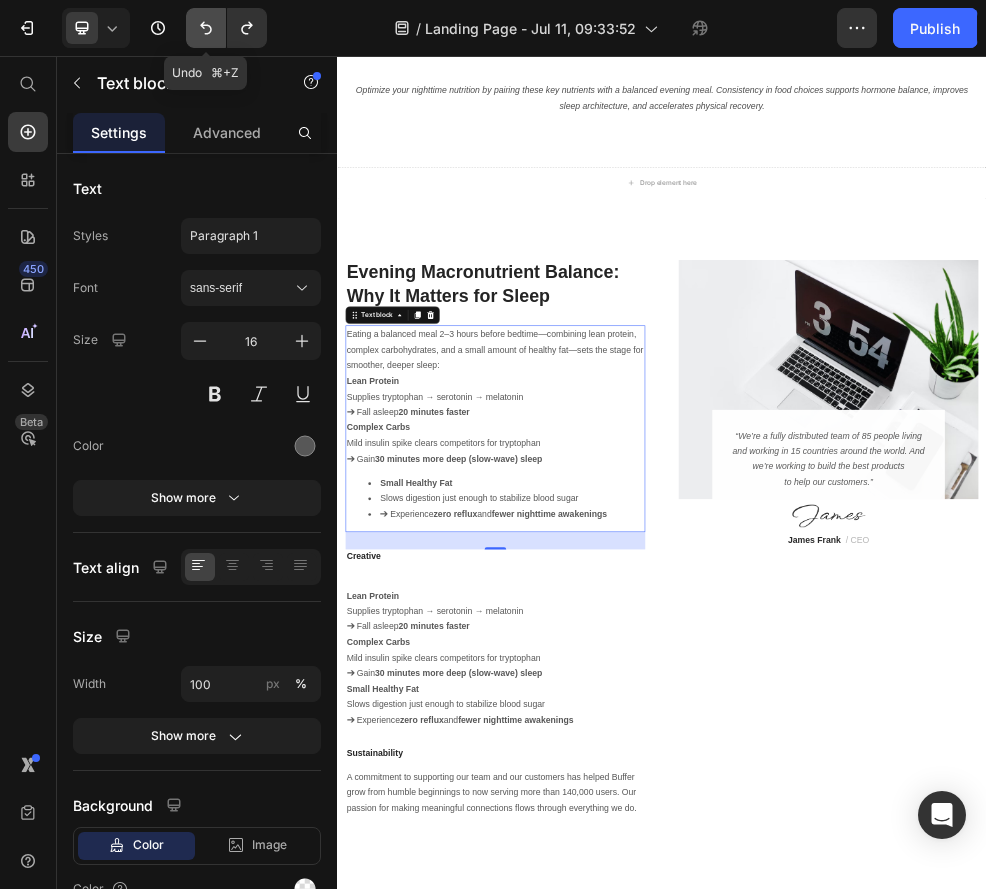 click 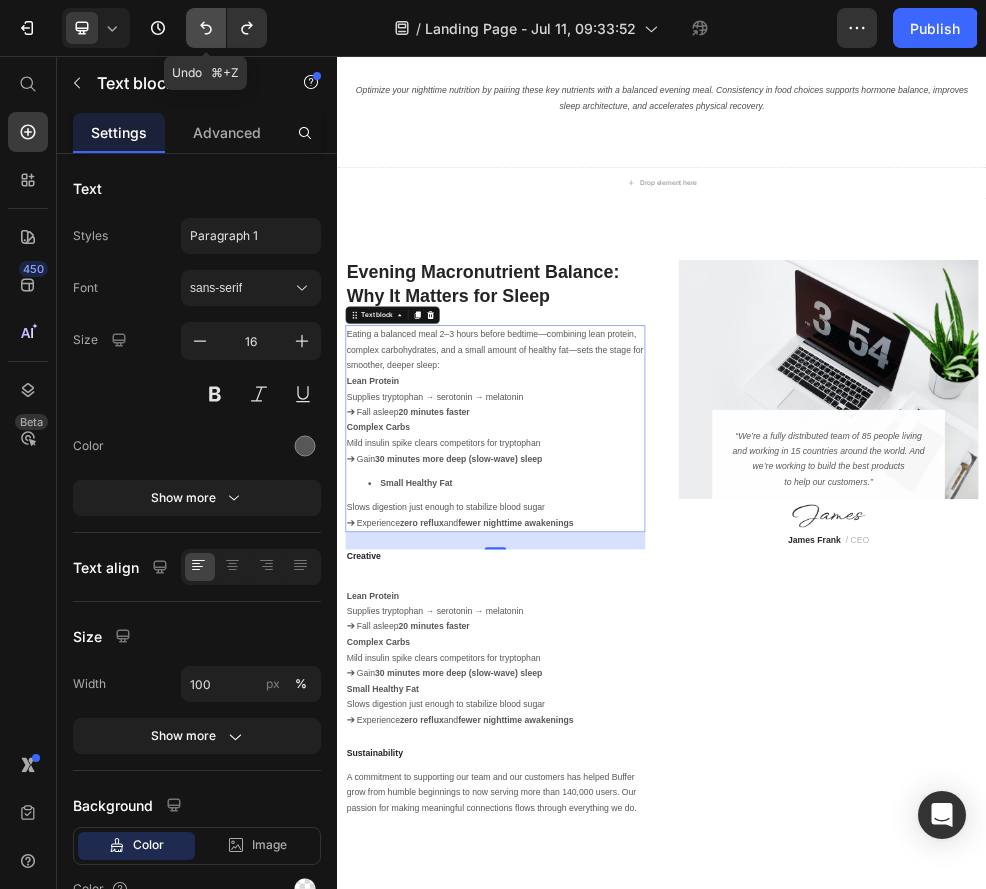 click 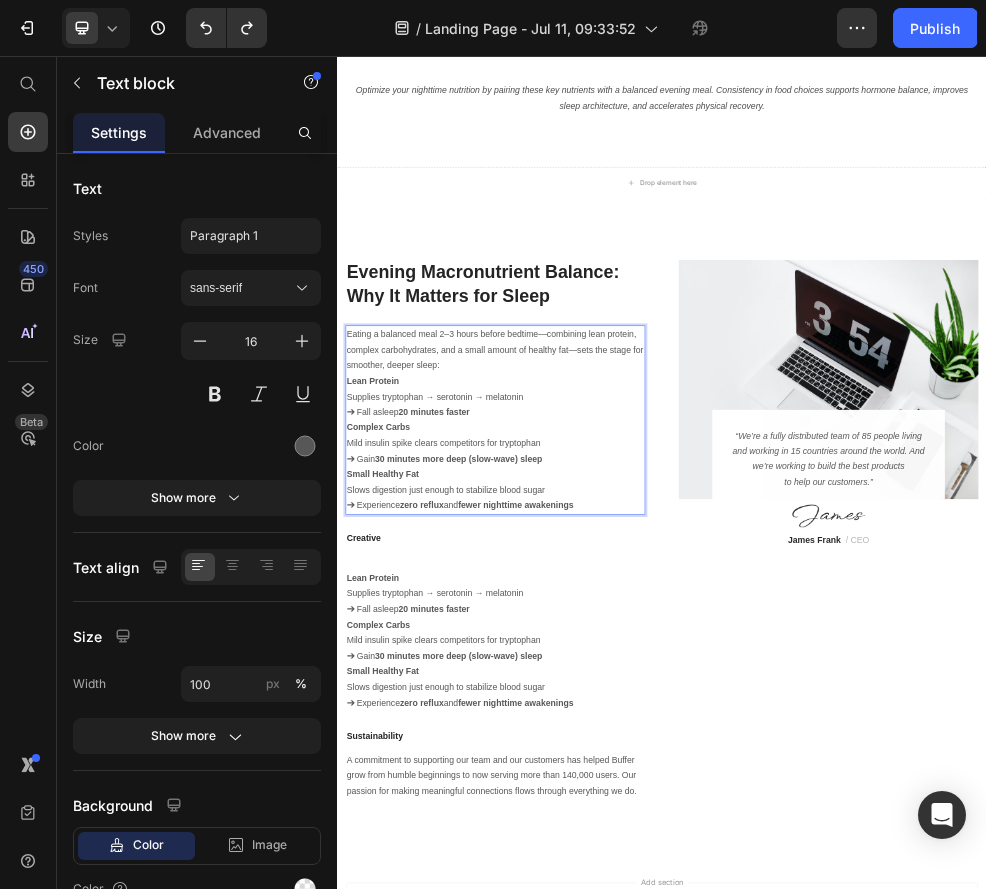 click on "zero reflux" at bounding box center [493, 887] 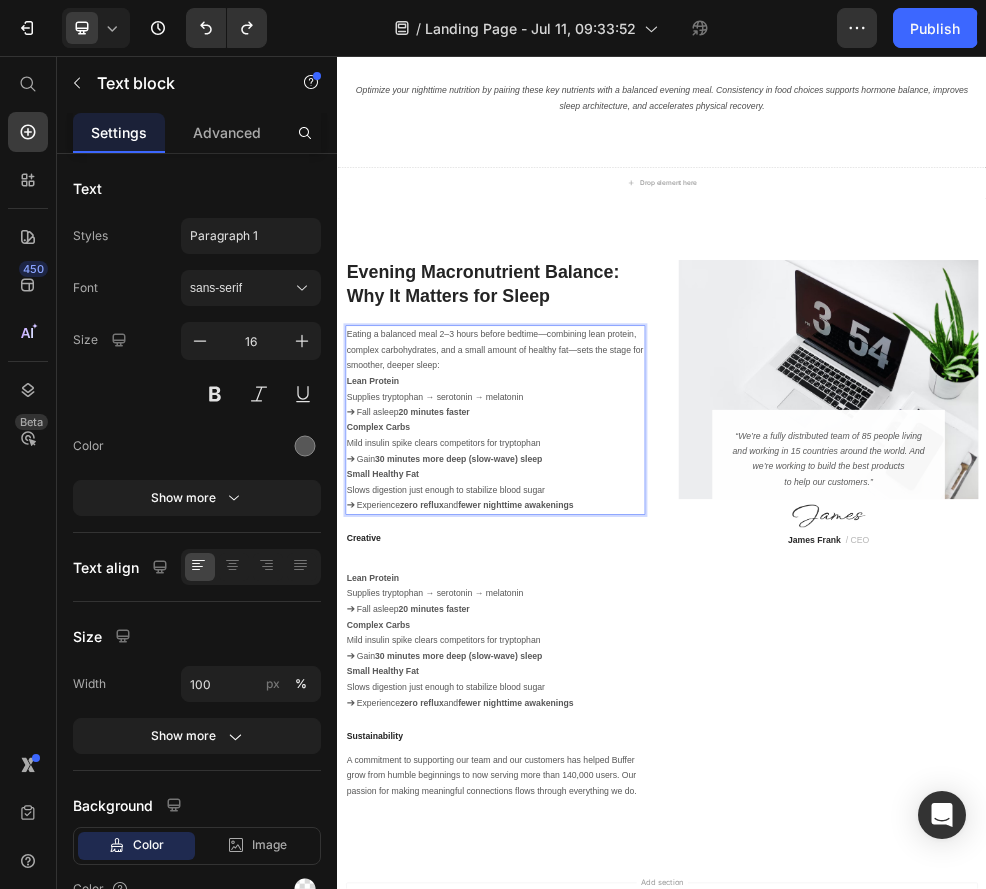 click on "Supplies tryptophan → serotonin → melatonin" at bounding box center (629, 687) 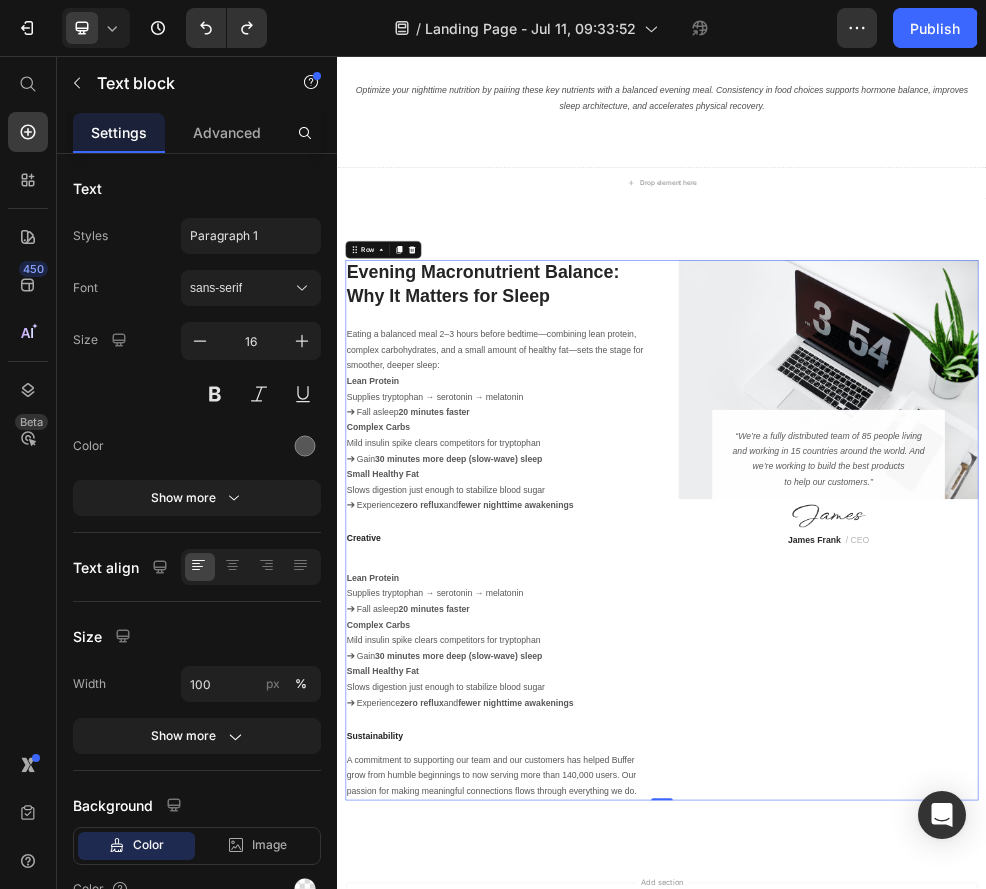 click on "Image “We’re a fully distributed team of 85 people living and working in 15 countries around the world. And we’re working to build the best products to help our customers.” Text block Image James Frank    / CEO Text block Row Row" at bounding box center (1245, 933) 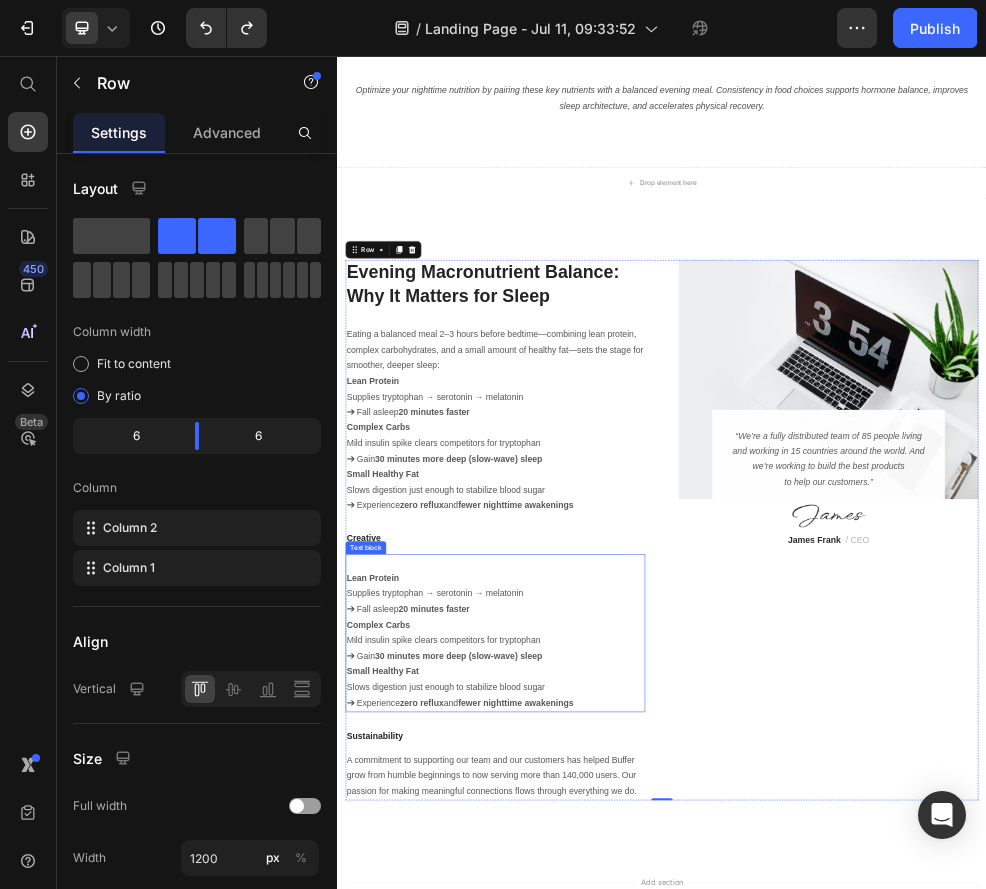 click on "Small Healthy Fat" at bounding box center [629, 1195] 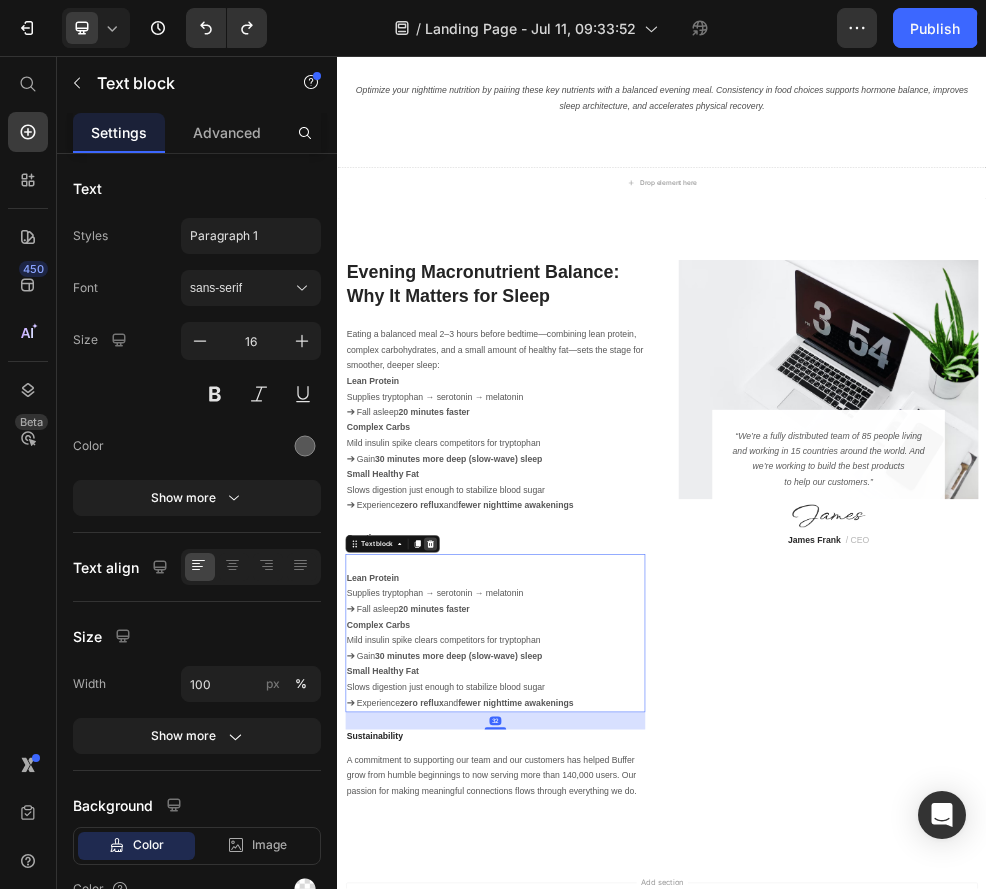 click at bounding box center (509, 959) 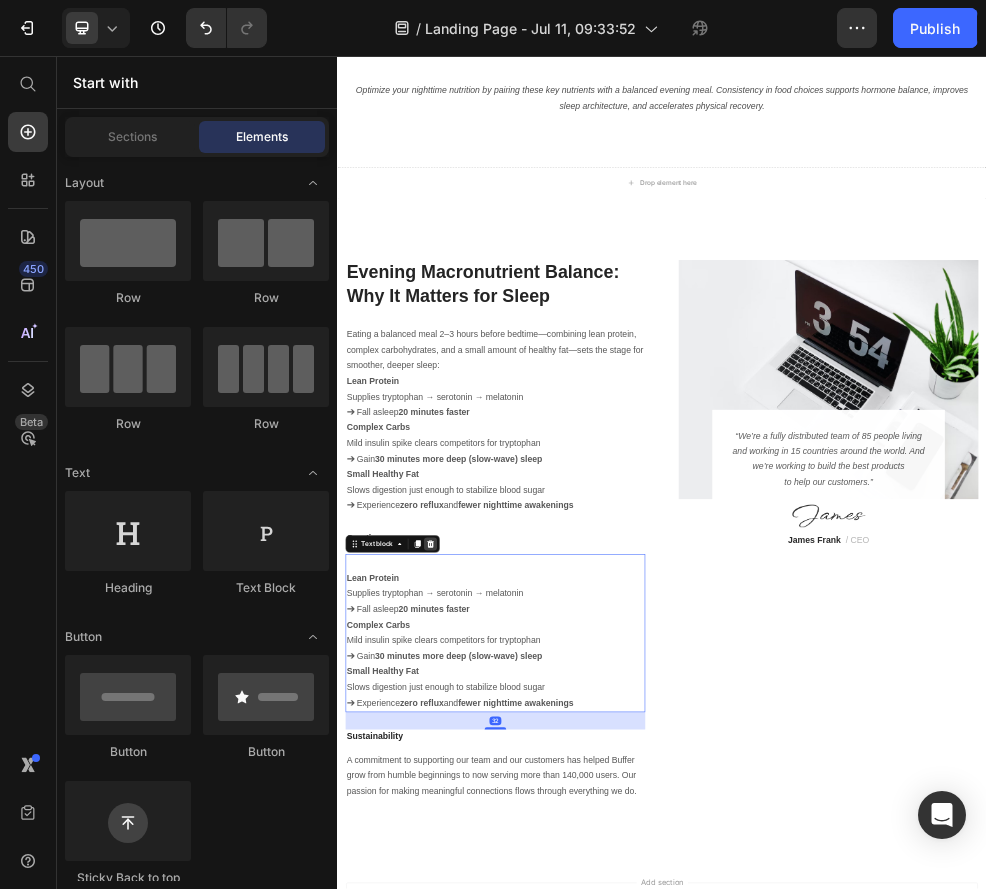 scroll, scrollTop: 4426, scrollLeft: 0, axis: vertical 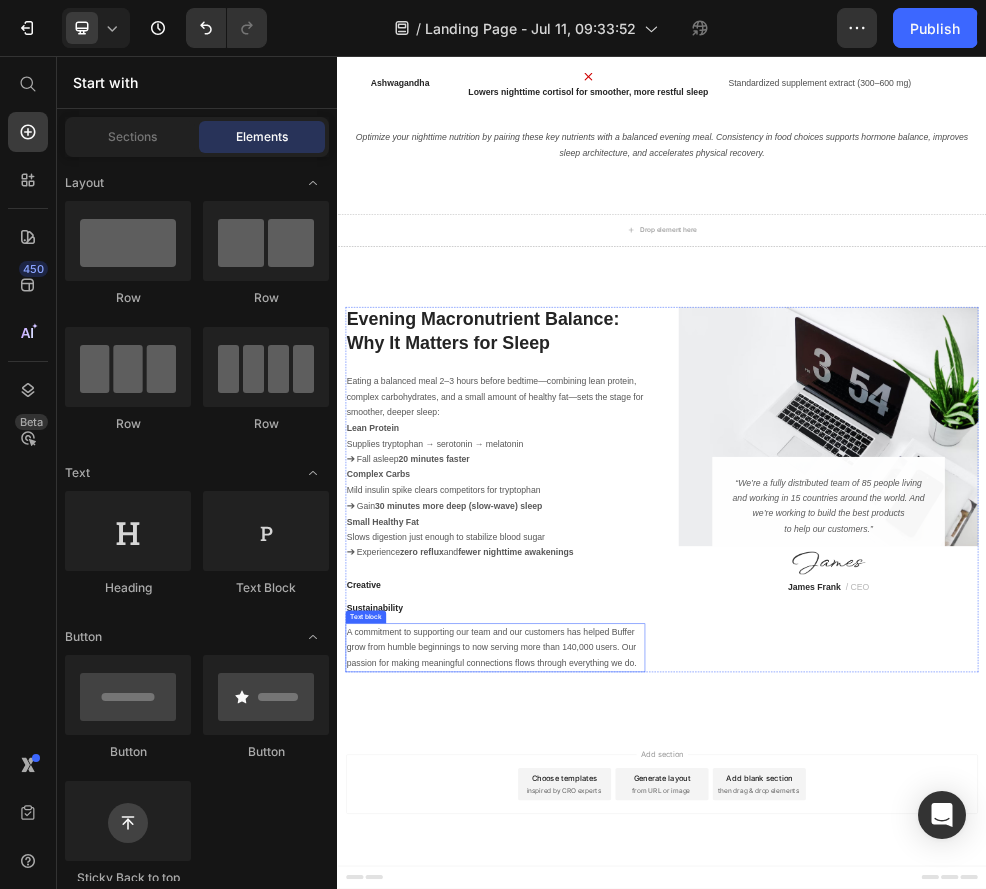 click on "A commitment to supporting our team and our customers has helped Buffer grow from humble beginnings to now serving more than 140,000 users. Our passion for making meaningful connections flows through everything we do." at bounding box center (629, 1151) 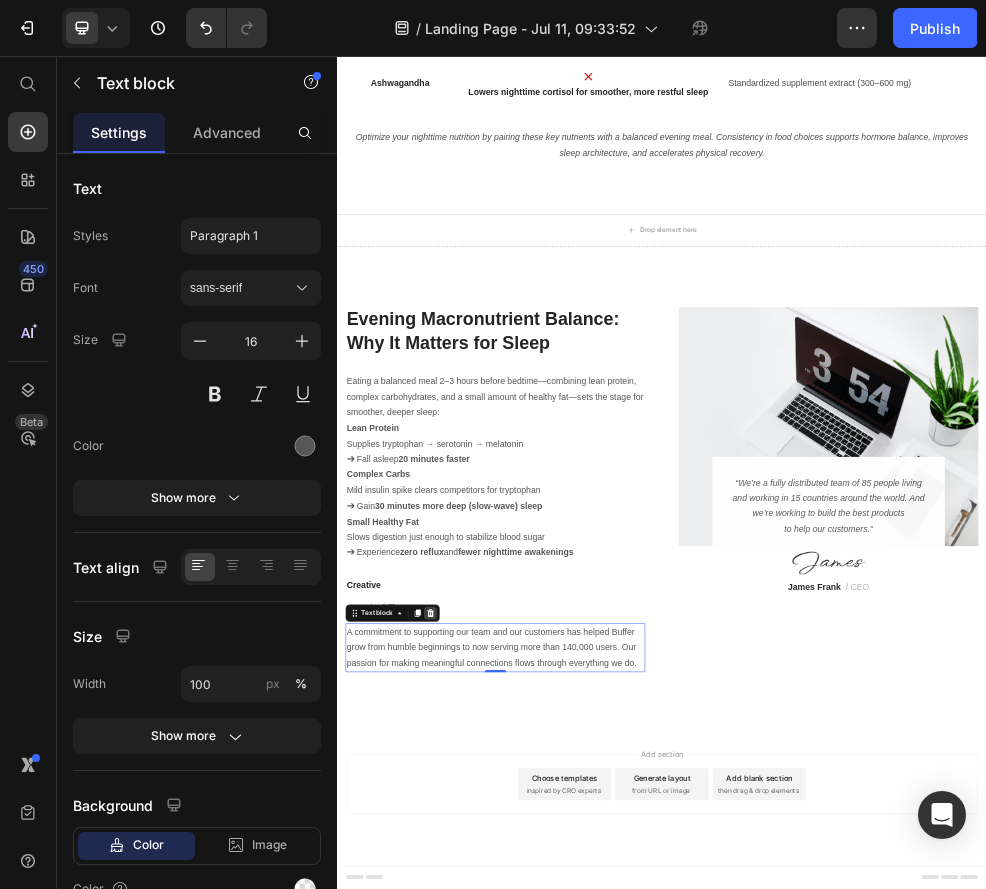 click 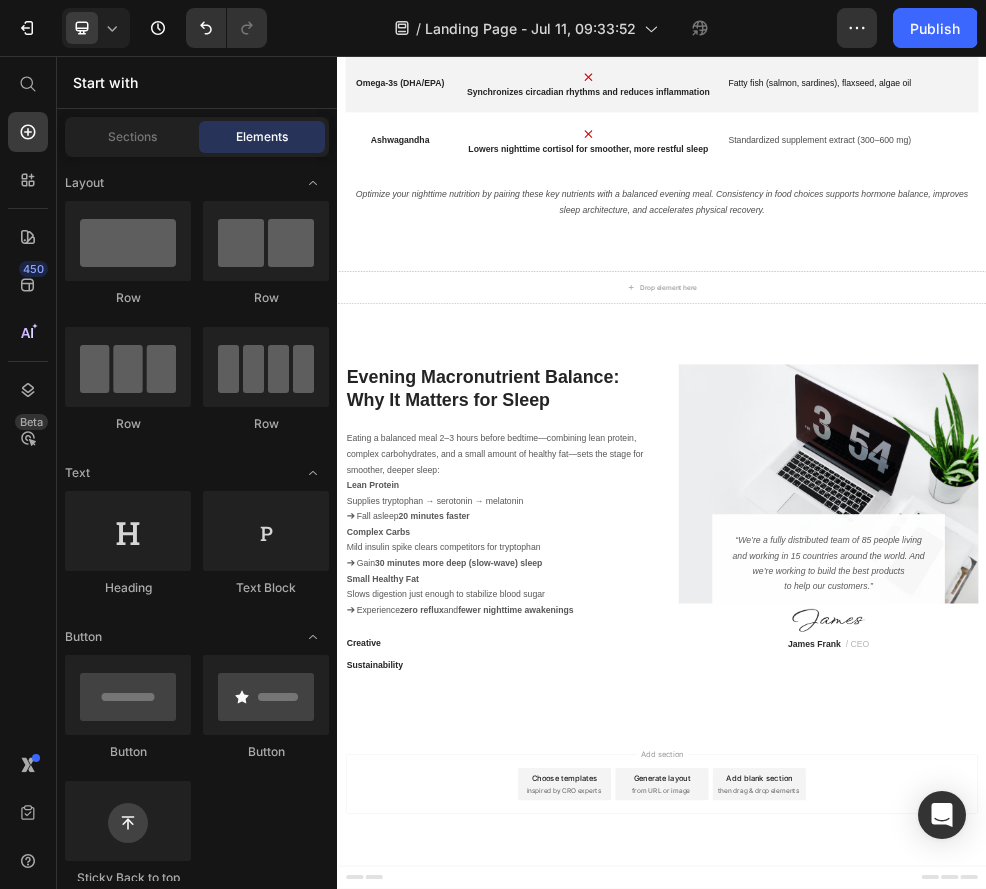 scroll, scrollTop: 4319, scrollLeft: 0, axis: vertical 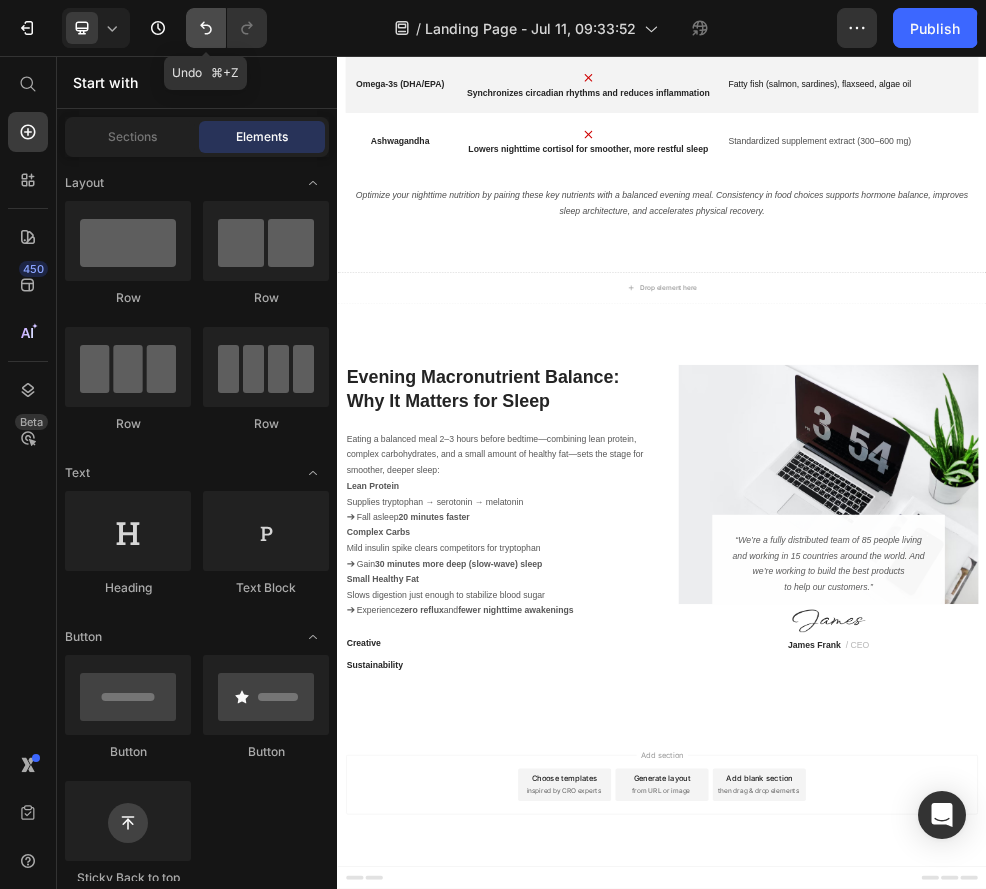 click 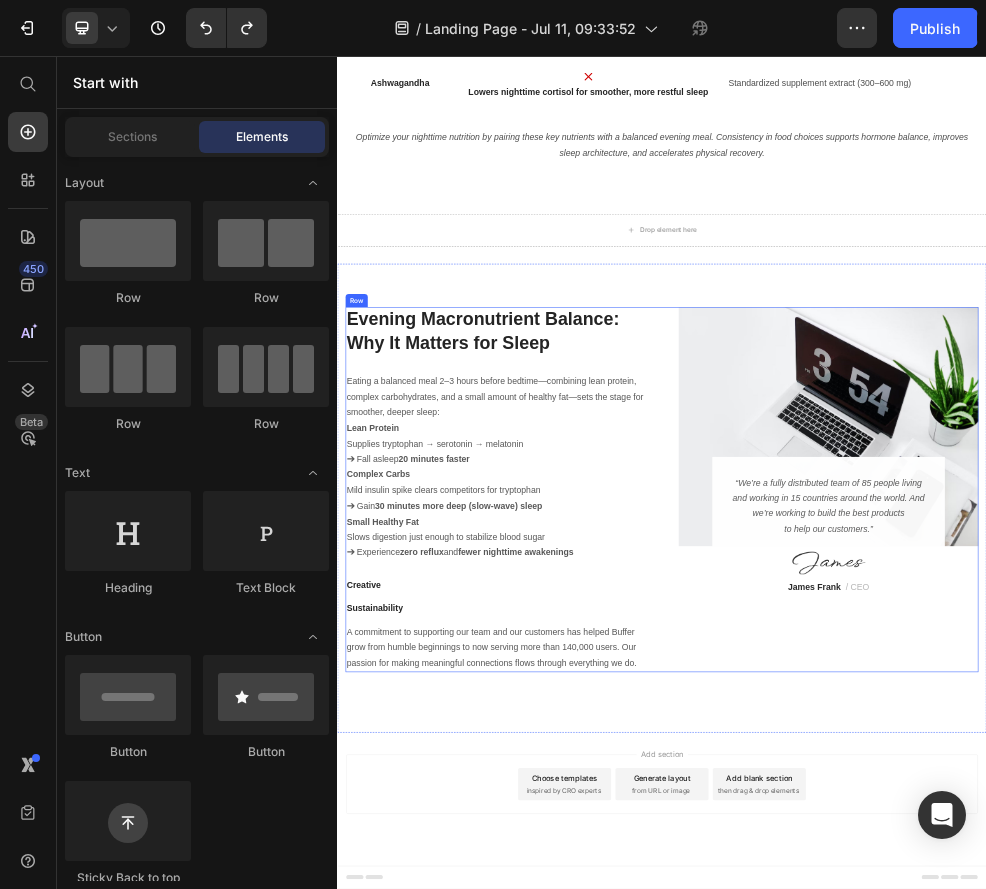 click on "Image “We’re a fully distributed team of 85 people living and working in 15 countries around the world. And we’re working to build the best products to help our customers.” Text block Image James Frank    / CEO Text block Row Row" at bounding box center (1245, 858) 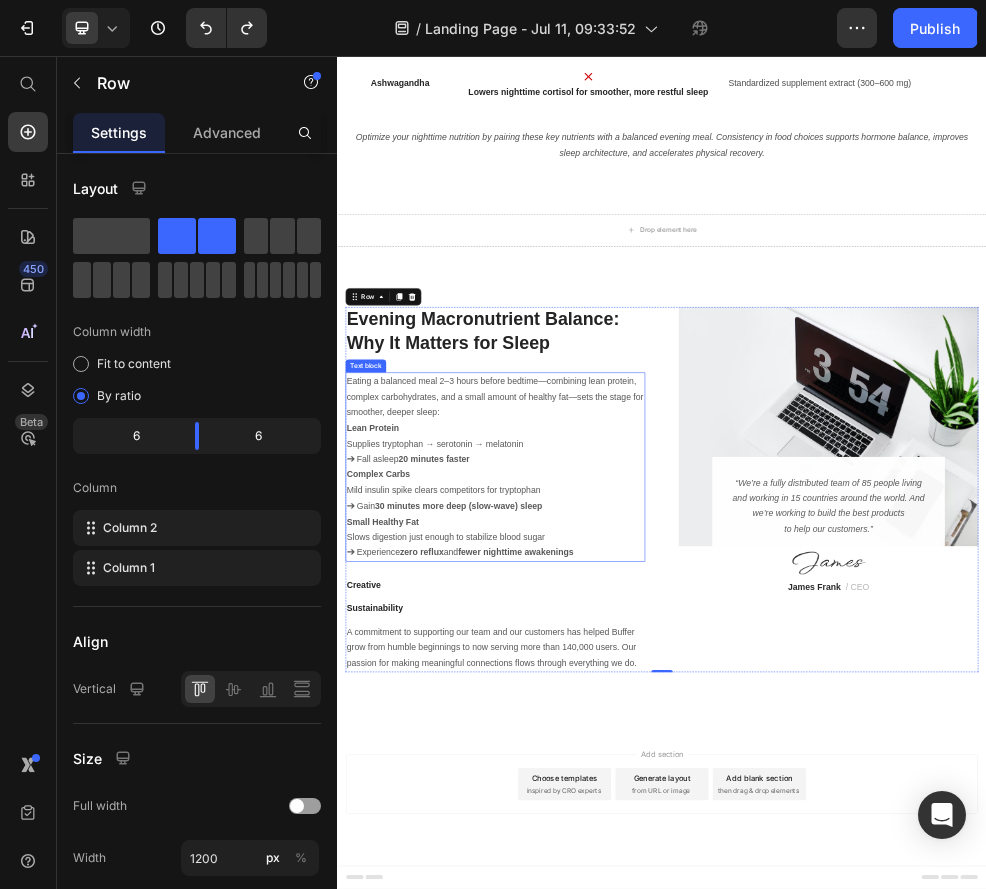 click on "➔ Fall asleep  20 minutes faster" at bounding box center (629, 802) 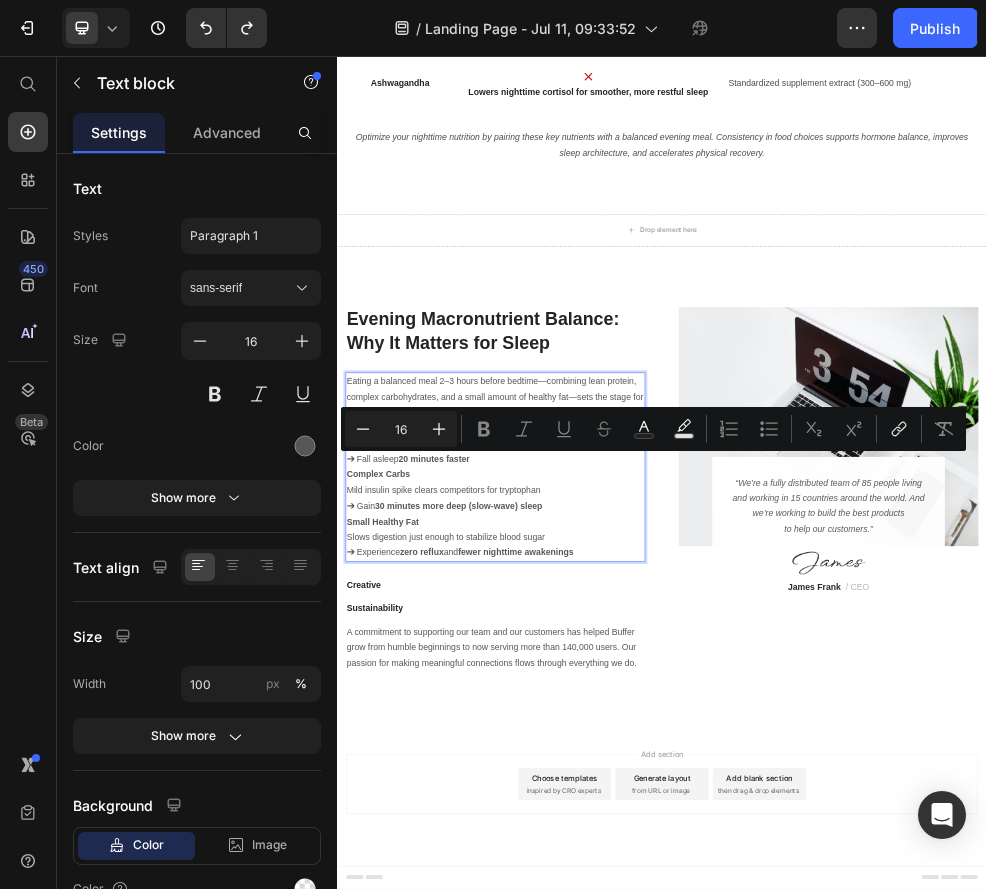 click on "➔ Fall asleep  20 minutes faster" at bounding box center (629, 802) 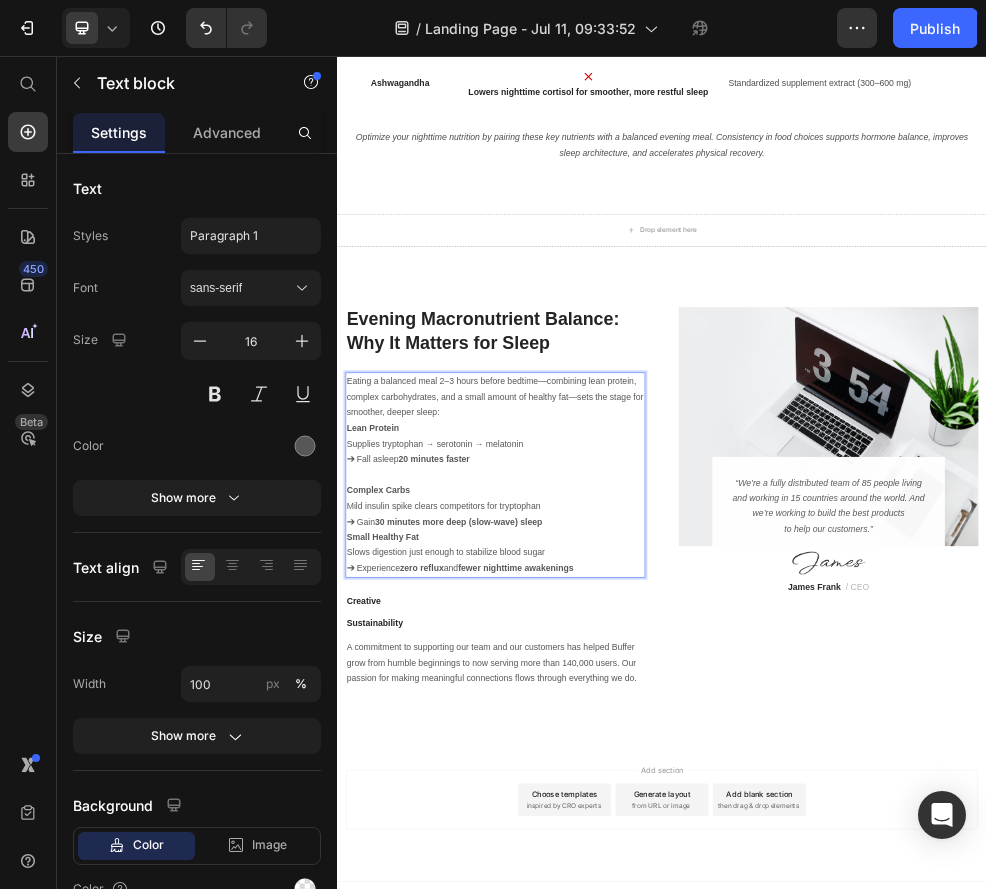 click on "➔ Gain  30 minutes more deep (slow-wave) sleep" at bounding box center (629, 918) 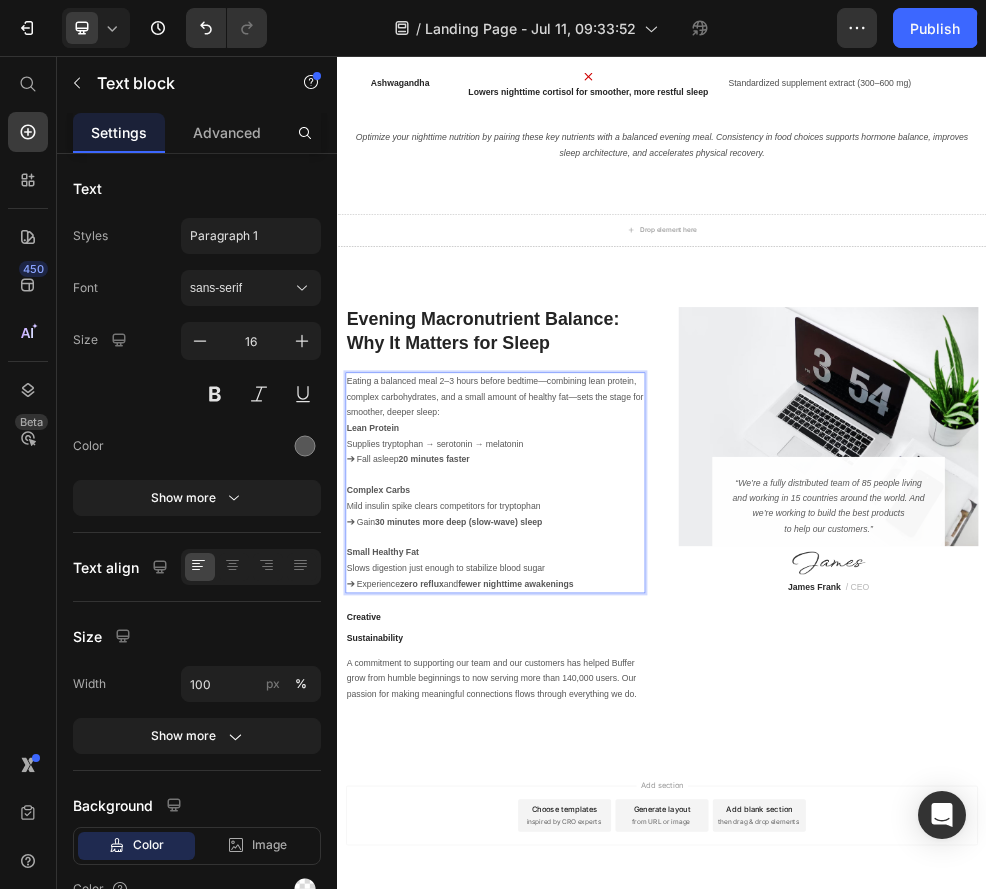 click on "Small Healthy Fat" at bounding box center [629, 975] 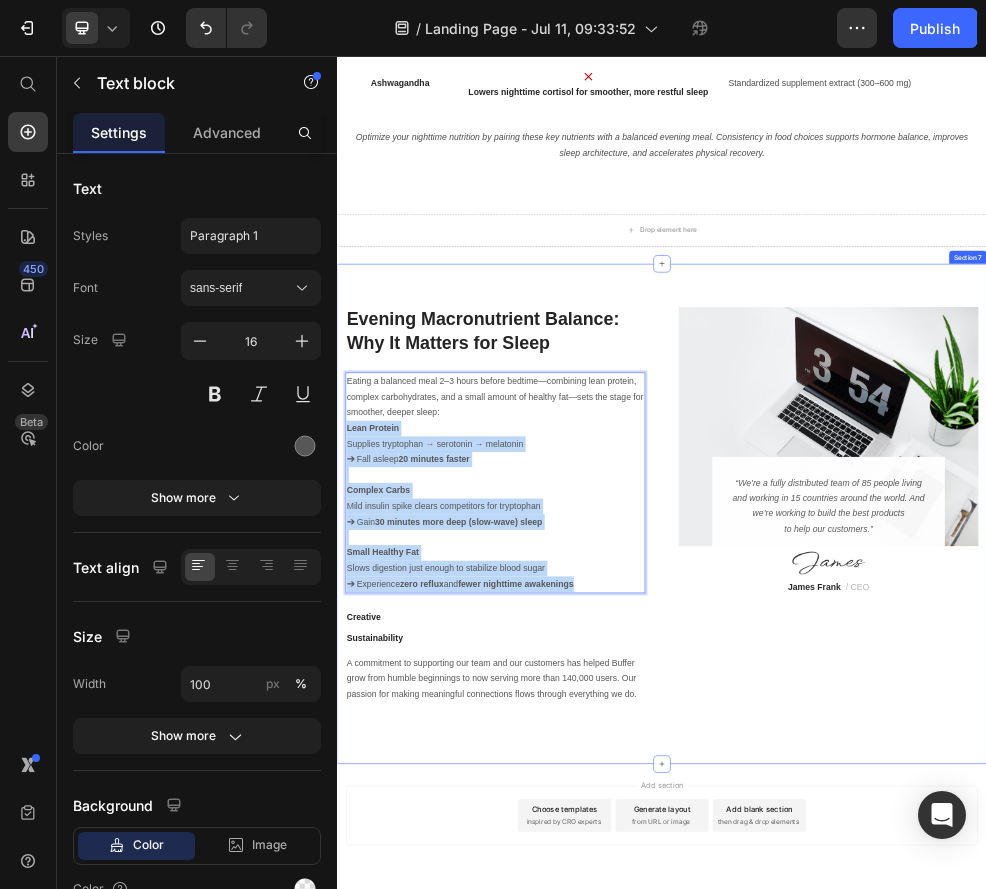 drag, startPoint x: 812, startPoint y: 1030, endPoint x: 339, endPoint y: 748, distance: 550.68414 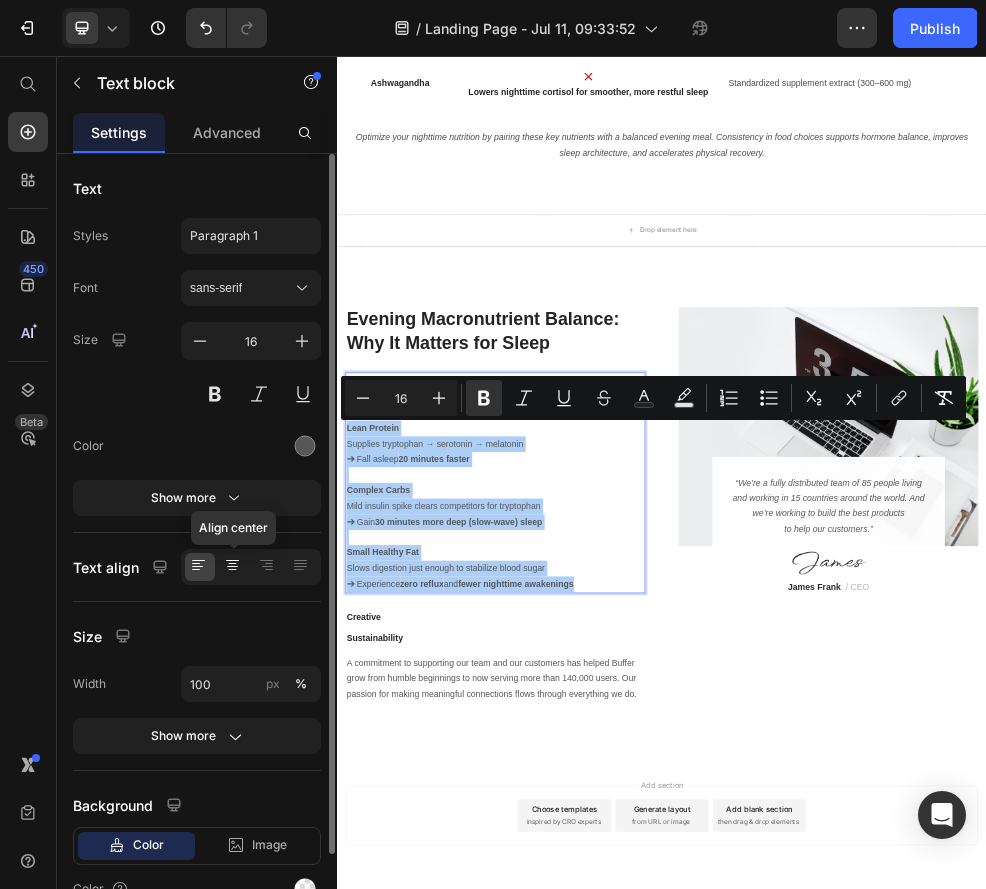 click 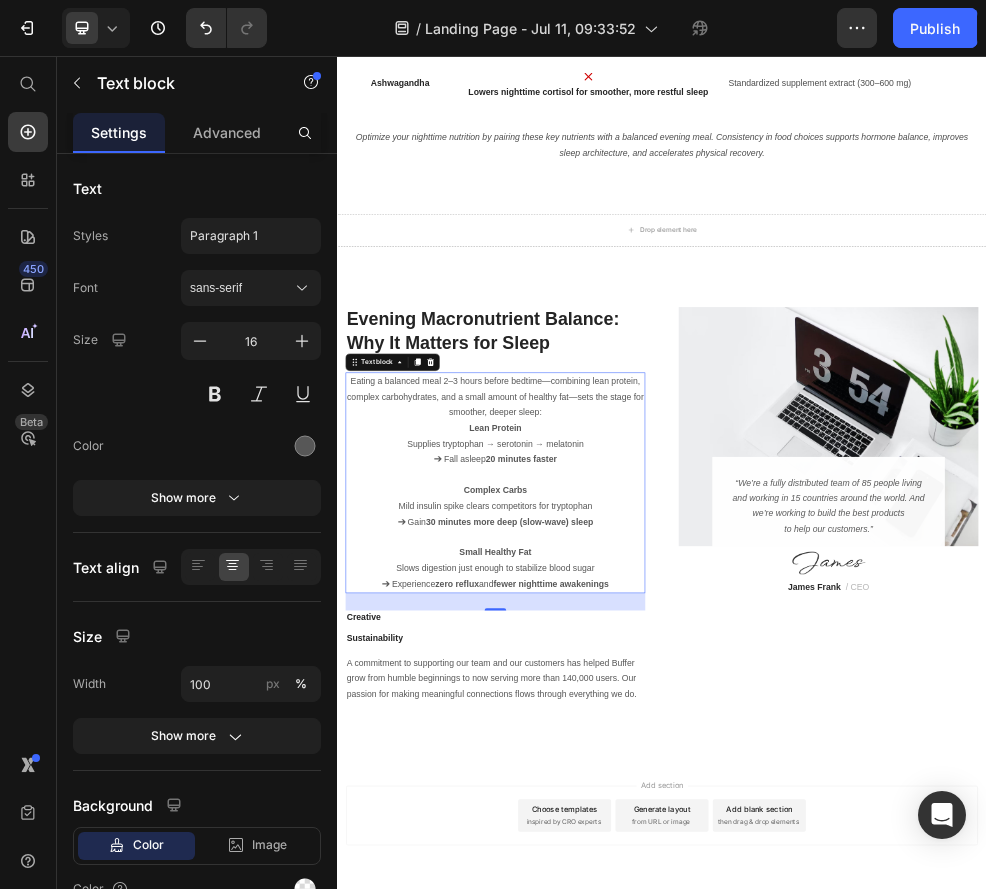click on "Lean Protein" at bounding box center (629, 745) 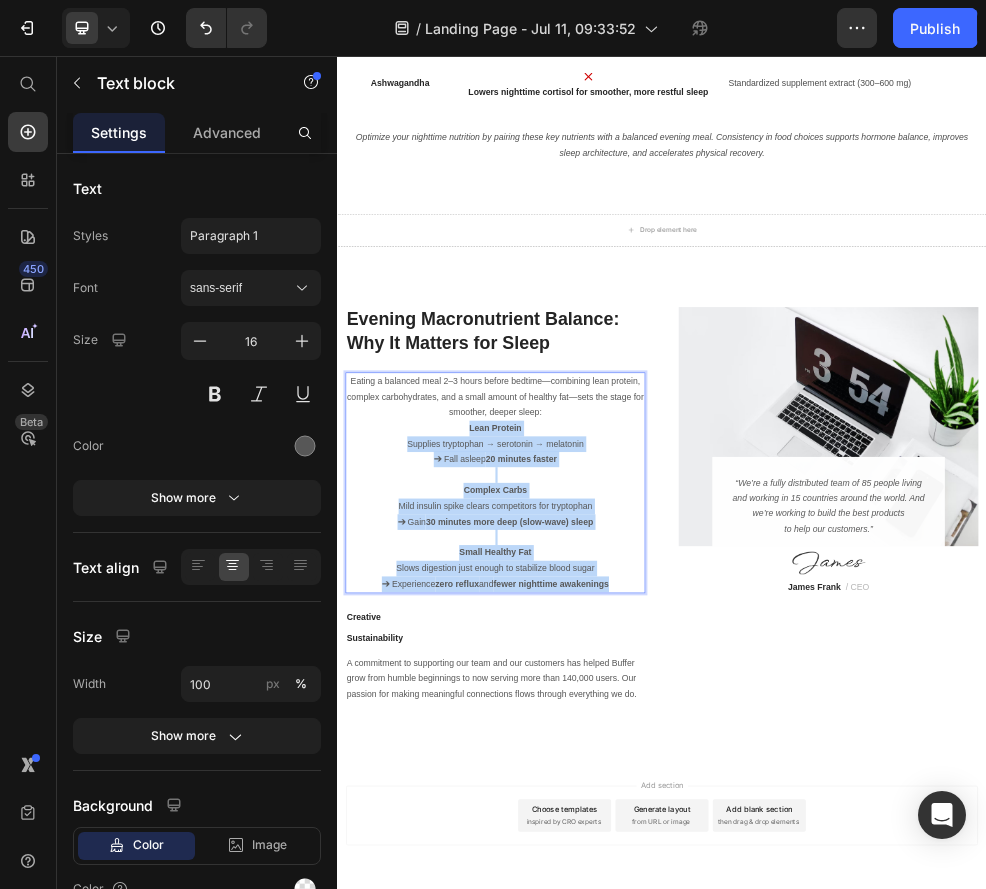 drag, startPoint x: 565, startPoint y: 755, endPoint x: 861, endPoint y: 1045, distance: 414.3863 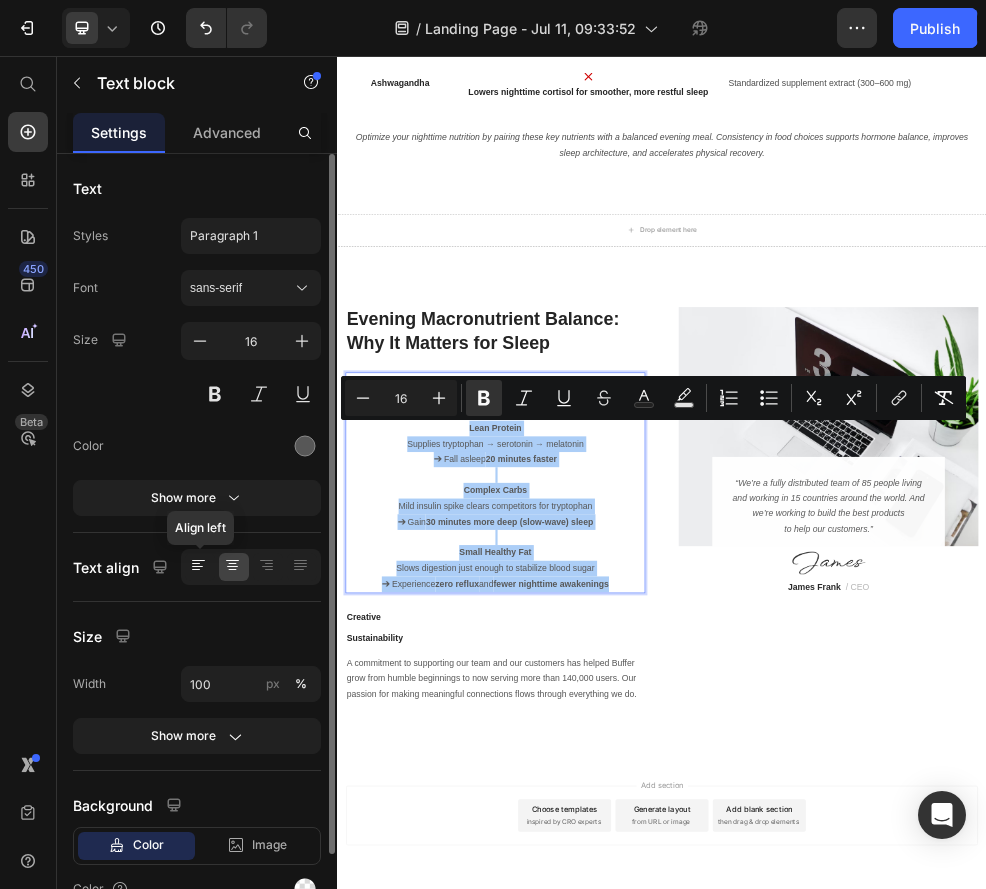 click 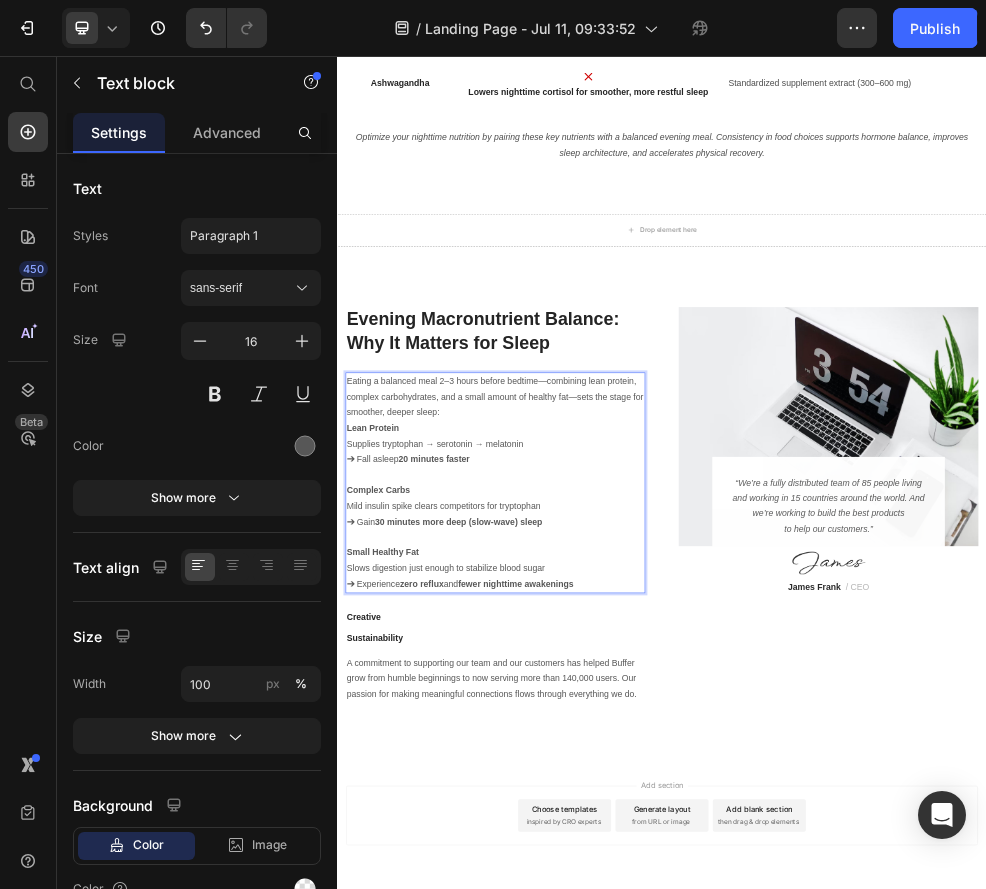 click at bounding box center (629, 831) 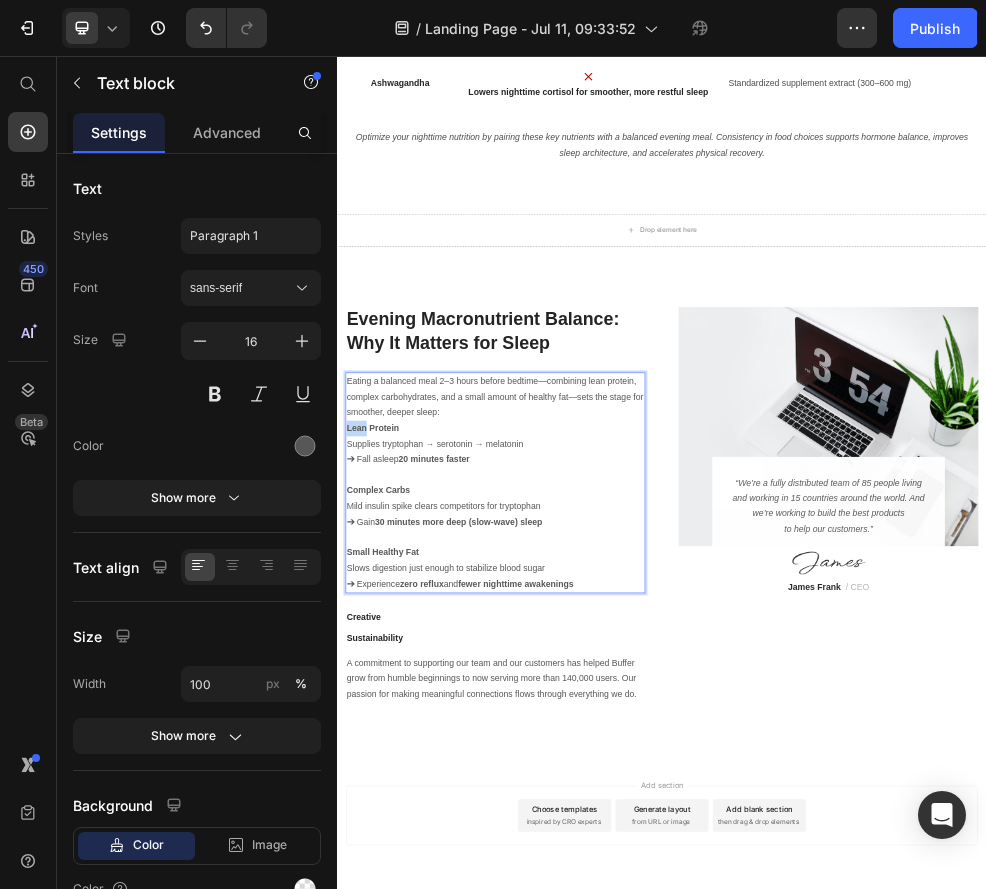 click on "Lean Protein" at bounding box center (402, 744) 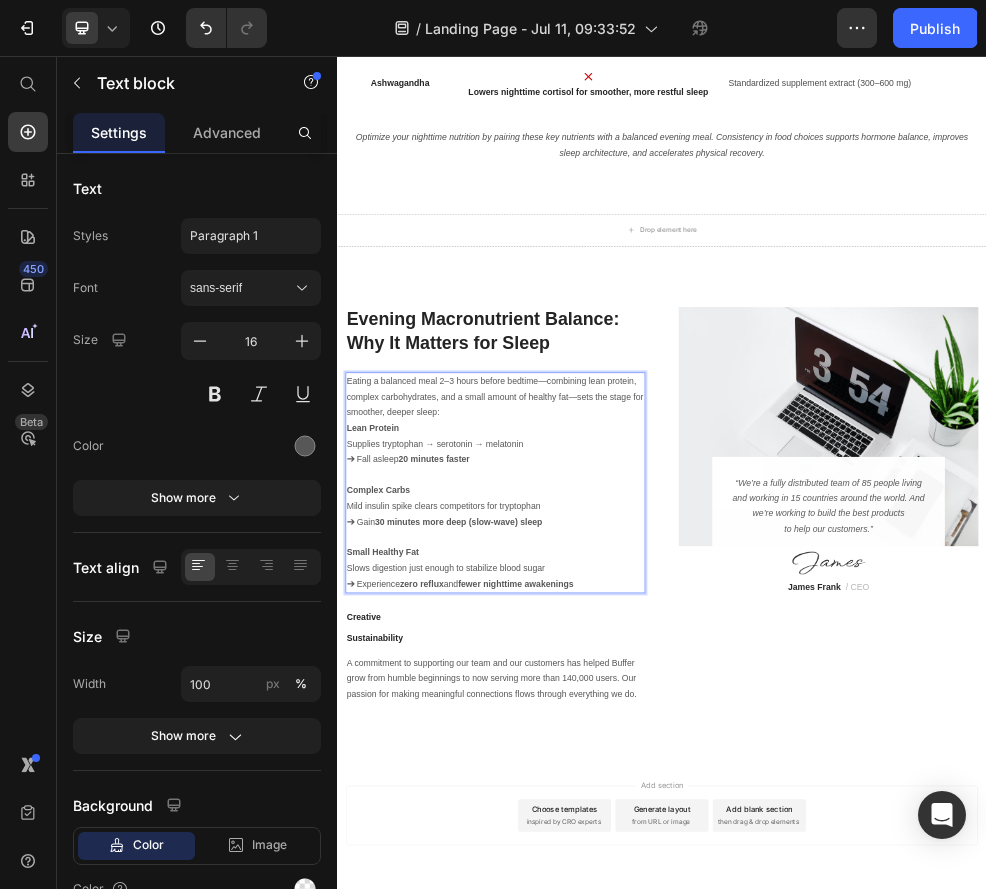 click at bounding box center (629, 831) 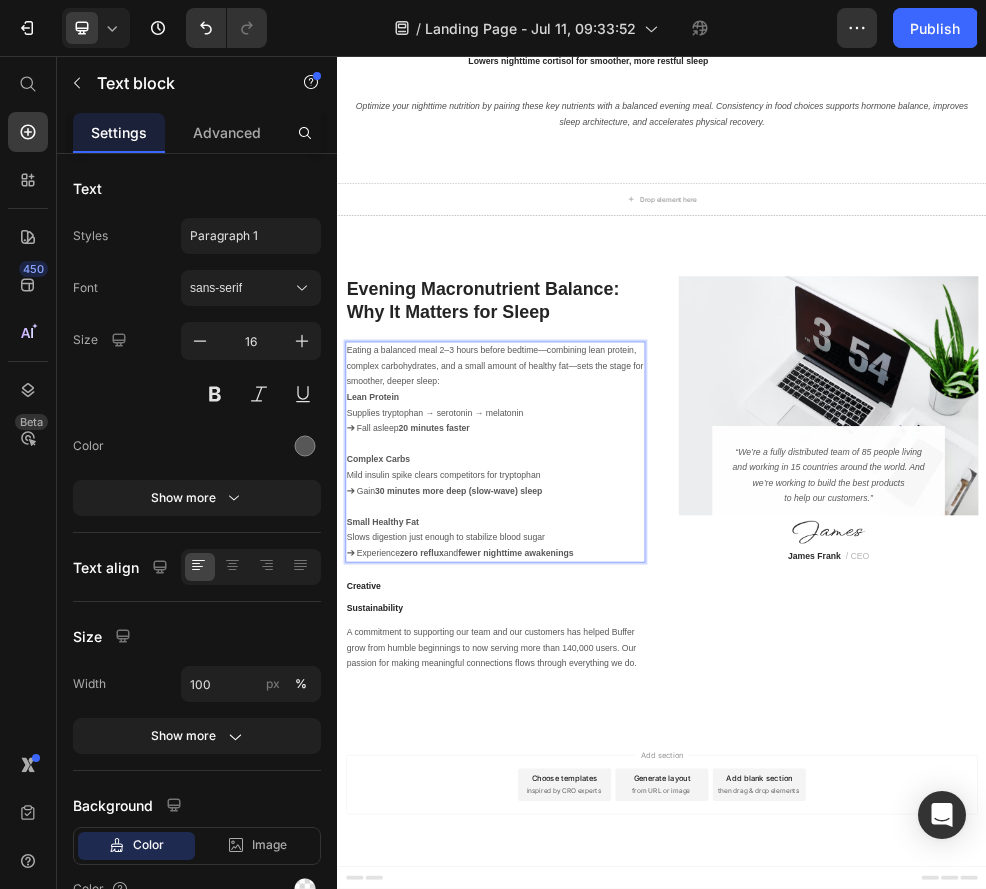 scroll, scrollTop: 4482, scrollLeft: 0, axis: vertical 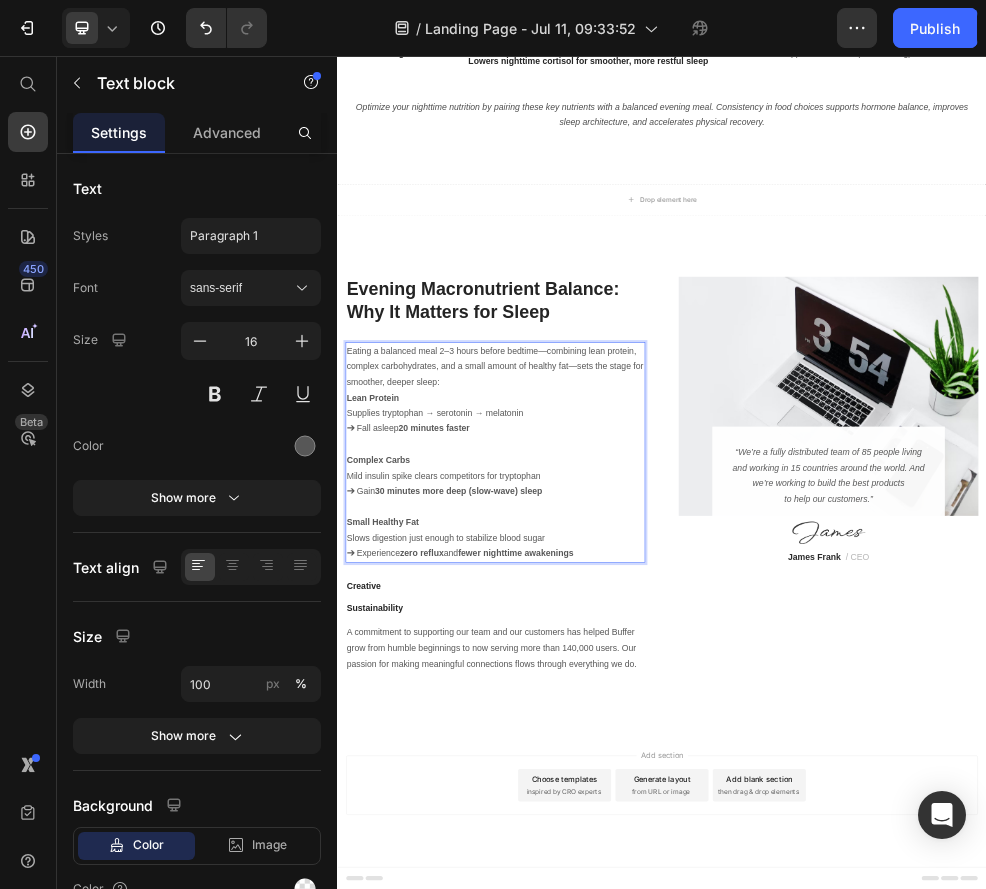 click on "Lean Protein" at bounding box center [629, 689] 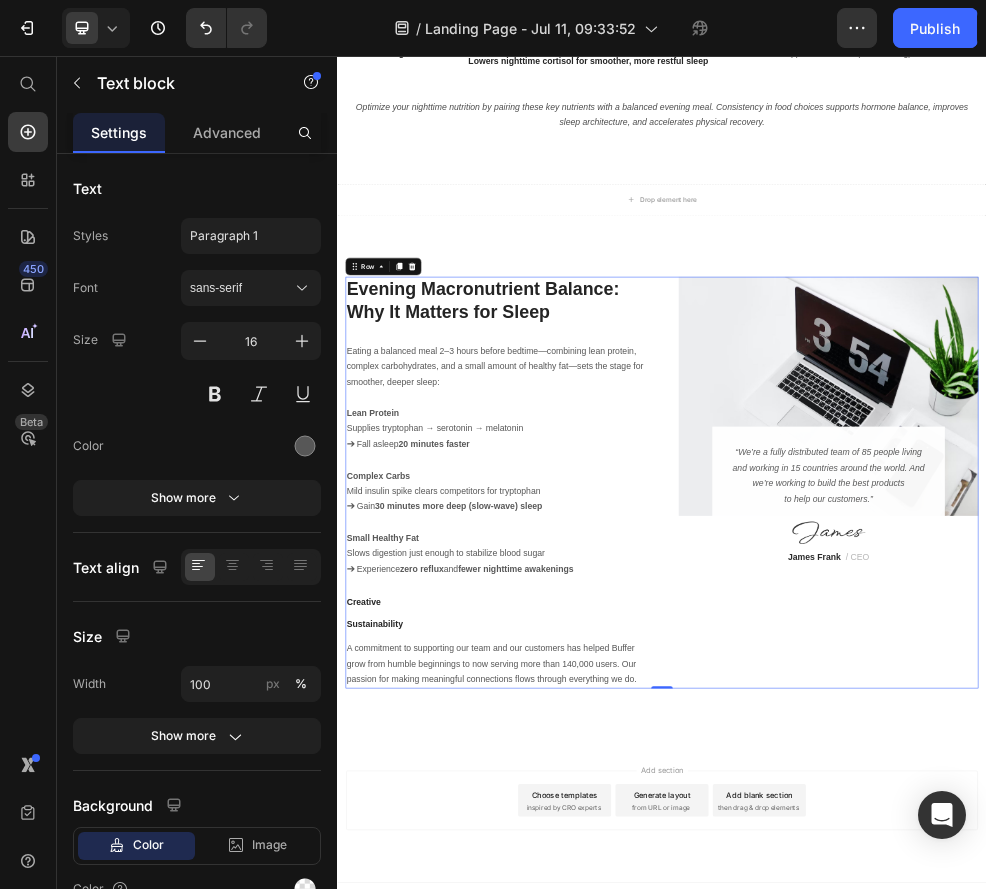 click on "Image “We’re a fully distributed team of 85 people living and working in 15 countries around the world. And we’re working to build the best products to help our customers.” Text block Image James Frank    / CEO Text block Row Row" at bounding box center [1245, 846] 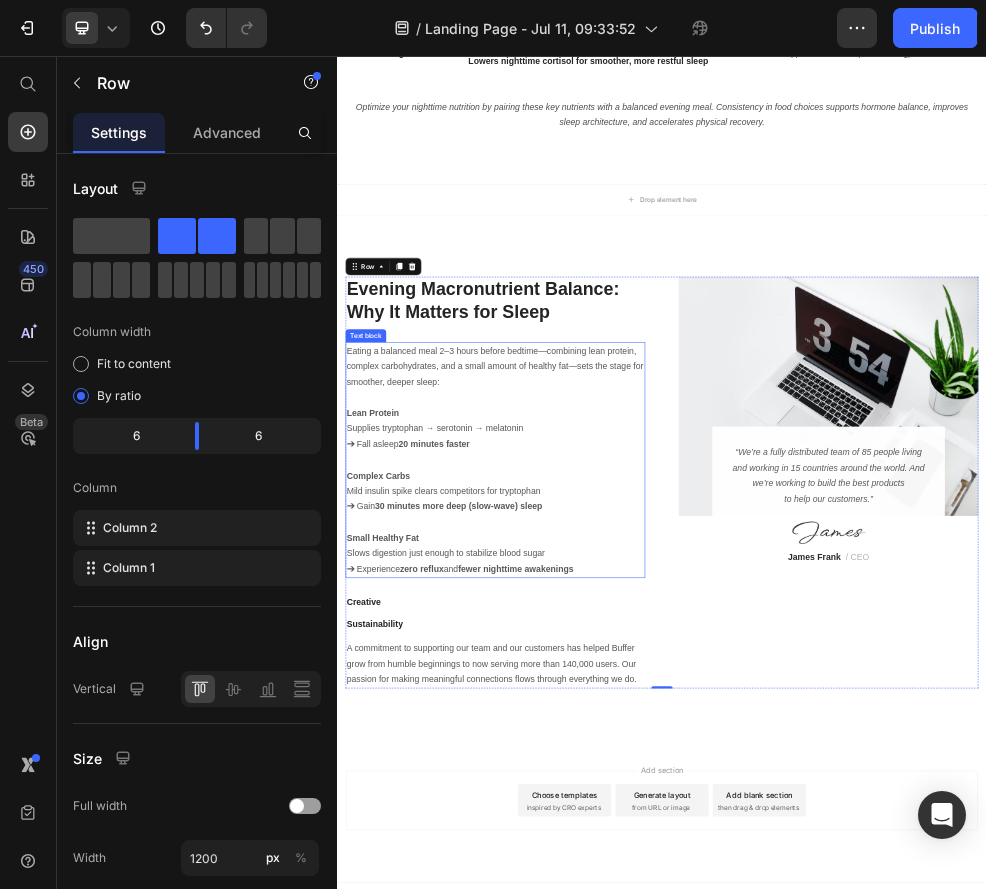 click at bounding box center [629, 689] 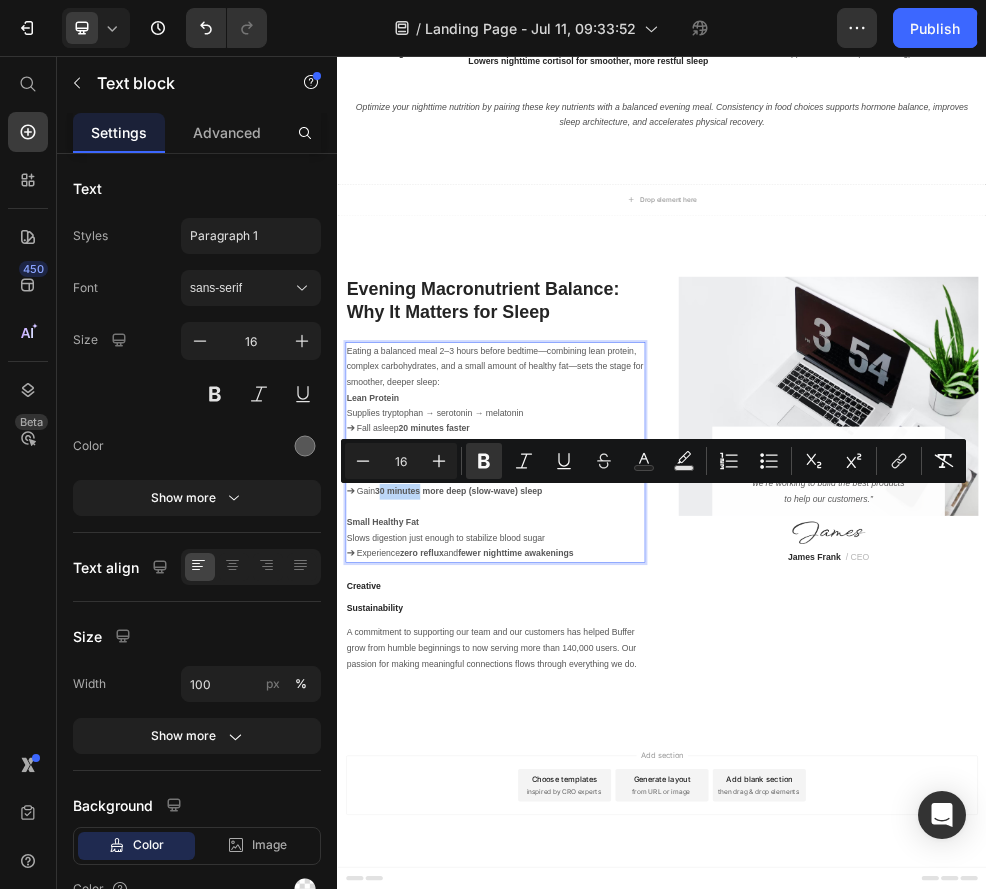 drag, startPoint x: 491, startPoint y: 862, endPoint x: 416, endPoint y: 868, distance: 75.23962 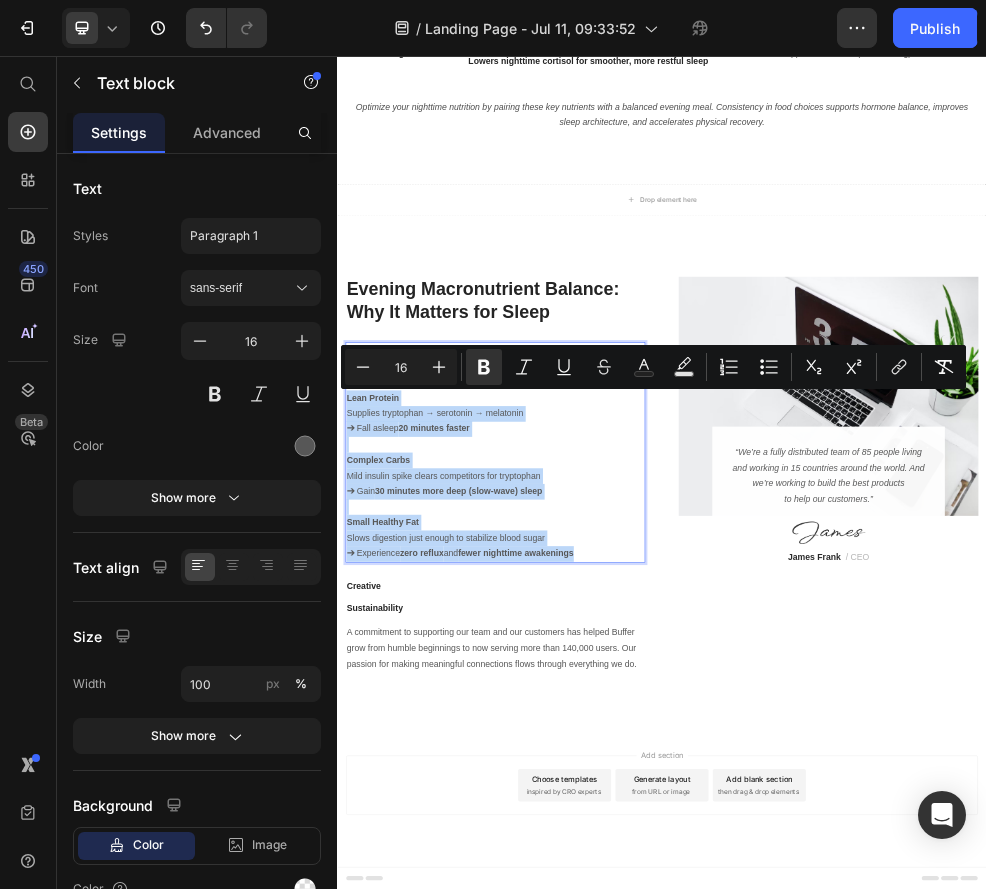 drag, startPoint x: 833, startPoint y: 977, endPoint x: 303, endPoint y: 682, distance: 606.56824 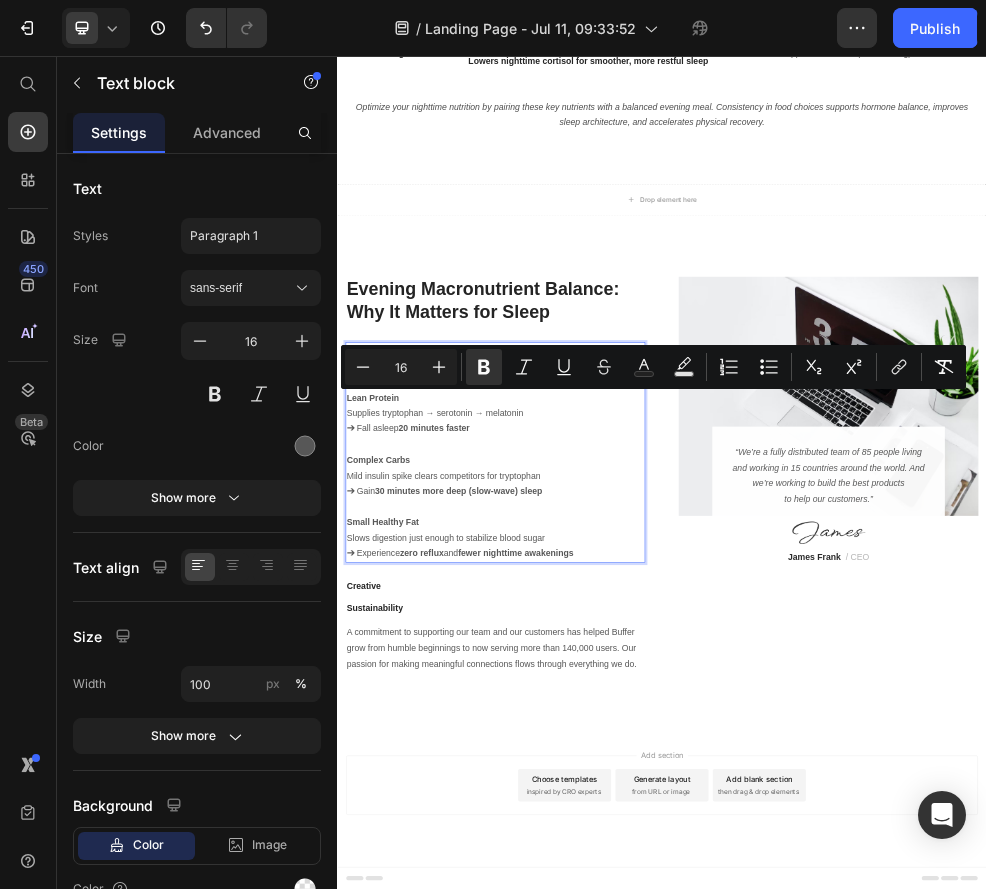 scroll, scrollTop: 4195, scrollLeft: 0, axis: vertical 